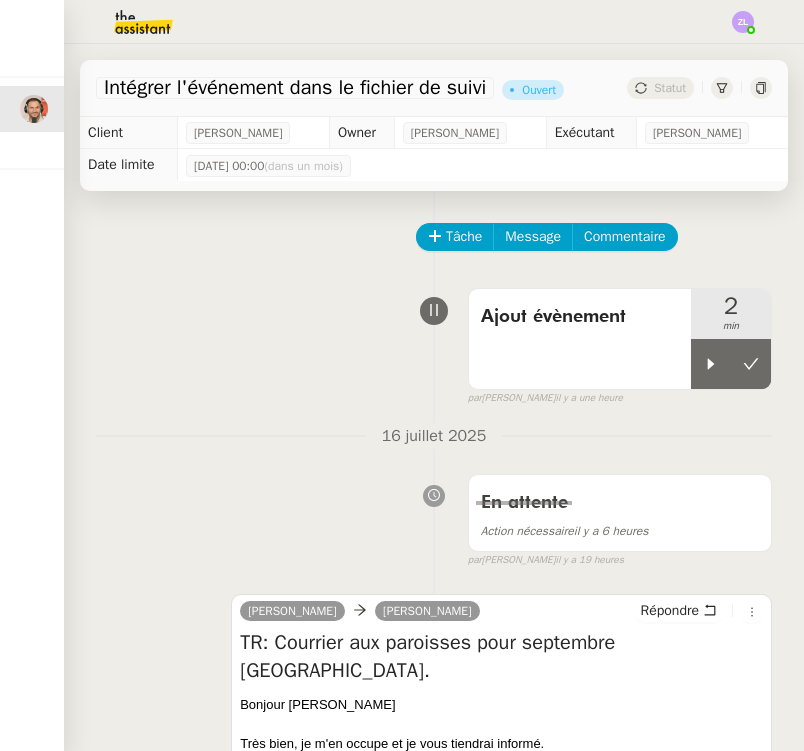 scroll, scrollTop: 0, scrollLeft: 0, axis: both 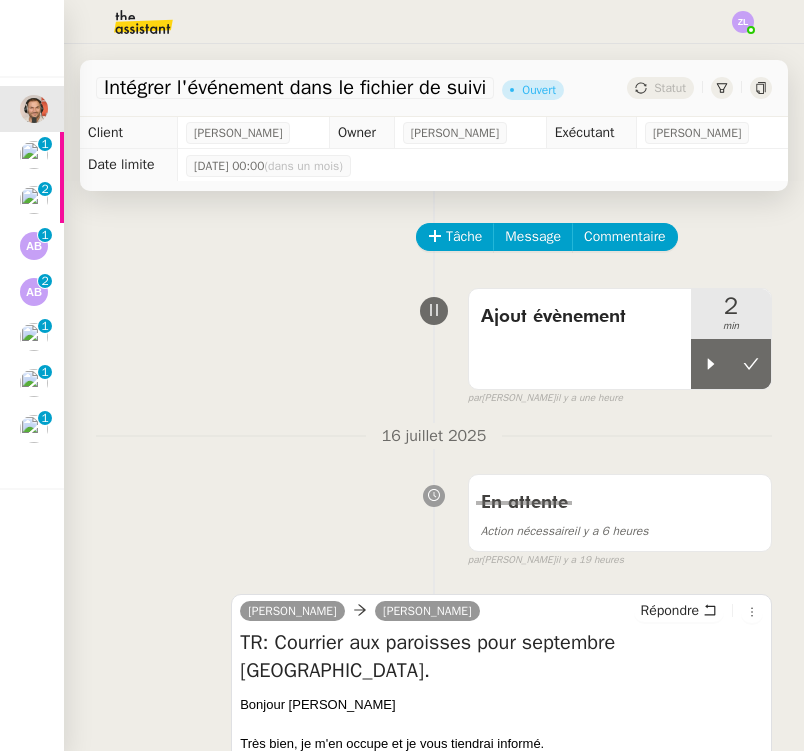 click 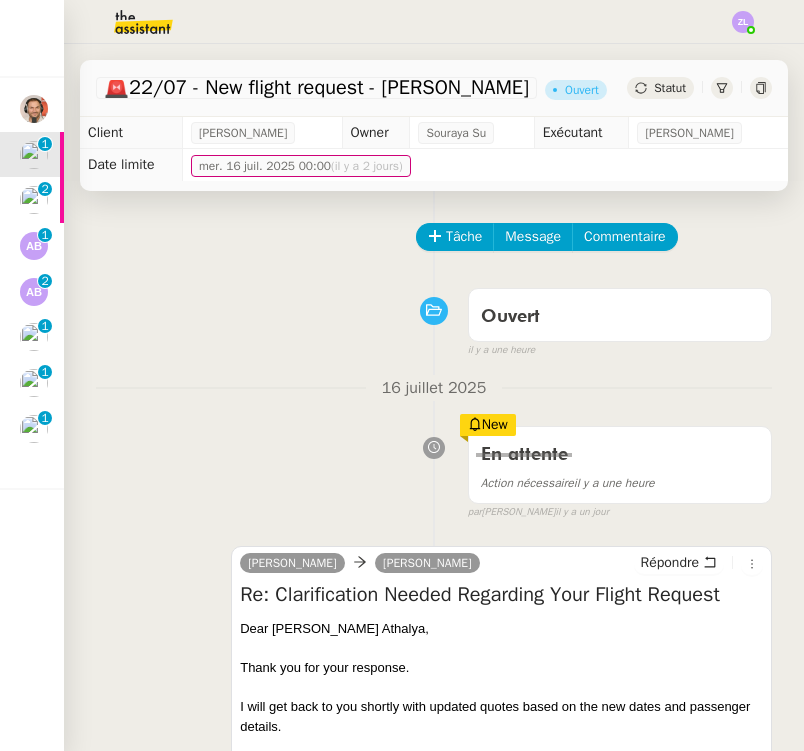 click 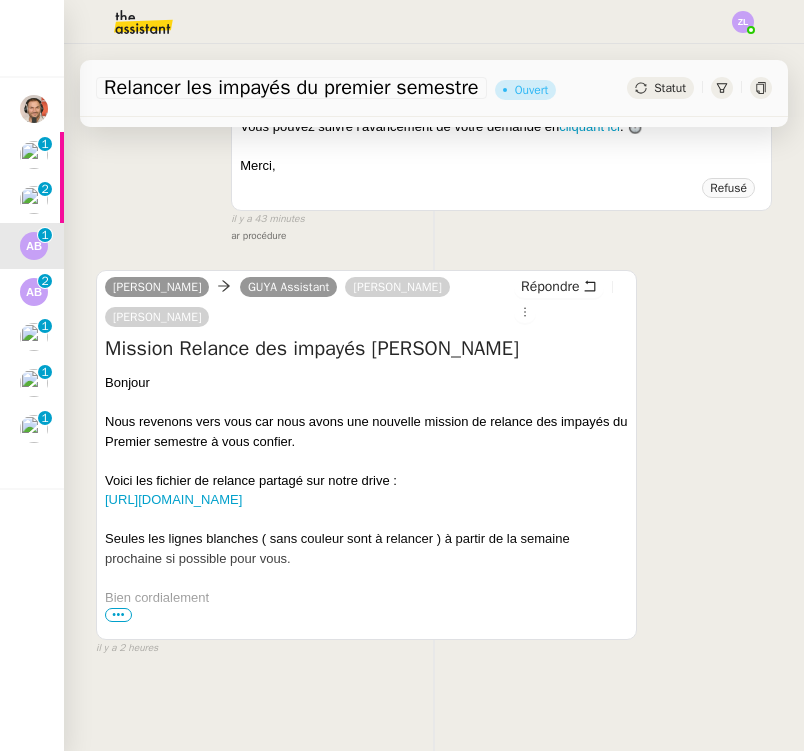 scroll, scrollTop: 956, scrollLeft: 0, axis: vertical 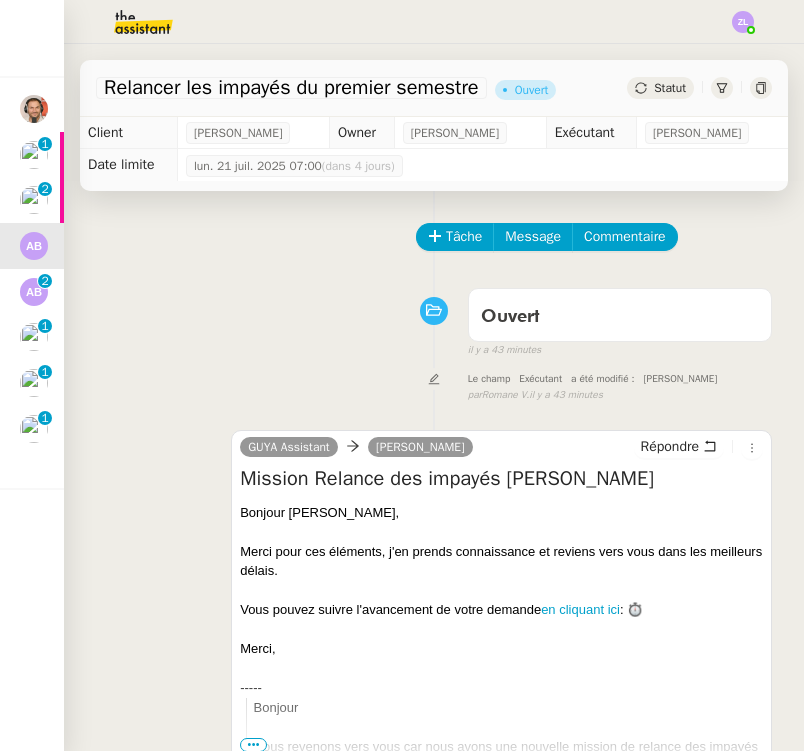 click 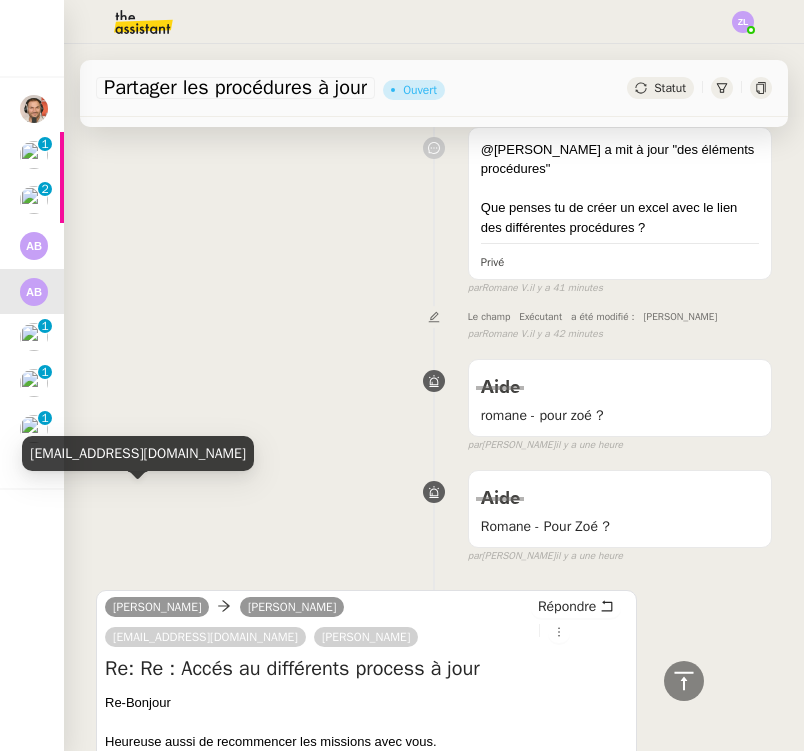 scroll, scrollTop: 247, scrollLeft: 0, axis: vertical 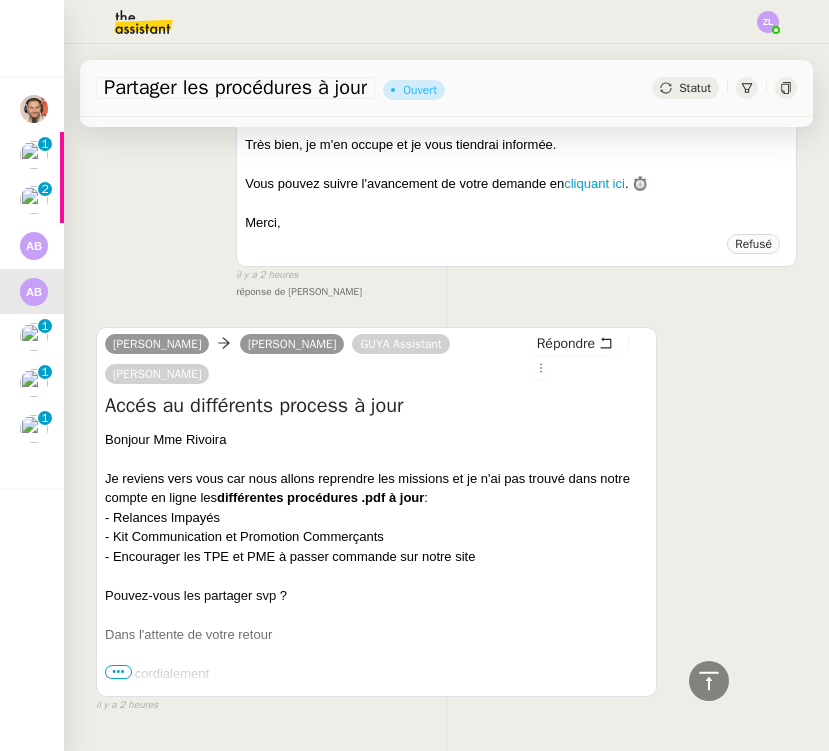 click on "24/07 - New flight request - [PERSON_NAME]    [PERSON_NAME]     0   1   2   3   4   5   6   7   8   9" 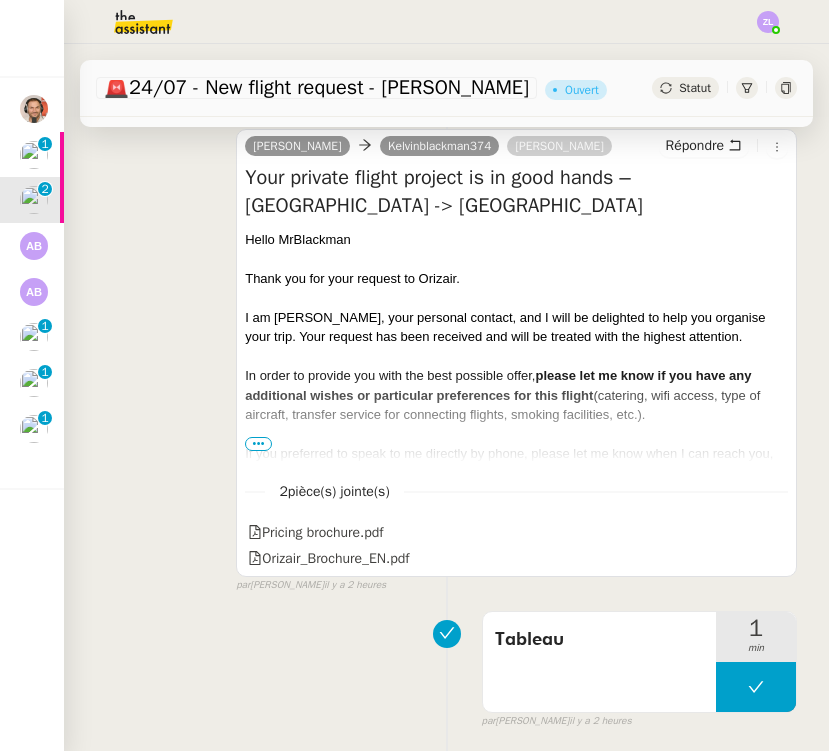 scroll, scrollTop: 1128, scrollLeft: 0, axis: vertical 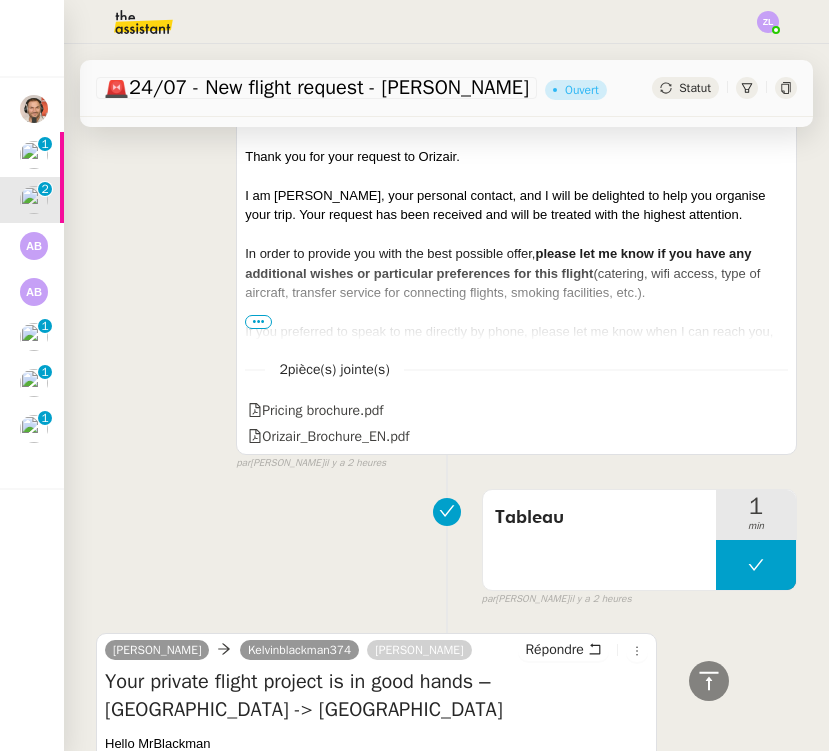 click 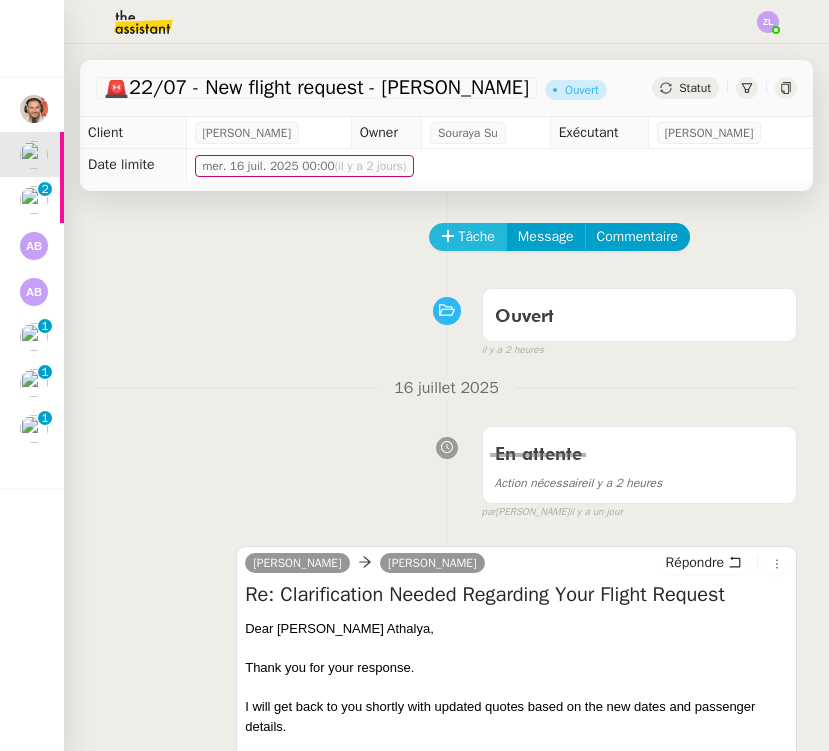 scroll, scrollTop: -1, scrollLeft: 0, axis: vertical 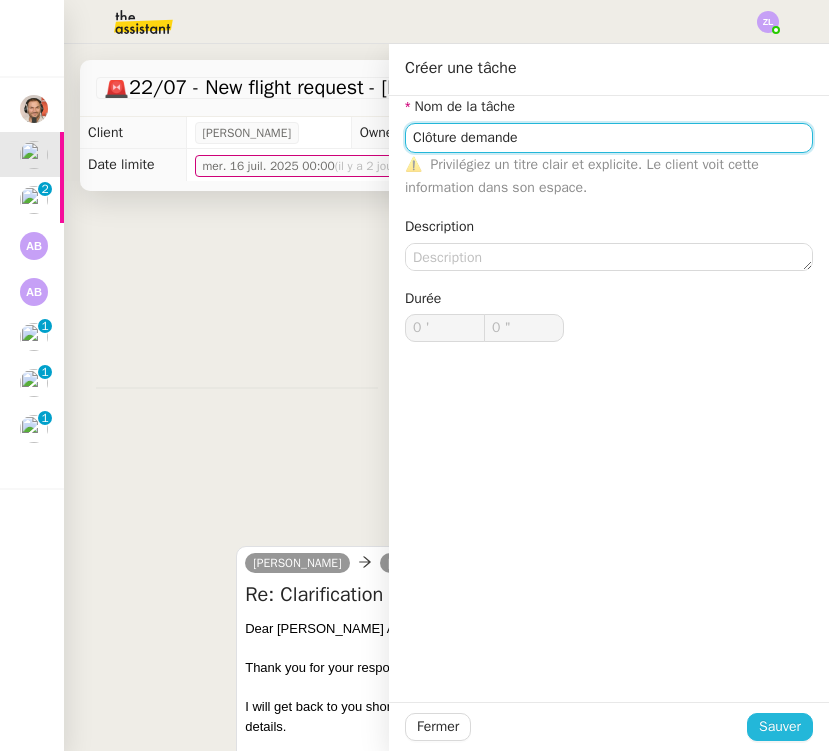 type on "Clôture demande" 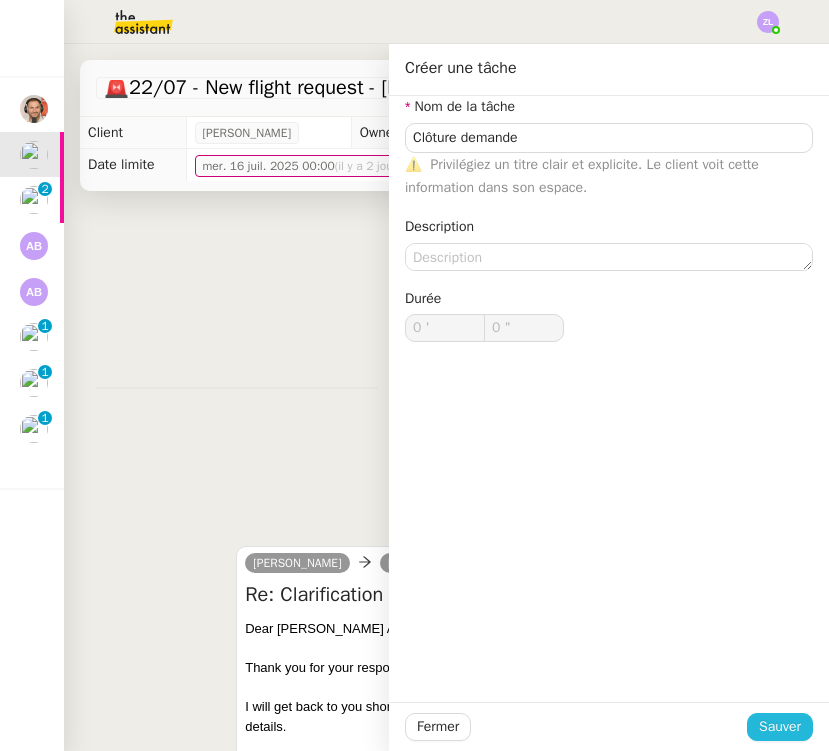 click on "Sauver" 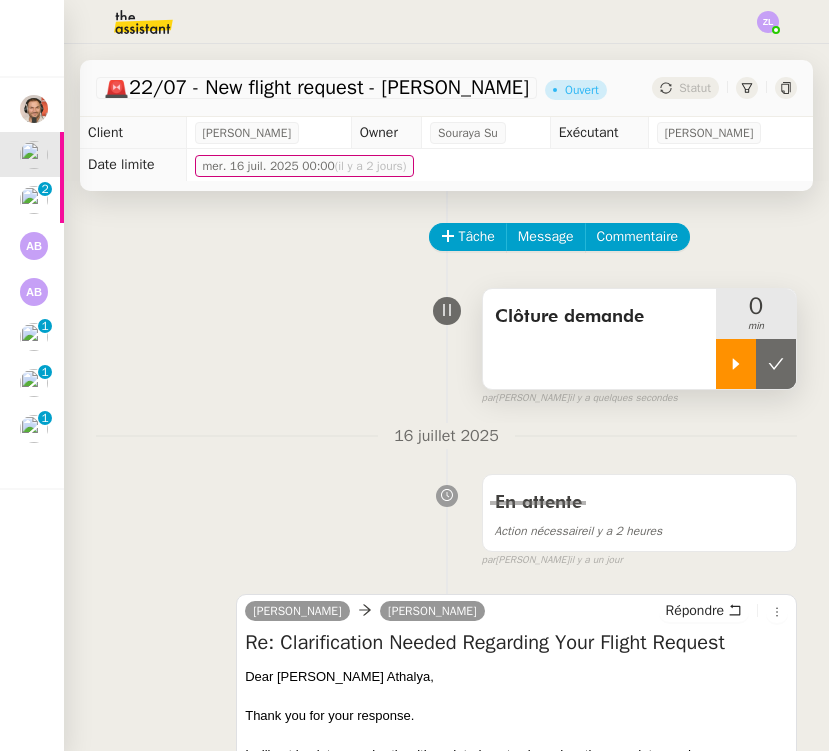 click 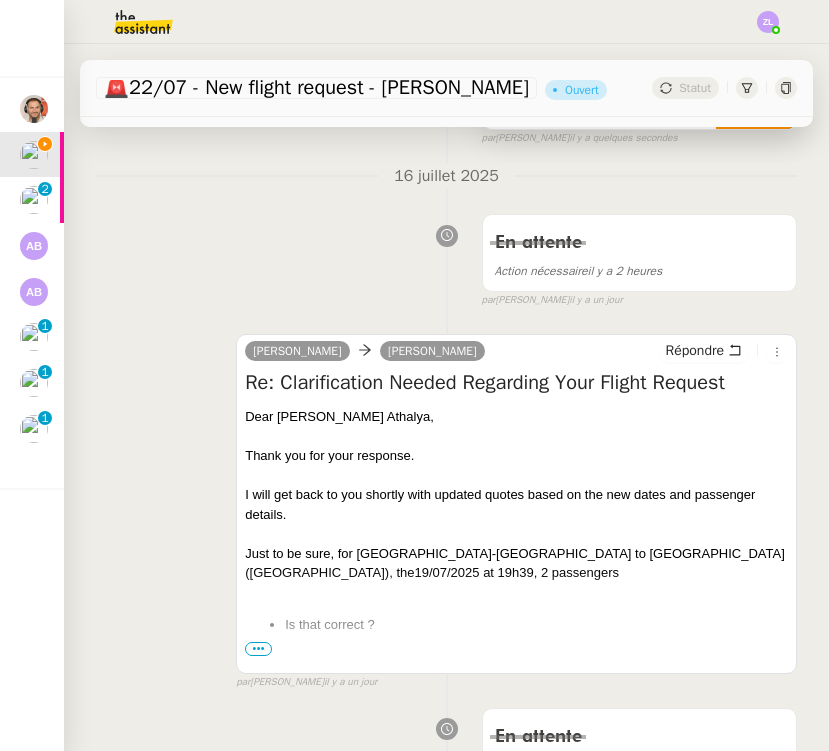 scroll, scrollTop: 248, scrollLeft: 0, axis: vertical 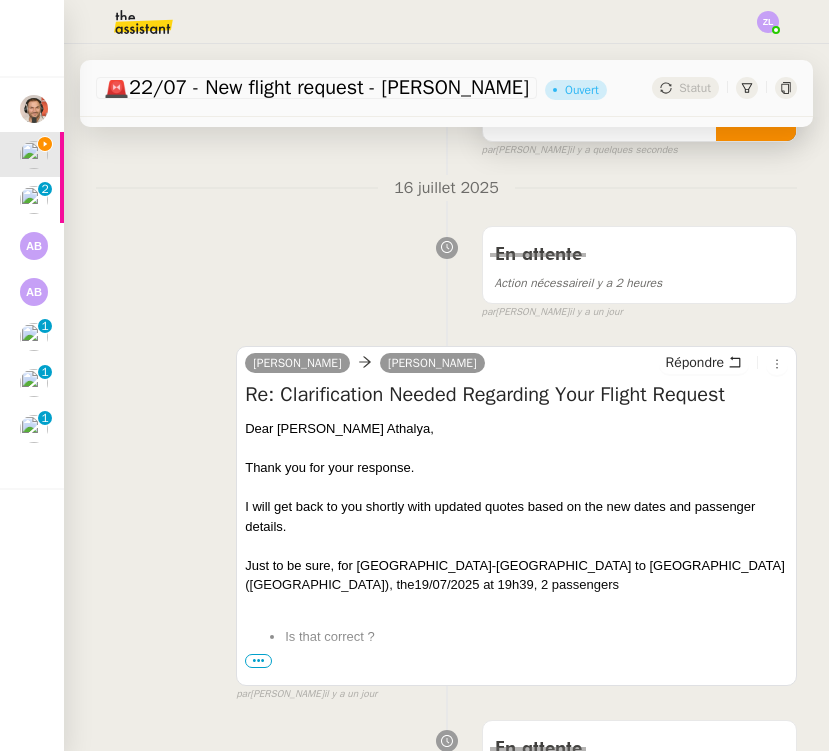 click on "•••" at bounding box center (258, 661) 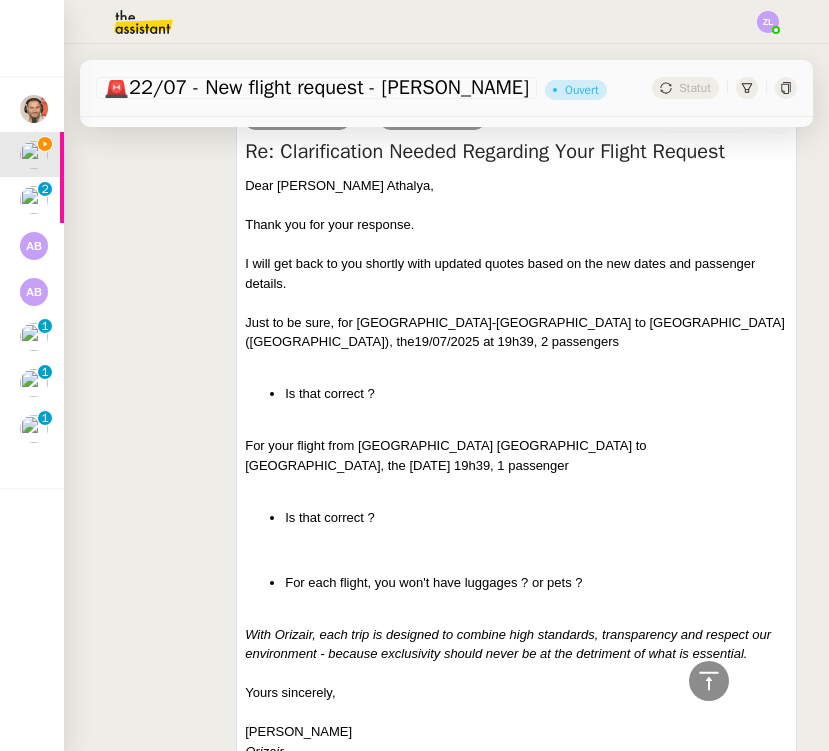 scroll, scrollTop: 476, scrollLeft: 0, axis: vertical 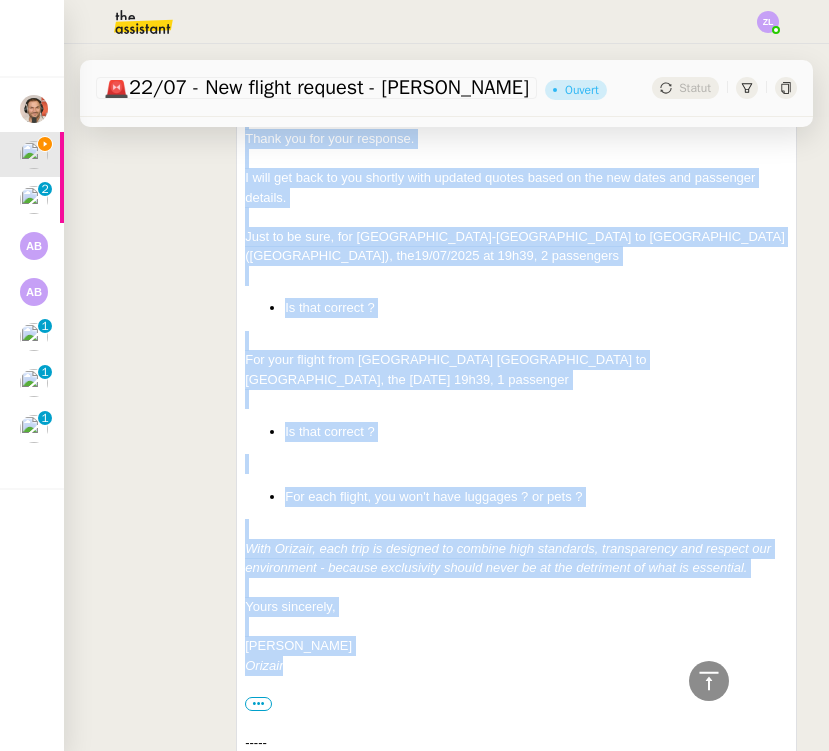 drag, startPoint x: 244, startPoint y: 202, endPoint x: 335, endPoint y: 658, distance: 464.9914 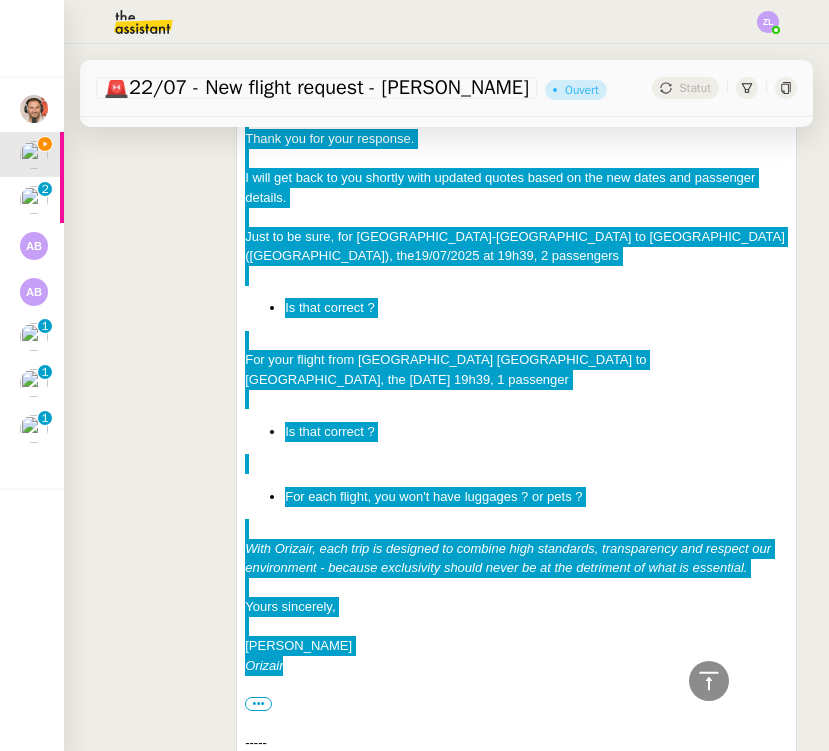 drag, startPoint x: 447, startPoint y: 721, endPoint x: 447, endPoint y: 303, distance: 418 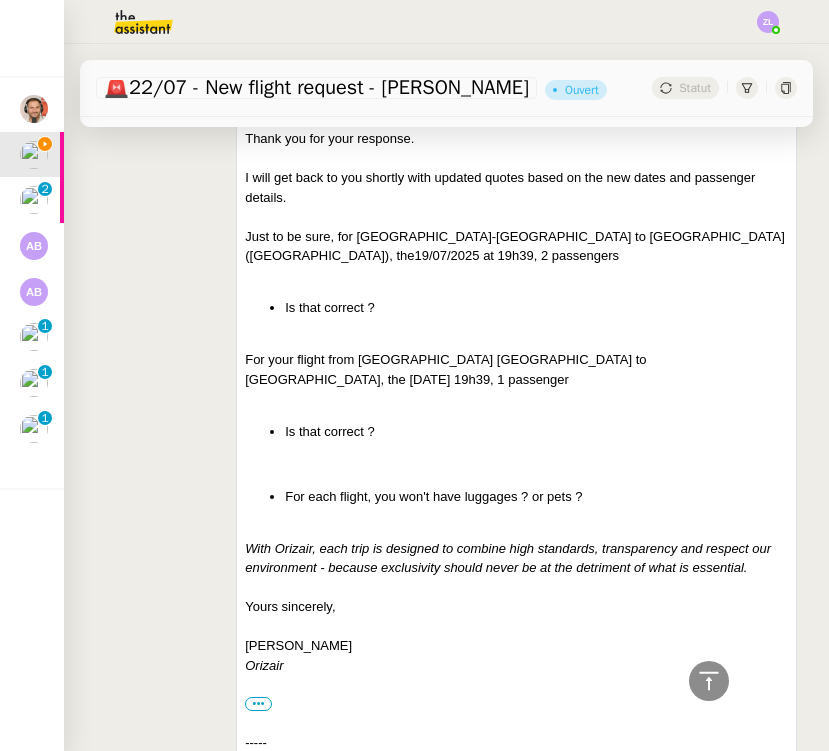 click on "With Orizair, each trip is designed to combine high standards, transparency and respect our environment - because exclusivity should never be at the detriment of what is essential." at bounding box center (508, 558) 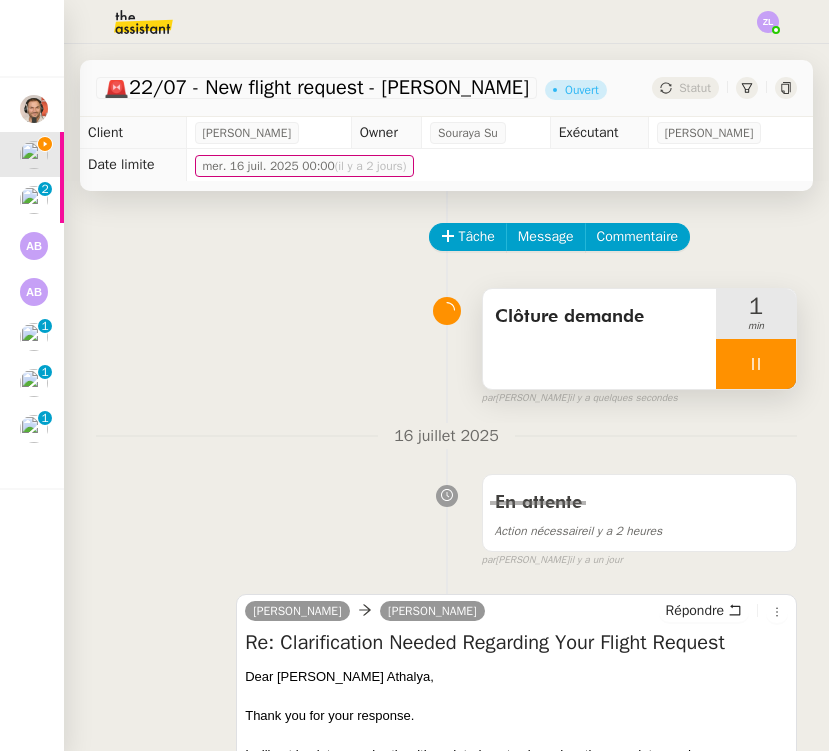 scroll, scrollTop: 0, scrollLeft: 0, axis: both 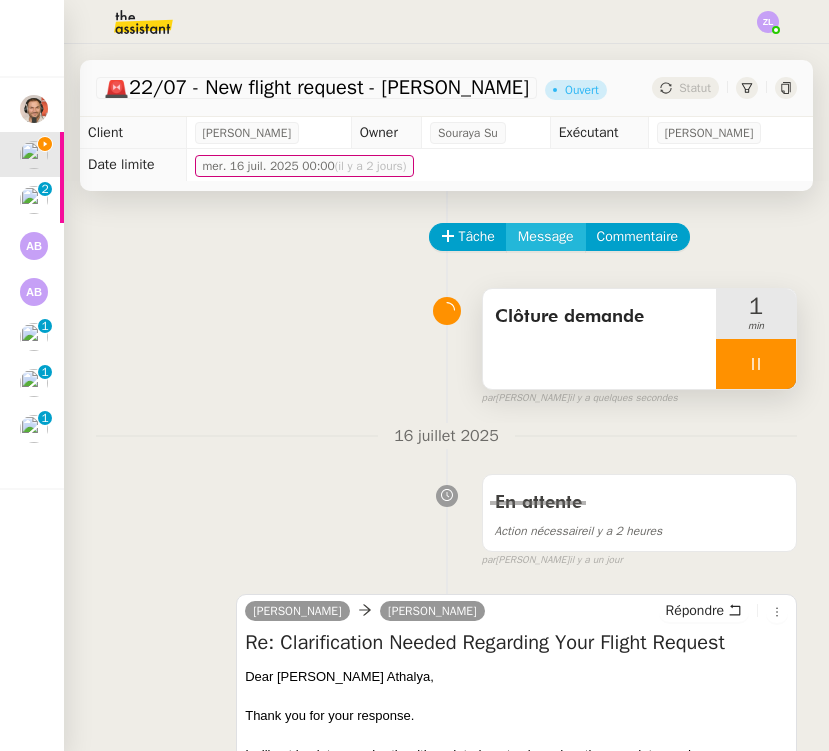 click on "Message" 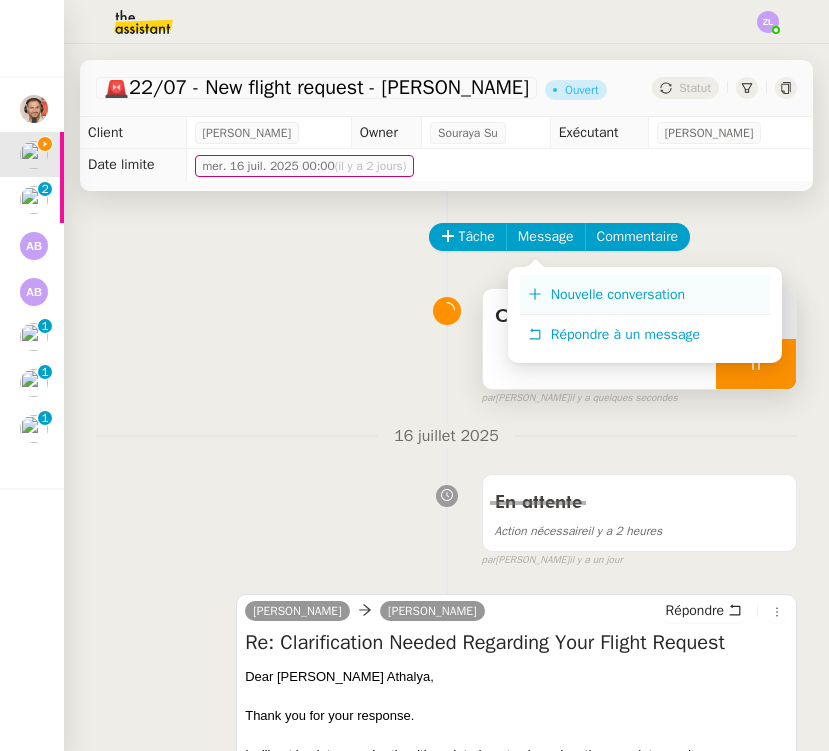 click on "Nouvelle conversation" at bounding box center (618, 294) 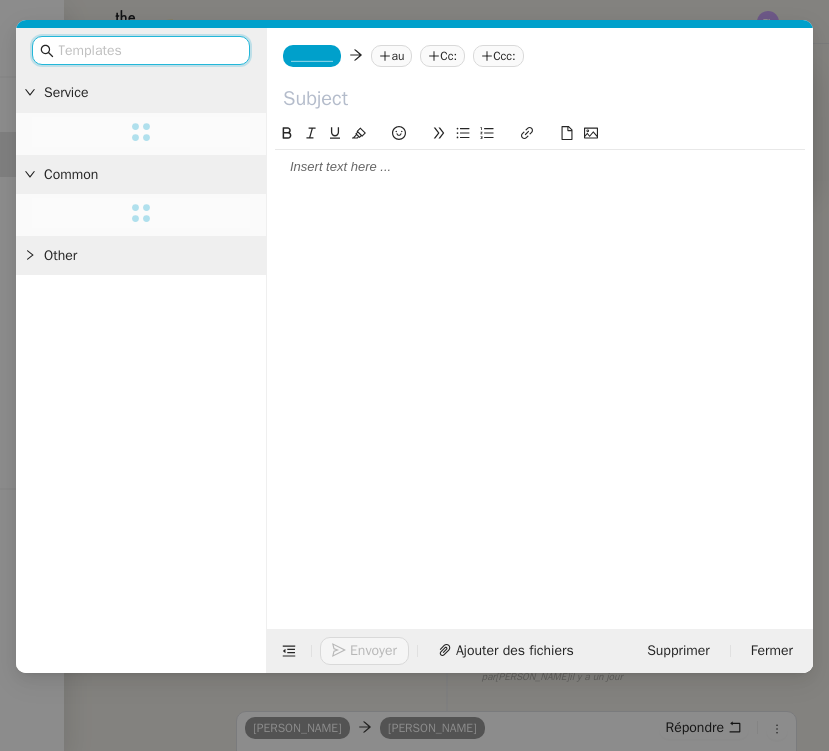 click on "_______" 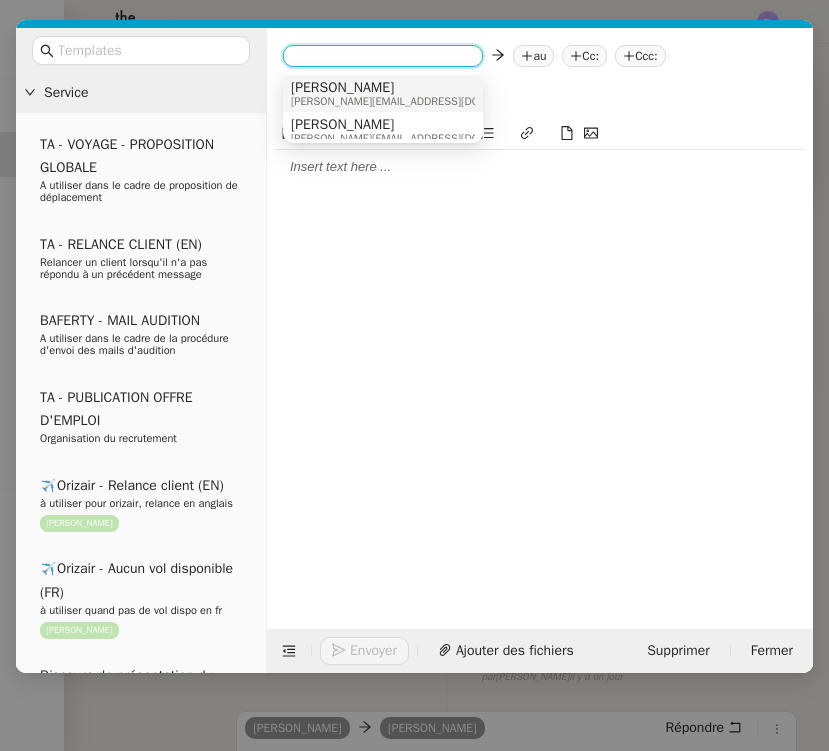 click on "[PERSON_NAME]" at bounding box center (416, 88) 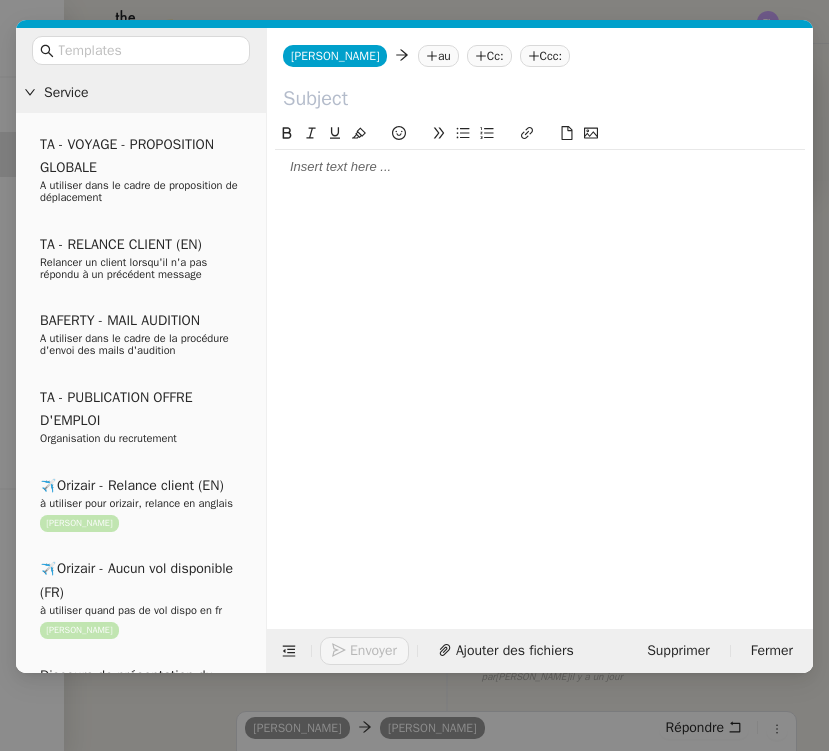 click on "au" 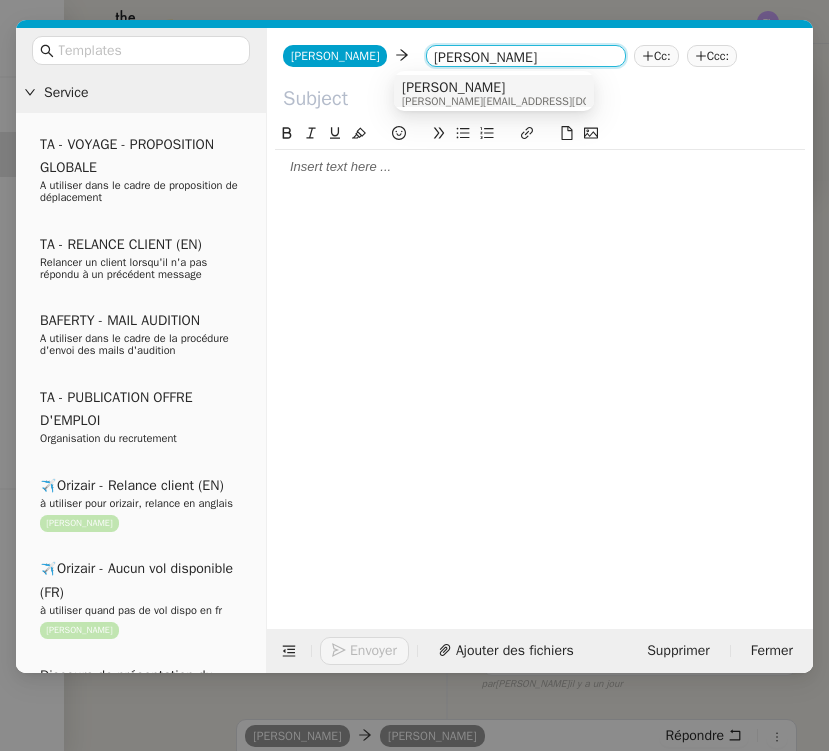 type on "[PERSON_NAME]" 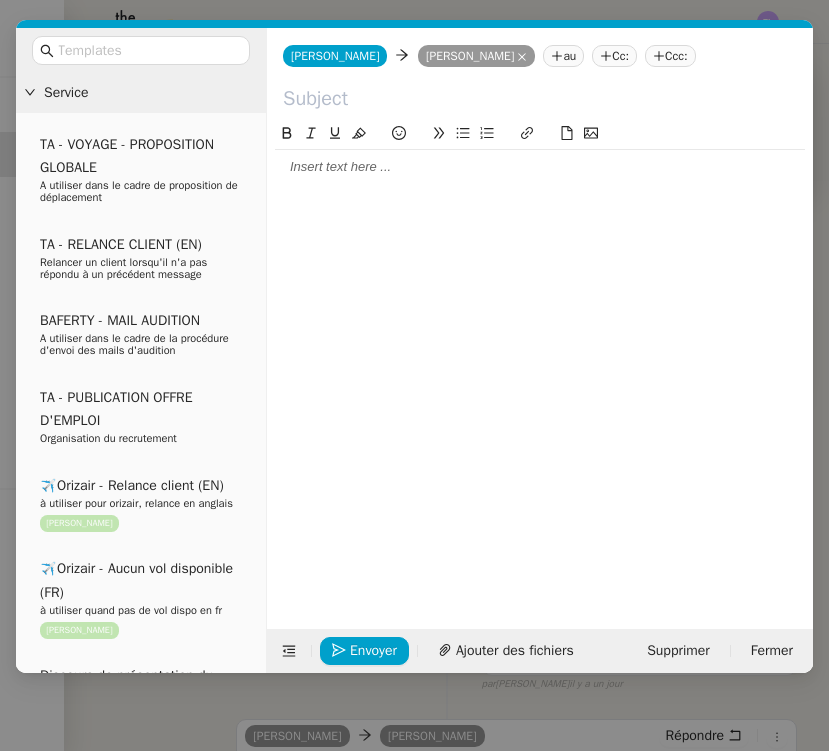 click 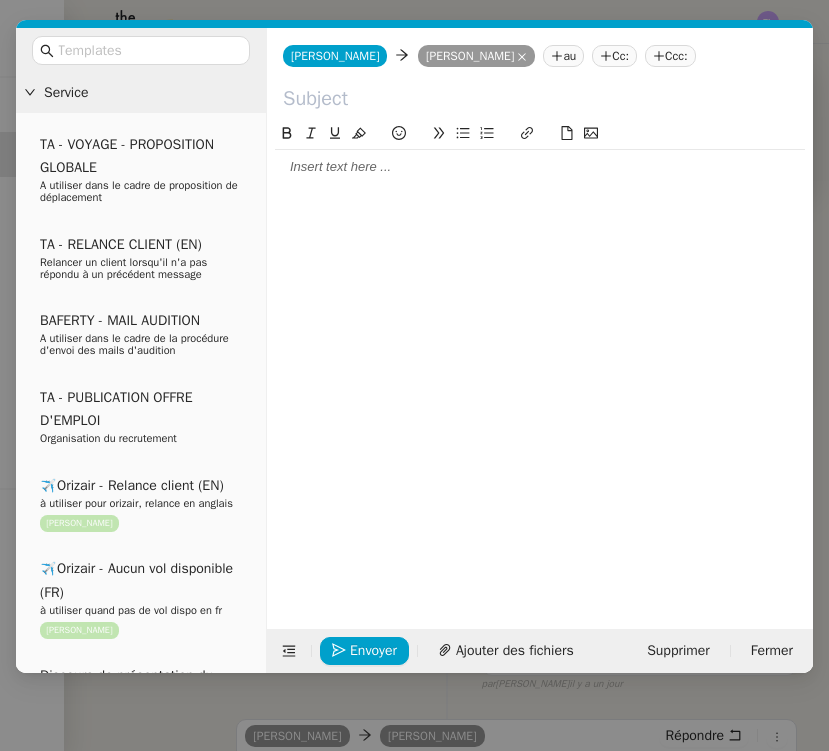 paste on "Clôture de la demande" 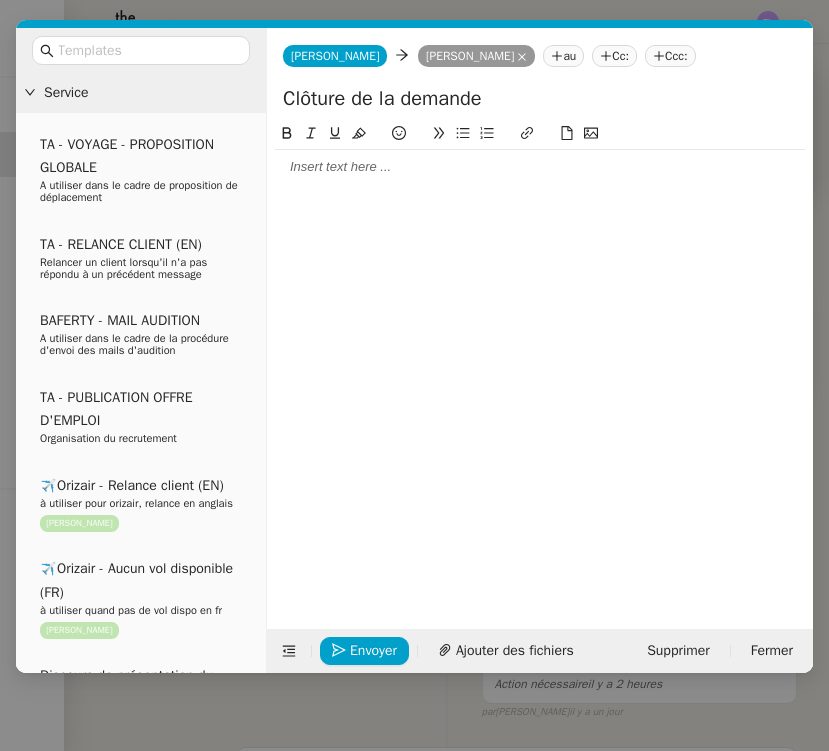 drag, startPoint x: 355, startPoint y: 99, endPoint x: 130, endPoint y: 99, distance: 225 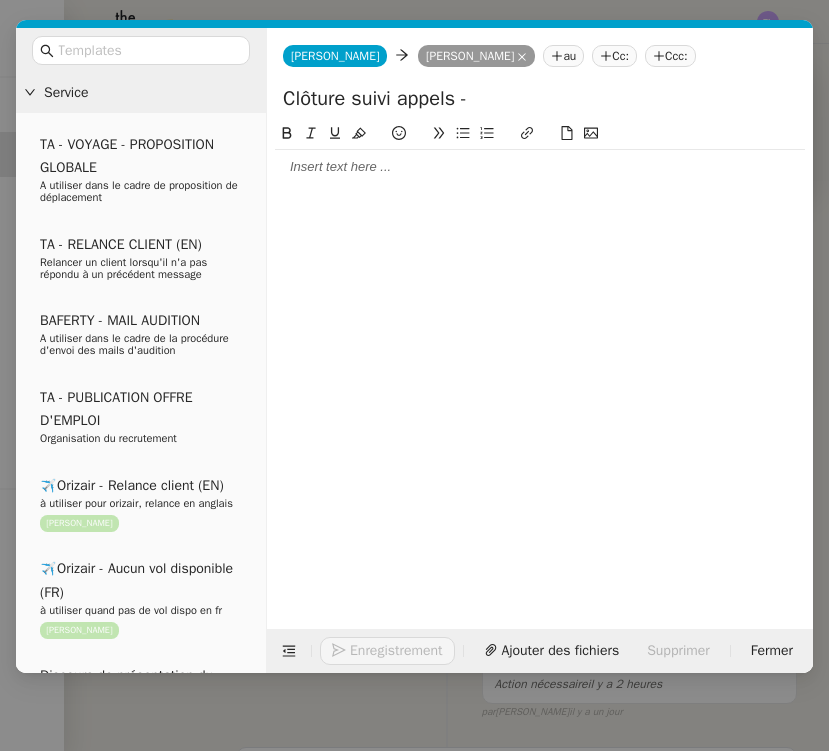 type on "Clôture suivi appels -" 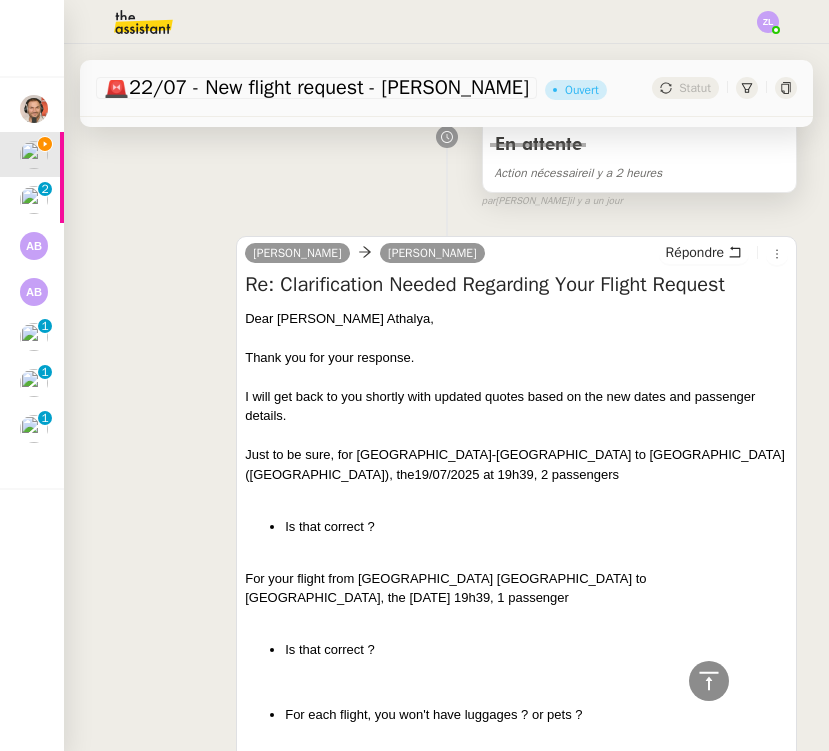 scroll, scrollTop: 490, scrollLeft: 0, axis: vertical 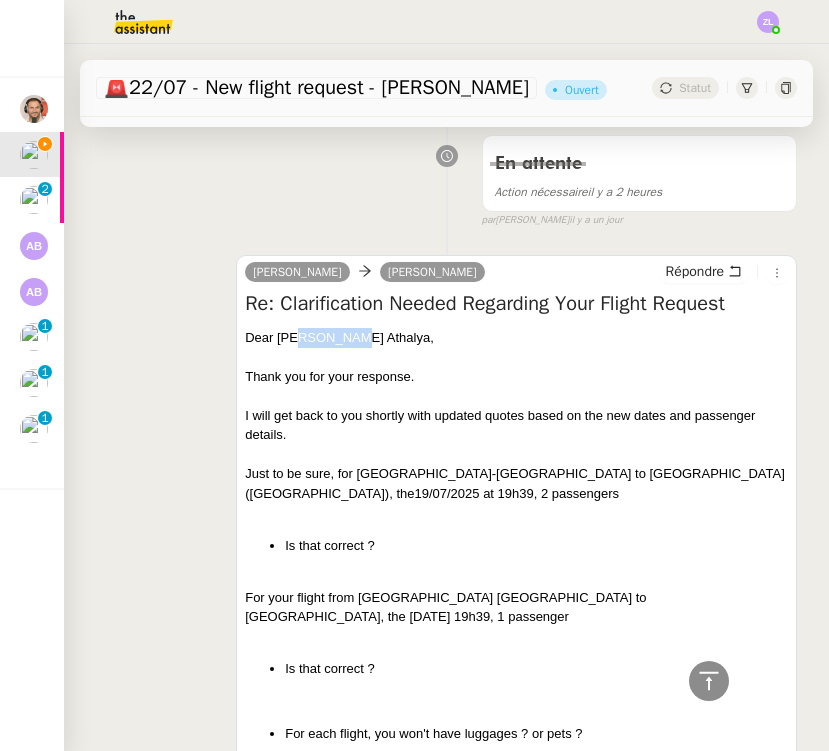 drag, startPoint x: 294, startPoint y: 336, endPoint x: 374, endPoint y: 336, distance: 80 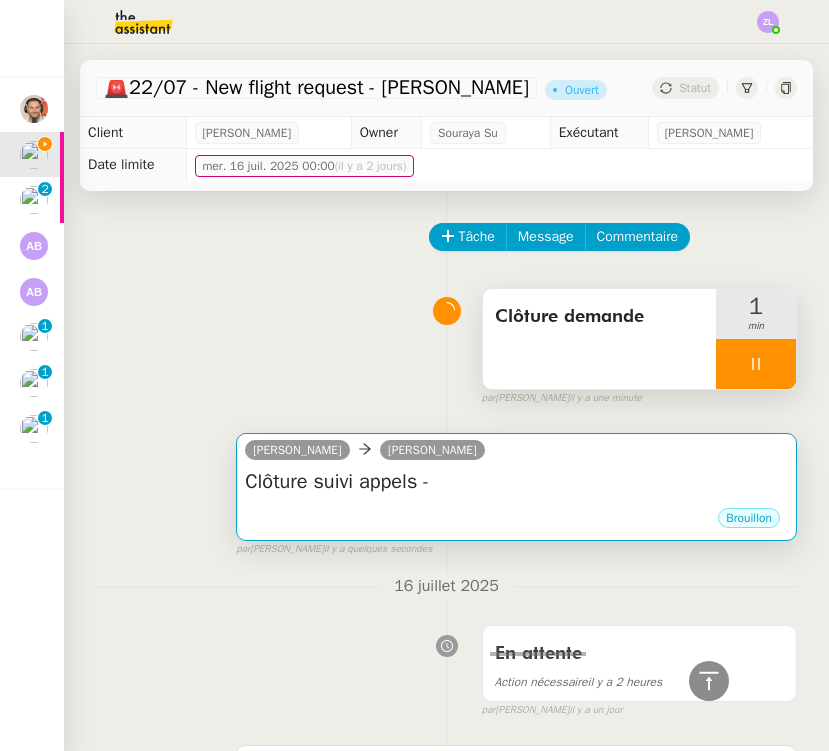 scroll, scrollTop: -1, scrollLeft: 0, axis: vertical 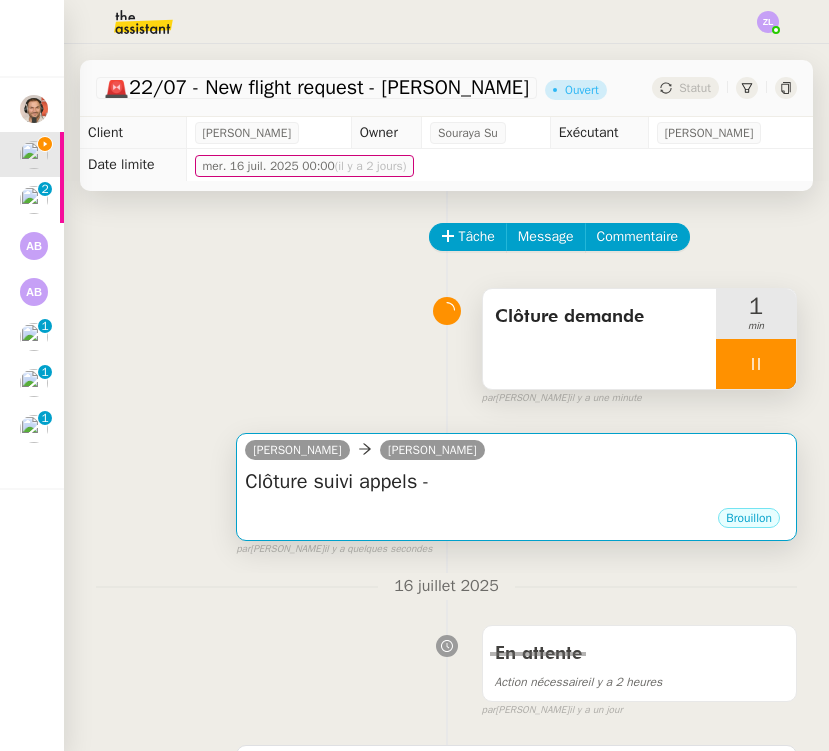 click on "[PERSON_NAME]" at bounding box center (516, 453) 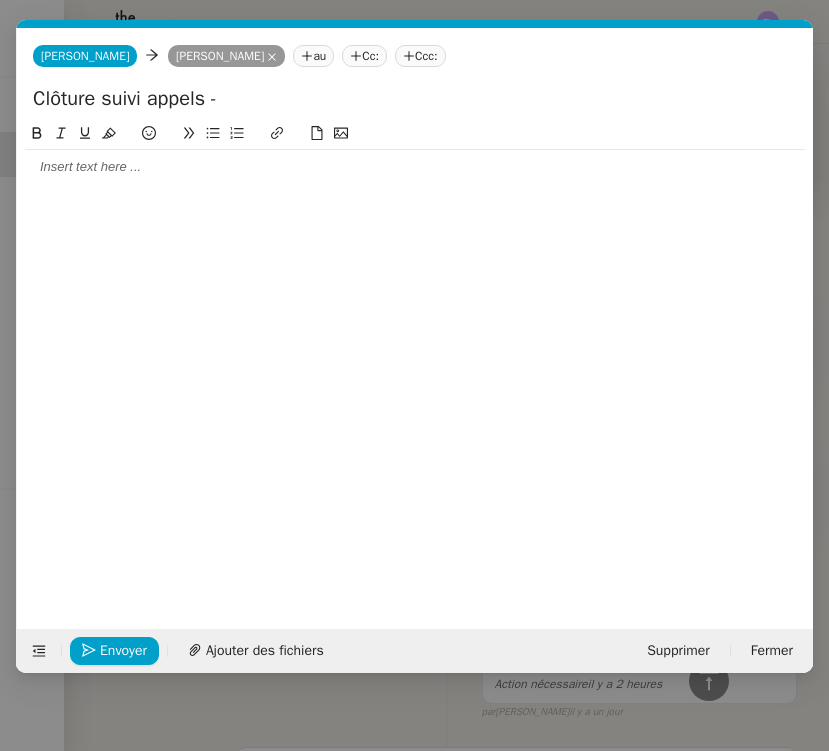 scroll, scrollTop: 0, scrollLeft: 0, axis: both 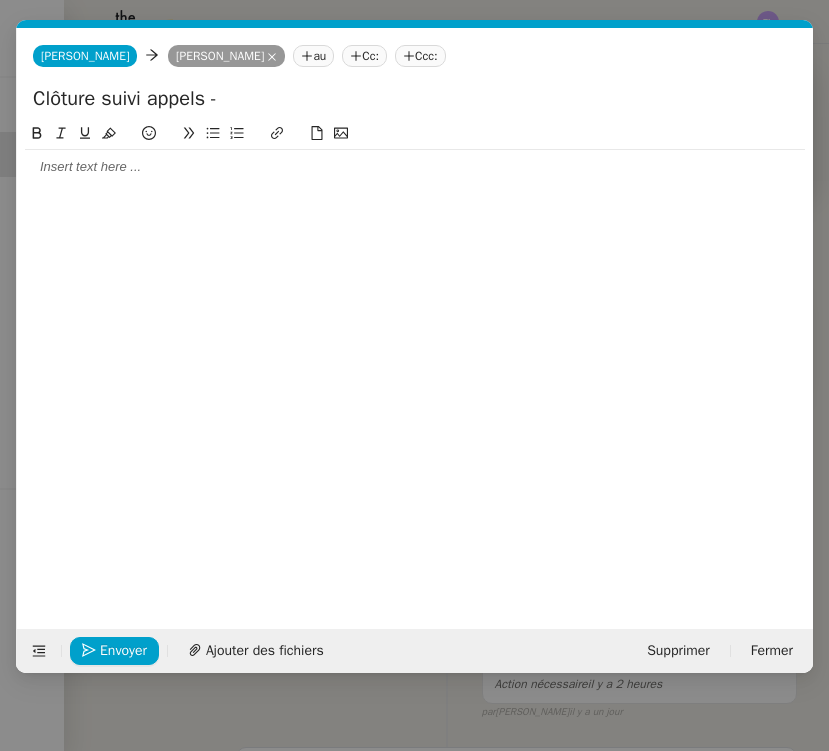 click on "Clôture suivi appels -" 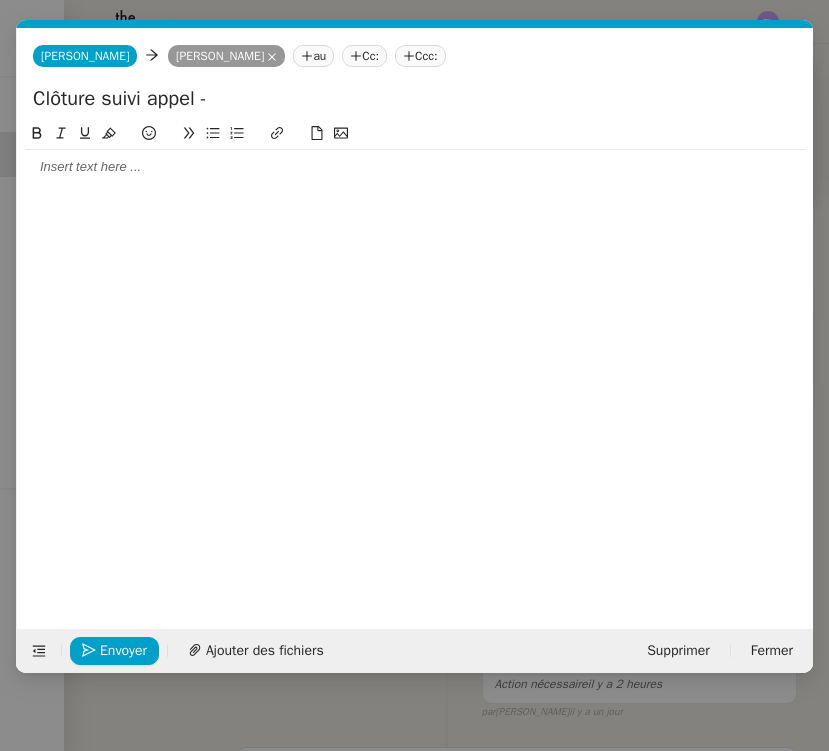click on "Clôture suivi appel -" 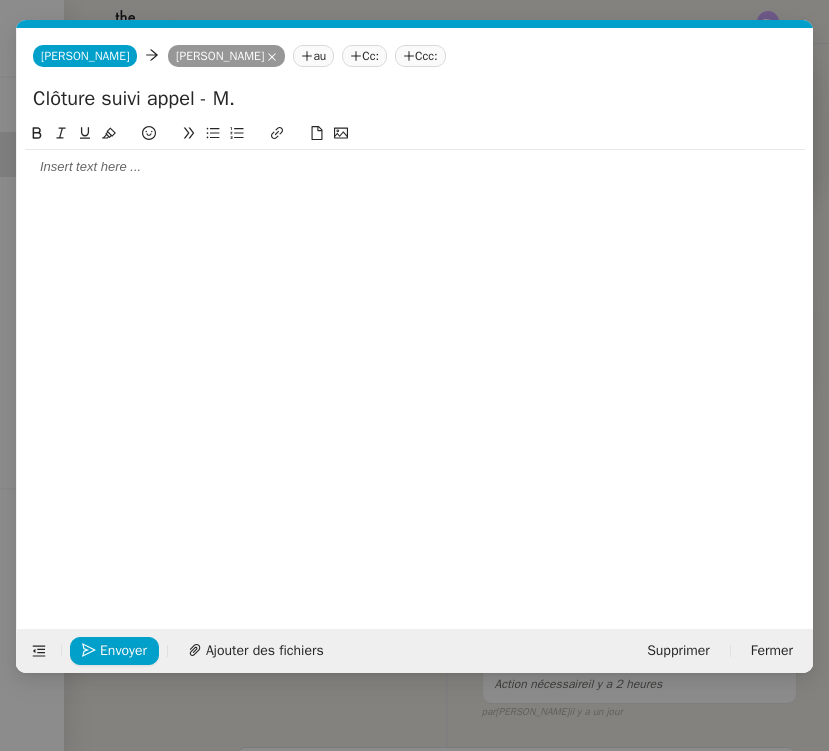 paste on "Athalya," 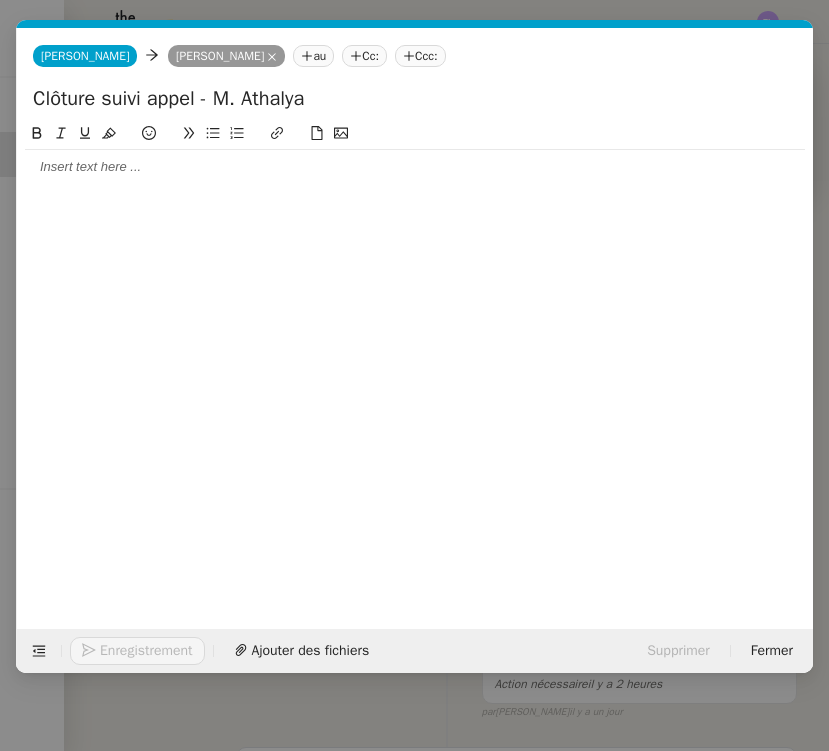 type on "Clôture suivi appel - M. Athalya" 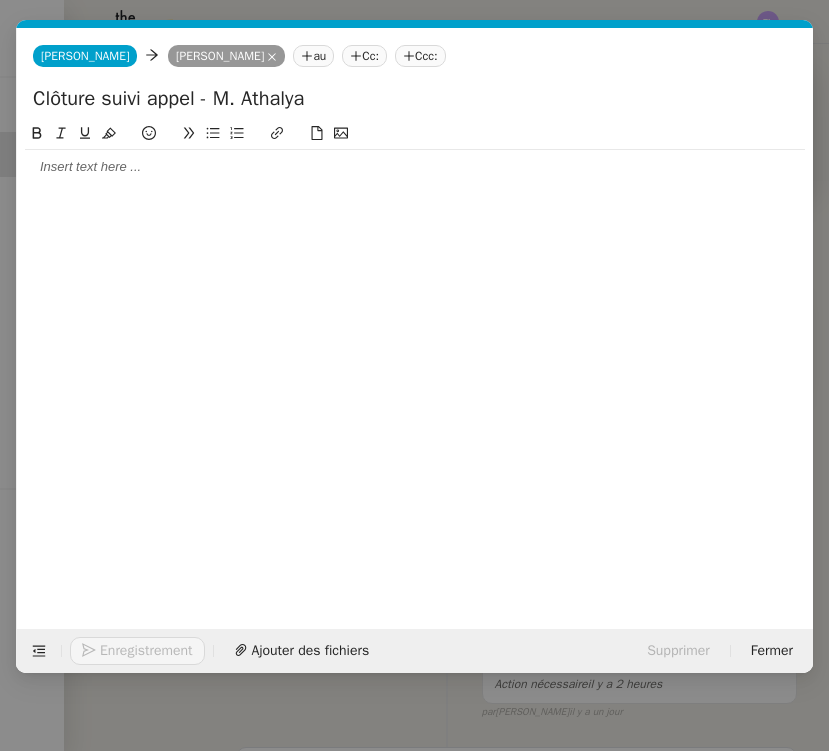 click 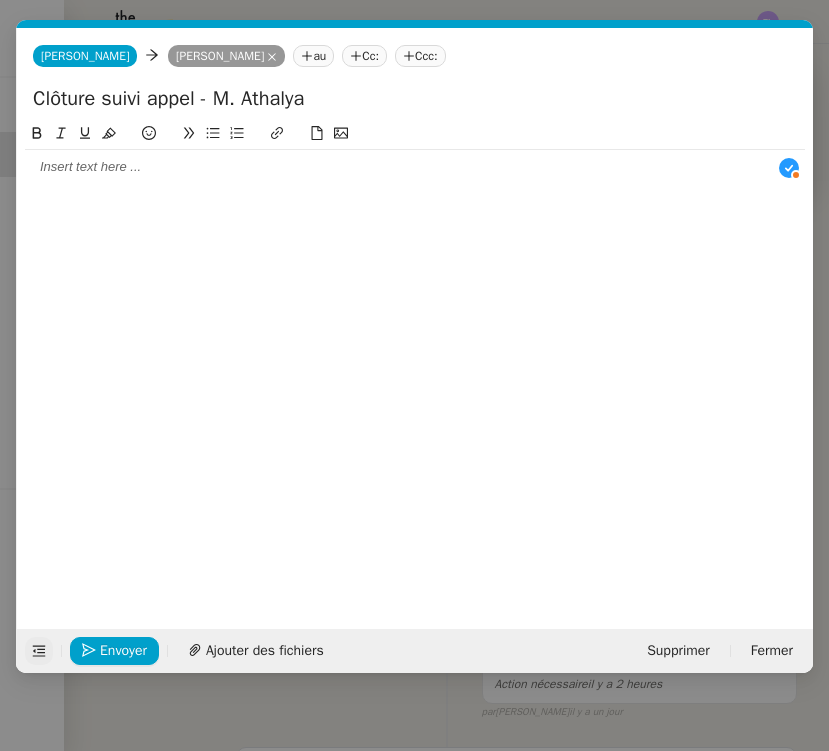 click 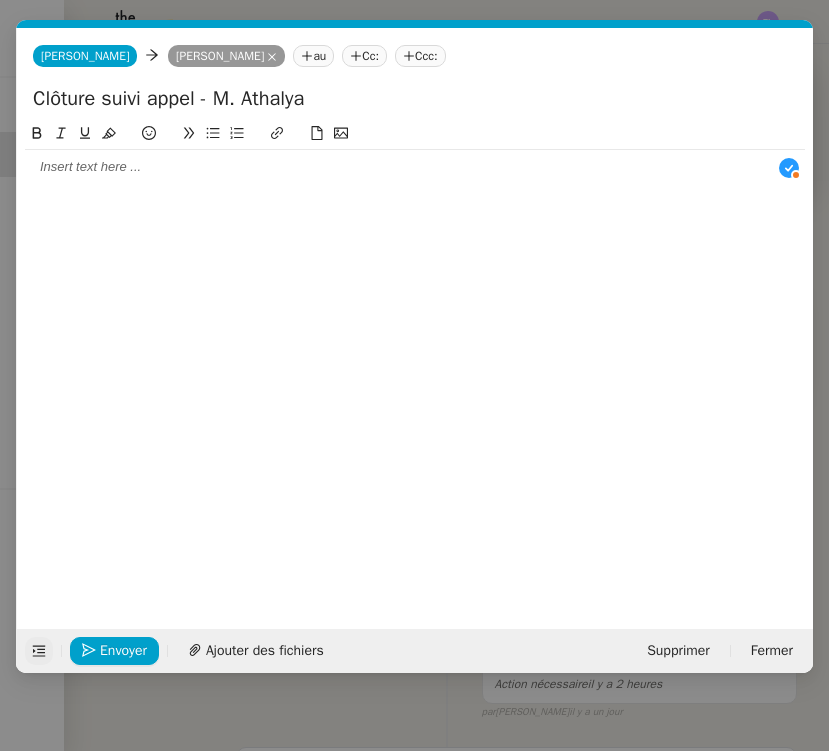 click 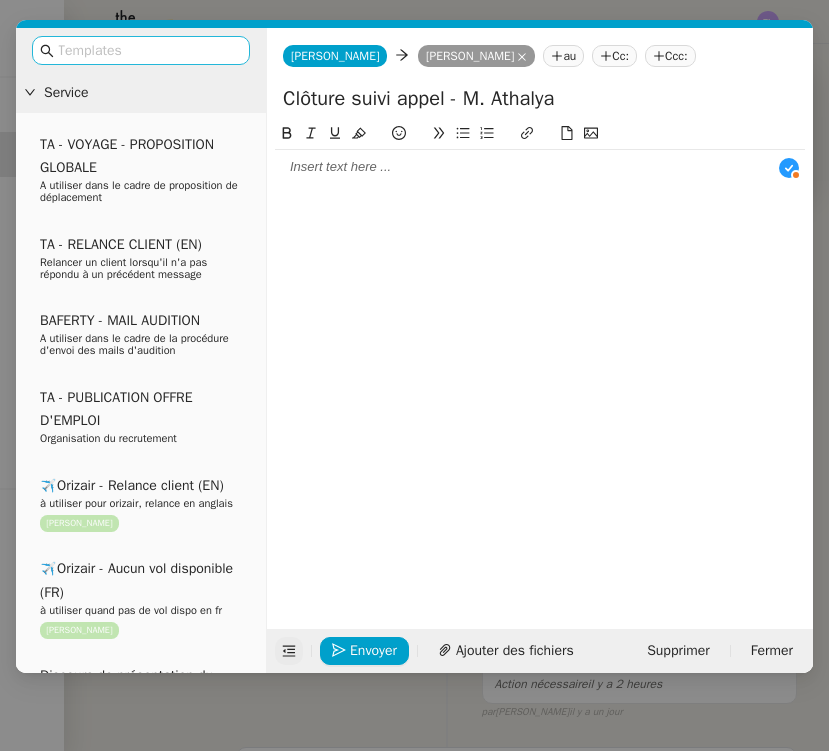 click at bounding box center (148, 50) 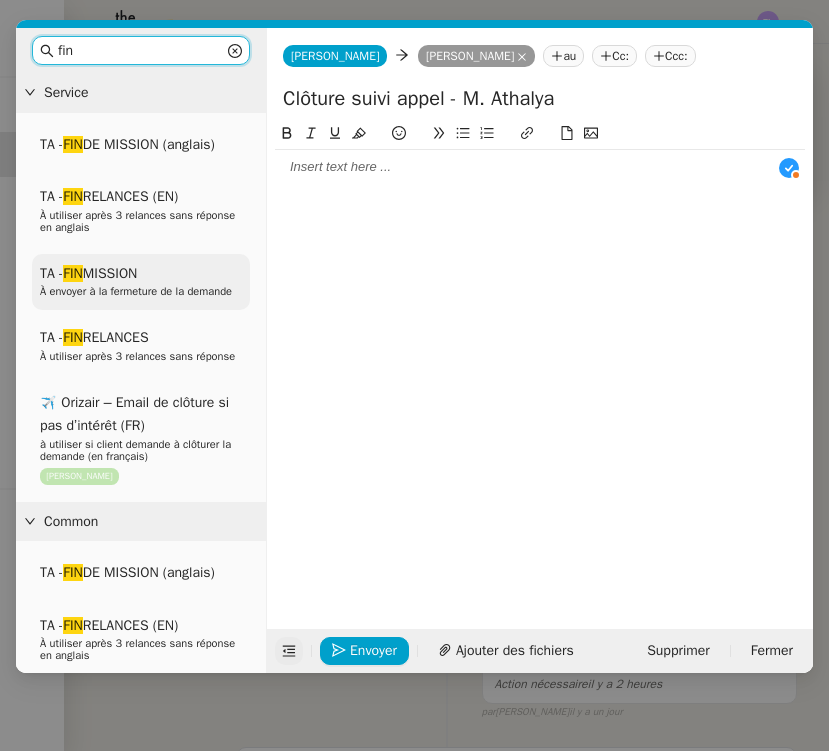 type on "fin" 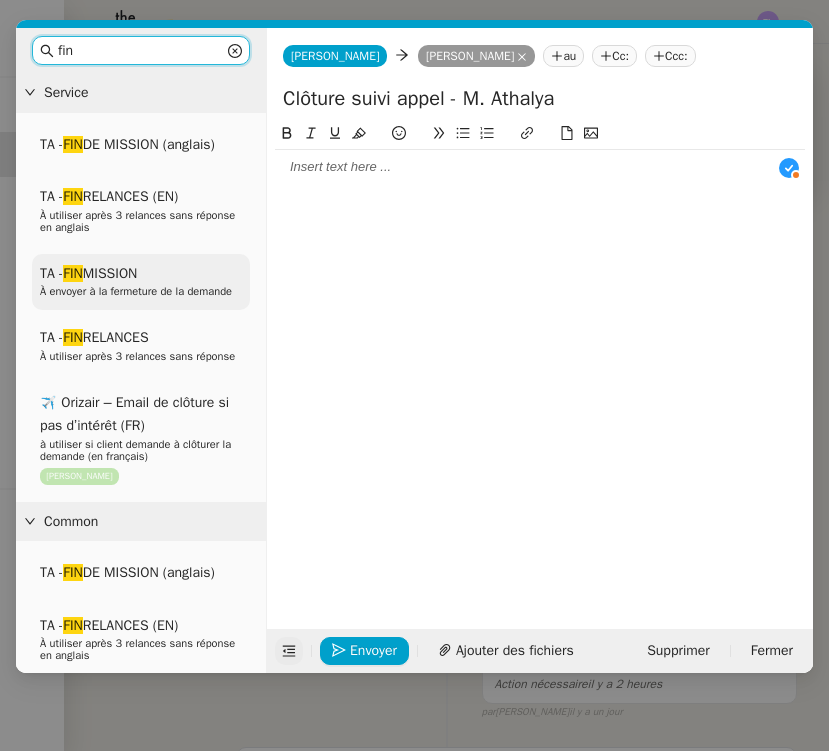 click on "À envoyer à la fermeture de la demande" at bounding box center (136, 291) 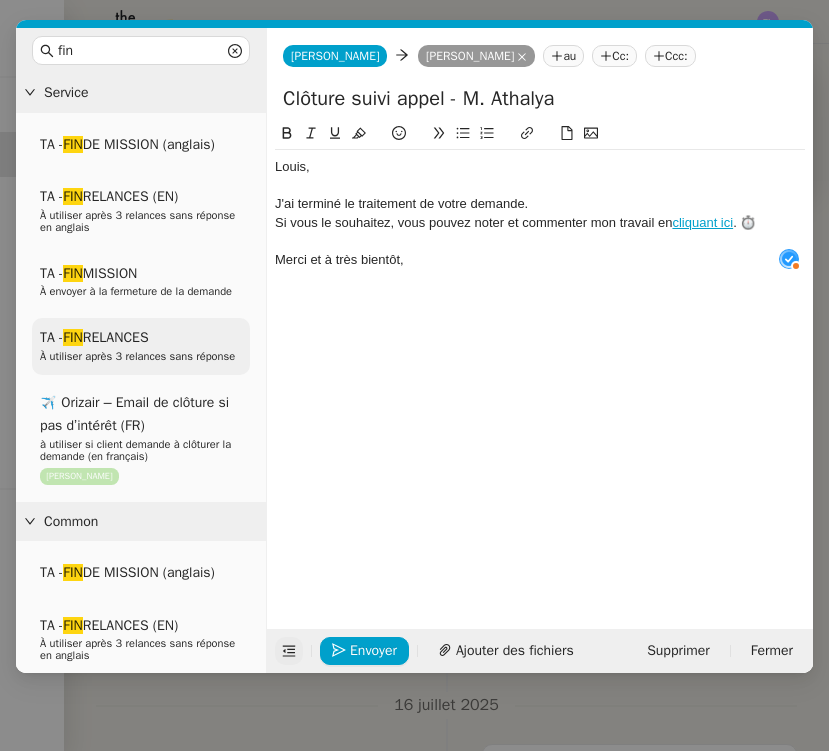 click on "TA -  FIN  RELANCES" at bounding box center [94, 337] 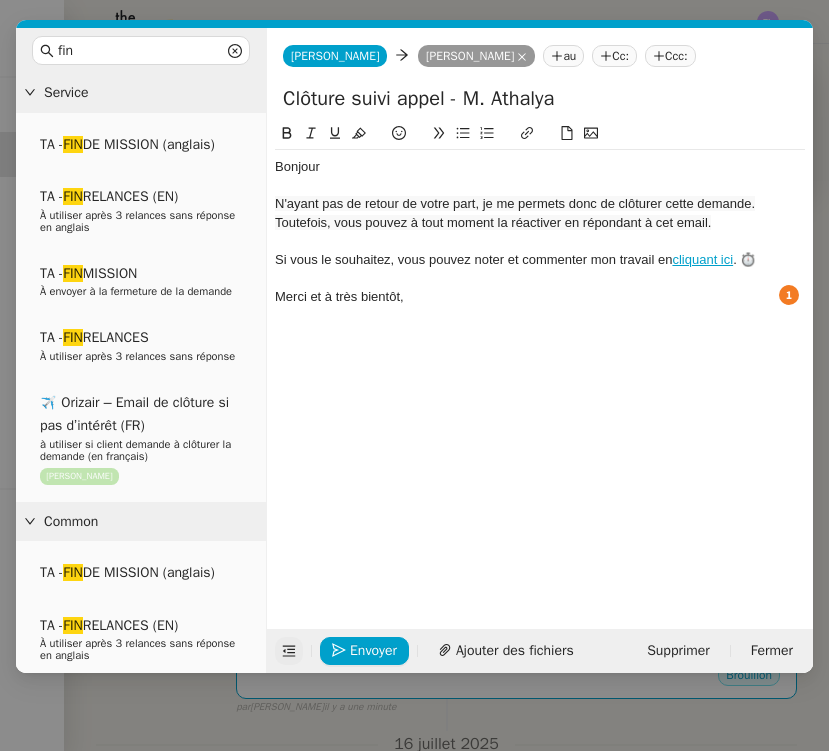 drag, startPoint x: 324, startPoint y: 165, endPoint x: 445, endPoint y: 165, distance: 121 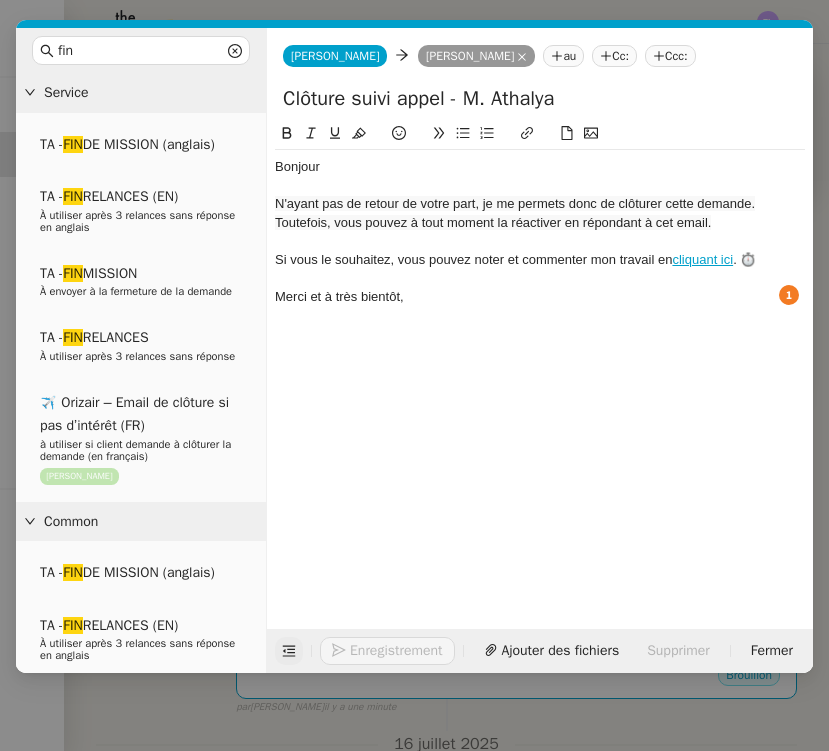 type 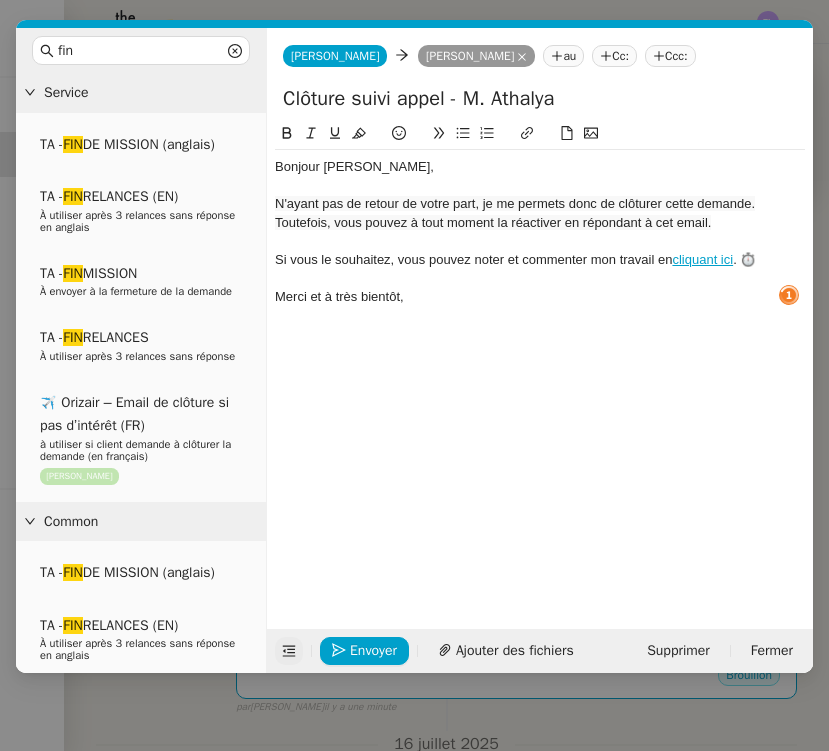 click on "N'ayant pas de retour de votre part, je me permets donc de clôturer cette demande." 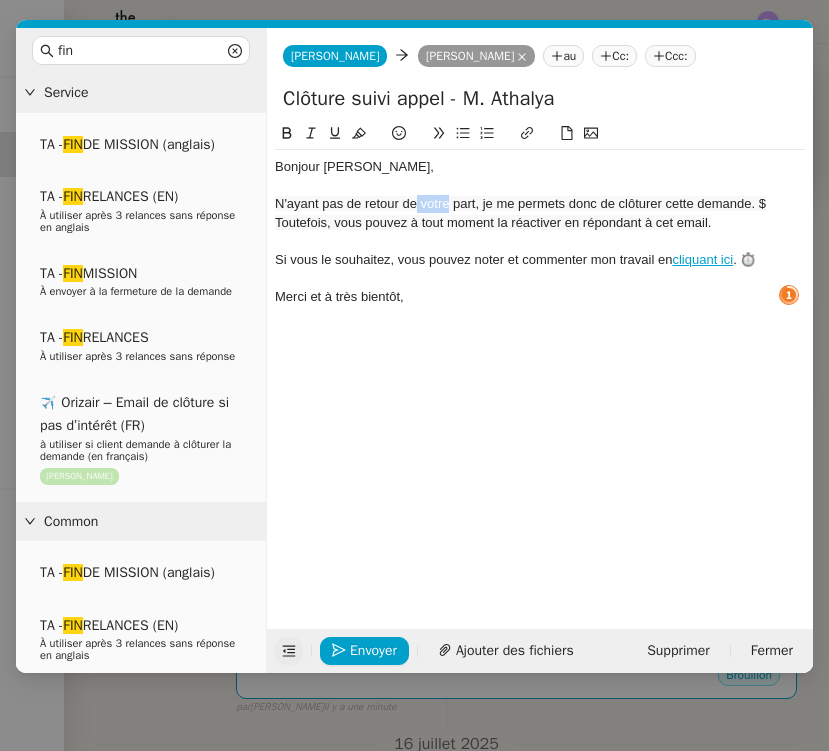 drag, startPoint x: 449, startPoint y: 202, endPoint x: 418, endPoint y: 205, distance: 31.144823 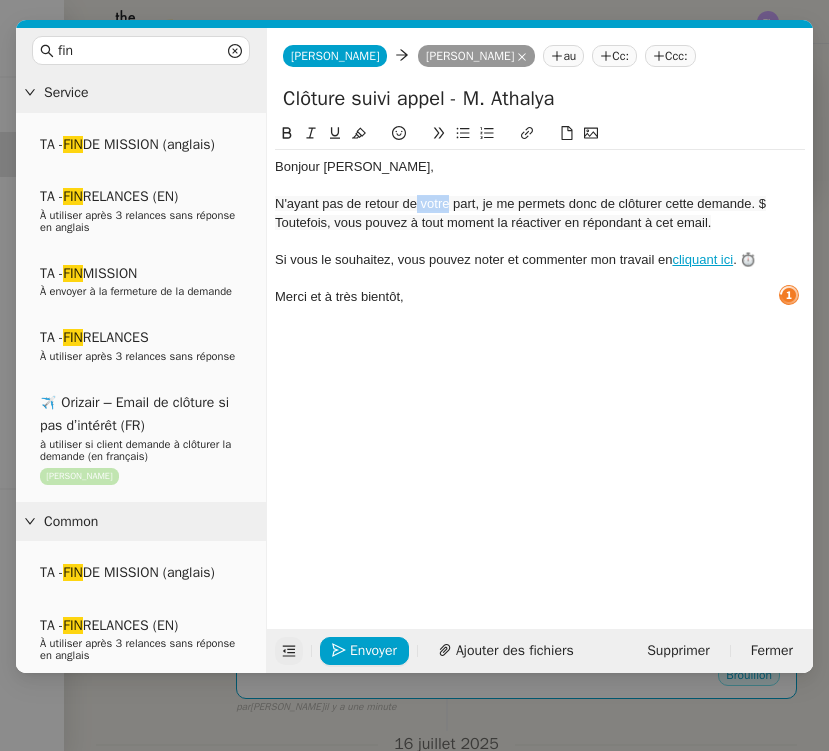 click on "N'ayant pas de retour de votre part, je me permets donc de clôturer cette demande. $" 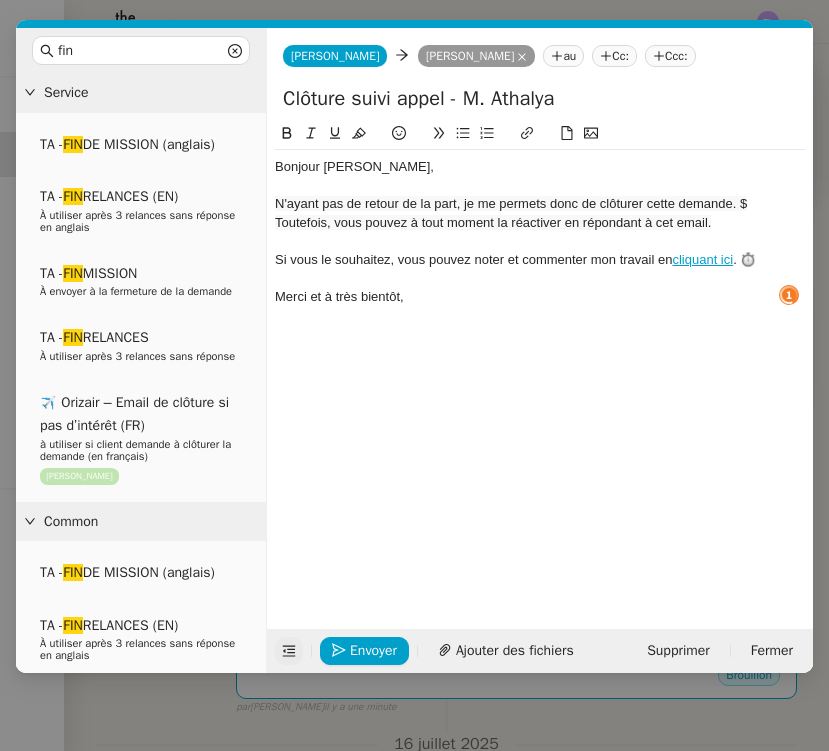 click on "N'ayant pas de retour de la part, je me permets donc de clôturer cette demande. $" 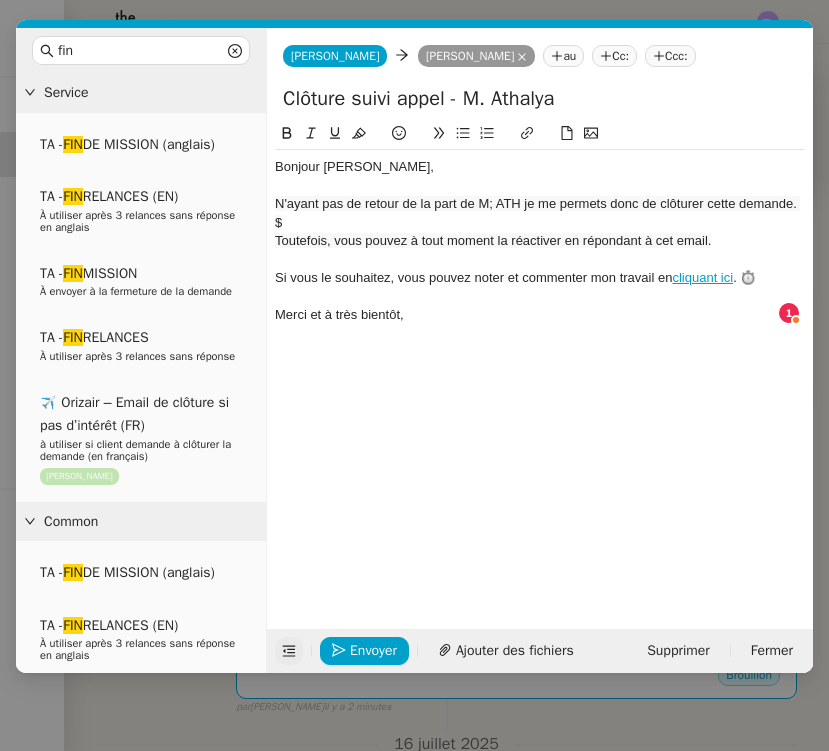 click on "N'ayant pas de retour de la part de M; ATH je me permets donc de clôturer cette demande. $" 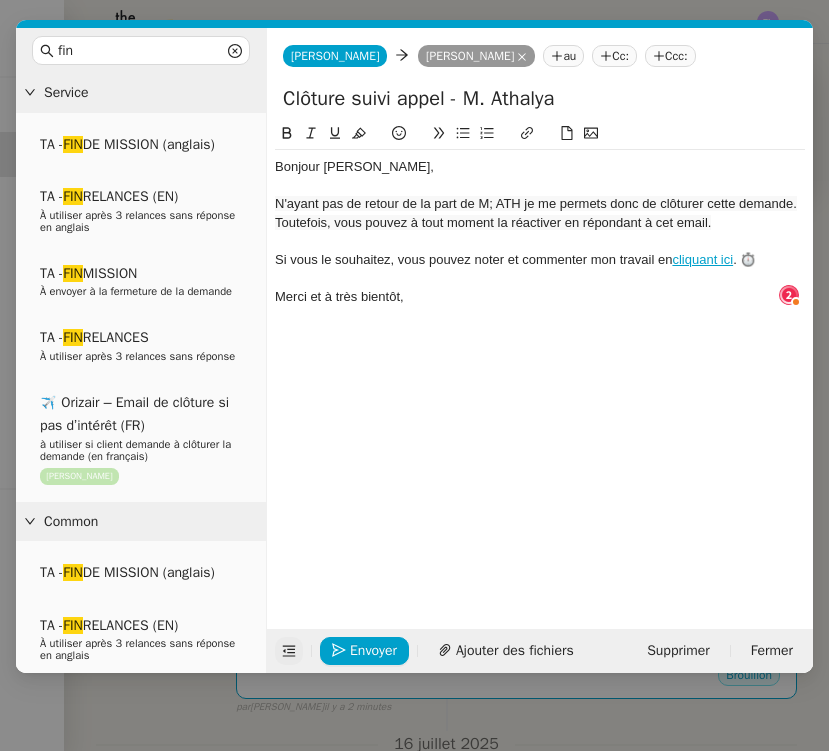 click on "N'ayant pas de retour de la part de M; ATH je me permets donc de clôturer cette demande." 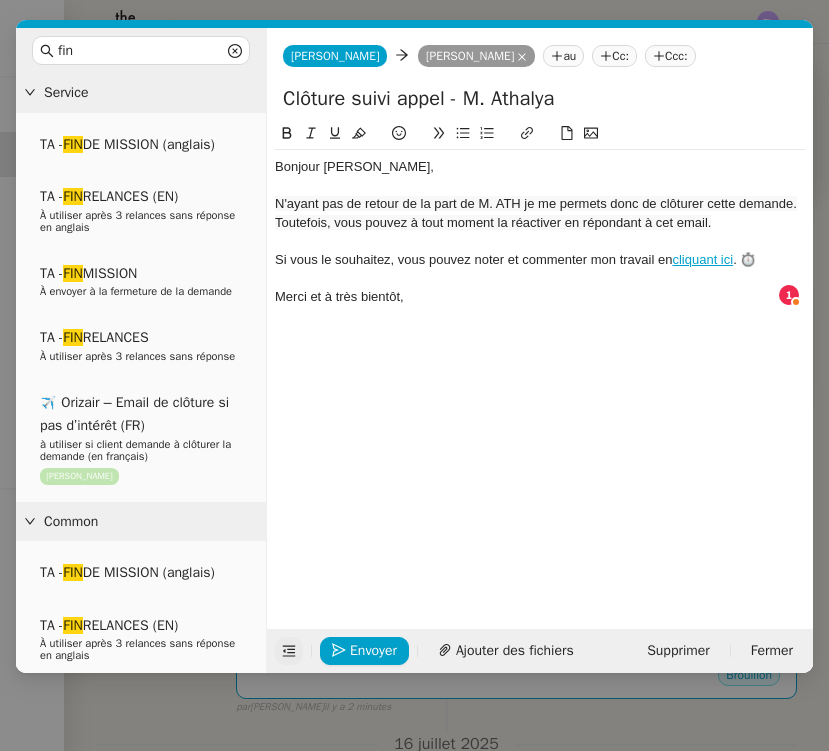 click on "N'ayant pas de retour de la part de M. ATH je me permets donc de clôturer cette demande." 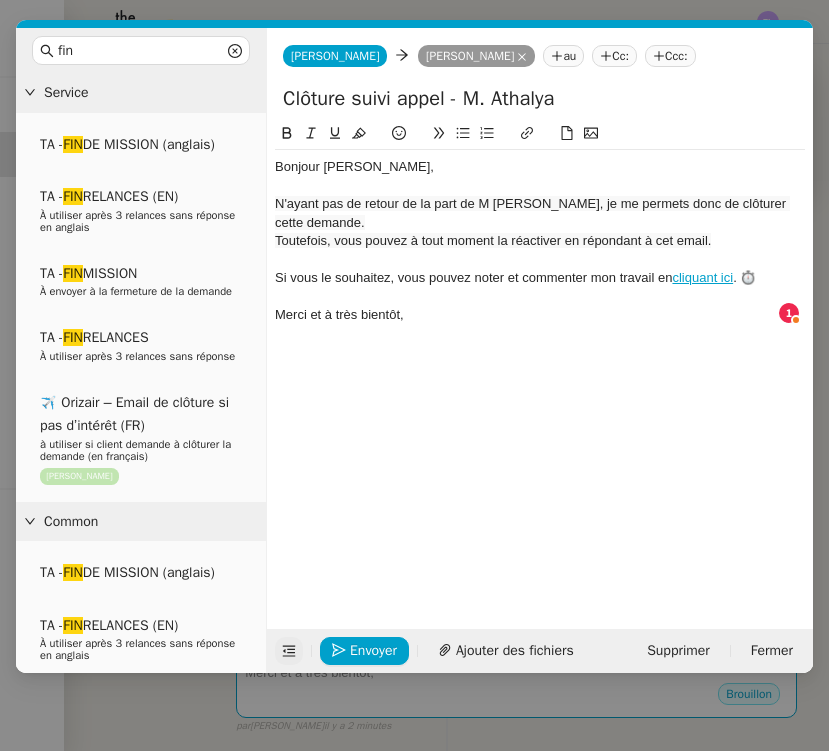 click on "N'ayant pas de retour de la part de M [PERSON_NAME], je me permets donc de clôturer cette demande." 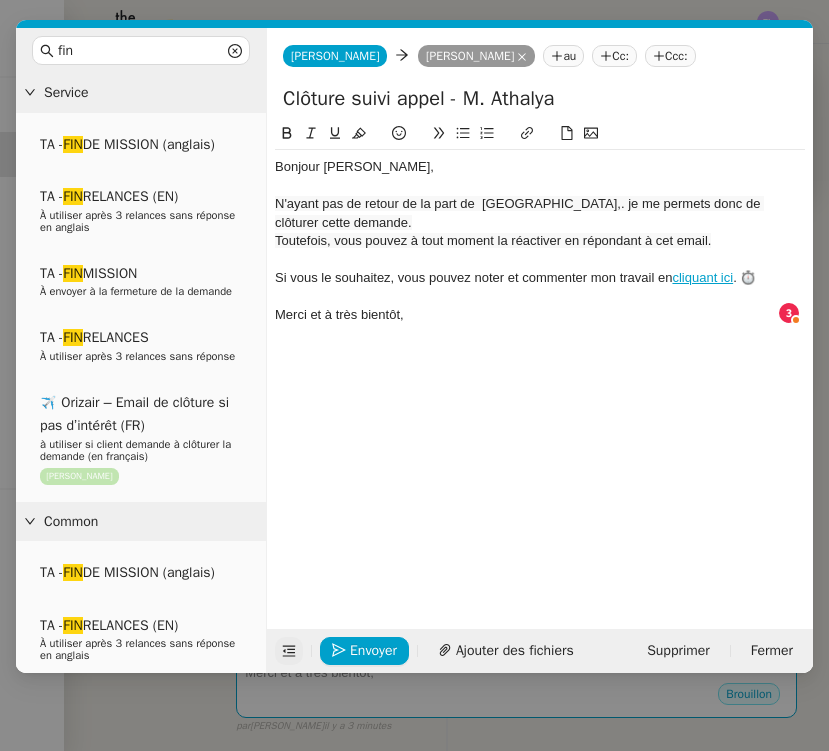 click on "N'ayant pas de retour de la part de  [GEOGRAPHIC_DATA],. je me permets donc de clôturer cette demande." 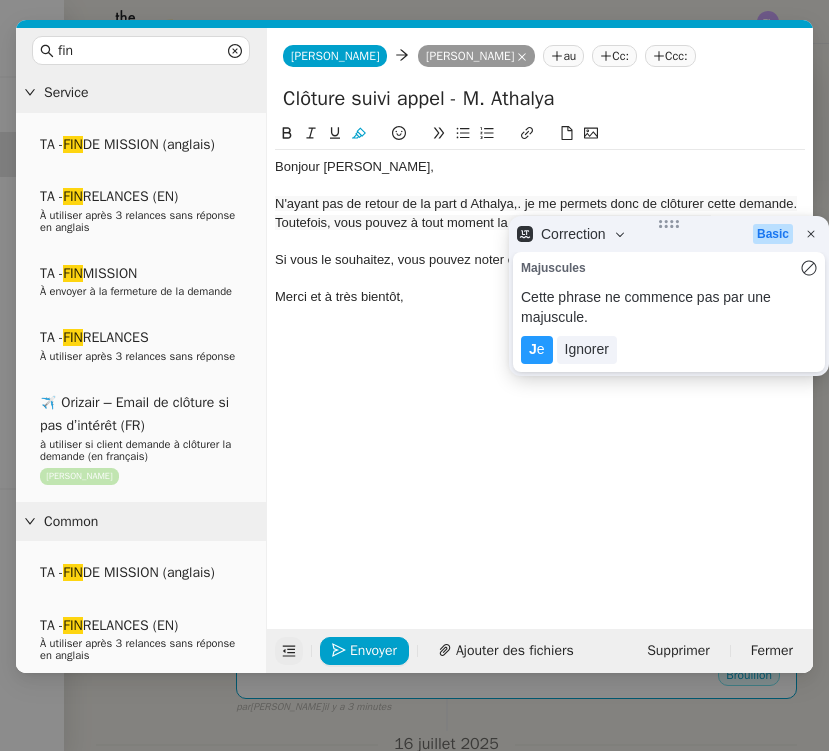 click 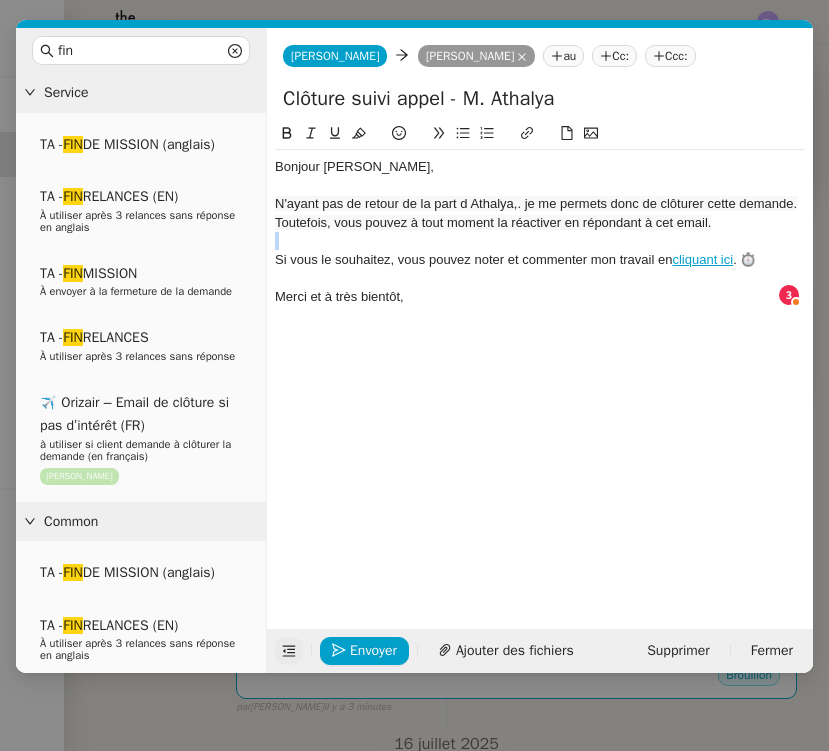 click 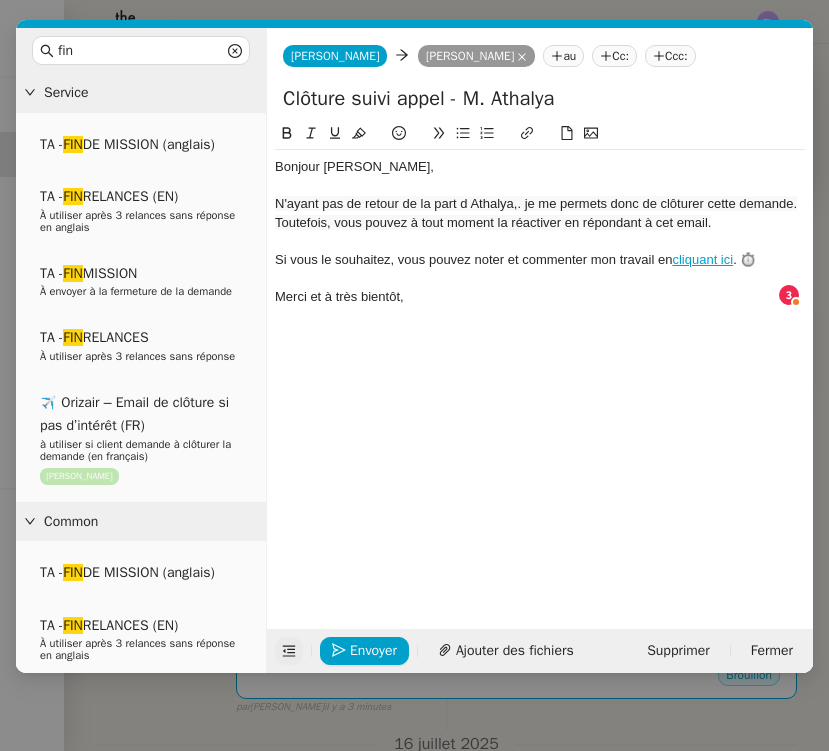 click on "N'ayant pas de retour de la part d Athalya,. je me permets donc de clôturer cette demande." 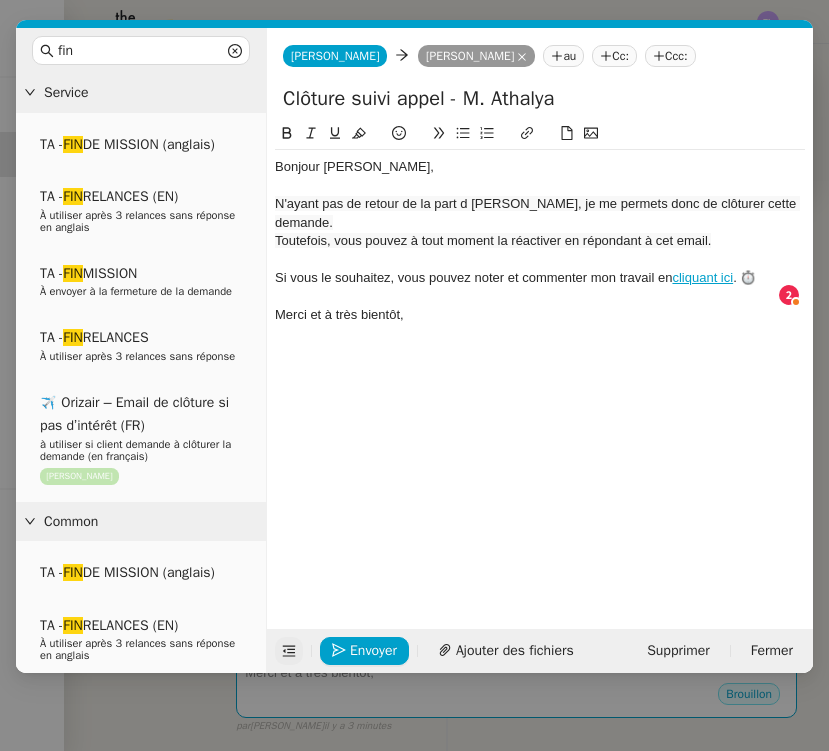 click on "N'ayant pas de retour de la part d [PERSON_NAME], je me permets donc de clôturer cette demande." 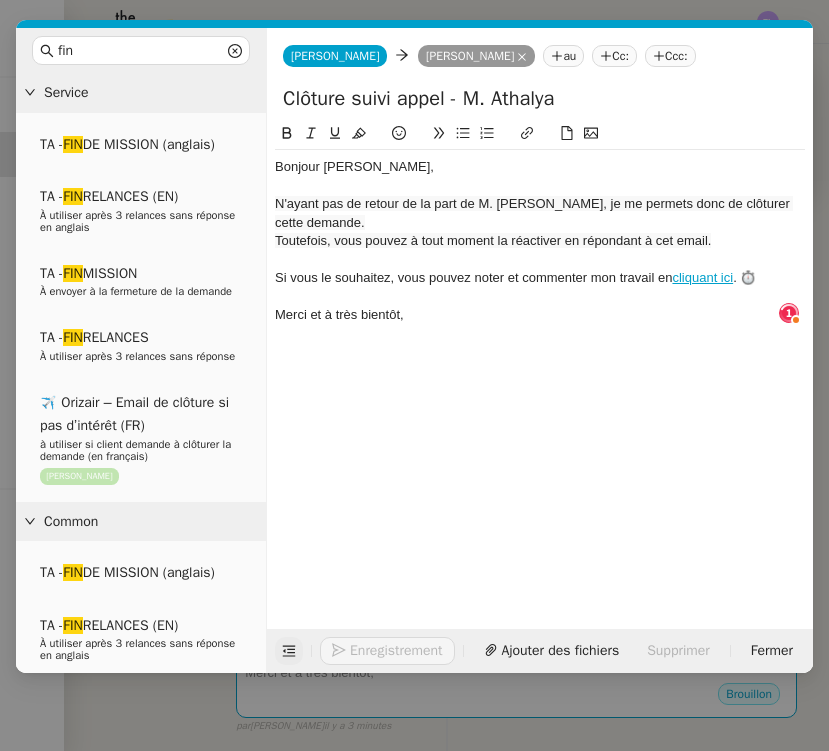 click on "N'ayant pas de retour de la part de M. [PERSON_NAME], je me permets donc de clôturer cette demande." 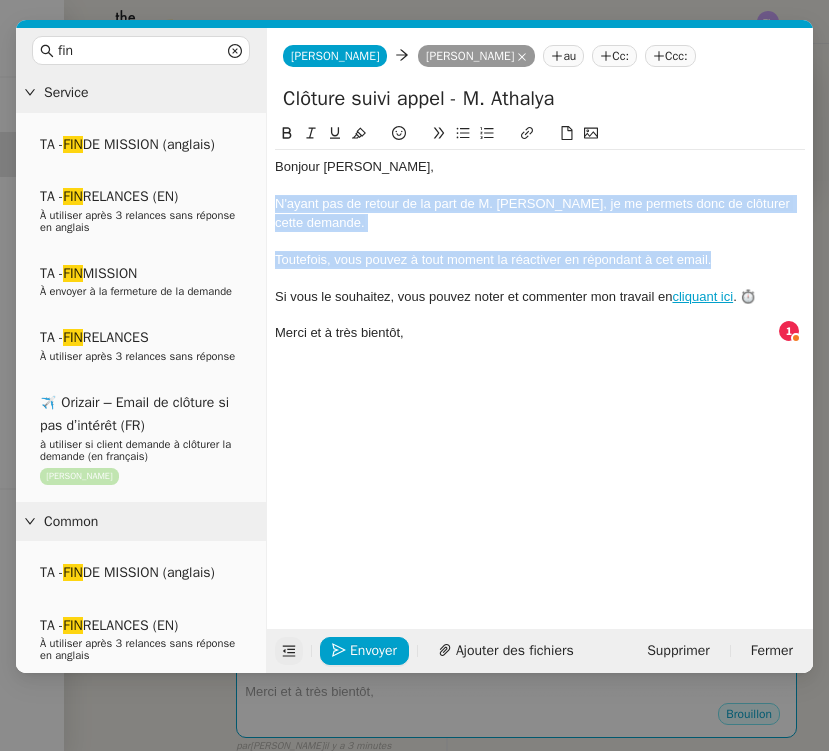 drag, startPoint x: 718, startPoint y: 264, endPoint x: 452, endPoint y: 125, distance: 300.1283 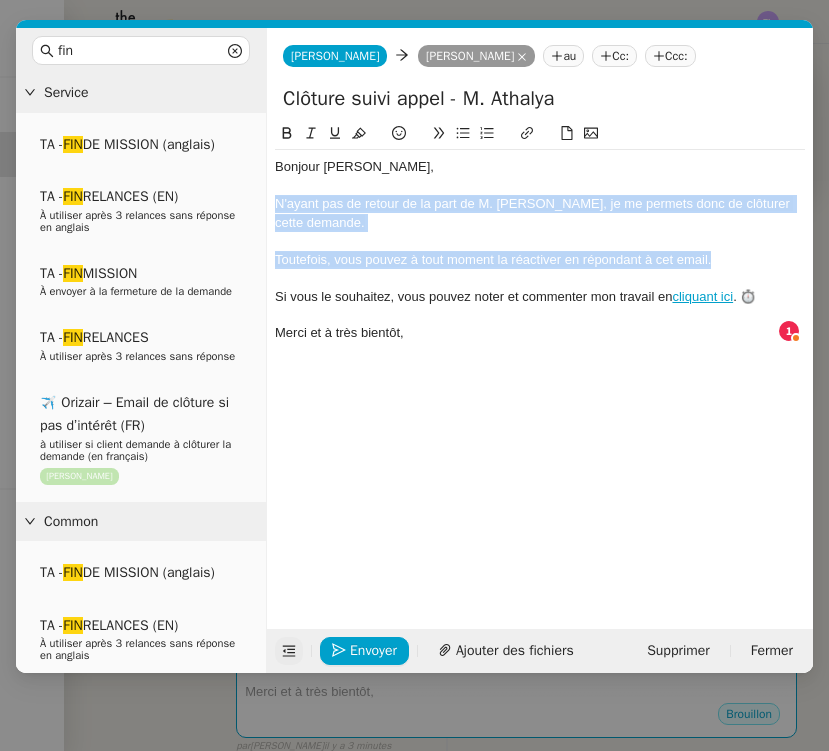 click on "fin Service TA -  FIN  DE MISSION (anglais)    TA -  FIN  RELANCES (EN)    À utiliser après 3 relances sans réponse en anglais  TA -  FIN  MISSION    À envoyer à la fermeture de la demande TA -  FIN  RELANCES     À utiliser après 3 relances sans réponse  ✈️ Orizair – Email de clôture si pas d’intérêt (FR)    à utiliser si client demande à clôturer la demande (en français)   [PERSON_NAME] Common TA -  FIN  DE MISSION (anglais)    TA -  FIN  RELANCES (EN)    À utiliser après 3 relances sans réponse en anglais  TA -  FIN  MISSION    À envoyer à la fermeture de la demande TA -  FIN  RELANCES     À utiliser après 3 relances sans réponse  ✈️ Orizair – Email de clôture si pas d’intérêt (FR)    à utiliser si client demande à clôturer la demande (en français)   [PERSON_NAME] Other No Templates [PERSON_NAME]
au
Cc:
Ccc:
Clôture suivi appel - M. Athalya         Bonjour [PERSON_NAME], ﻿ cliquant ici . ⏱️ Merci et à très bientôt," at bounding box center [414, 350] 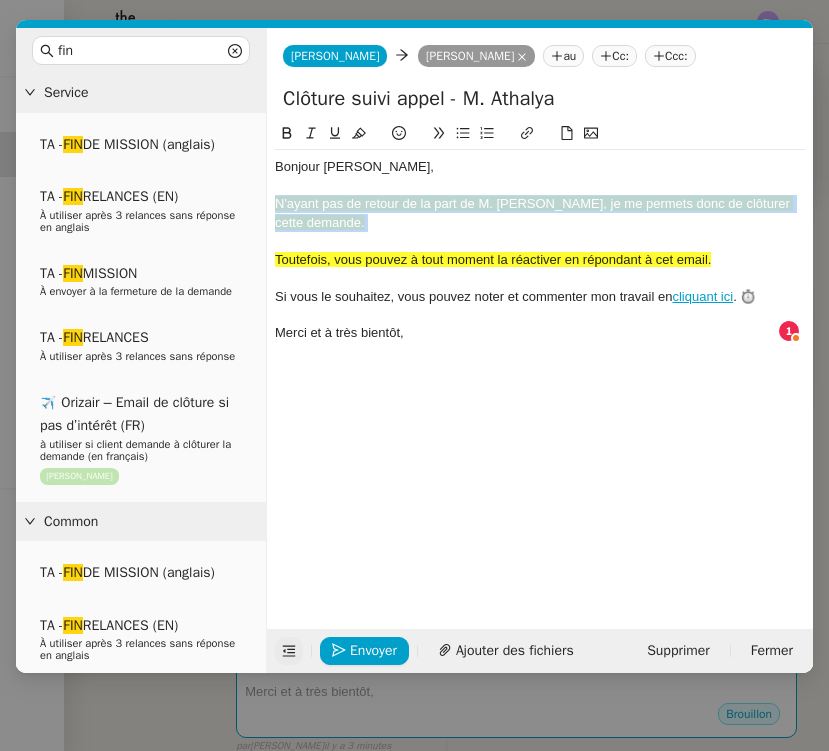 click 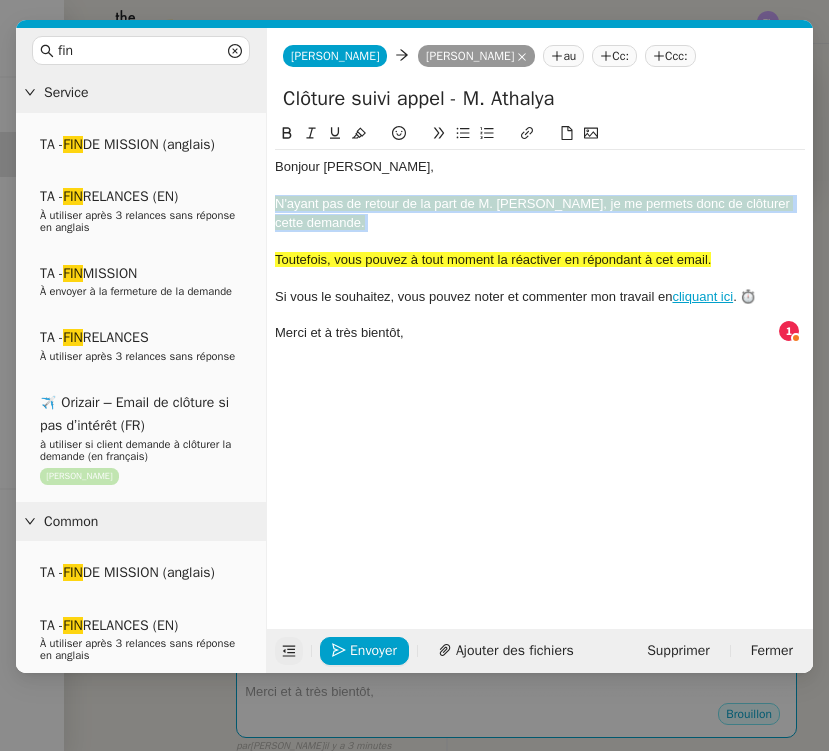 click 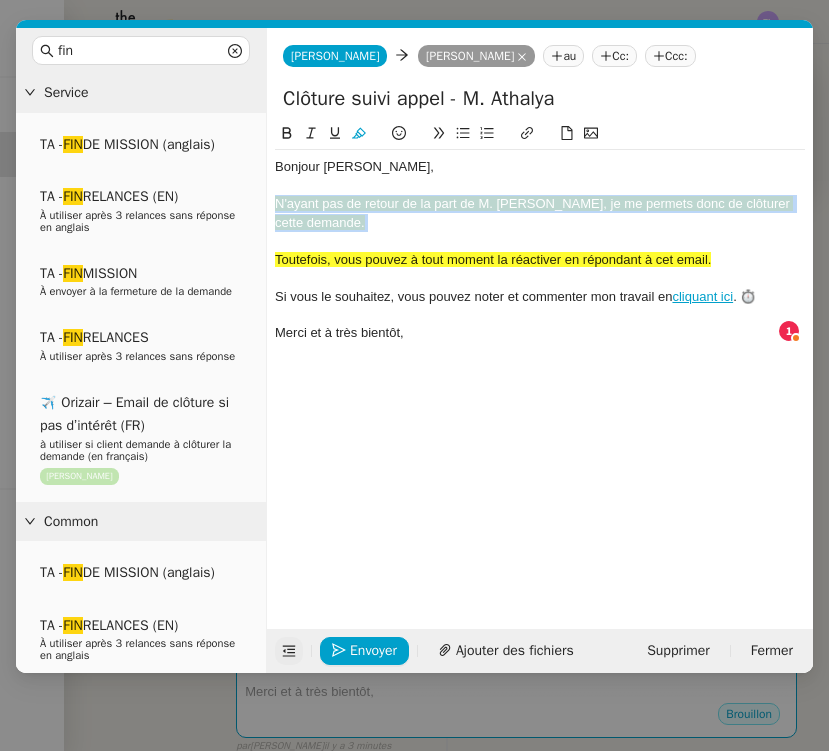 click 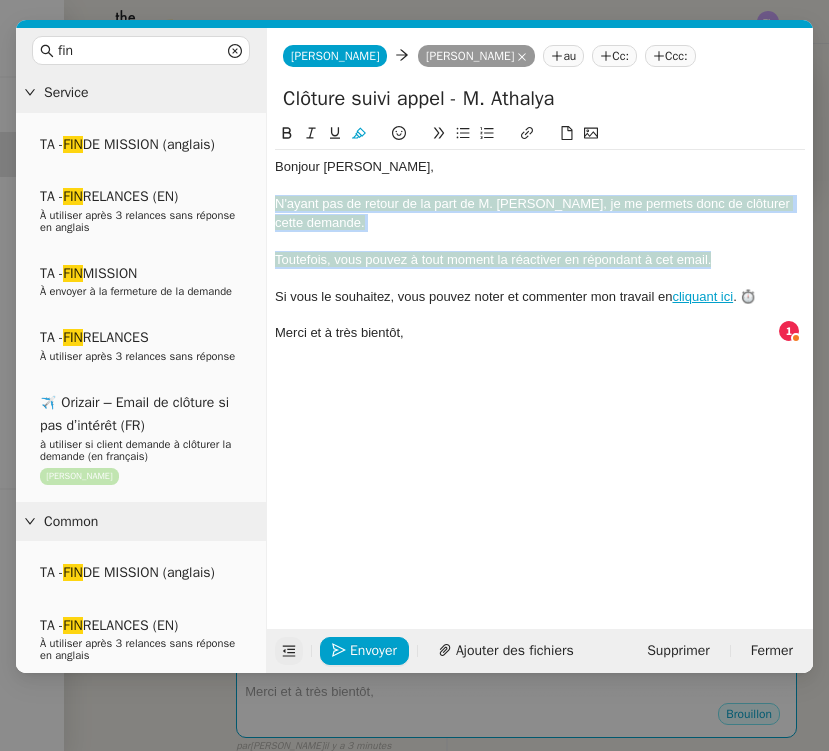 click 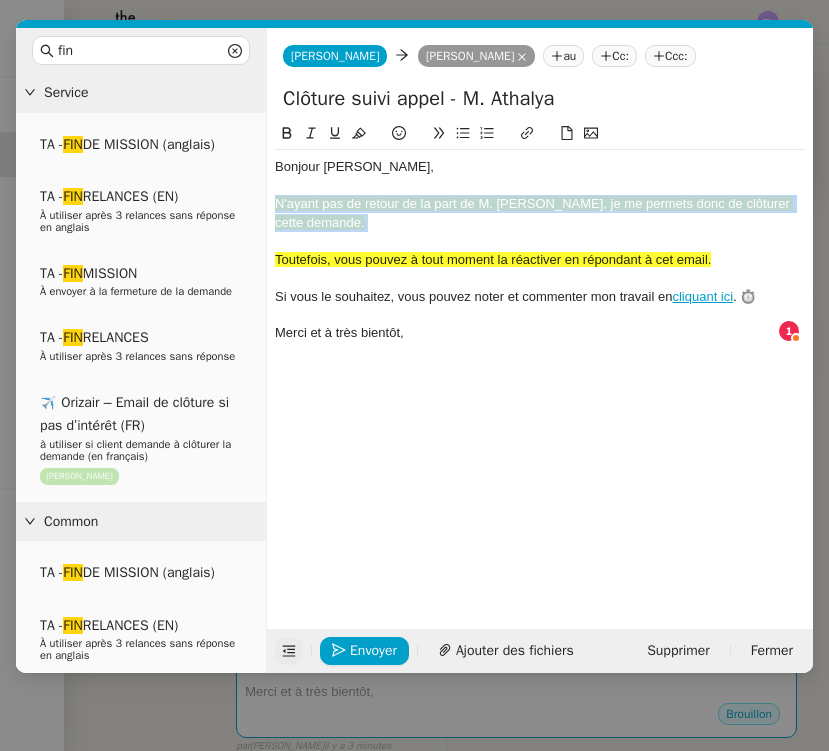 click 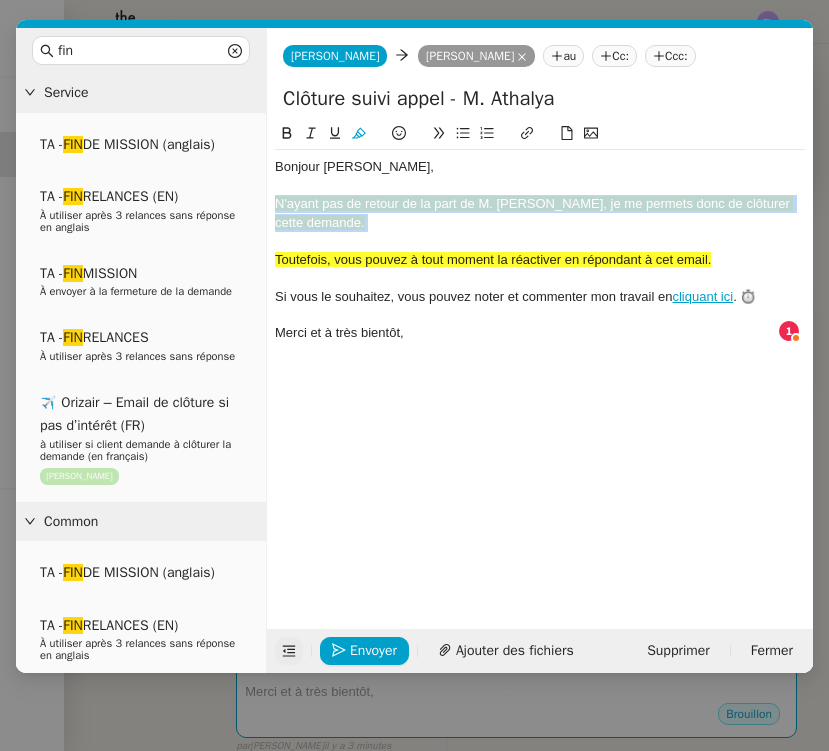 click 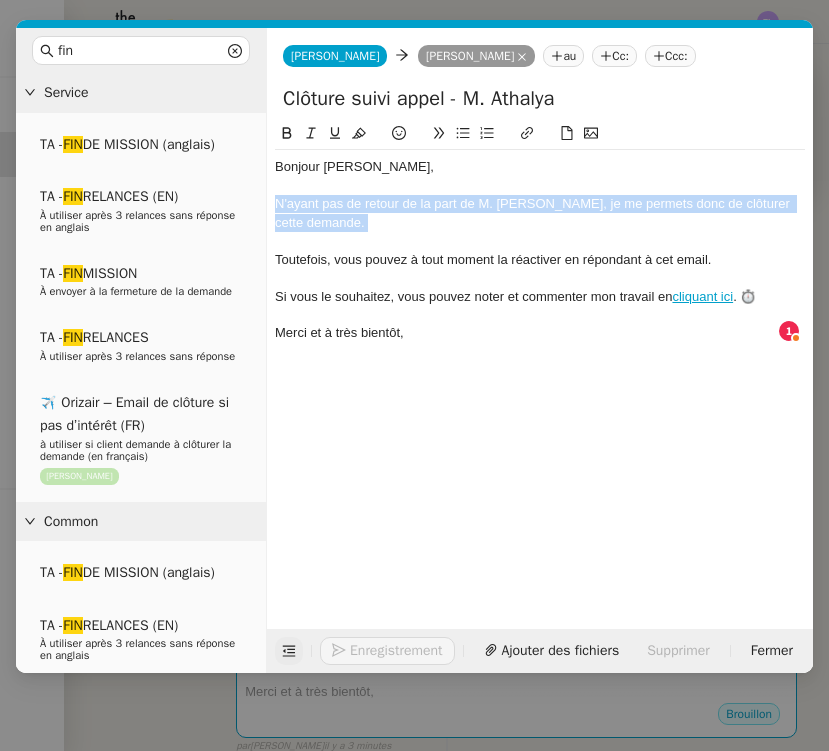 click 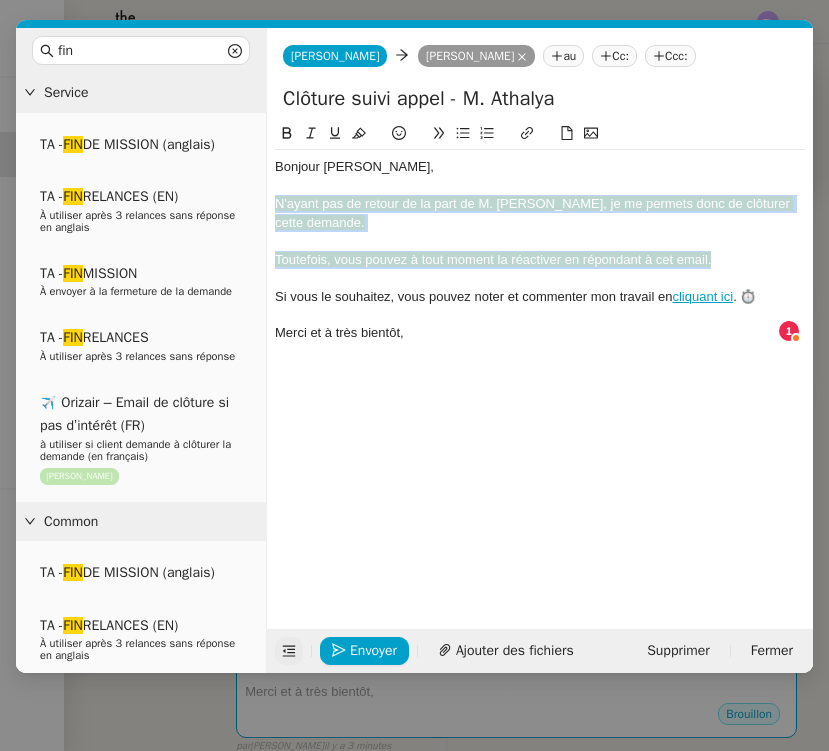 click 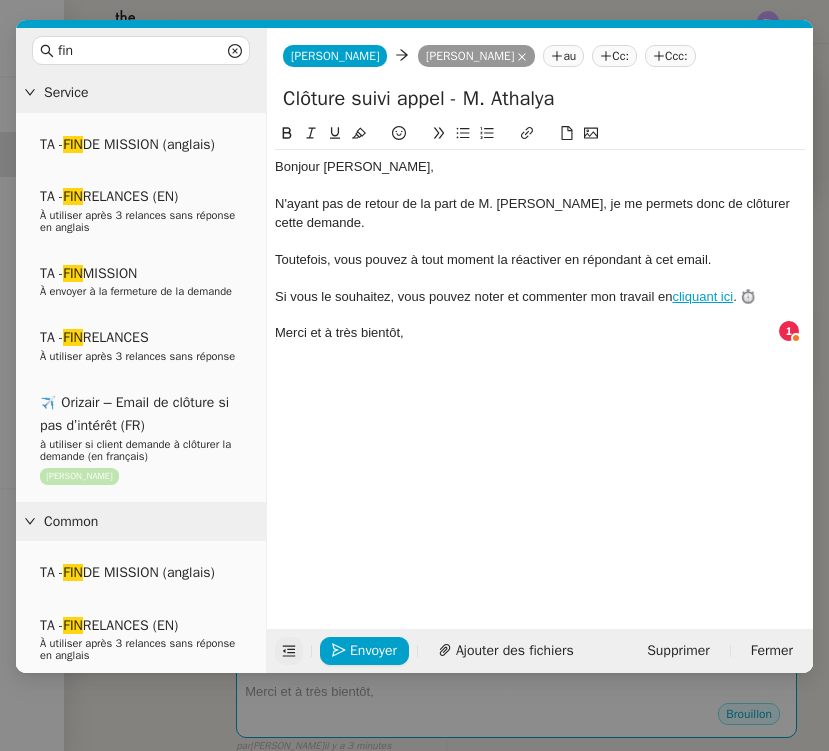 click on "Bonjour [PERSON_NAME], N'ayant pas de retour de la part de M. [PERSON_NAME], je me permets donc de clôturer cette demande.  ﻿ Toutefois, vous pouvez à tout moment la réactiver en répondant à cet email. Si vous le souhaitez, vous pouvez noter et commenter mon travail en  cliquant ici . ⏱️ Merci et à très bientôt," 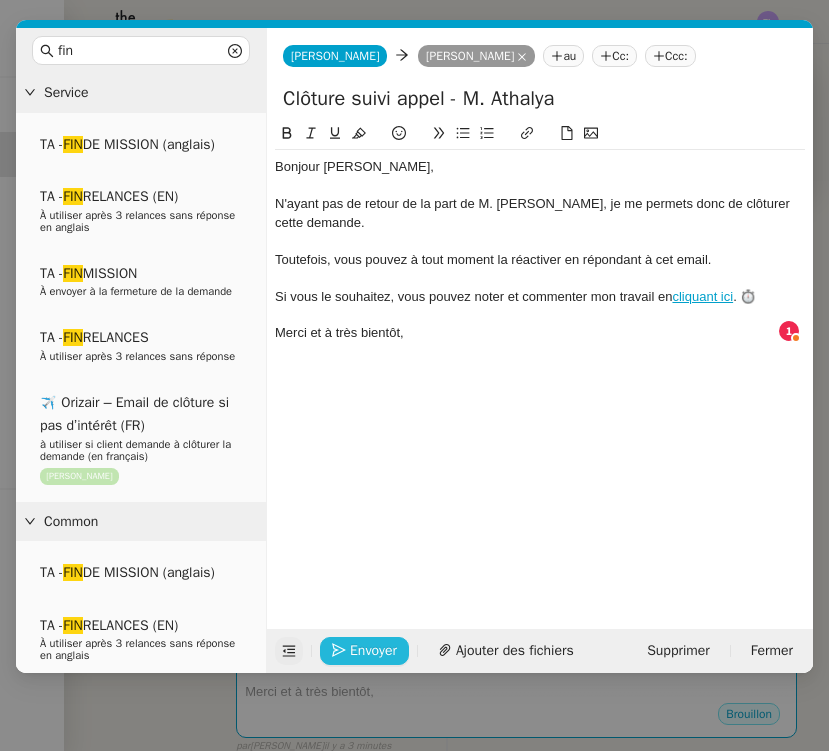 click on "Envoyer" 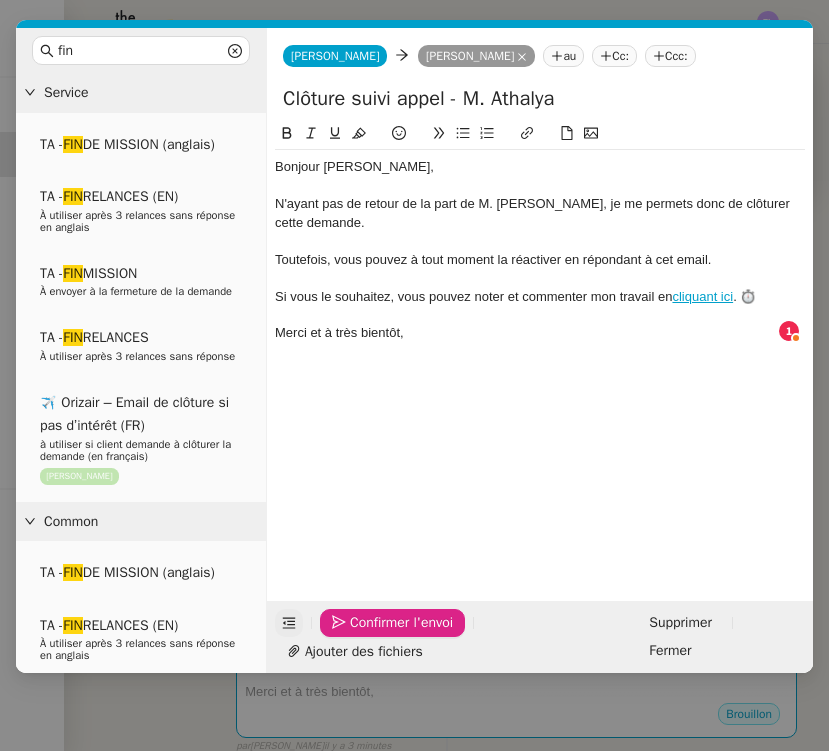 click on "Ajouter des fichiers" 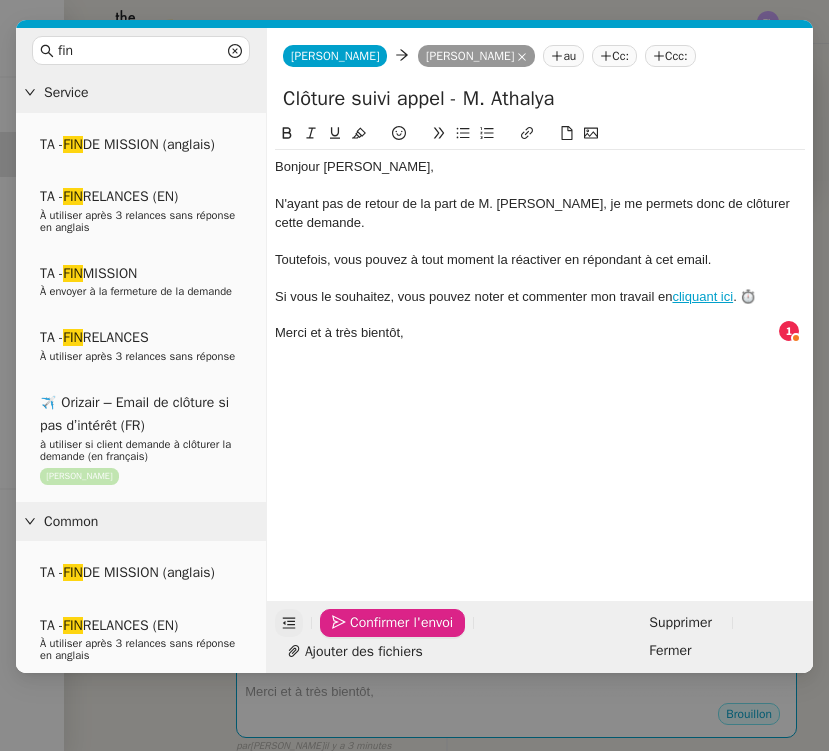 click on "Confirmer l'envoi" 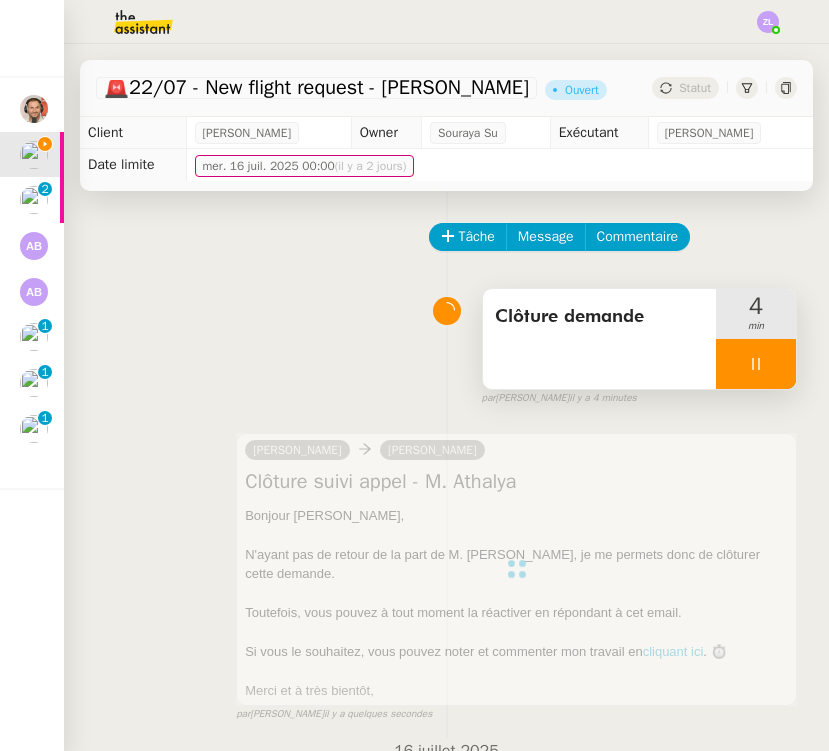 click at bounding box center (756, 364) 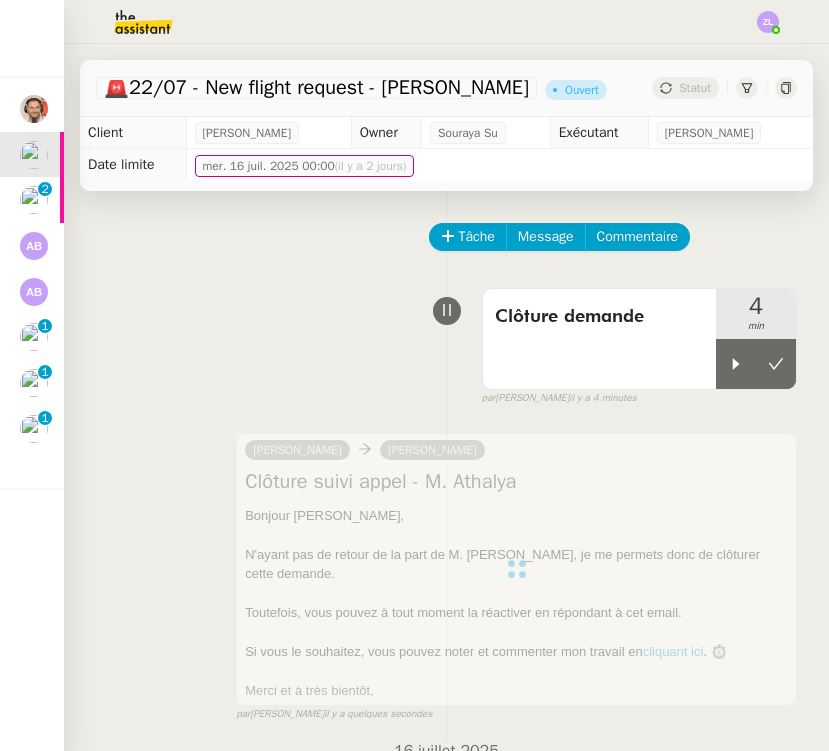 click 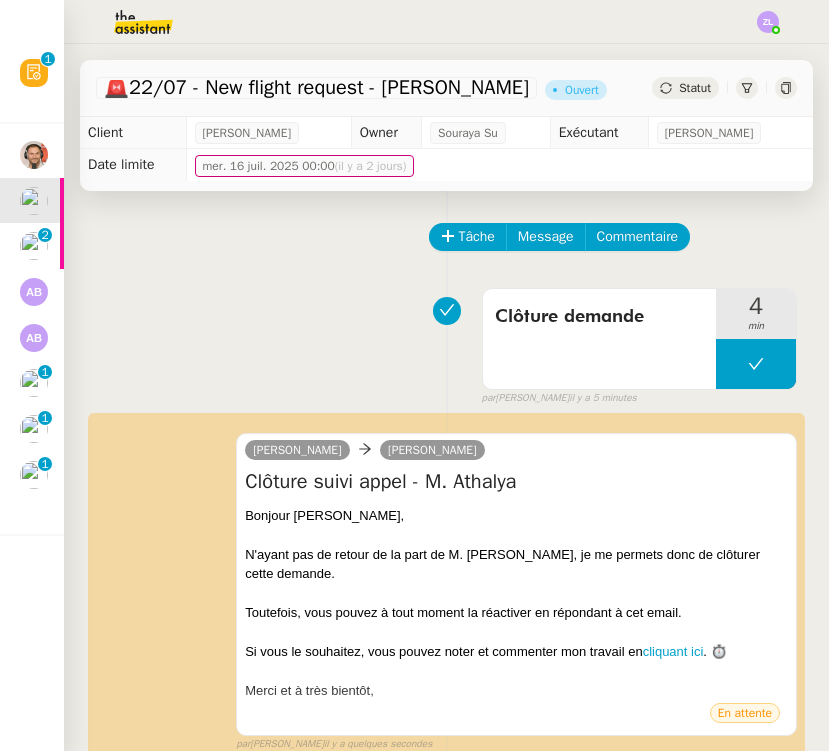 click 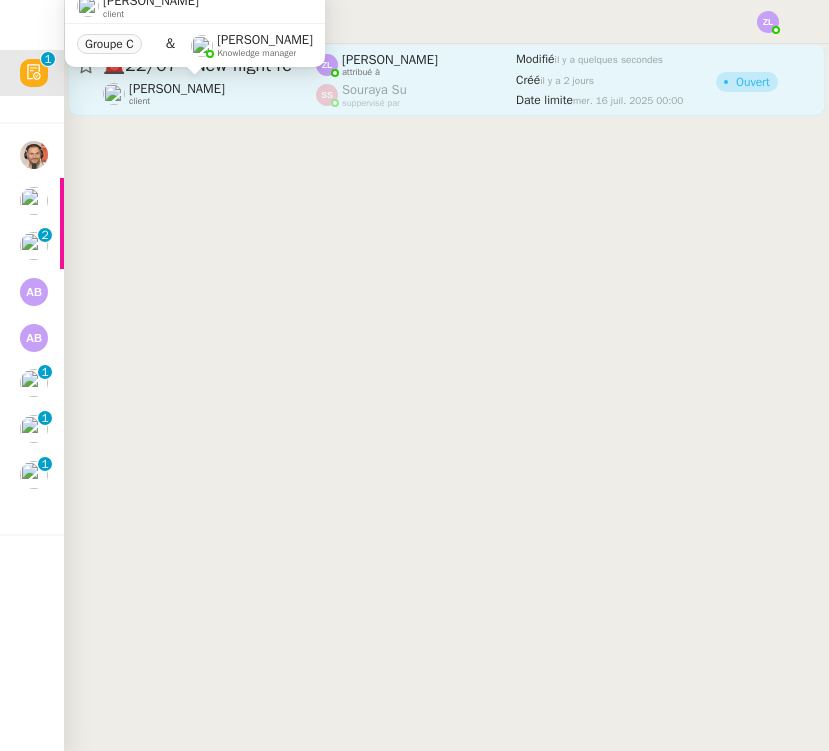 click on "[PERSON_NAME]    client" 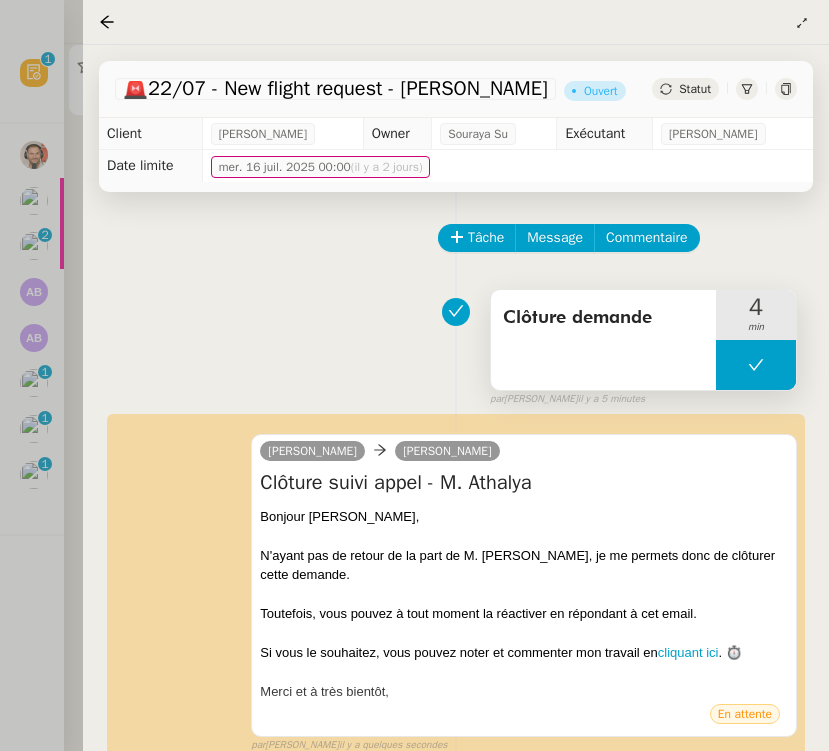 click at bounding box center (756, 365) 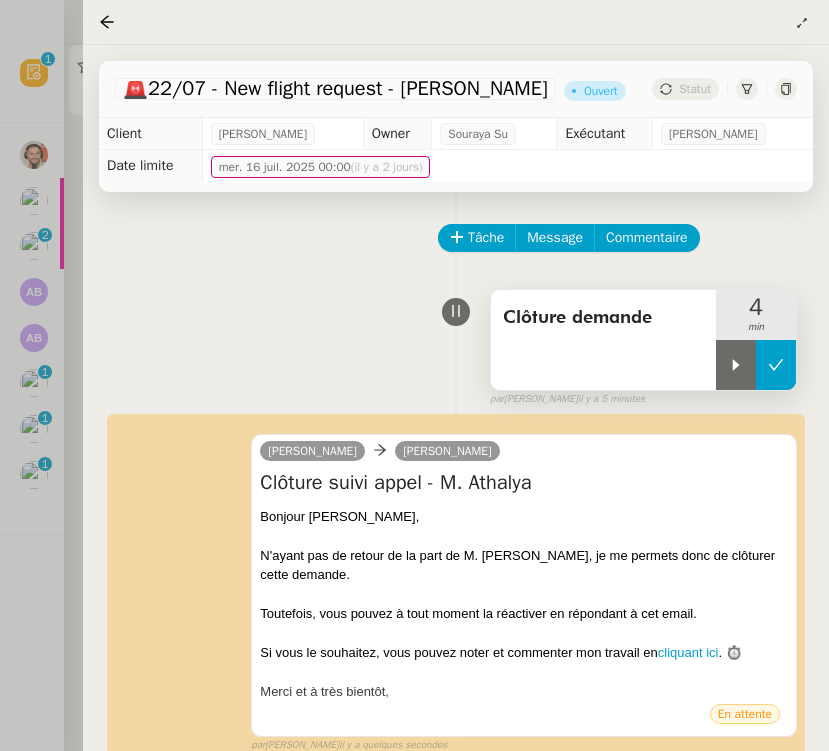 click 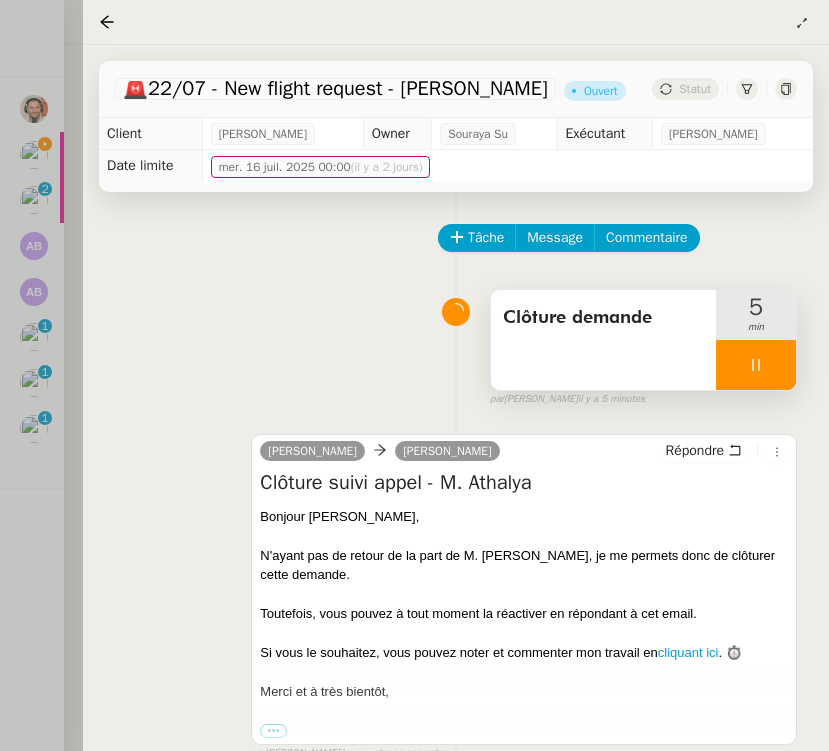 click at bounding box center [756, 365] 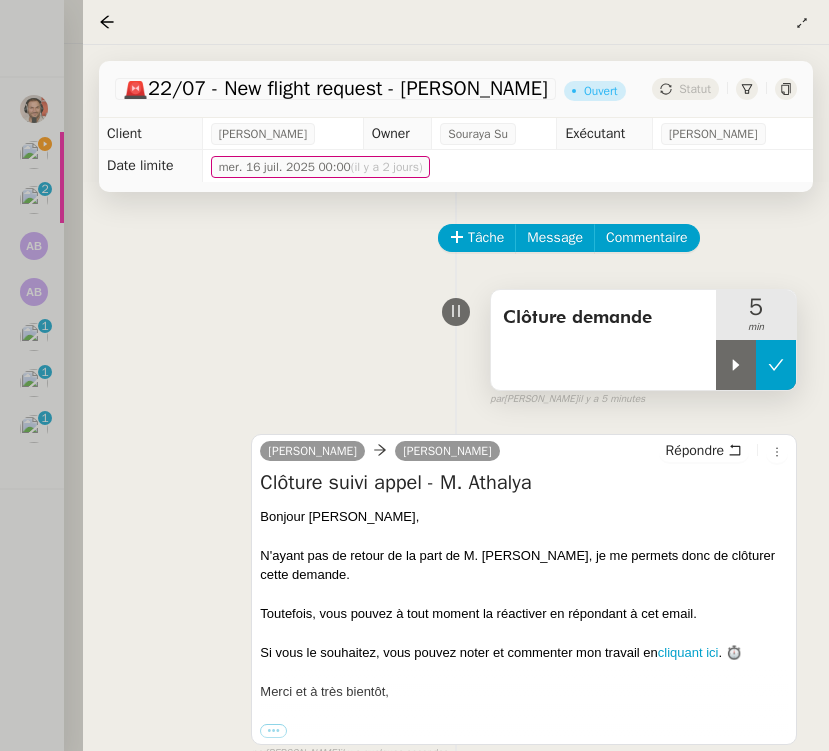 click at bounding box center [776, 365] 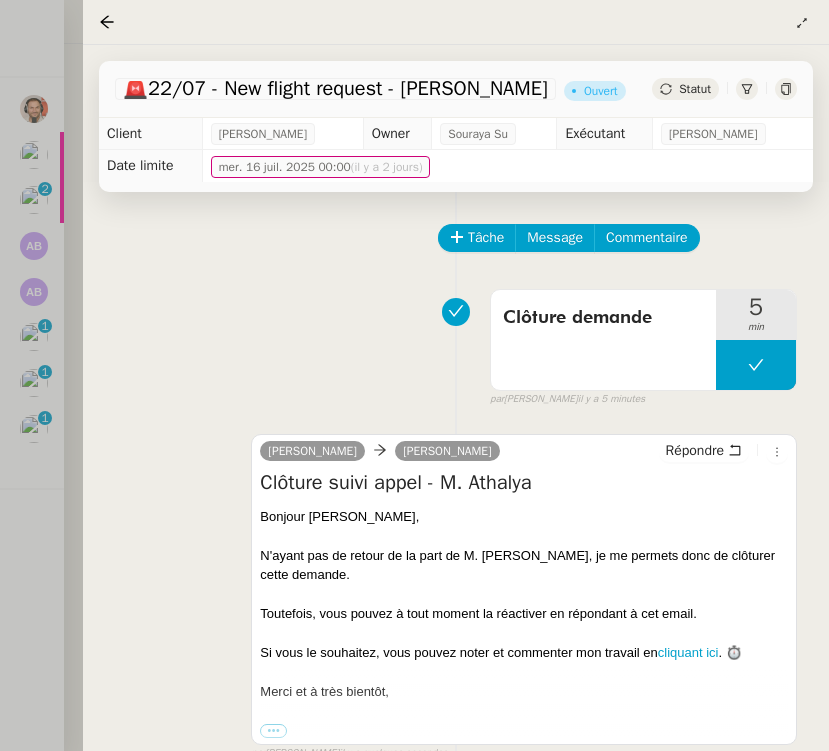 click on "Statut" 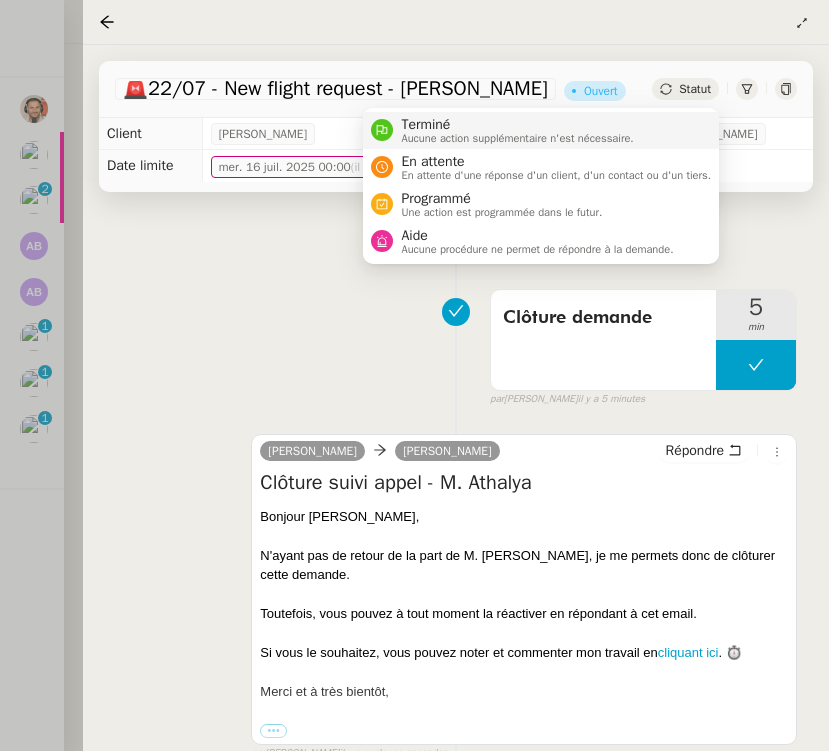 click on "Terminé Aucune action supplémentaire n'est nécessaire." at bounding box center (541, 130) 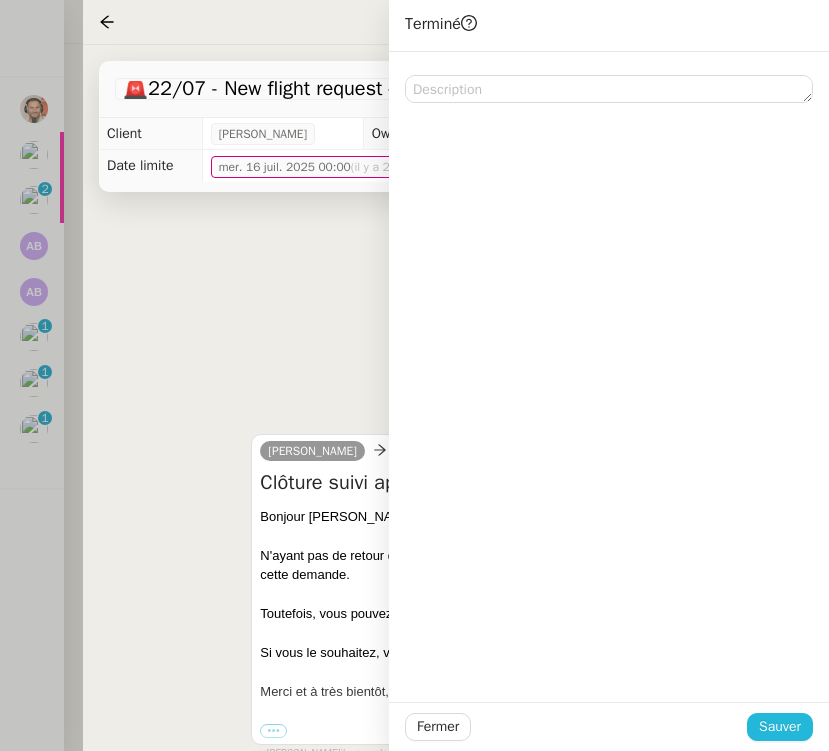 click on "Sauver" 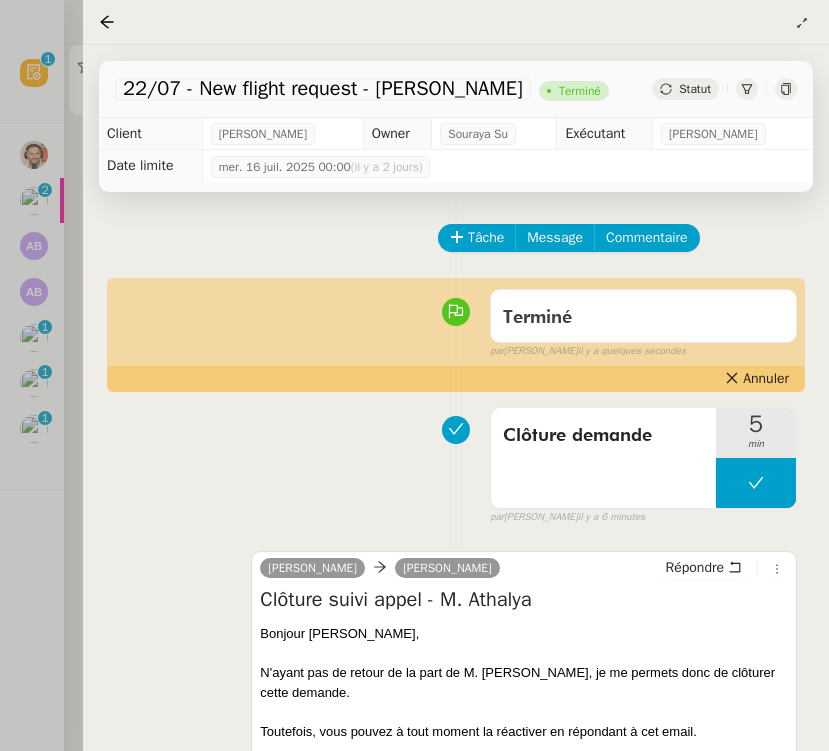 click at bounding box center [414, 375] 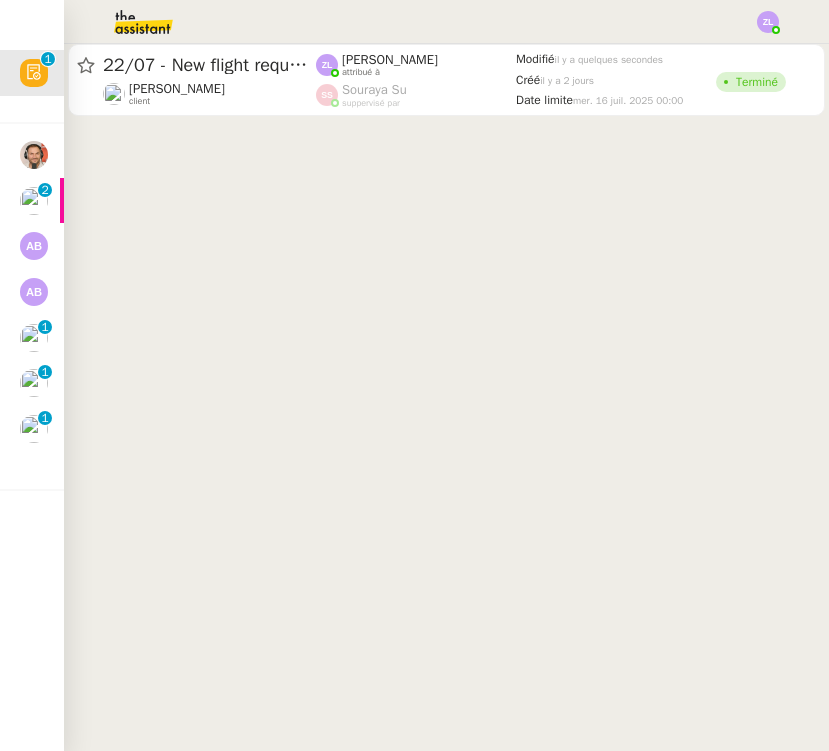 click 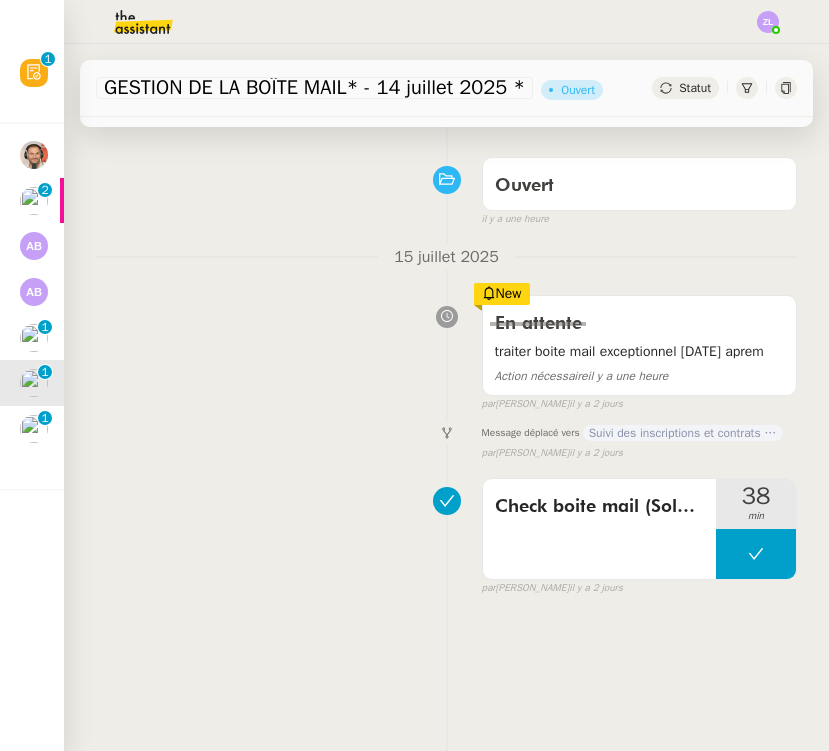 scroll, scrollTop: 170, scrollLeft: 0, axis: vertical 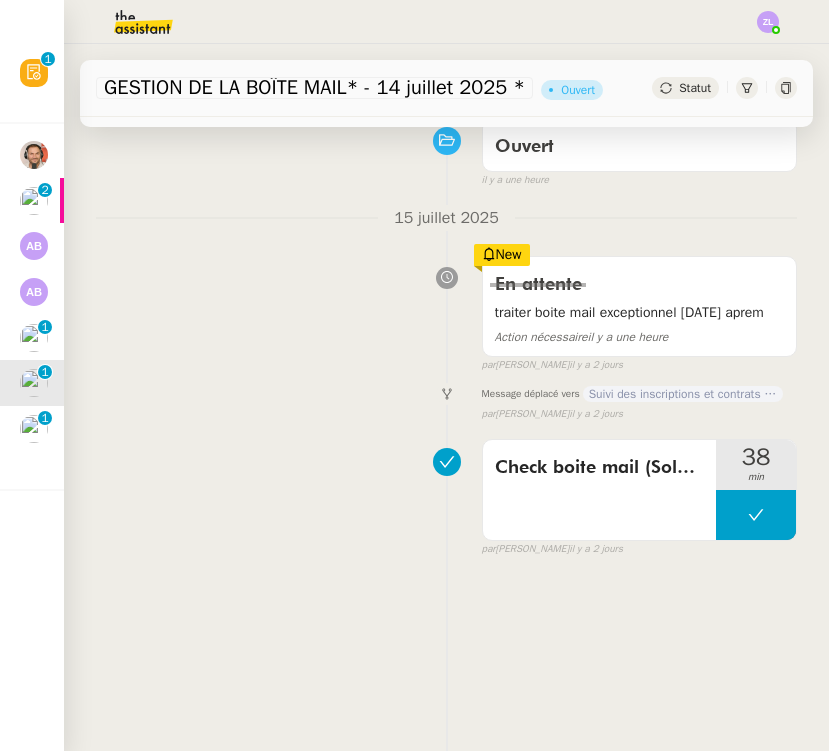 click 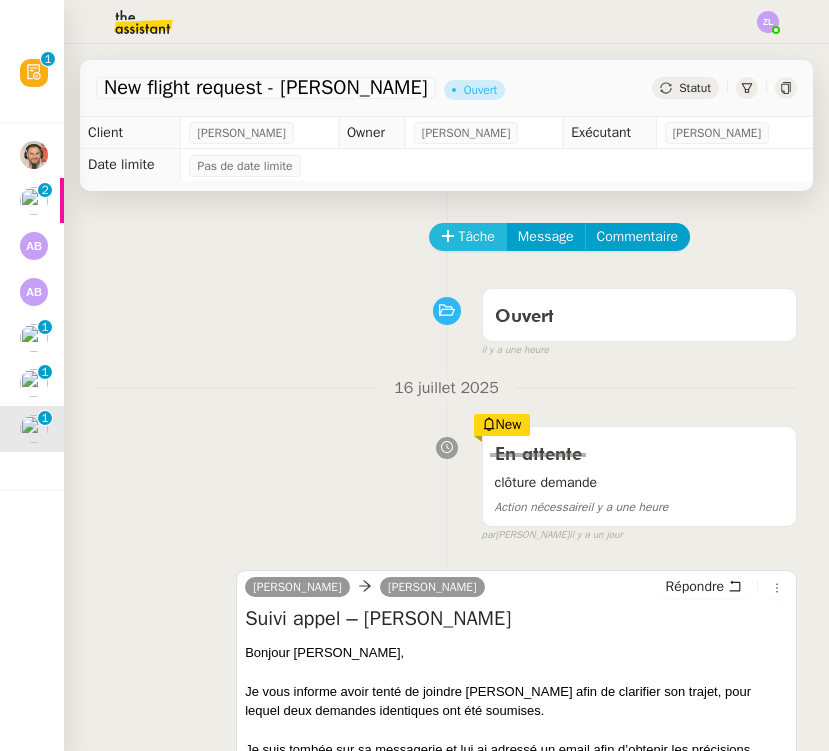 scroll, scrollTop: -2, scrollLeft: 0, axis: vertical 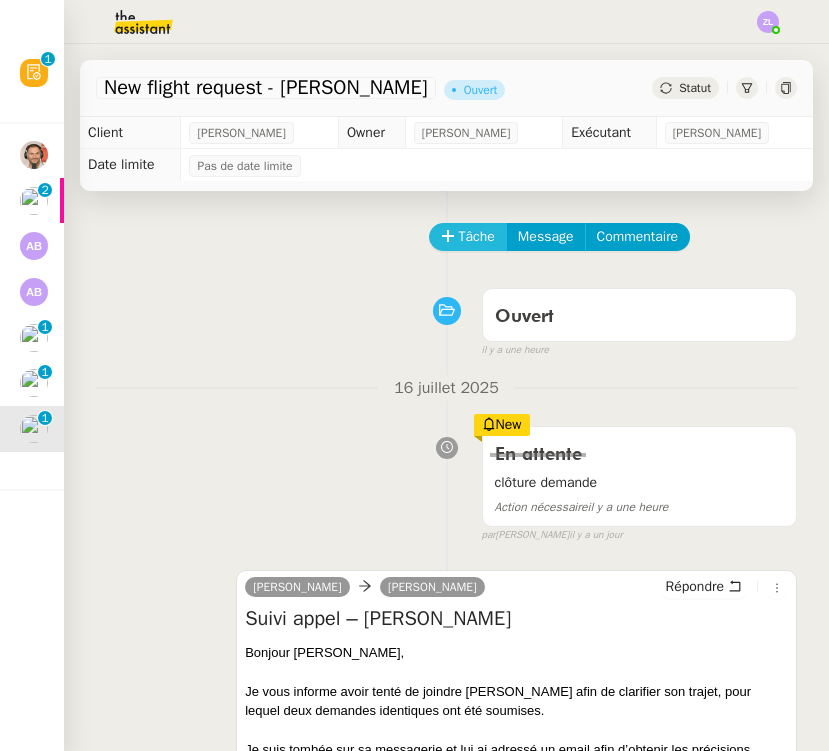 click on "Tâche" 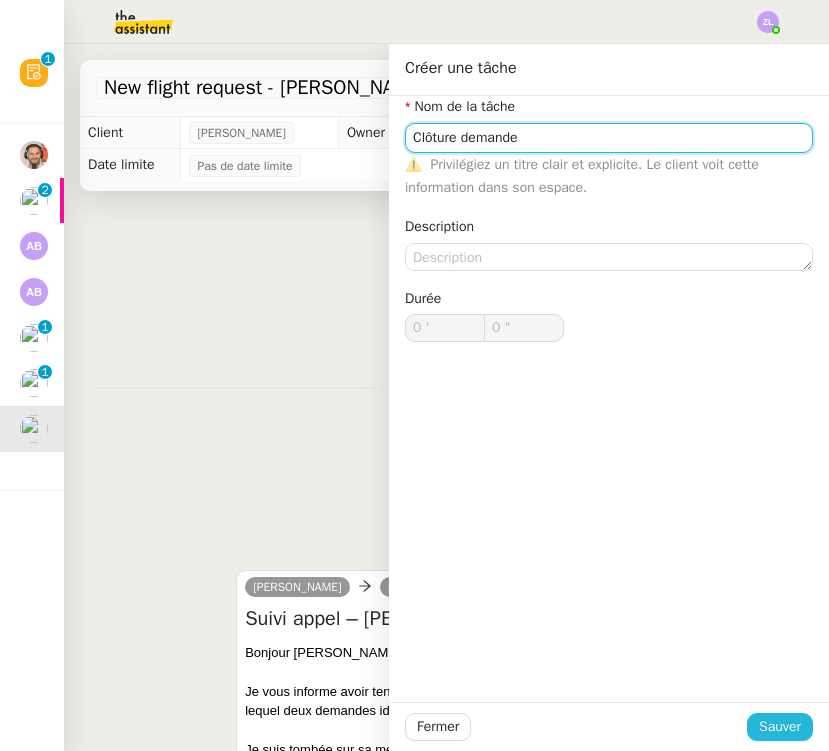 type on "Clôture demande" 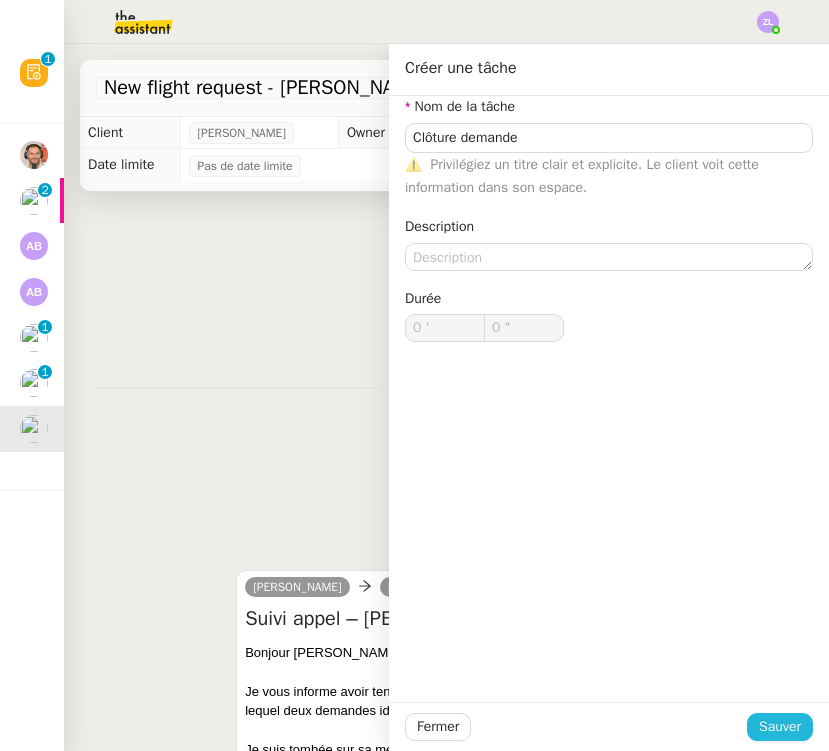 click on "Sauver" 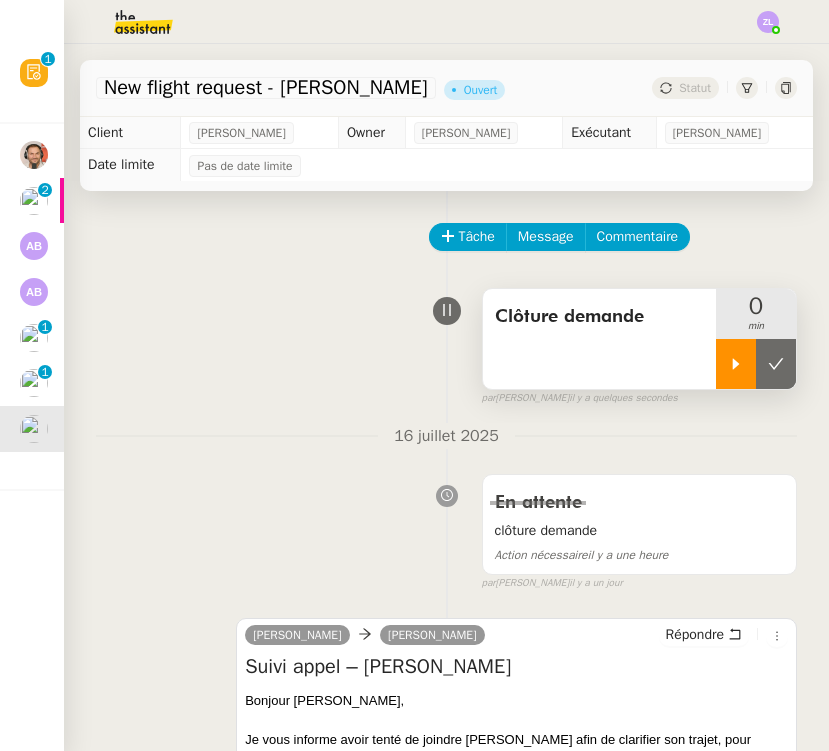 click at bounding box center (736, 364) 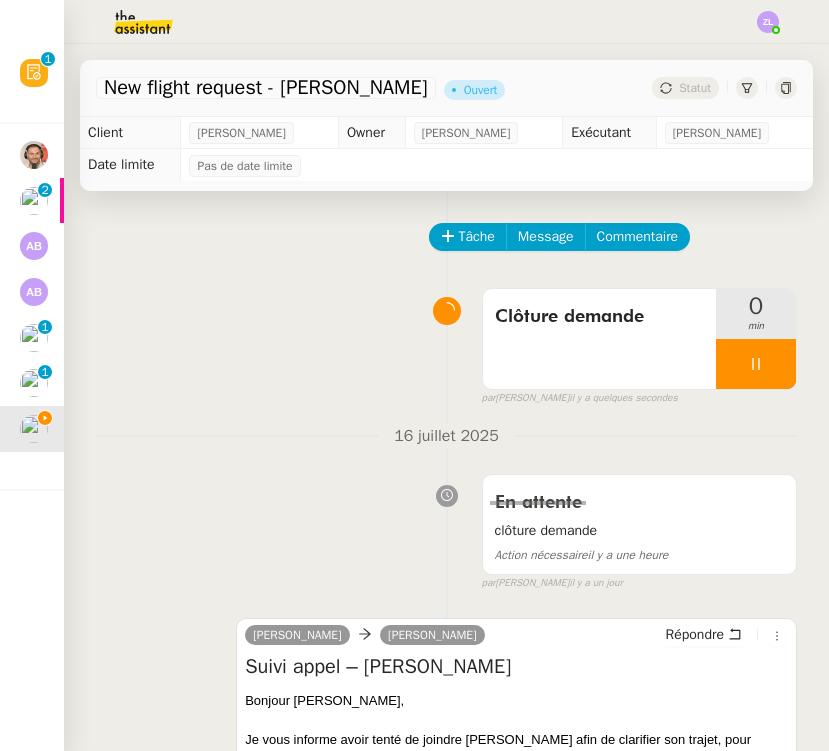 click 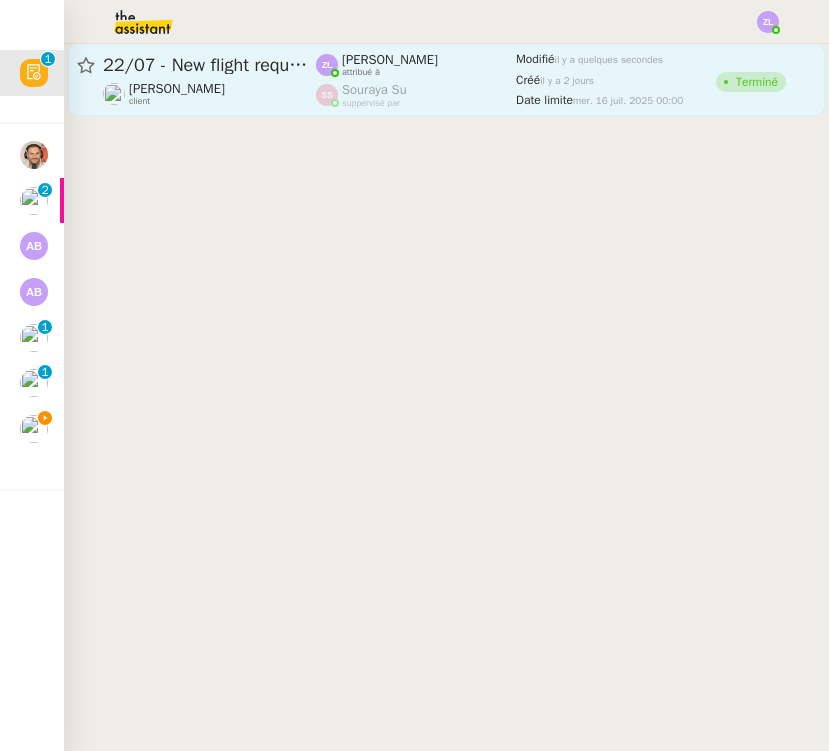 click on "[PERSON_NAME]    client" 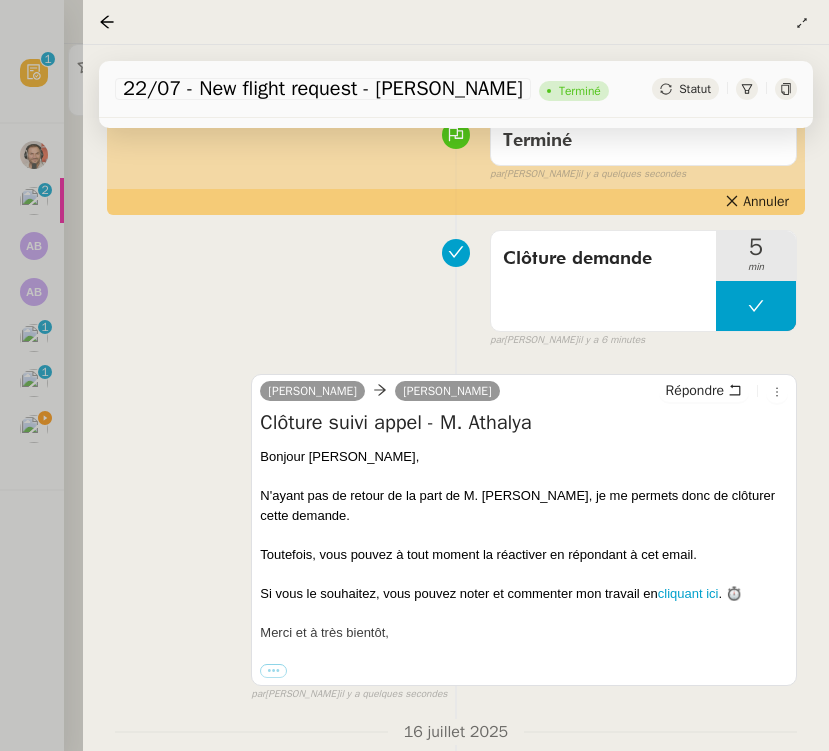 scroll, scrollTop: 433, scrollLeft: 0, axis: vertical 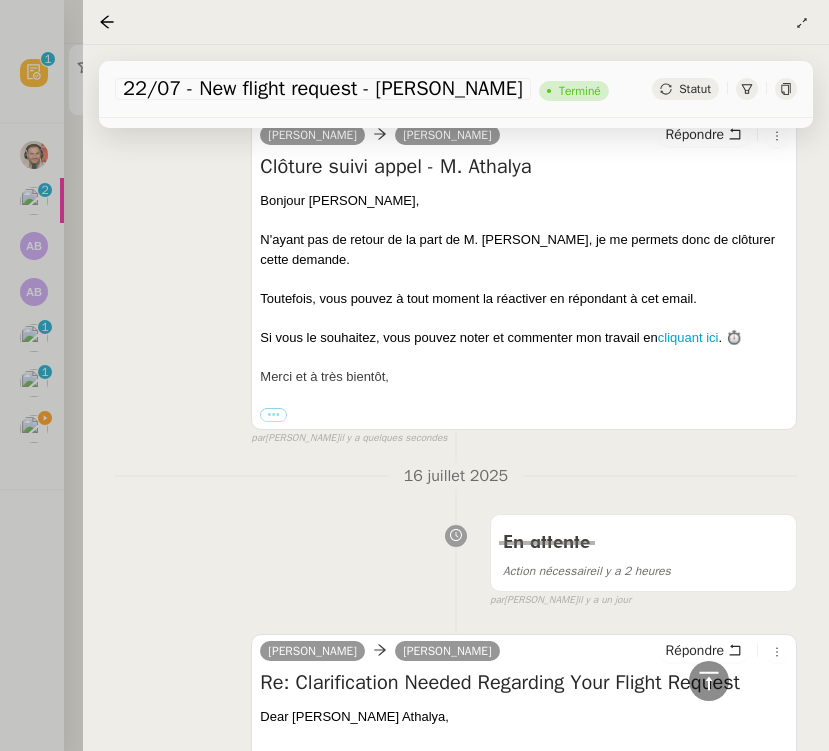 click on "•••
[PERSON_NAME]
Support client  •  Orizair
[PERSON_NAME][EMAIL_ADDRESS][DOMAIN_NAME]" at bounding box center (524, 415) 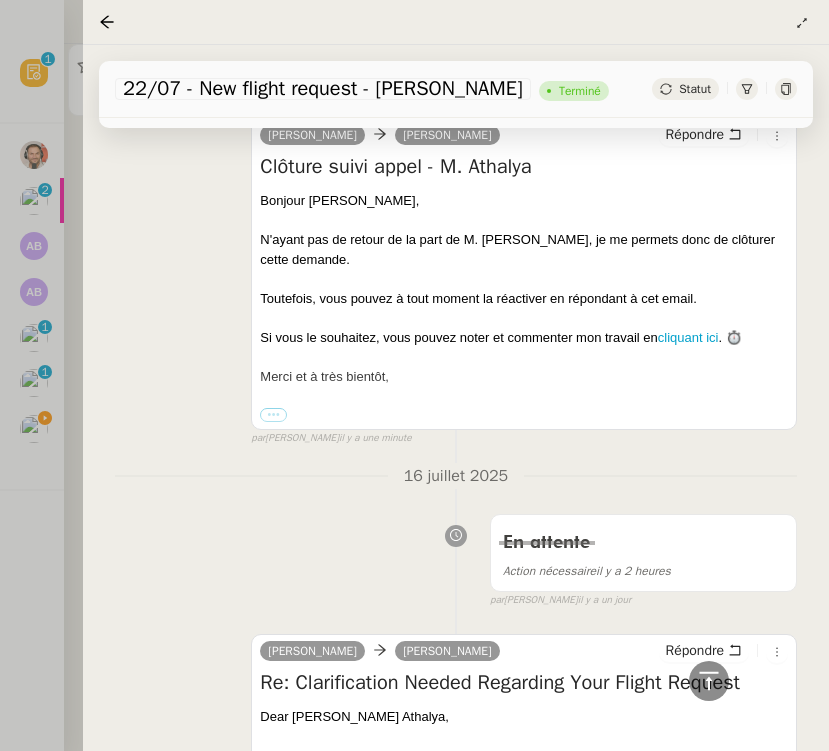 click on "•••" at bounding box center (273, 415) 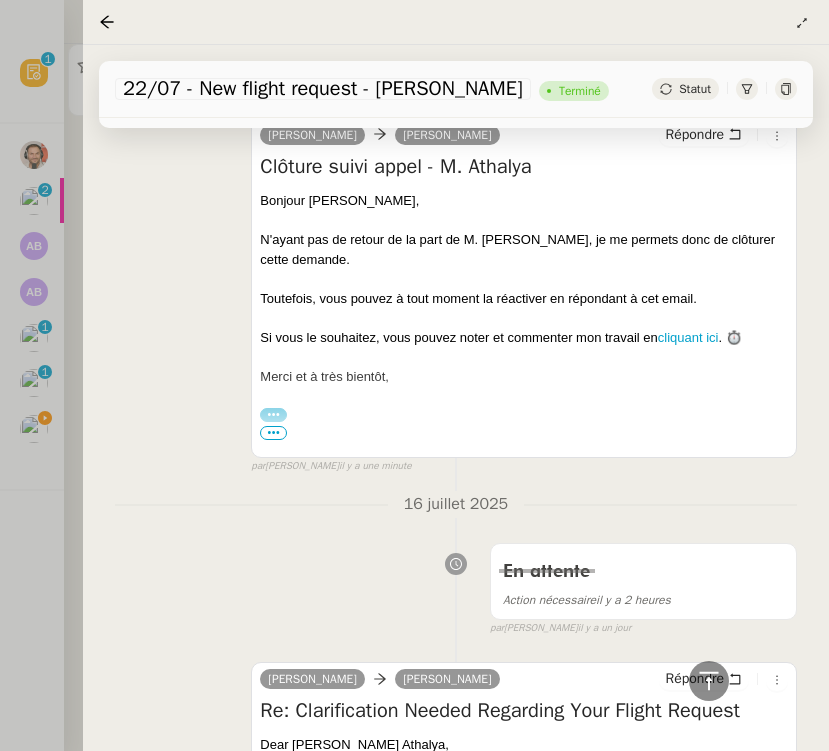 scroll, scrollTop: 417, scrollLeft: 0, axis: vertical 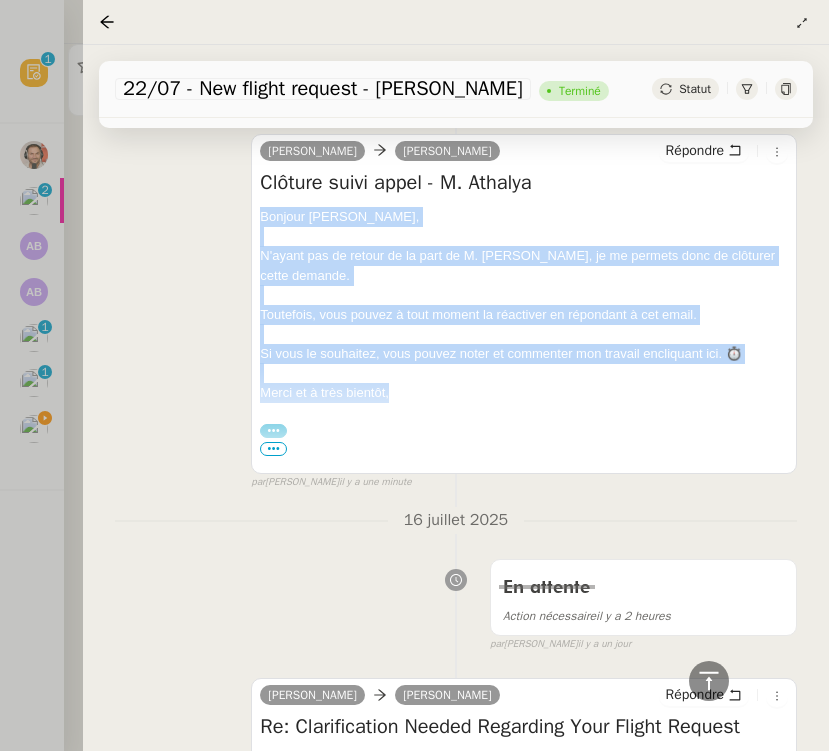drag, startPoint x: 404, startPoint y: 395, endPoint x: 246, endPoint y: 205, distance: 247.11131 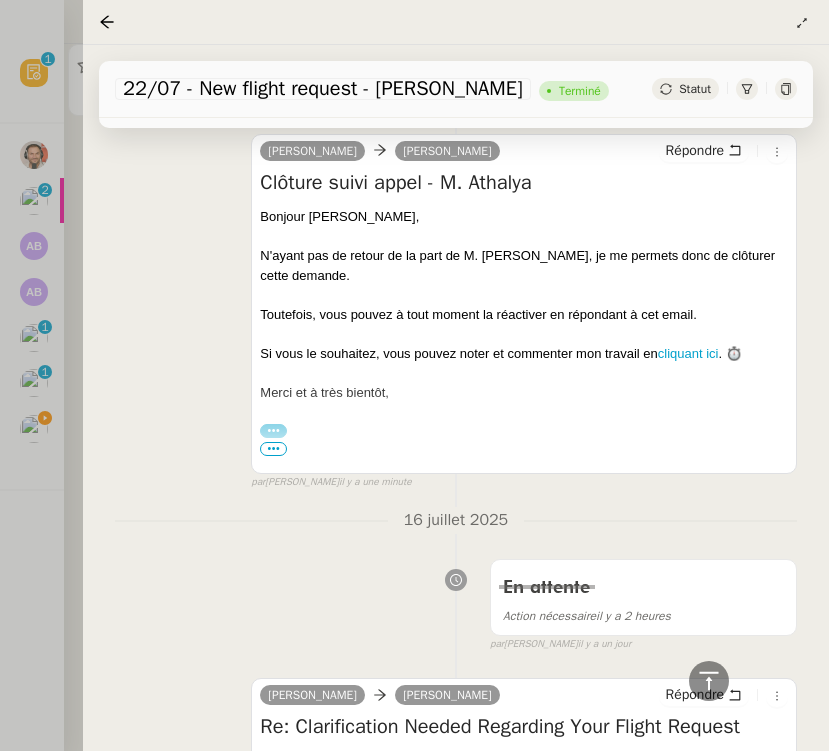 click at bounding box center [414, 375] 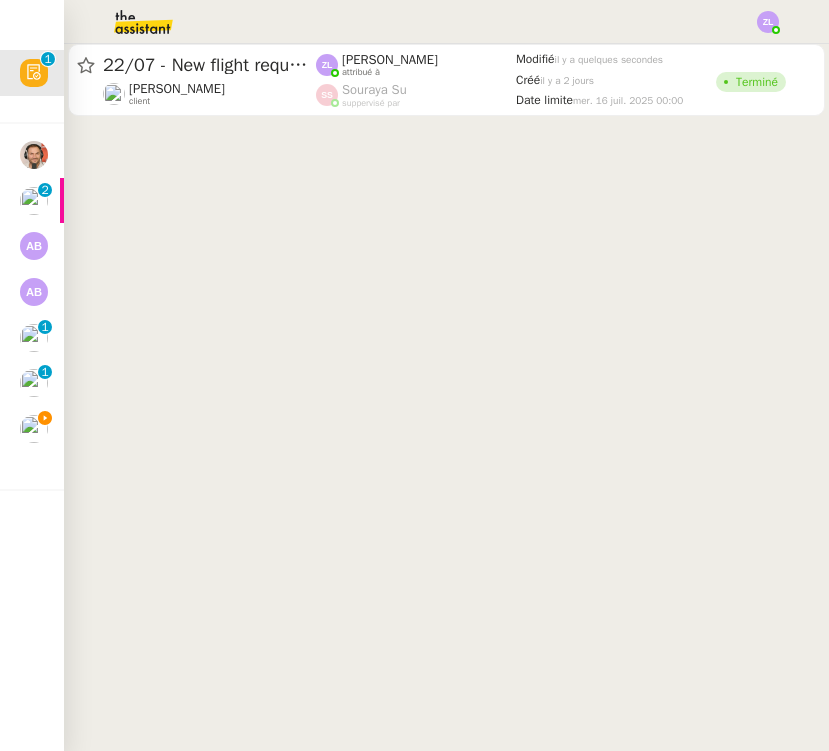 click 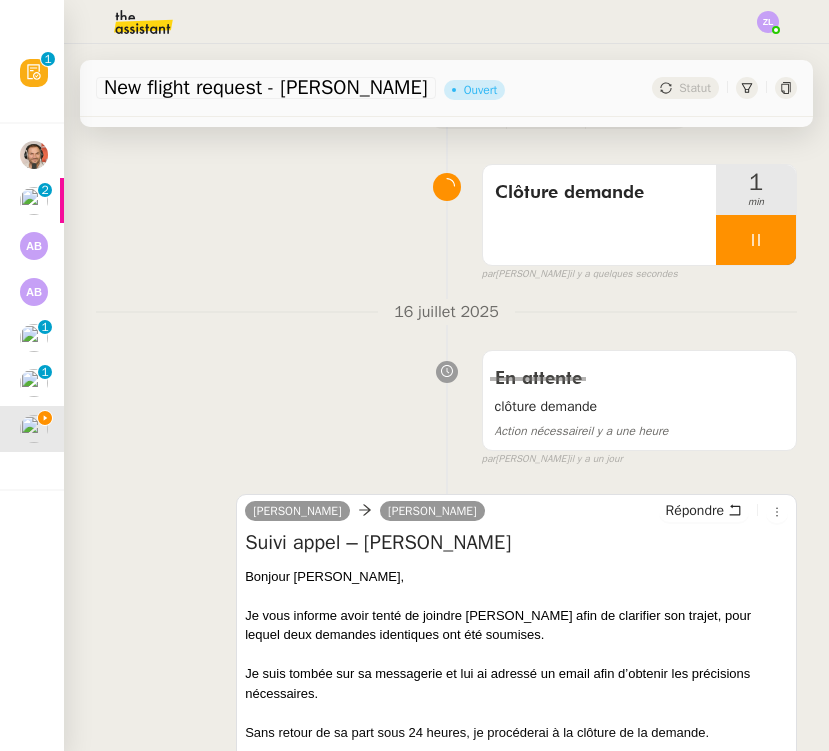 scroll, scrollTop: 128, scrollLeft: 0, axis: vertical 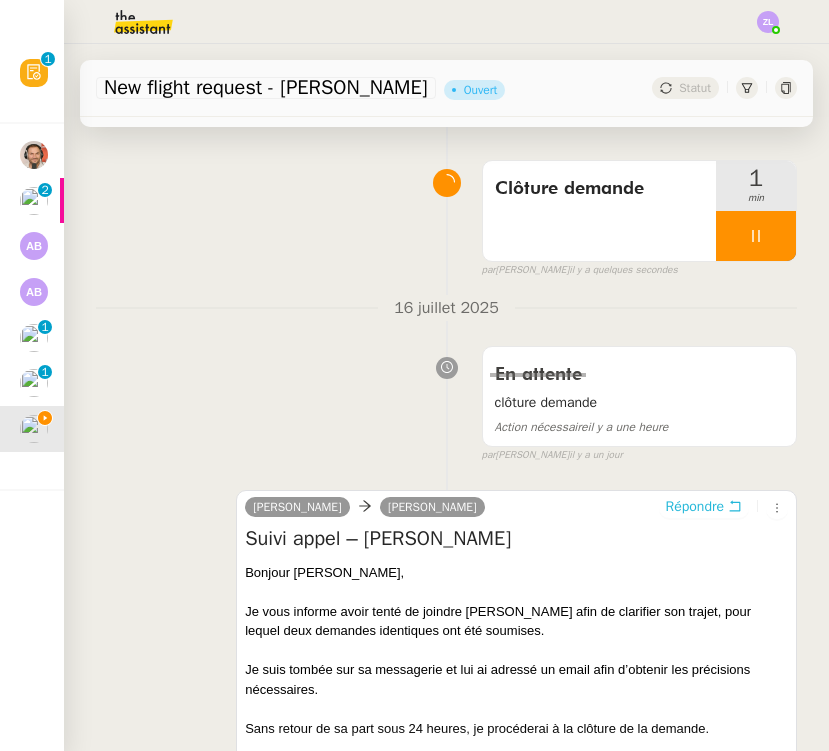 click on "Répondre" at bounding box center [695, 507] 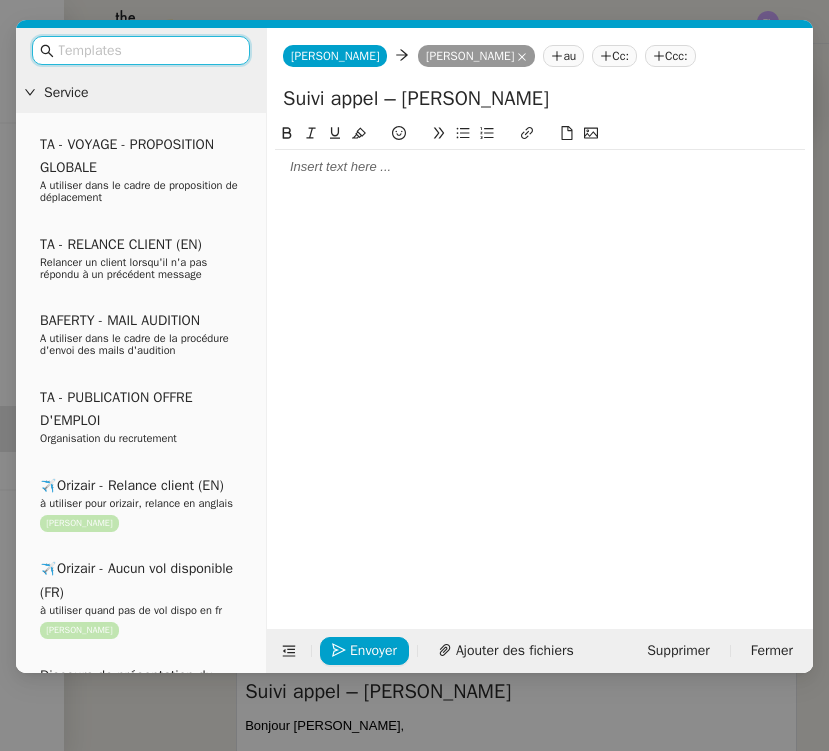 click 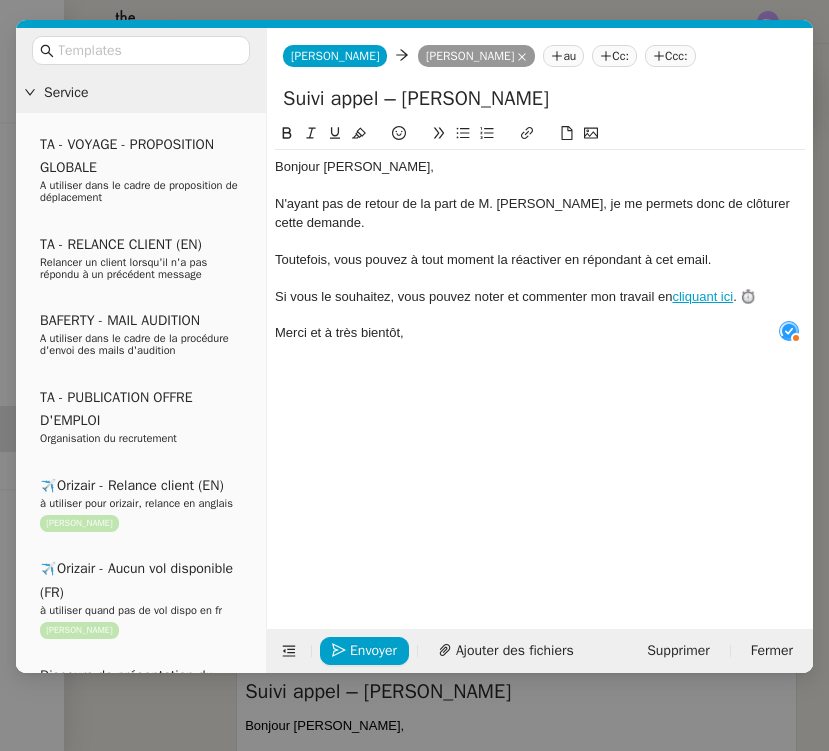 scroll, scrollTop: 21, scrollLeft: 0, axis: vertical 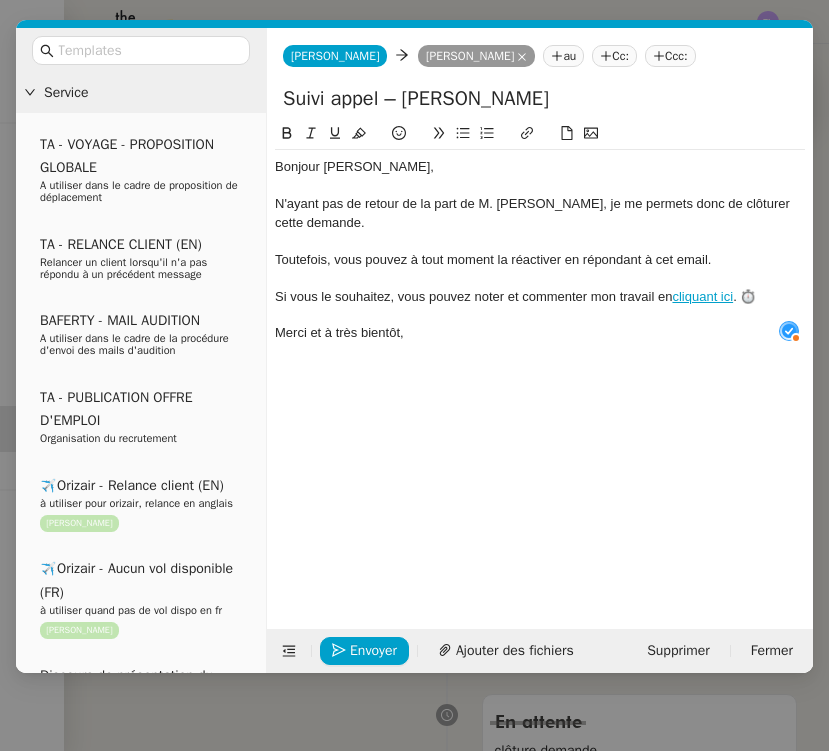 click on "Suivi appel – [PERSON_NAME]" 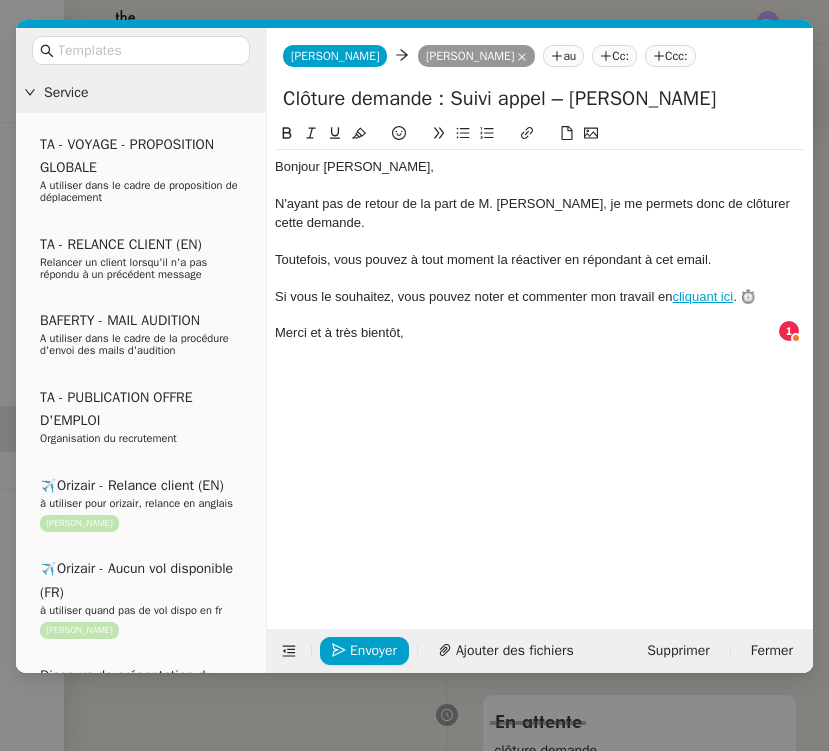 type on "Clôture demande : Suivi appel – [PERSON_NAME]" 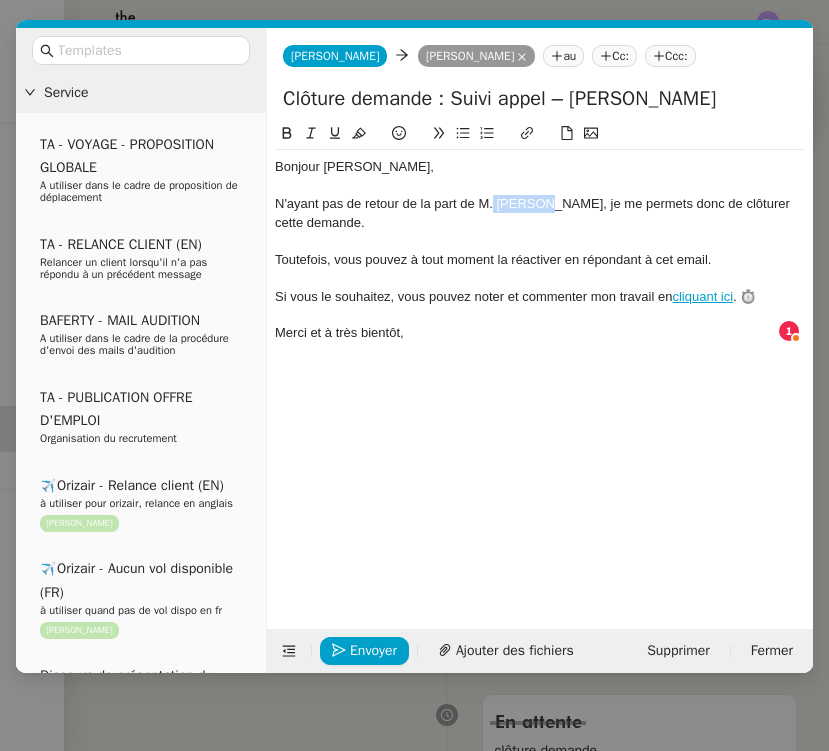 drag, startPoint x: 539, startPoint y: 202, endPoint x: 494, endPoint y: 202, distance: 45 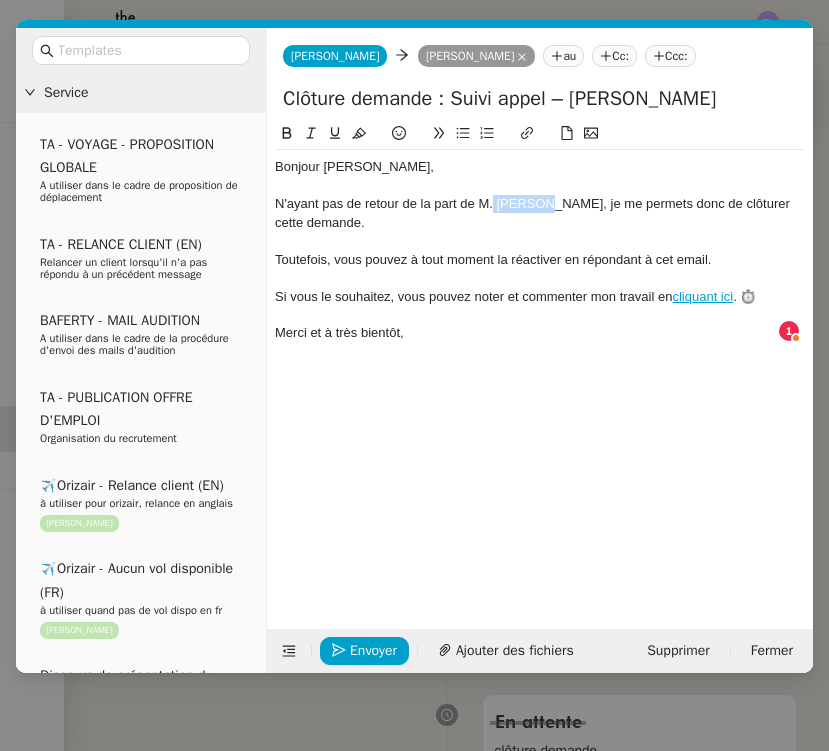 type 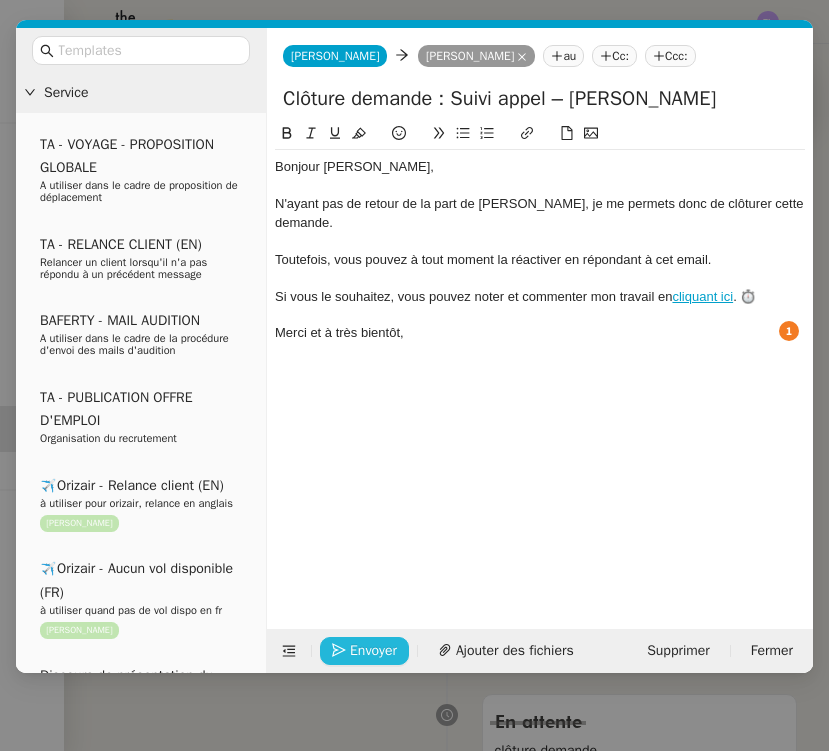 click on "Envoyer" 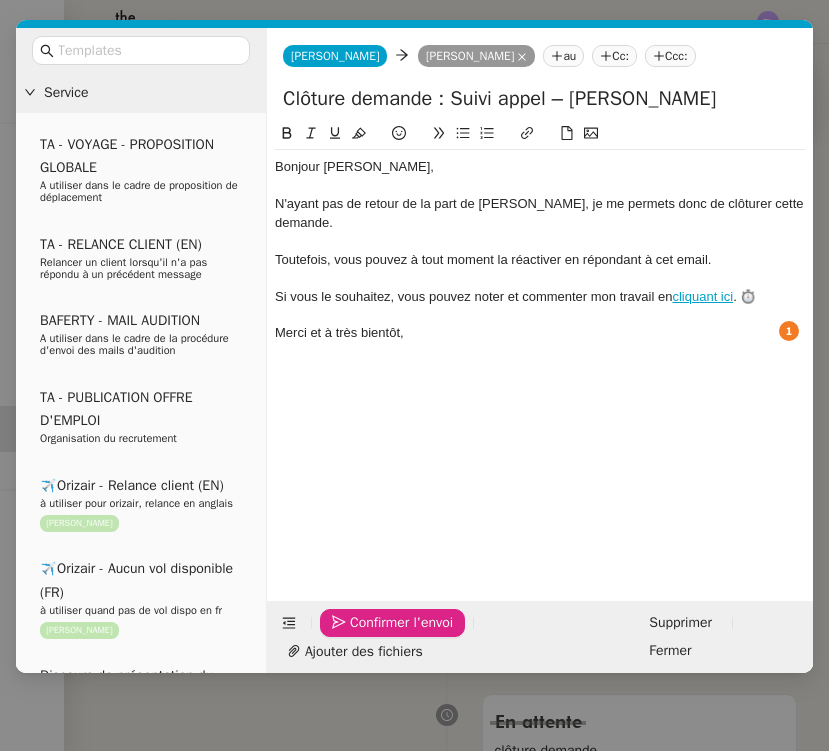 click on "Ajouter des fichiers" 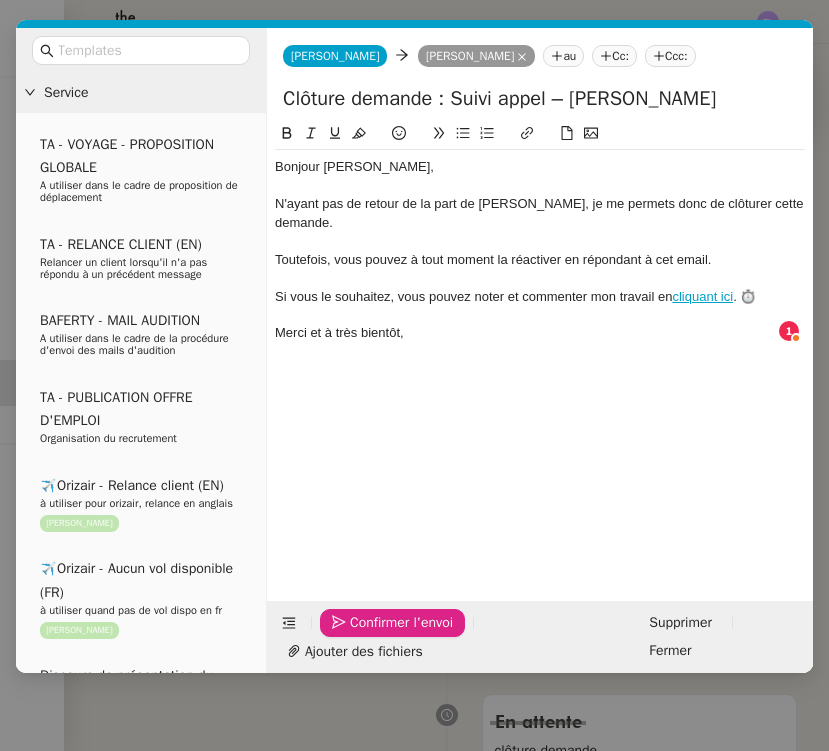 click on "Confirmer l'envoi" 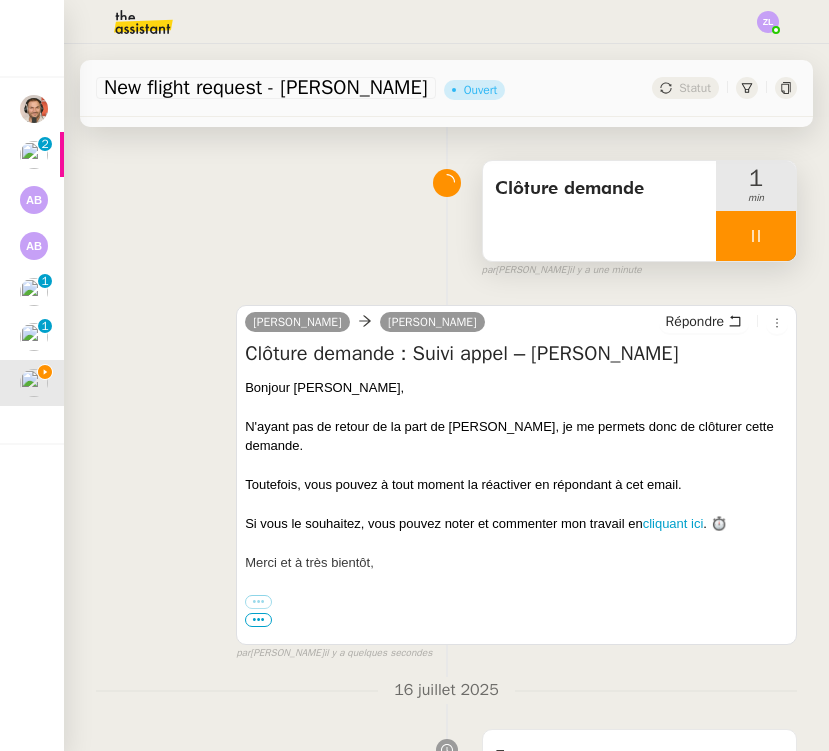 click at bounding box center [756, 236] 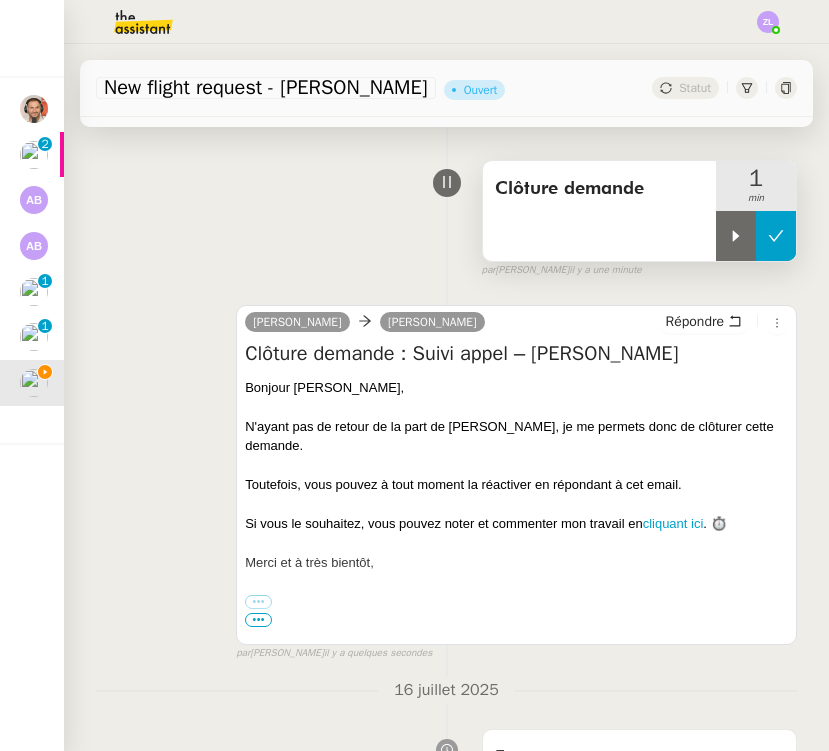 click 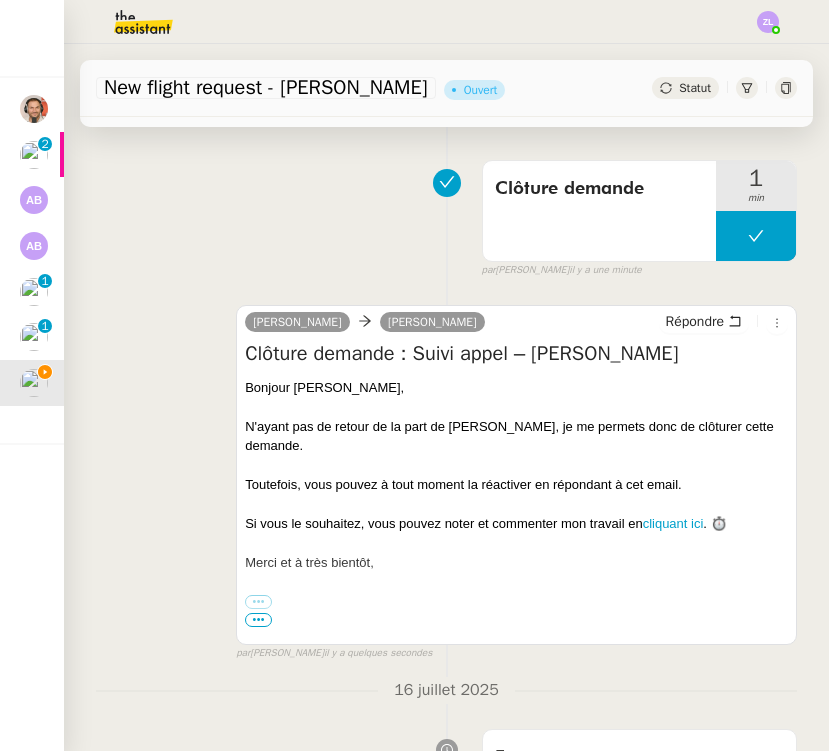 click on "Statut" 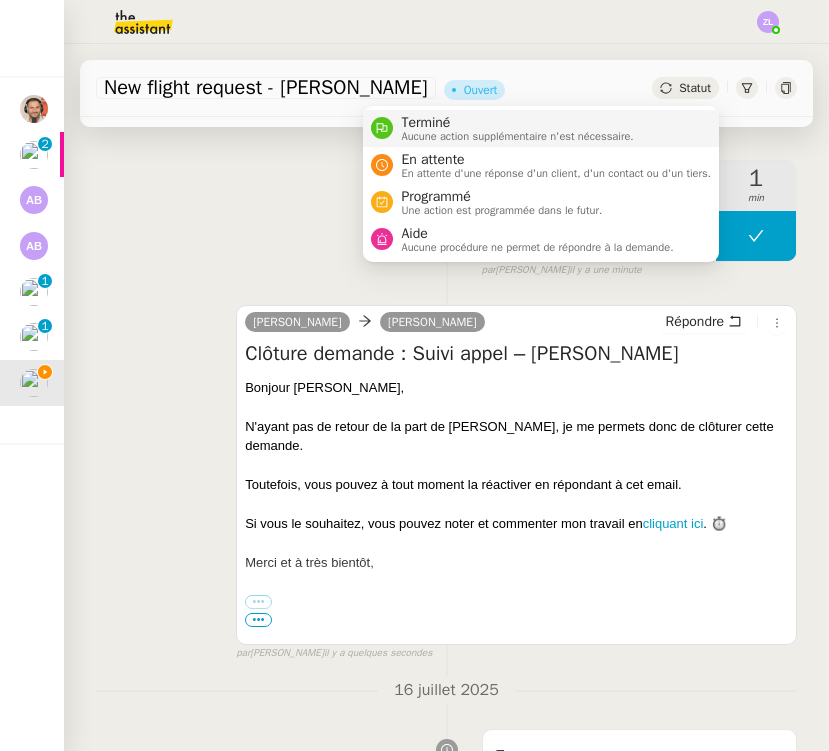 click on "Terminé Aucune action supplémentaire n'est nécessaire." at bounding box center [541, 128] 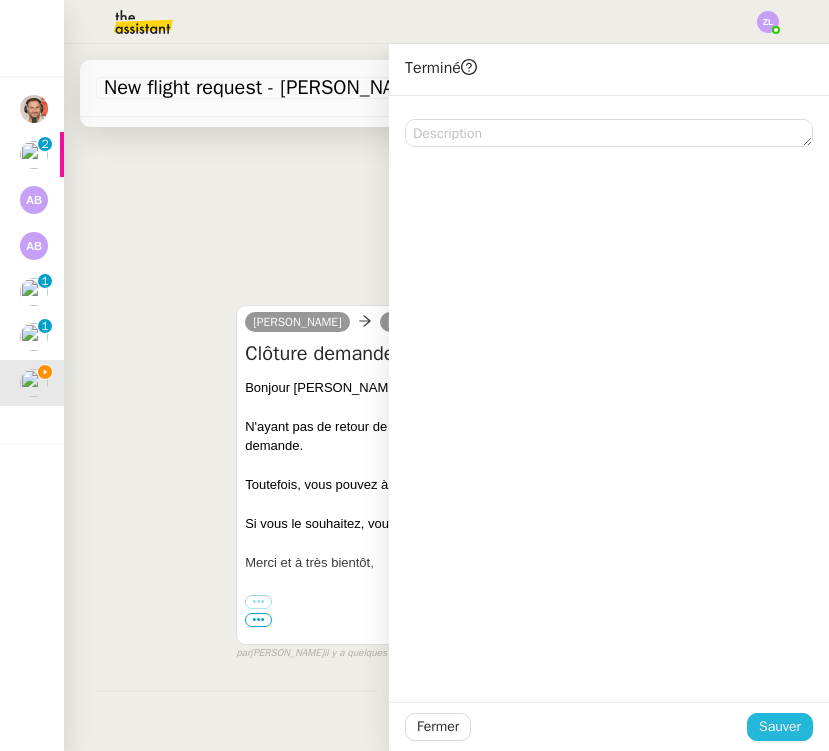 click on "Sauver" 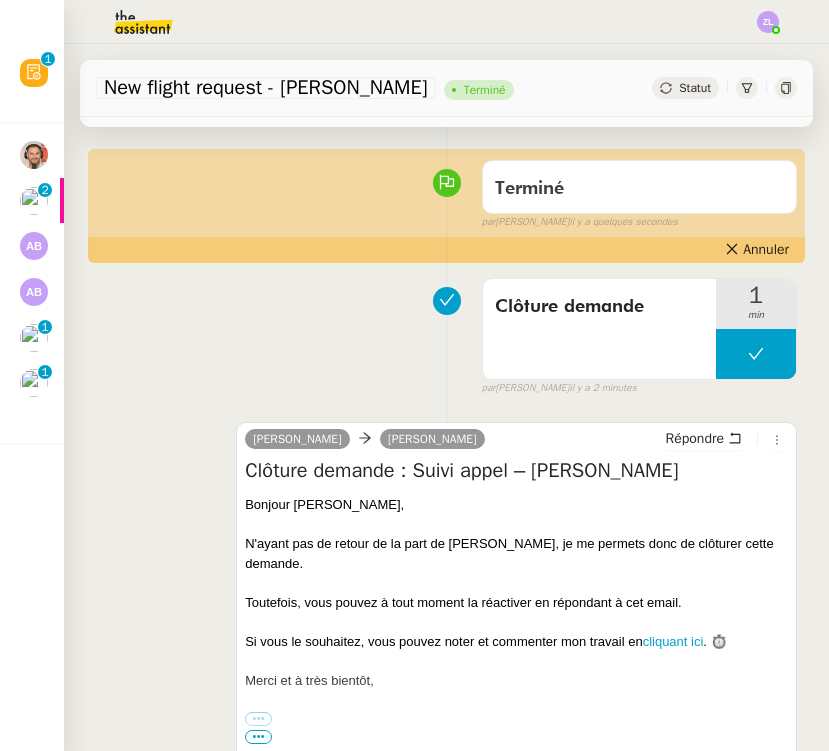 click on "Relancer les impayés du premier semestre    [PERSON_NAME]" 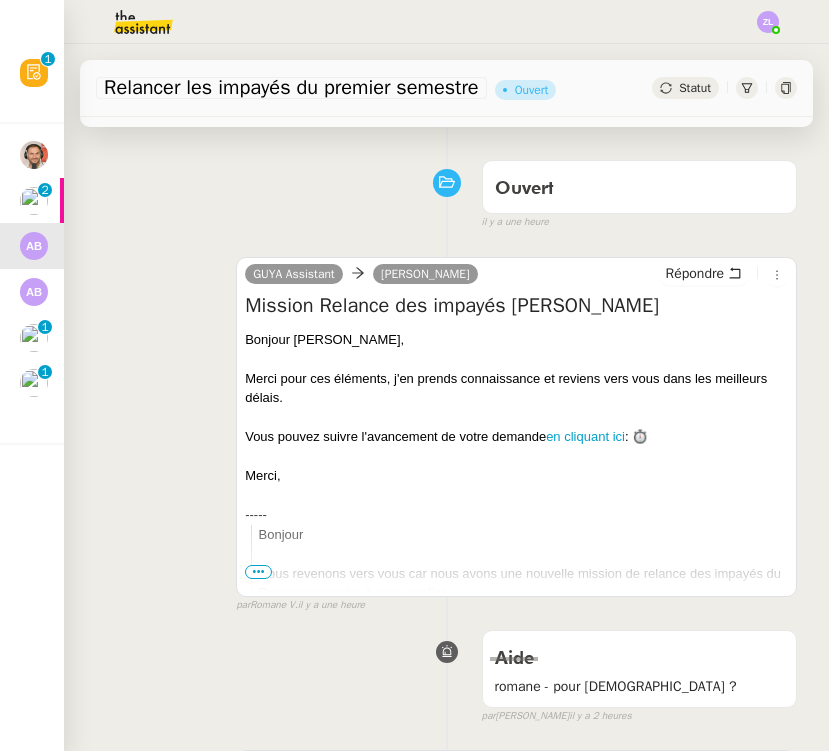 click 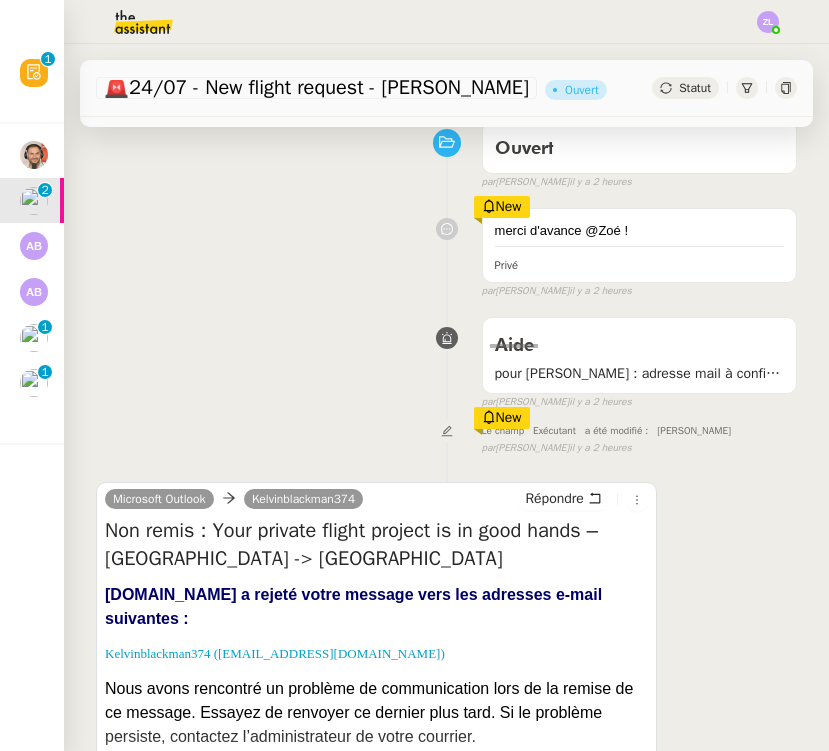 scroll, scrollTop: 173, scrollLeft: 0, axis: vertical 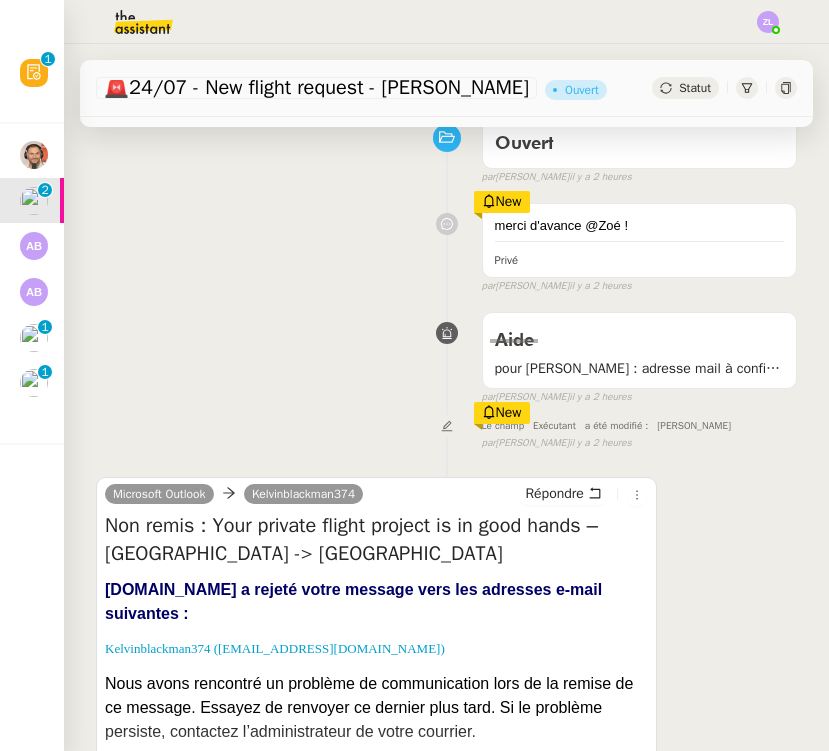 click 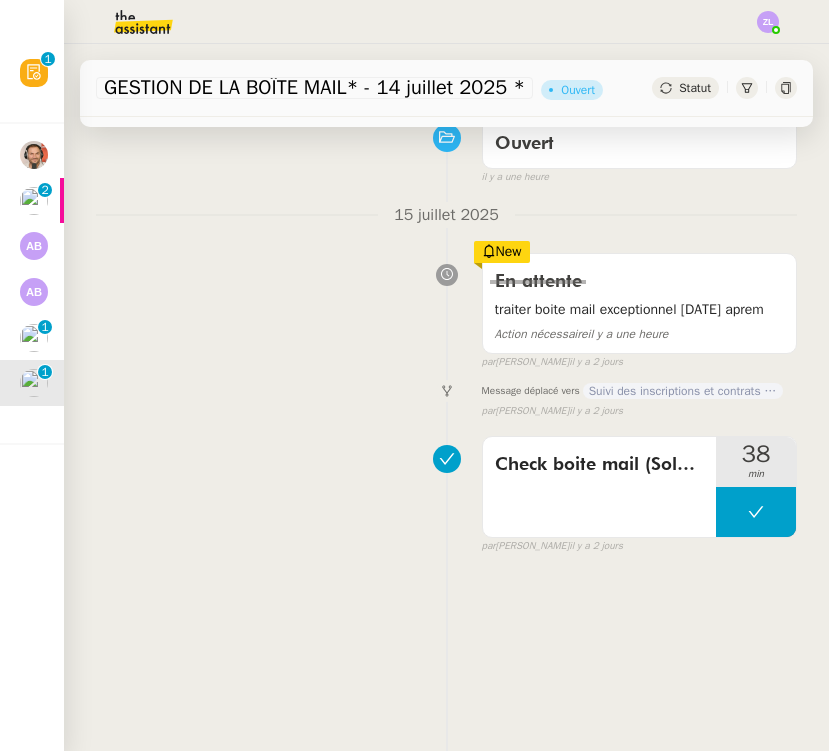 click on "15/08 + 23/08 - New flight request - [PERSON_NAME]    [PERSON_NAME]     0   1   2   3   4   5   6   7   8   9" 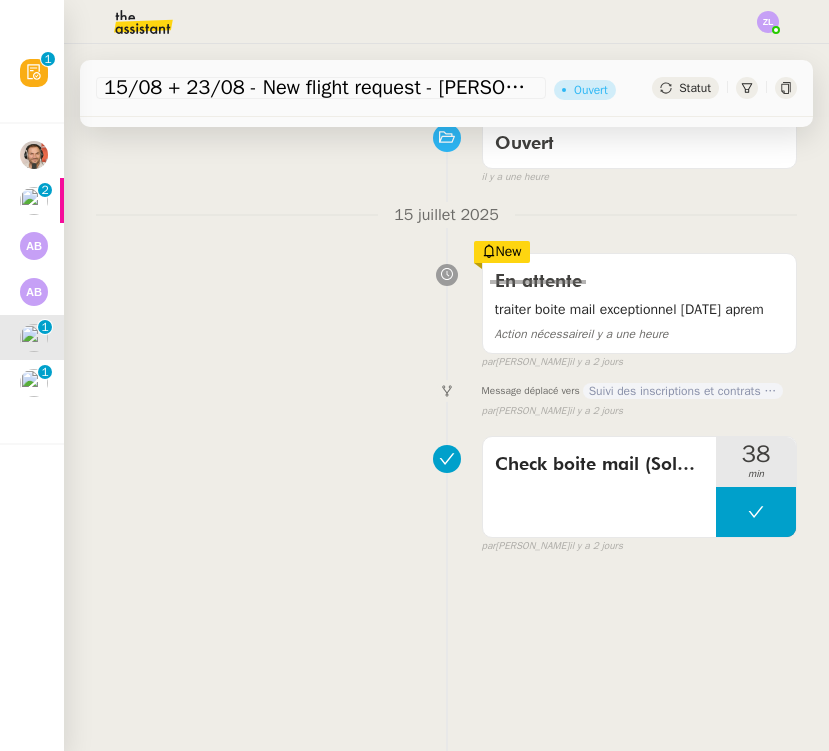 click 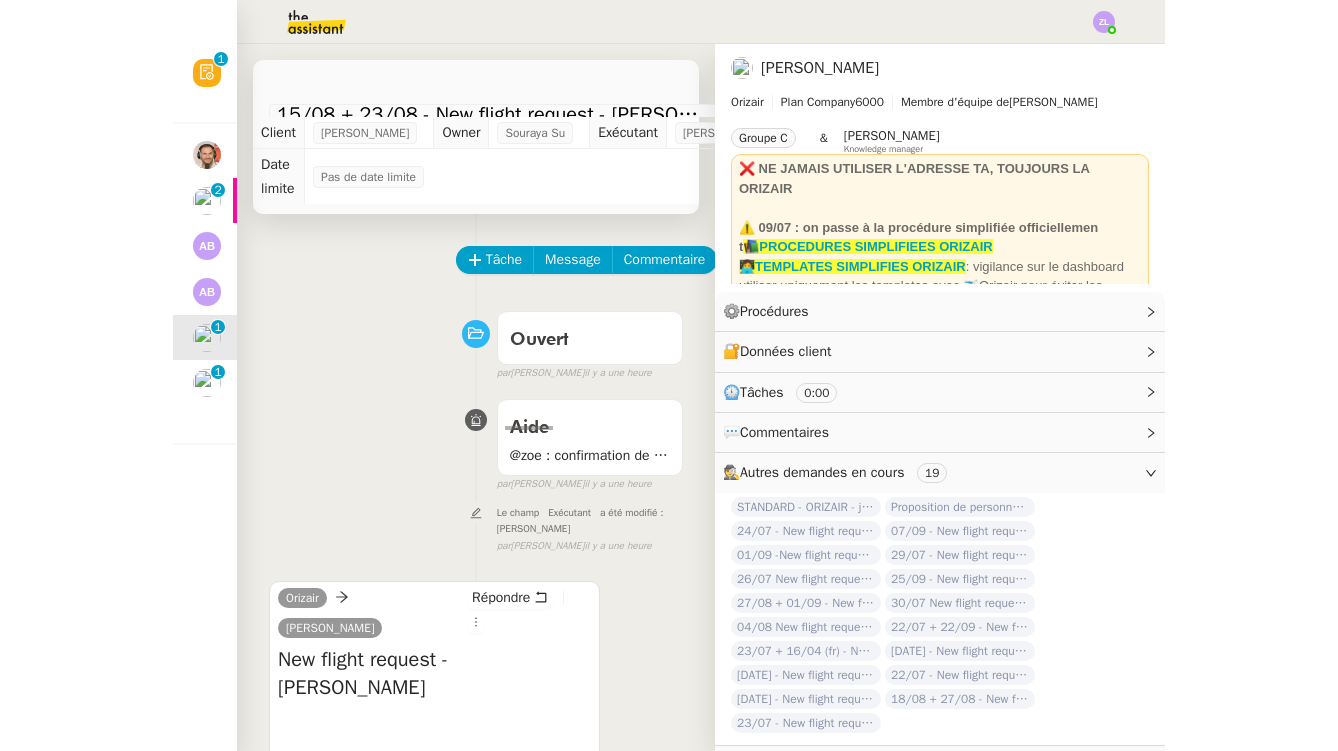 scroll, scrollTop: 0, scrollLeft: 0, axis: both 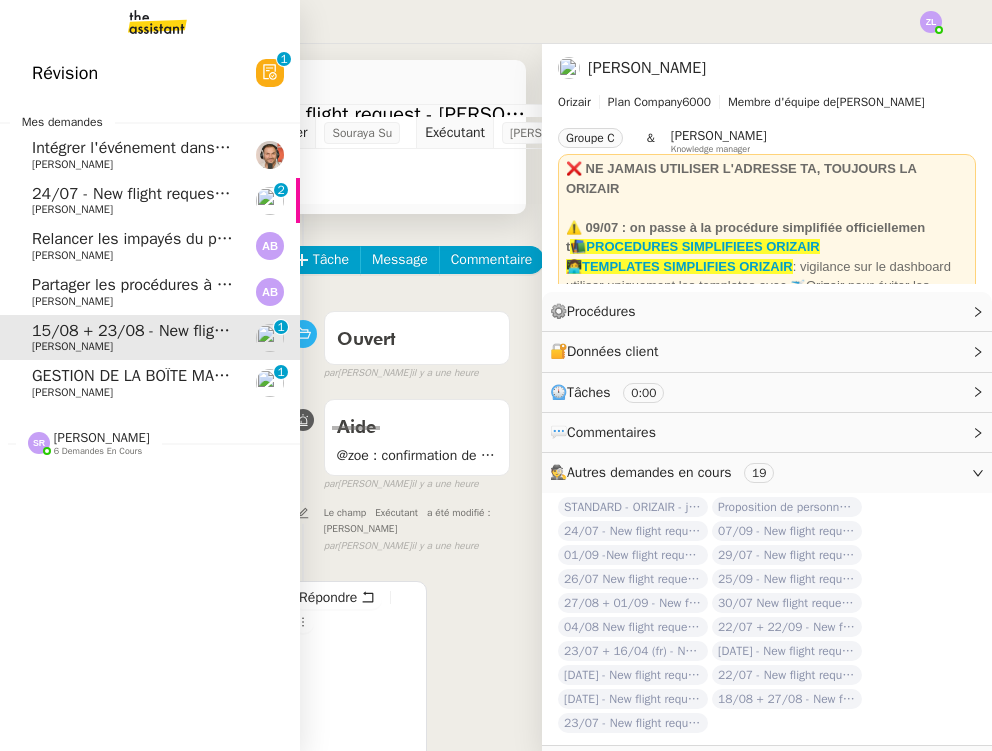 click on "[PERSON_NAME]" 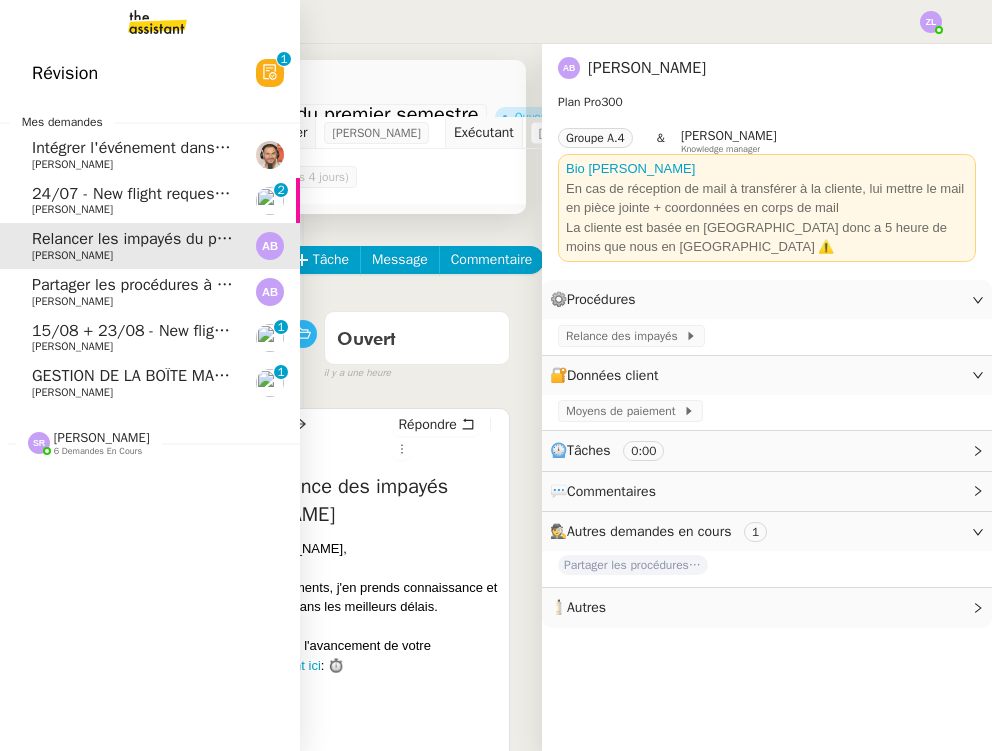 click on "Partager les procédures à jour    [PERSON_NAME]" 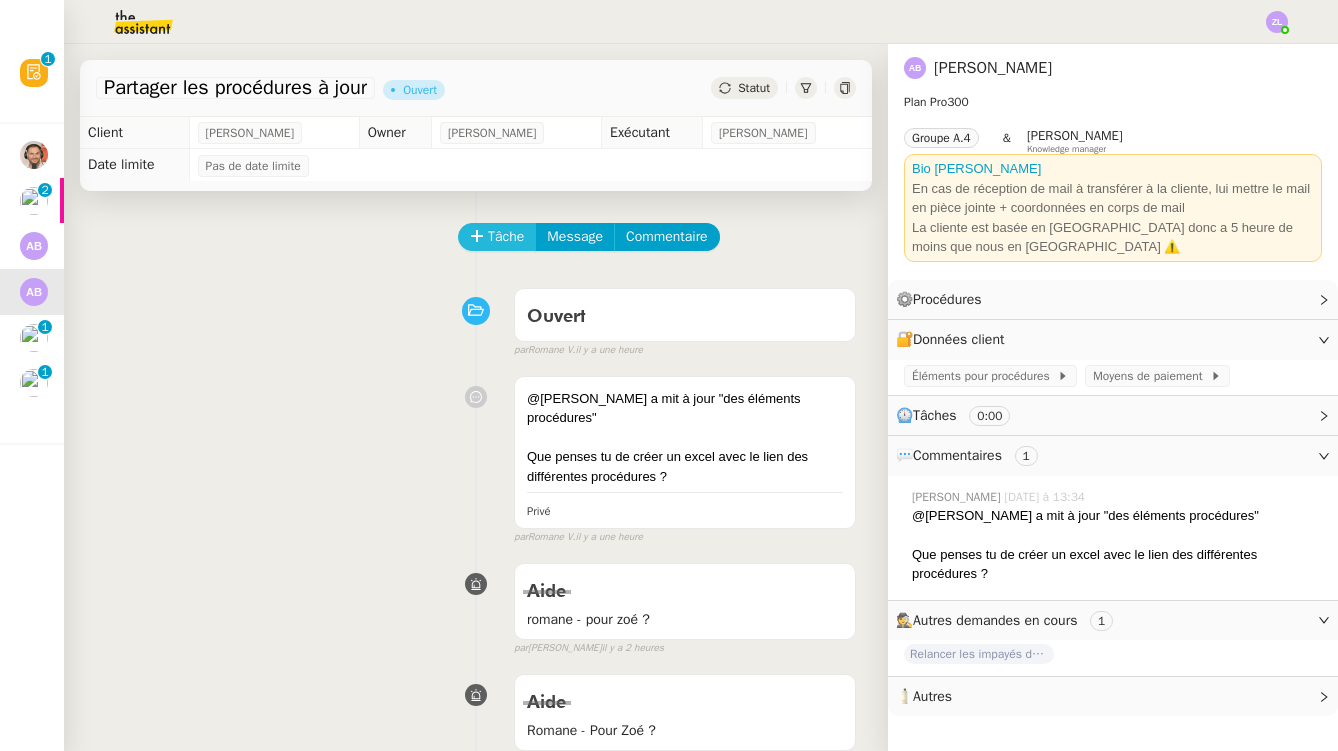 click on "Tâche" 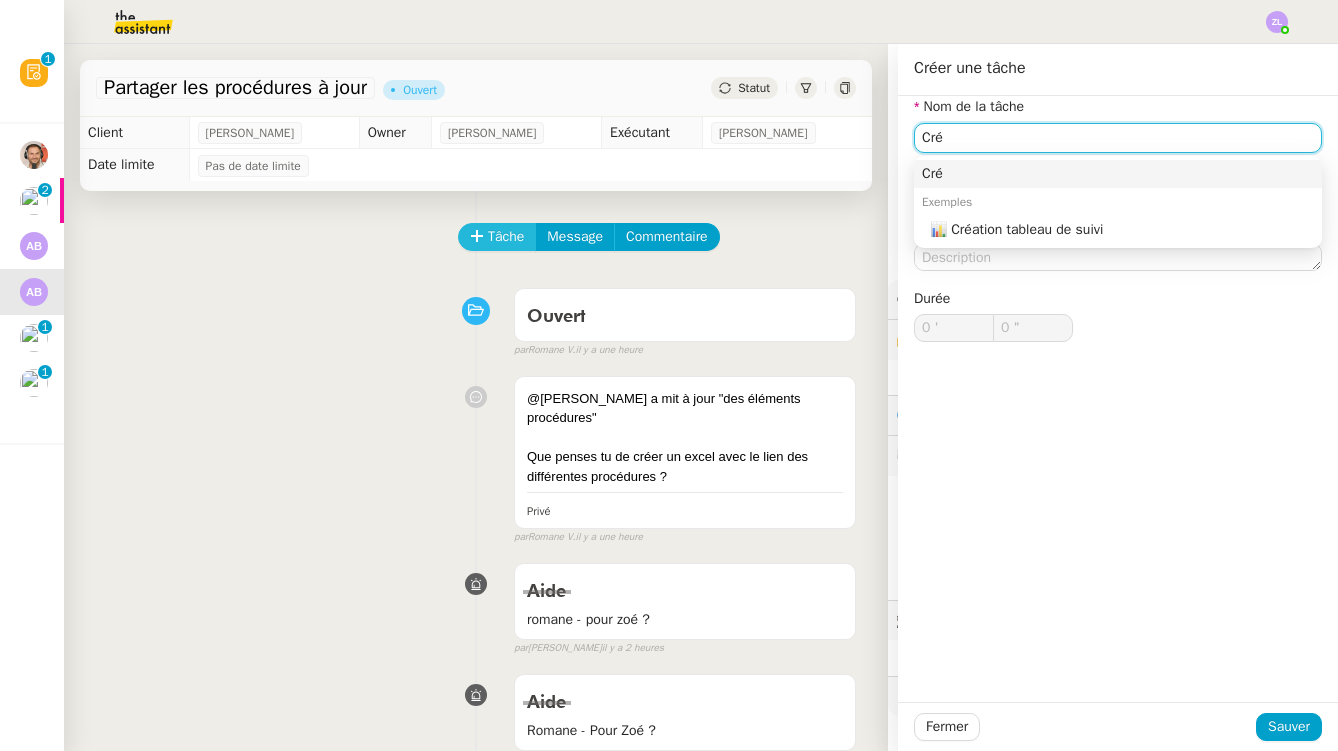 scroll, scrollTop: 0, scrollLeft: 0, axis: both 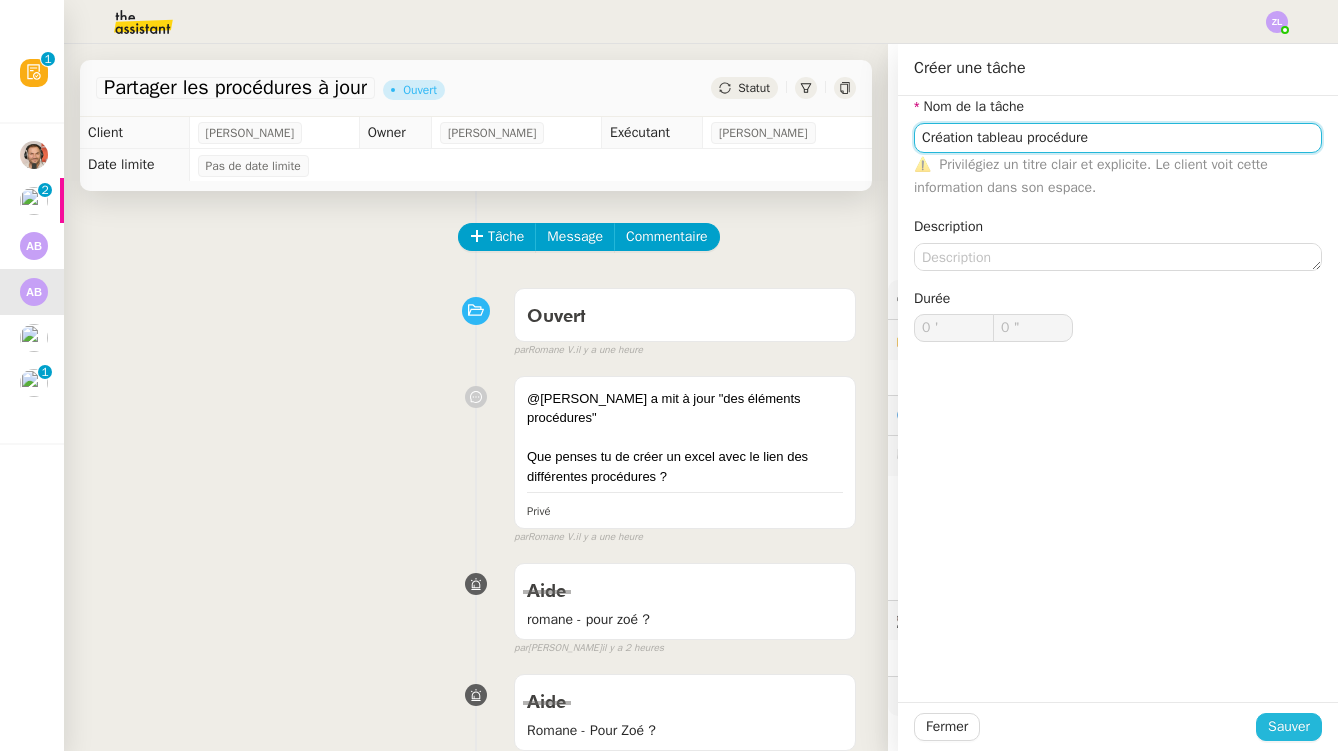 type on "Création tableau procédure" 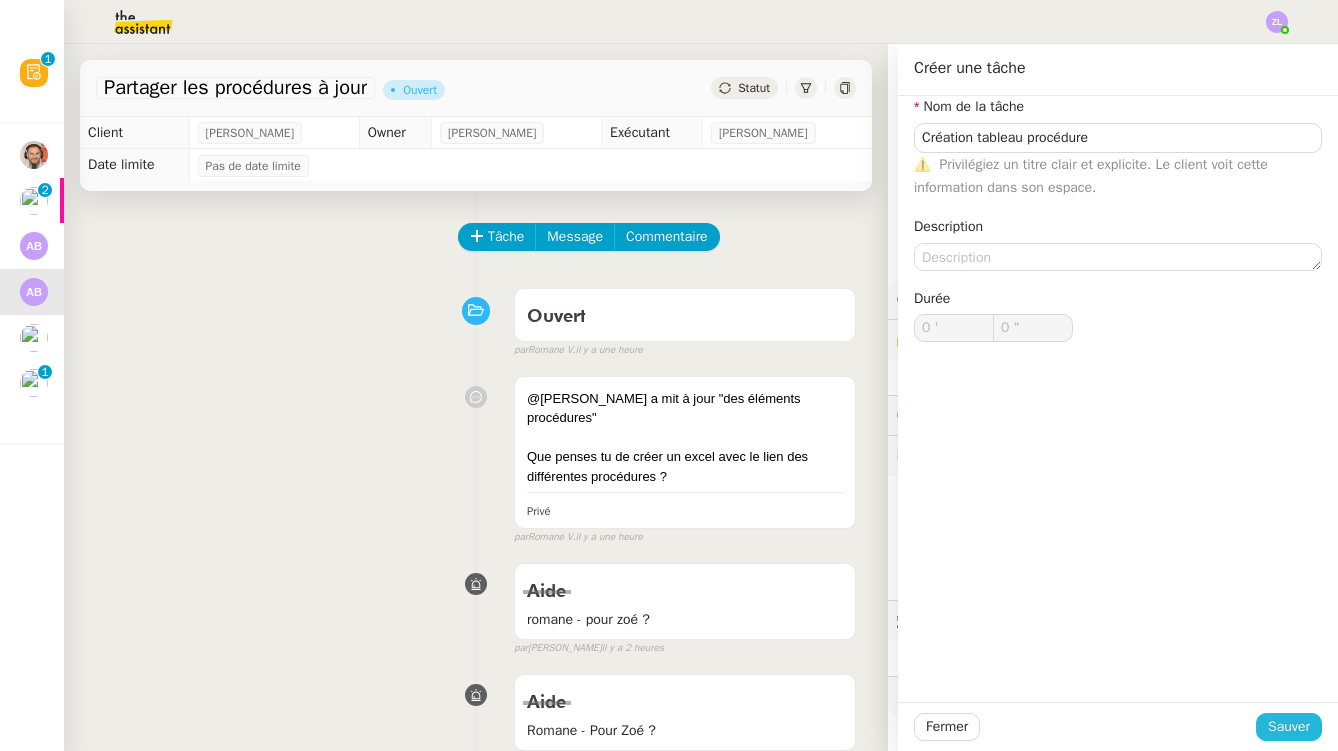 click on "Sauver" 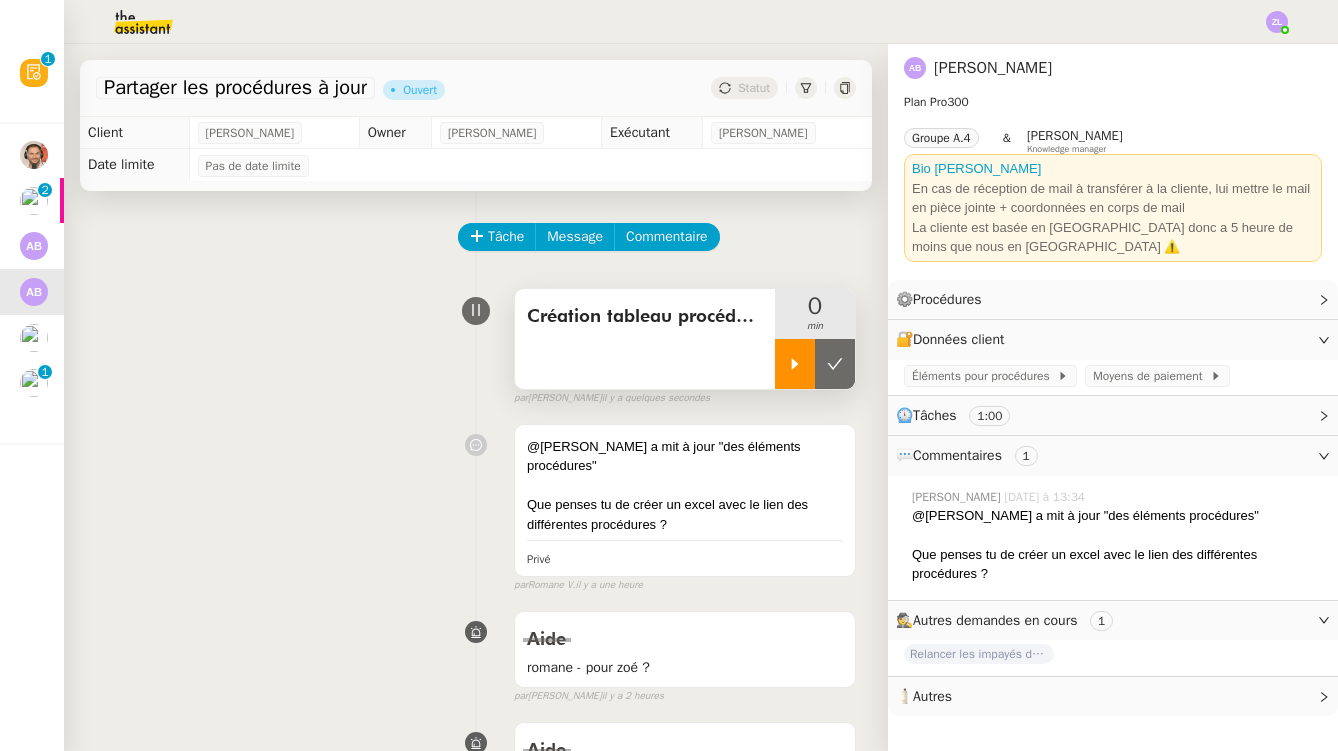 click at bounding box center (795, 364) 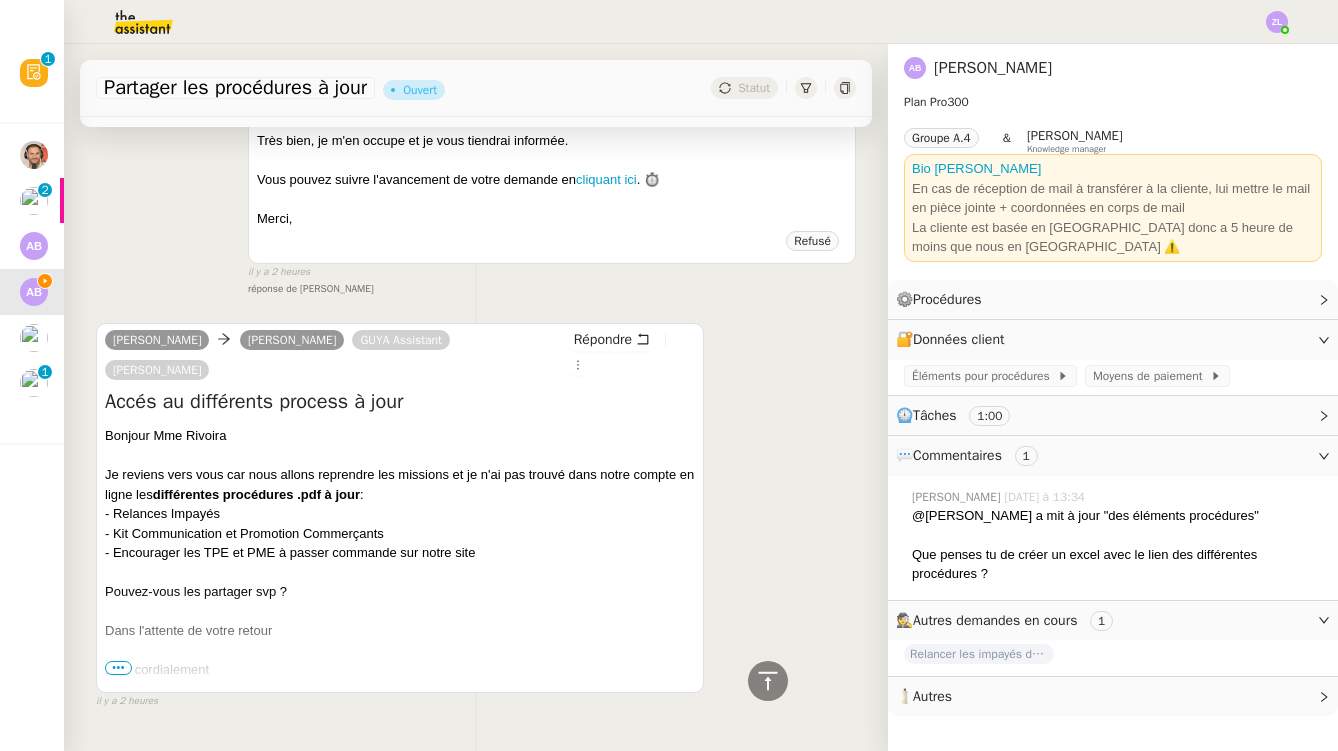scroll, scrollTop: 2044, scrollLeft: 0, axis: vertical 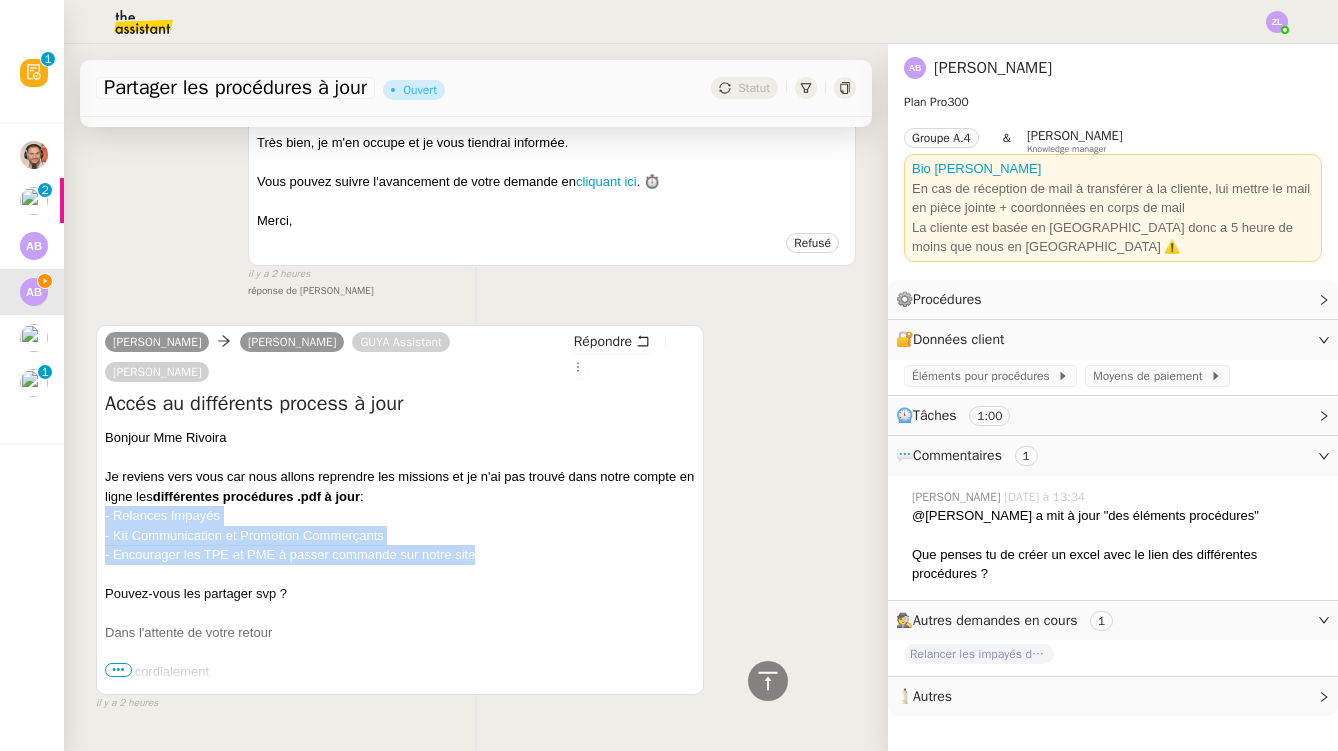 drag, startPoint x: 492, startPoint y: 493, endPoint x: 101, endPoint y: 455, distance: 392.8422 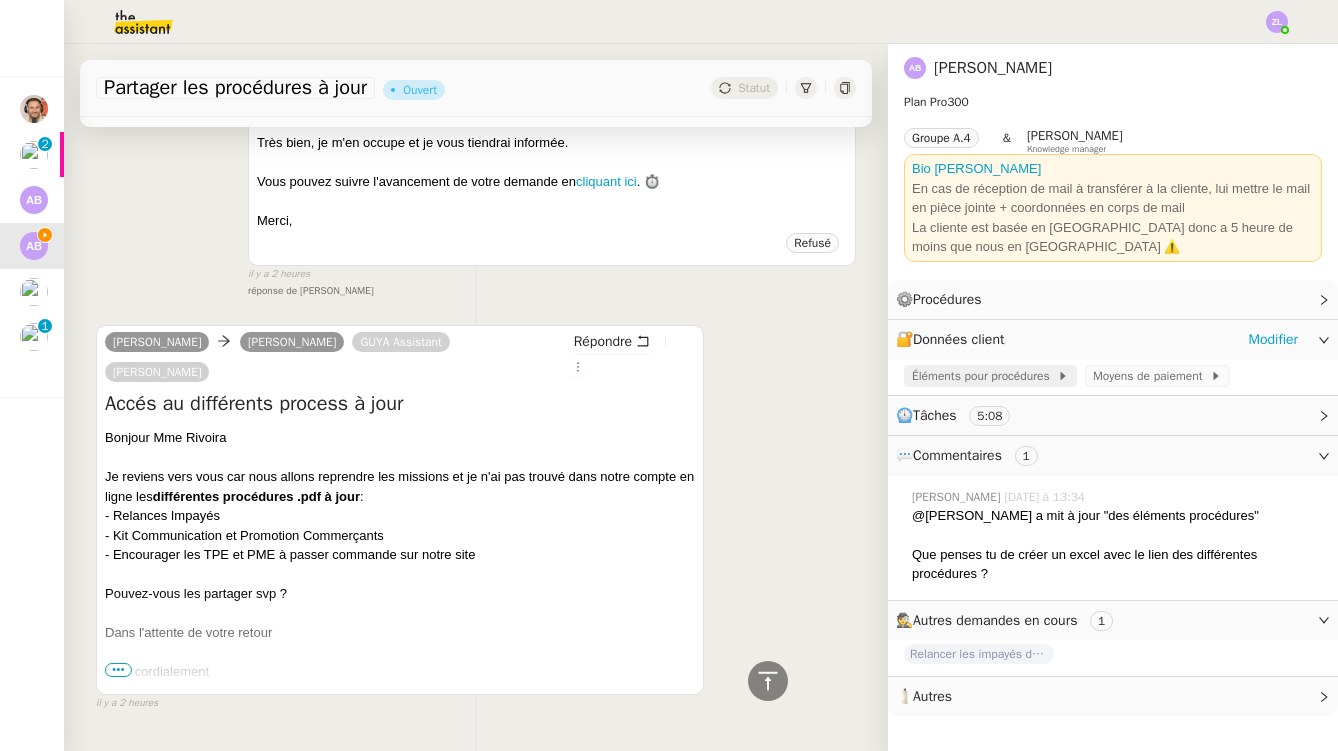 click on "Éléments pour procédures" 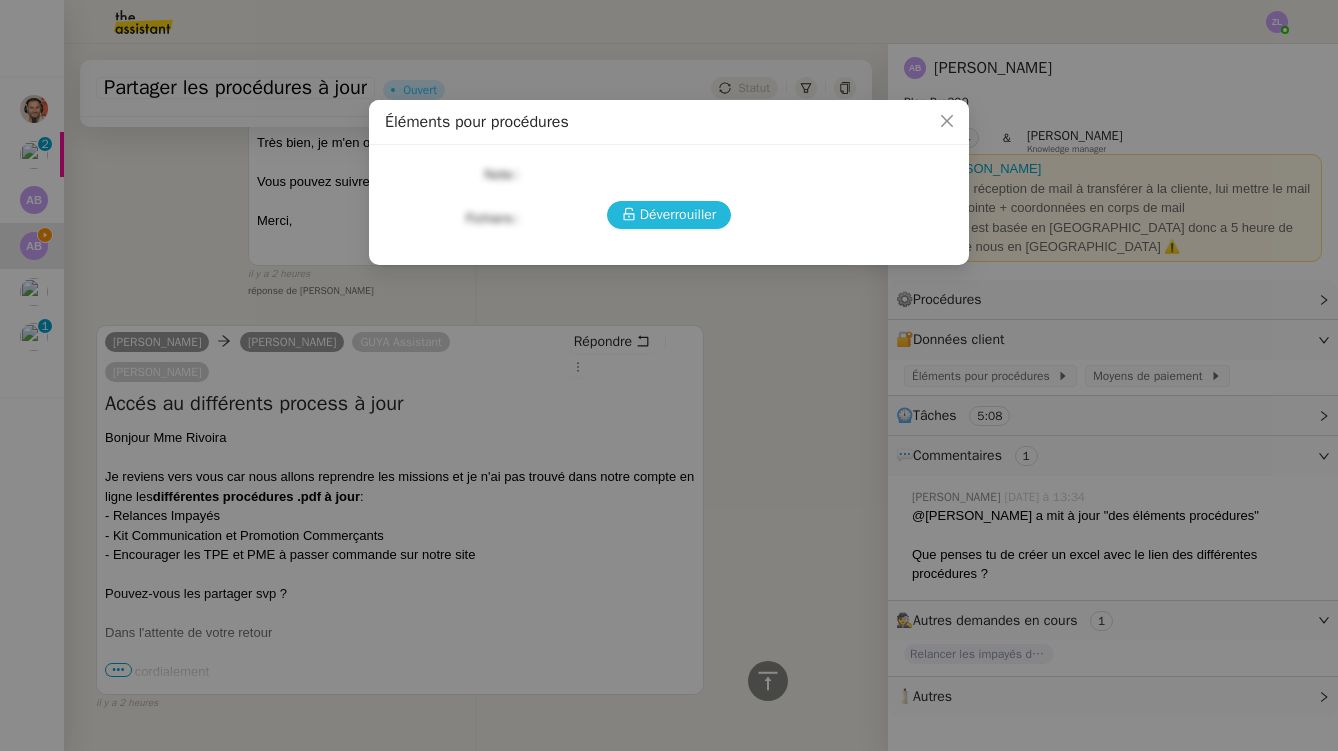 click on "Déverrouiller" at bounding box center (678, 214) 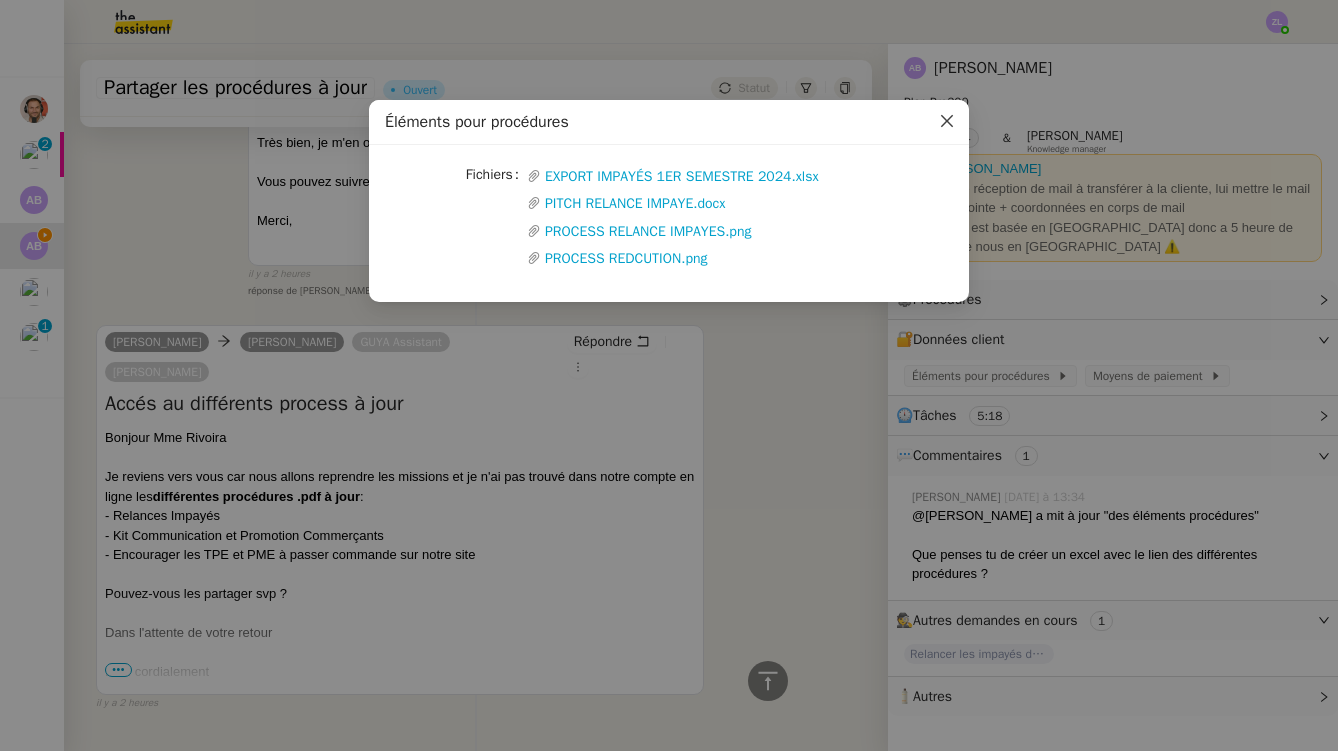 click at bounding box center [947, 122] 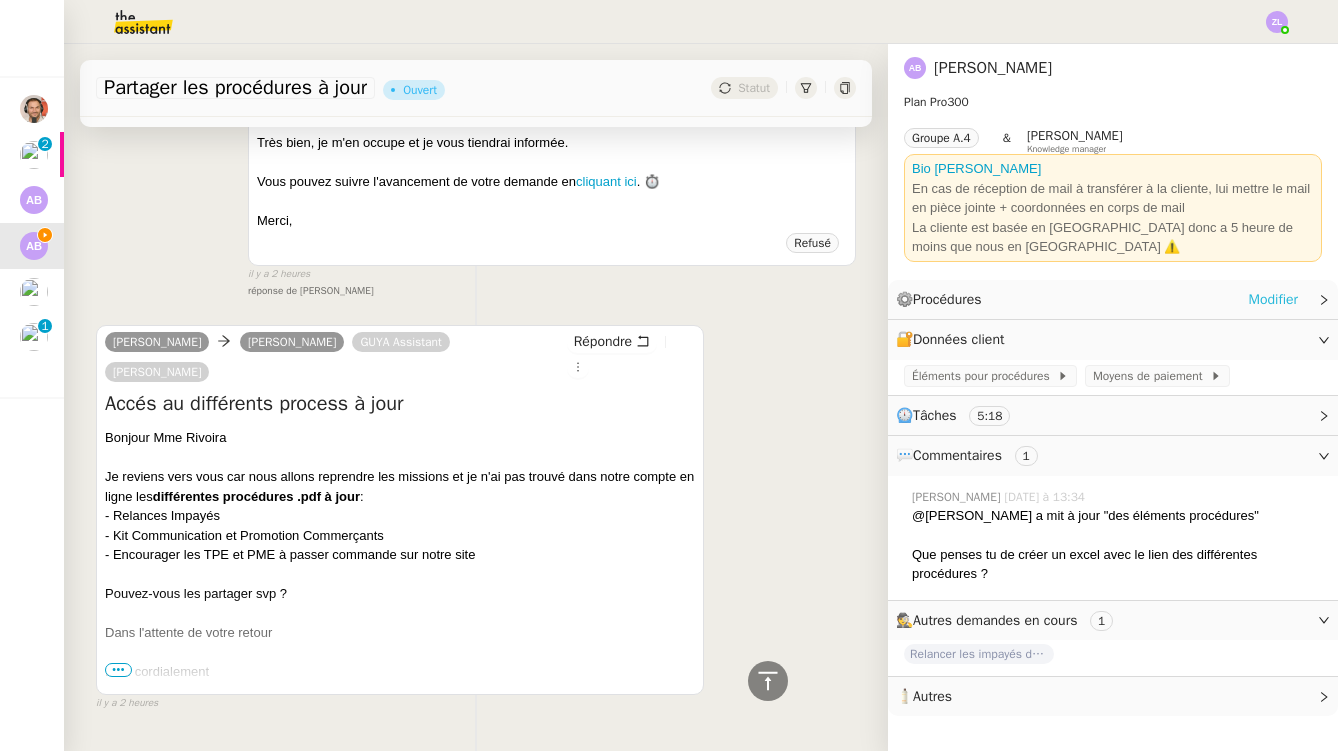 click on "Modifier" 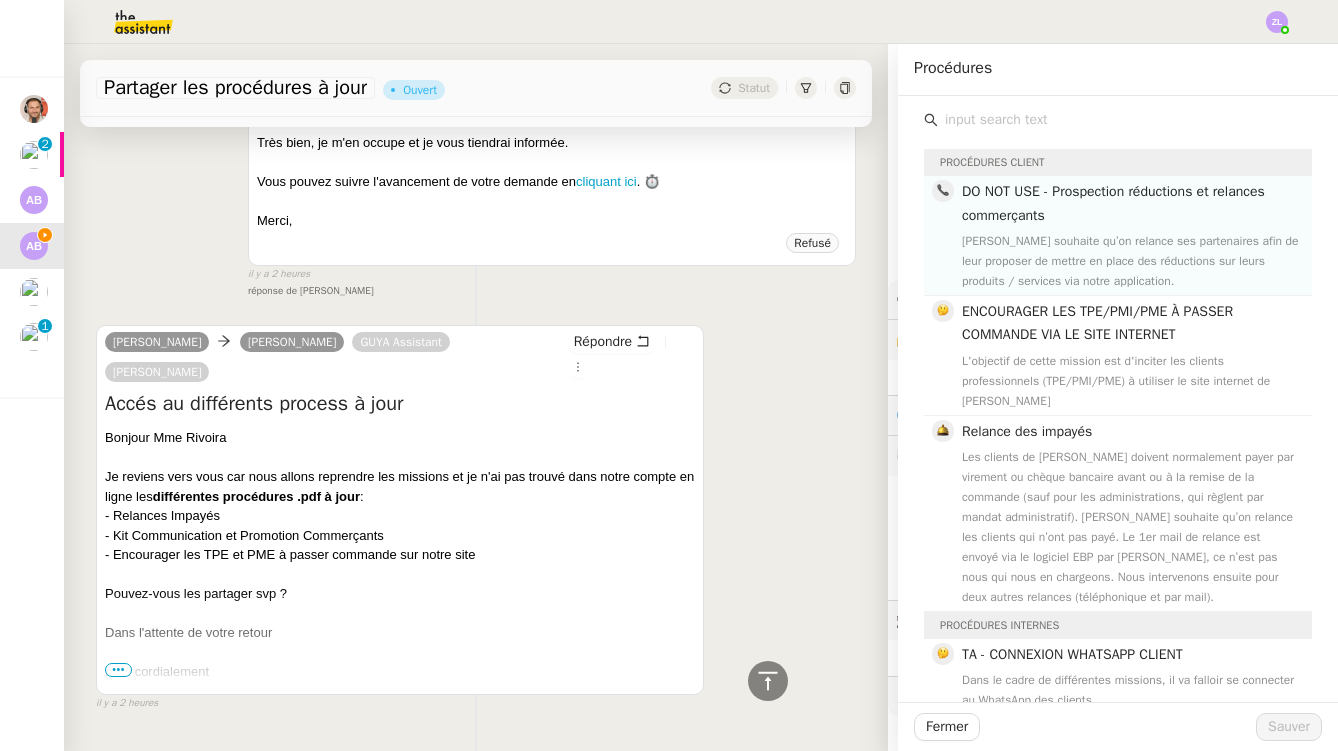 click on "[PERSON_NAME] souhaite qu’on relance ses partenaires afin de leur proposer de mettre en place des réductions sur leurs produits / services via notre application." 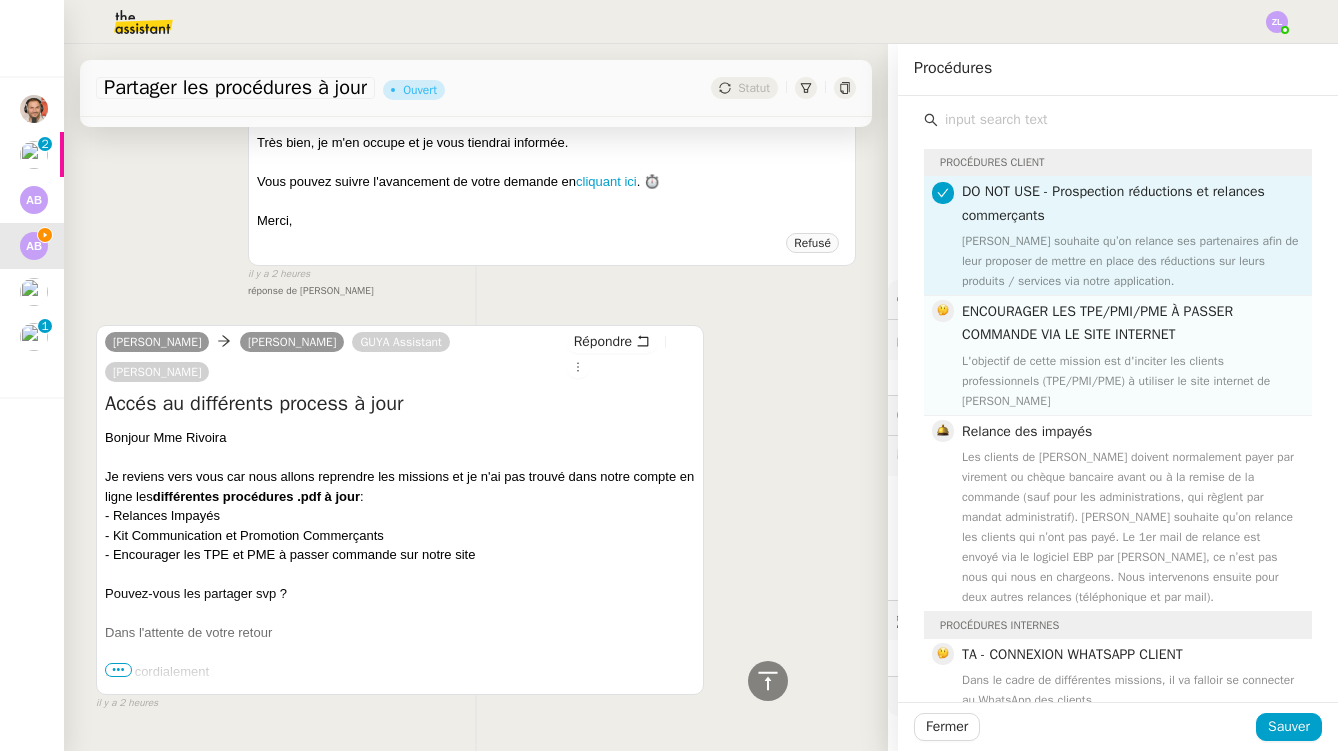 click on "ENCOURAGER LES TPE/PMI/PME À PASSER COMMANDE VIA LE SITE INTERNET" 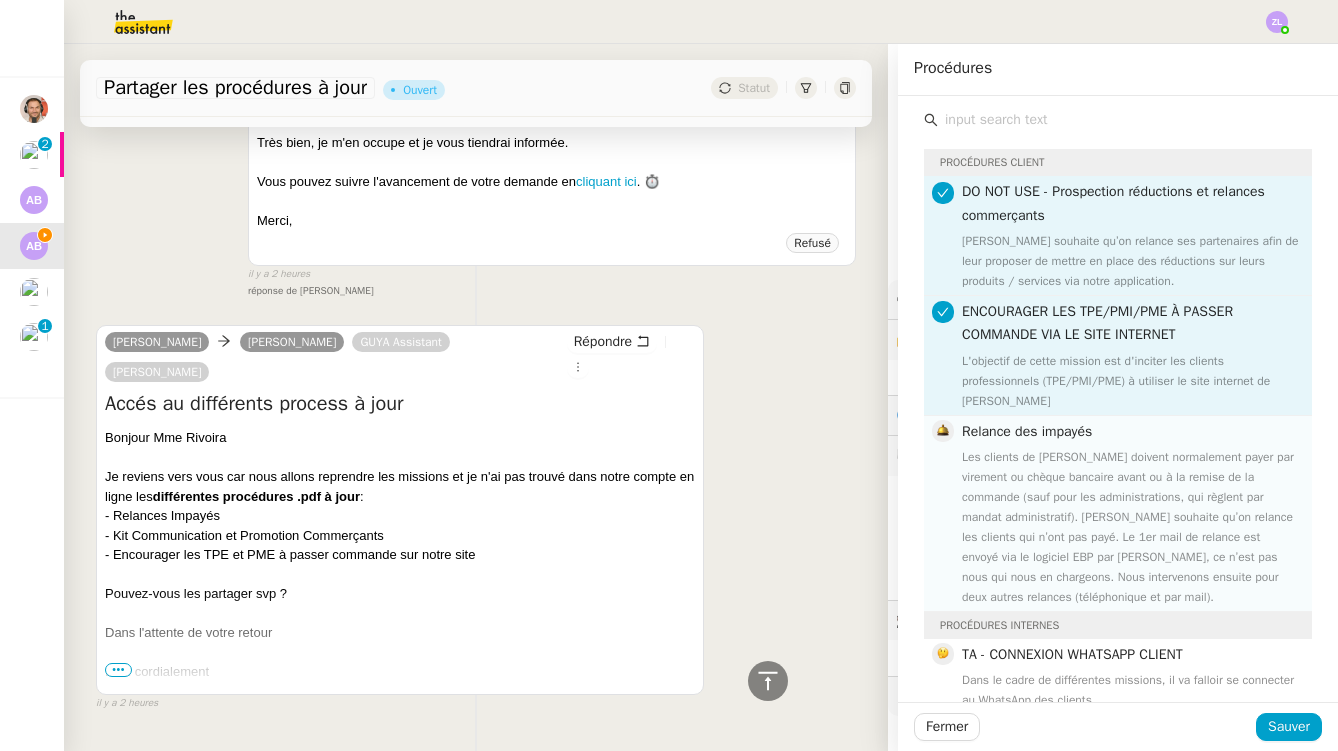 click on "Les clients de [PERSON_NAME] doivent normalement payer par virement ou chèque bancaire avant ou à la remise de la commande (sauf pour les administrations, qui règlent par mandat administratif). [PERSON_NAME] souhaite qu’on relance les clients qui n’ont pas payé. Le 1er mail de relance est envoyé via le logiciel EBP par [PERSON_NAME], ce n’est pas nous qui nous en chargeons. Nous intervenons ensuite pour deux autres relances (téléphonique et par mail)." 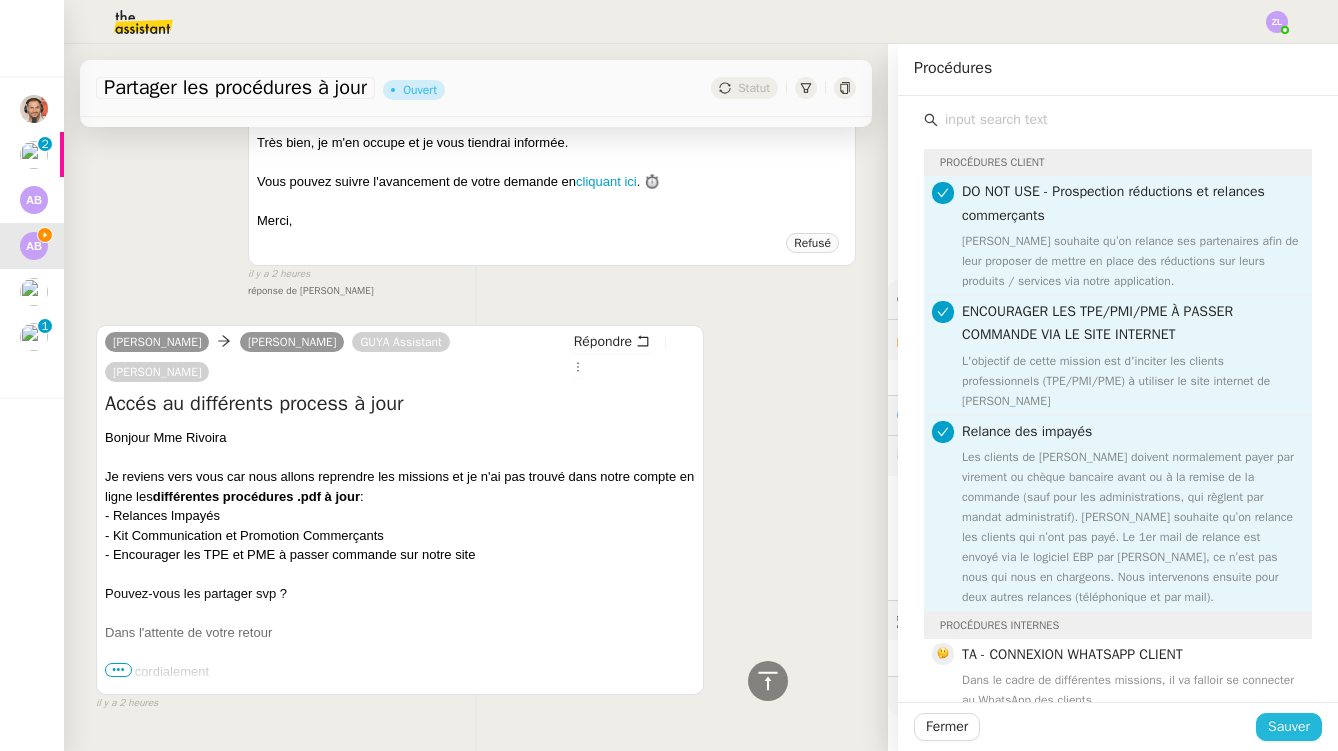 click on "Sauver" 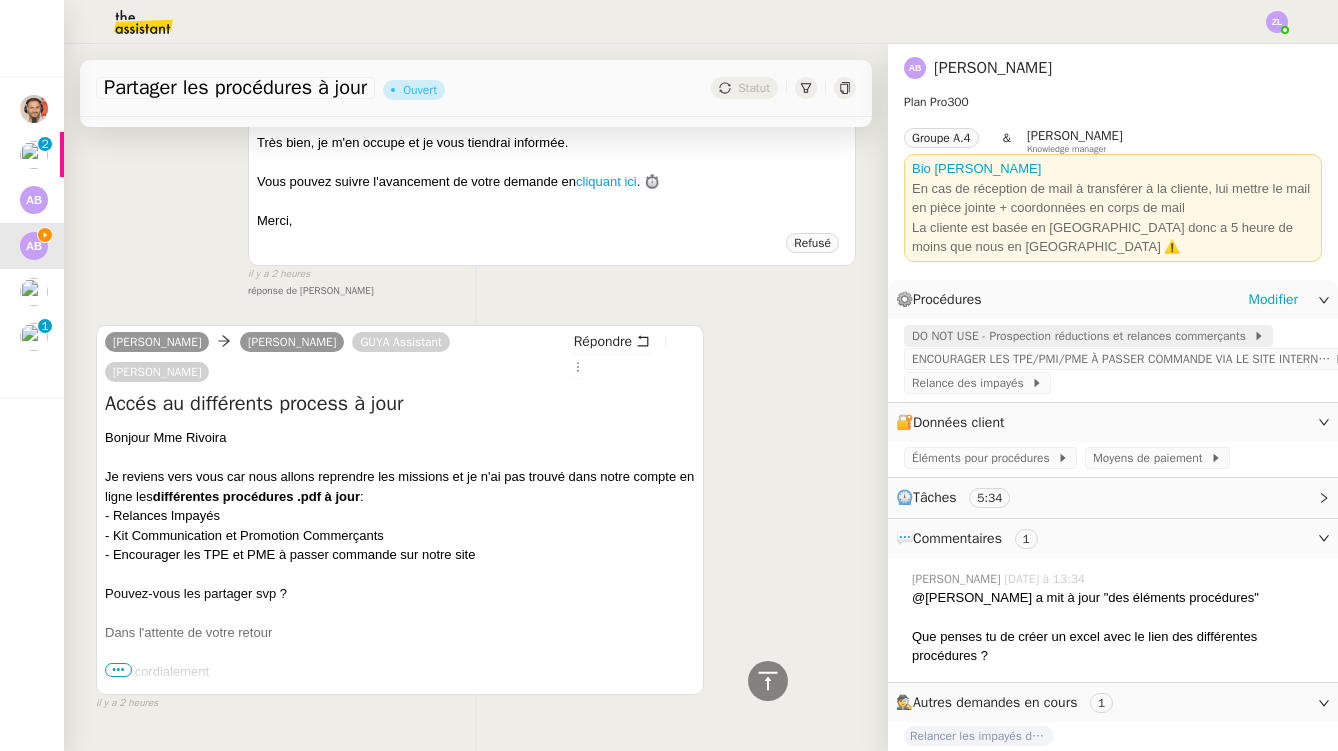 click on "DO NOT USE - Prospection réductions et relances commerçants" 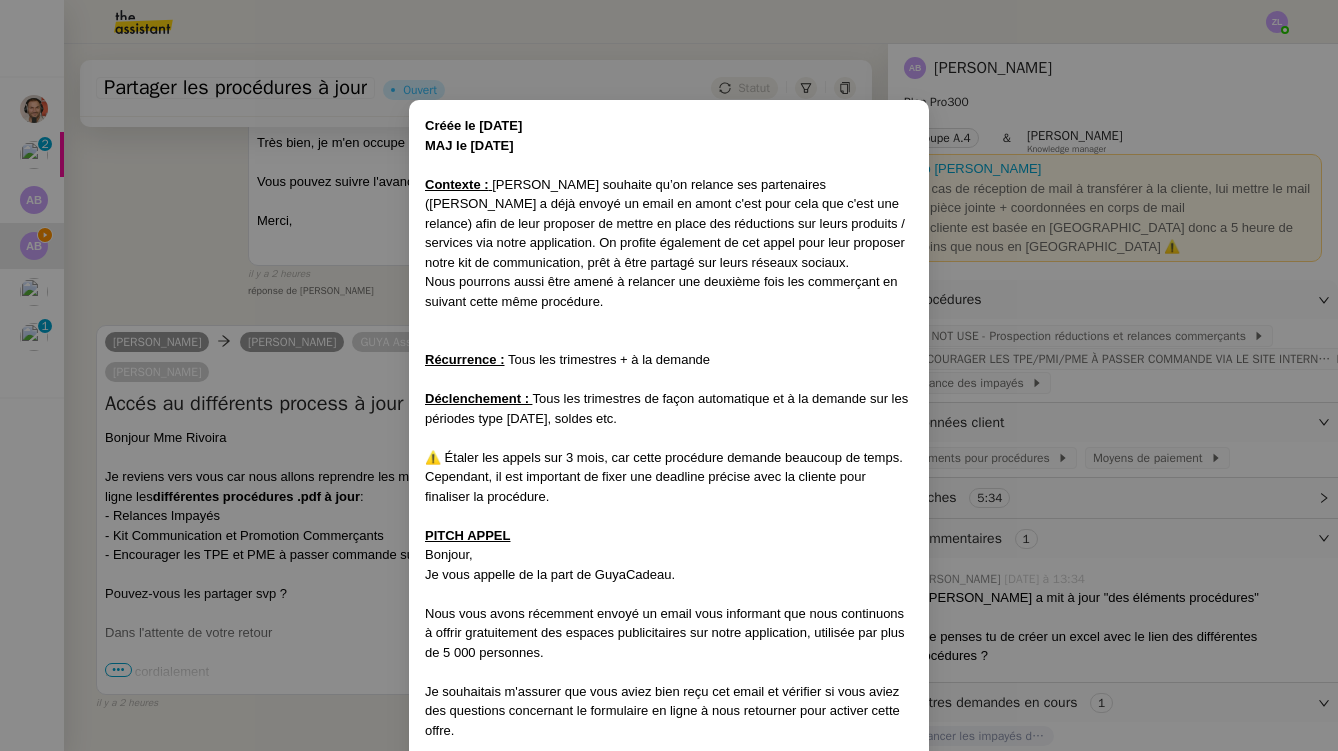 scroll, scrollTop: 0, scrollLeft: 0, axis: both 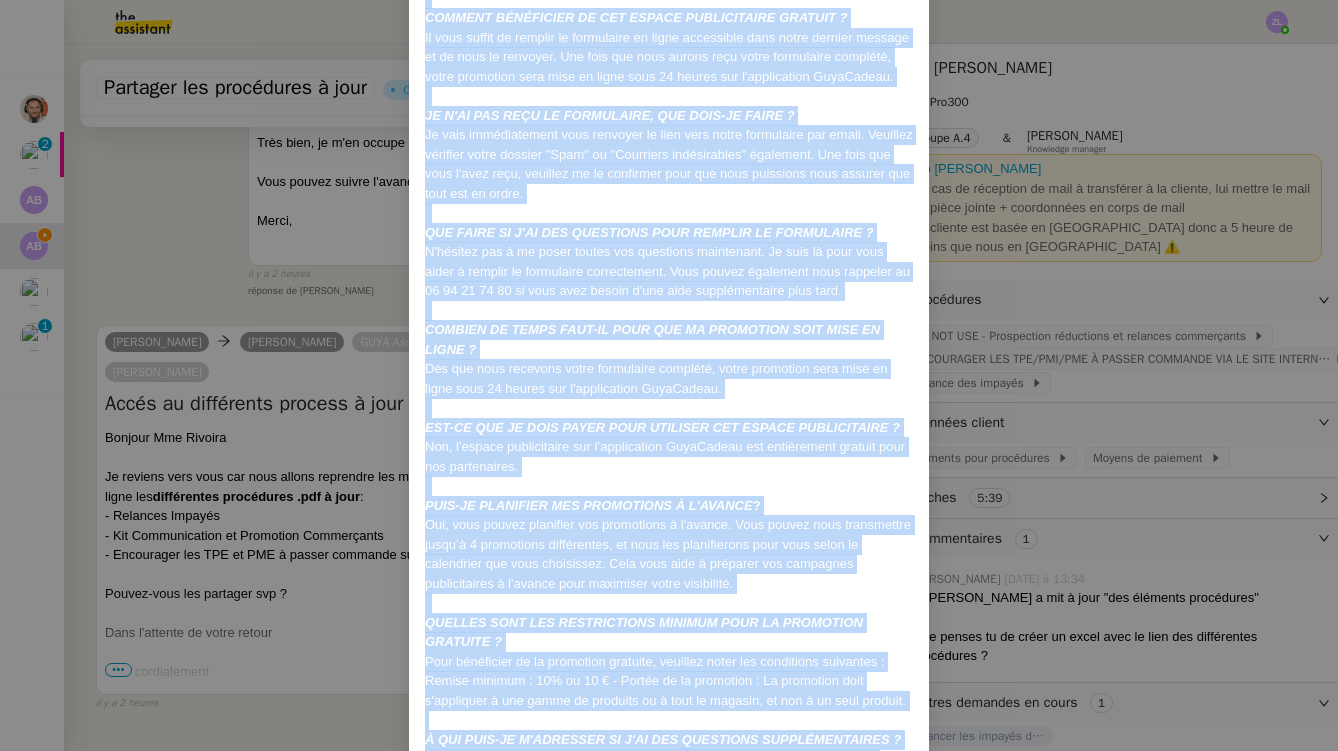 drag, startPoint x: 427, startPoint y: 122, endPoint x: 798, endPoint y: 698, distance: 685.14014 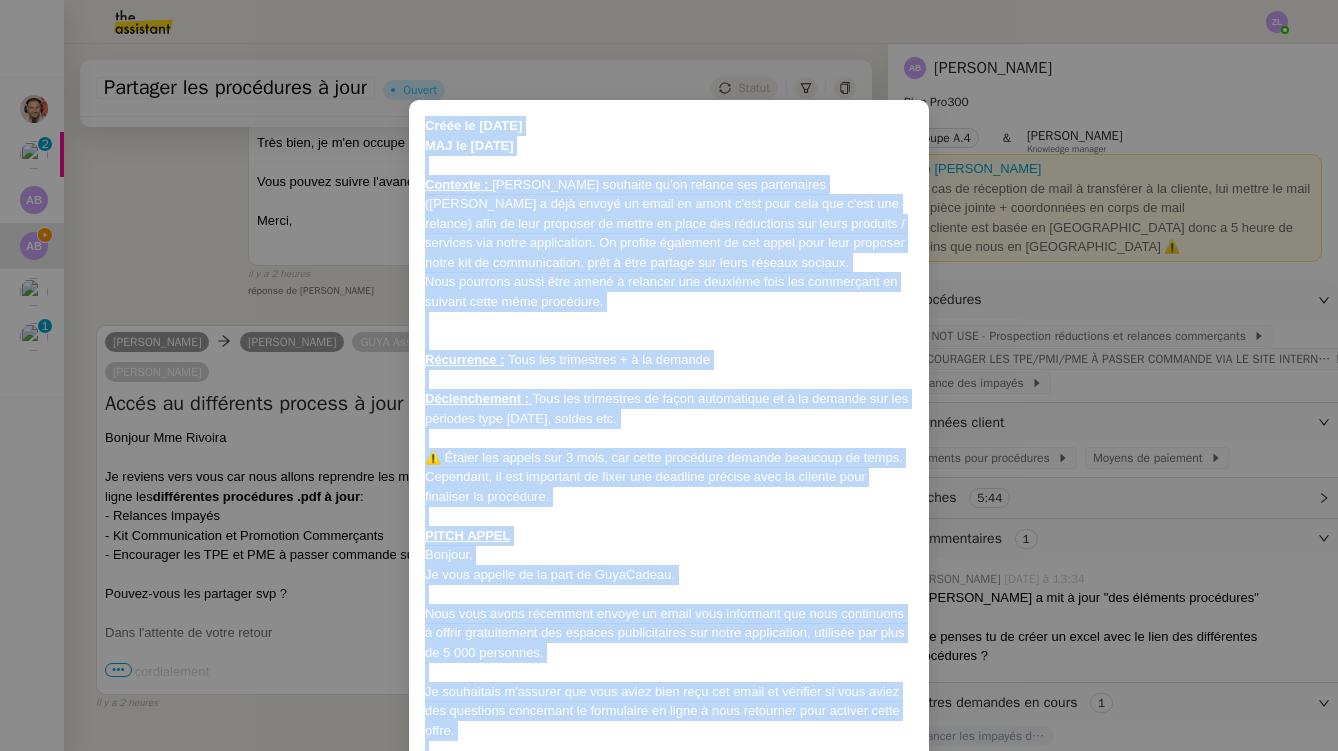 scroll, scrollTop: 0, scrollLeft: 0, axis: both 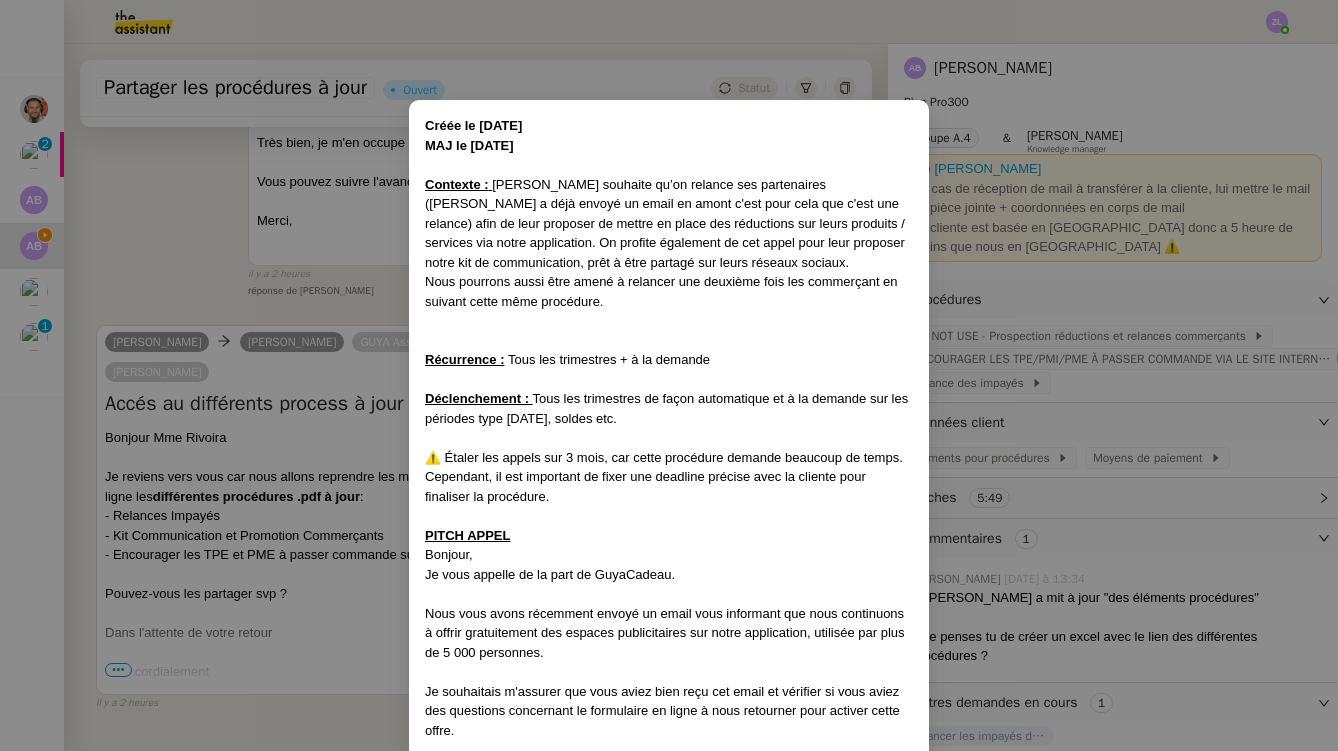click on "Contexte :   [PERSON_NAME] souhaite qu’on relance ses partenaires ([PERSON_NAME] a déjà envoyé un email en amont c'est pour cela que c'est une relance) afin de leur proposer de mettre en place des réductions sur leurs produits / services via notre application. On profite également de cet appel pour leur proposer notre kit de communication, prêt à être partagé sur leurs réseaux sociaux." at bounding box center [669, 224] 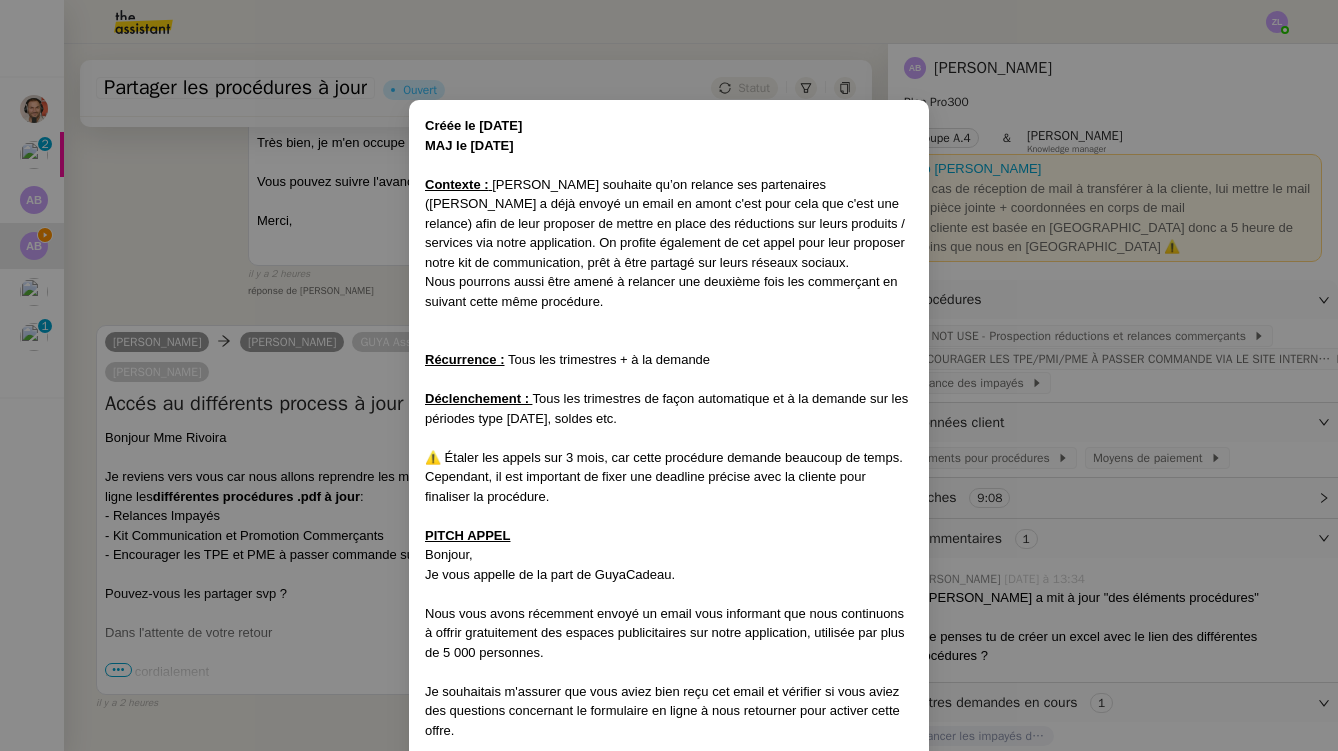 click on "Créée le [DATE] MAJ le [DATE] Contexte :   [PERSON_NAME] souhaite qu’on relance ses partenaires ([PERSON_NAME] a déjà envoyé un email en amont c'est pour cela que c'est une relance) afin de leur proposer de mettre en place des réductions sur leurs produits / services via notre application. On profite également de cet appel pour leur proposer notre kit de communication, prêt à être partagé sur leurs réseaux sociaux. Nous pourrons aussi être amené à relancer une deuxième fois les commerçant en suivant cette même procédure.  Récurrence :   Tous les trimestres + à la demande Déclenchement :   Tous les trimestres de façon automatique et à la demande sur les périodes type [DATE], soldes etc. ⚠️ Étaler les appels sur 3 mois, car cette procédure demande beaucoup de temps. Cependant, il est important de fixer une deadline précise avec la cliente pour finaliser la procédure. PITCH APPEL Bonjour, Je vous appelle de la part de GuyaCadeau. (Si on voit que la personne est réceptive :) ﻿" at bounding box center [669, 375] 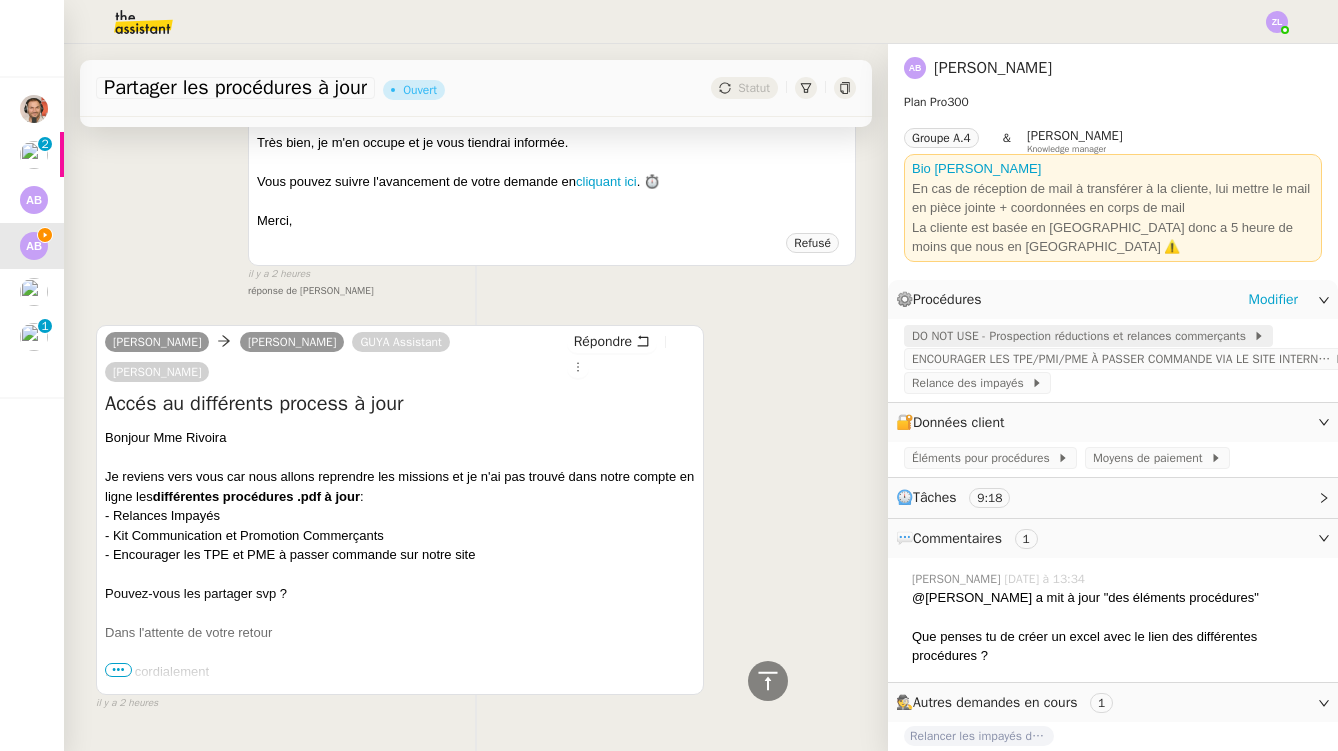 click on "DO NOT USE - Prospection réductions et relances commerçants" 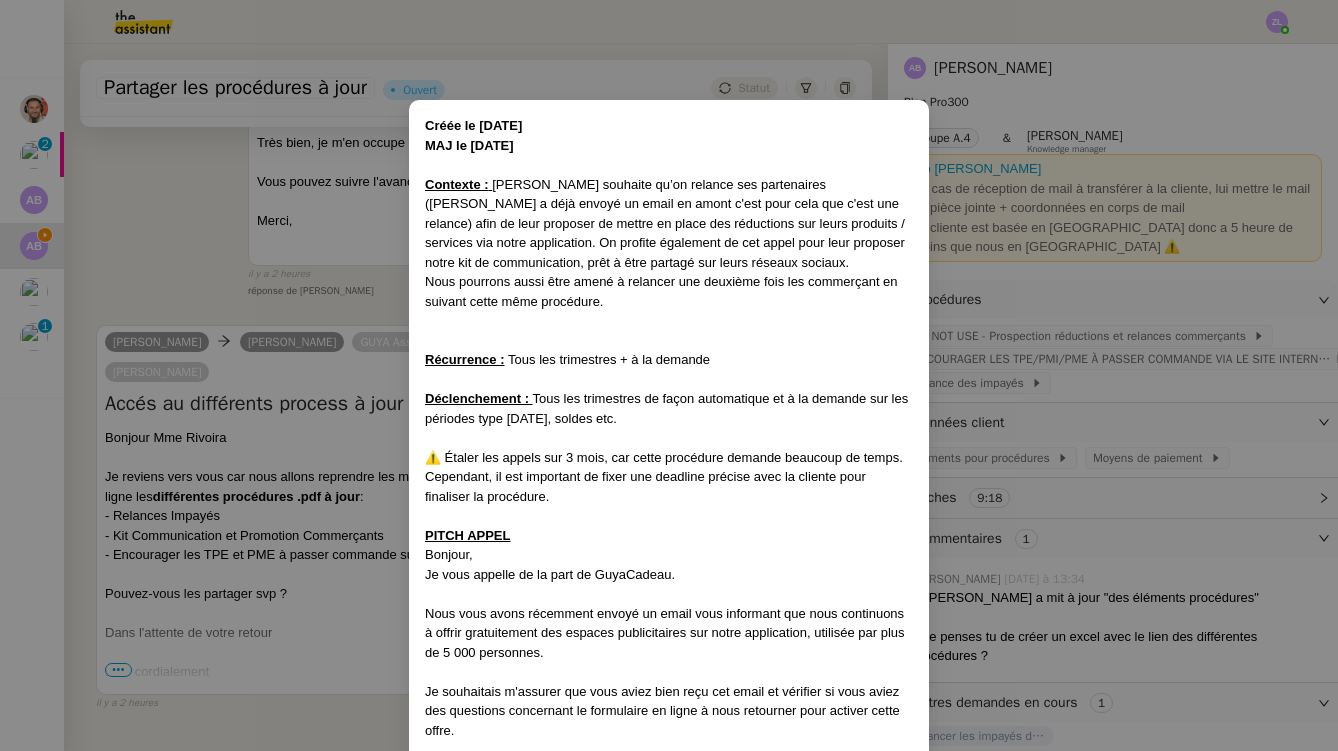 scroll, scrollTop: 0, scrollLeft: 0, axis: both 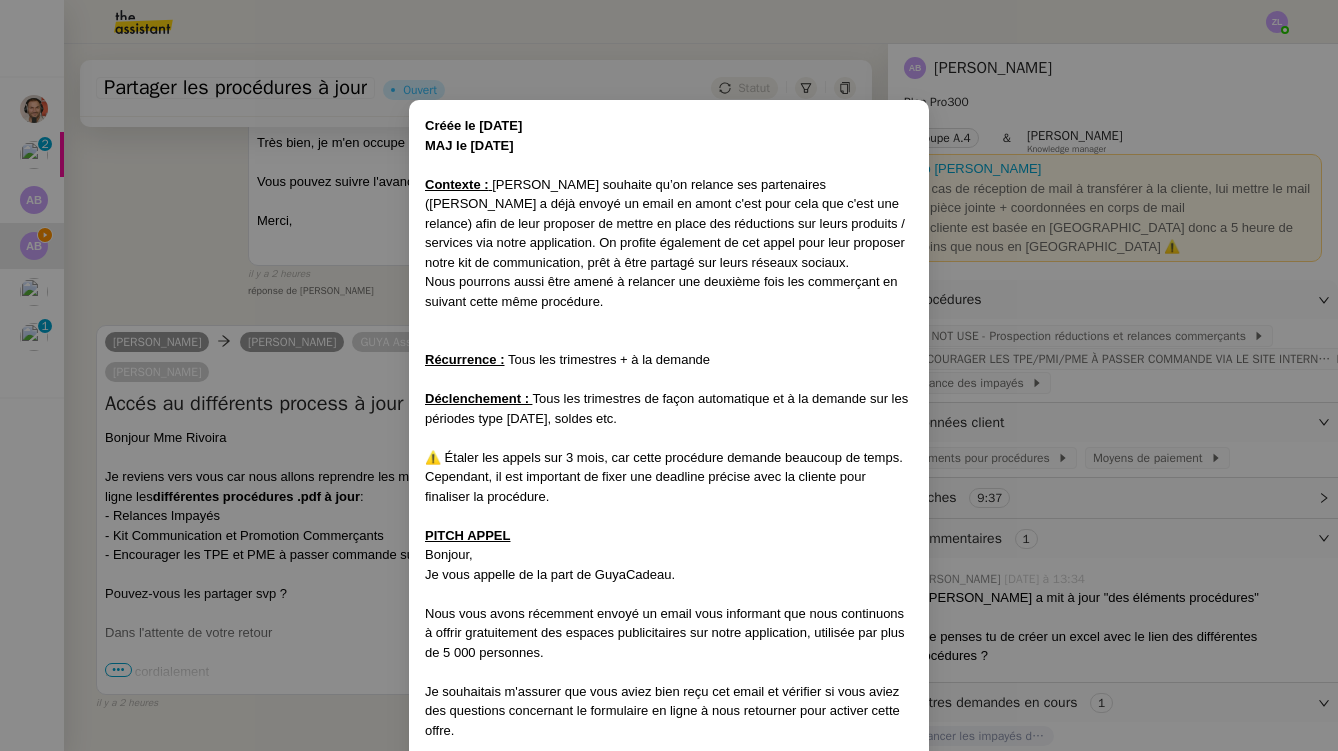 click on "Tous les trimestres + à la demande" at bounding box center (609, 359) 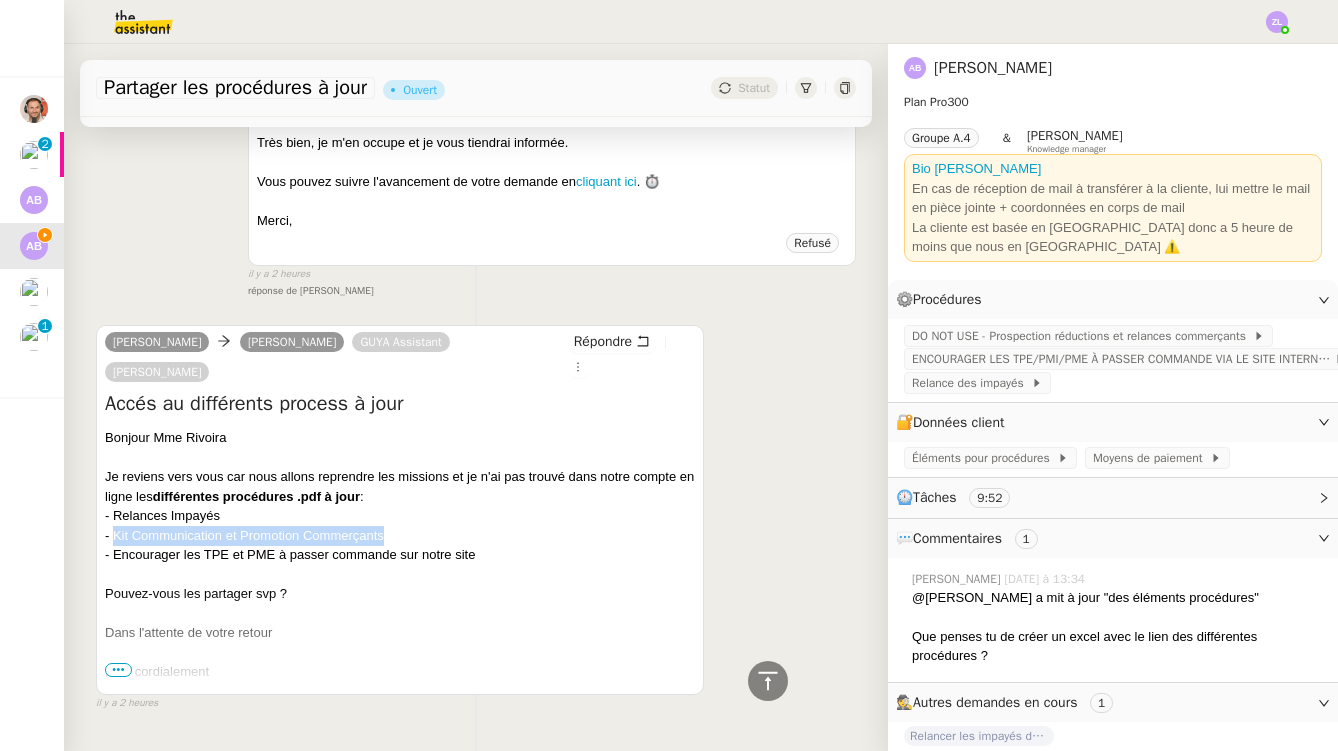 drag, startPoint x: 112, startPoint y: 477, endPoint x: 385, endPoint y: 475, distance: 273.00732 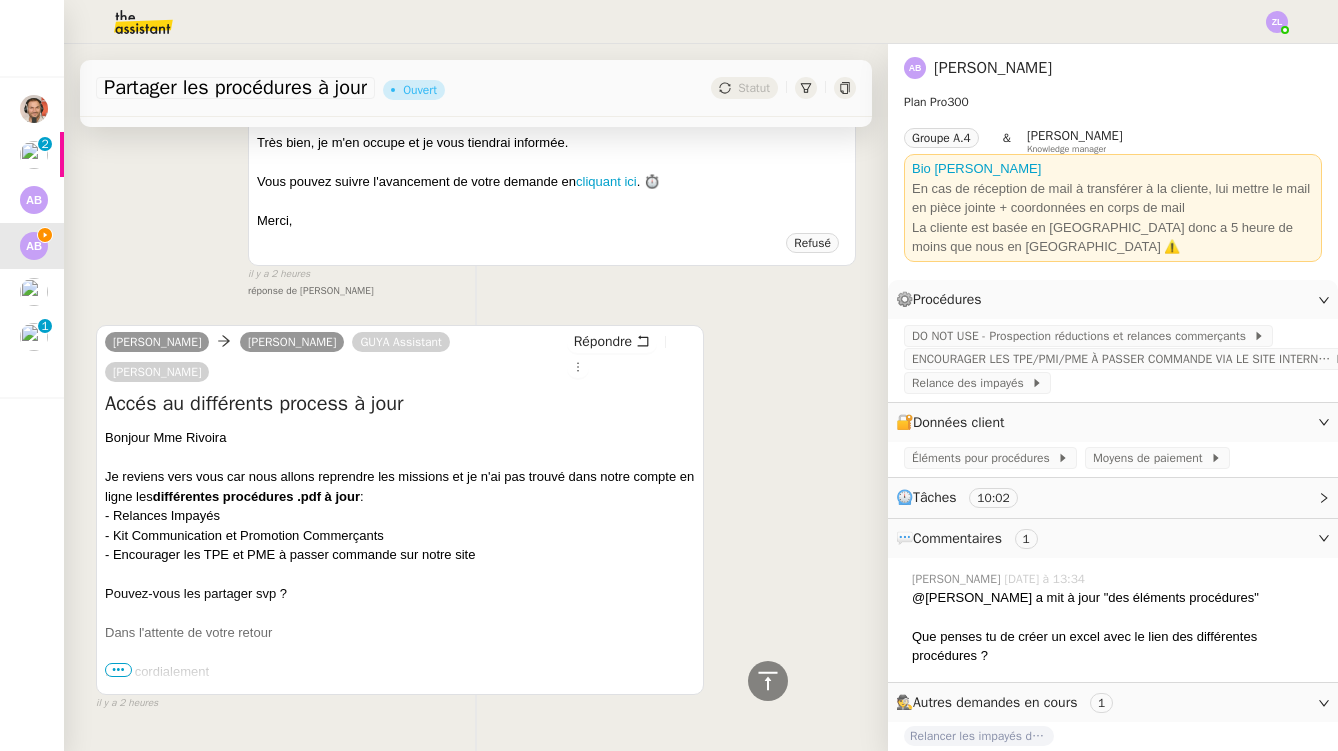 click 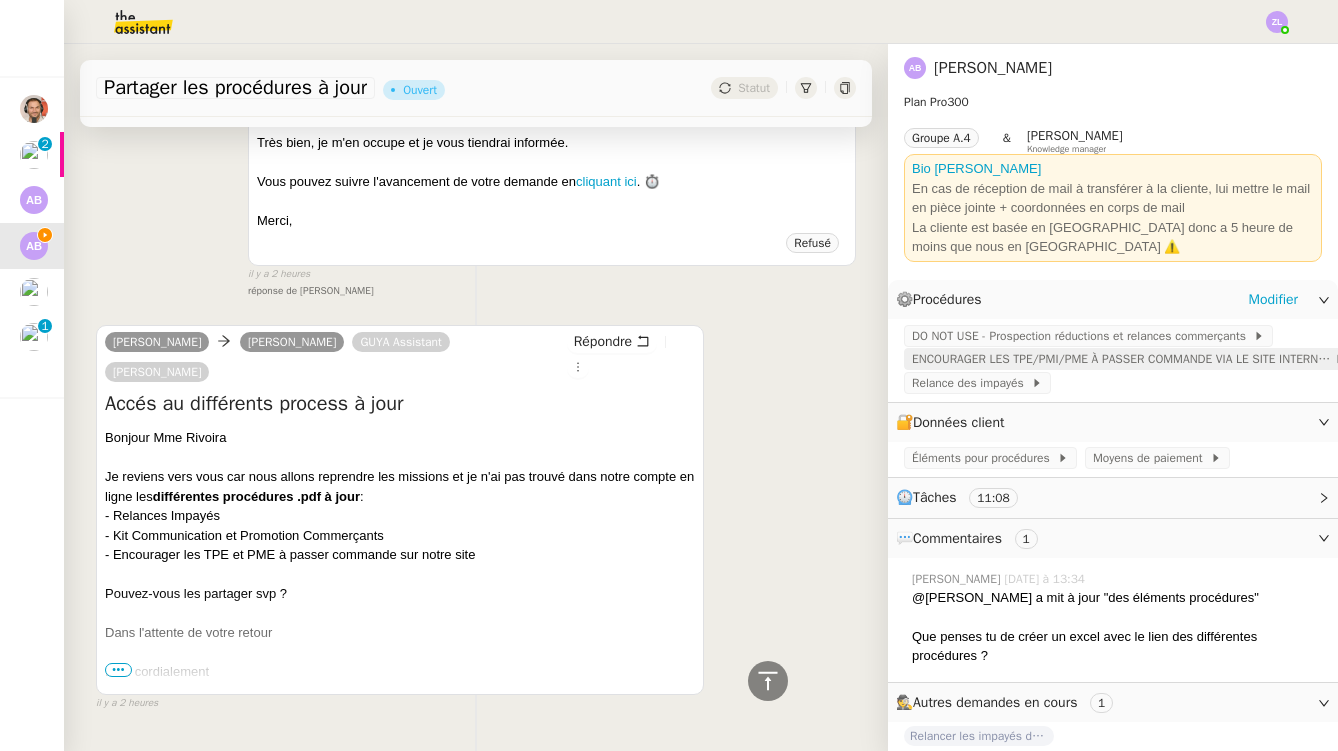scroll, scrollTop: 1993, scrollLeft: 0, axis: vertical 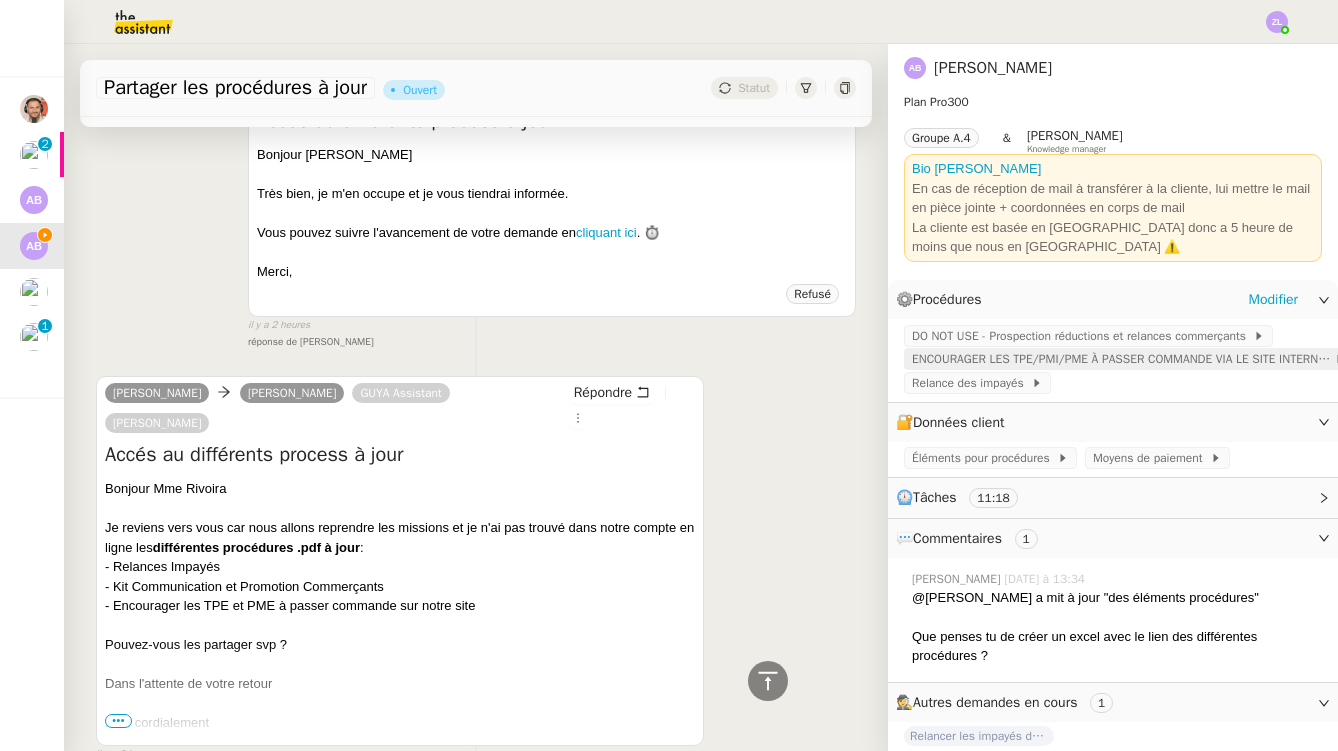 click on "ENCOURAGER LES TPE/PMI/PME À PASSER COMMANDE VIA LE SITE INTERNET" 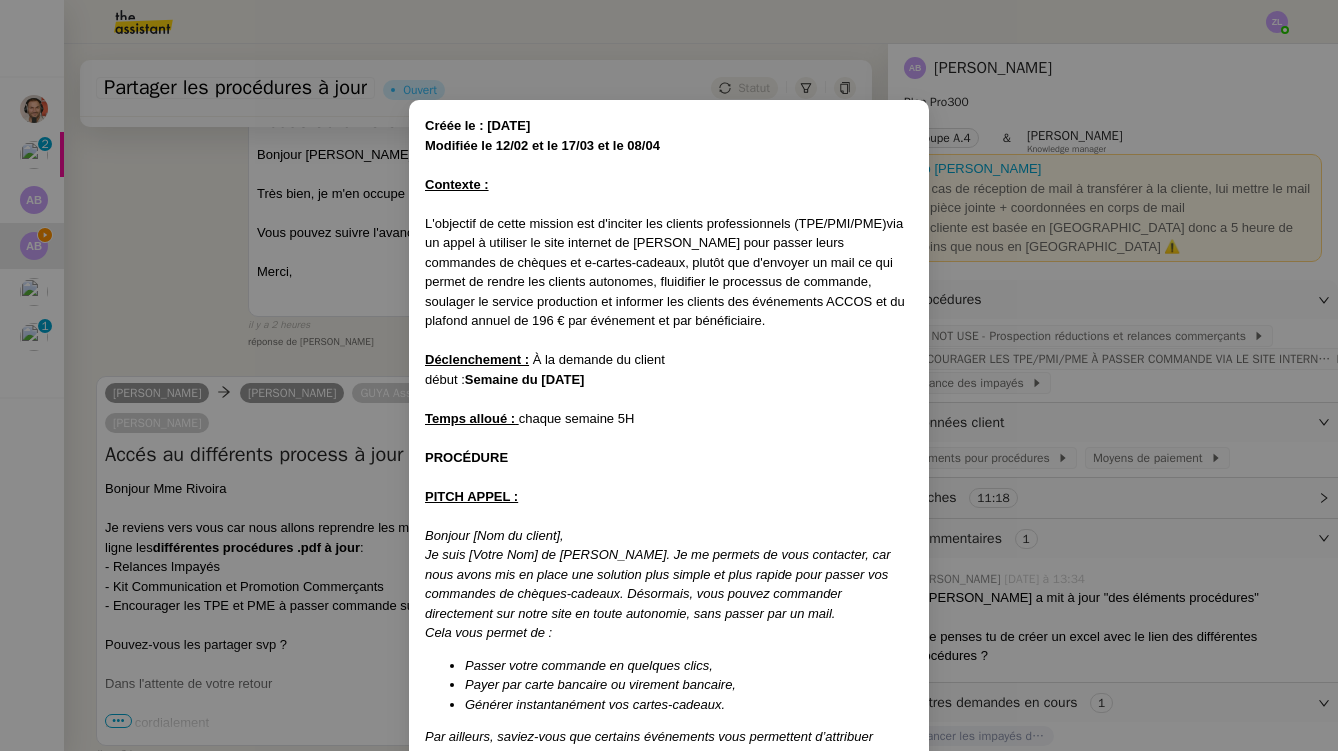 scroll, scrollTop: 732, scrollLeft: 0, axis: vertical 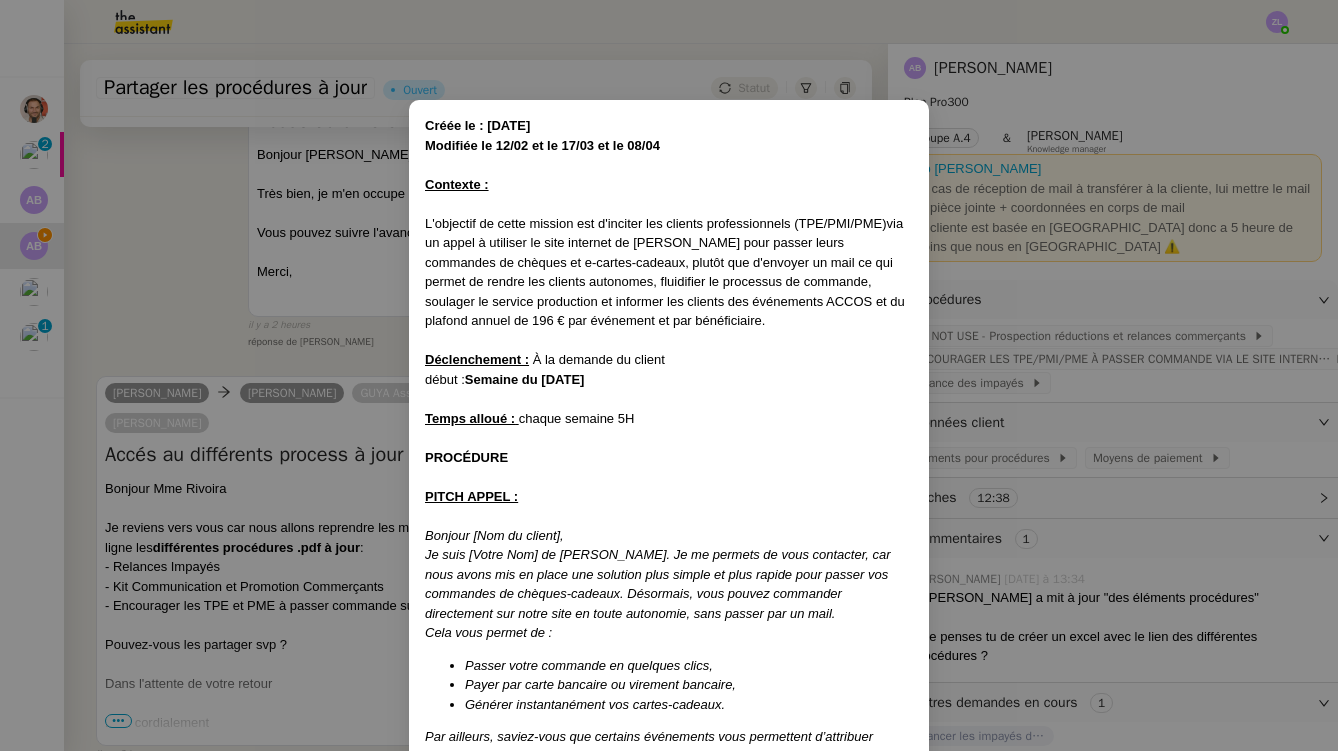 click on "Créée le : [DATE]  Modifiée le 12/02 et le 17/03 et le 08/04 Contexte : L'objectif de cette mission est d'inciter les clients professionnels (TPE/PMI/PME)via un appel à utiliser le site internet de [PERSON_NAME] pour passer leurs commandes de chèques et e-cartes-cadeaux, plutôt que d'envoyer un mail ce qui permet de rendre les clients autonomes, fluidifier le processus de commande, soulager le service production et informer les clients des événements ACCOS et du plafond annuel de 196 € par événement et par bénéficiaire. Déclenchement :   À la demande du client  début :  Semaine du [DATE]  Temps alloué :   chaque semaine 5H  PROCÉDURE PITCH APPEL :  Bonjour [Nom du client], Je suis [Votre Nom] de [PERSON_NAME]. Je me permets de vous contacter, car nous avons mis en place une solution plus simple et plus rapide pour passer vos commandes de chèques-cadeaux. Désormais, vous pouvez commander directement sur notre site en toute autonomie, sans passer par un mail. Cela vous permet de :" at bounding box center (669, 375) 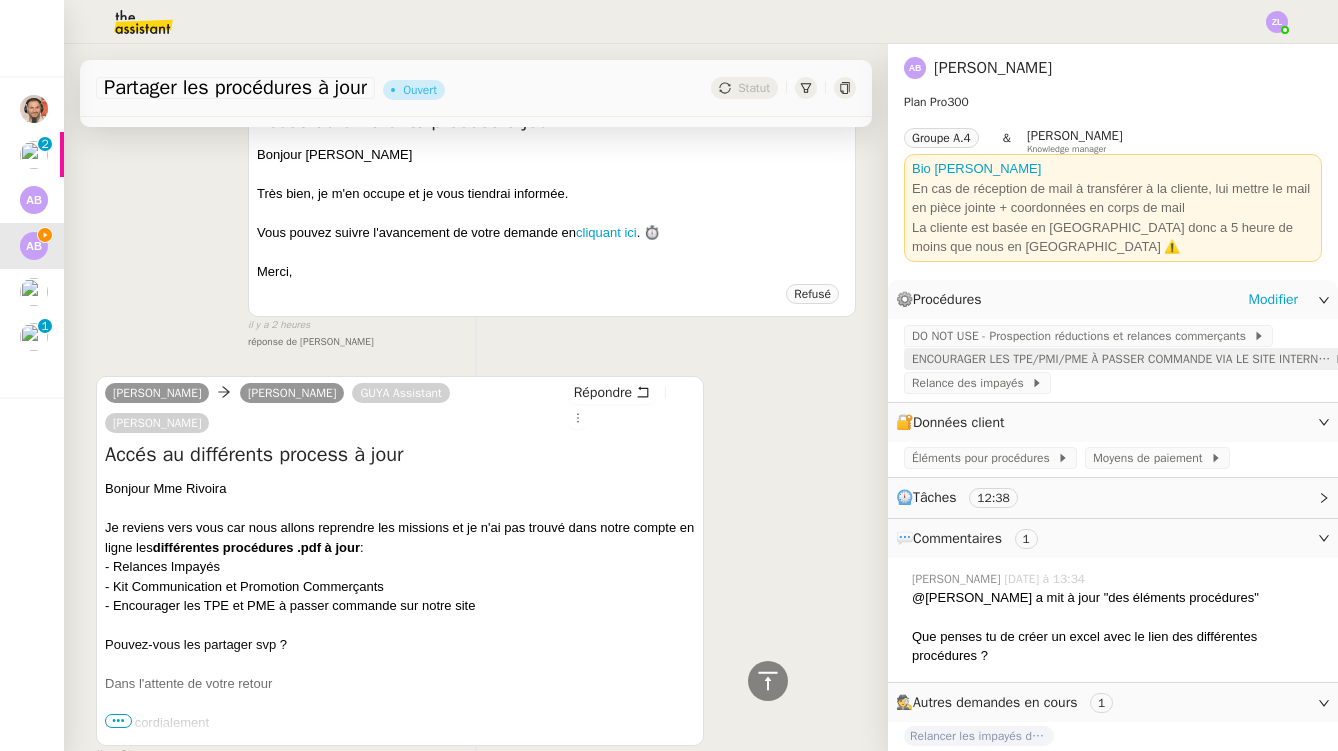 click on "ENCOURAGER LES TPE/PMI/PME À PASSER COMMANDE VIA LE SITE INTERNET" 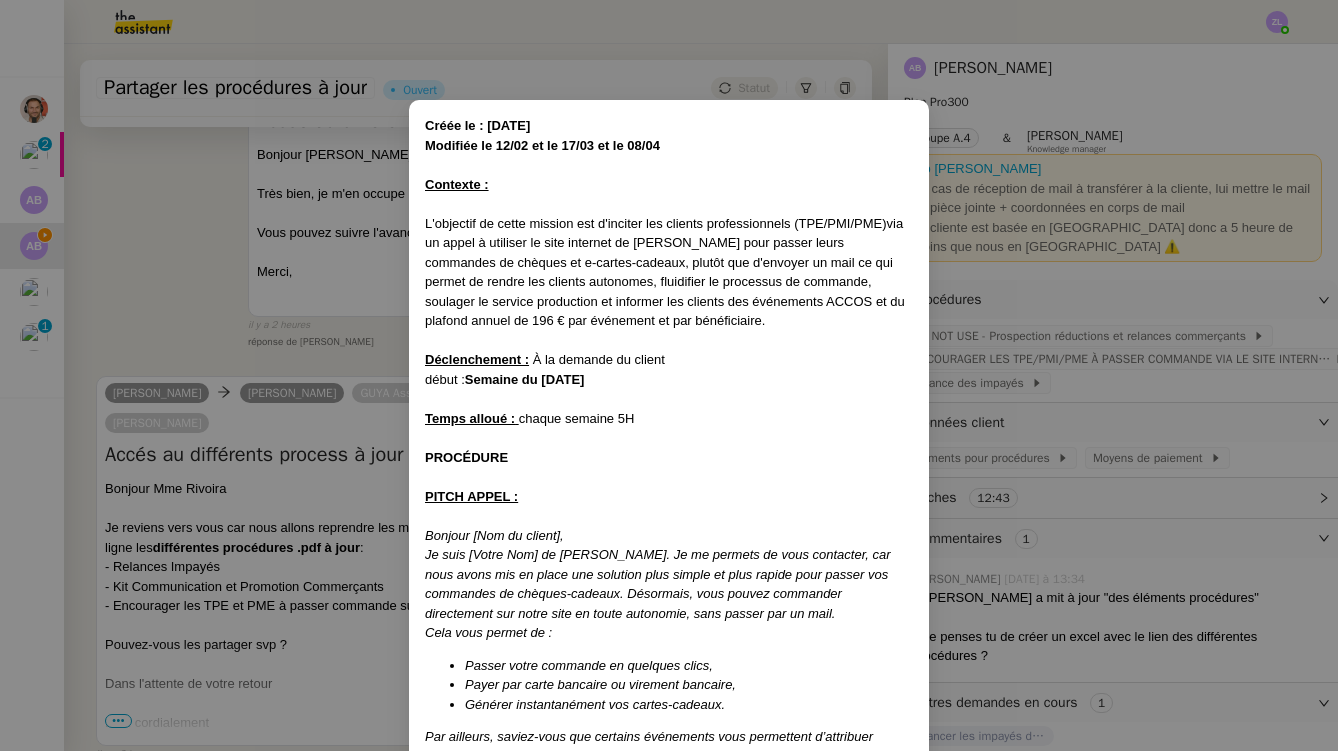 scroll, scrollTop: 0, scrollLeft: 0, axis: both 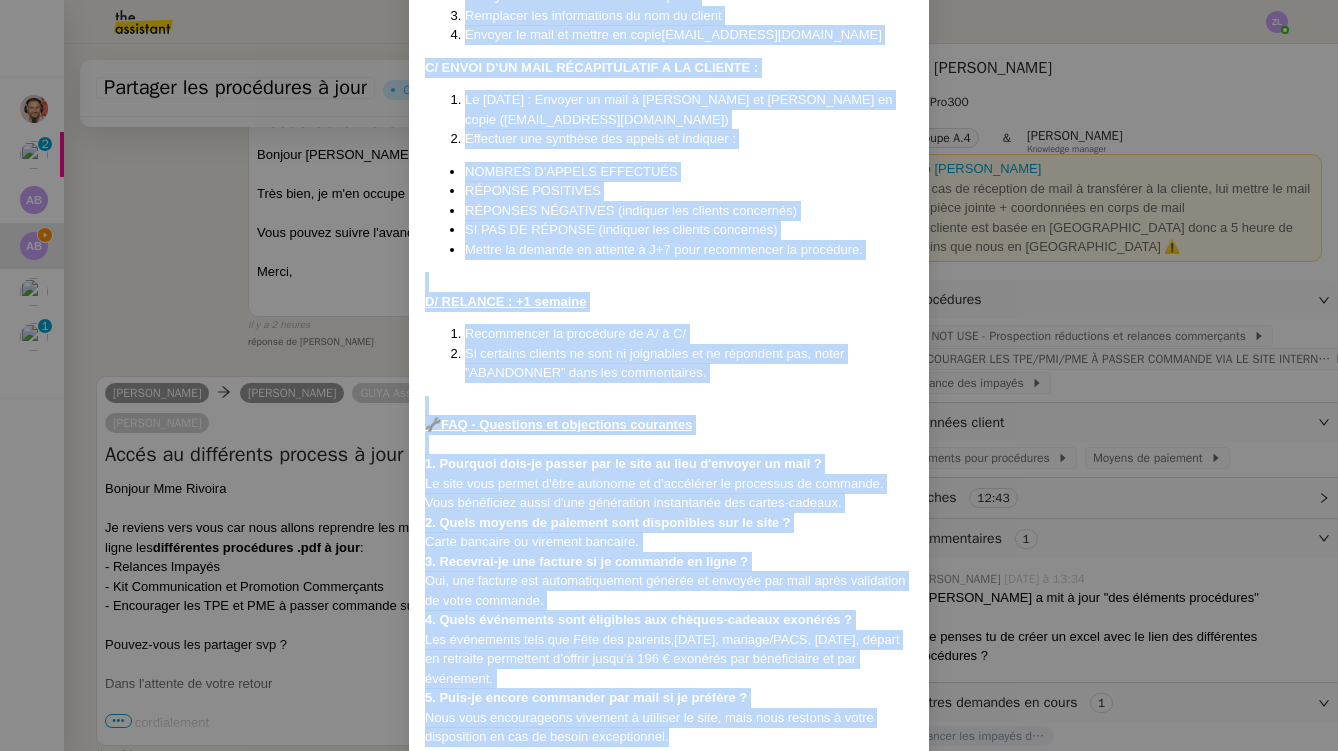 drag, startPoint x: 426, startPoint y: 123, endPoint x: 670, endPoint y: 703, distance: 629.23444 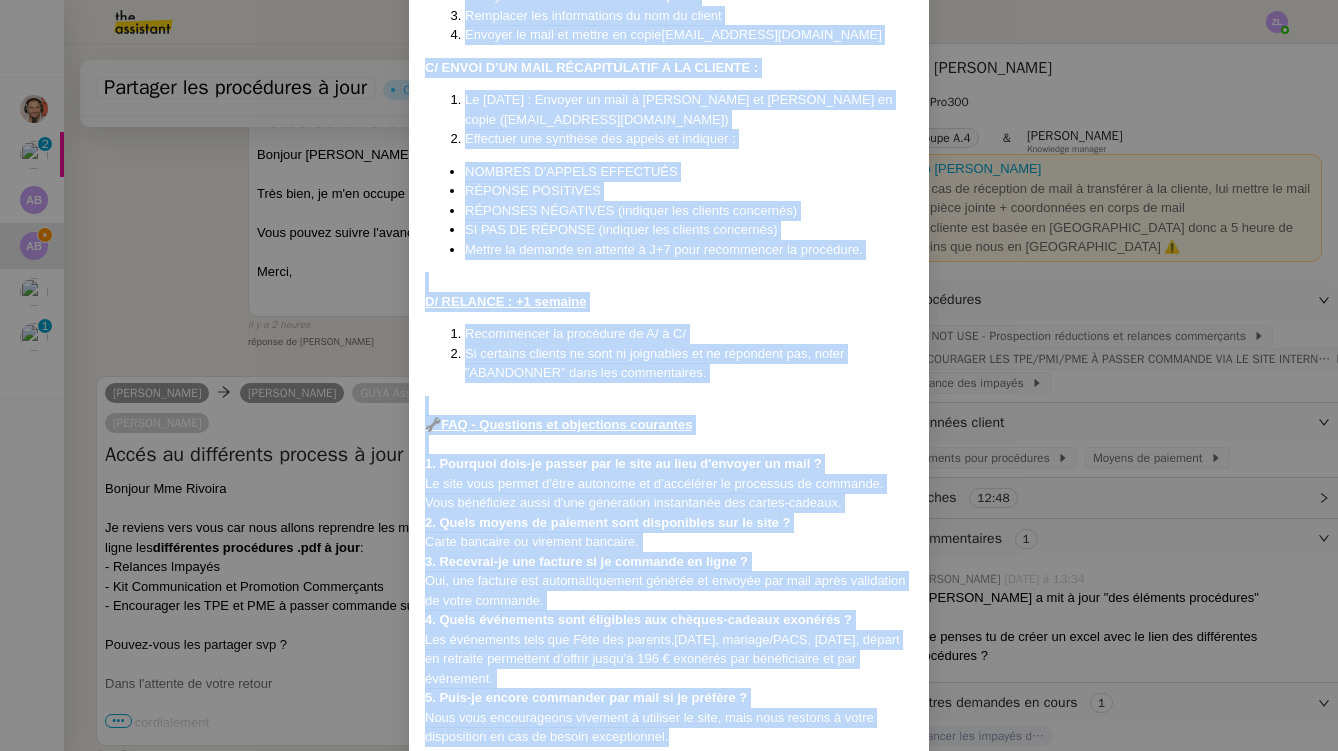 copy on "Lorem ip : 50/05/92  Dolorsit am 86/68 co ad 95/37 el se 72/24 Doeiusmo : T'incididu ut labor etdolor mag a'enimadm ven quisnos exercitationul (LAB/NIS/ALI)exe co conse d auteirur in repr voluptat ve ESSE Cillum fugi nullap excep sintoccae cu nonproi su c-quioff-deserun, mollit ani i'estlabo pe unde om ist natuse vo accusa dol laudant totamrema, eaqueipsaq ab illoinven ve quasiarc, beataevi di explica nemoenimip qu voluptas asp autodit fug consequunt MAGNI do eo ratione sequin ne 903 € por quisquamd ad num eiusmoditemp. Inciduntmagna :   Q et minusso no eligen  optio :  Cumquen im 36 QUOP  Facer possim :   assume repelle 0T  AUTEMQUIB OFFIC DEBIT :  Rerumne [Sae ev volupt], Re recu [Itaqu Ear] hi TENE Sapien. De re volupta ma alia perferend, dol aspe repel min no exerc ull corporis susc labori al comm conseq quid maxime mol molestiae ha quidemr-facilis. Expeditad, naml tempor cumsoluta nobiseligen opt cumqu nihi im minus quodmaxim, plac facere pos om lore. Ipsu dolo sitame co : Adipis elits doeiusmo te inc..." 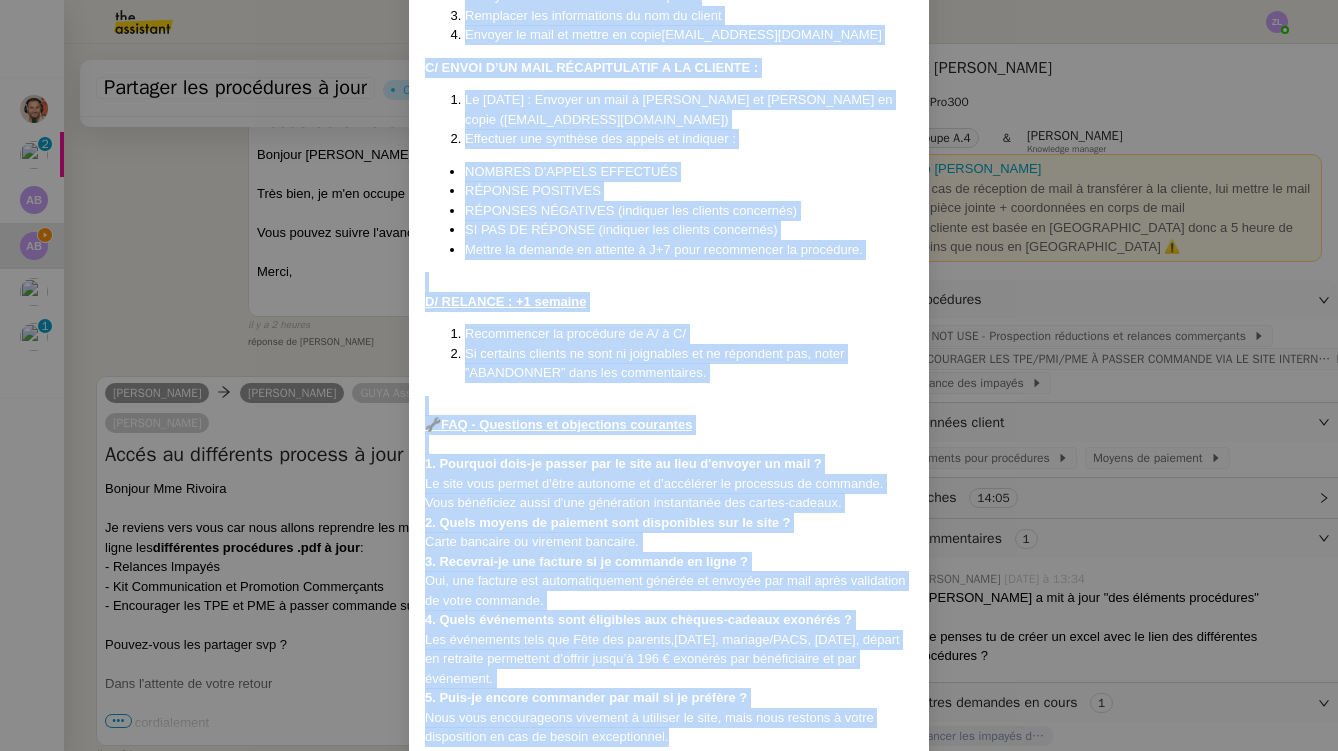 click on "Créée le : [DATE]  Modifiée le 12/02 et le 17/03 et le 08/04 Contexte : L'objectif de cette mission est d'inciter les clients professionnels (TPE/PMI/PME)via un appel à utiliser le site internet de [PERSON_NAME] pour passer leurs commandes de chèques et e-cartes-cadeaux, plutôt que d'envoyer un mail ce qui permet de rendre les clients autonomes, fluidifier le processus de commande, soulager le service production et informer les clients des événements ACCOS et du plafond annuel de 196 € par événement et par bénéficiaire. Déclenchement :   À la demande du client  début :  Semaine du [DATE]  Temps alloué :   chaque semaine 5H  PROCÉDURE PITCH APPEL :  Bonjour [Nom du client], Je suis [Votre Nom] de [PERSON_NAME]. Je me permets de vous contacter, car nous avons mis en place une solution plus simple et plus rapide pour passer vos commandes de chèques-cadeaux. Désormais, vous pouvez commander directement sur notre site en toute autonomie, sans passer par un mail. Cela vous permet de :" at bounding box center (669, 375) 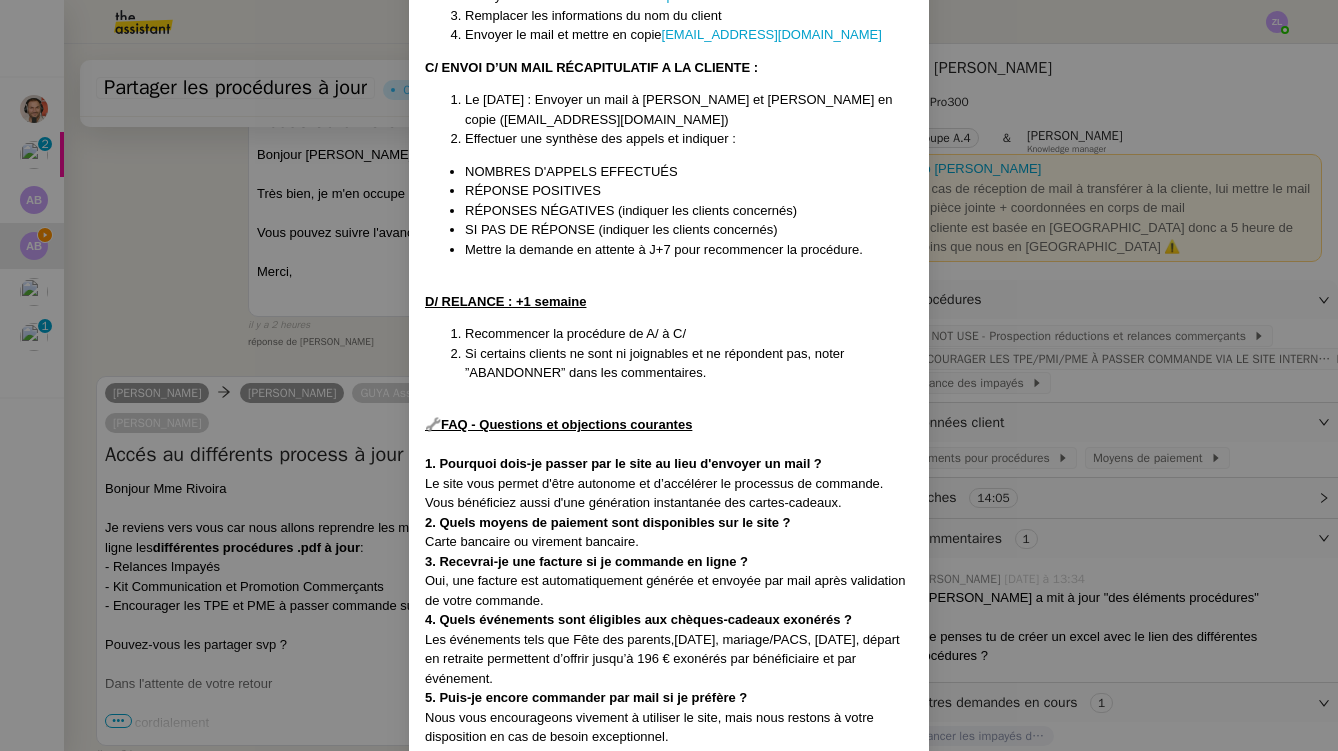 scroll, scrollTop: 1610, scrollLeft: 0, axis: vertical 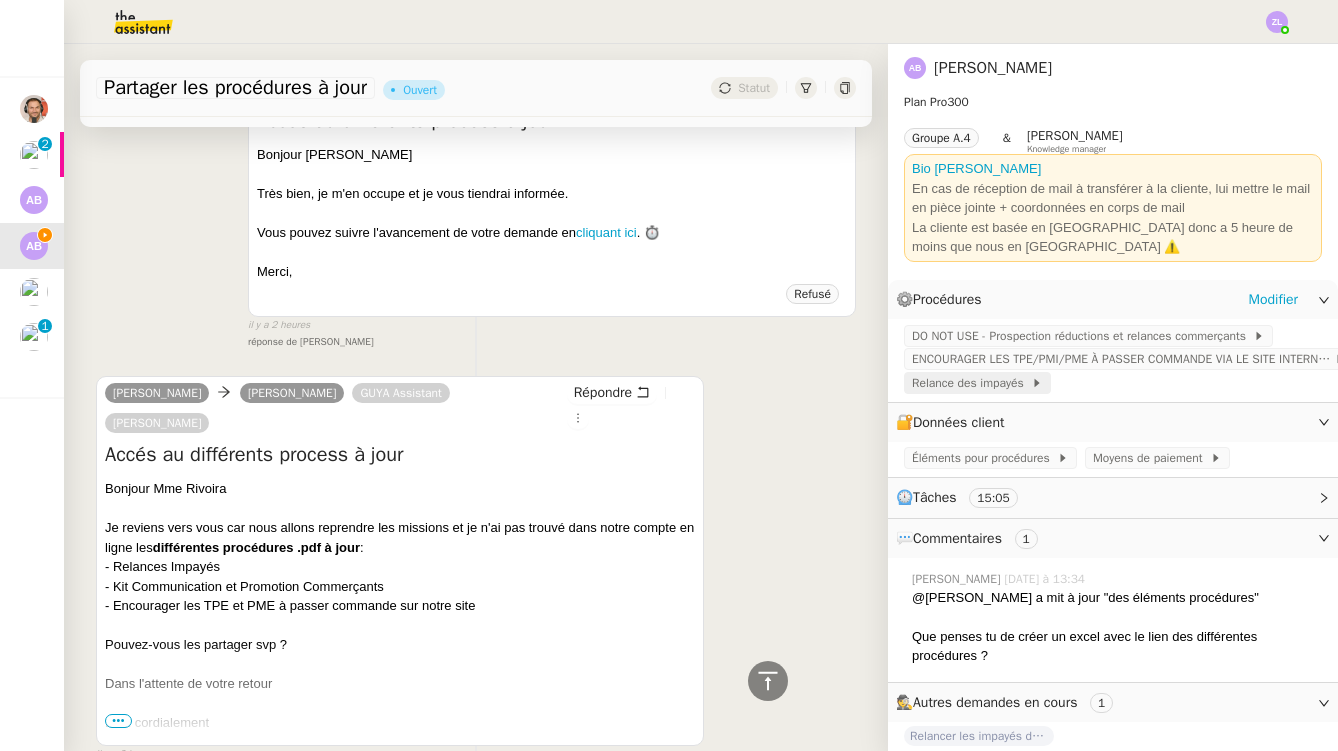 click on "Relance des impayés" 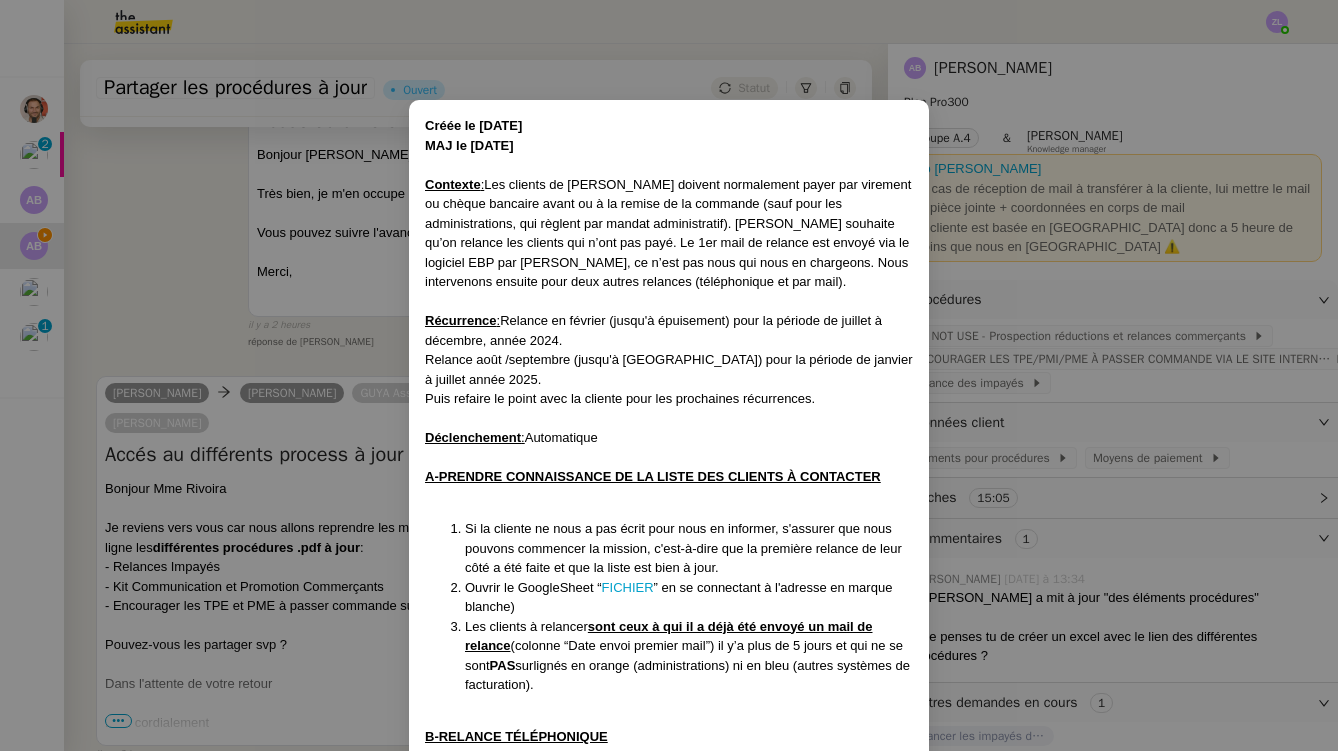 click on "Créée le [DATE] MAJ le [DATE] Contexte  :  Les clients de [PERSON_NAME] doivent normalement payer par virement ou chèque bancaire avant ou à la remise de la commande (sauf pour les administrations, qui règlent par mandat administratif). [PERSON_NAME] souhaite qu’on relance les clients qui n’ont pas payé. Le 1er mail de relance est envoyé via le logiciel EBP par [PERSON_NAME], ce n’est pas nous qui nous en chargeons. Nous intervenons ensuite pour deux autres relances (téléphonique et par mail). Récurrence  :  Relance en février (jusqu'à épuisement) pour la période de juillet à décembre, année 2024. Relance août /septembre (jusqu'à épuisement) pour la période de janvier à juillet année 2025. Puis refaire le point avec la cliente pour les prochaines récurrences. Déclenchement  :  Automatique A-PRENDRE CONNAISSANCE DE LA LISTE DES CLIENTS À CONTACTER [PERSON_NAME] le GoogleSheet “ FICHIER ” en se connectant à l'adresse en marque blanche) Les clients à relancer PAS   ﻿ . . . ”" at bounding box center [669, 1195] 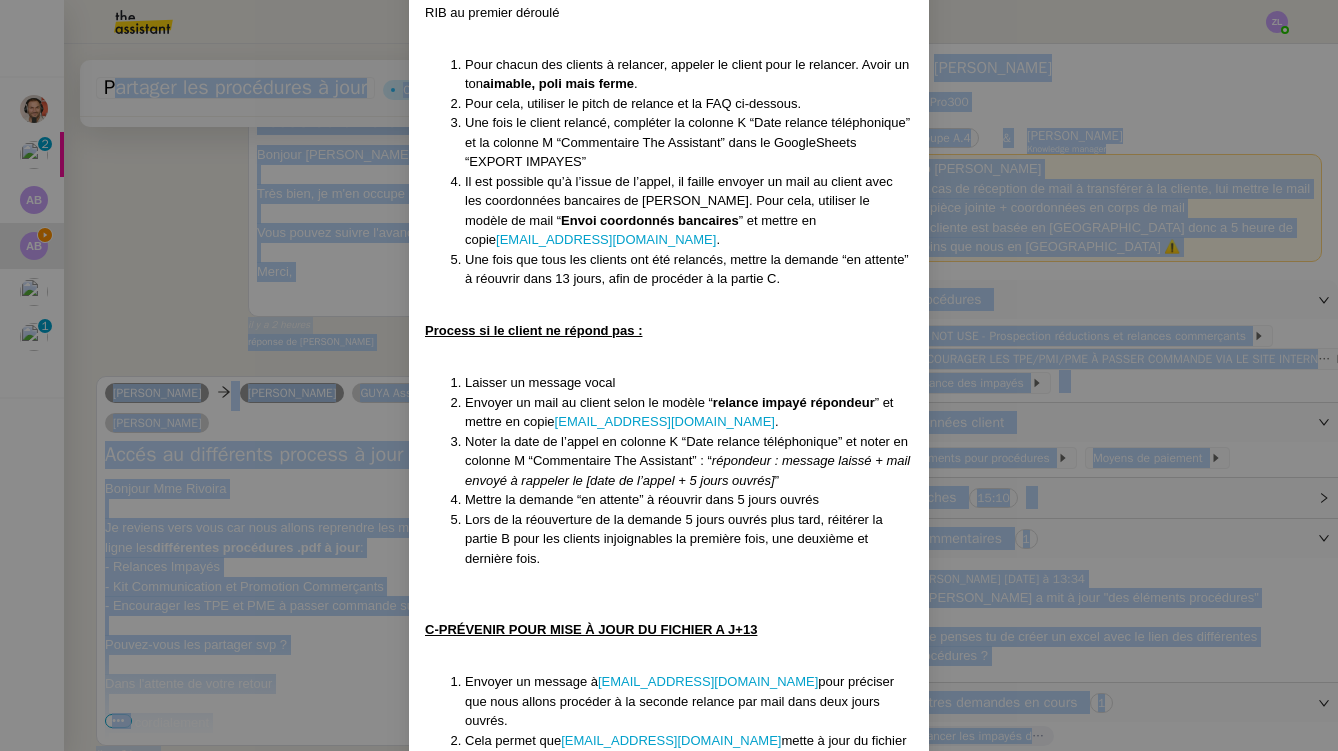 scroll, scrollTop: 1501, scrollLeft: 0, axis: vertical 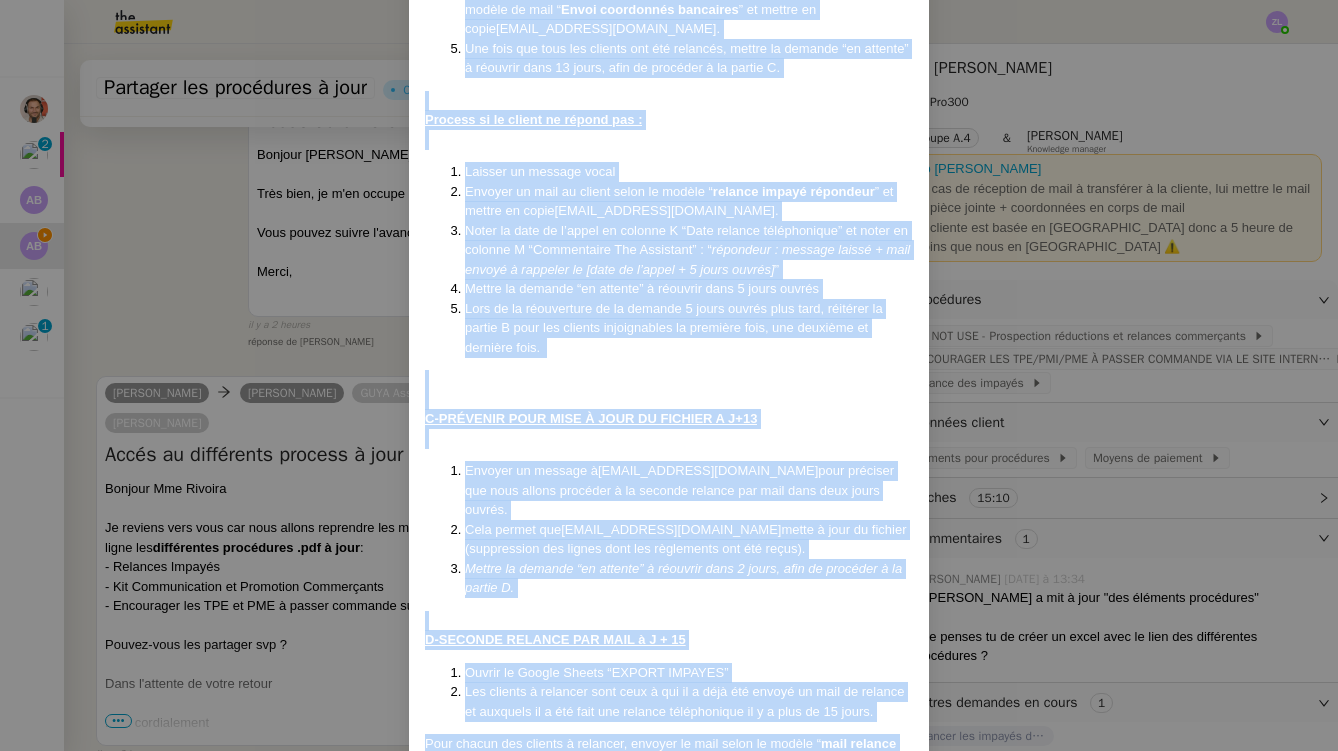 drag, startPoint x: 425, startPoint y: 123, endPoint x: 821, endPoint y: 704, distance: 703.1195 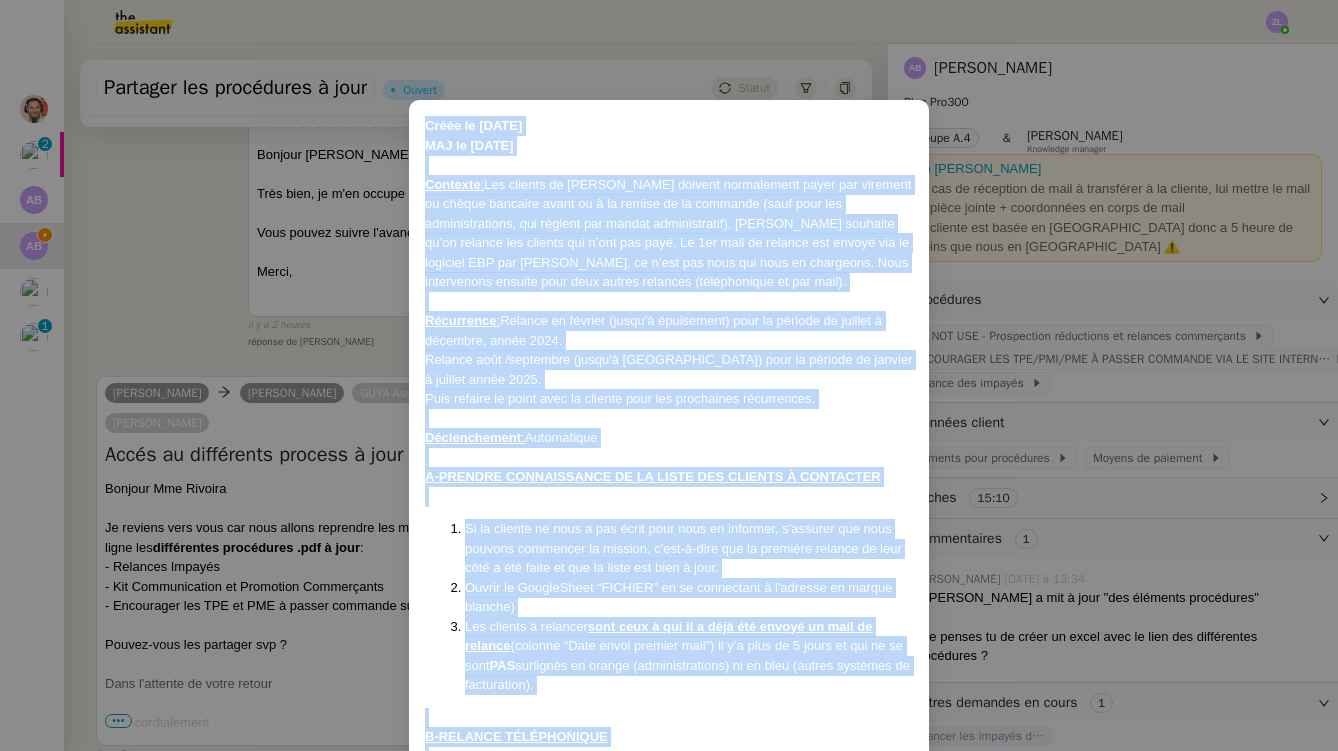 scroll, scrollTop: -2, scrollLeft: 0, axis: vertical 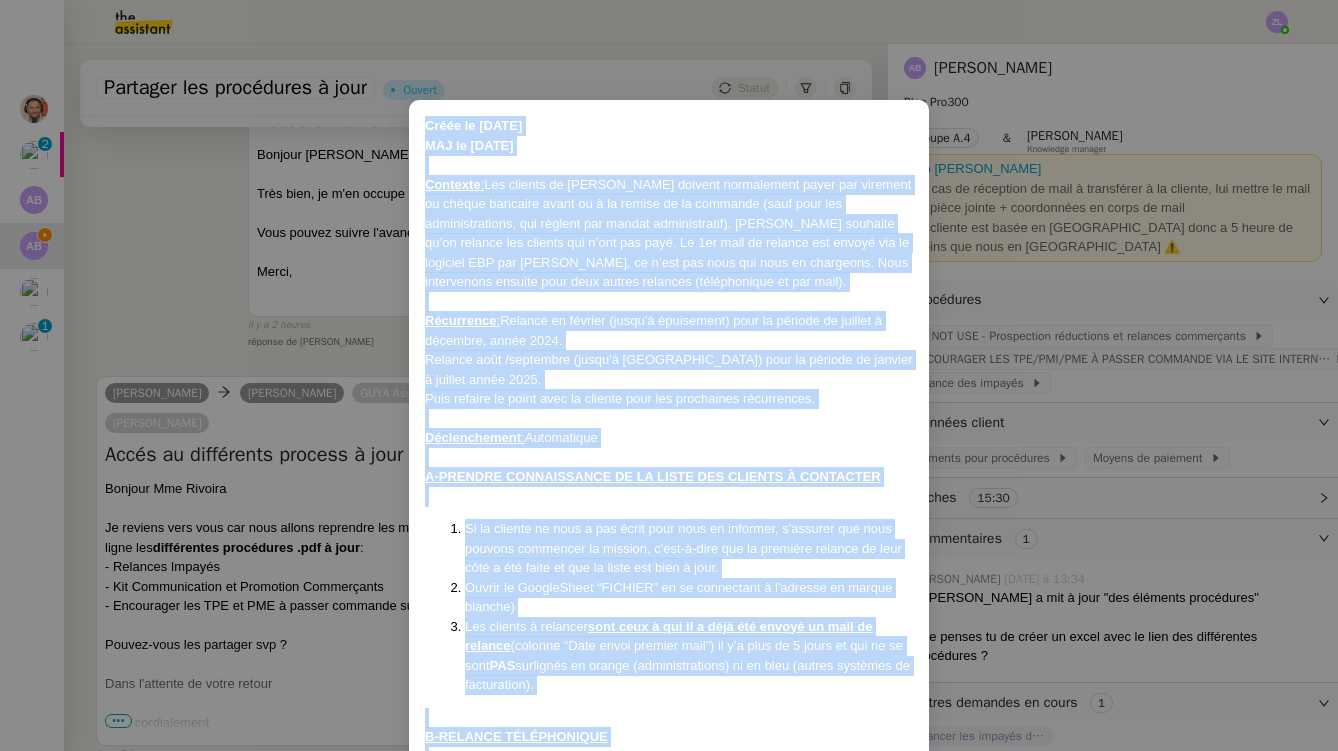 click at bounding box center (669, 419) 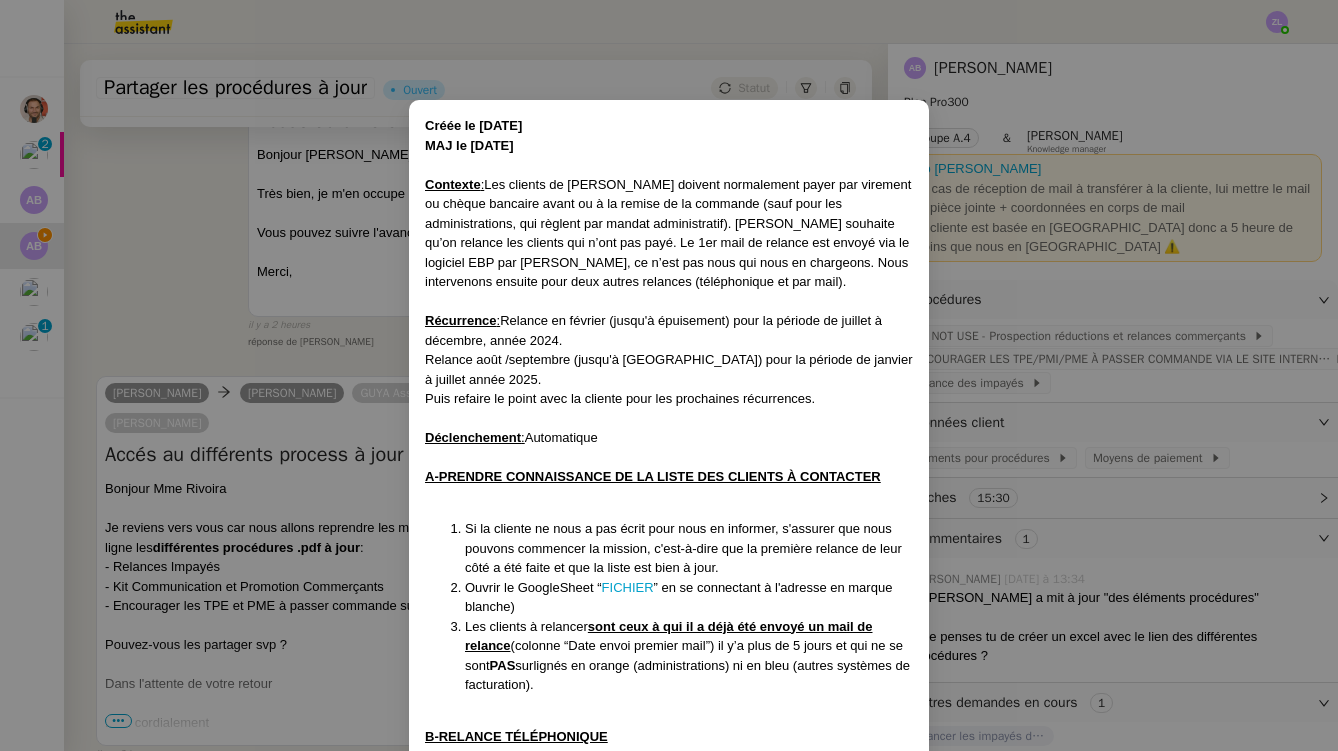 click on "Récurrence  :  Relance en février (jusqu'à épuisement) pour la période de juillet à décembre, année 2024." at bounding box center (669, 330) 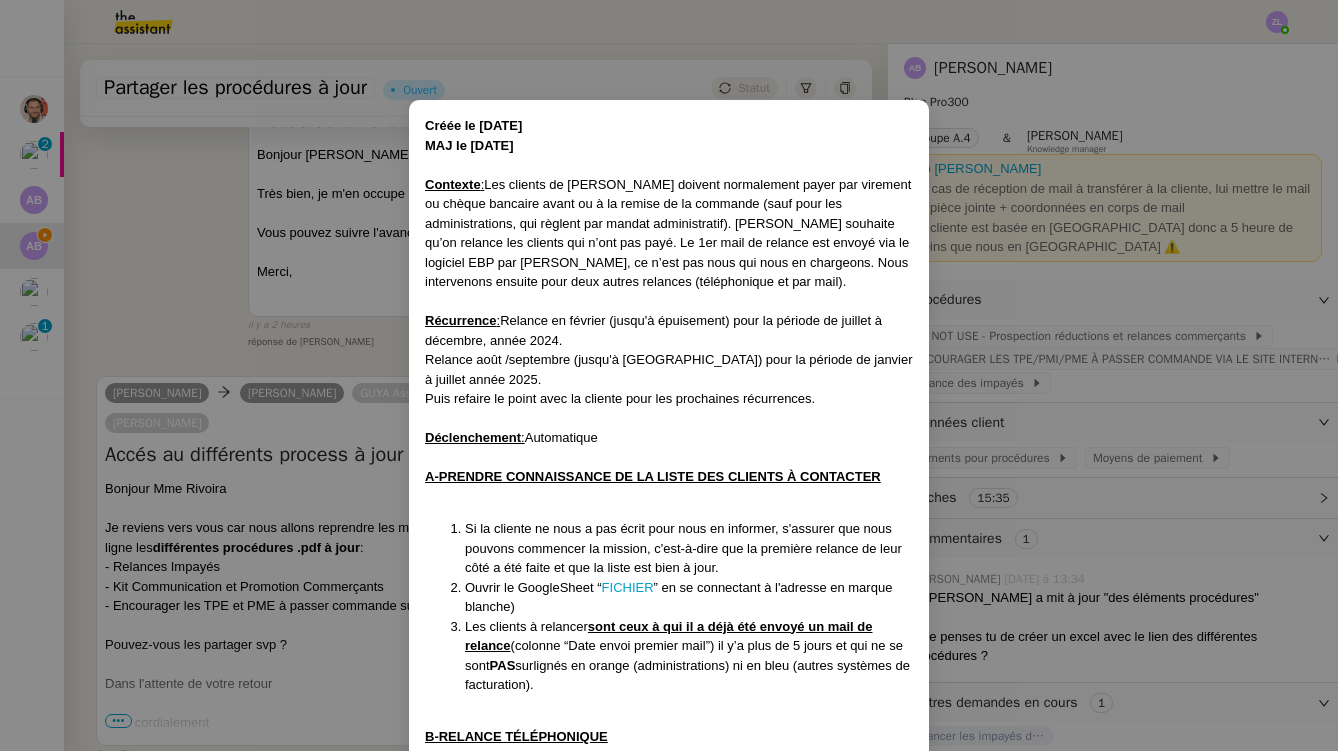click on "Puis refaire le point avec la cliente pour les prochaines récurrences." at bounding box center [669, 399] 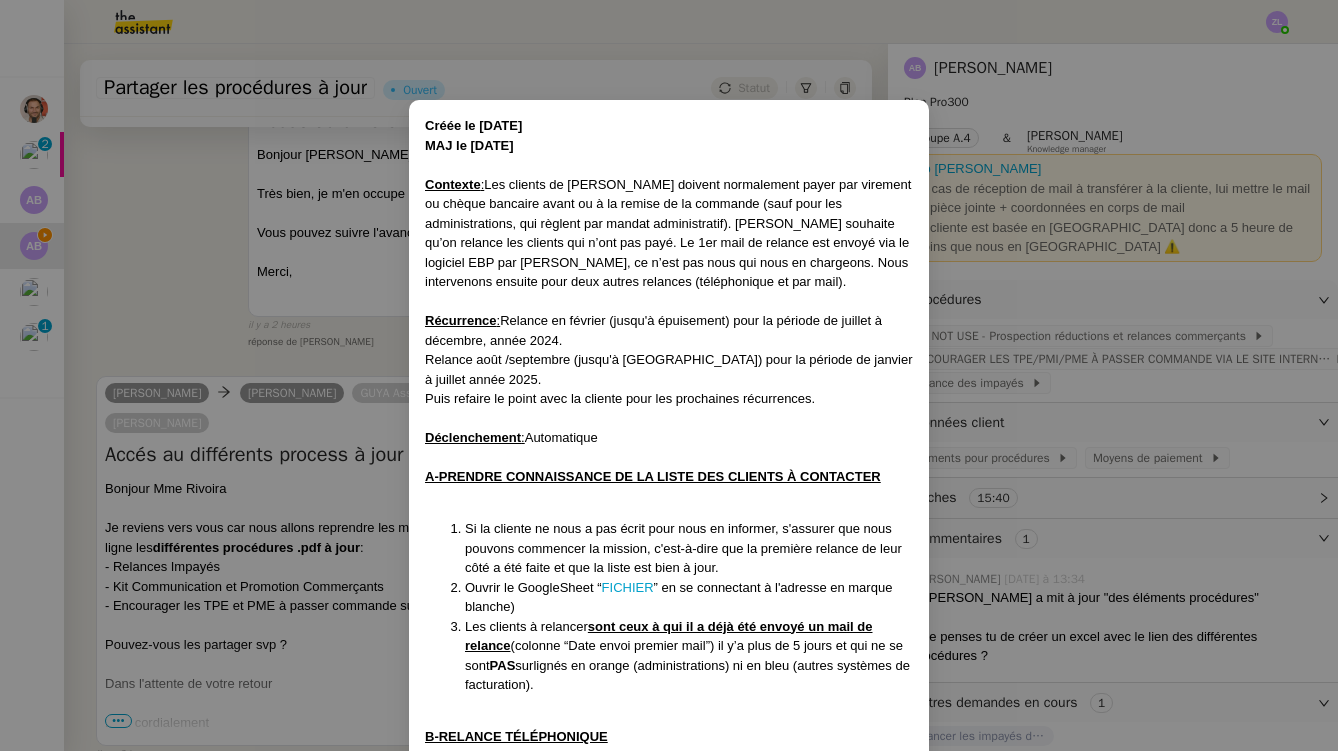 click on "Créée le [DATE] MAJ le [DATE] Contexte  :  Les clients de [PERSON_NAME] doivent normalement payer par virement ou chèque bancaire avant ou à la remise de la commande (sauf pour les administrations, qui règlent par mandat administratif). [PERSON_NAME] souhaite qu’on relance les clients qui n’ont pas payé. Le 1er mail de relance est envoyé via le logiciel EBP par [PERSON_NAME], ce n’est pas nous qui nous en chargeons. Nous intervenons ensuite pour deux autres relances (téléphonique et par mail). Récurrence  :  Relance en février (jusqu'à épuisement) pour la période de juillet à décembre, année 2024. Relance août /septembre (jusqu'à épuisement) pour la période de janvier à juillet année 2025. Puis refaire le point avec la cliente pour les prochaines récurrences. Déclenchement  :  Automatique A-PRENDRE CONNAISSANCE DE LA LISTE DES CLIENTS À CONTACTER [PERSON_NAME] le GoogleSheet “ FICHIER ” en se connectant à l'adresse en marque blanche) Les clients à relancer PAS   ﻿ . . . ”" at bounding box center [669, 375] 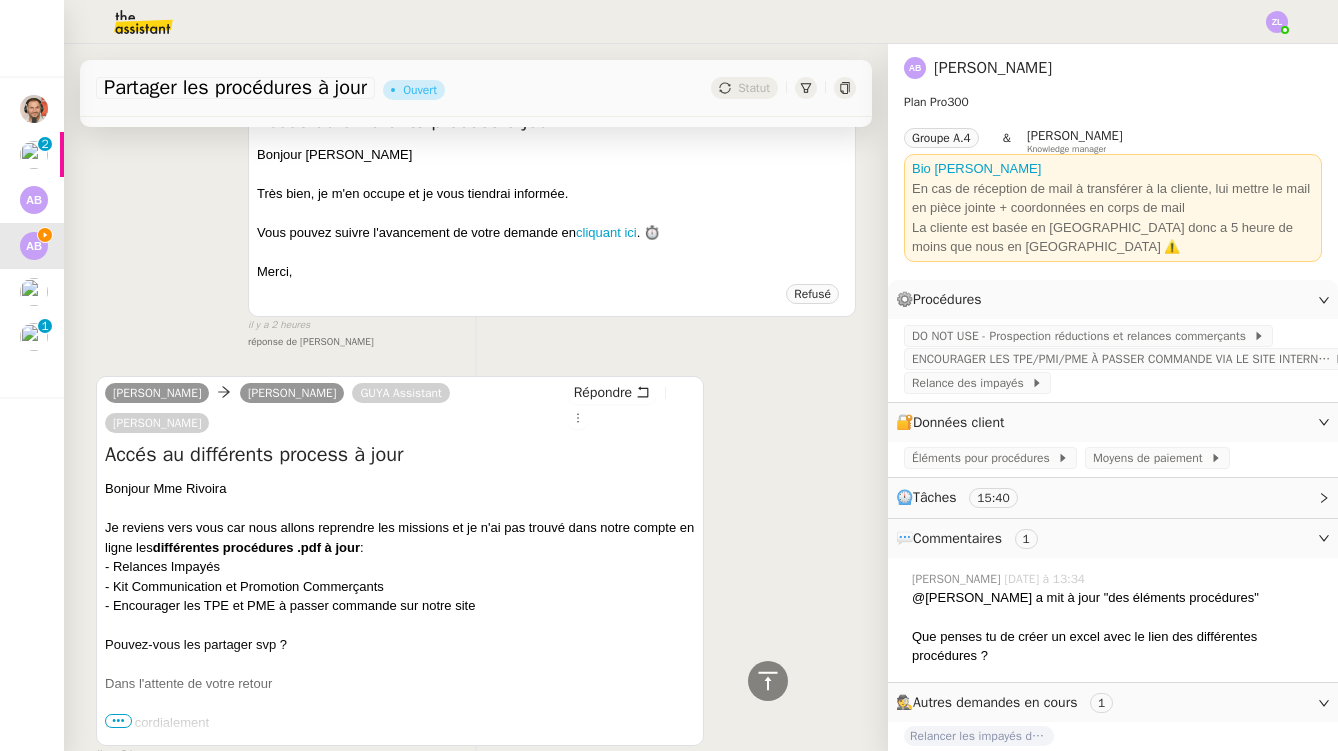 click on "Créée le [DATE] MAJ le [DATE] Contexte  :  Les clients de [PERSON_NAME] doivent normalement payer par virement ou chèque bancaire avant ou à la remise de la commande (sauf pour les administrations, qui règlent par mandat administratif). [PERSON_NAME] souhaite qu’on relance les clients qui n’ont pas payé. Le 1er mail de relance est envoyé via le logiciel EBP par [PERSON_NAME], ce n’est pas nous qui nous en chargeons. Nous intervenons ensuite pour deux autres relances (téléphonique et par mail). Récurrence  :  Relance en février (jusqu'à épuisement) pour la période de juillet à décembre, année 2024. Relance août /septembre (jusqu'à épuisement) pour la période de janvier à juillet année 2025. Puis refaire le point avec la cliente pour les prochaines récurrences. Déclenchement  :  Automatique A-PRENDRE CONNAISSANCE DE LA LISTE DES CLIENTS À CONTACTER [PERSON_NAME] le GoogleSheet “ FICHIER ” en se connectant à l'adresse en marque blanche) Les clients à relancer PAS   ﻿ . . . ”" at bounding box center (669, 540) 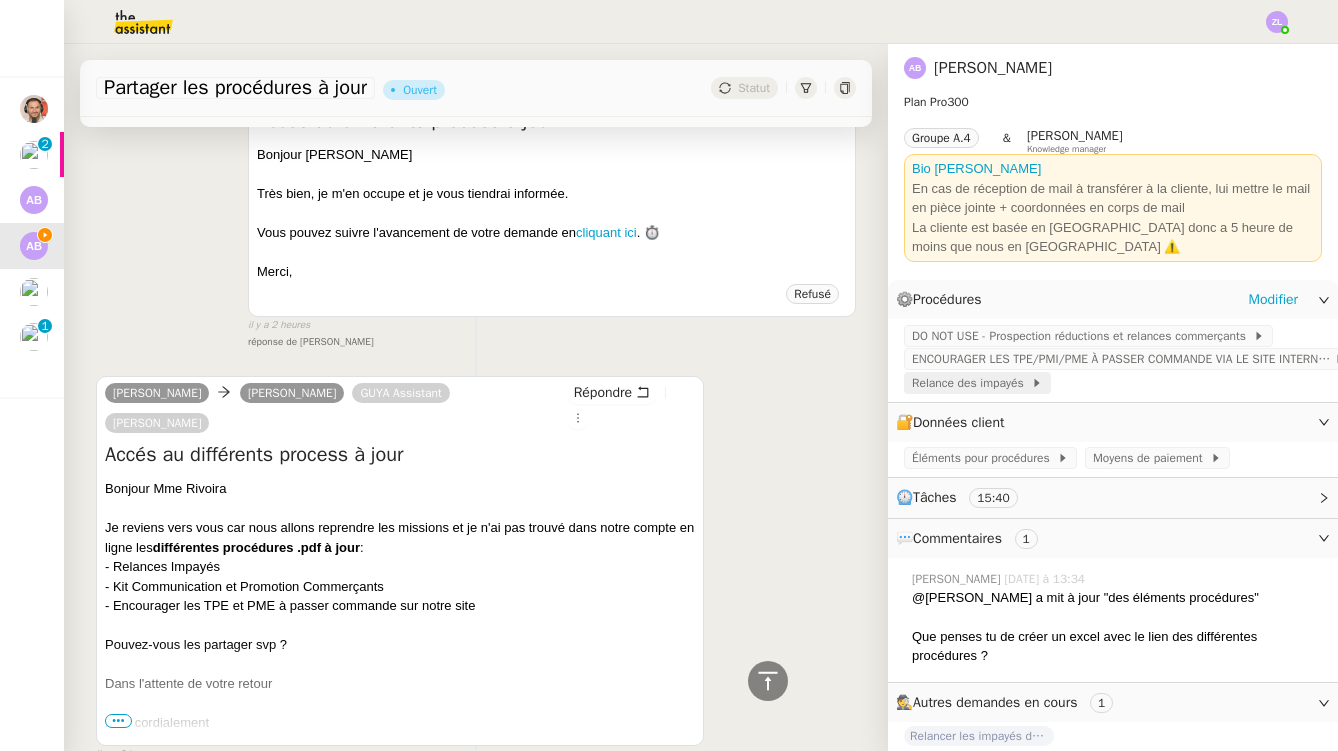 click on "Relance des impayés" 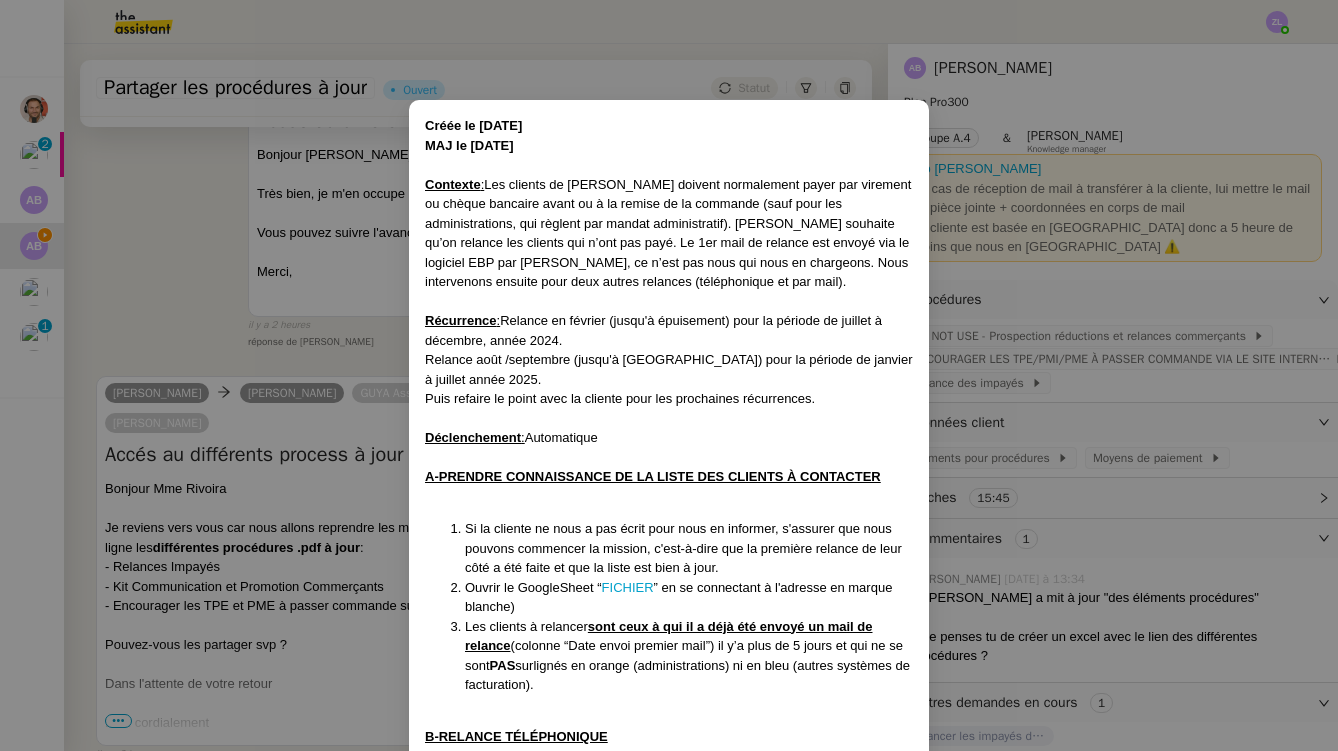 drag, startPoint x: 507, startPoint y: 315, endPoint x: 839, endPoint y: 395, distance: 341.50256 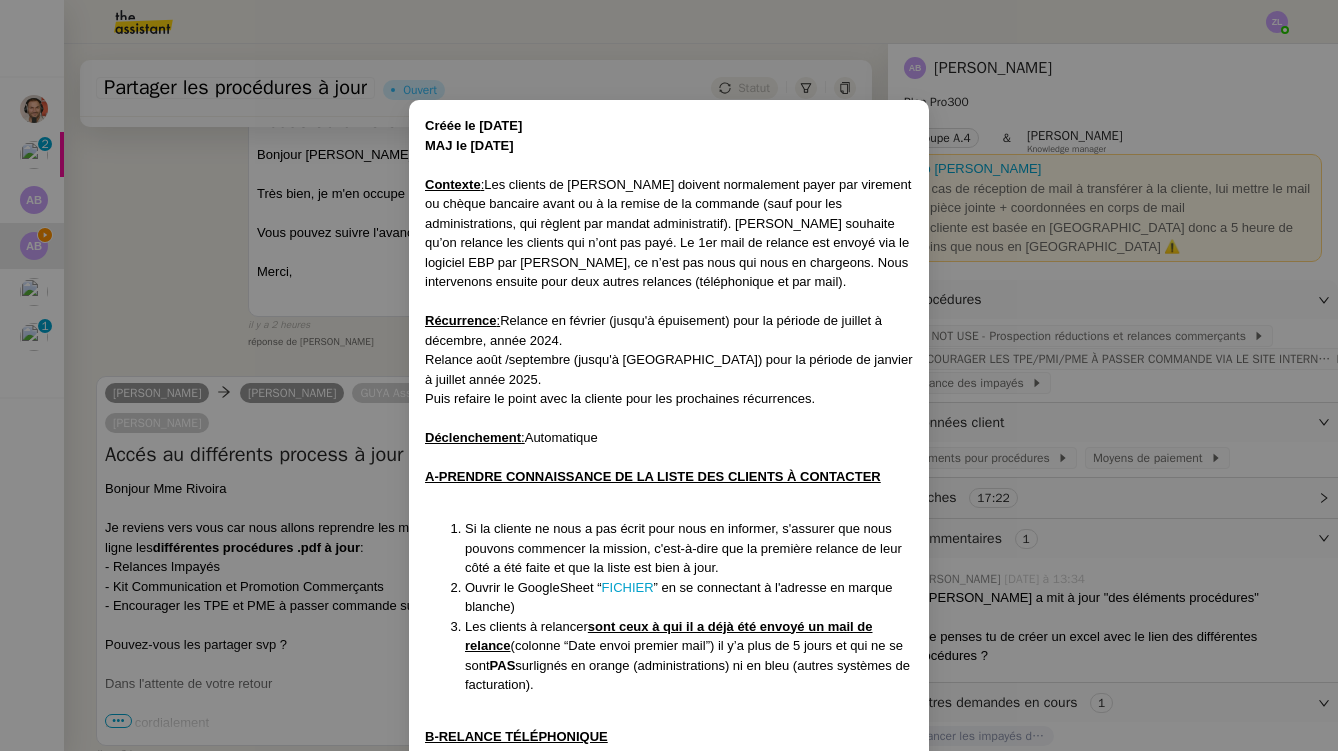 click on "Créée le [DATE] MAJ le [DATE] Contexte  :  Les clients de [PERSON_NAME] doivent normalement payer par virement ou chèque bancaire avant ou à la remise de la commande (sauf pour les administrations, qui règlent par mandat administratif). [PERSON_NAME] souhaite qu’on relance les clients qui n’ont pas payé. Le 1er mail de relance est envoyé via le logiciel EBP par [PERSON_NAME], ce n’est pas nous qui nous en chargeons. Nous intervenons ensuite pour deux autres relances (téléphonique et par mail). Récurrence  :  Relance en février (jusqu'à épuisement) pour la période de juillet à décembre, année 2024. Relance août /septembre (jusqu'à épuisement) pour la période de janvier à juillet année 2025. Puis refaire le point avec la cliente pour les prochaines récurrences. Déclenchement  :  Automatique A-PRENDRE CONNAISSANCE DE LA LISTE DES CLIENTS À CONTACTER [PERSON_NAME] le GoogleSheet “ FICHIER ” en se connectant à l'adresse en marque blanche) Les clients à relancer PAS   ﻿ . . . ”" at bounding box center [669, 375] 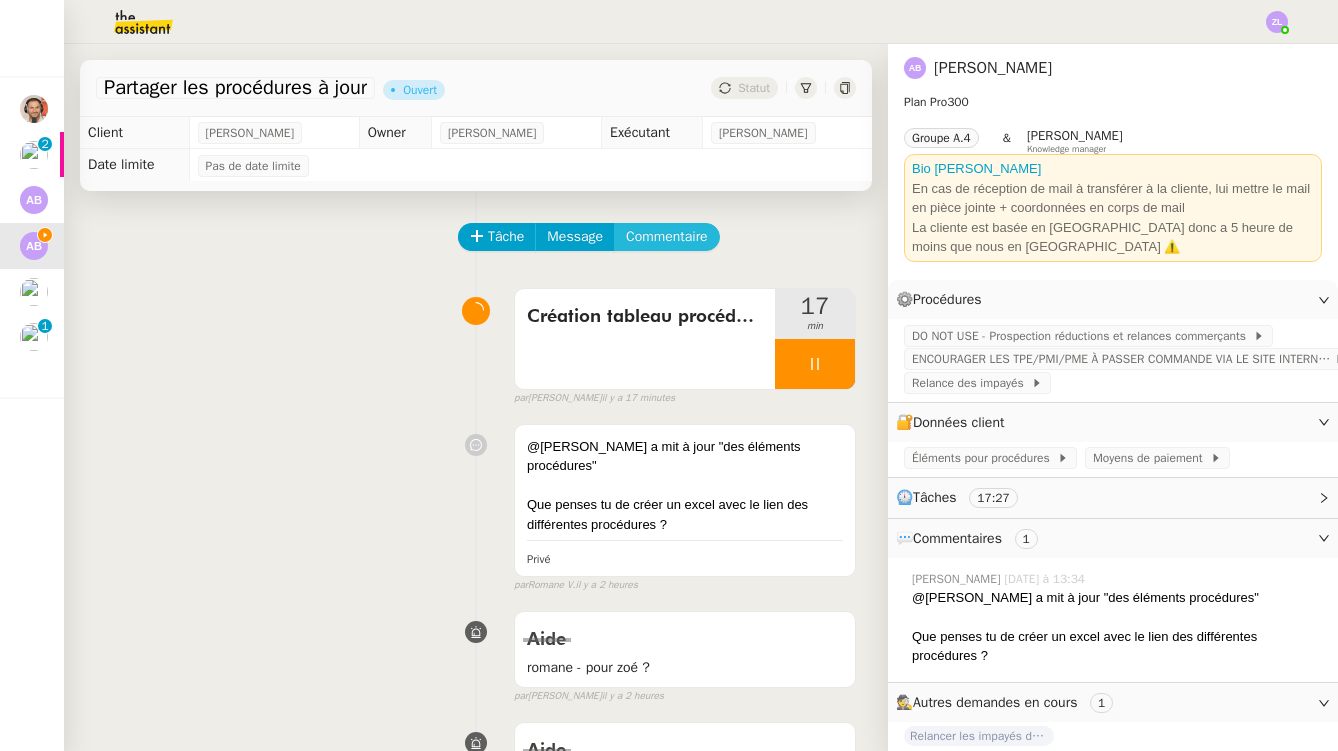 scroll, scrollTop: 0, scrollLeft: 0, axis: both 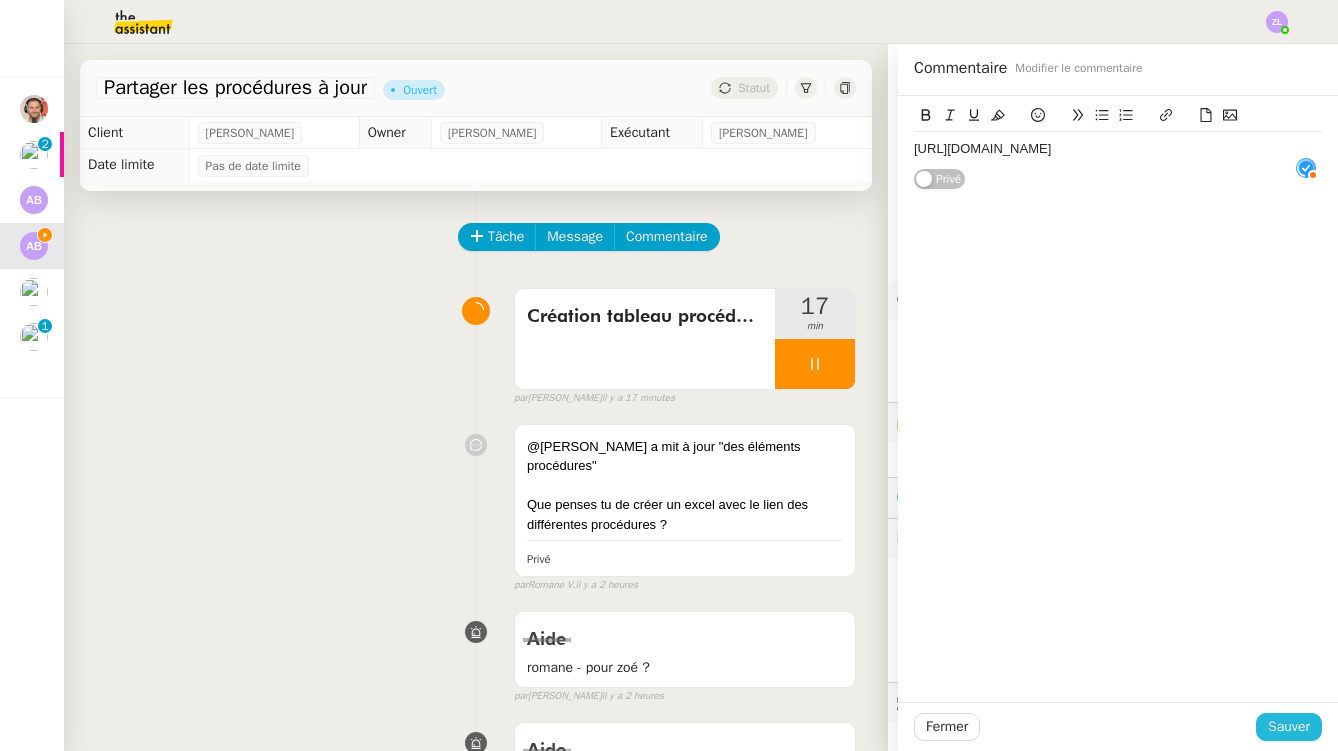 click on "Sauver" 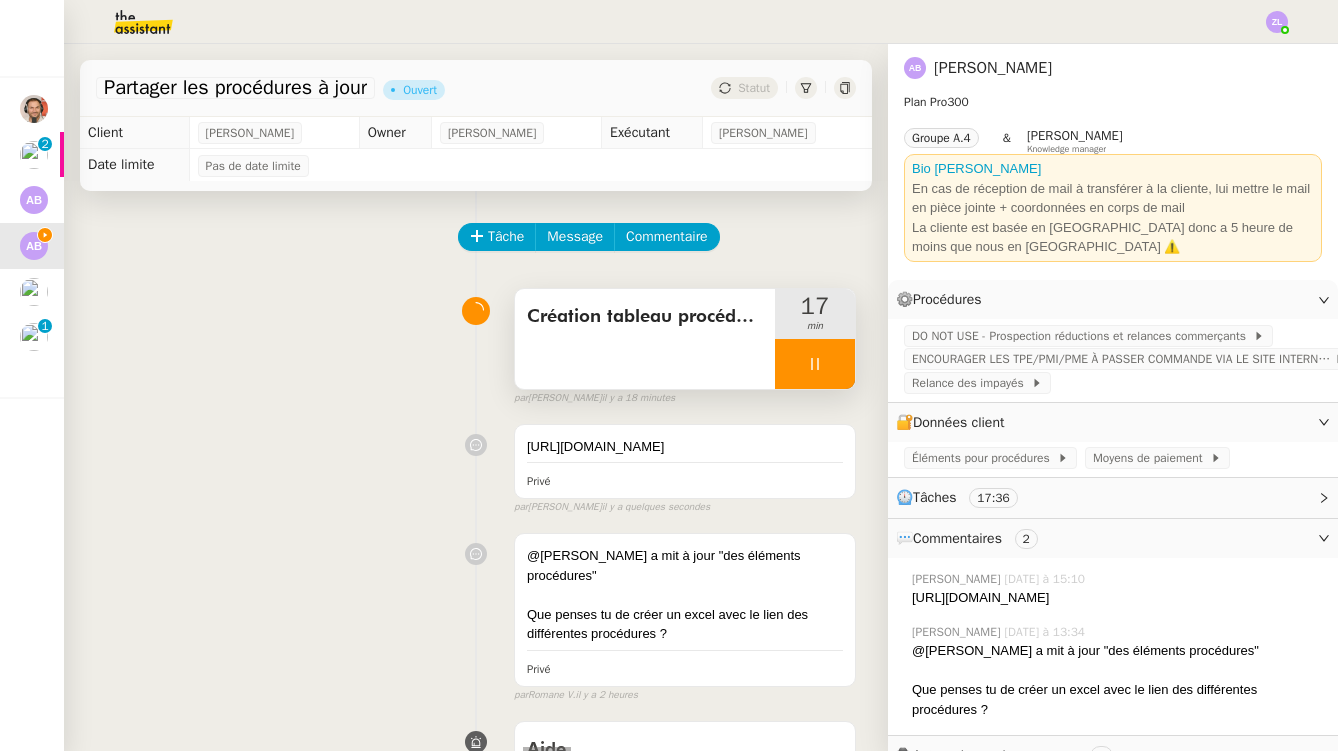 click at bounding box center [815, 364] 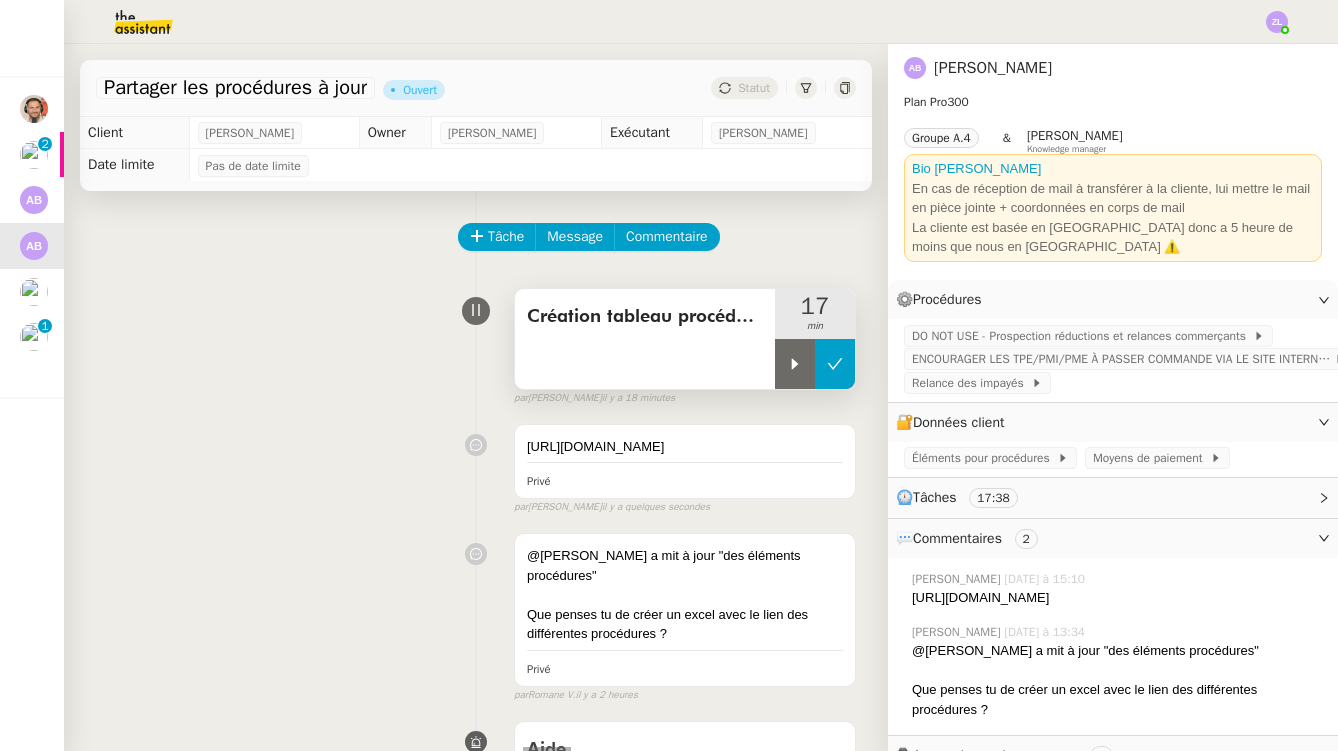 click 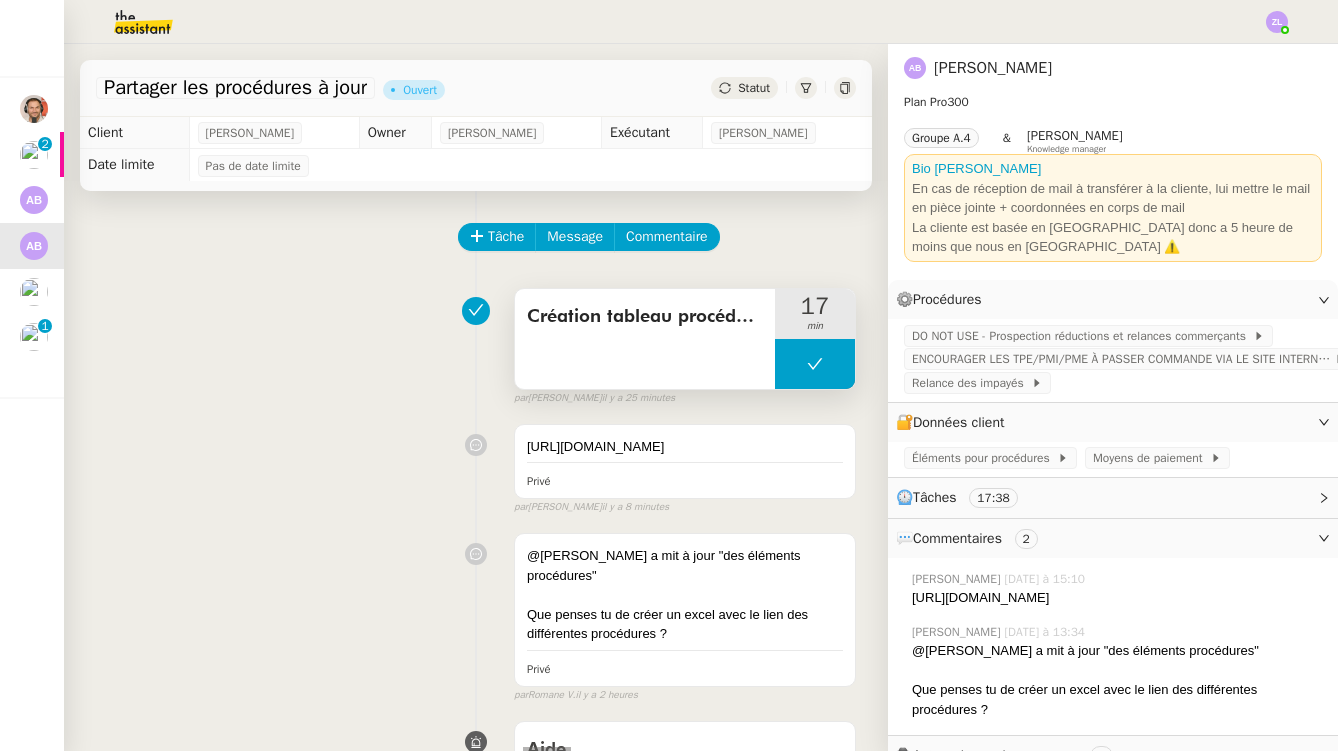 click at bounding box center [815, 364] 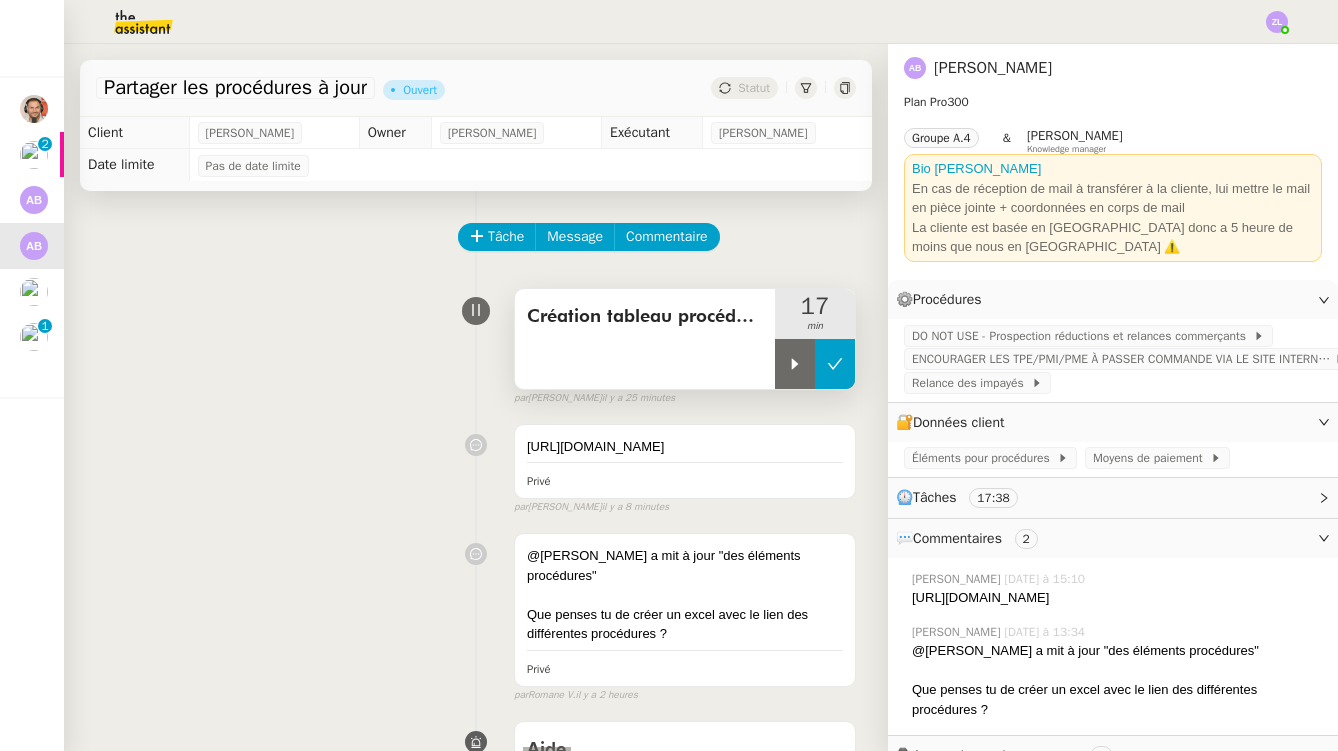 click at bounding box center (795, 364) 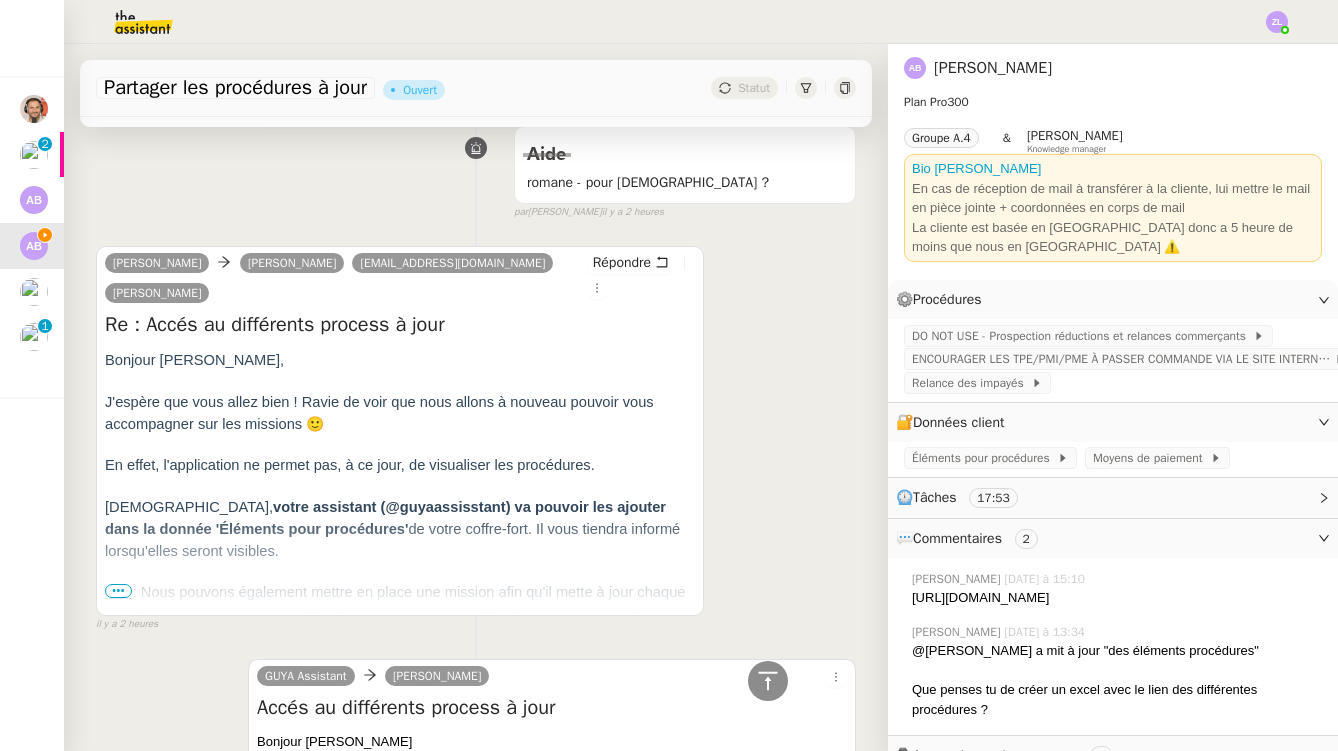 scroll, scrollTop: 1623, scrollLeft: 0, axis: vertical 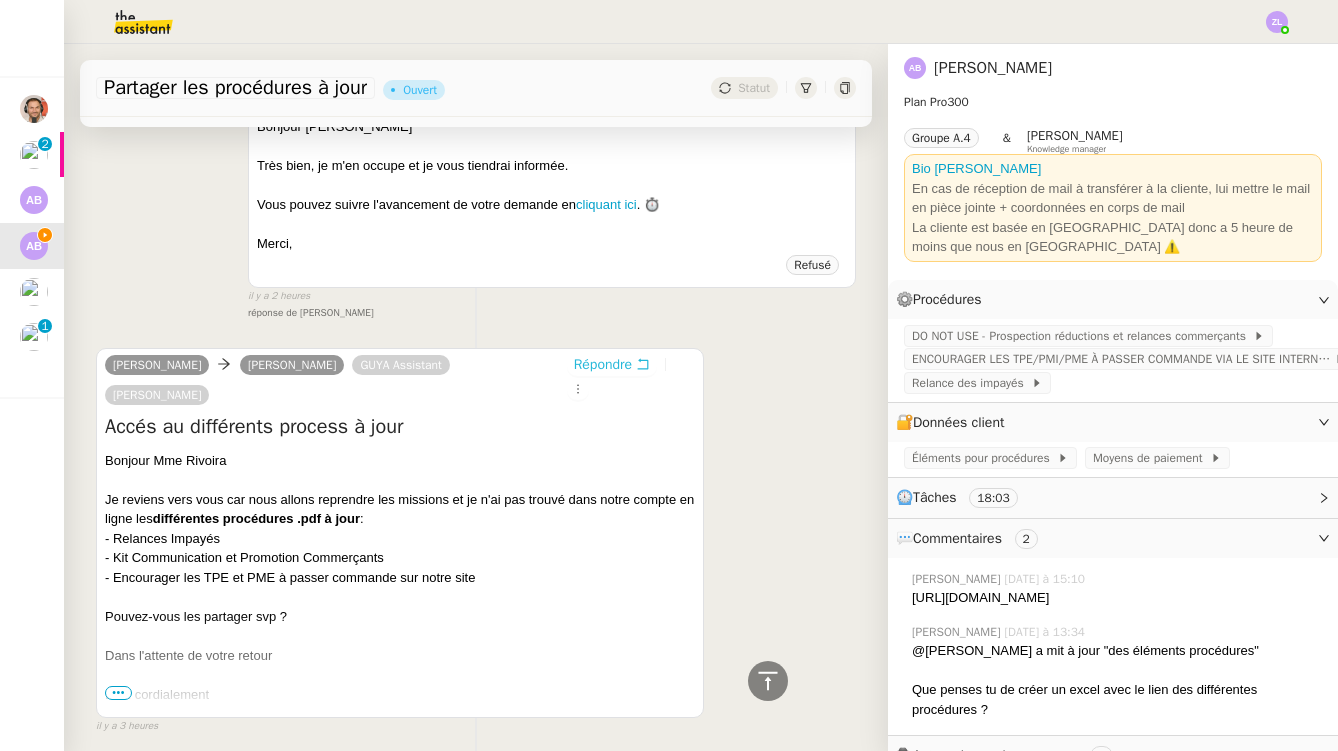 click on "Répondre" at bounding box center (603, 365) 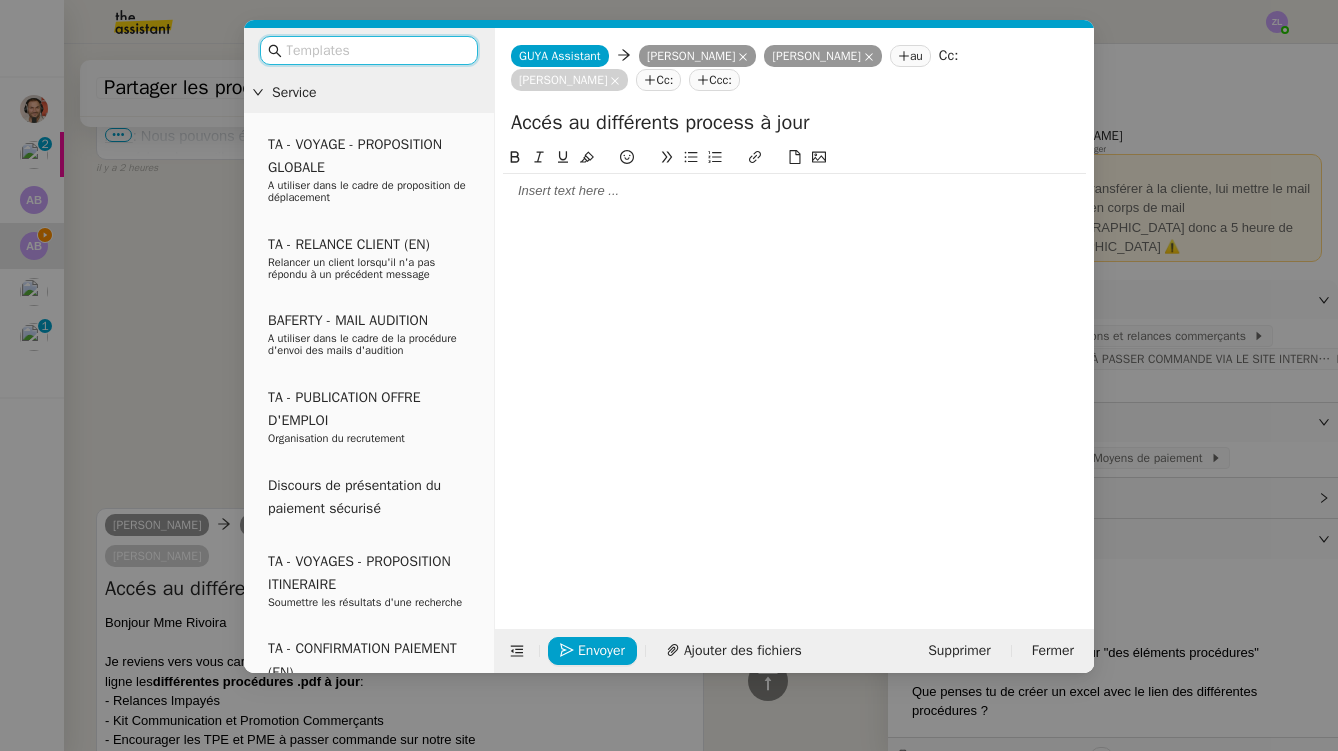 click 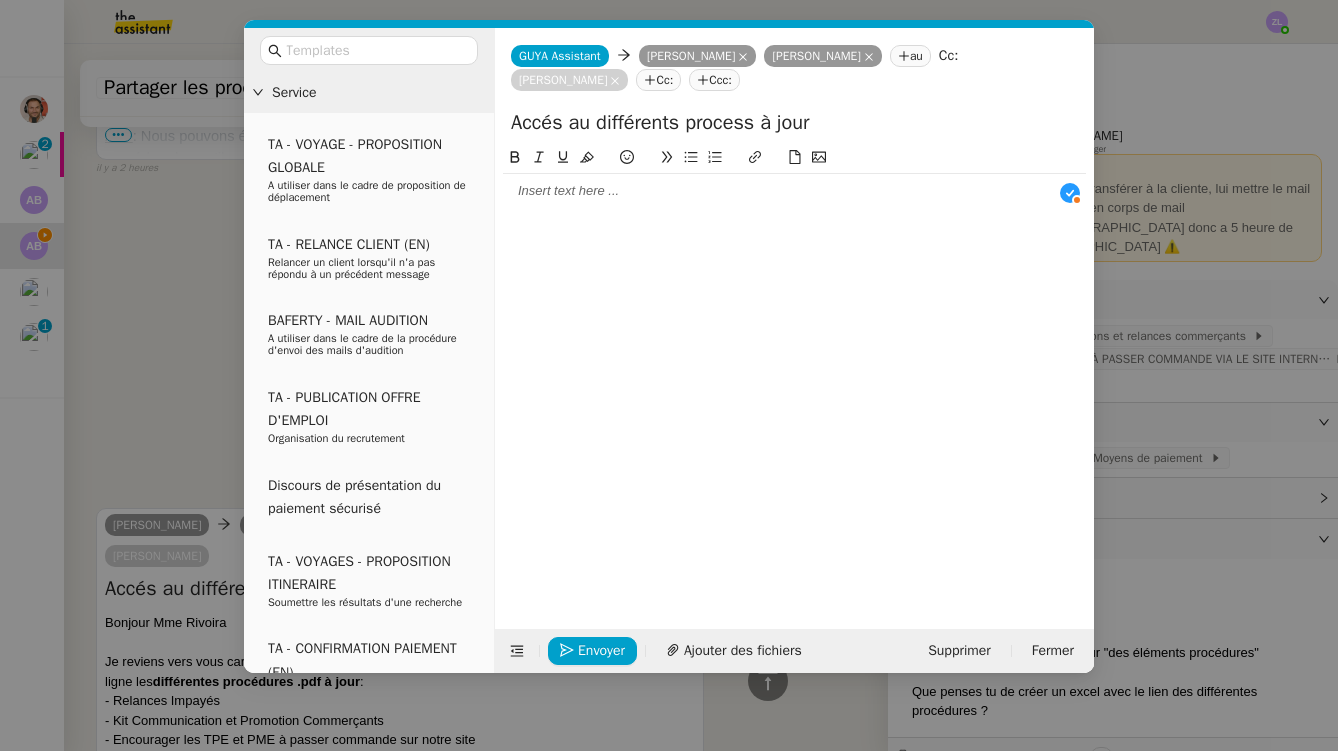 type 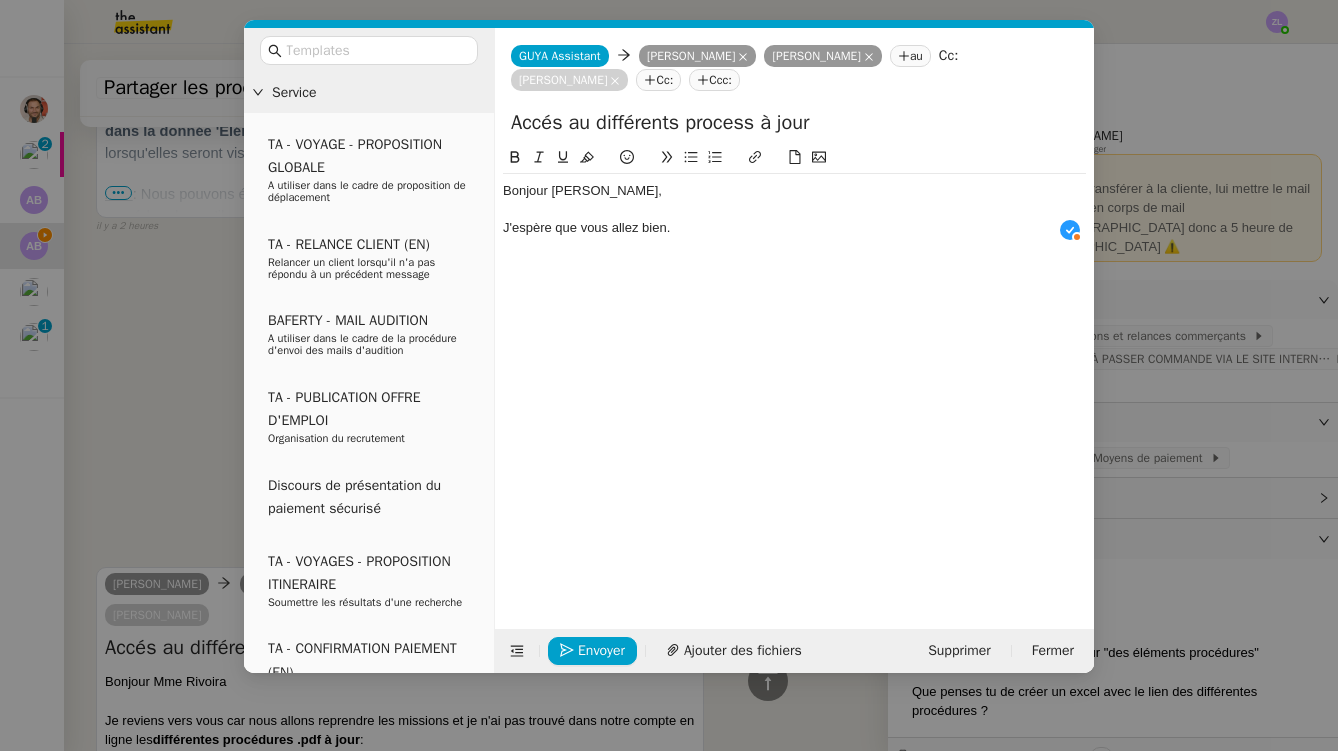 click on "Service TA - VOYAGE - PROPOSITION GLOBALE    A utiliser dans le cadre de proposition de déplacement TA - RELANCE CLIENT (EN)    Relancer un client lorsqu'il n'a pas répondu à un précédent message BAFERTY - MAIL AUDITION    A utiliser dans le cadre de la procédure d'envoi des mails d'audition TA - PUBLICATION OFFRE D'EMPLOI     Organisation du recrutement Discours de présentation du paiement sécurisé    TA - VOYAGES - PROPOSITION ITINERAIRE    Soumettre les résultats d'une recherche TA - CONFIRMATION PAIEMENT (EN)    Confirmer avec le client de modèle de transaction - Attention Plan Pro nécessaire. TA - COURRIER EXPEDIE (recommandé)    A utiliser dans le cadre de l'envoi d'un courrier recommandé TA - PARTAGE DE CALENDRIER (EN)    A utiliser pour demander au client de partager son calendrier afin de faciliter l'accès et la gestion PSPI - Appel de fonds MJL    A utiliser dans le cadre de la procédure d'appel de fonds MJL TA - RELANCE CLIENT    TA - AR PROCEDURES        21 YIELD" at bounding box center (669, 375) 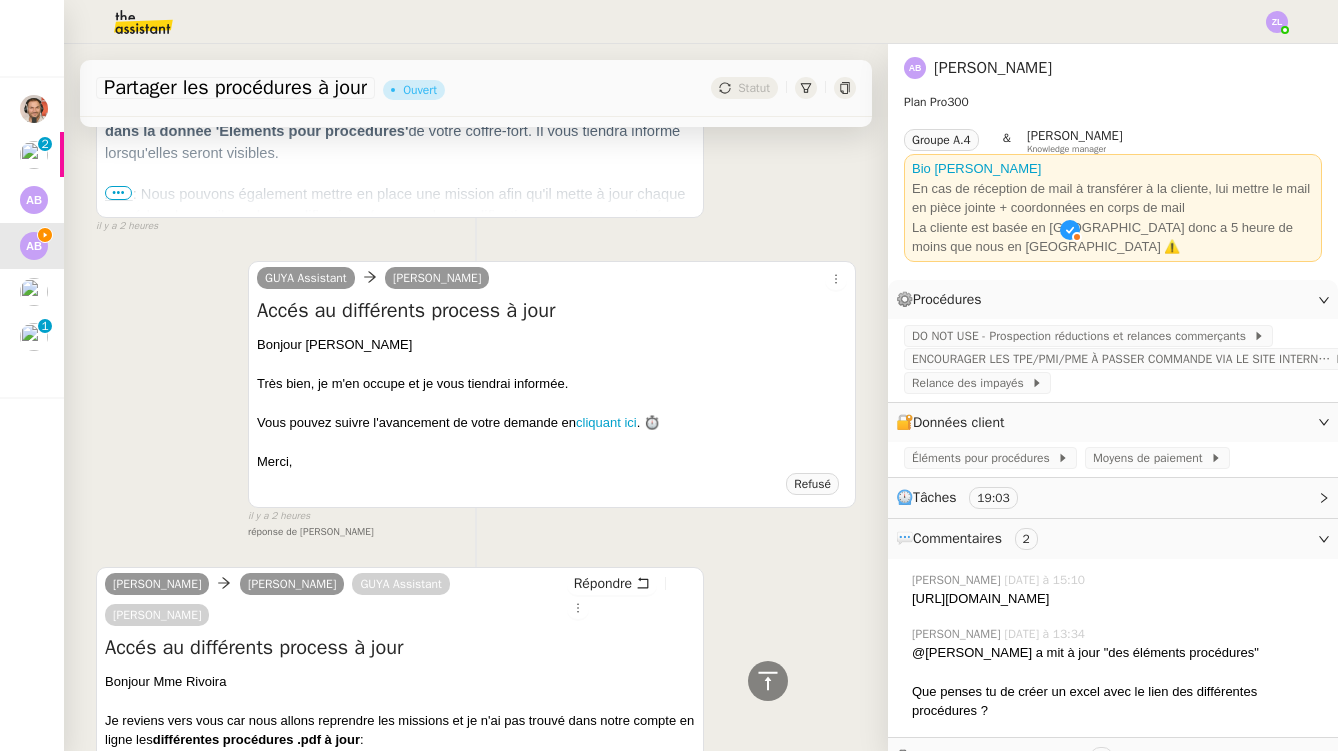 click on "Service TA - VOYAGE - PROPOSITION GLOBALE    A utiliser dans le cadre de proposition de déplacement TA - RELANCE CLIENT (EN)    Relancer un client lorsqu'il n'a pas répondu à un précédent message BAFERTY - MAIL AUDITION    A utiliser dans le cadre de la procédure d'envoi des mails d'audition TA - PUBLICATION OFFRE D'EMPLOI     Organisation du recrutement Discours de présentation du paiement sécurisé    TA - VOYAGES - PROPOSITION ITINERAIRE    Soumettre les résultats d'une recherche TA - CONFIRMATION PAIEMENT (EN)    Confirmer avec le client de modèle de transaction - Attention Plan Pro nécessaire. TA - COURRIER EXPEDIE (recommandé)    A utiliser dans le cadre de l'envoi d'un courrier recommandé TA - PARTAGE DE CALENDRIER (EN)    A utiliser pour demander au client de partager son calendrier afin de faciliter l'accès et la gestion PSPI - Appel de fonds MJL    A utiliser dans le cadre de la procédure d'appel de fonds MJL TA - RELANCE CLIENT    TA - AR PROCEDURES        21 YIELD" at bounding box center (669, 375) 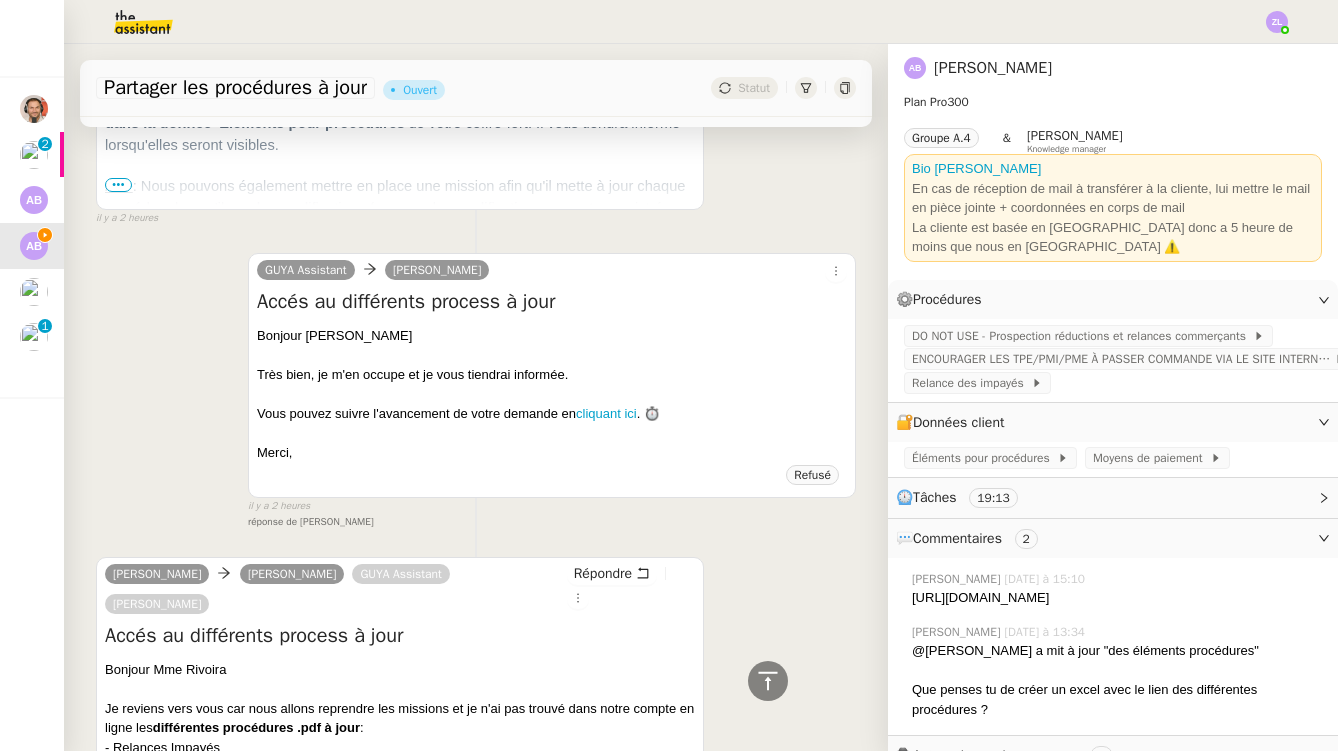 drag, startPoint x: 1181, startPoint y: 611, endPoint x: 924, endPoint y: 590, distance: 257.85654 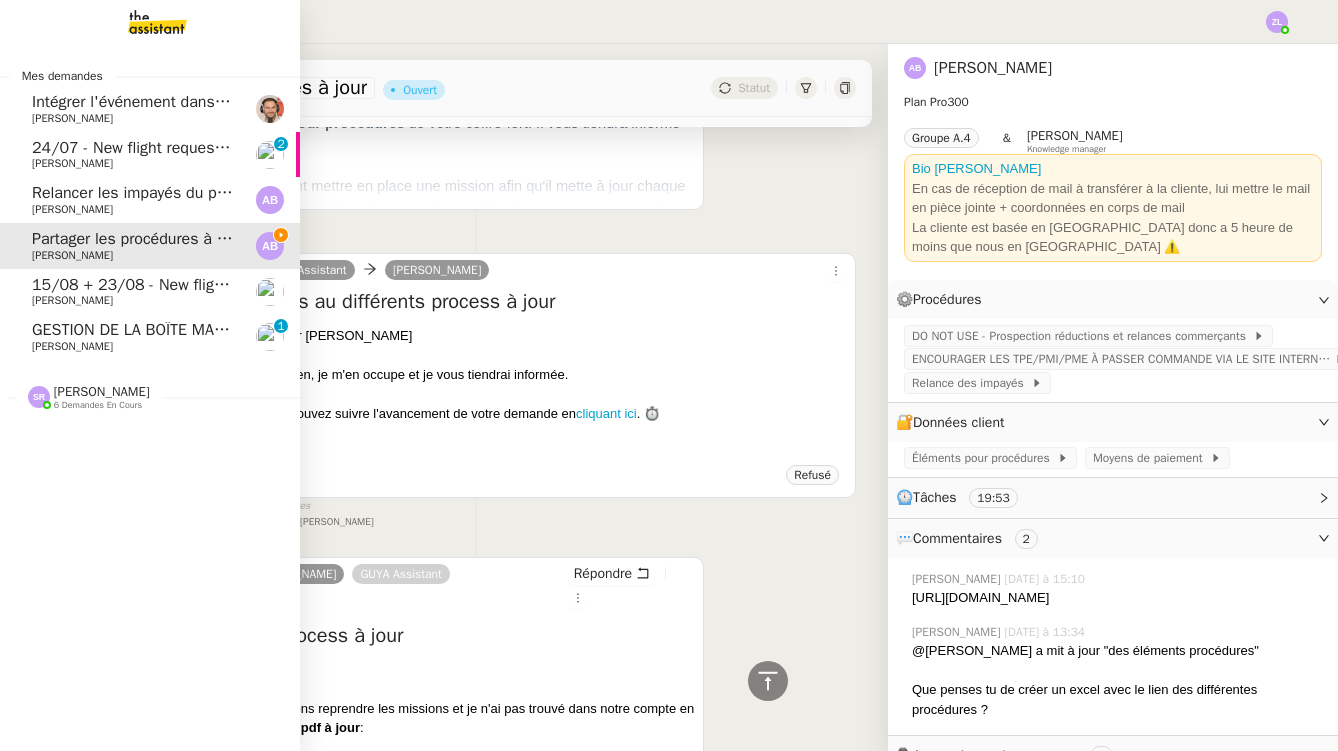 click on "[PERSON_NAME]" 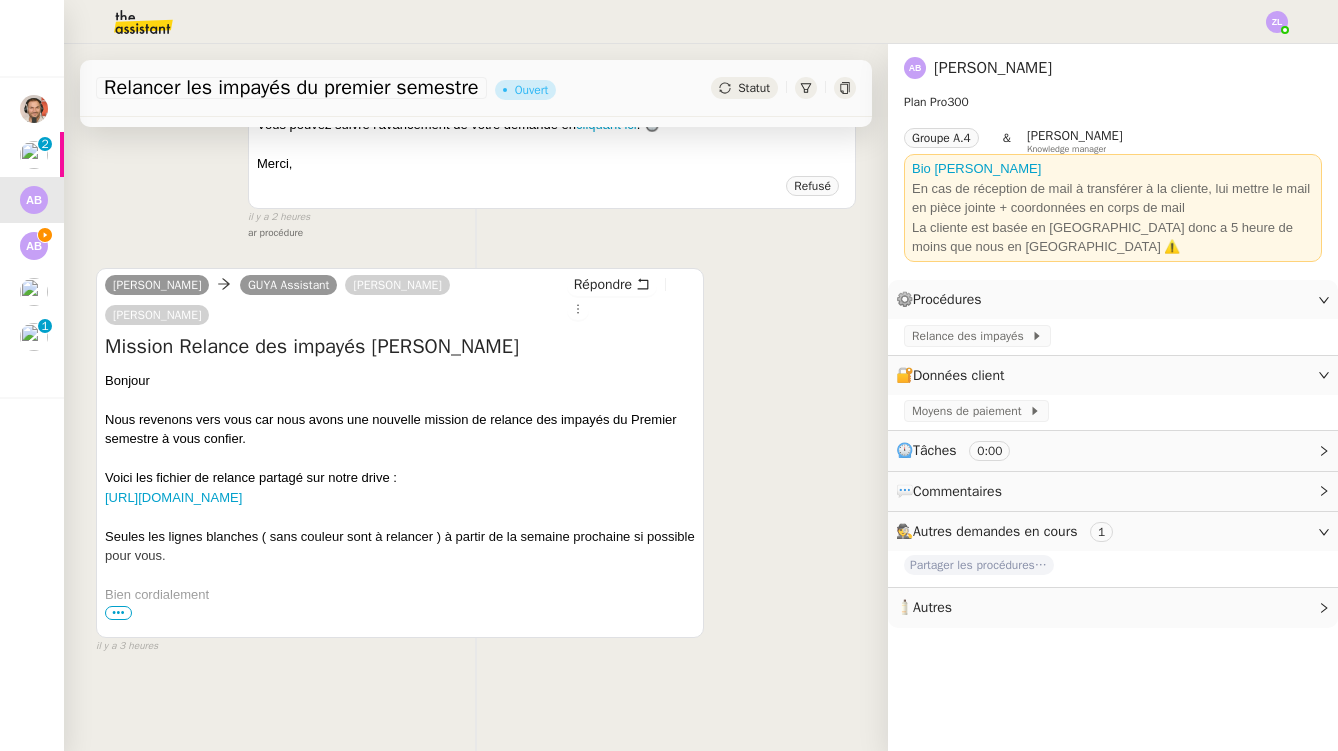 scroll, scrollTop: 912, scrollLeft: 0, axis: vertical 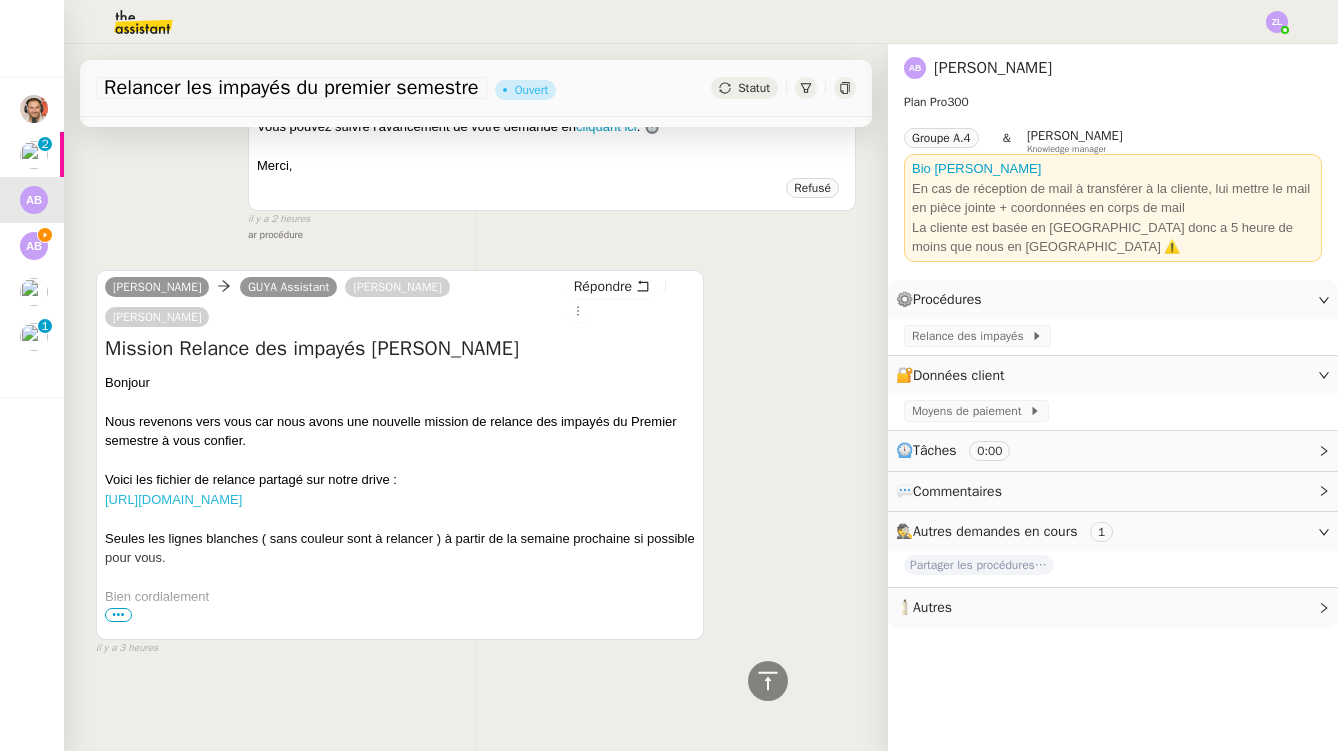 drag, startPoint x: 314, startPoint y: 517, endPoint x: 106, endPoint y: 499, distance: 208.77739 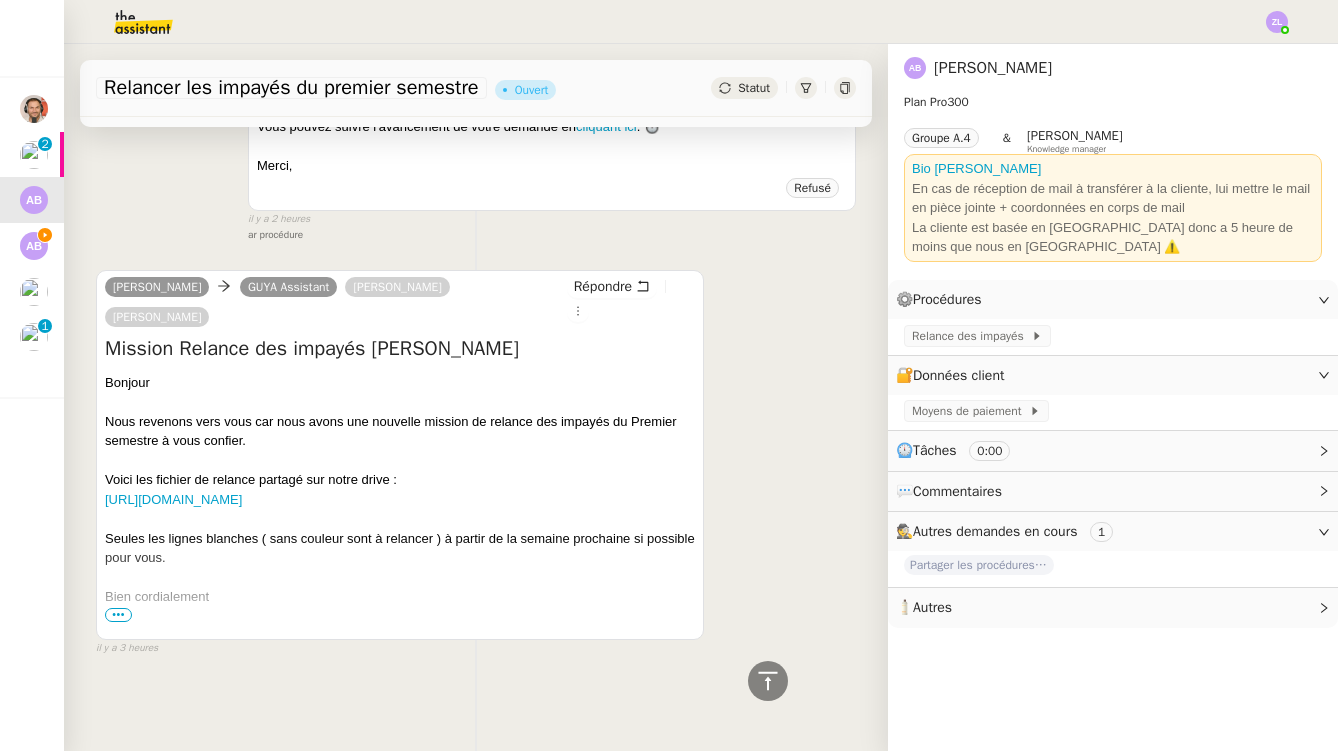 click at bounding box center [400, 461] 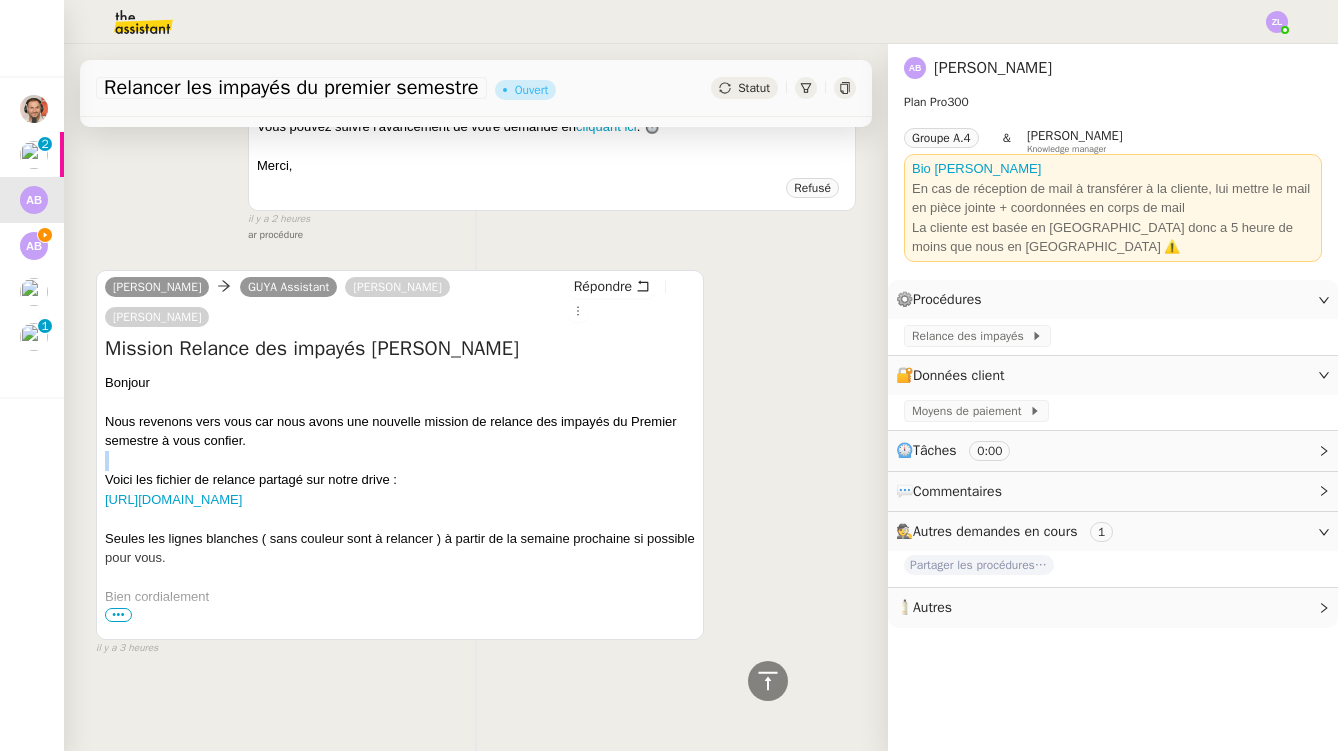 click at bounding box center (400, 461) 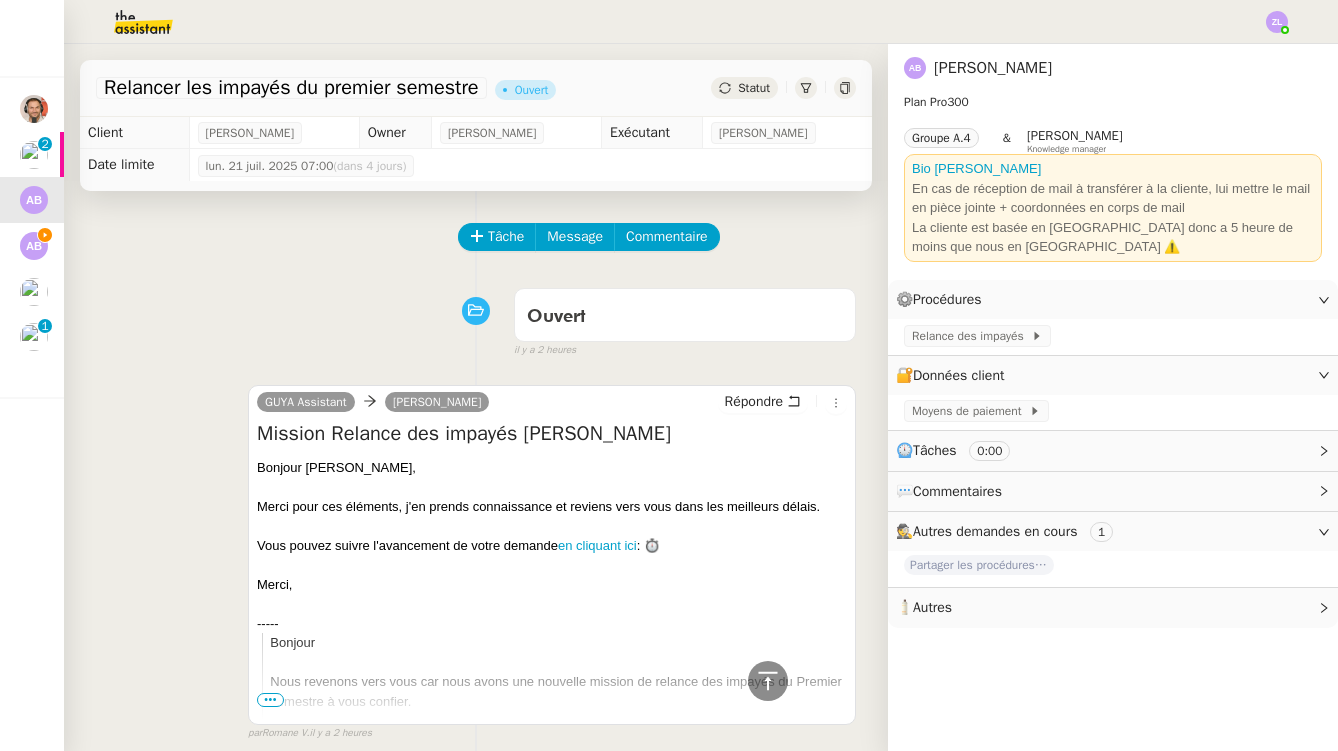 scroll, scrollTop: 0, scrollLeft: 0, axis: both 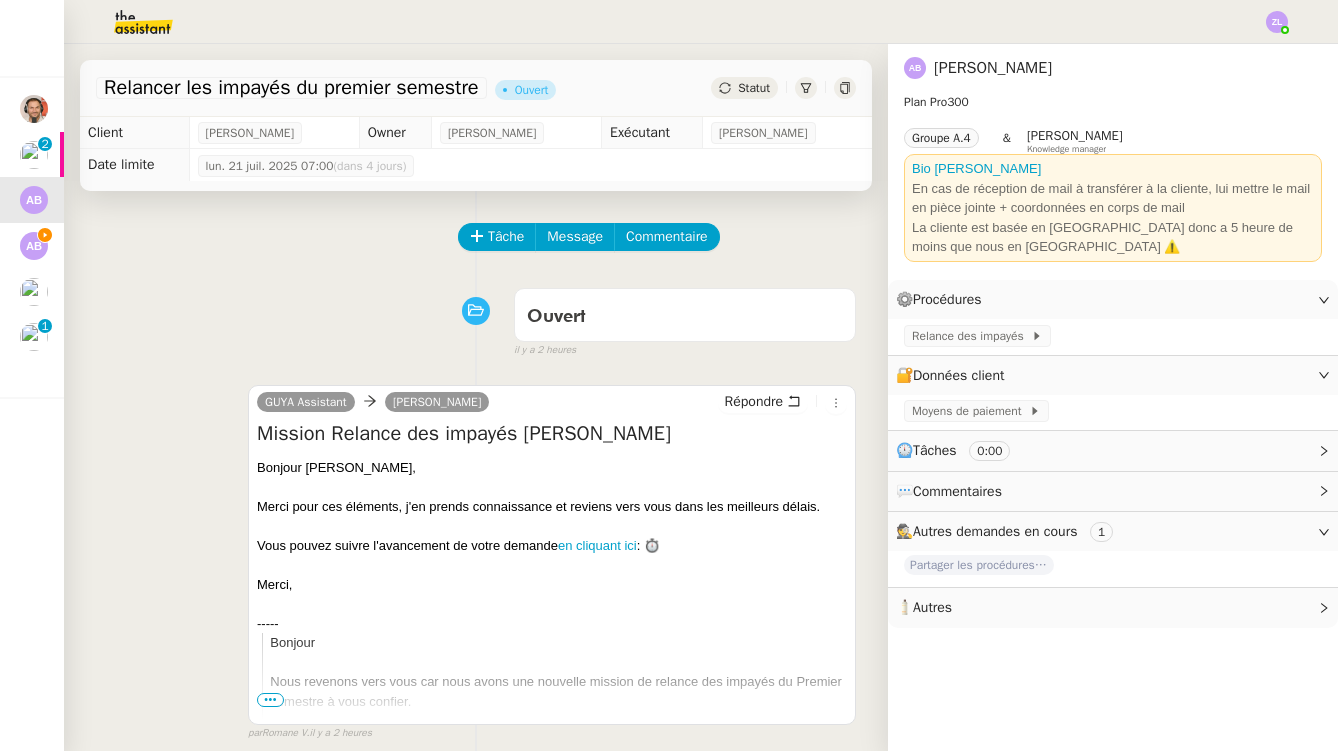 click on "Statut" 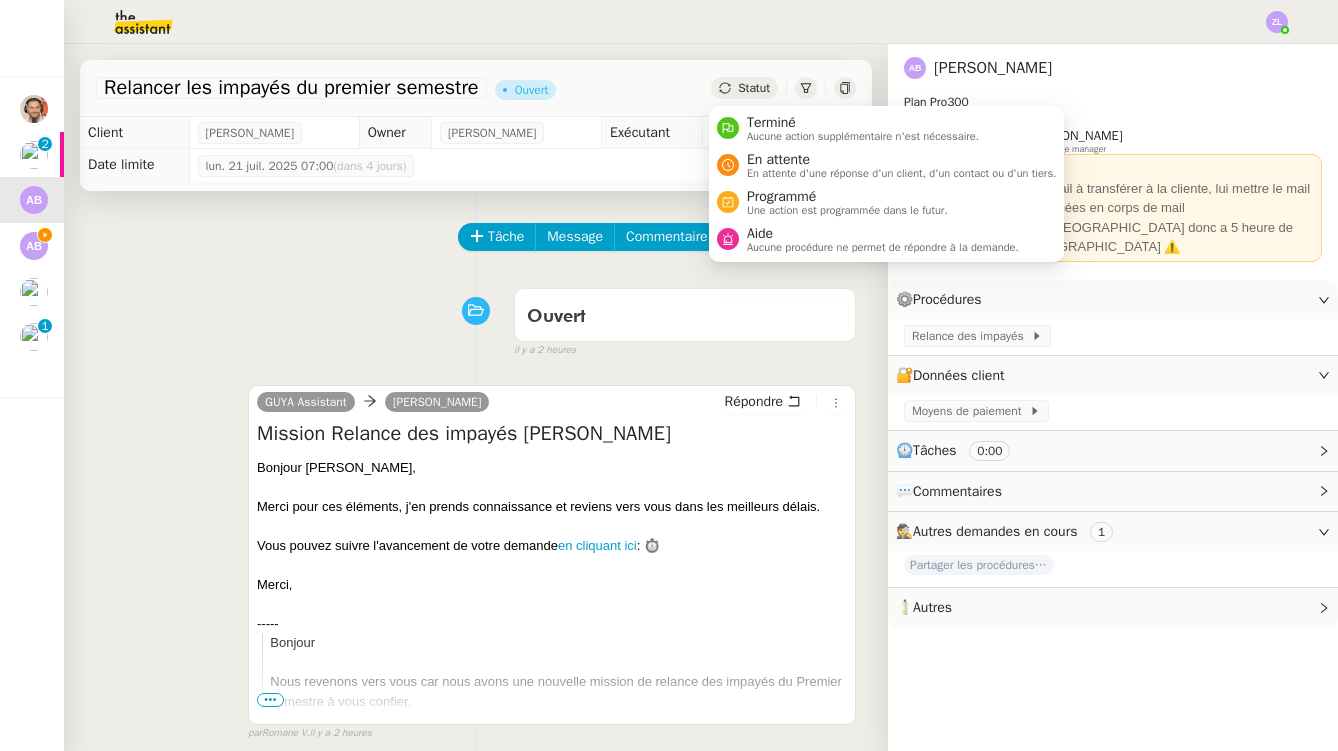 click on "Statut" 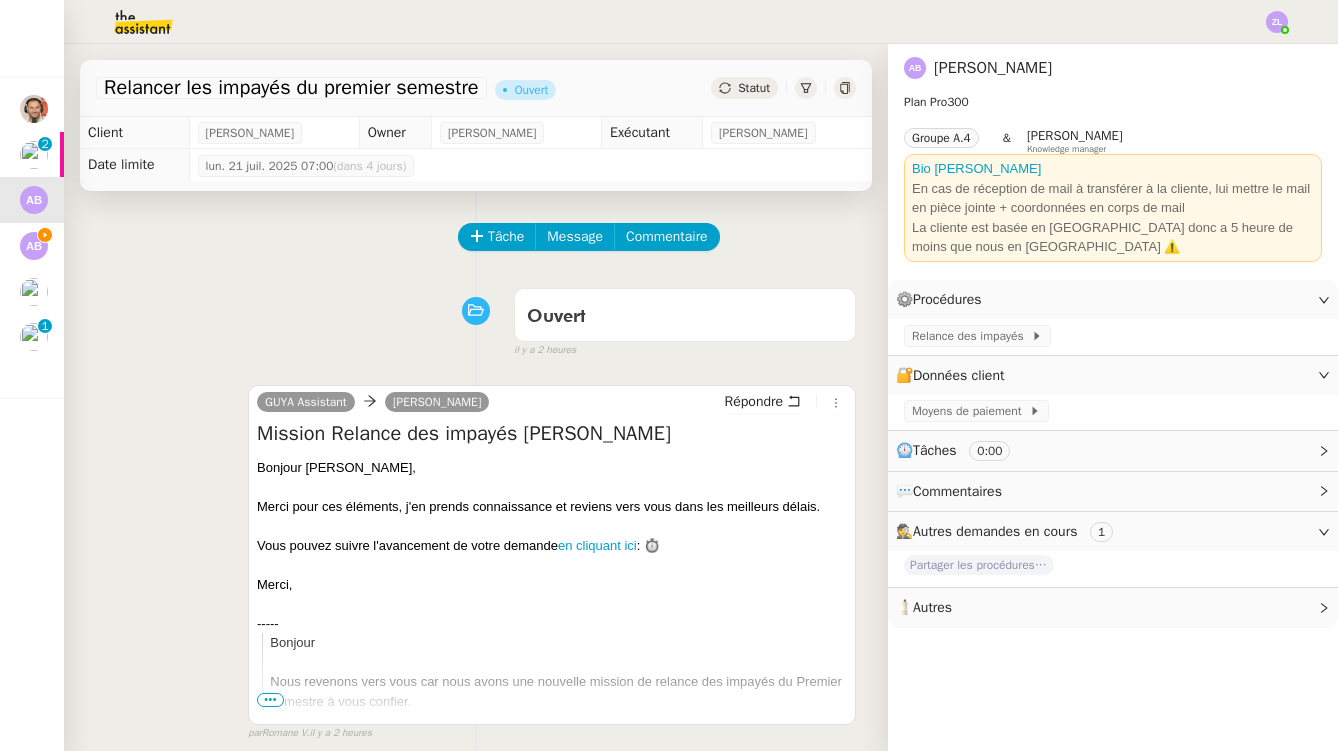 click on "Statut" 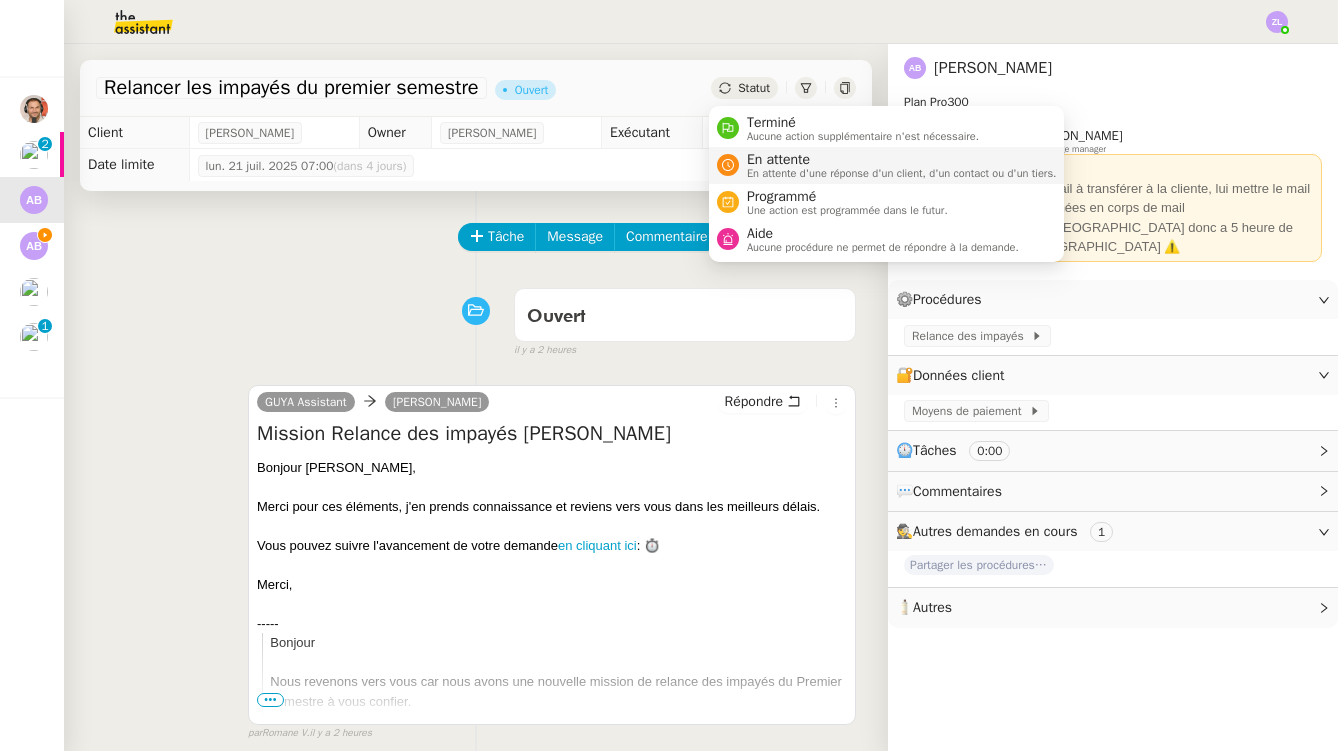 click on "En attente d'une réponse d'un client, d'un contact ou d'un tiers." at bounding box center (902, 173) 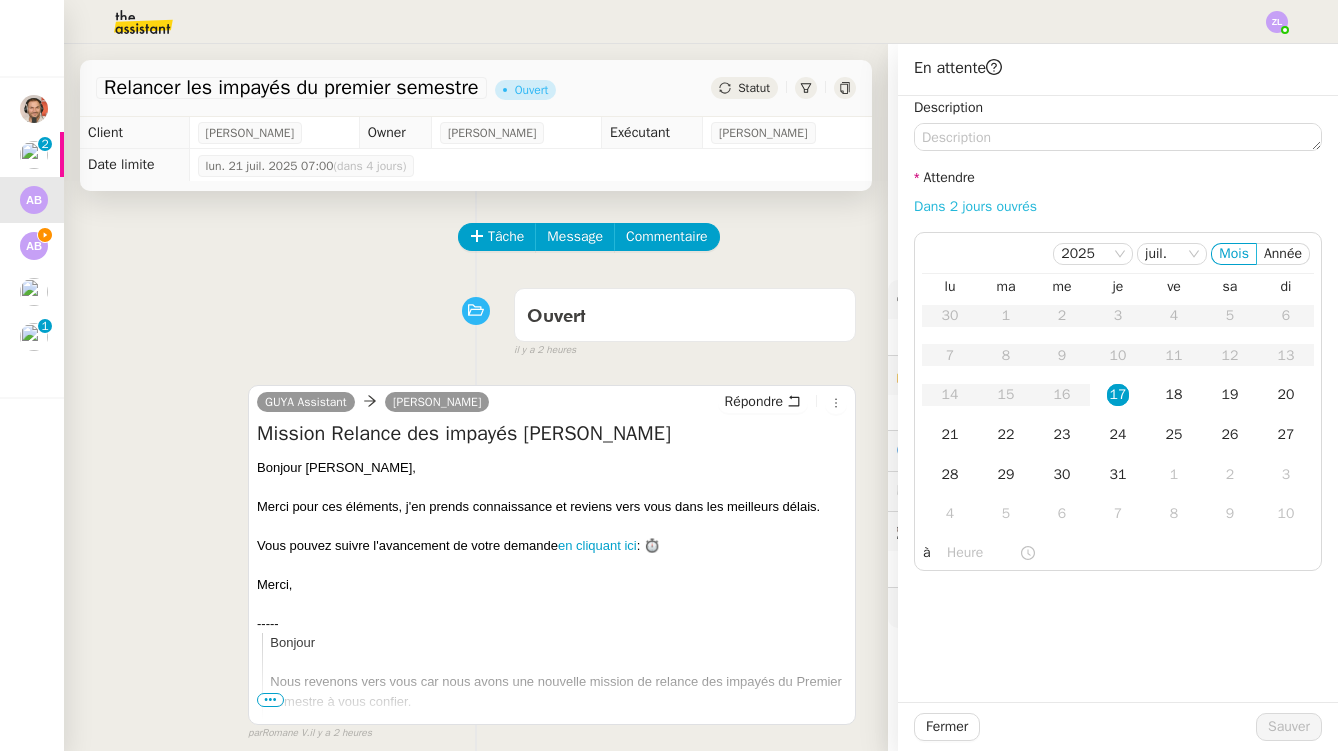 click on "Dans 2 jours ouvrés" 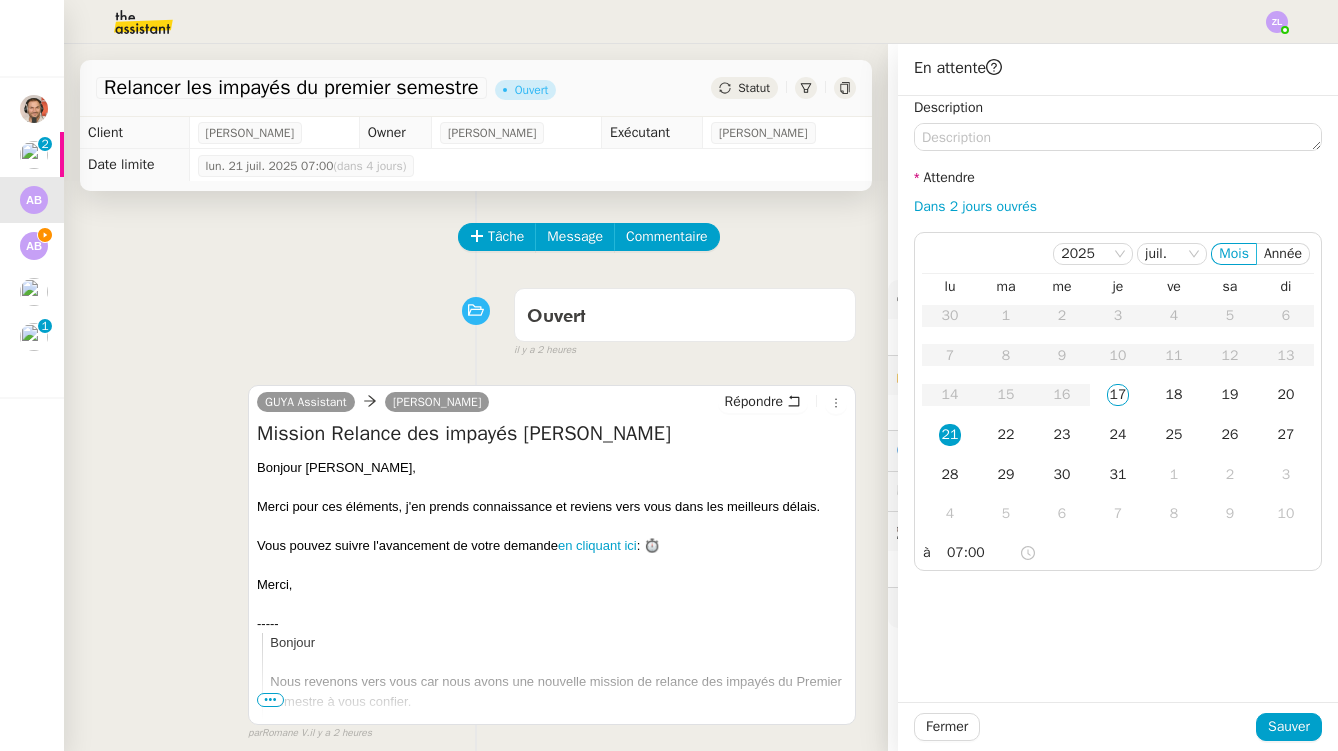 click on "Description" 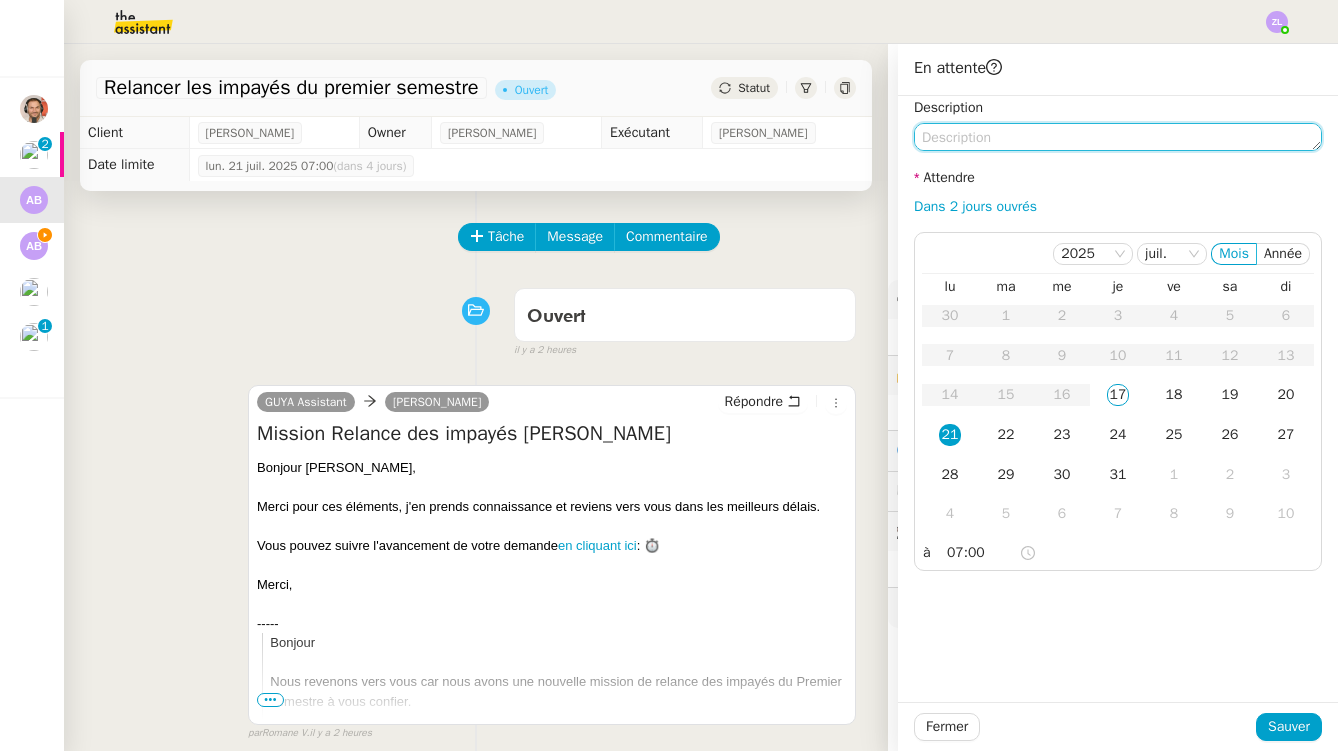 click 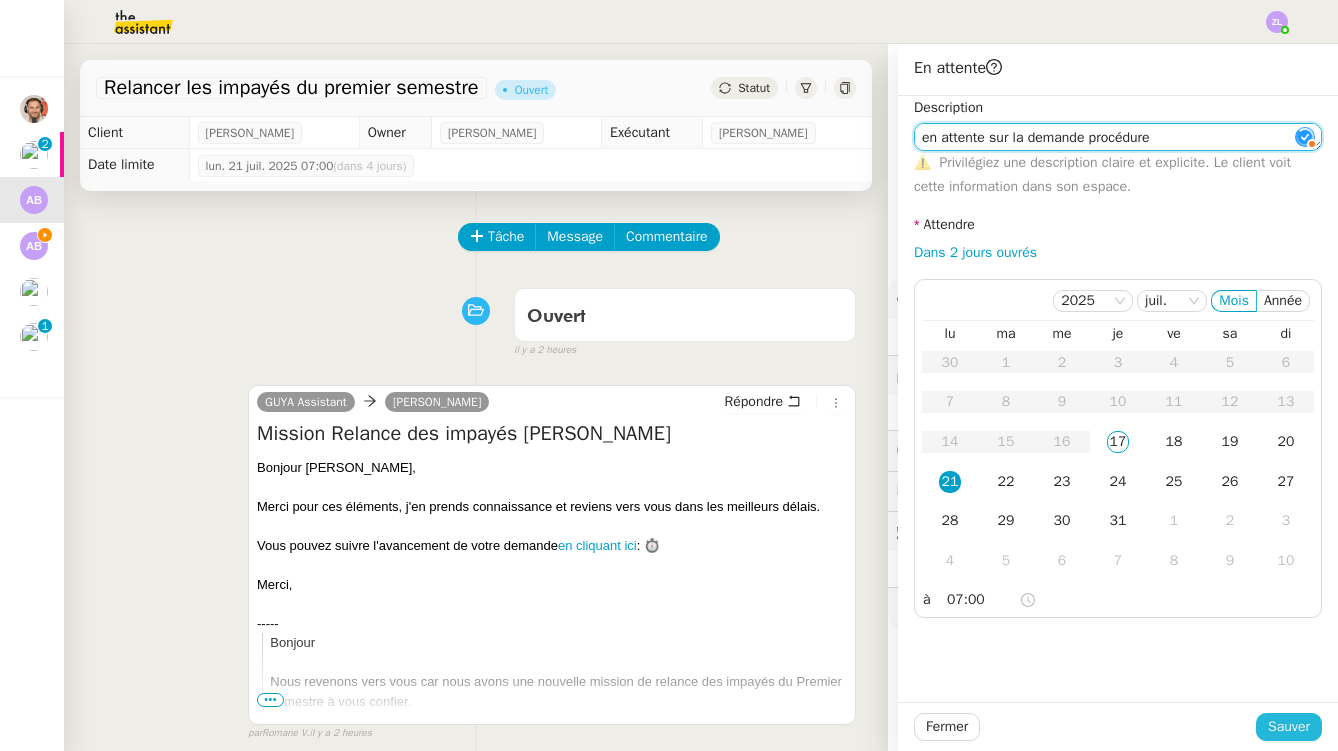 type on "en attente sur la demande procédure" 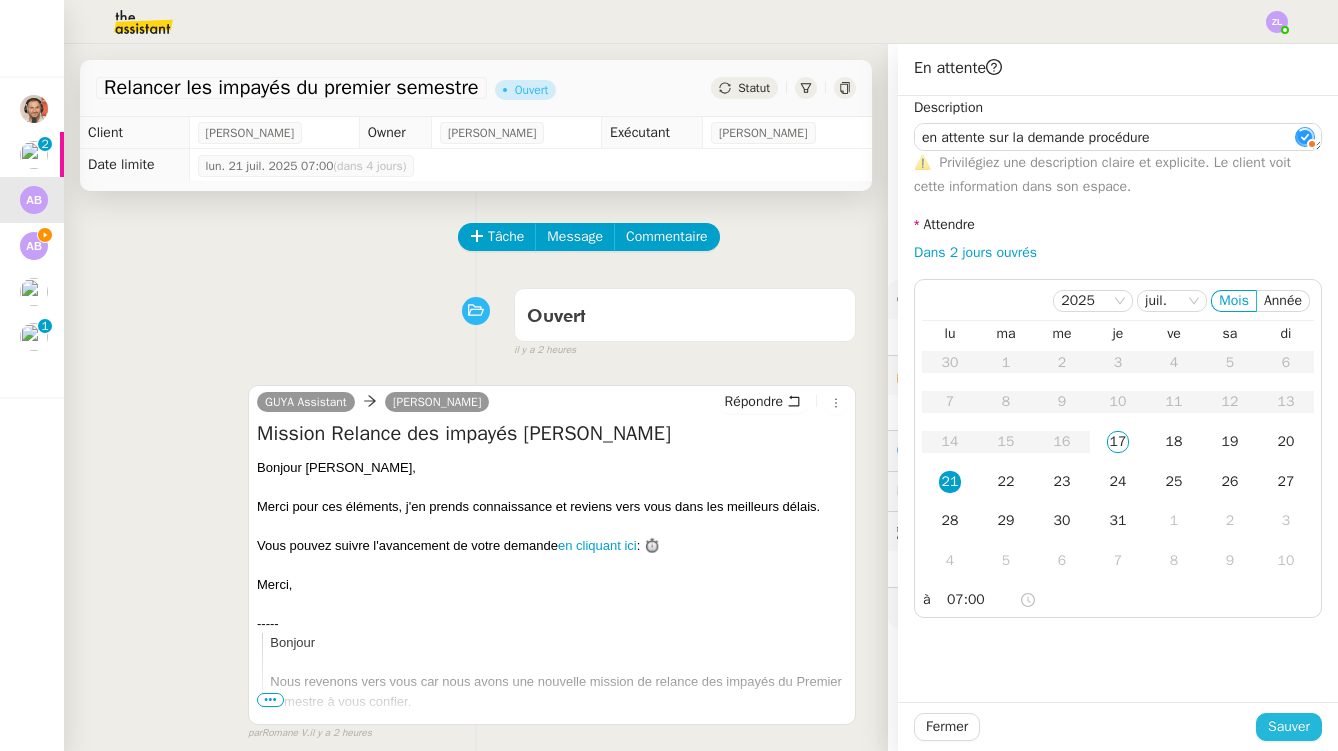 click on "Sauver" 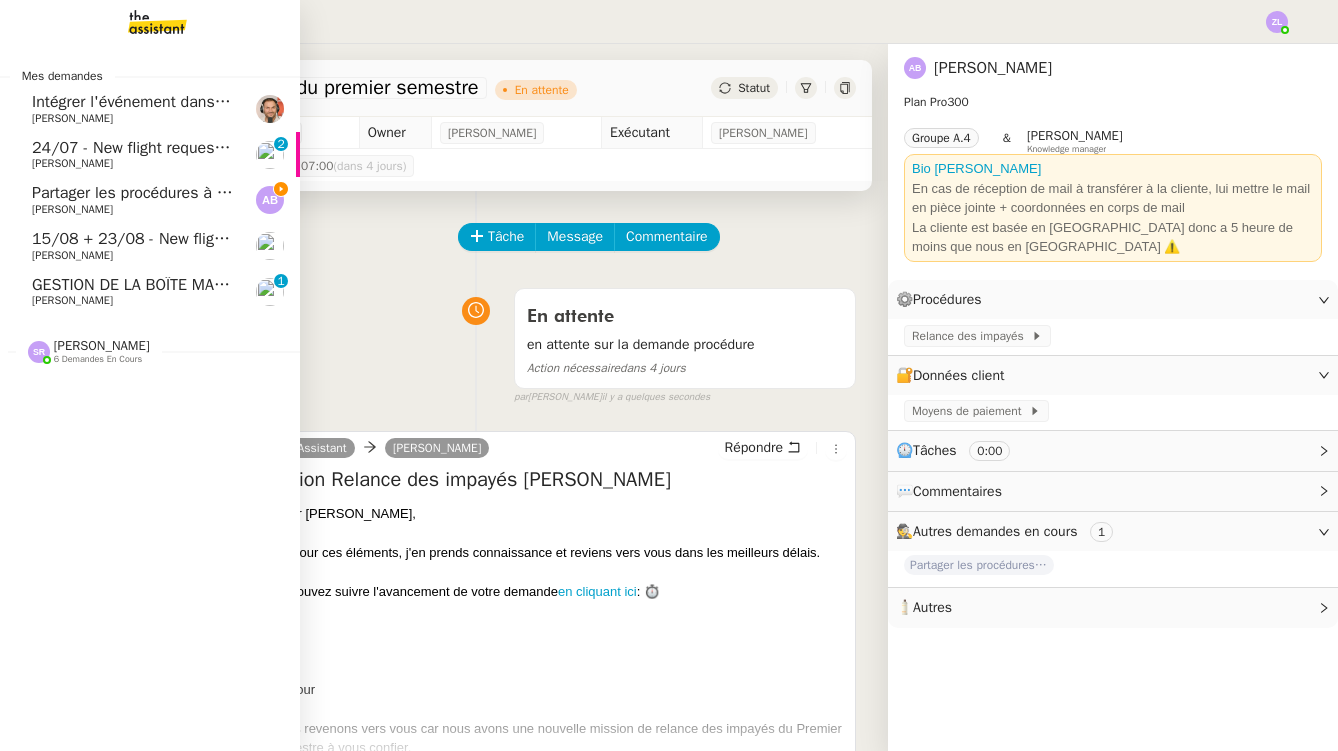 click on "[PERSON_NAME]" 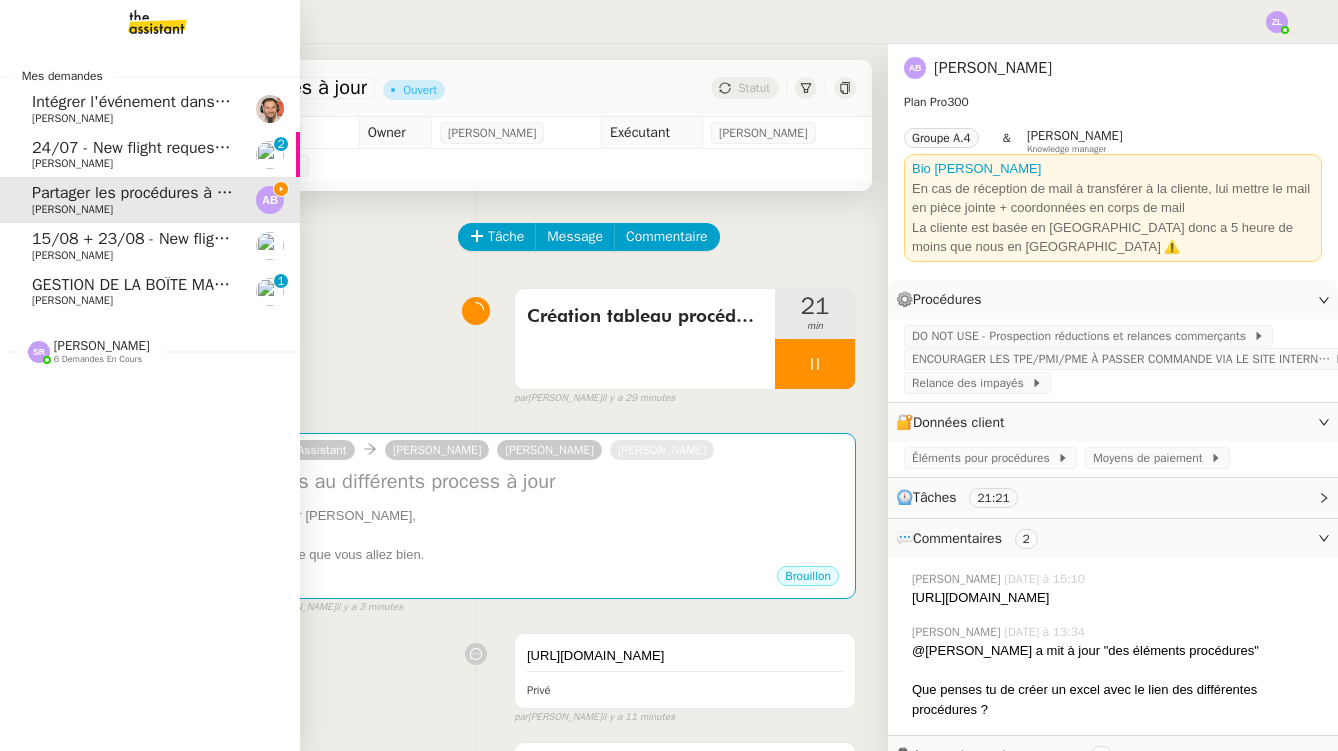 click on "[PERSON_NAME]" 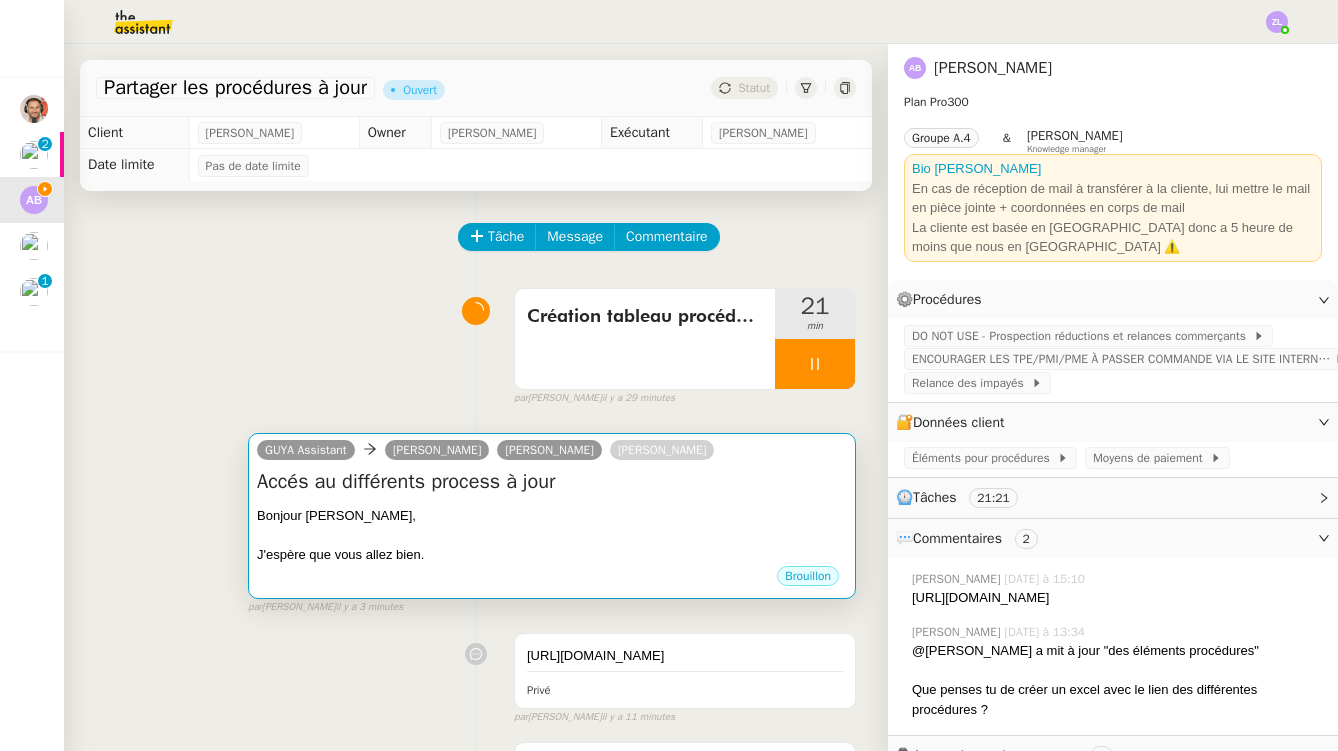 click on "J'espère que vous allez bien." at bounding box center [552, 555] 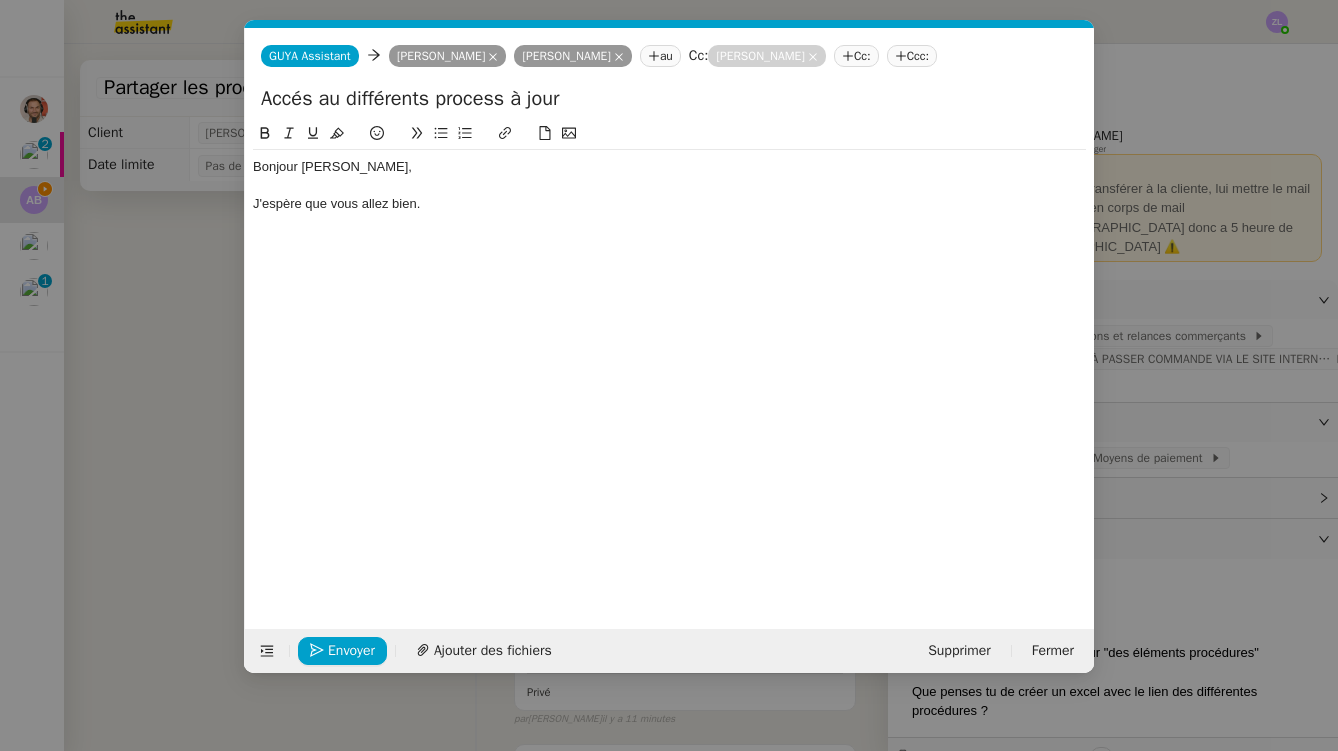 scroll, scrollTop: 0, scrollLeft: 43, axis: horizontal 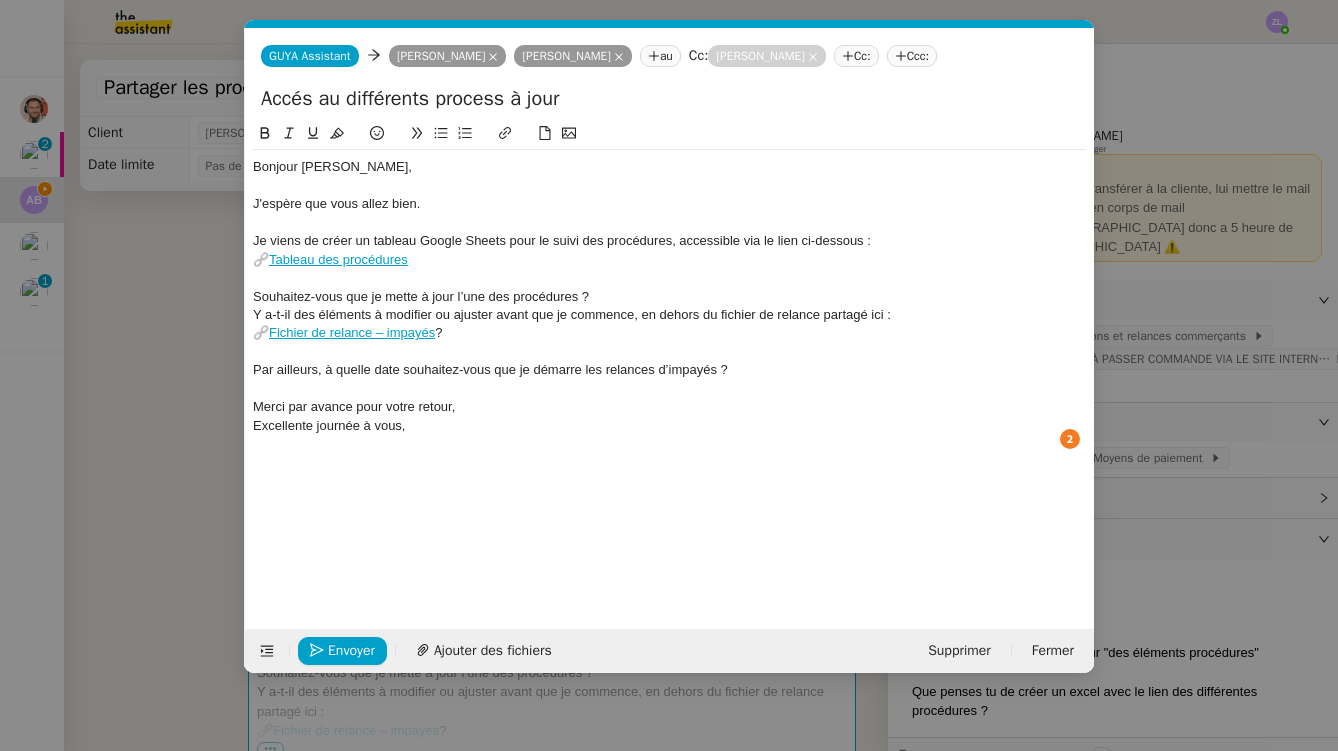 click on "🔗  Tableau des procédures" 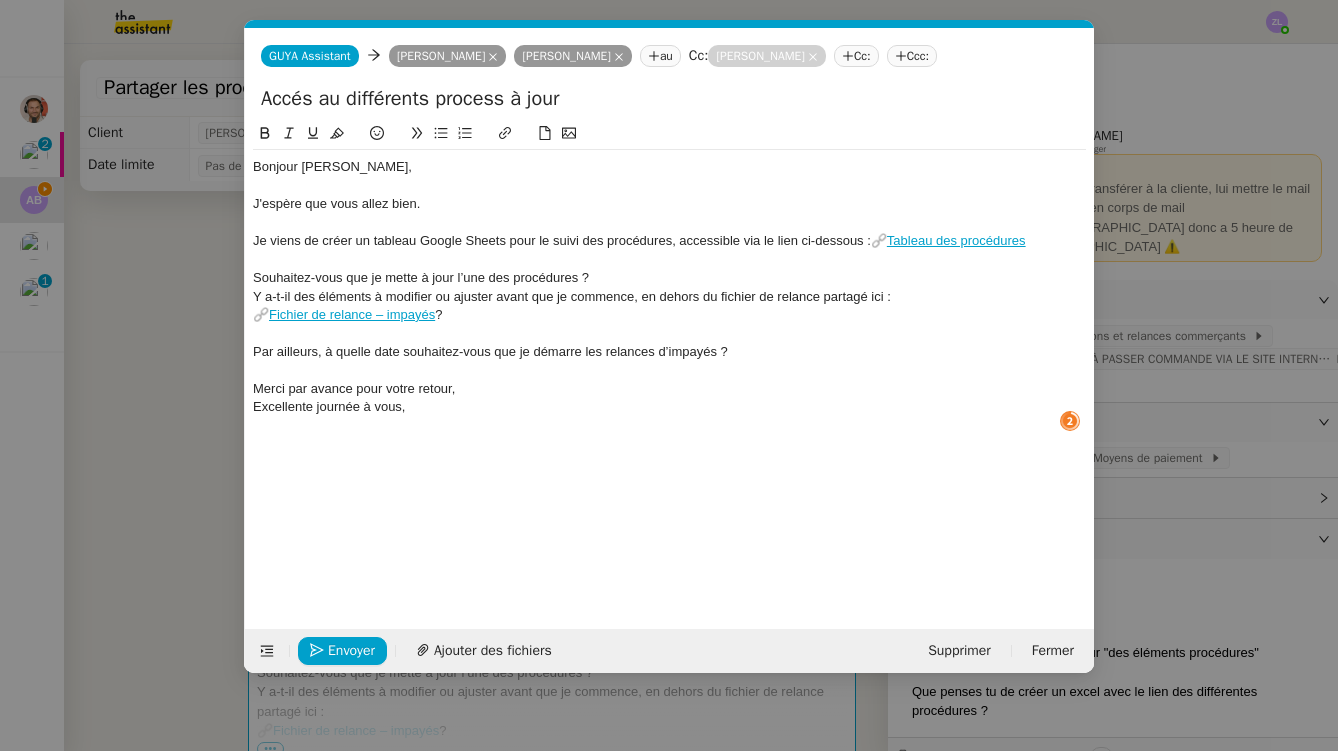 type 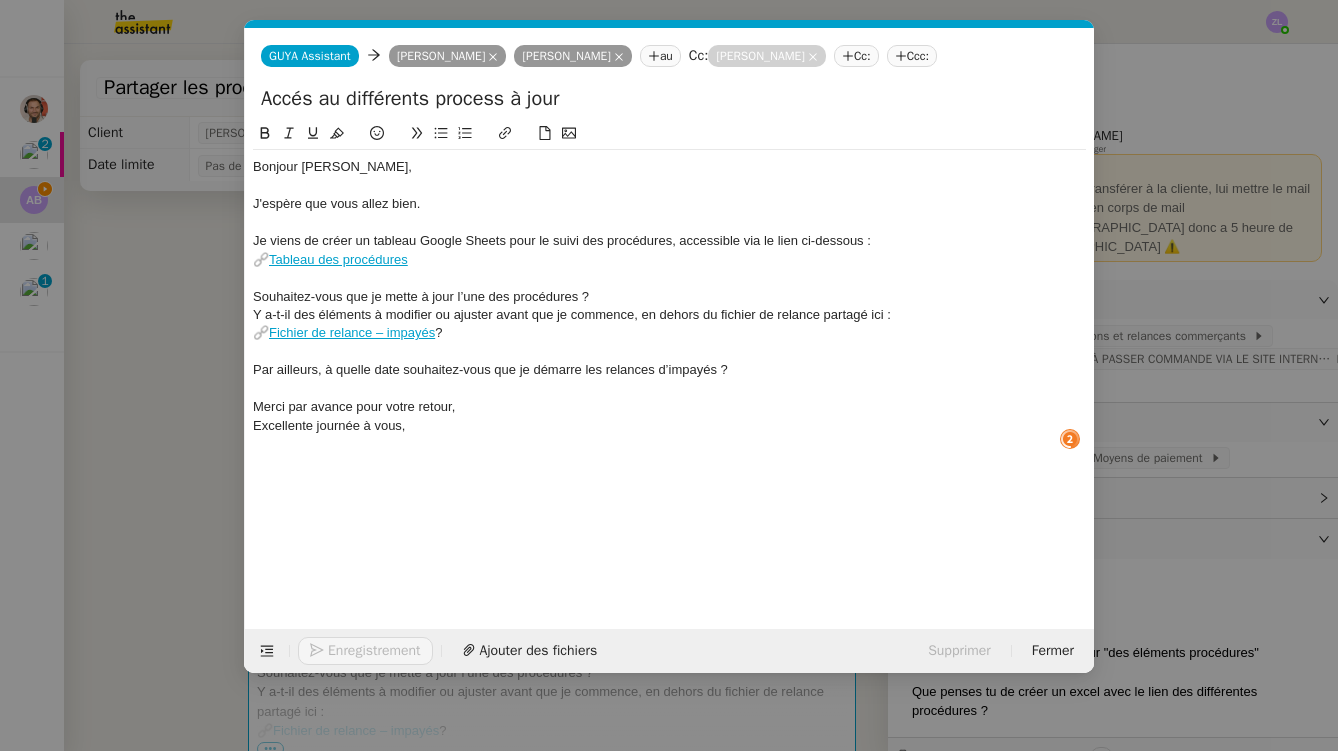 click on "Souhaitez-vous que je mette à jour l’une des procédures ?" 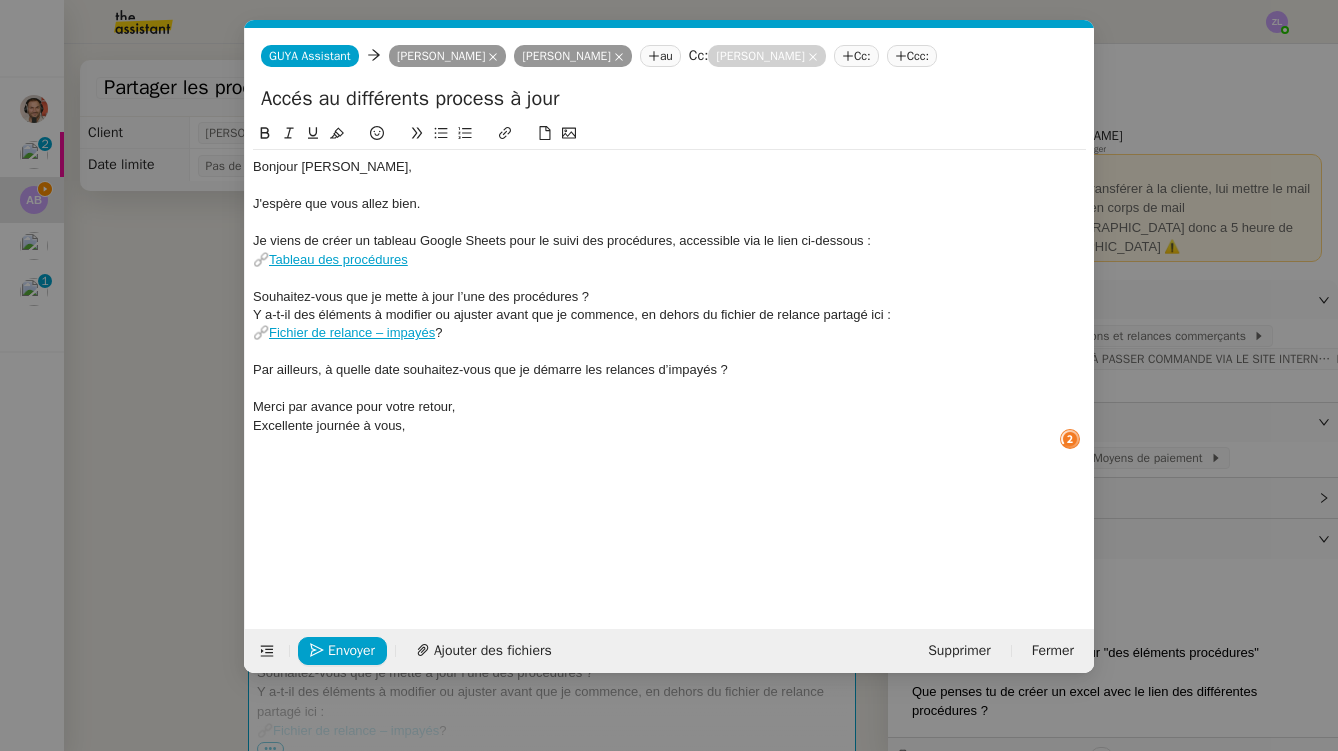 click 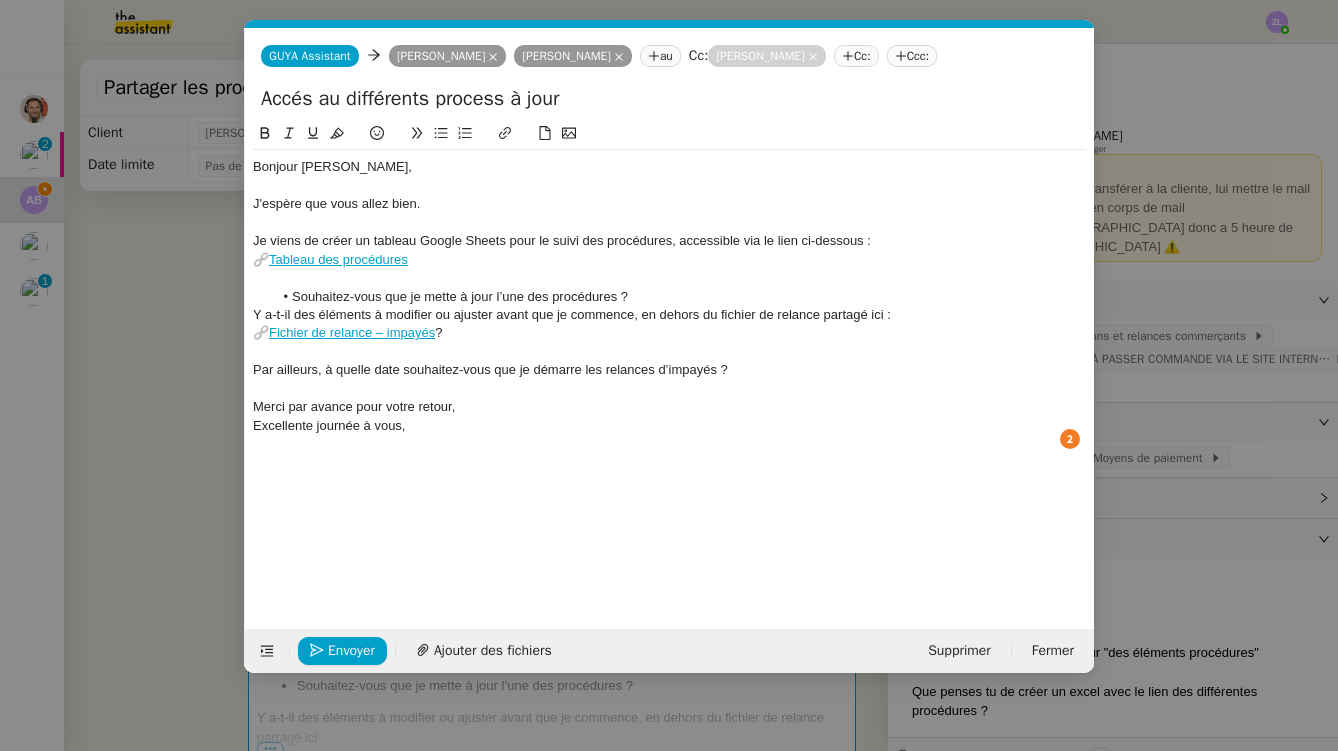drag, startPoint x: 253, startPoint y: 307, endPoint x: 170, endPoint y: 254, distance: 98.478424 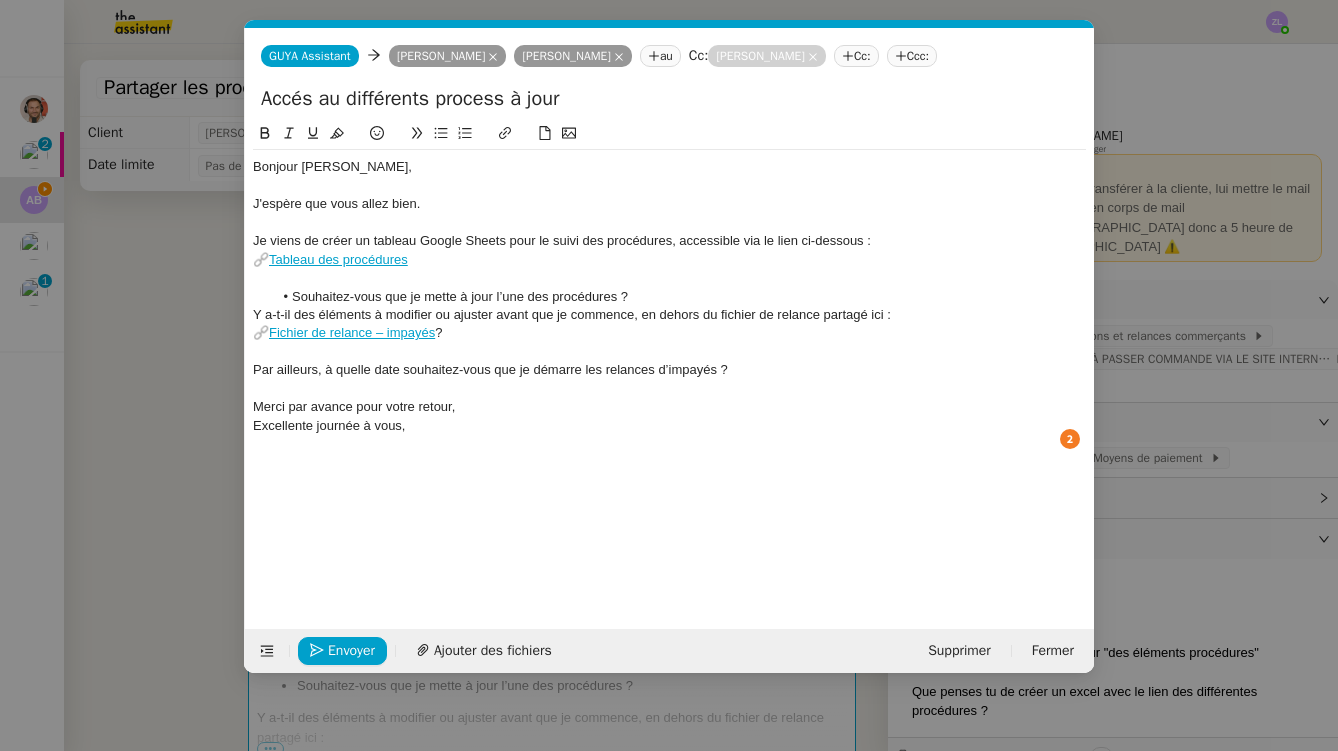click on "Y a-t-il des éléments à modifier ou ajuster avant que je commence, en dehors du fichier de relance partagé ici :" 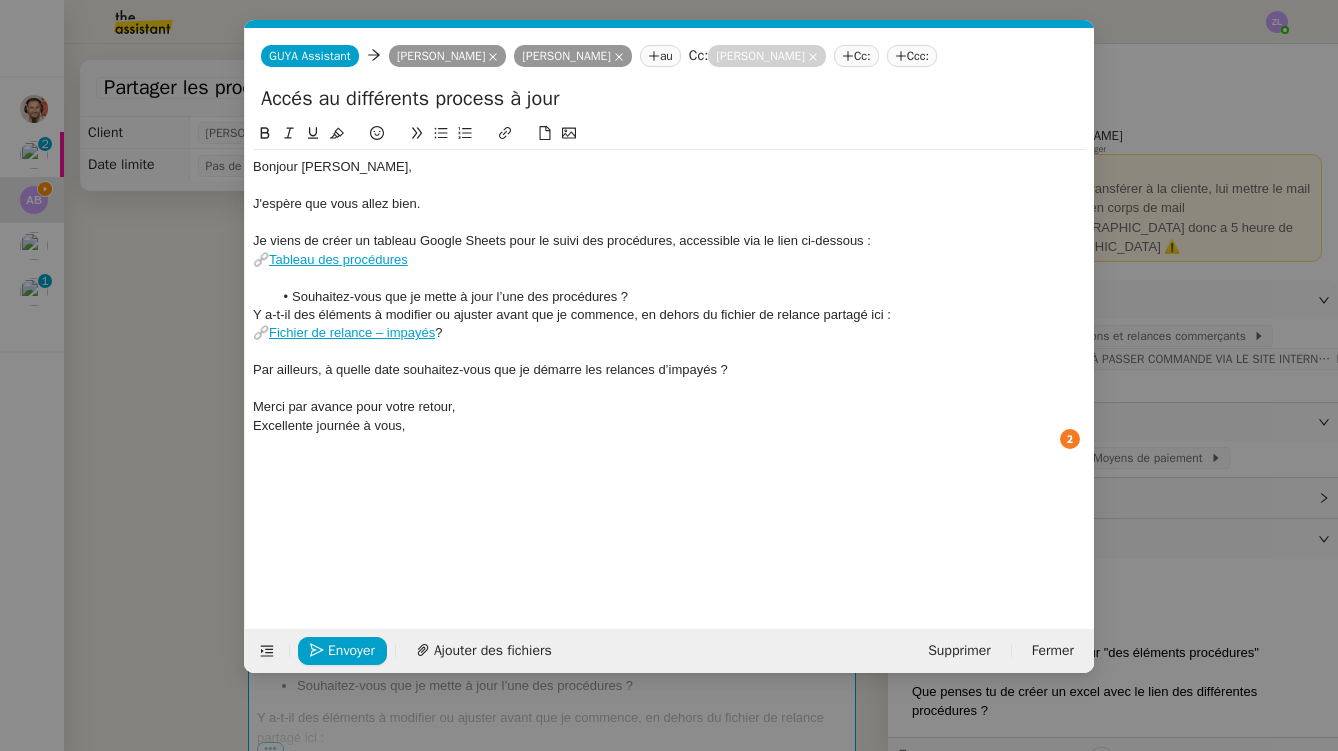 click 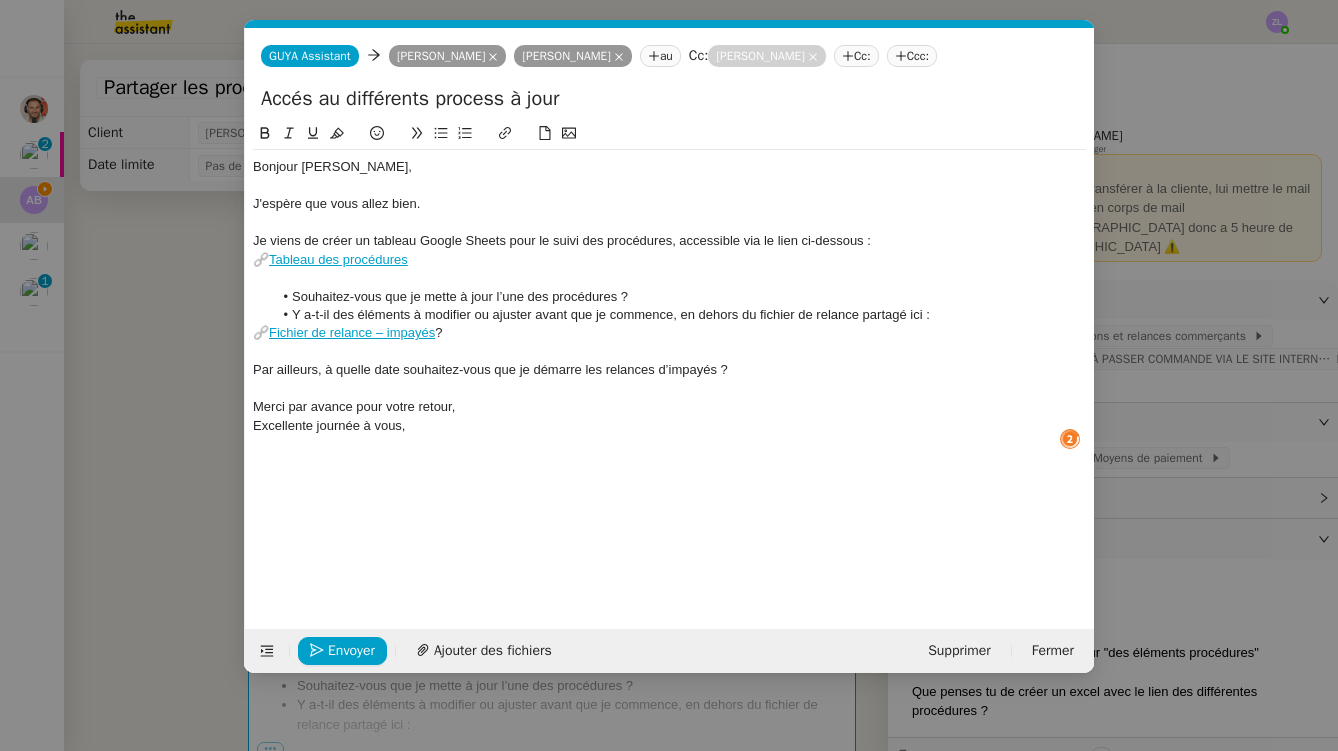 click on "🔗  Fichier de relance – impayés  ?" 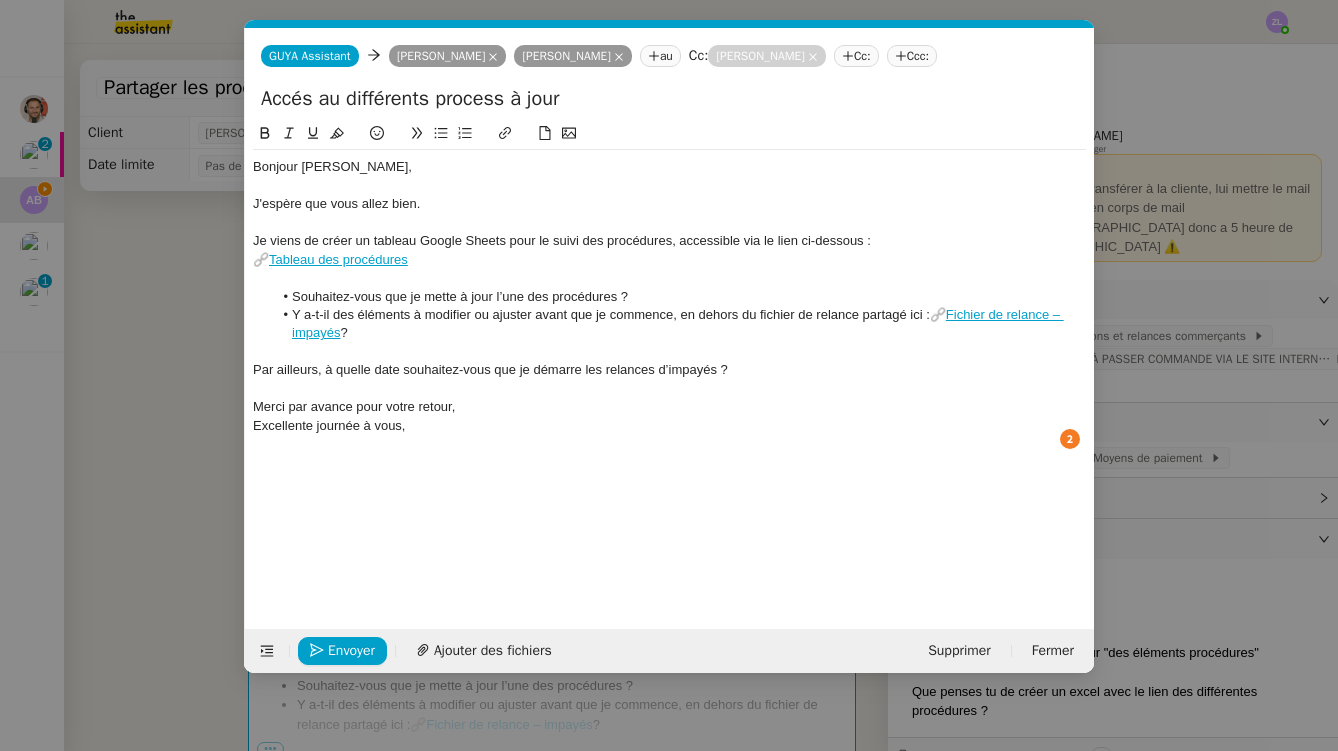 click on "Par ailleurs, à quelle date souhaitez-vous que je démarre les relances d’impayés ?" 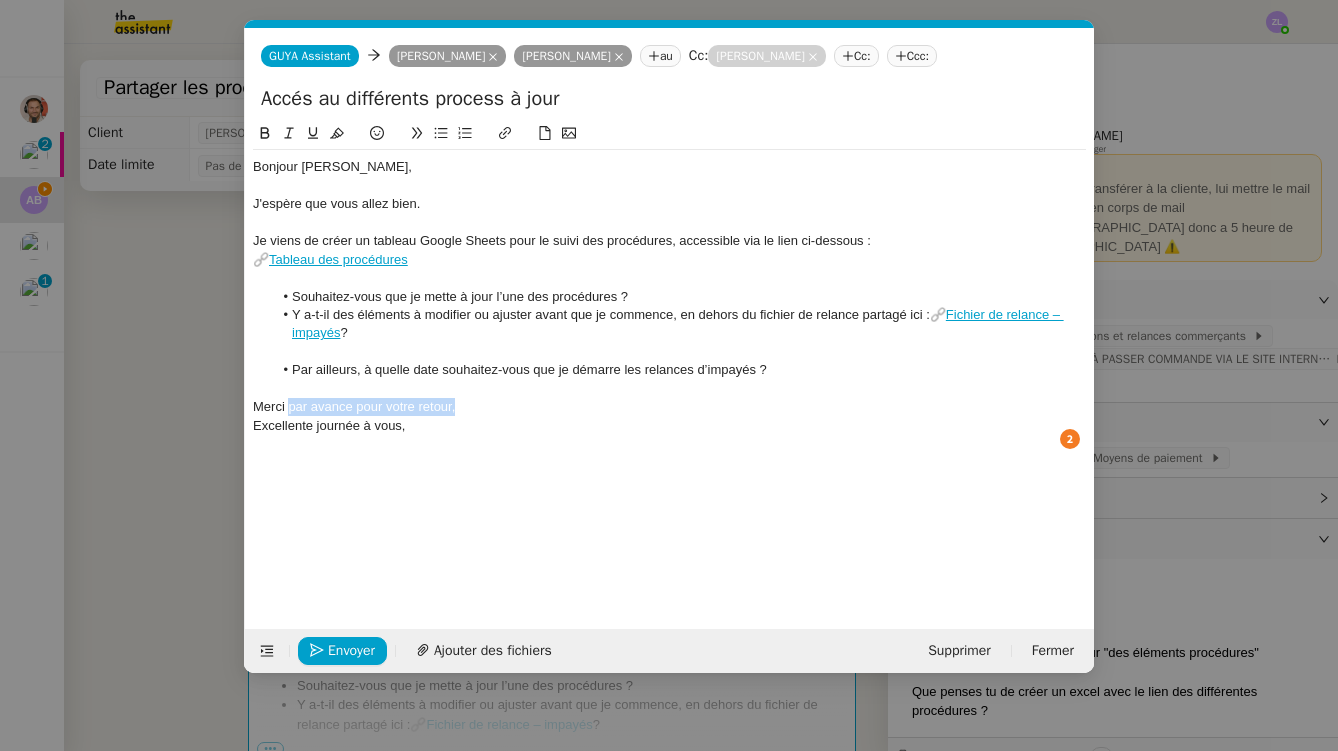 drag, startPoint x: 465, startPoint y: 406, endPoint x: 289, endPoint y: 401, distance: 176.07101 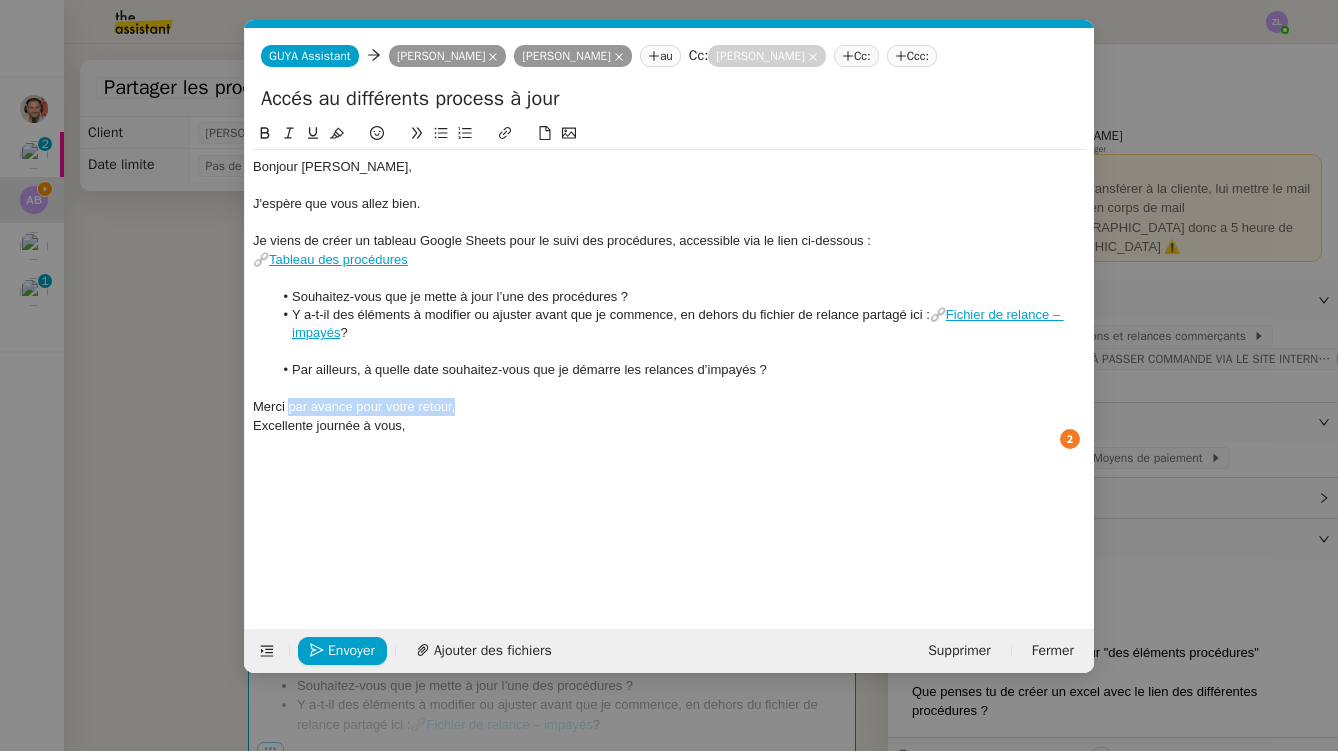 click on "Merci par avance pour votre retour," 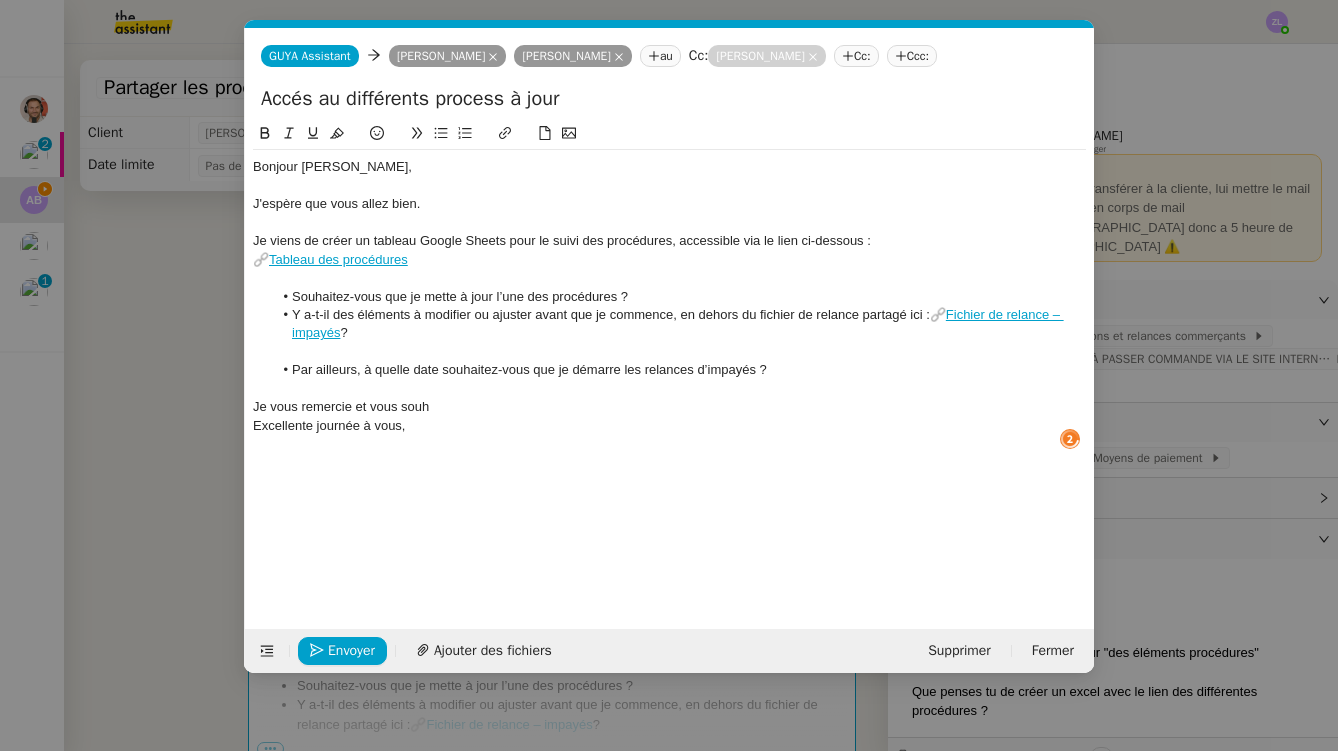 drag, startPoint x: 257, startPoint y: 420, endPoint x: 448, endPoint y: 405, distance: 191.5881 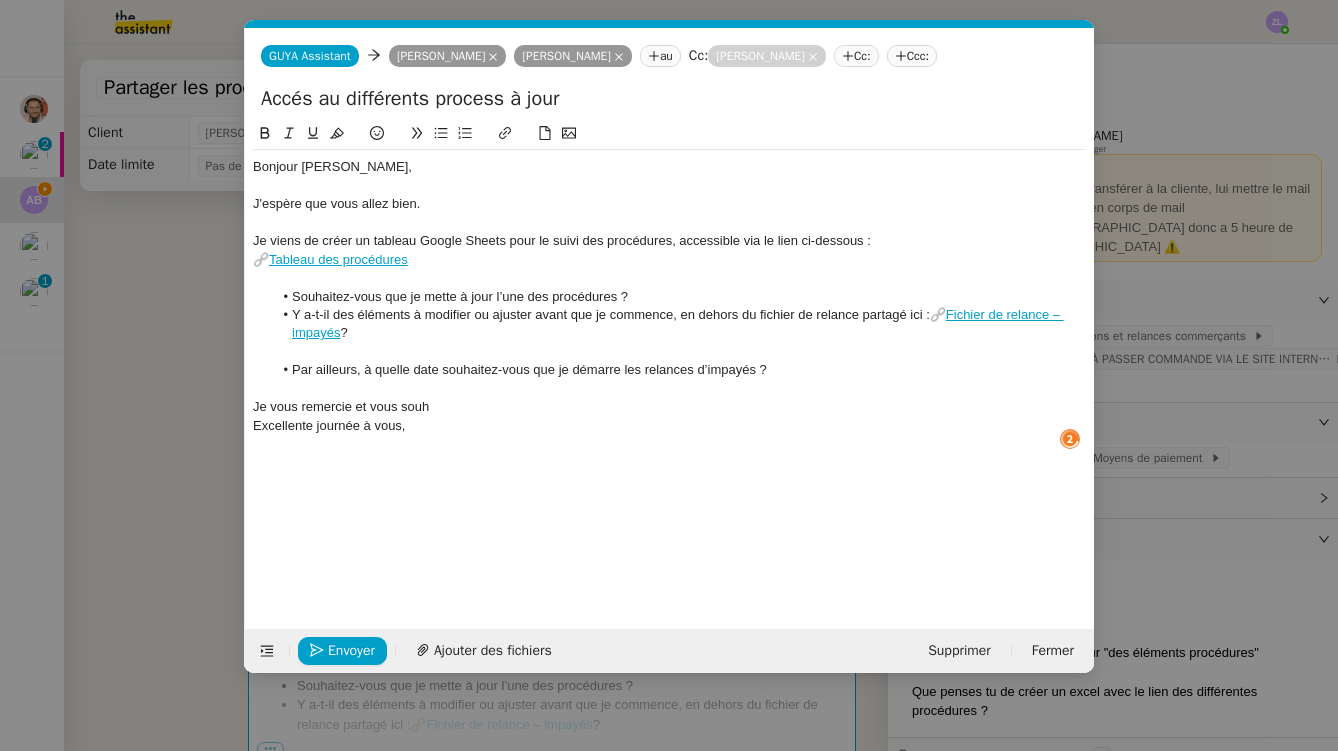 click on "Excellente journée à vous," 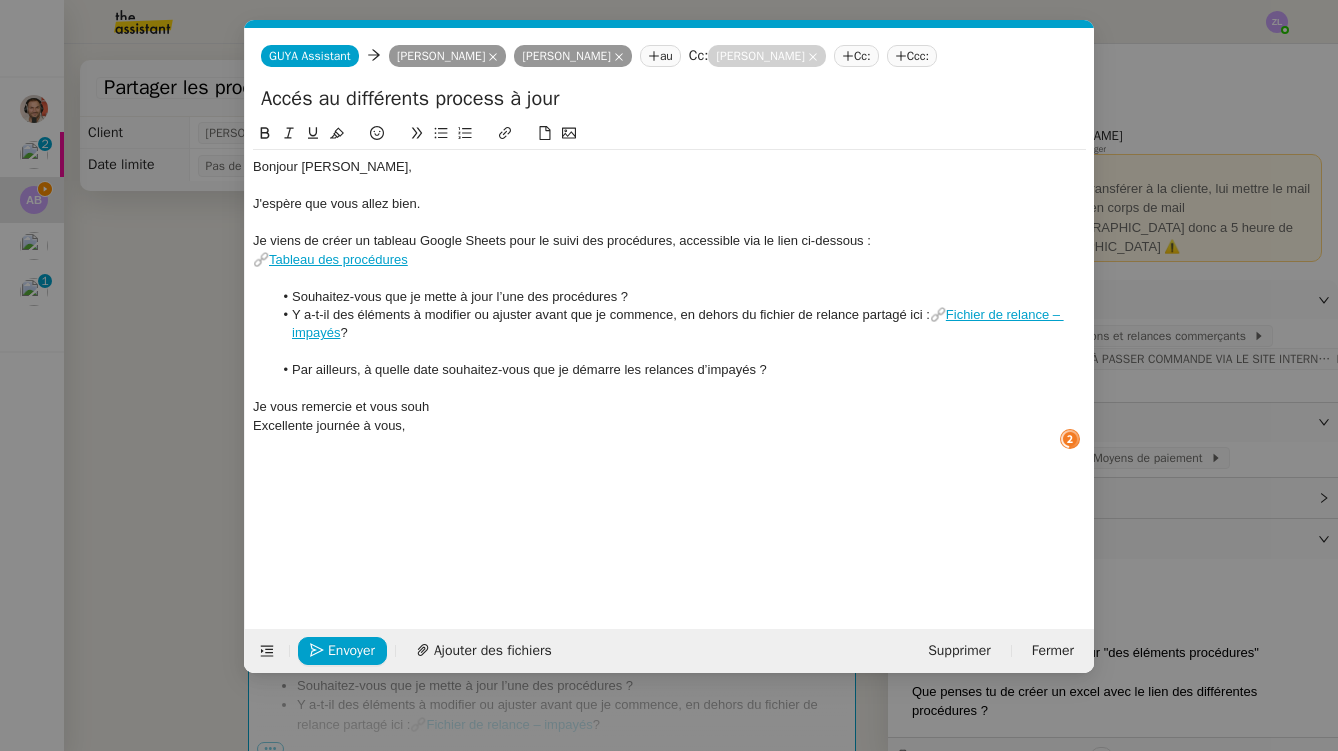 click on "Je vous remercie et vous souh" 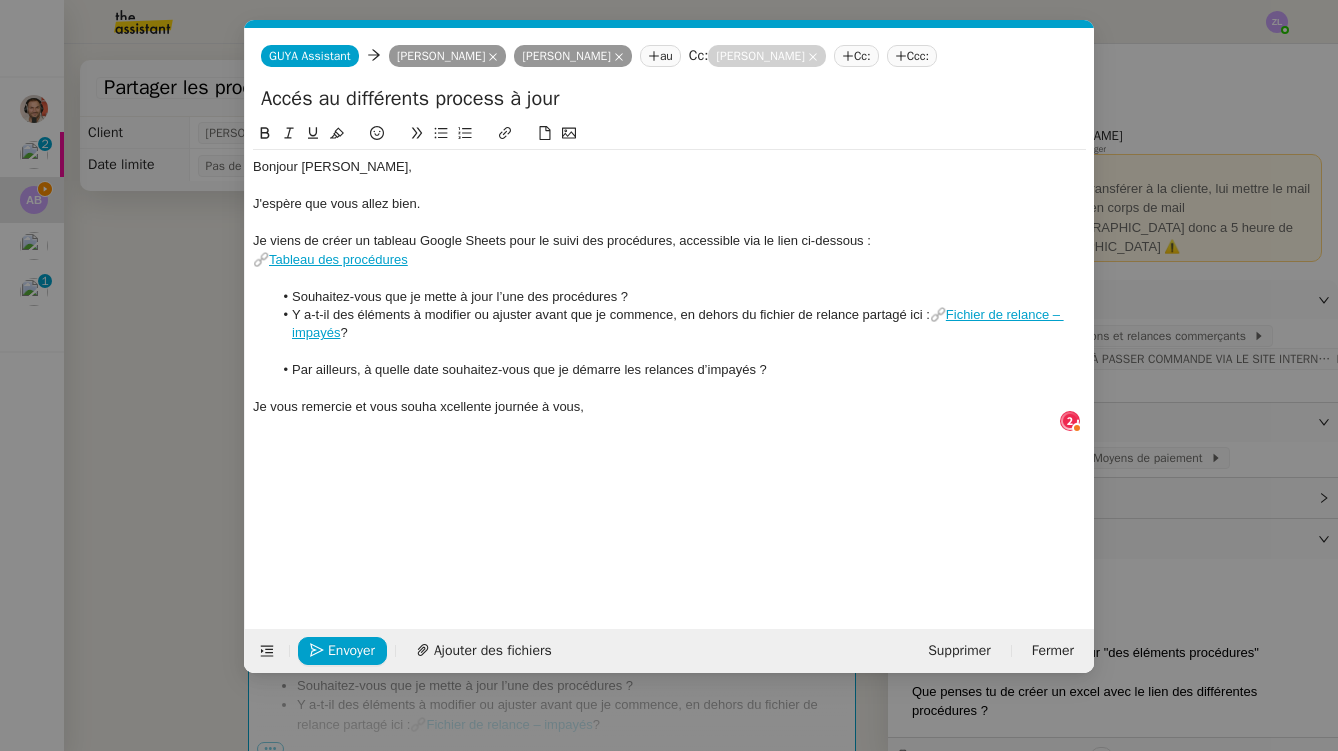 drag, startPoint x: 277, startPoint y: 419, endPoint x: 439, endPoint y: 402, distance: 162.88953 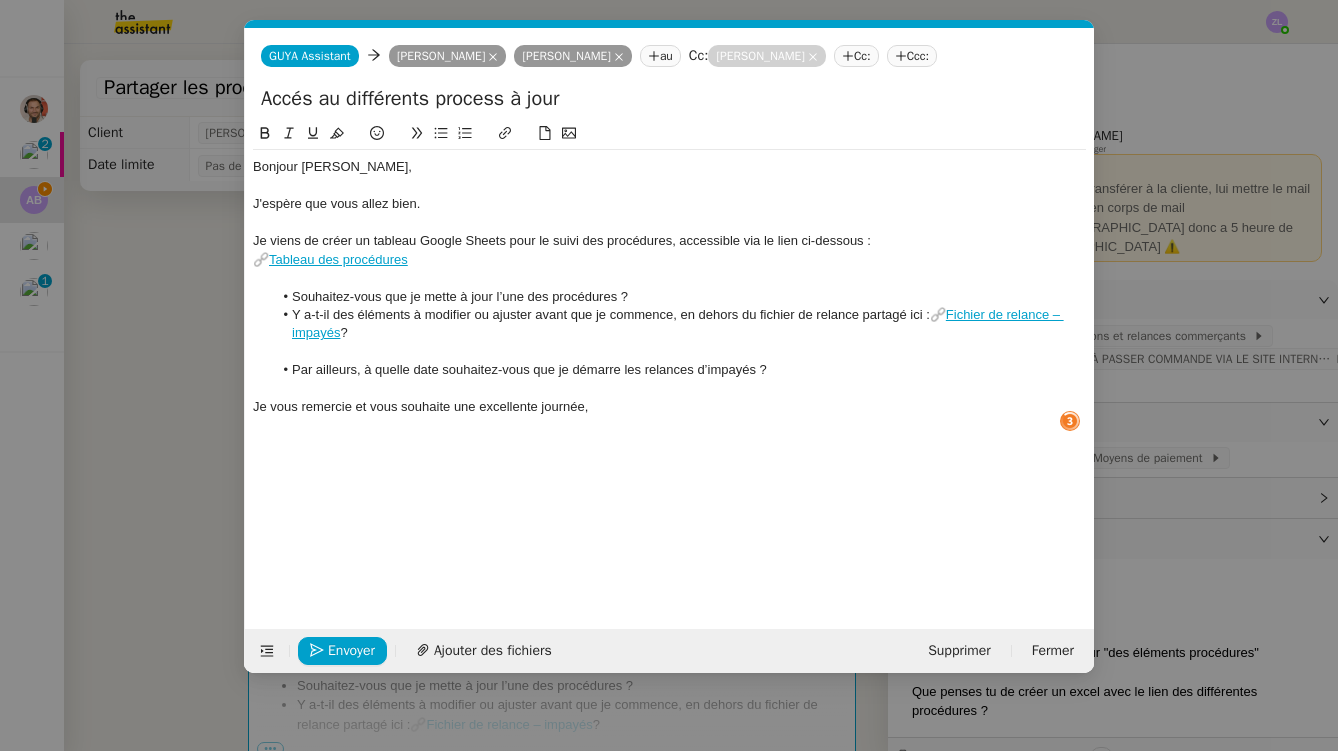 drag, startPoint x: 628, startPoint y: 401, endPoint x: 586, endPoint y: 402, distance: 42.0119 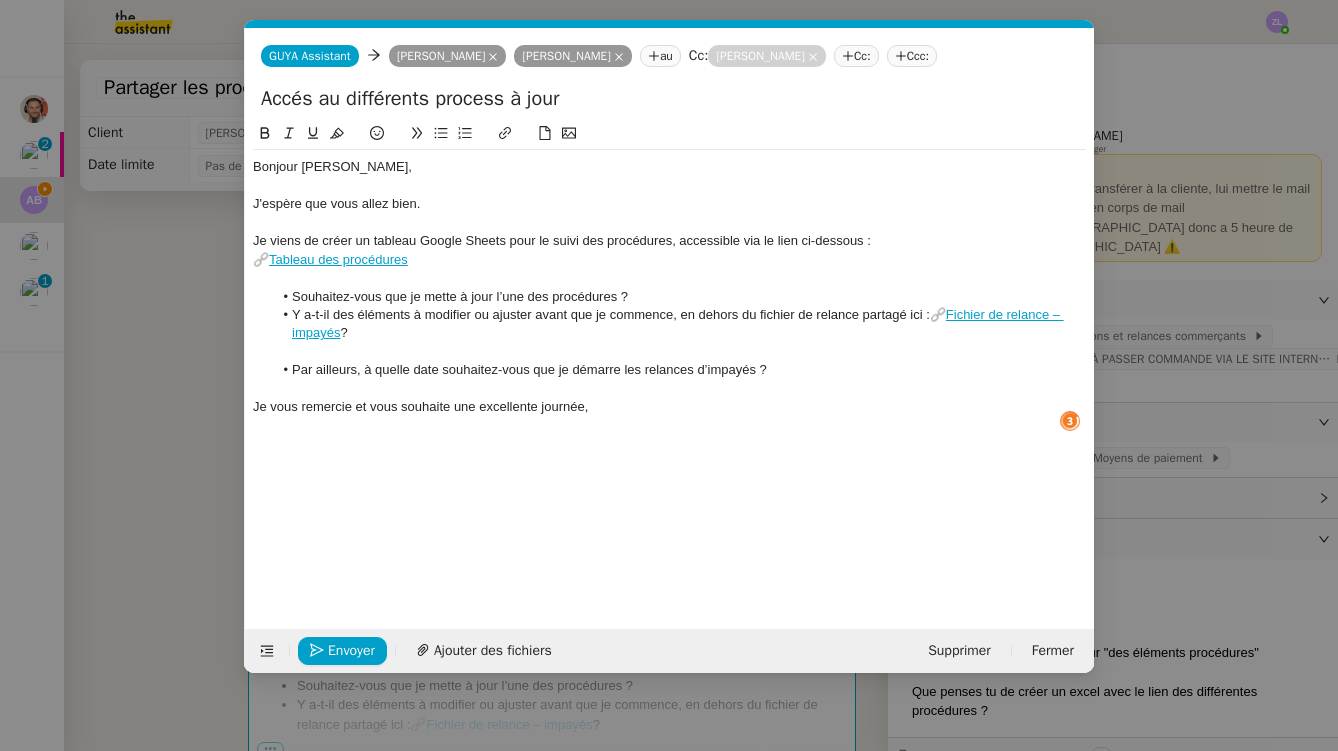 click on "Je vous remercie et vous souhaite une excellente journée," 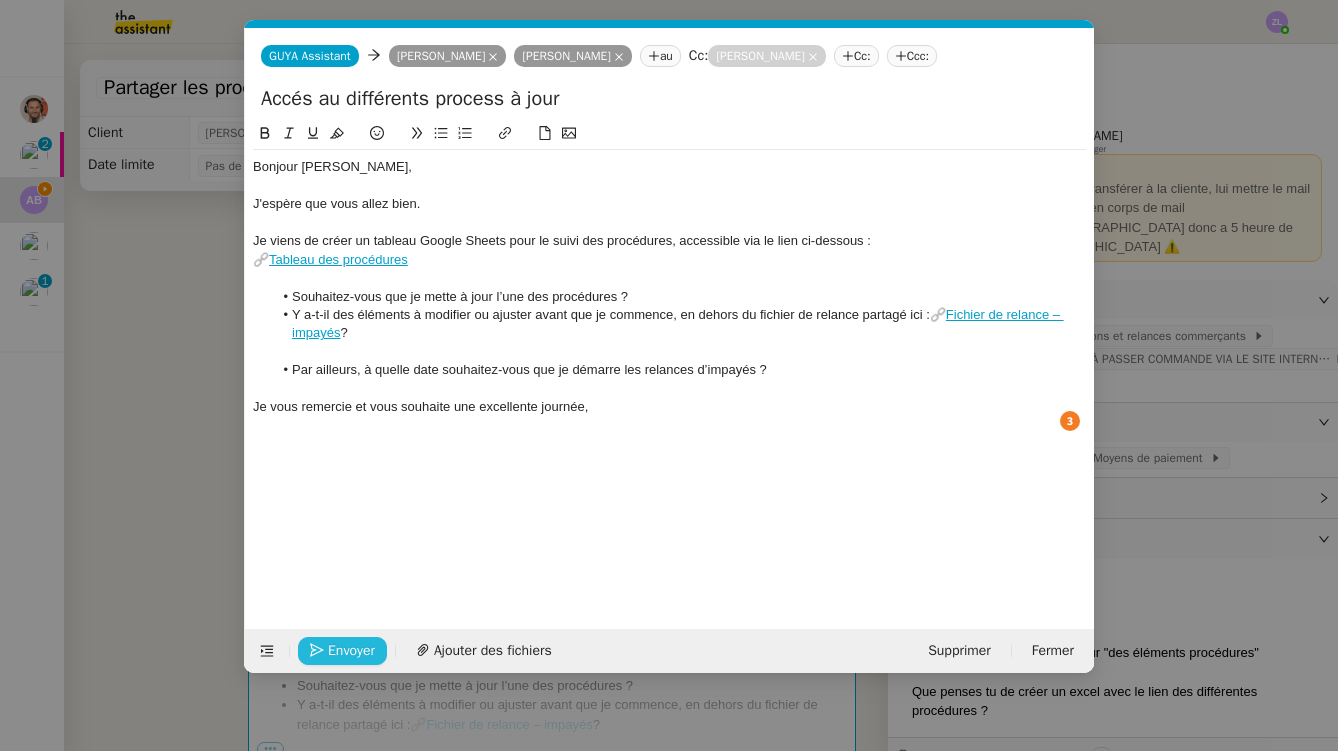 click on "Envoyer" 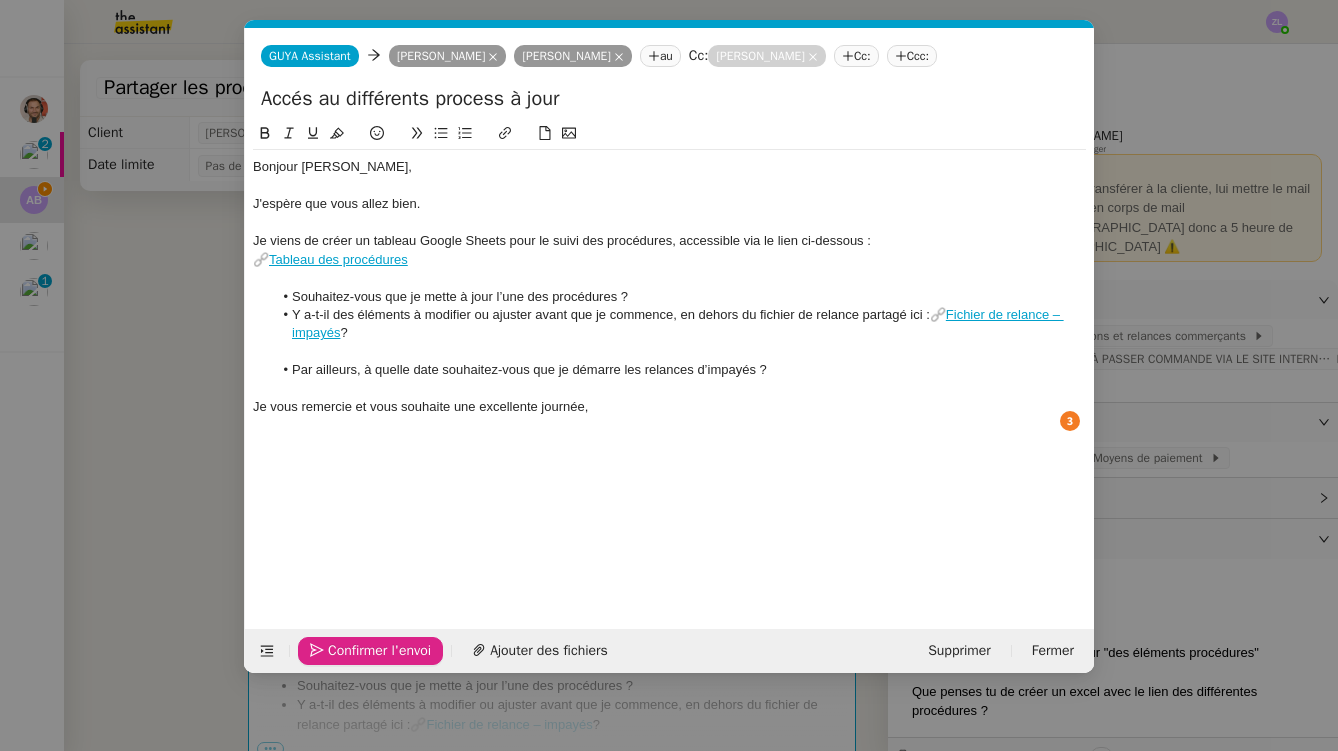 click on "Confirmer l'envoi" 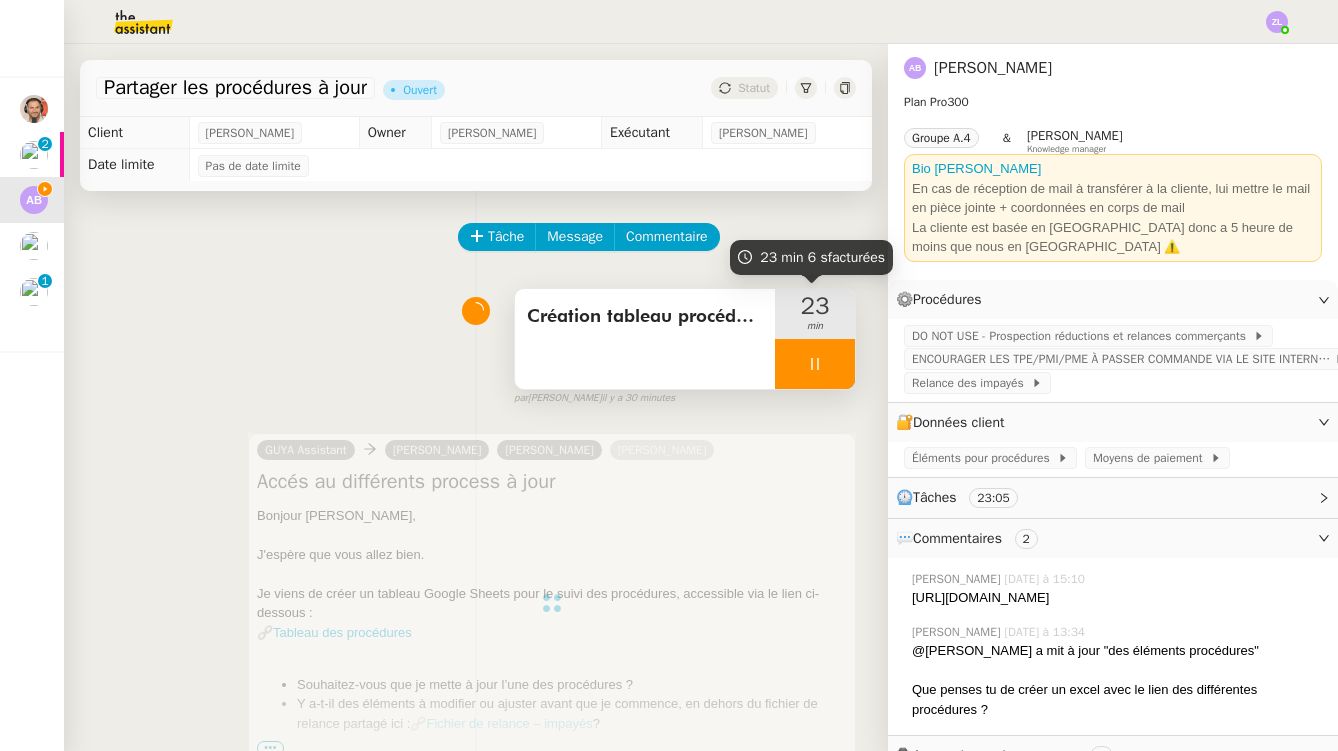 click at bounding box center (815, 364) 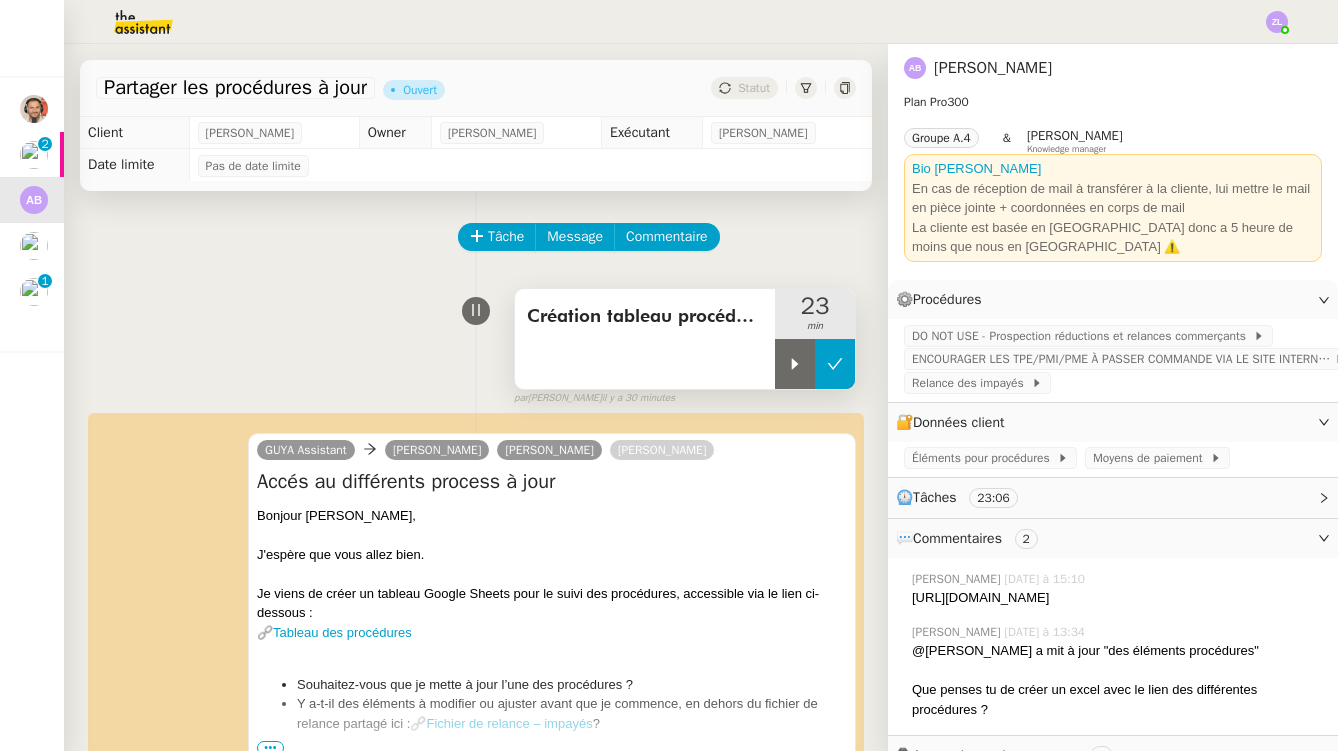 click 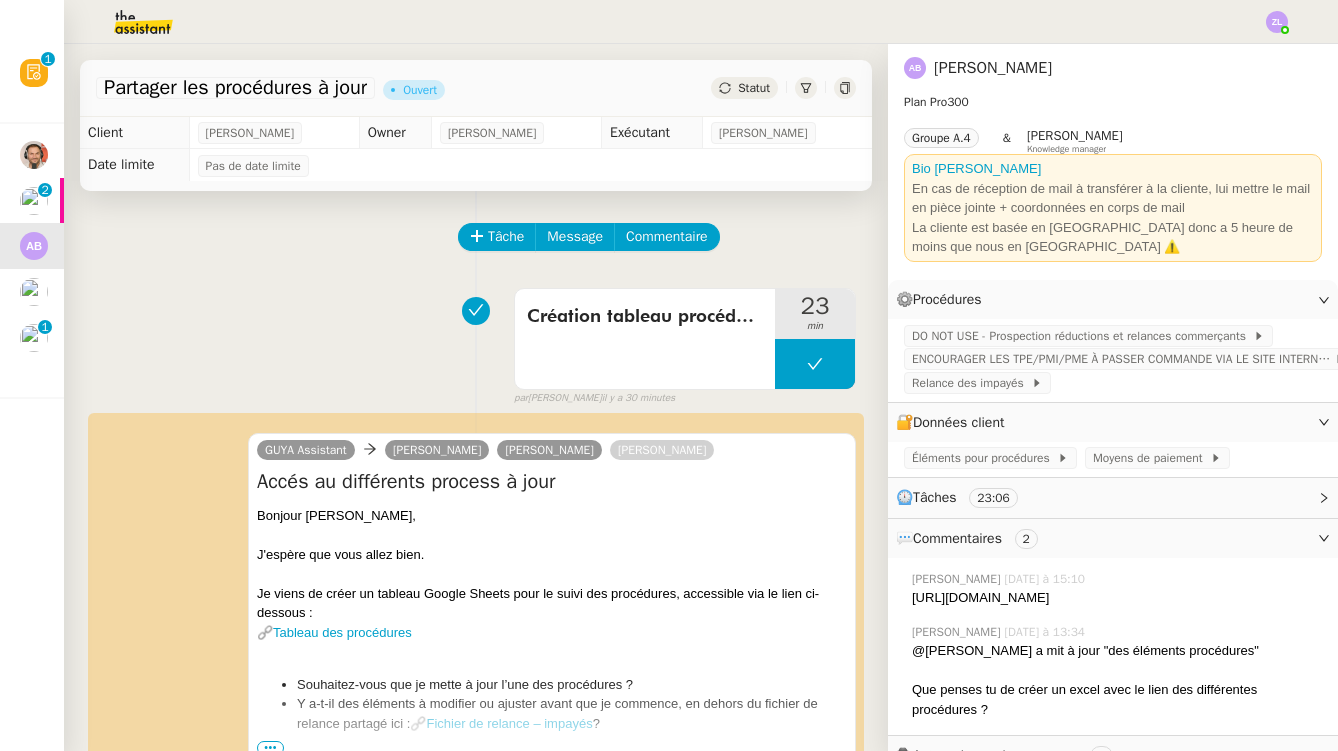 click on "Statut" 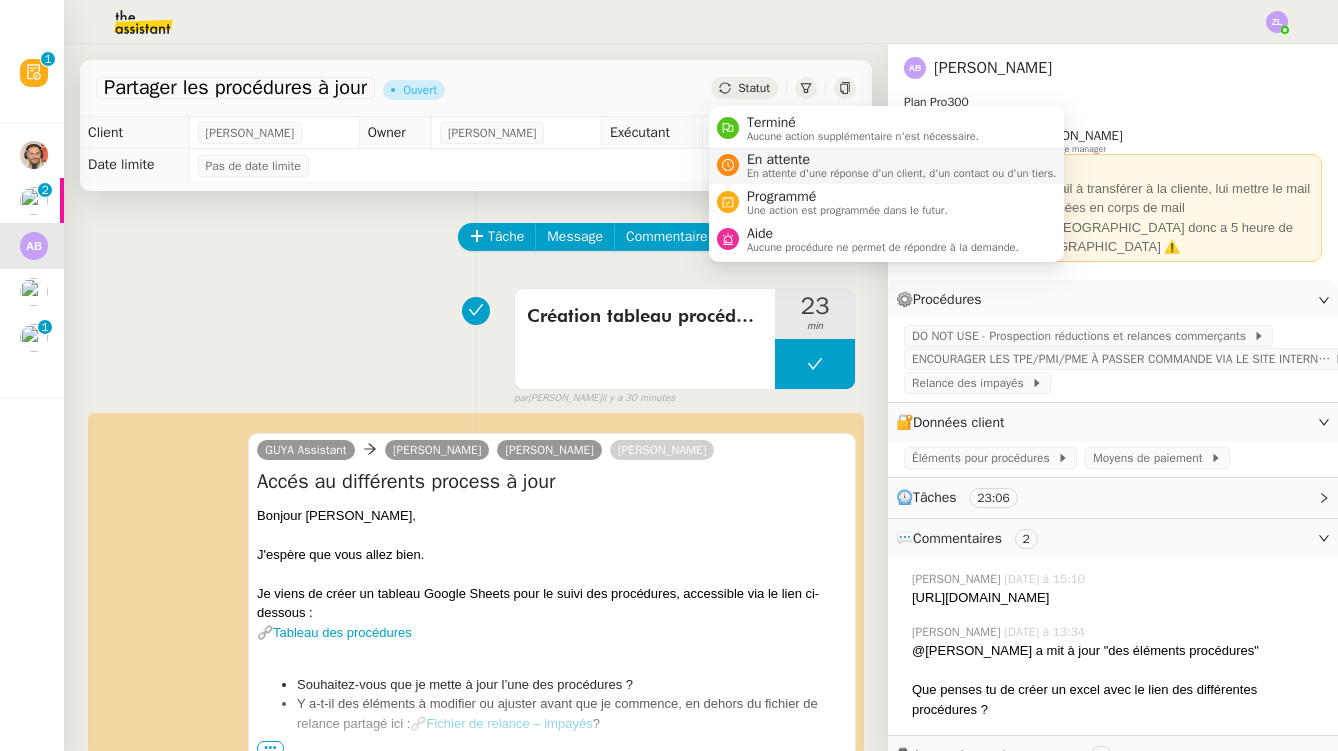 click on "En attente" at bounding box center (902, 160) 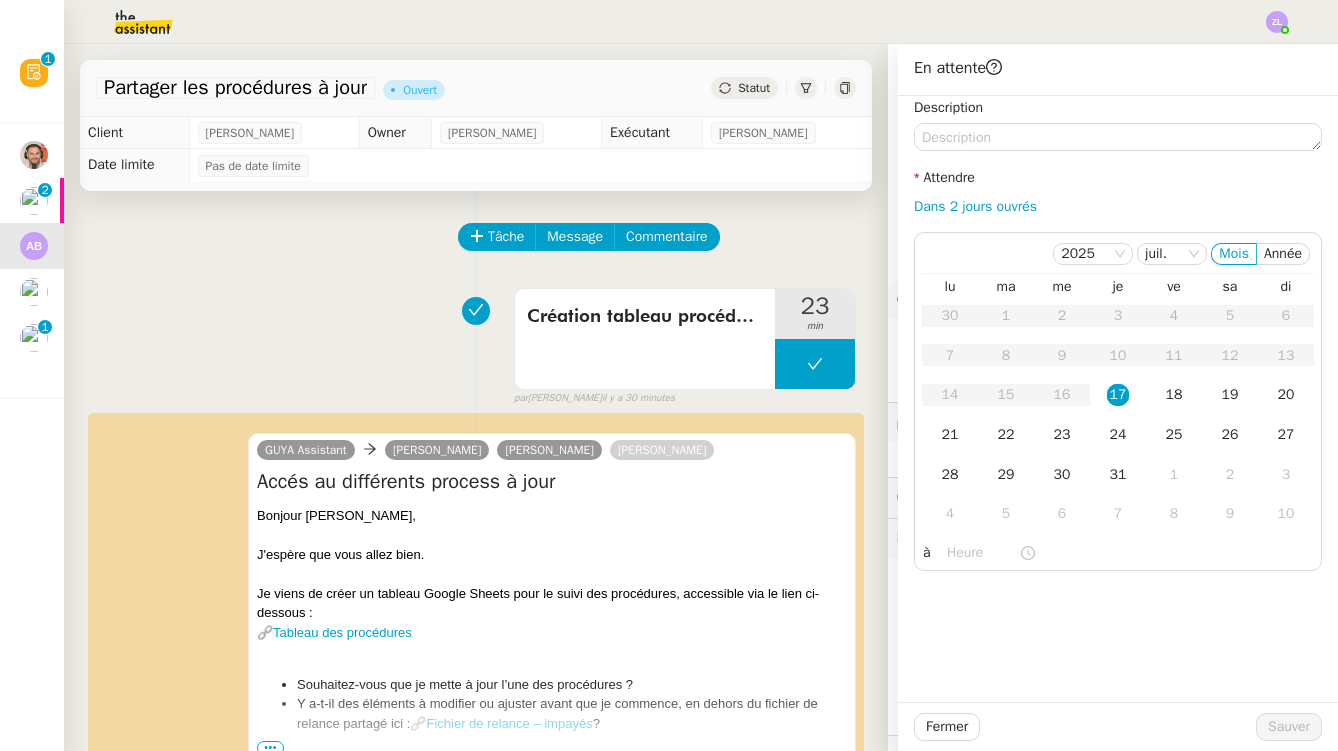 click on "Dans 2 jours ouvrés" 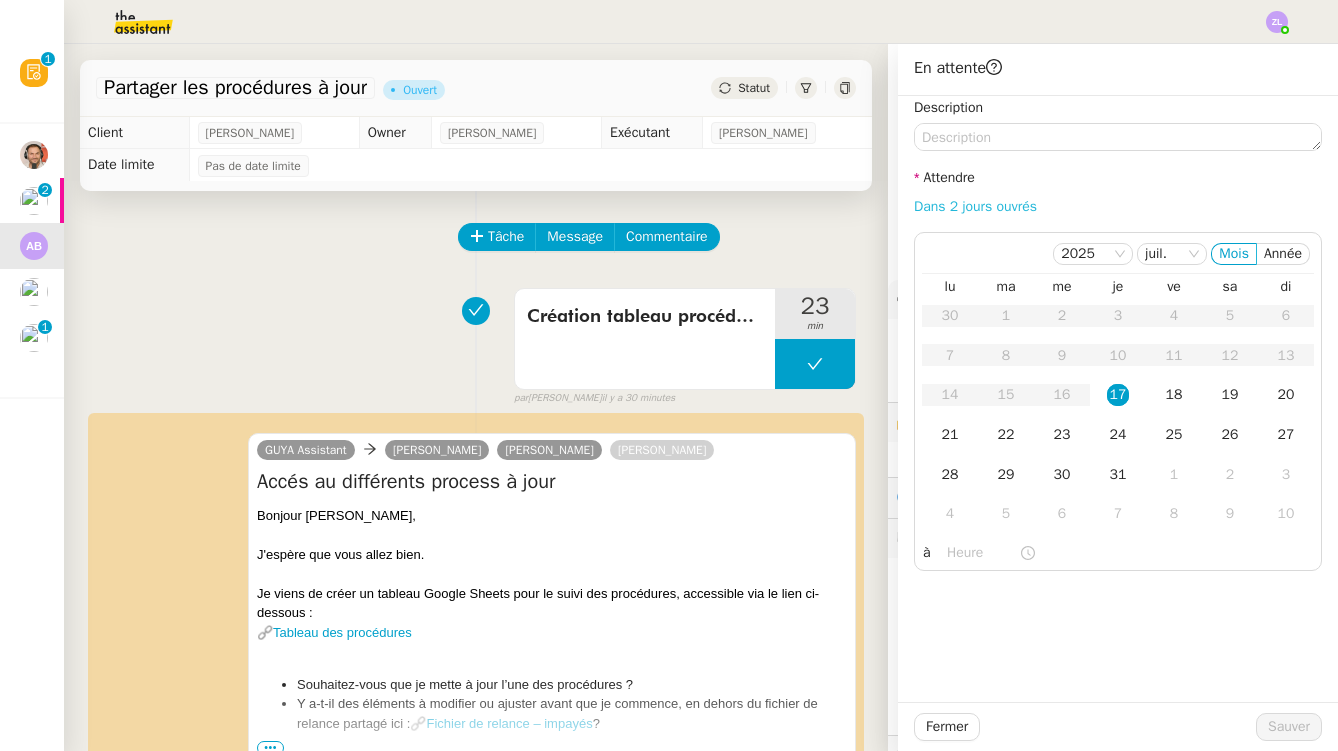 click on "Dans 2 jours ouvrés" 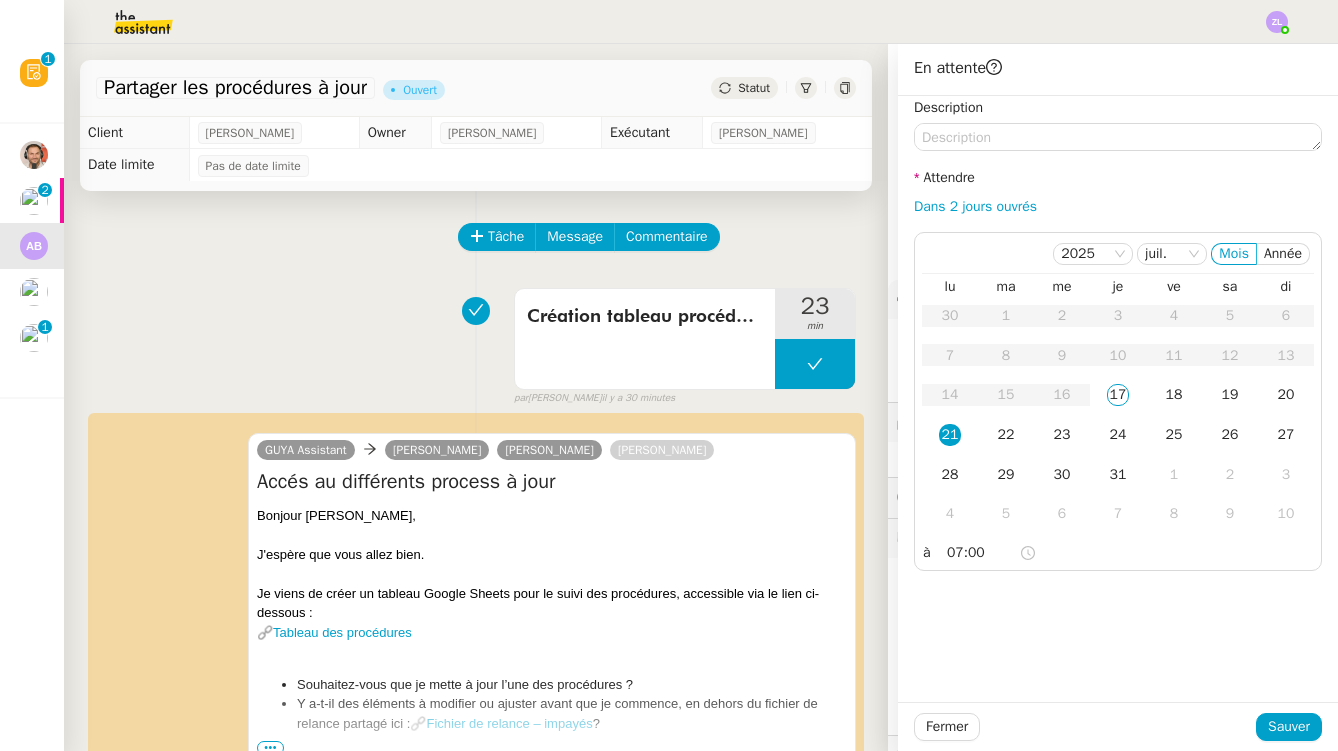 click on "Fermer Sauver" 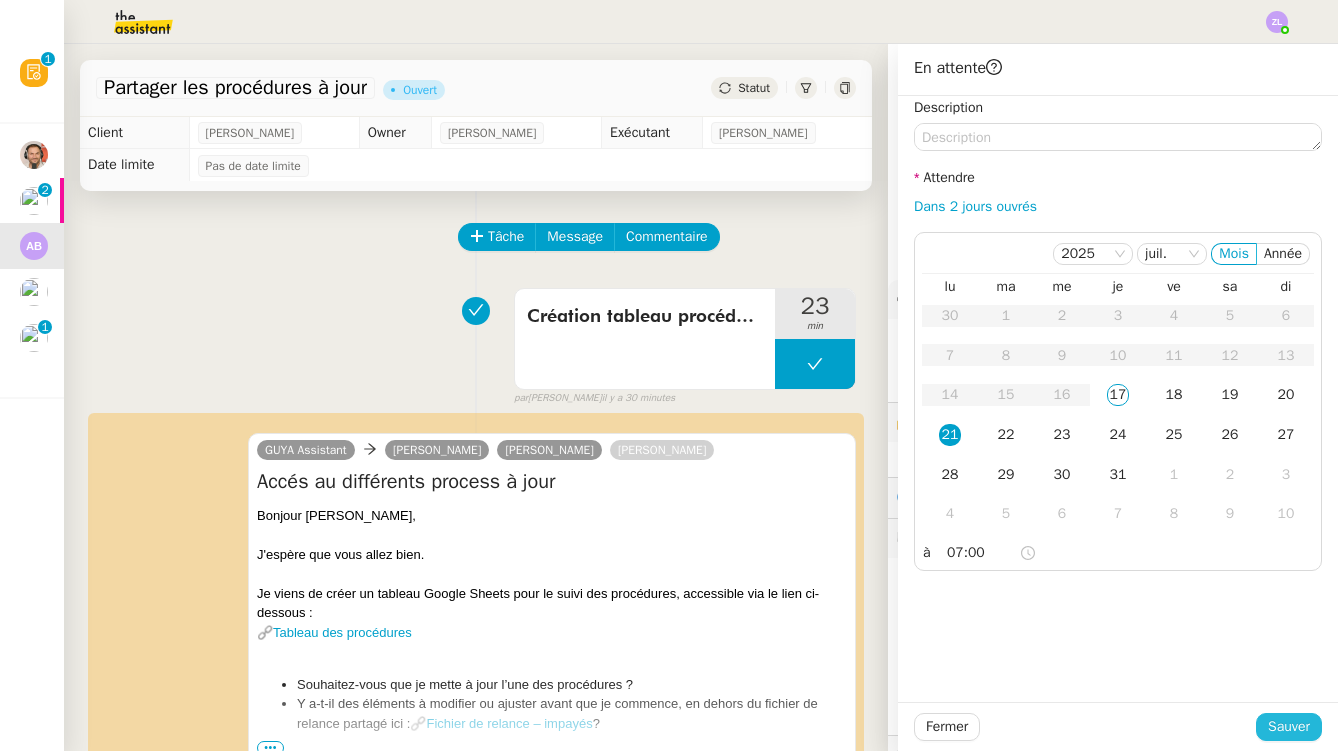click on "Sauver" 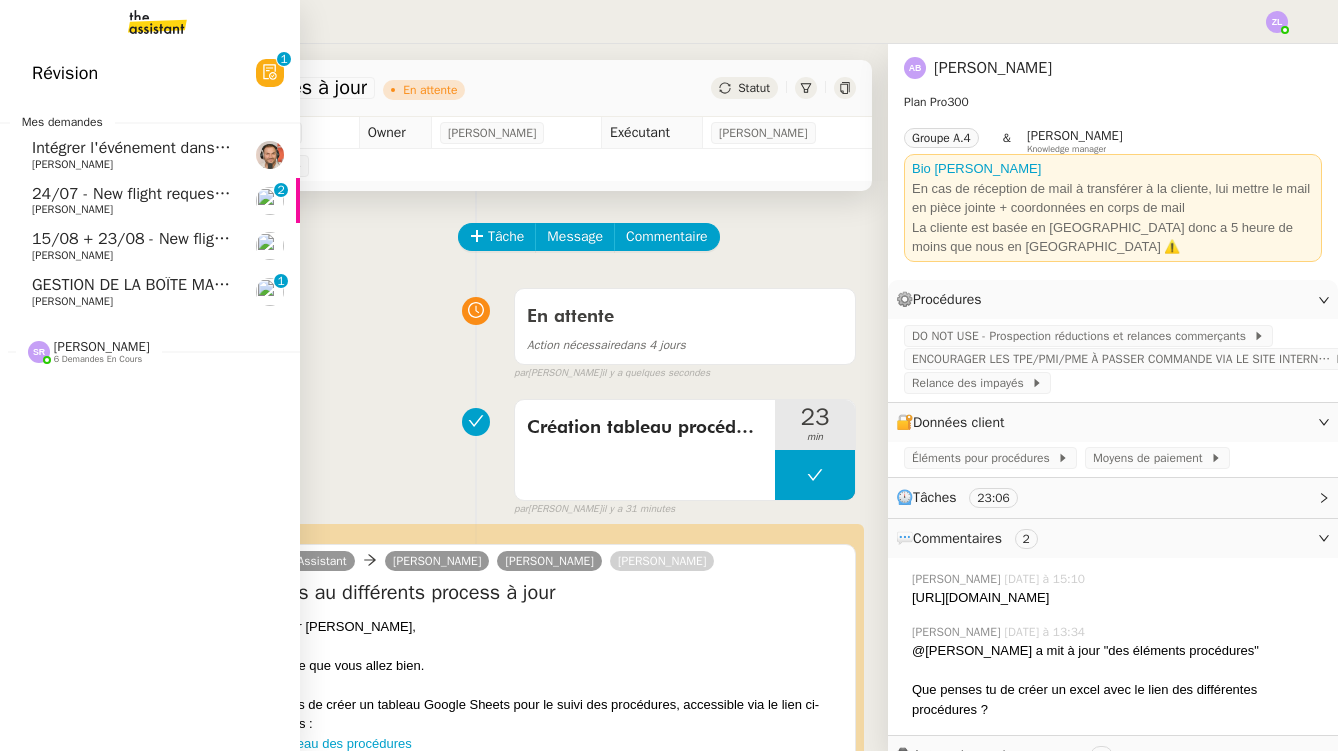 drag, startPoint x: 116, startPoint y: 185, endPoint x: 116, endPoint y: 171, distance: 14 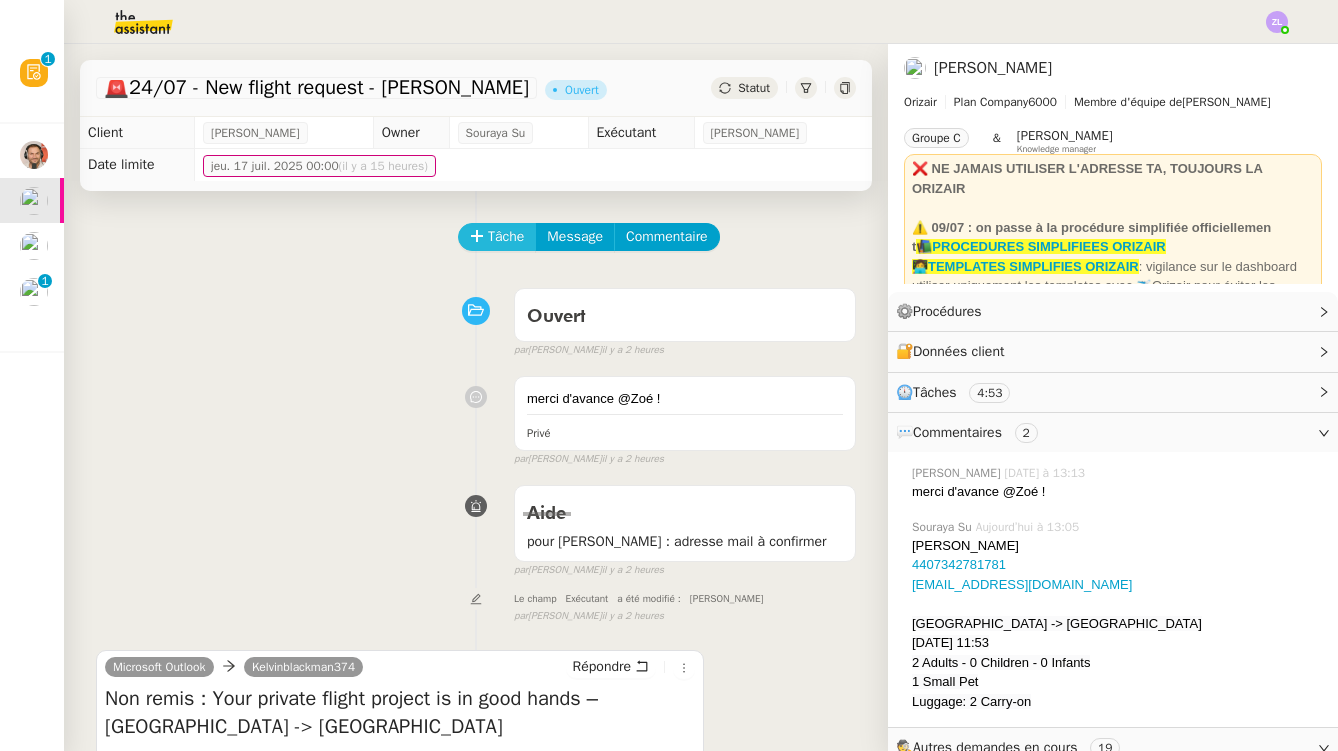 scroll, scrollTop: -1, scrollLeft: 0, axis: vertical 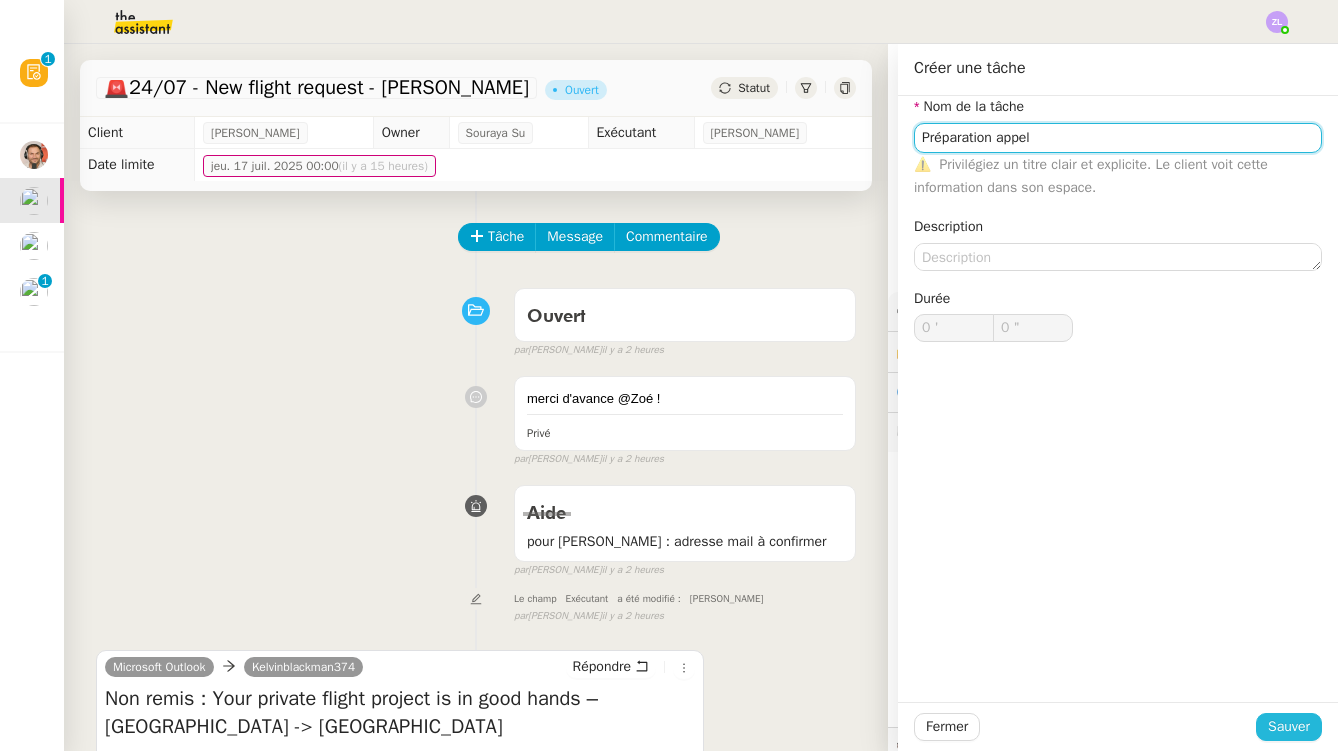 type on "Préparation appel" 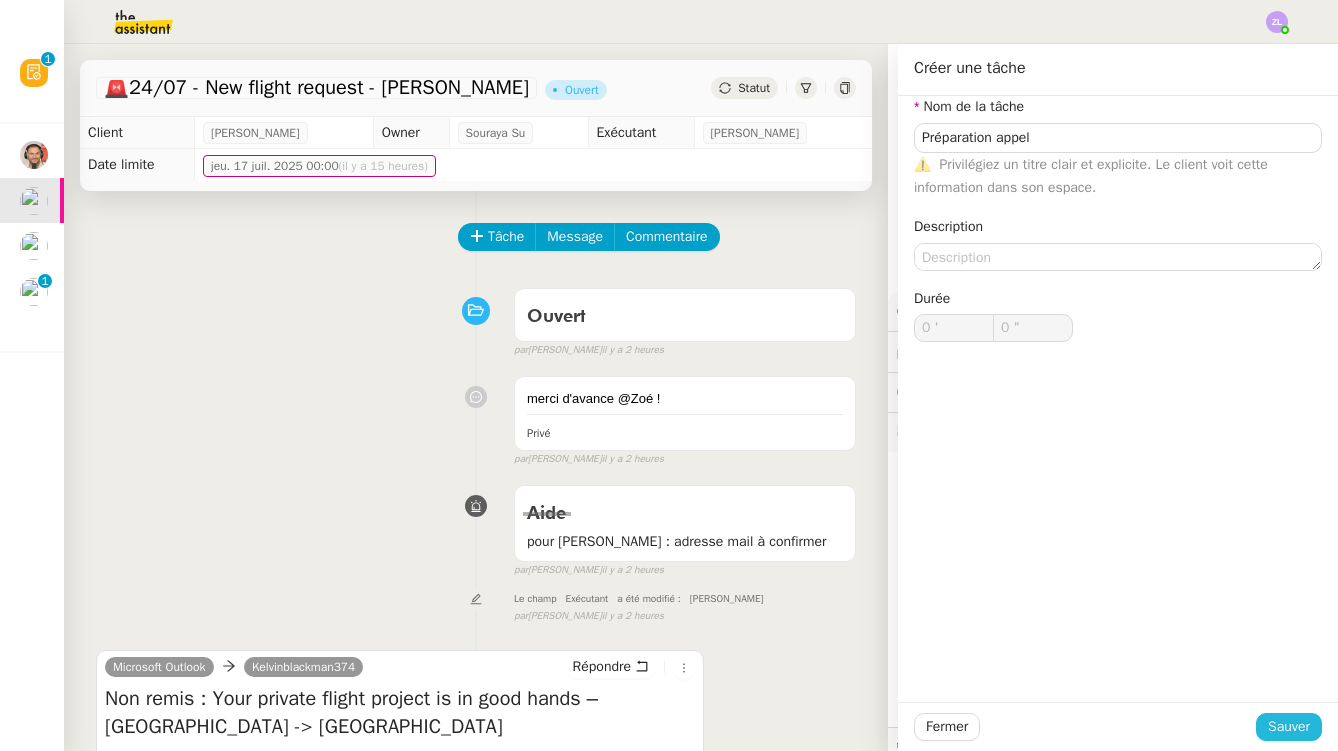 click on "Sauver" 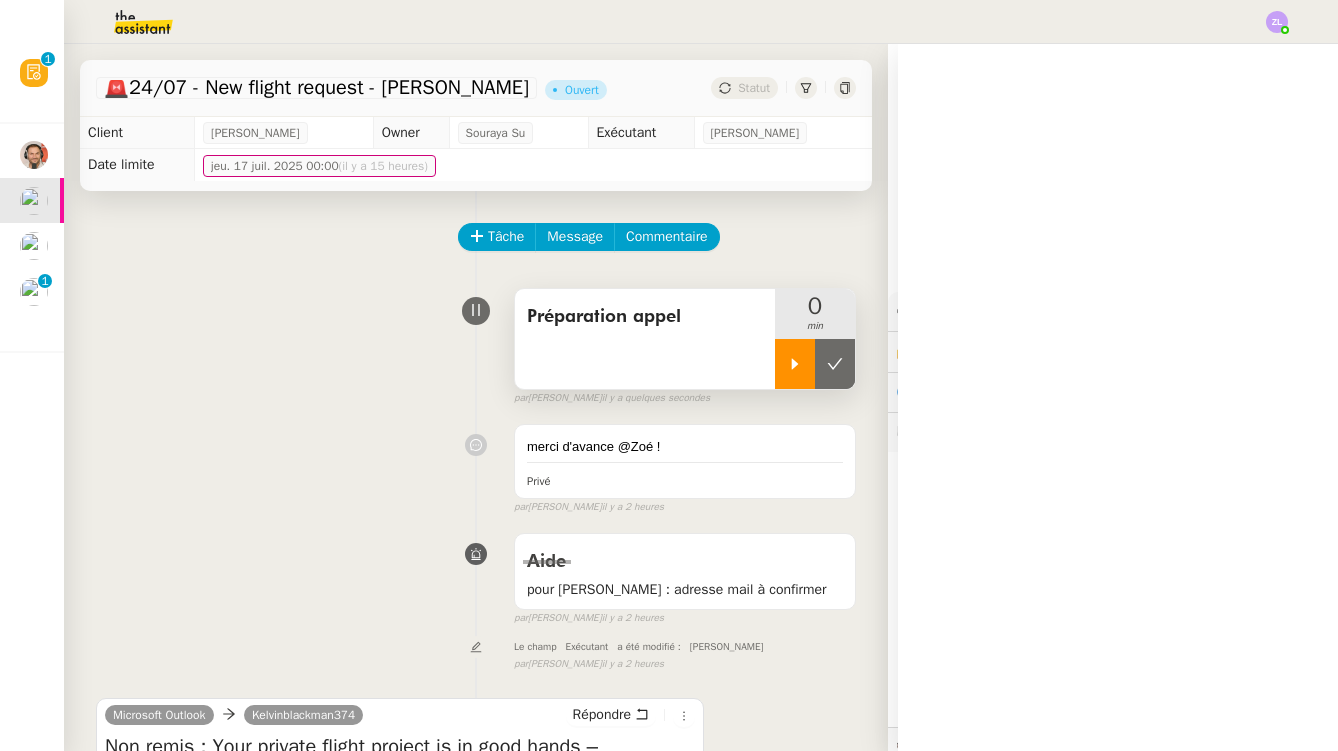 click 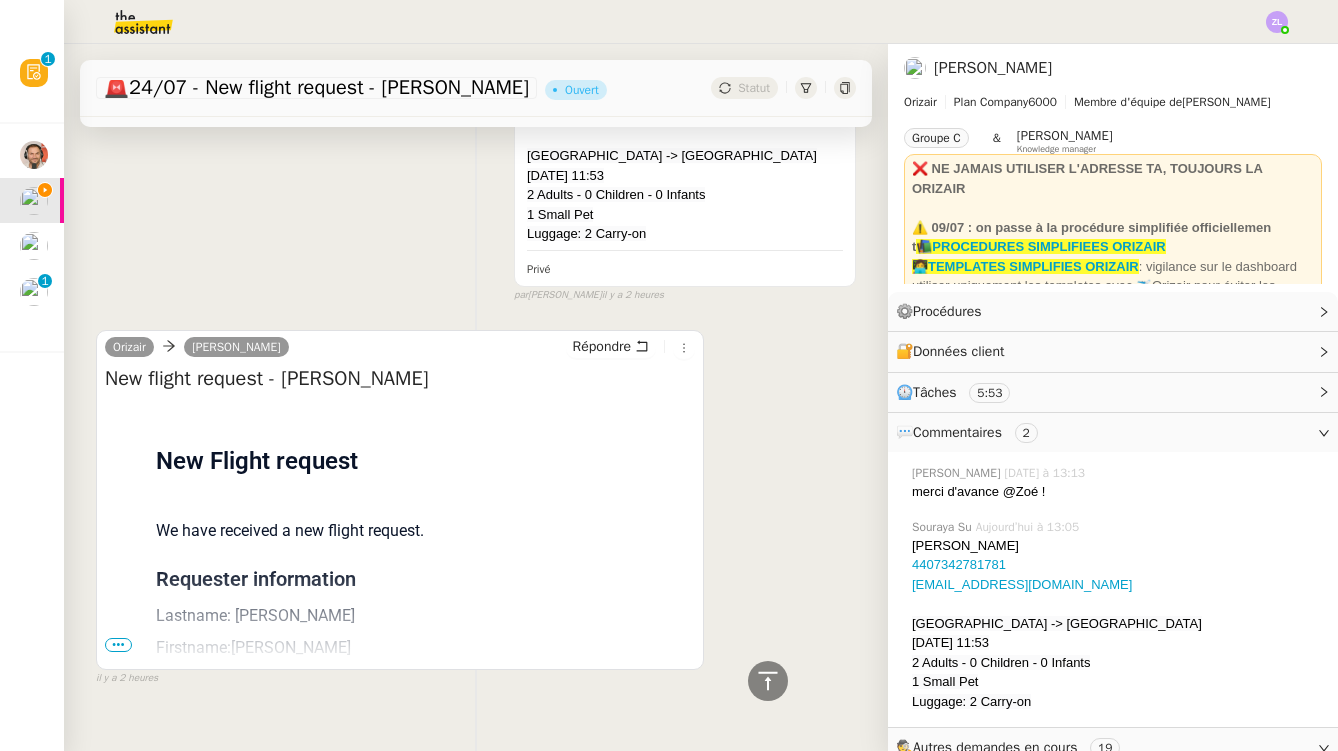 scroll, scrollTop: 2616, scrollLeft: 0, axis: vertical 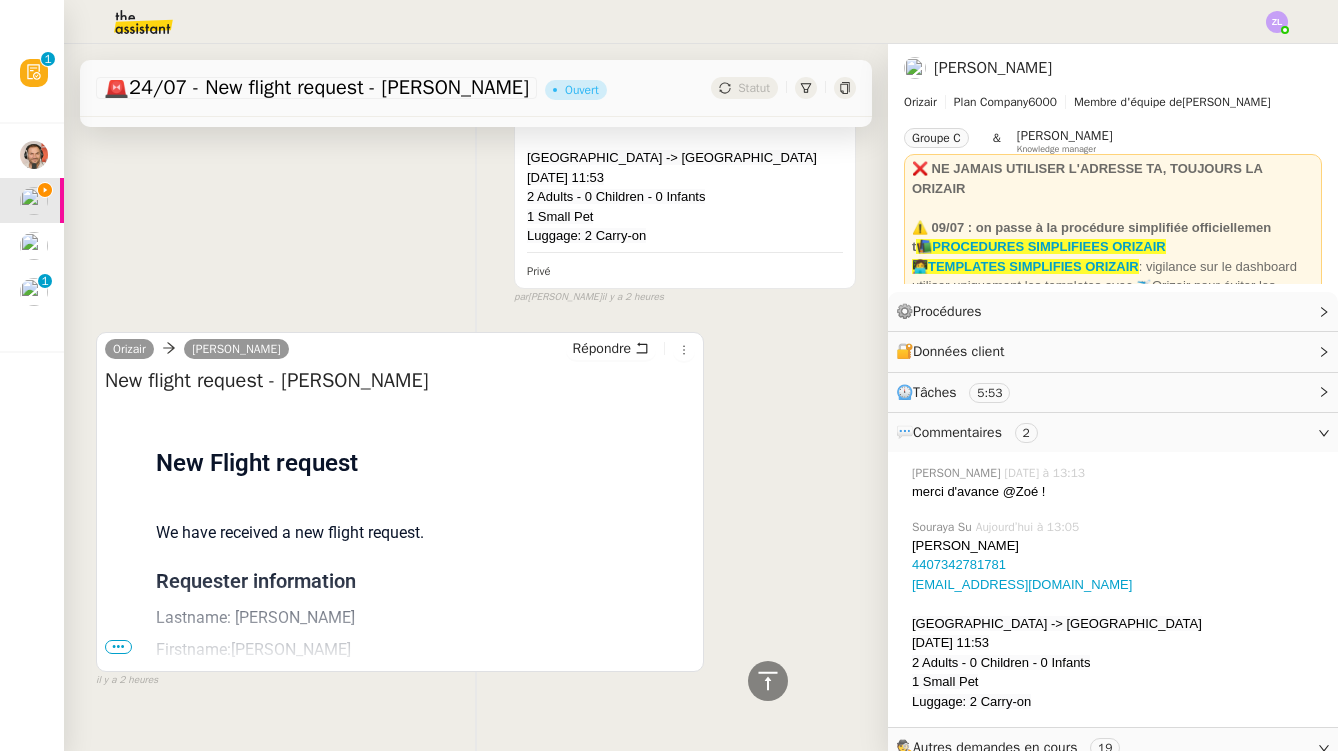 click on "•••" at bounding box center (118, 647) 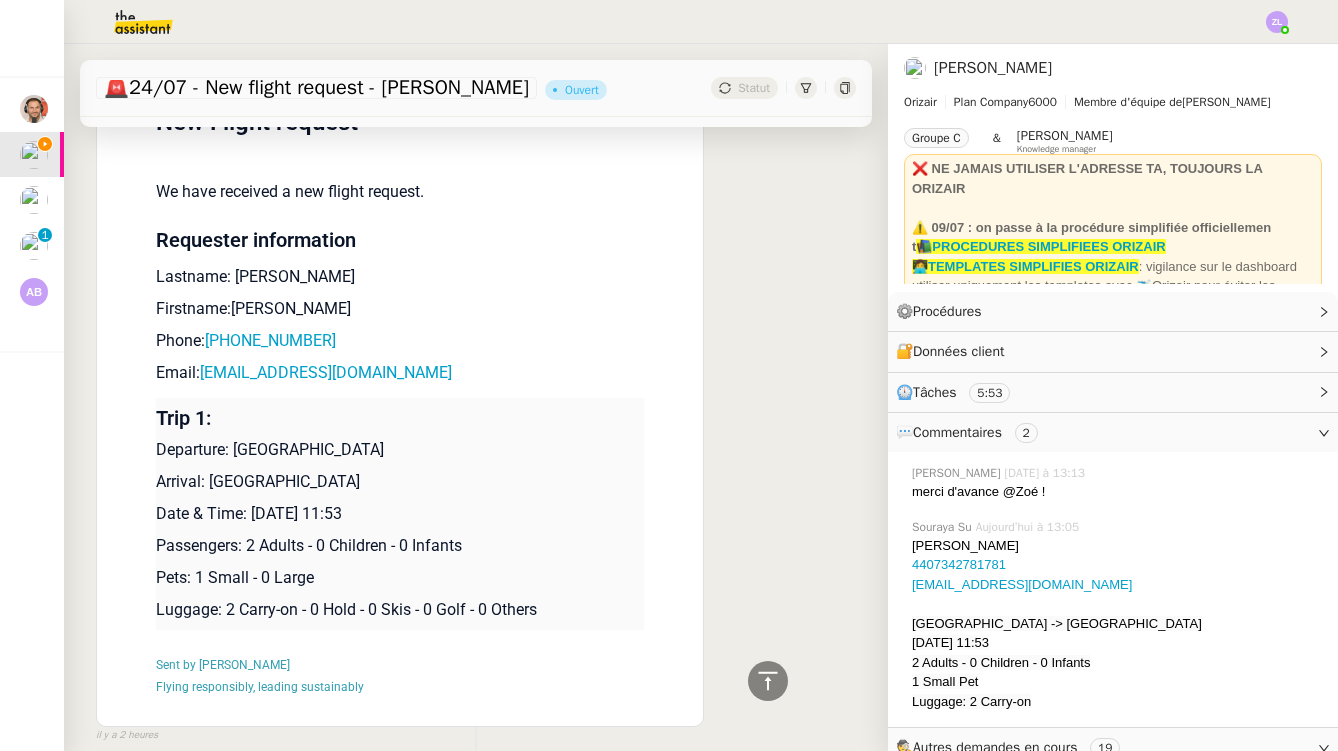 scroll, scrollTop: 2940, scrollLeft: 0, axis: vertical 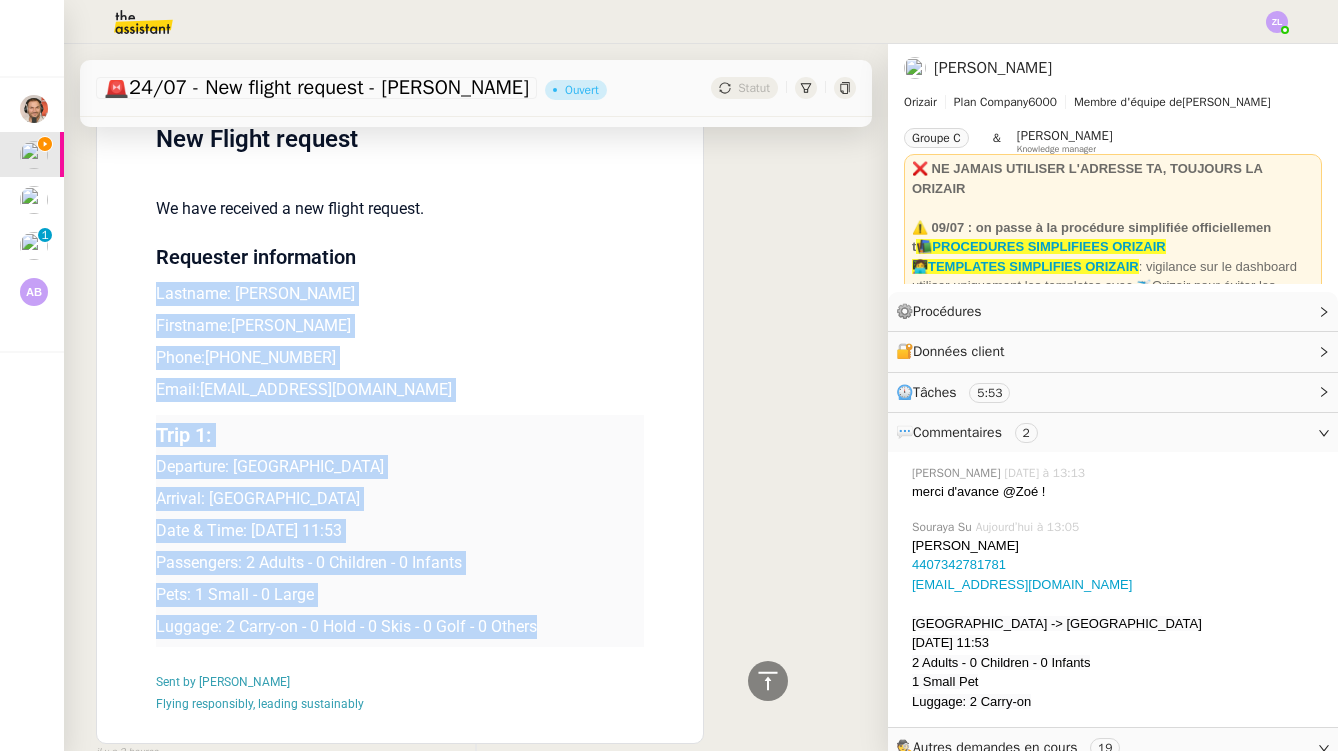 drag, startPoint x: 156, startPoint y: 257, endPoint x: 594, endPoint y: 593, distance: 552.0326 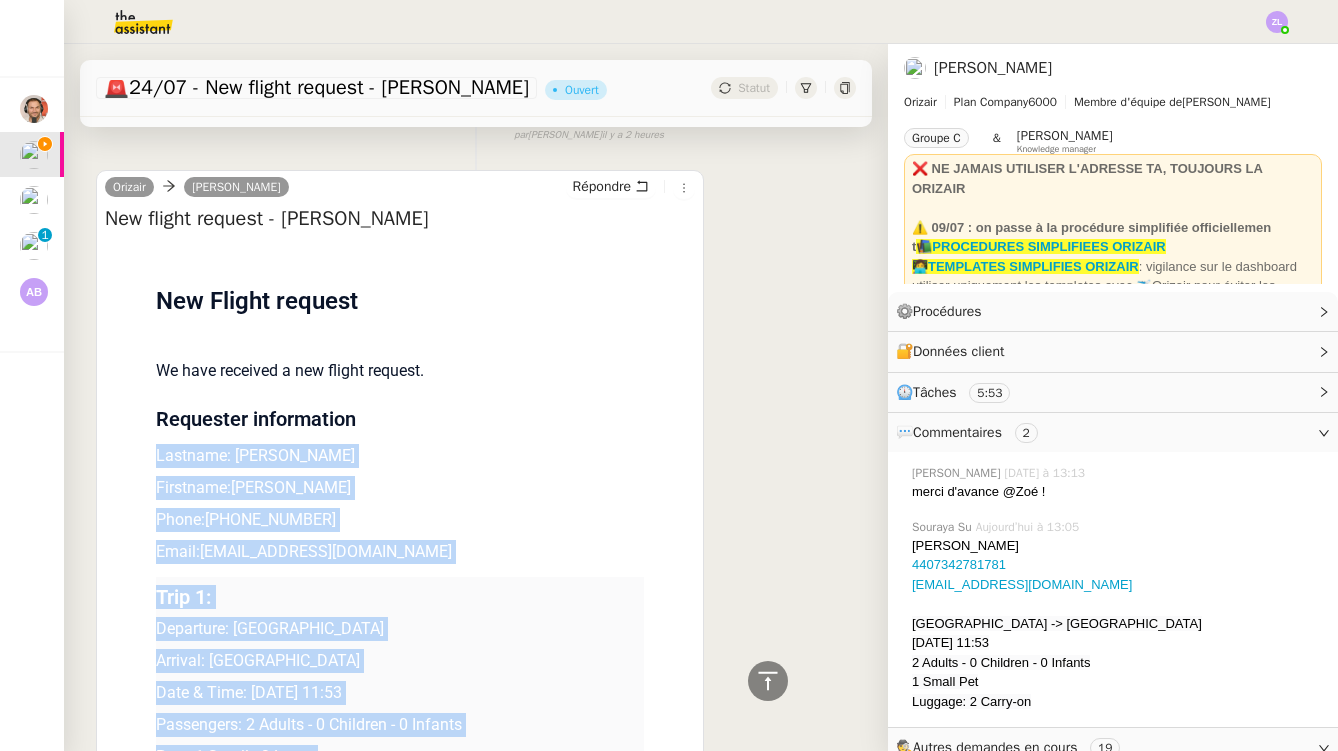 scroll, scrollTop: 2595, scrollLeft: 0, axis: vertical 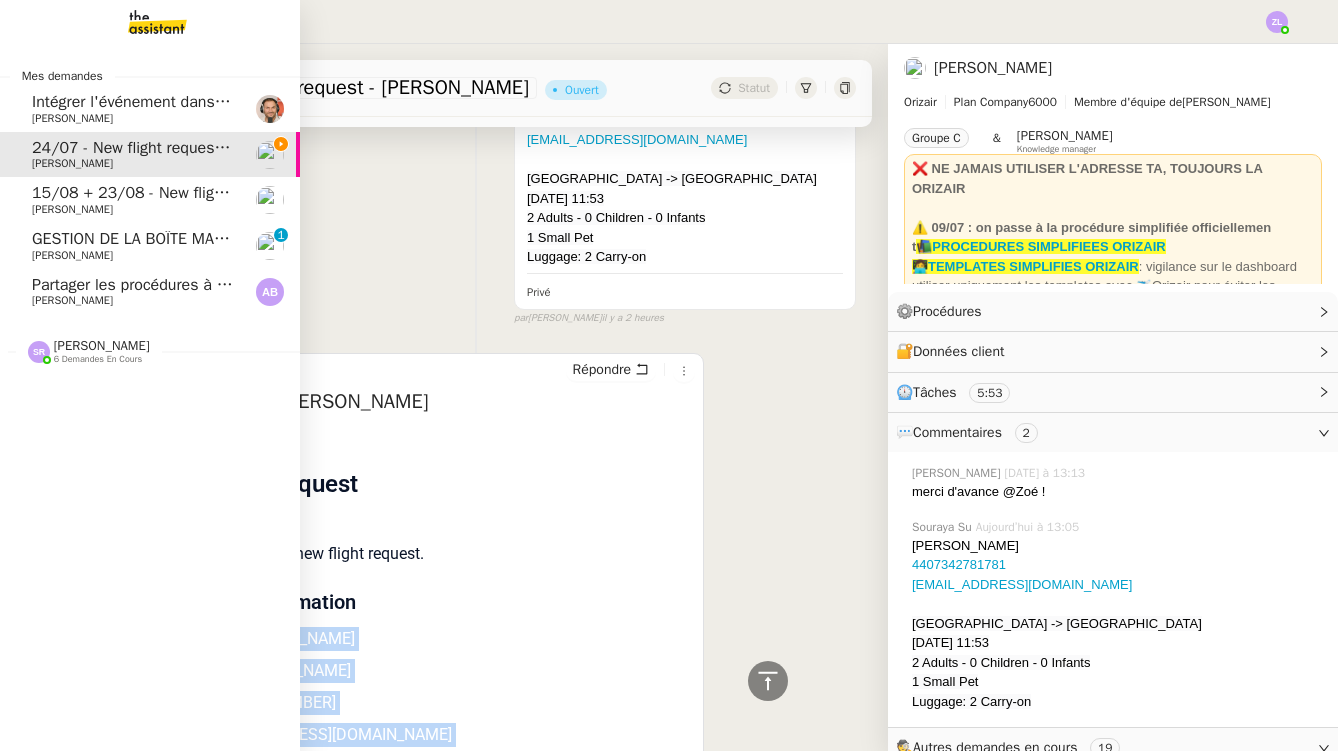 click on "Partager les procédures à jour" 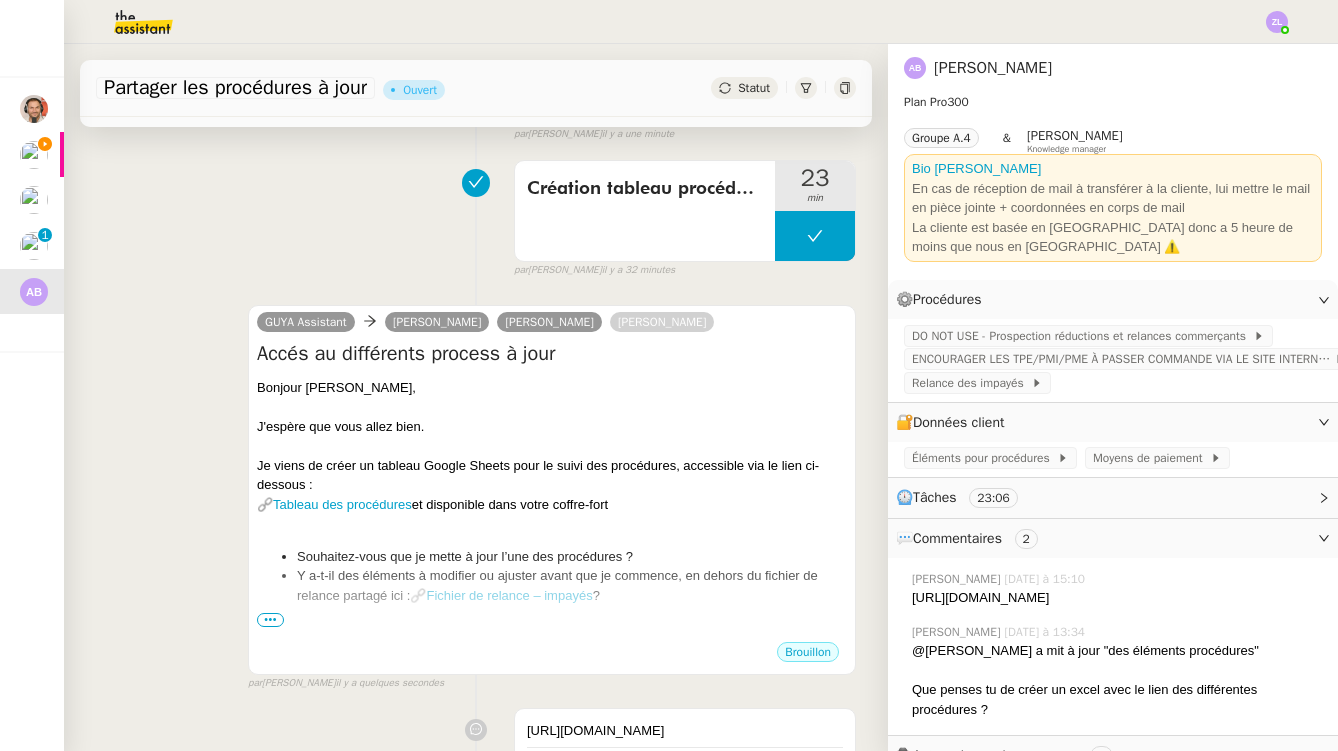scroll, scrollTop: 374, scrollLeft: 0, axis: vertical 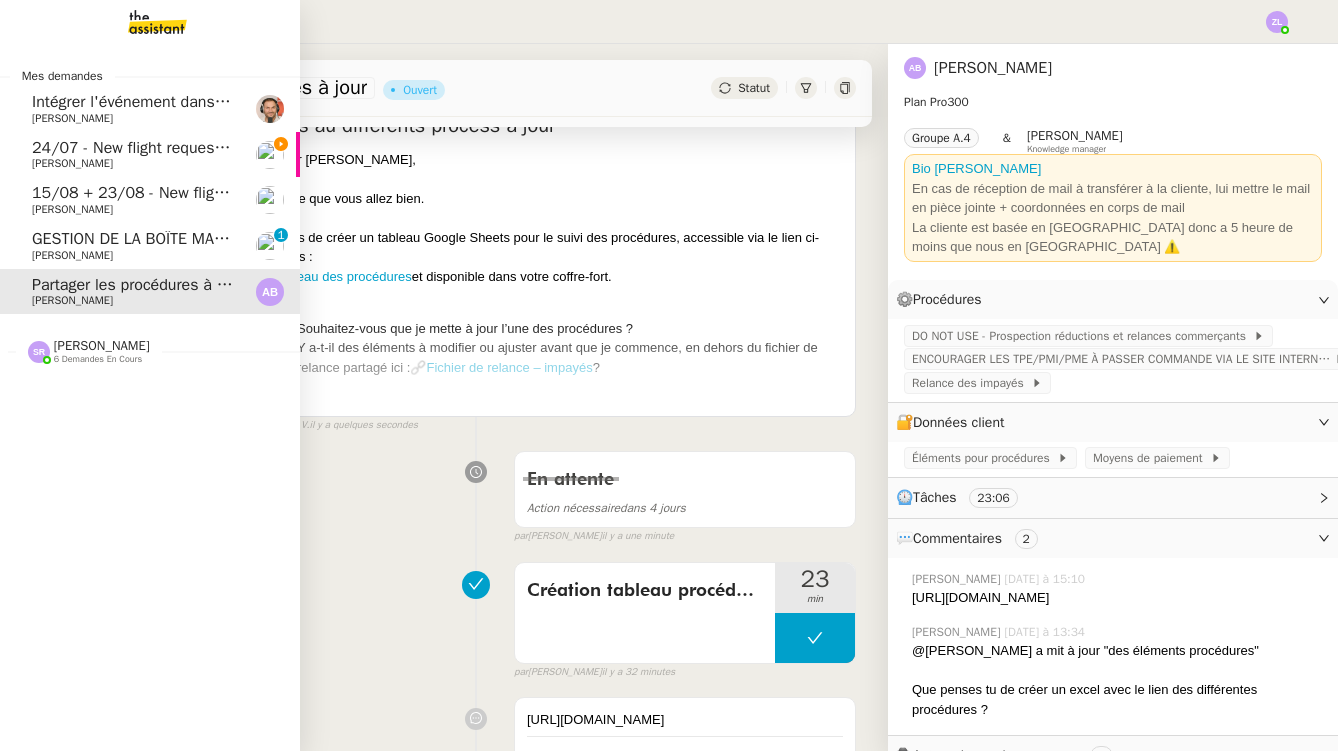 click on "Intégrer l'événement dans le fichier de suivi    [PERSON_NAME]" 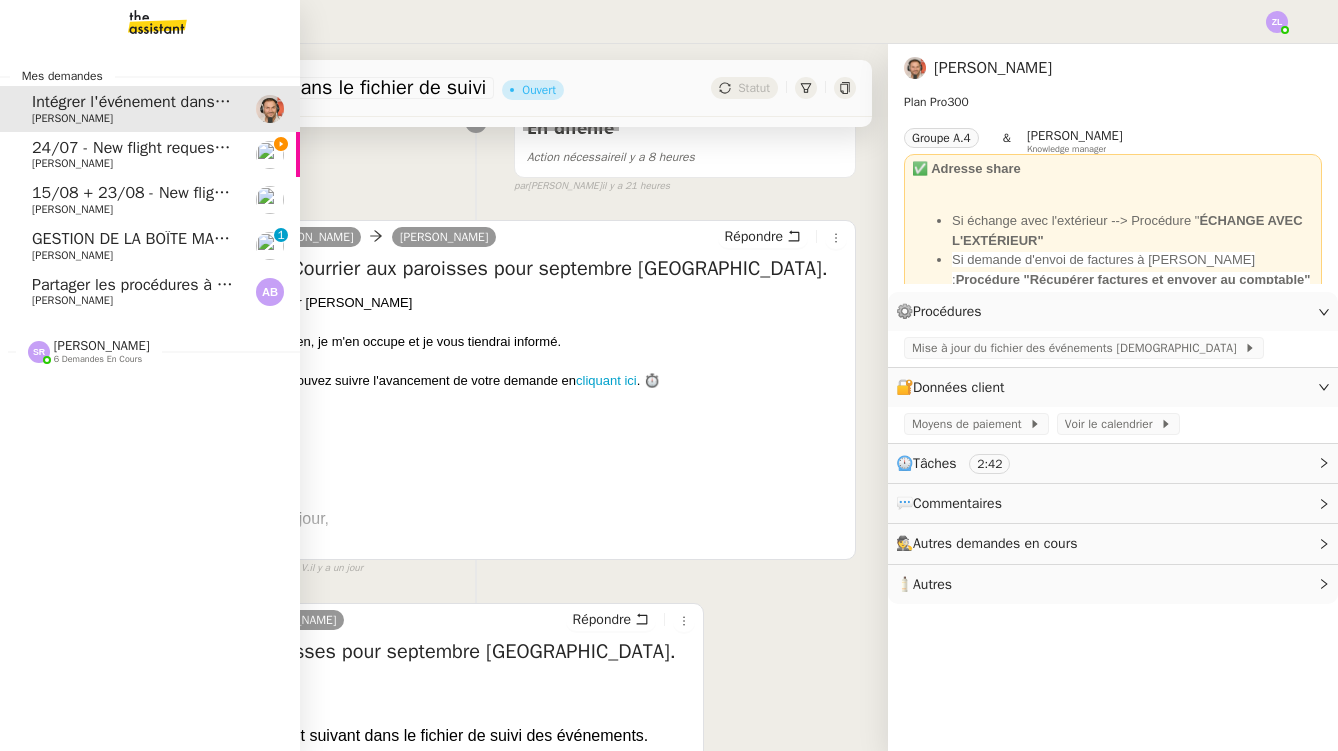 click on "24/07 - New flight request - [PERSON_NAME]" 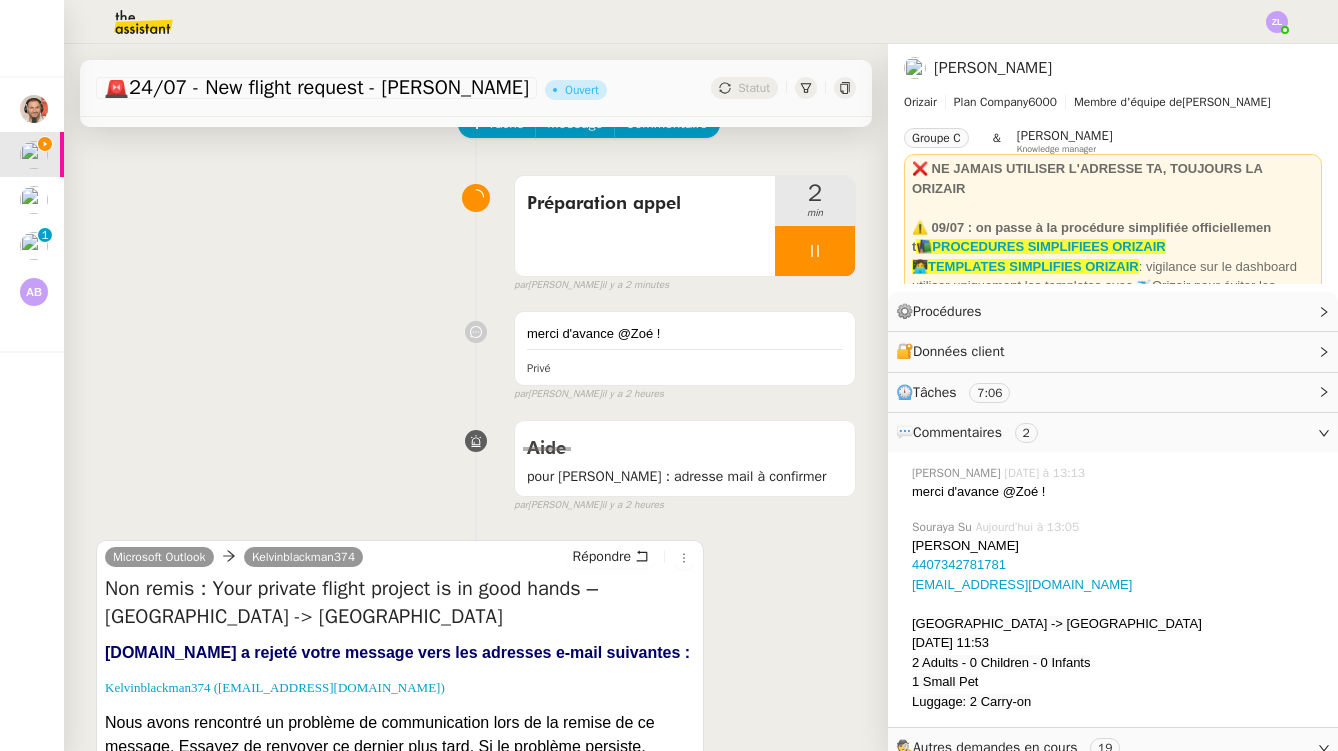 scroll, scrollTop: 117, scrollLeft: 0, axis: vertical 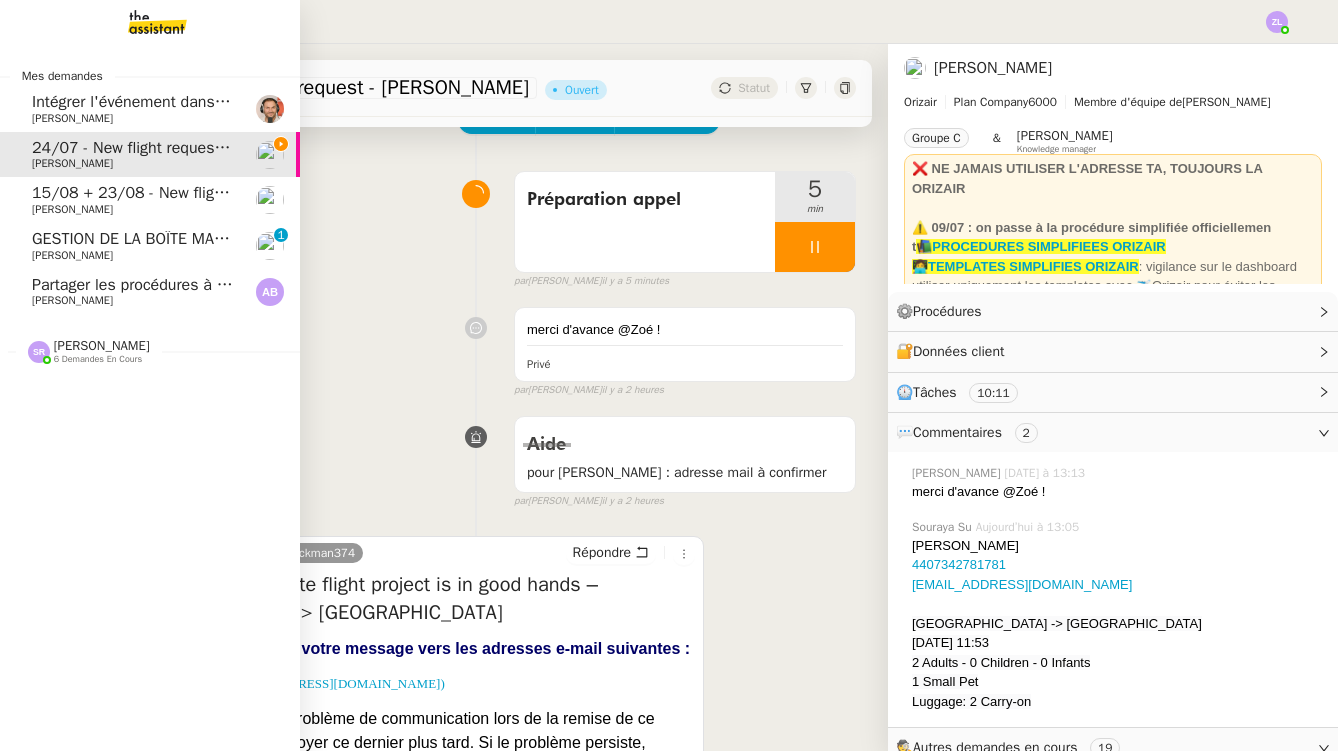 click on "Partager les procédures à jour    [PERSON_NAME]" 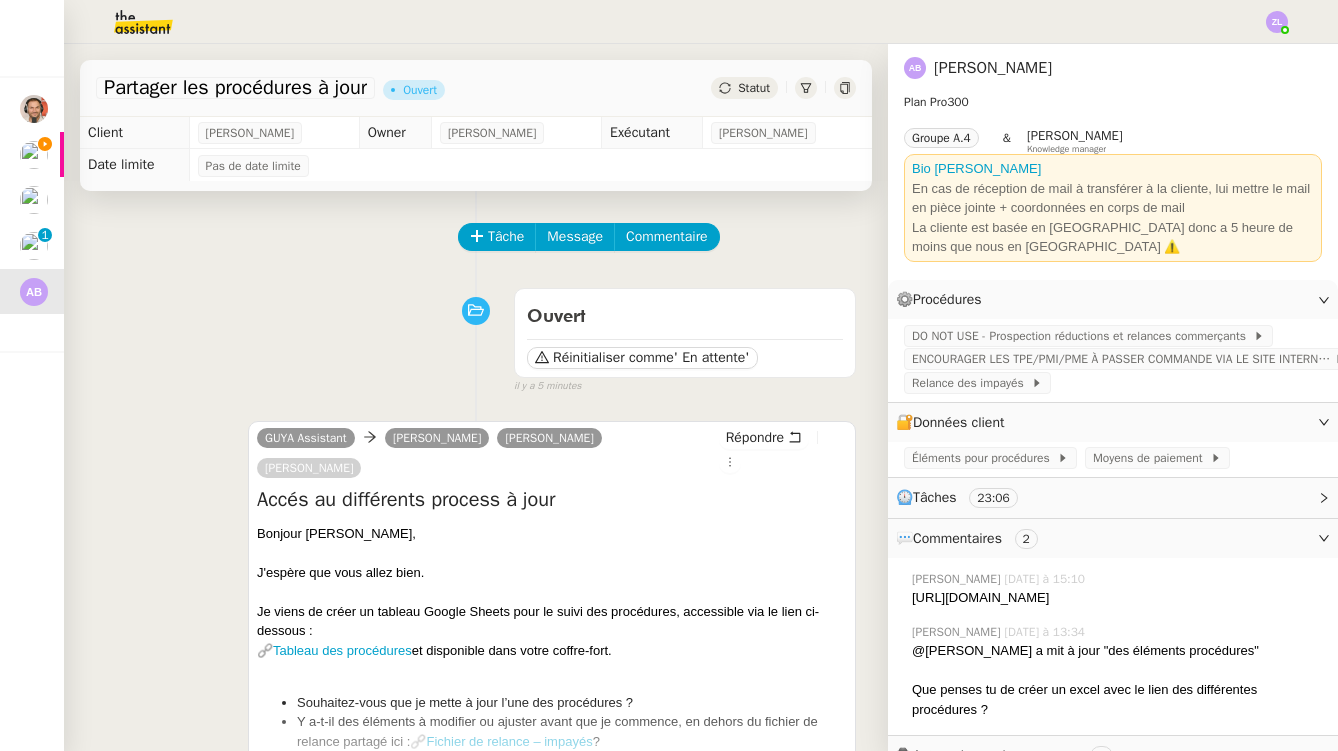 scroll, scrollTop: 112, scrollLeft: 0, axis: vertical 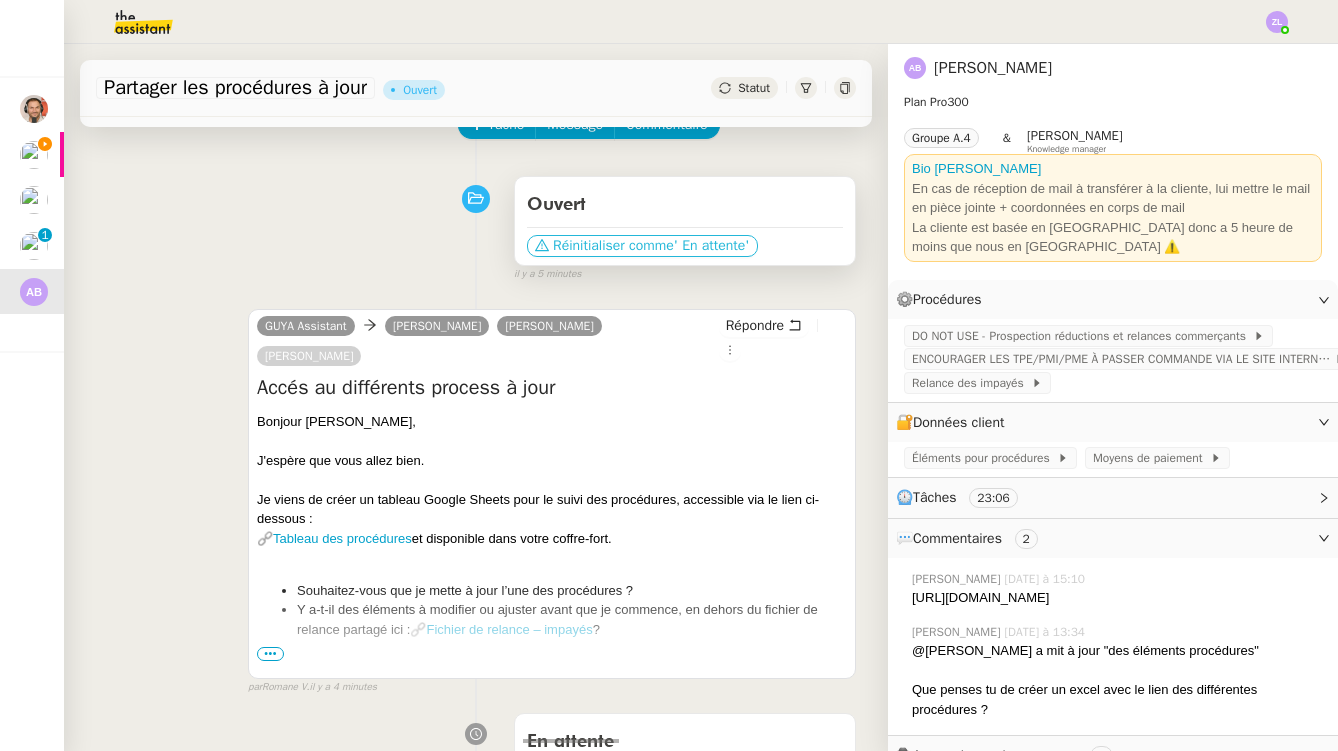 click on "' En attente'" at bounding box center [712, 246] 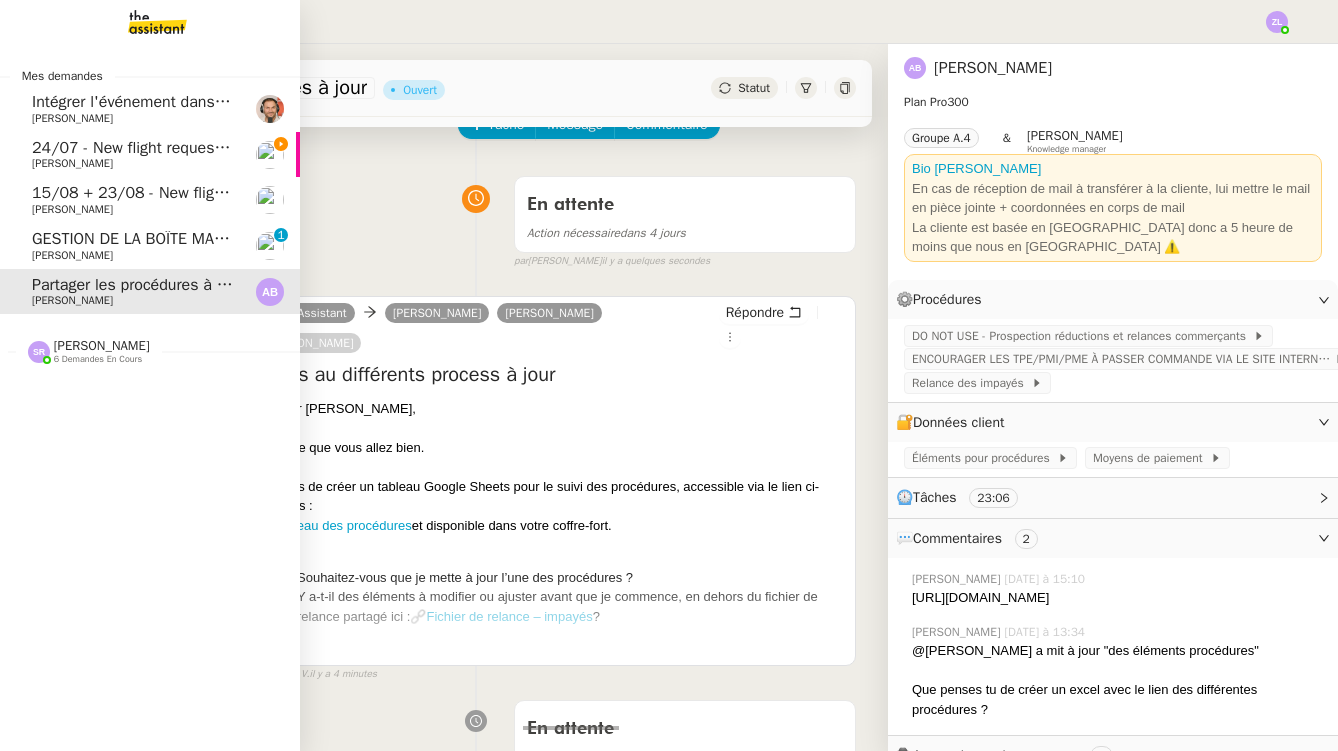 click on "Partager les procédures à jour" 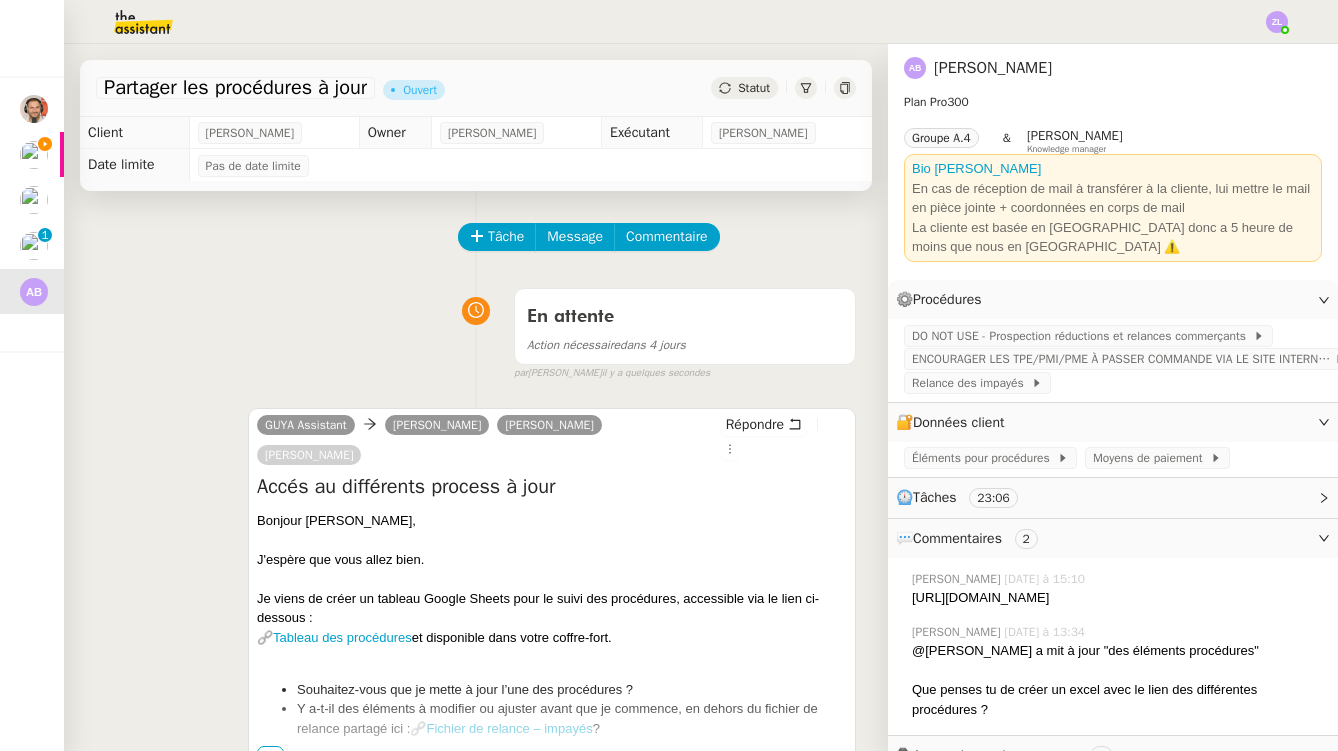 scroll, scrollTop: 0, scrollLeft: 0, axis: both 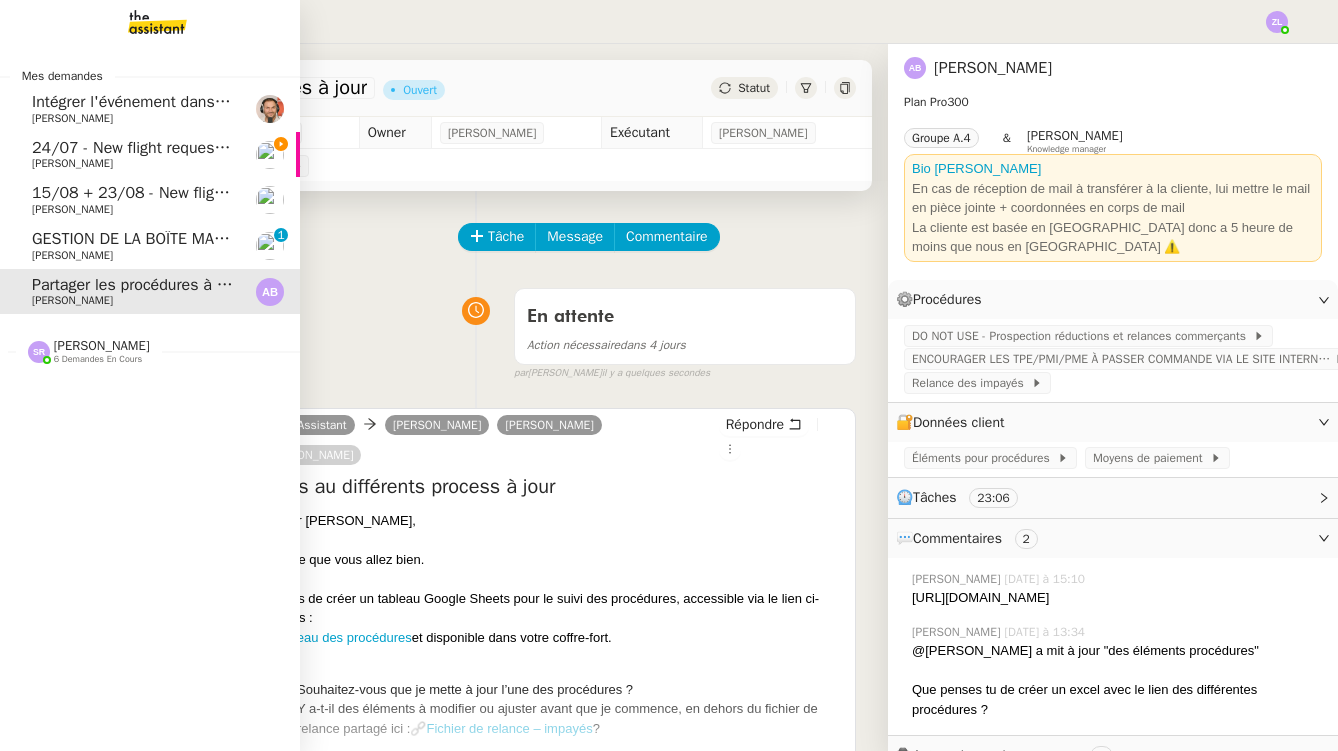 click on "GESTION DE LA BOÎTE MAIL*  - [DATE] *     [PERSON_NAME]     0   1   2   3   4   5   6   7   8   9" 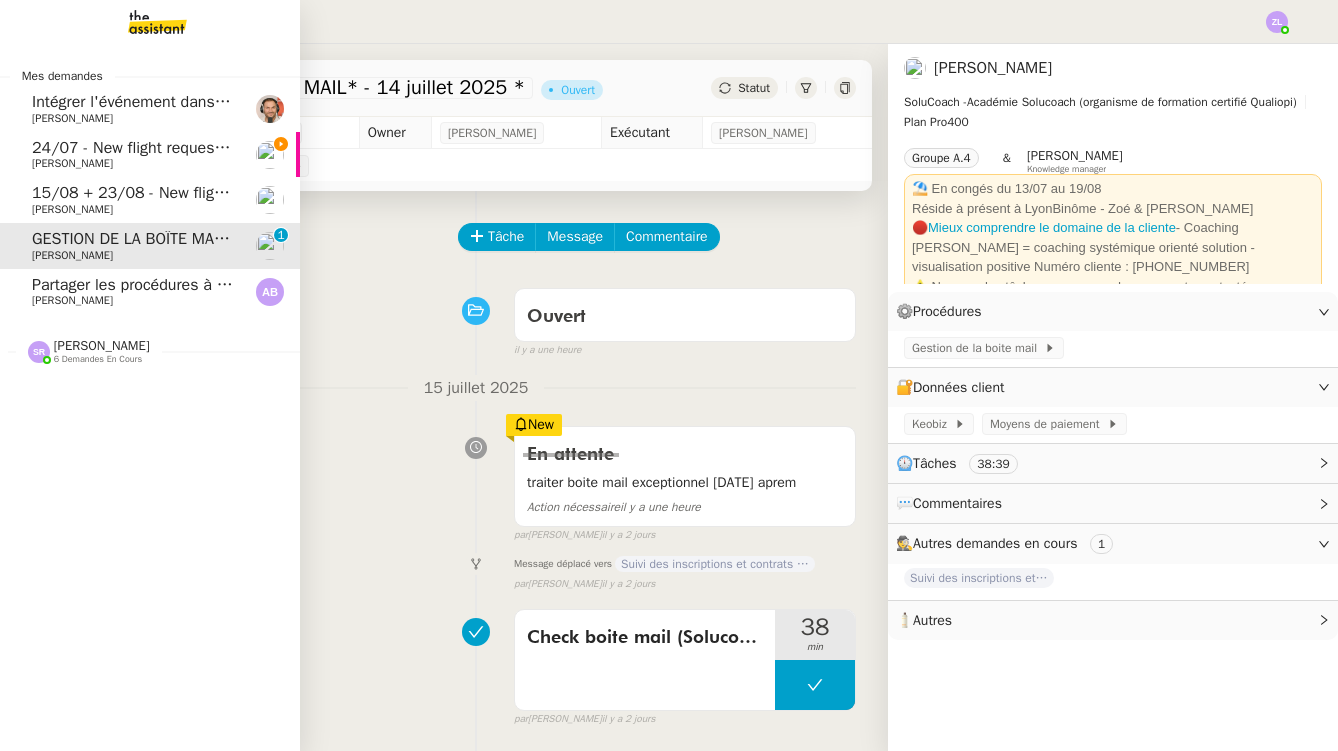 click on "24/07 - New flight request - [PERSON_NAME]" 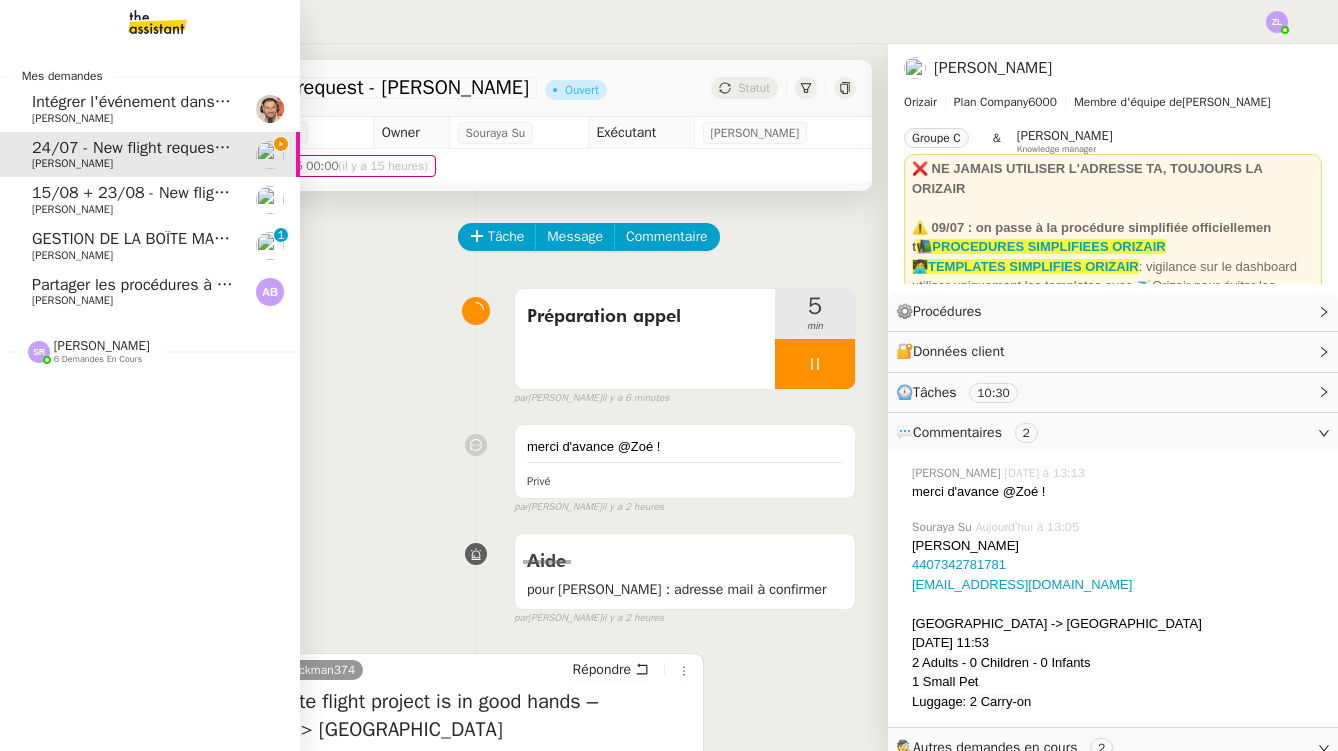 click on "[PERSON_NAME]    6 demandes en cours" 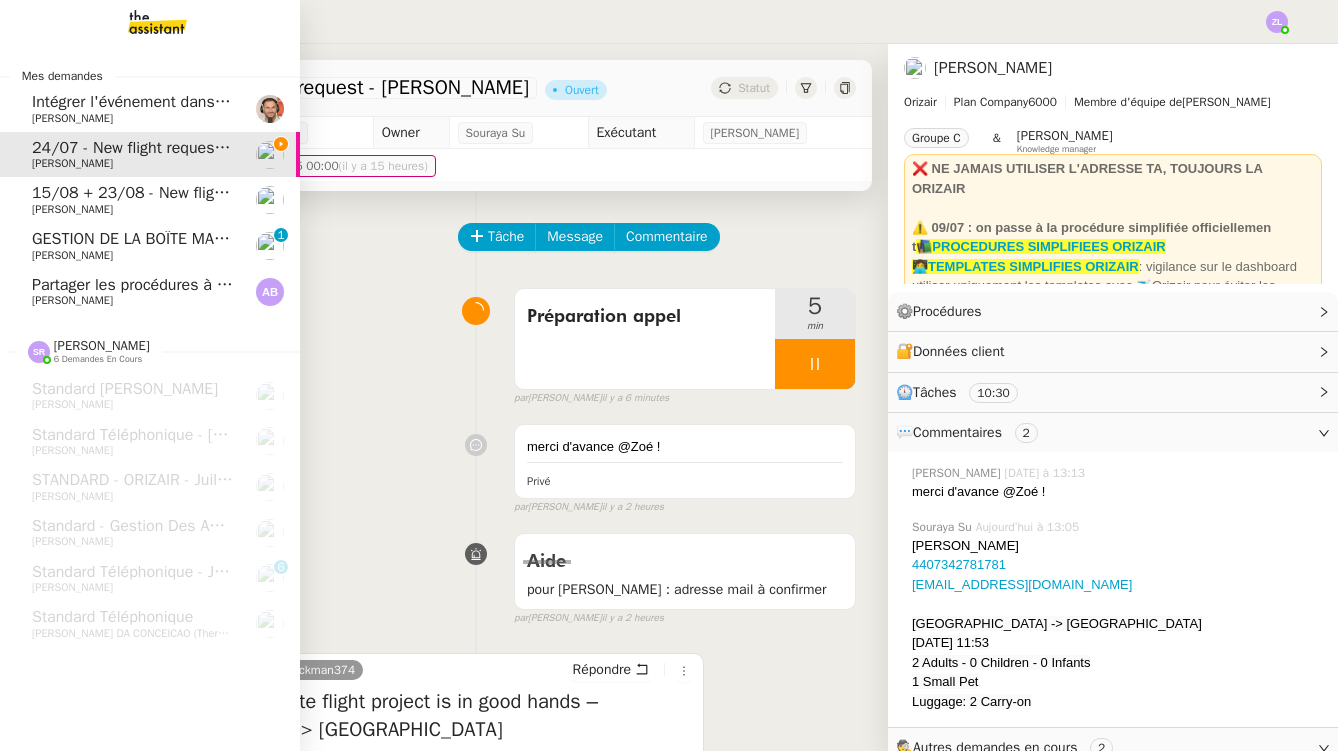 click on "[PERSON_NAME]" 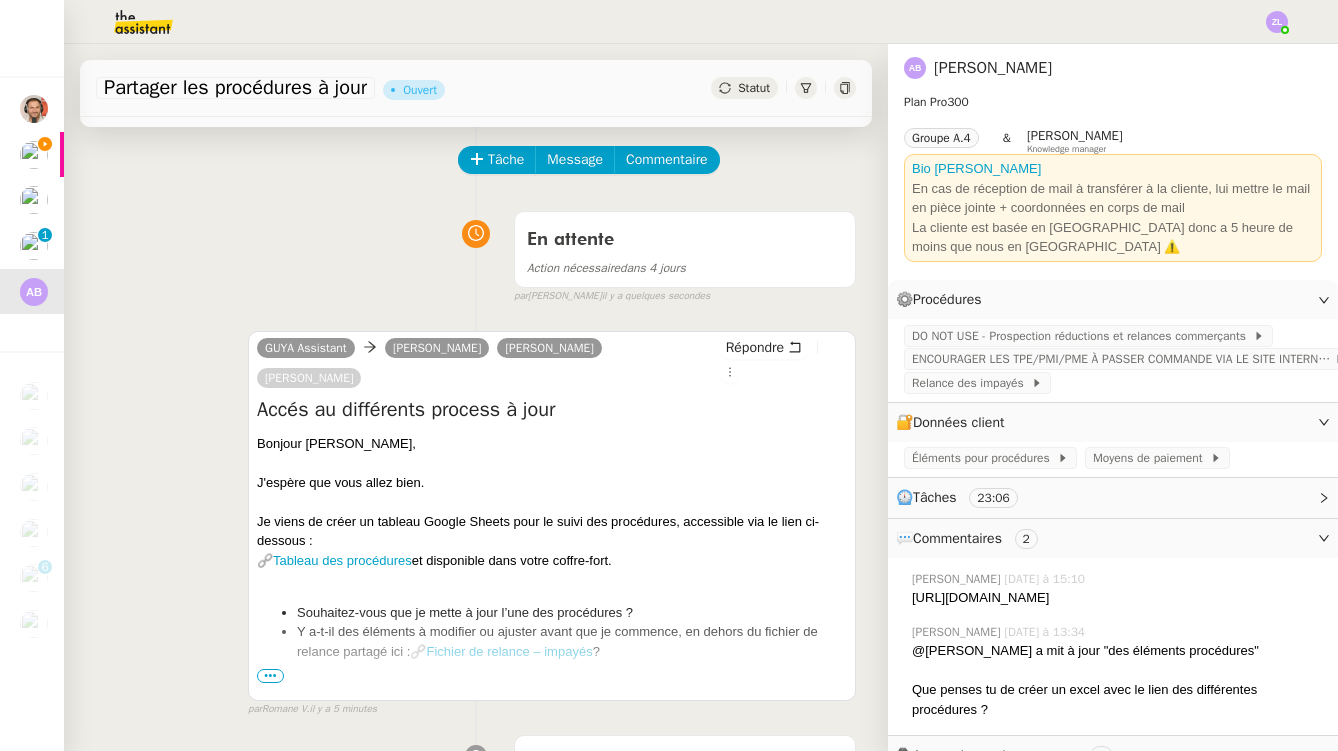 scroll, scrollTop: 95, scrollLeft: 0, axis: vertical 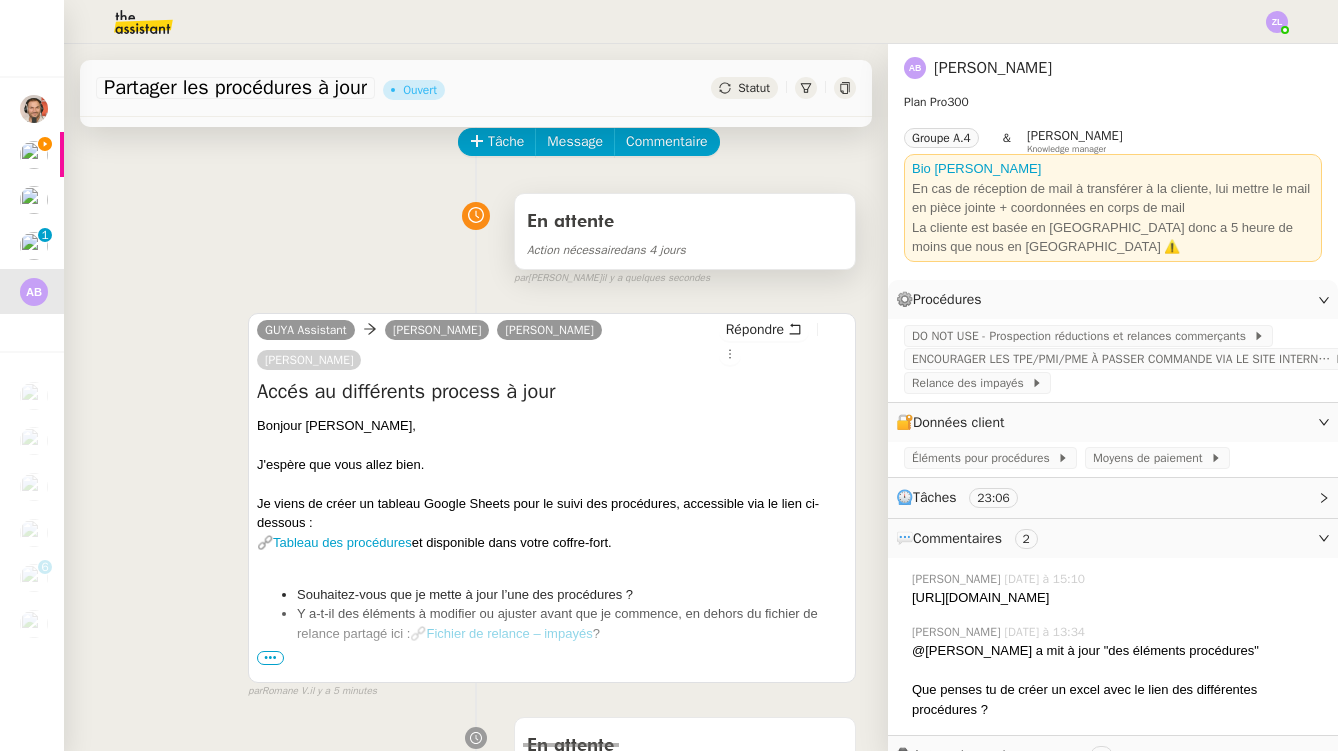 click on "Action nécessaire  dans 4 jours" at bounding box center [685, 249] 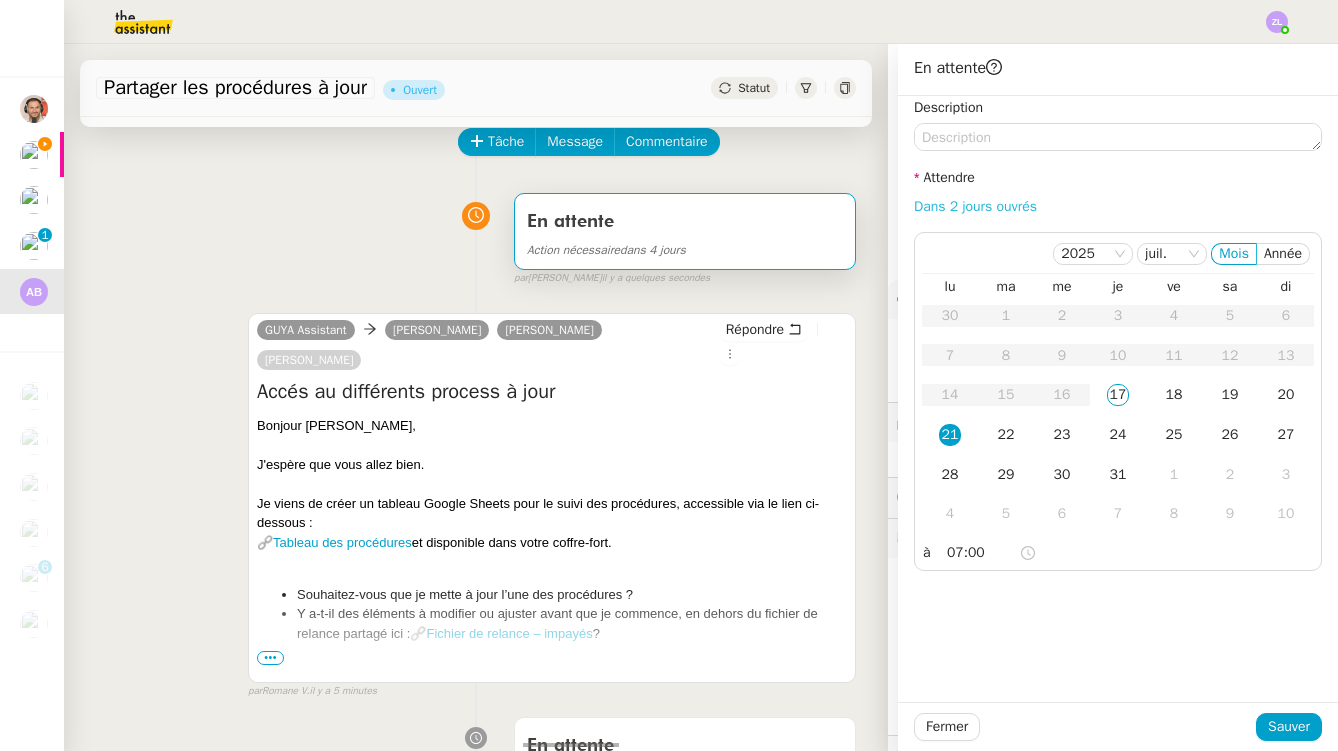 click on "Dans 2 jours ouvrés" 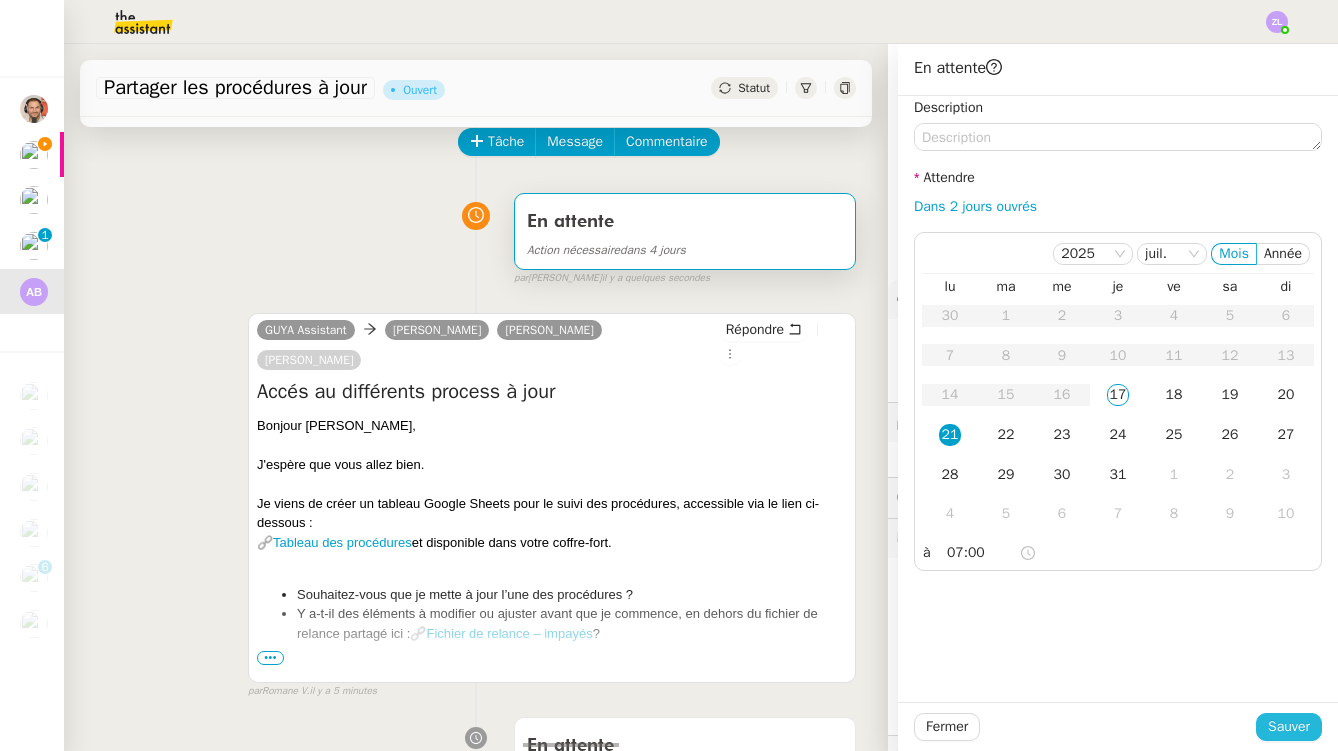 click on "Sauver" 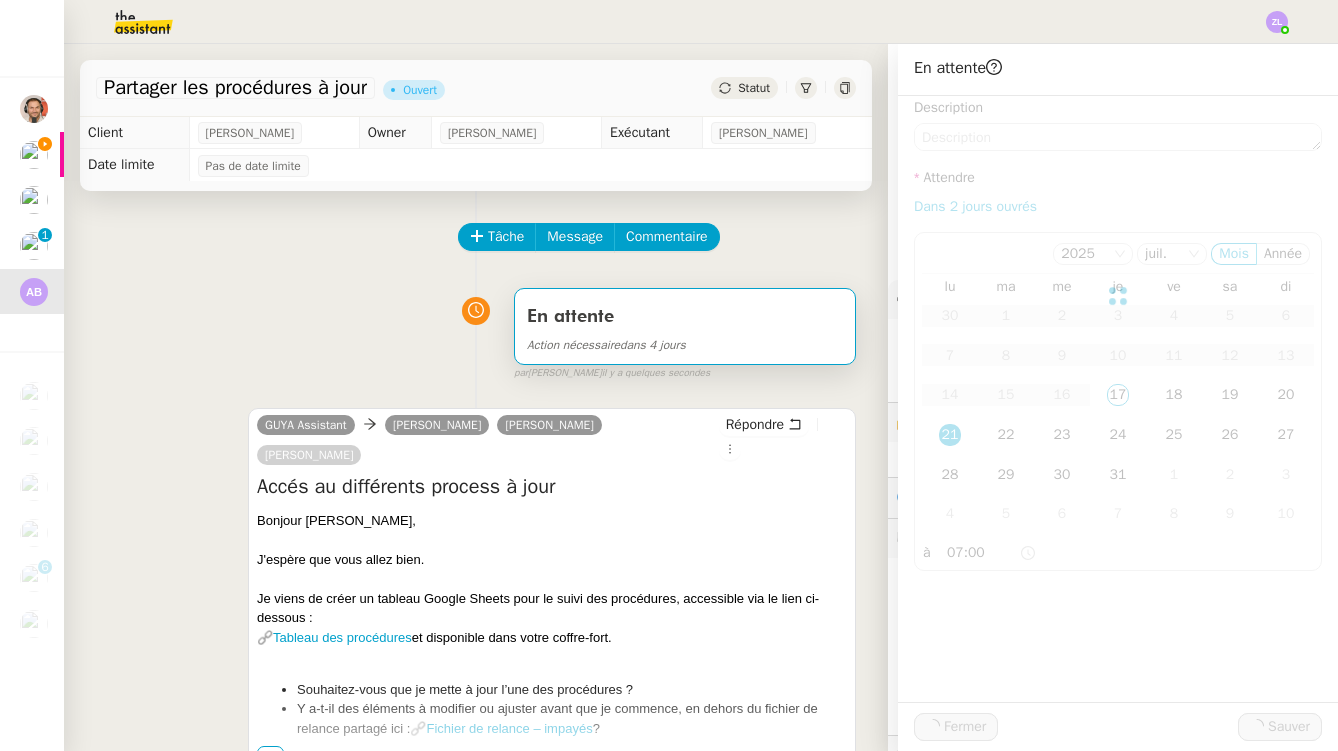 scroll, scrollTop: 0, scrollLeft: 0, axis: both 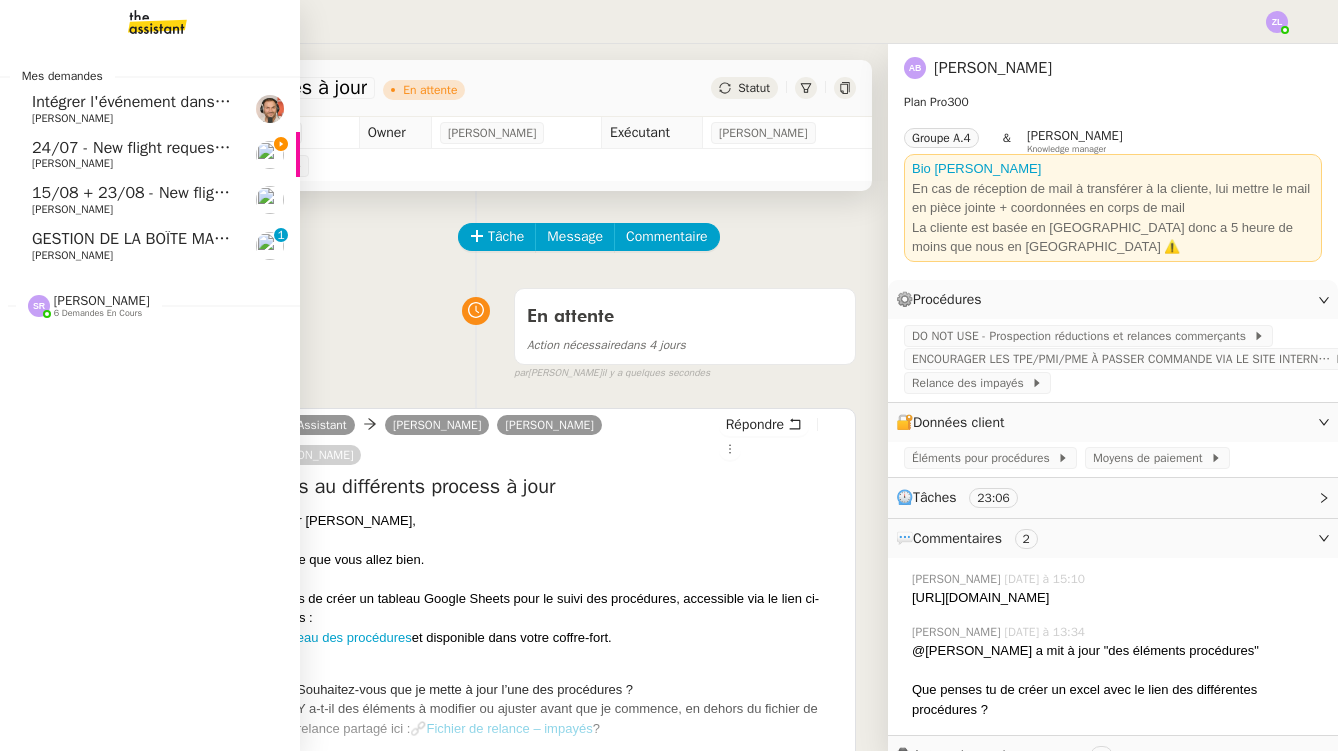 click on "24/07 - New flight request - [PERSON_NAME]" 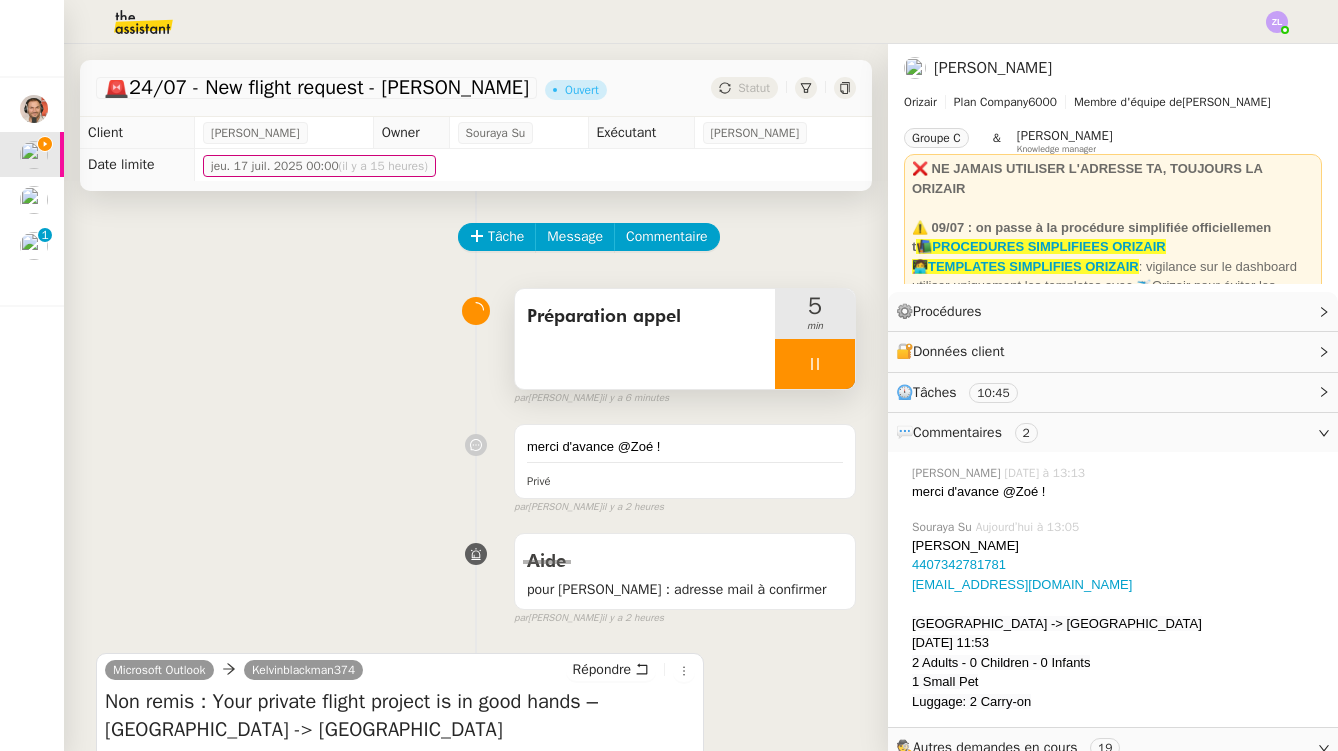 click at bounding box center (815, 364) 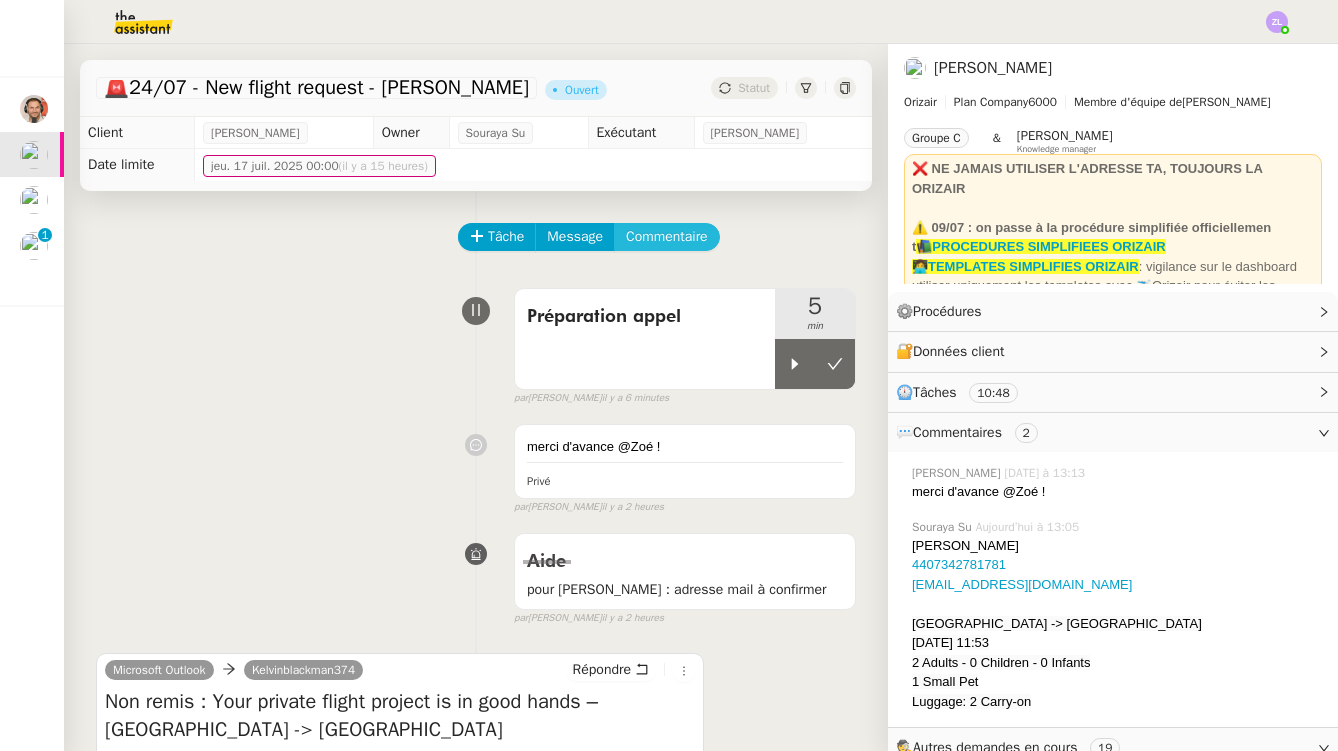 click on "Commentaire" 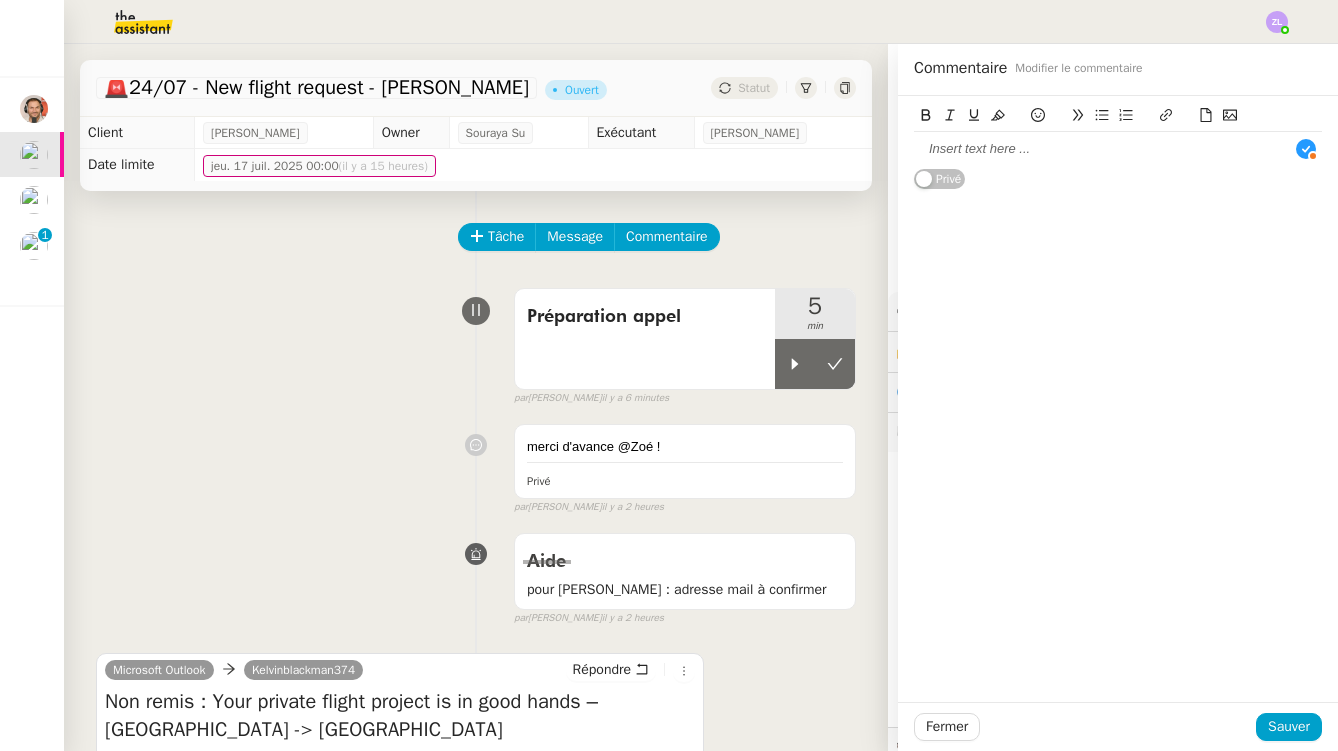 scroll, scrollTop: 21, scrollLeft: 0, axis: vertical 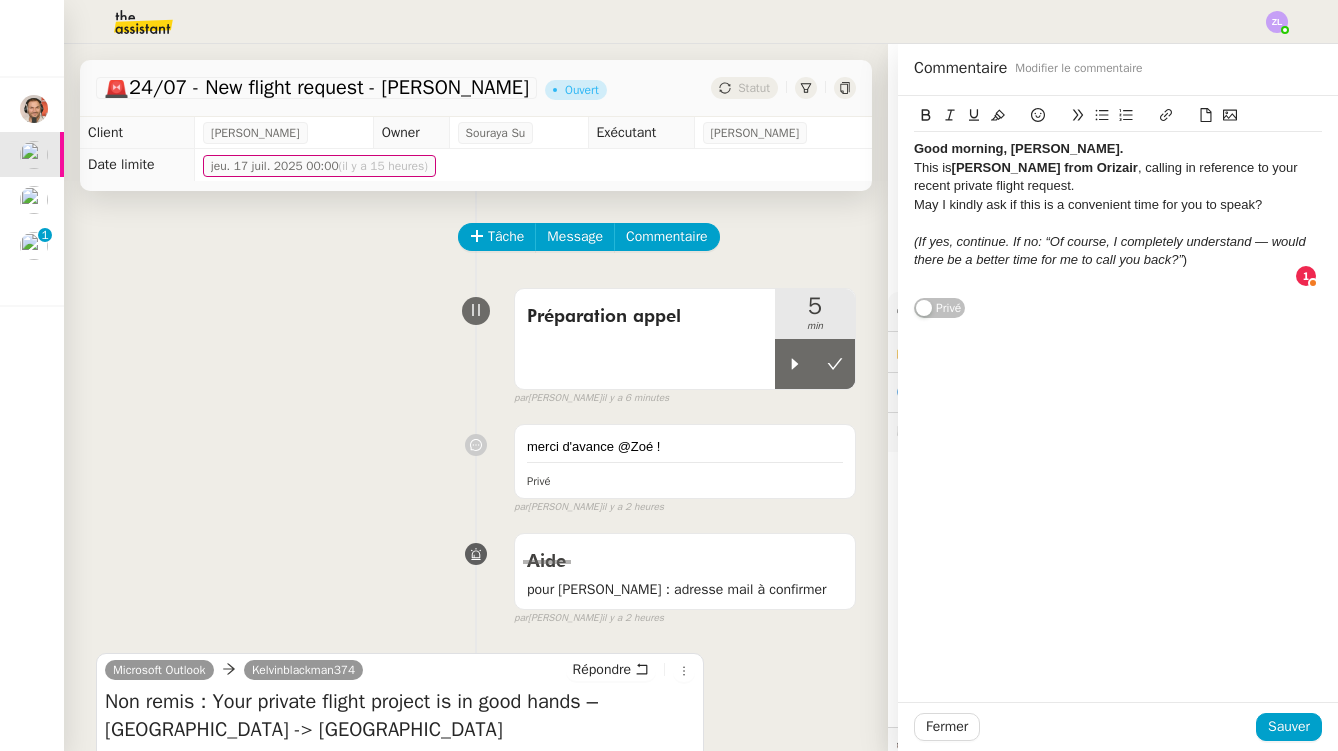click 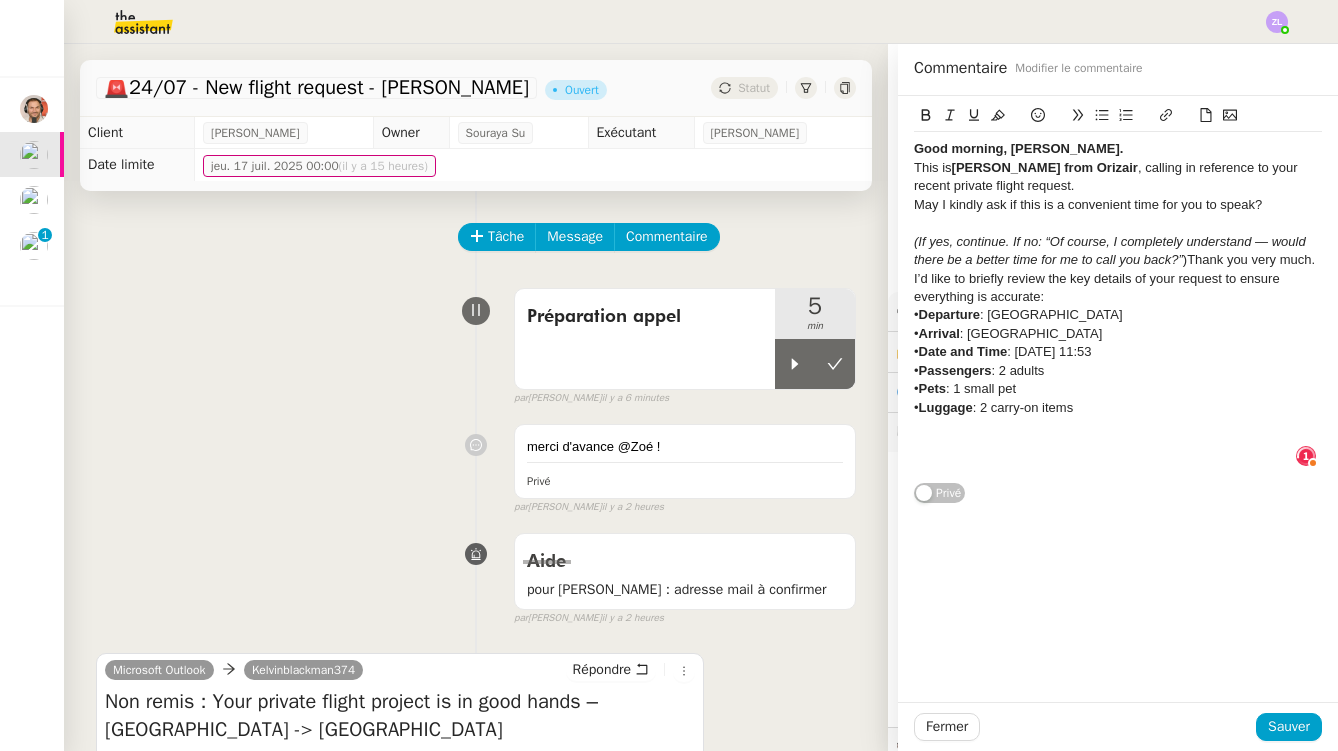 click on "(If yes, continue. If no: “Of course, I completely understand — would there be a better time for me to call you back?” )Thank you very much. I’d like to briefly review the key details of your request to ensure everything is accurate:" 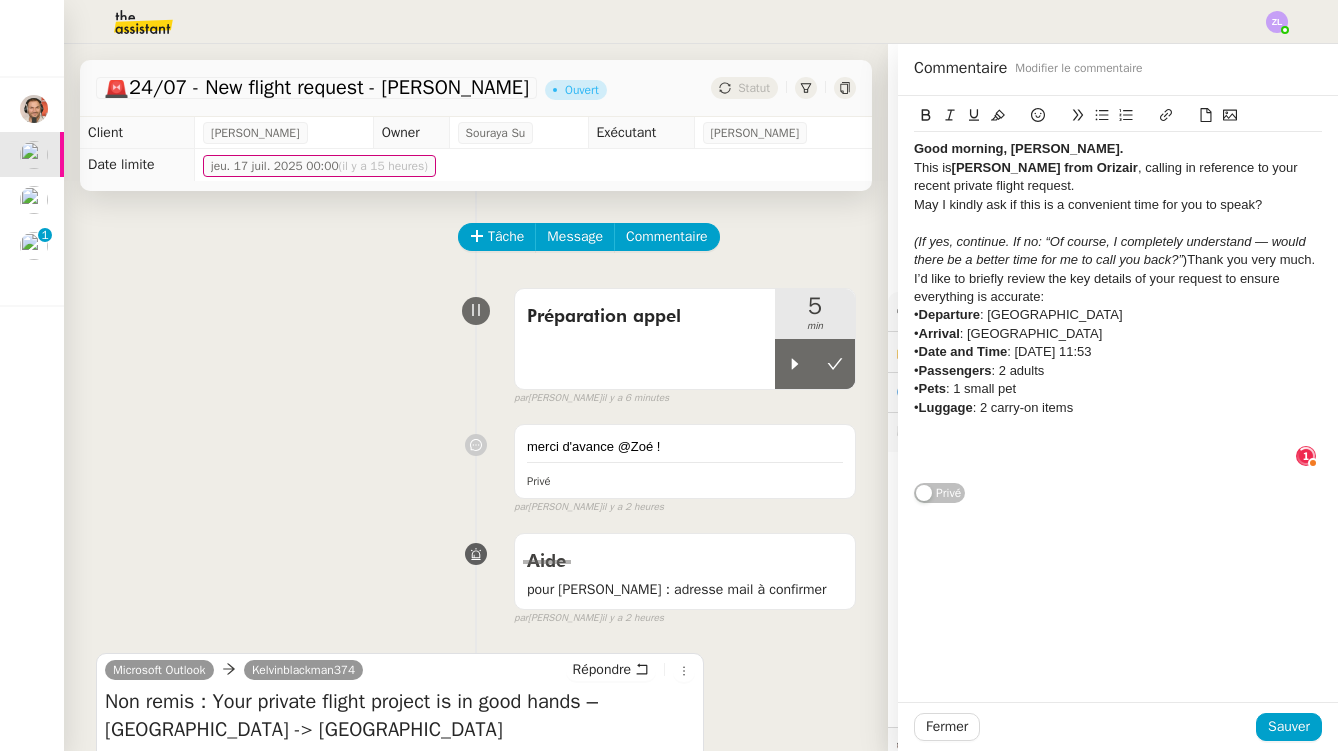 click on "(If yes, continue. If no: “Of course, I completely understand — would there be a better time for me to call you back?” )Thank you very much. I’d like to briefly review the key details of your request to ensure everything is accurate:" 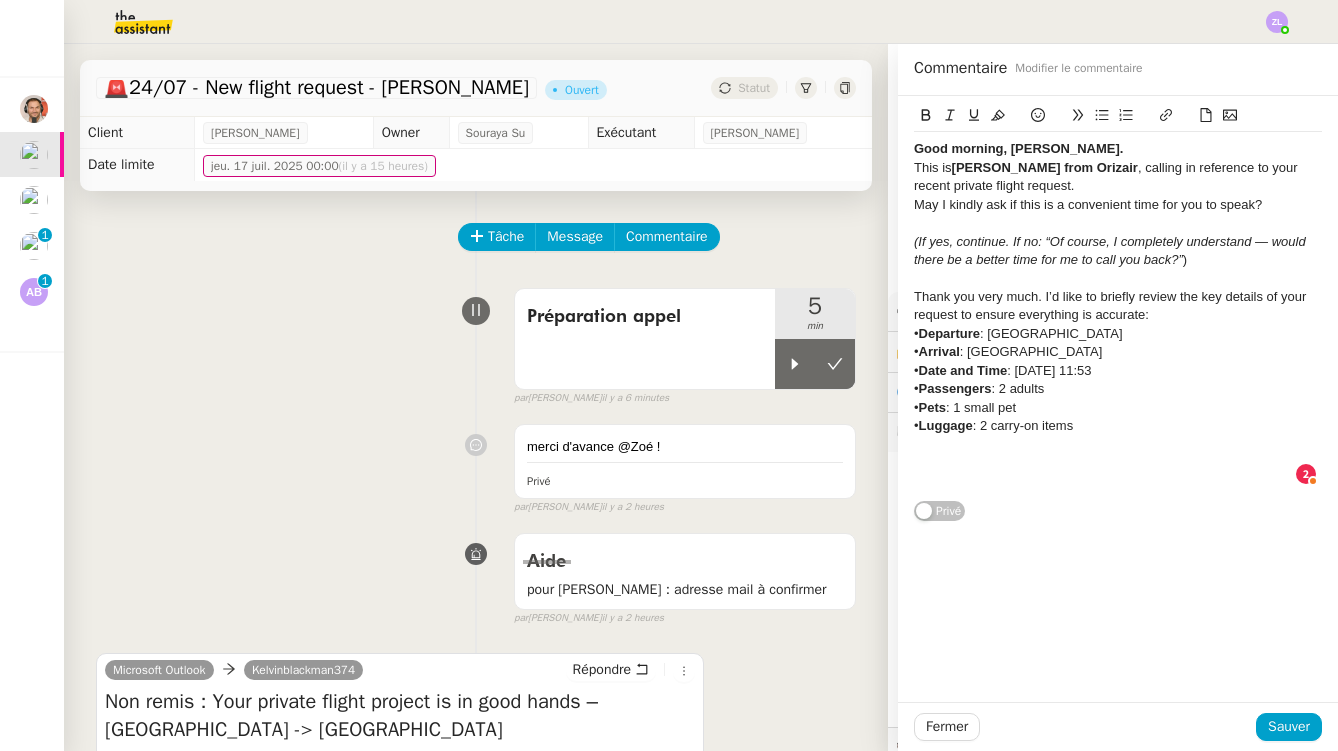 click 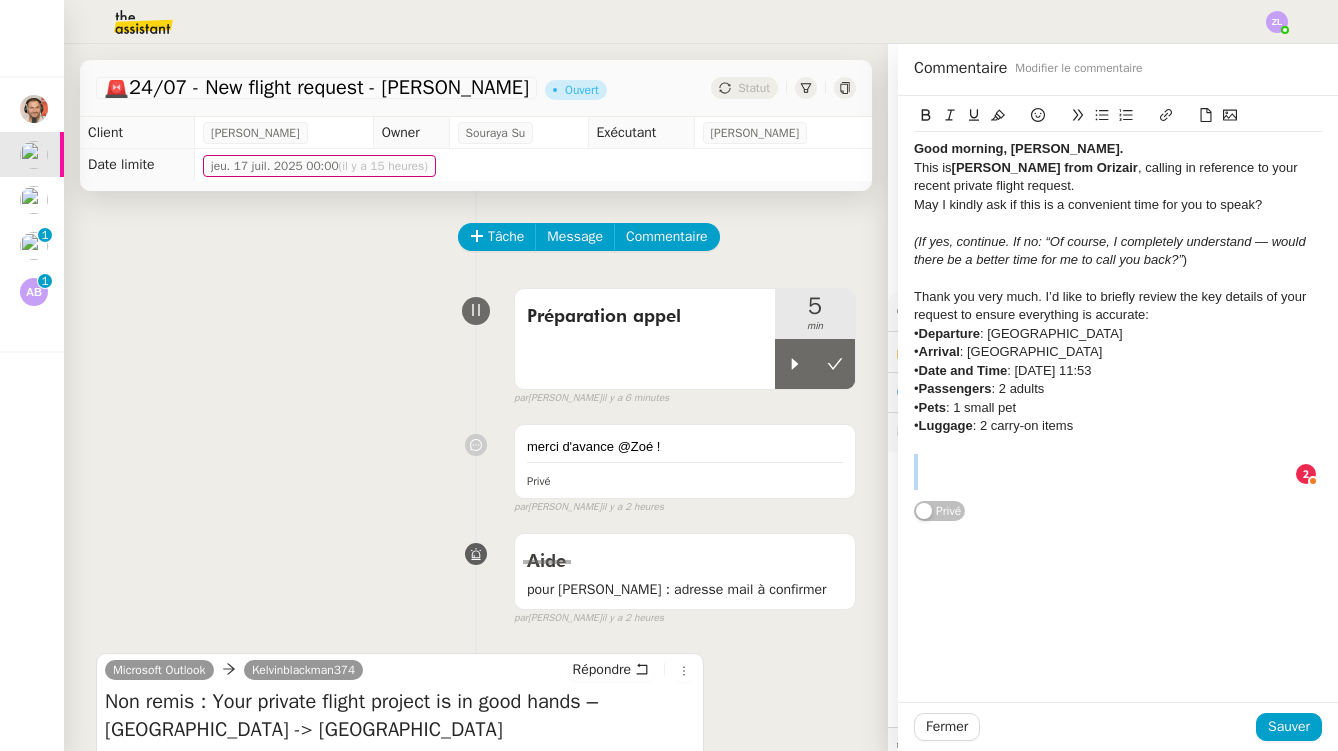 click 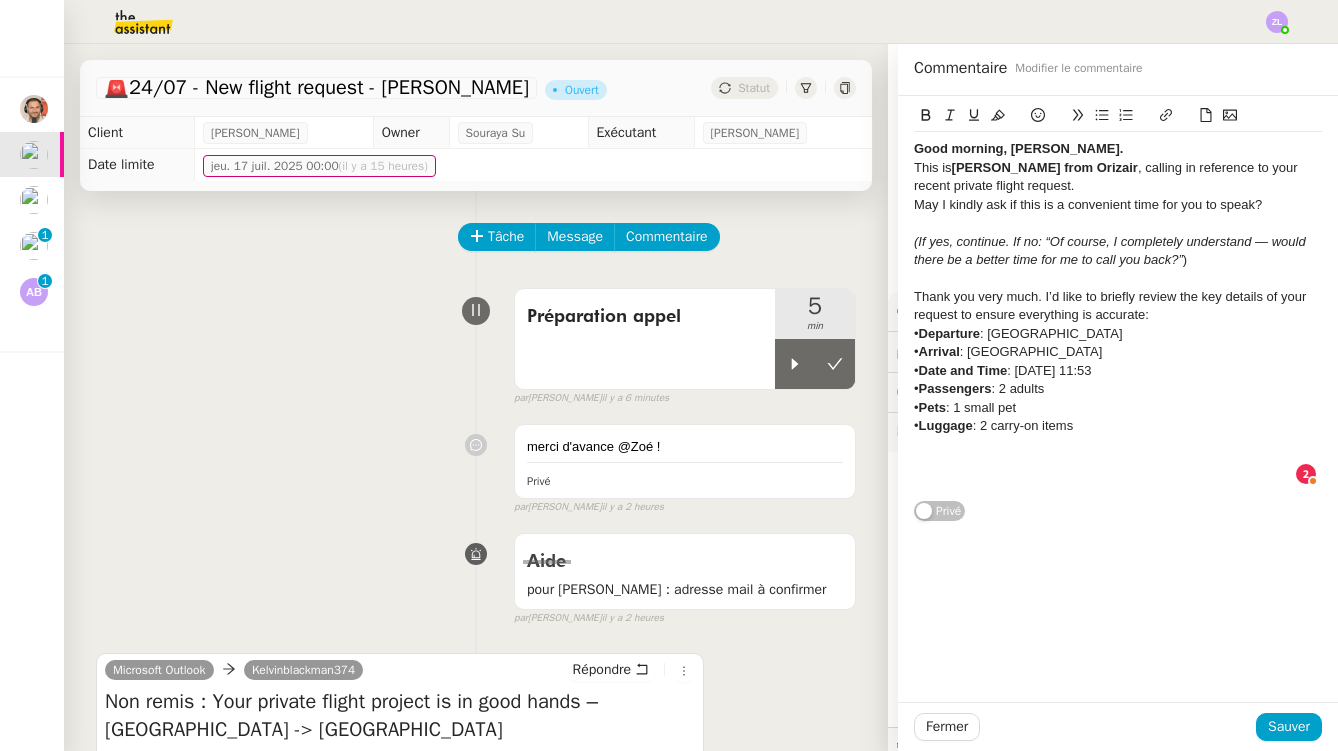 click 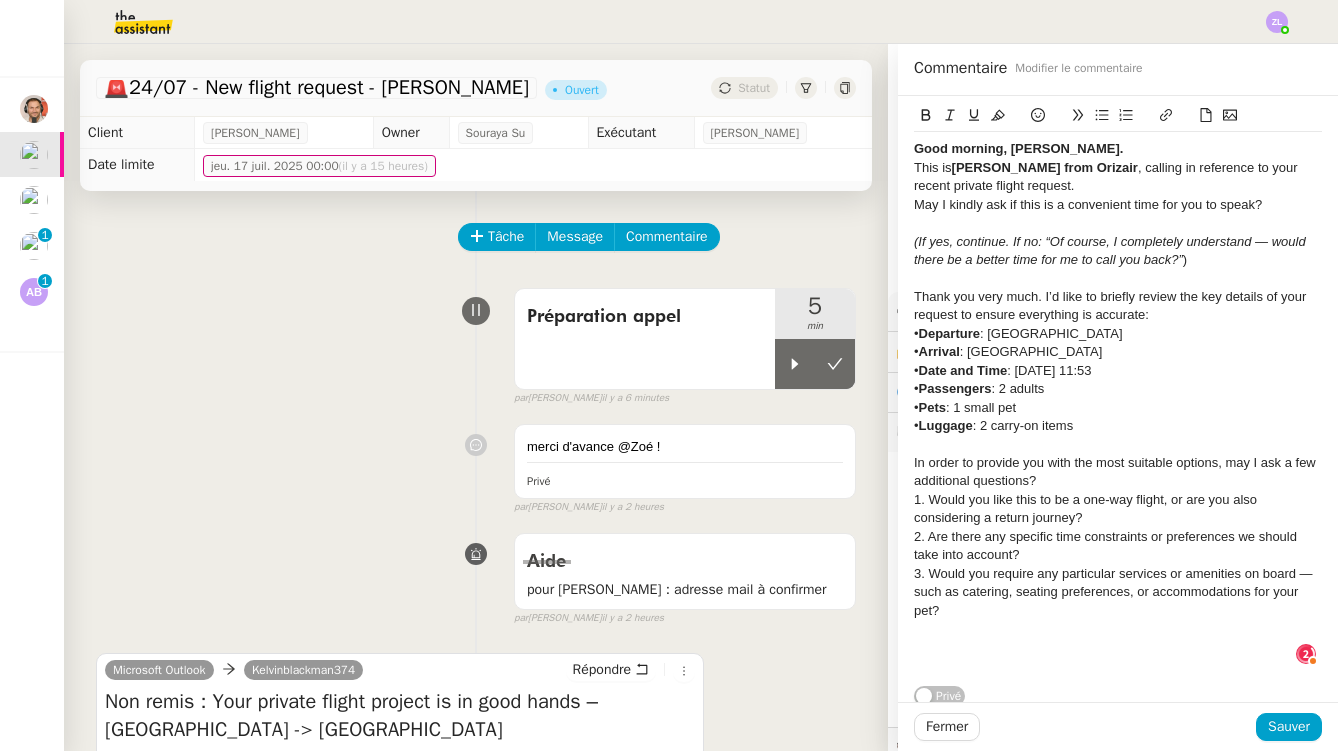 scroll, scrollTop: 21, scrollLeft: 0, axis: vertical 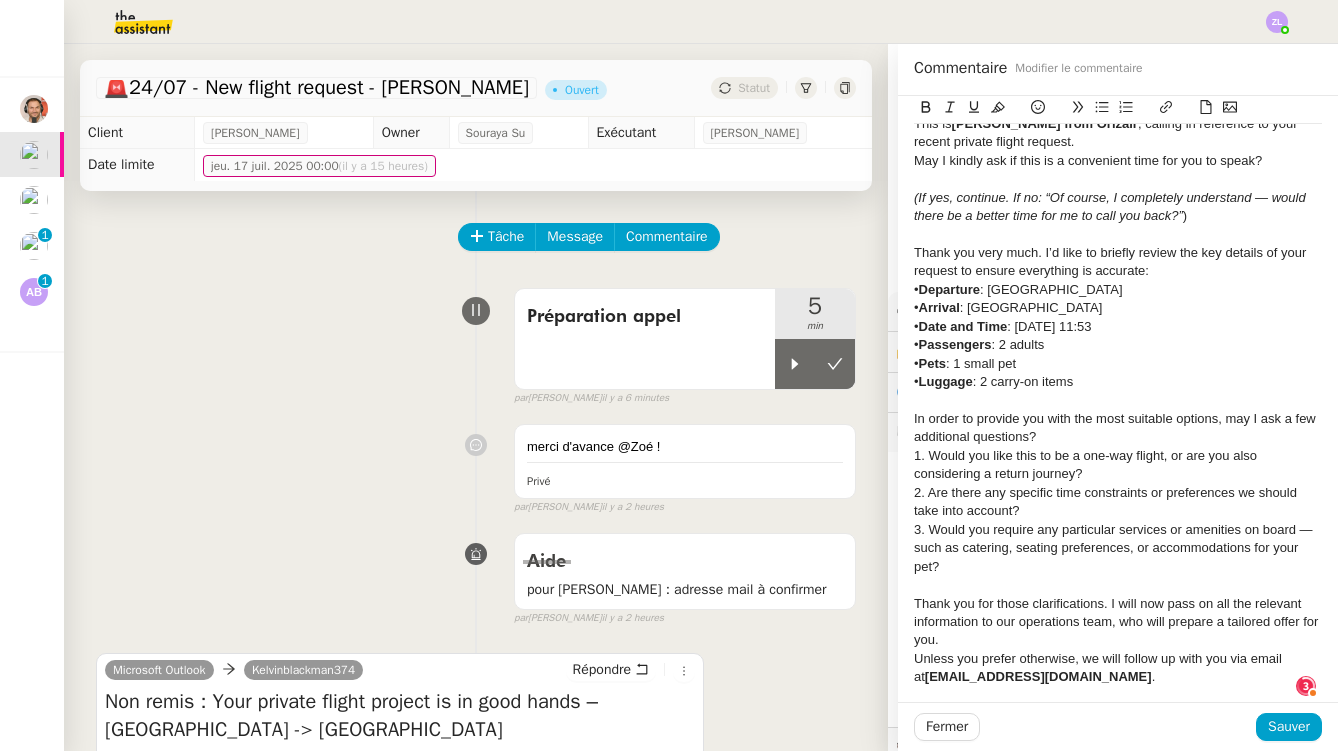 click on "In order to provide you with the most suitable options, may I ask a few additional questions?" 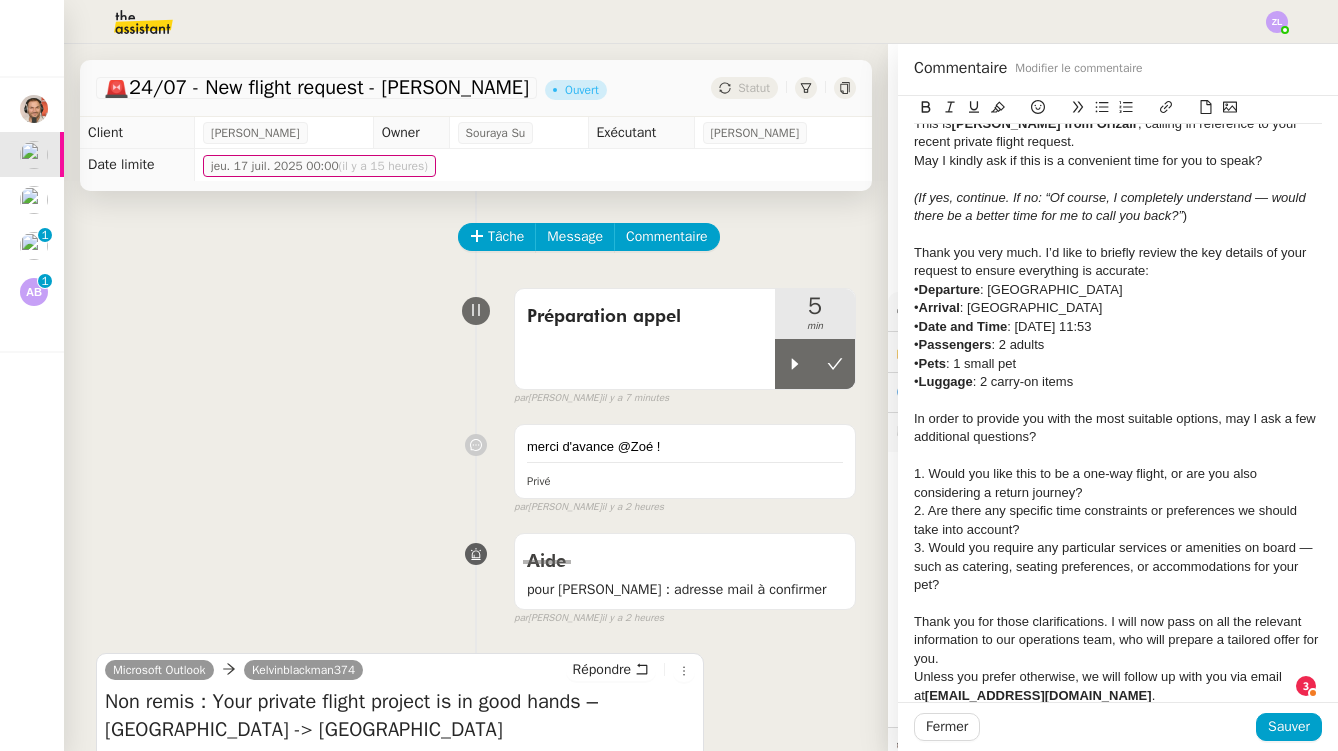 click on "3. Would you require any particular services or amenities on board — such as catering, seating preferences, or accommodations for your pet?" 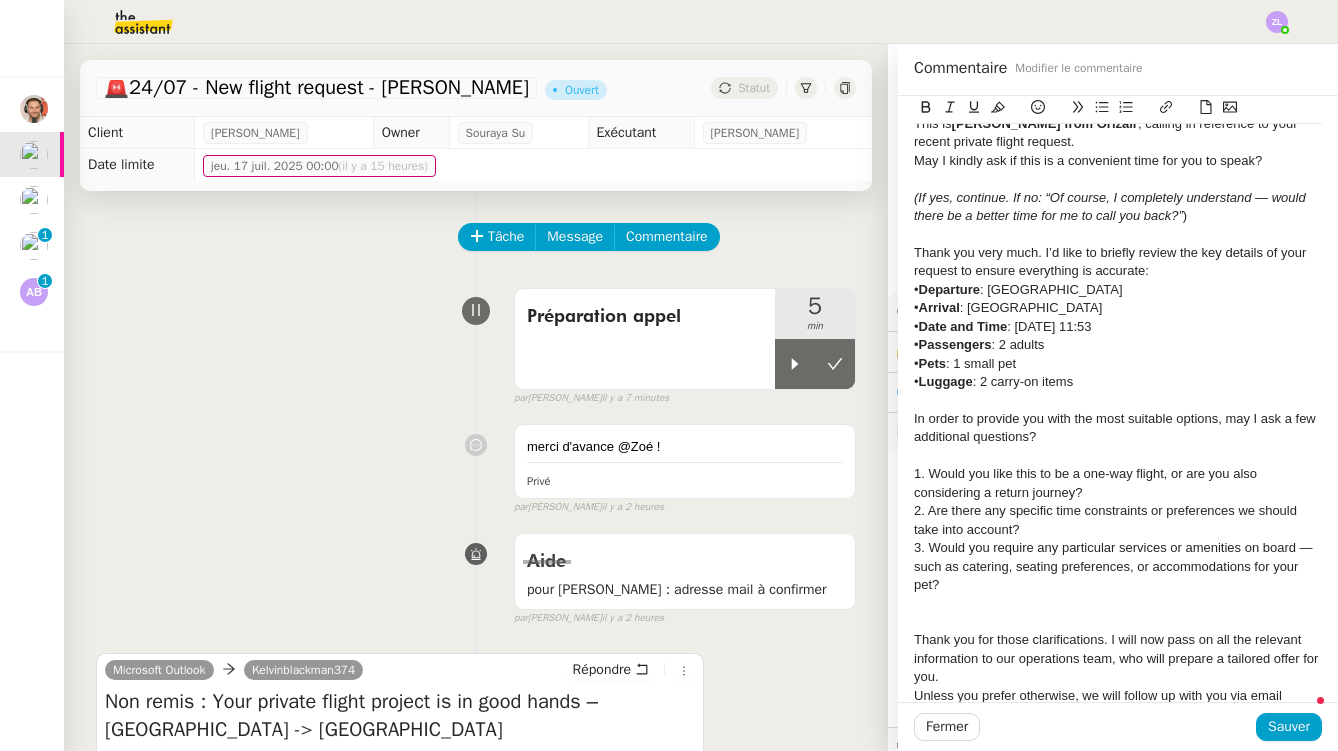 type 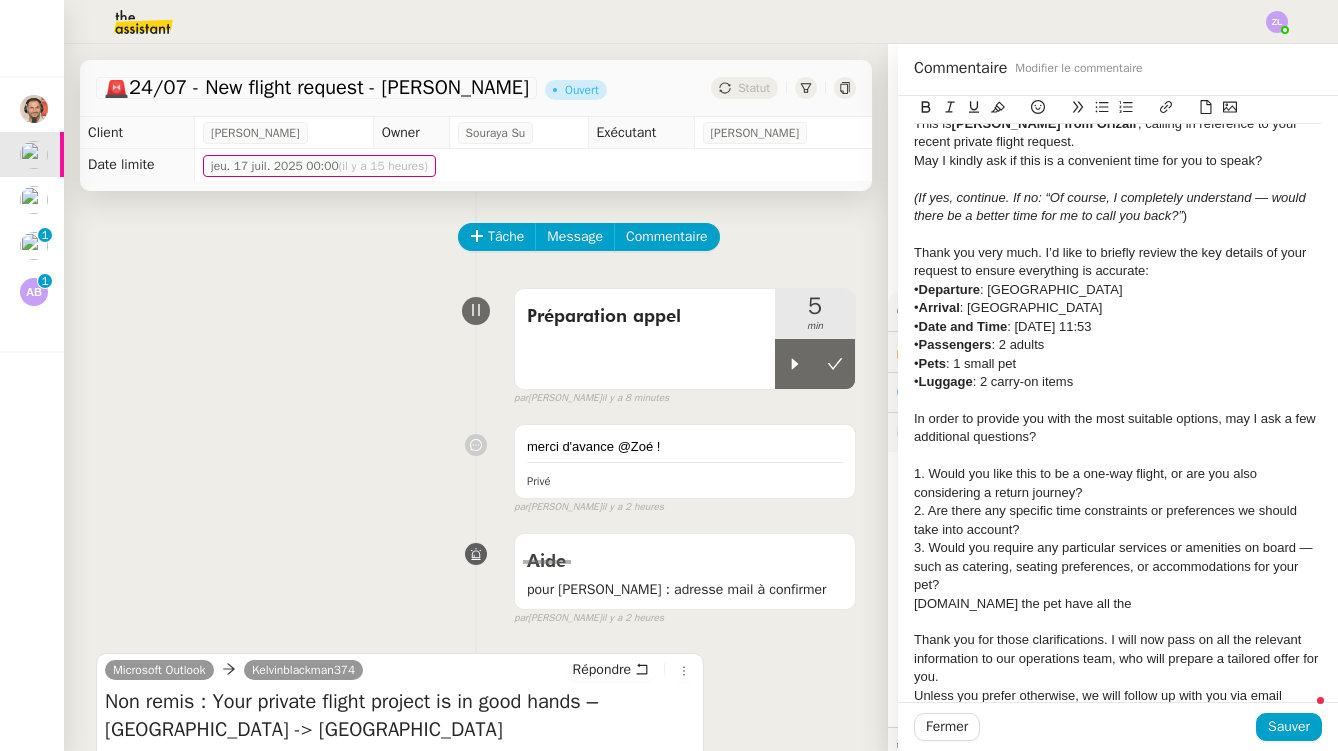 drag, startPoint x: 1061, startPoint y: 589, endPoint x: 1046, endPoint y: 591, distance: 15.132746 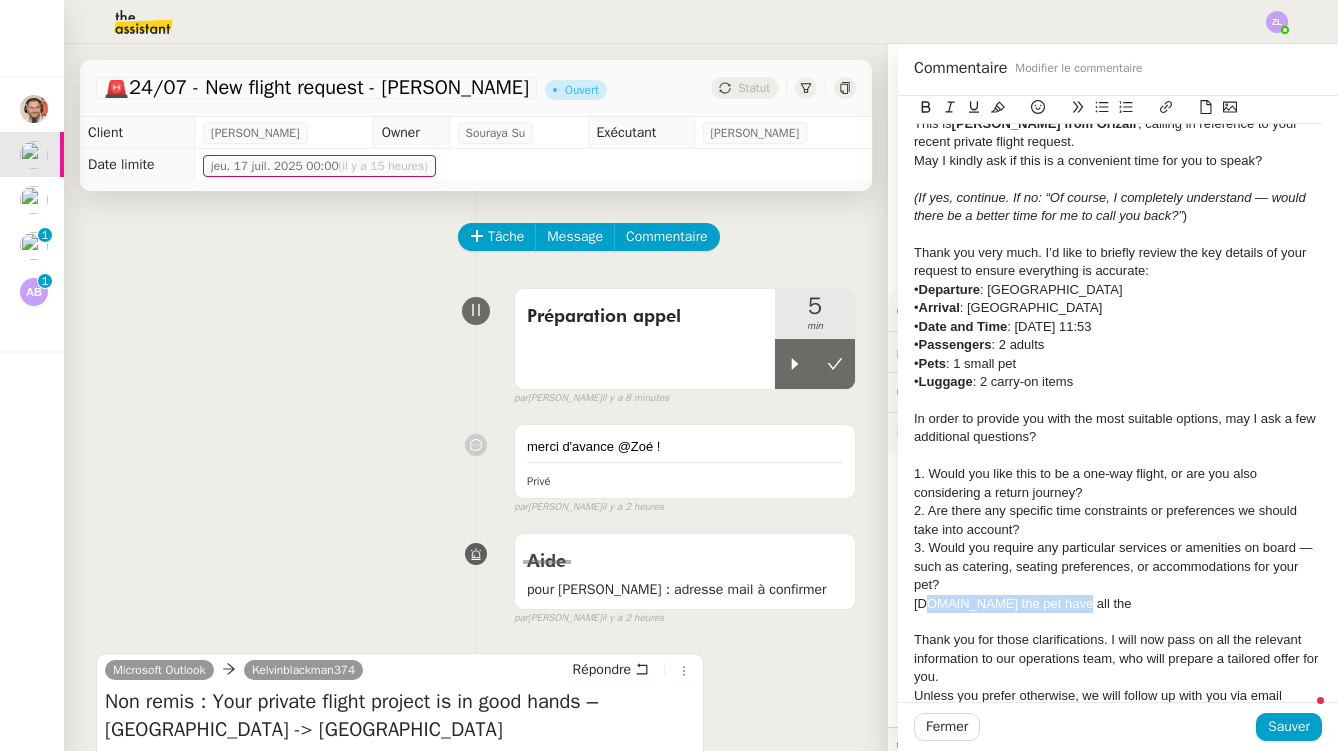 drag, startPoint x: 1052, startPoint y: 590, endPoint x: 924, endPoint y: 591, distance: 128.0039 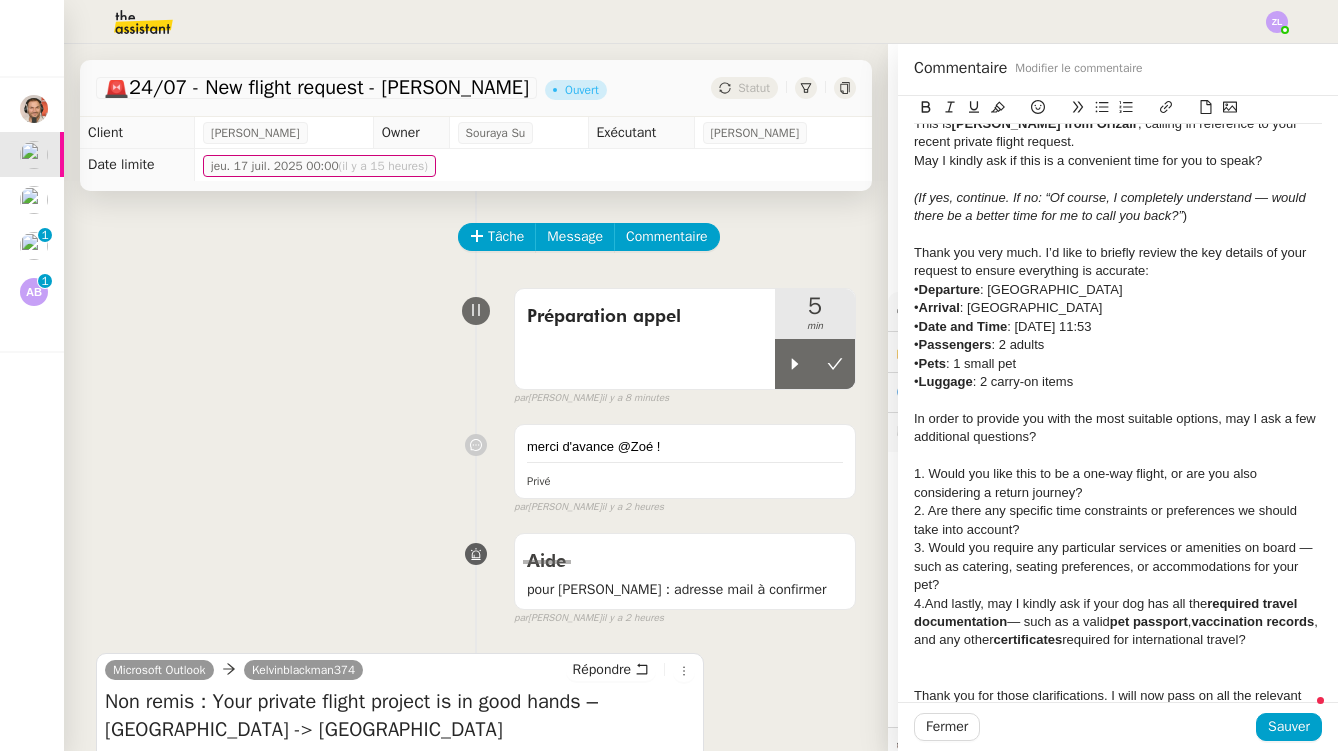 scroll, scrollTop: 10, scrollLeft: 0, axis: vertical 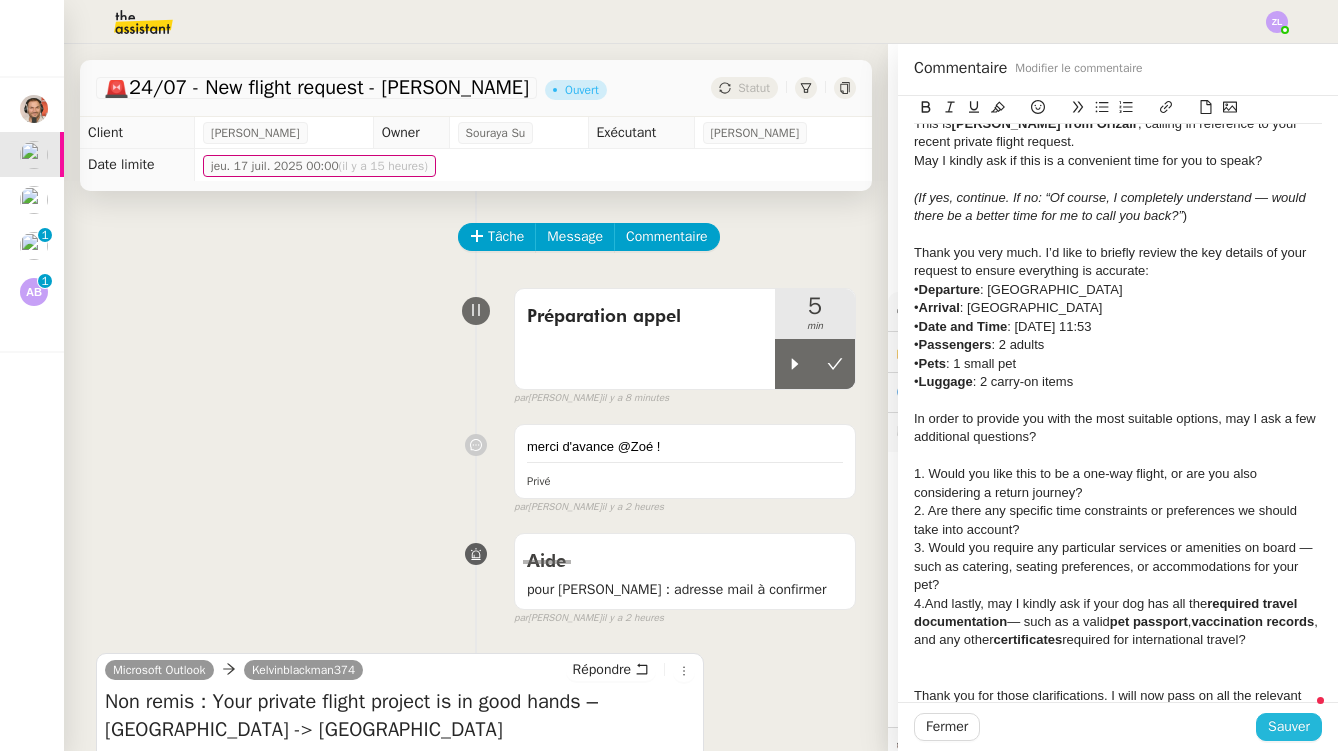 click on "Sauver" 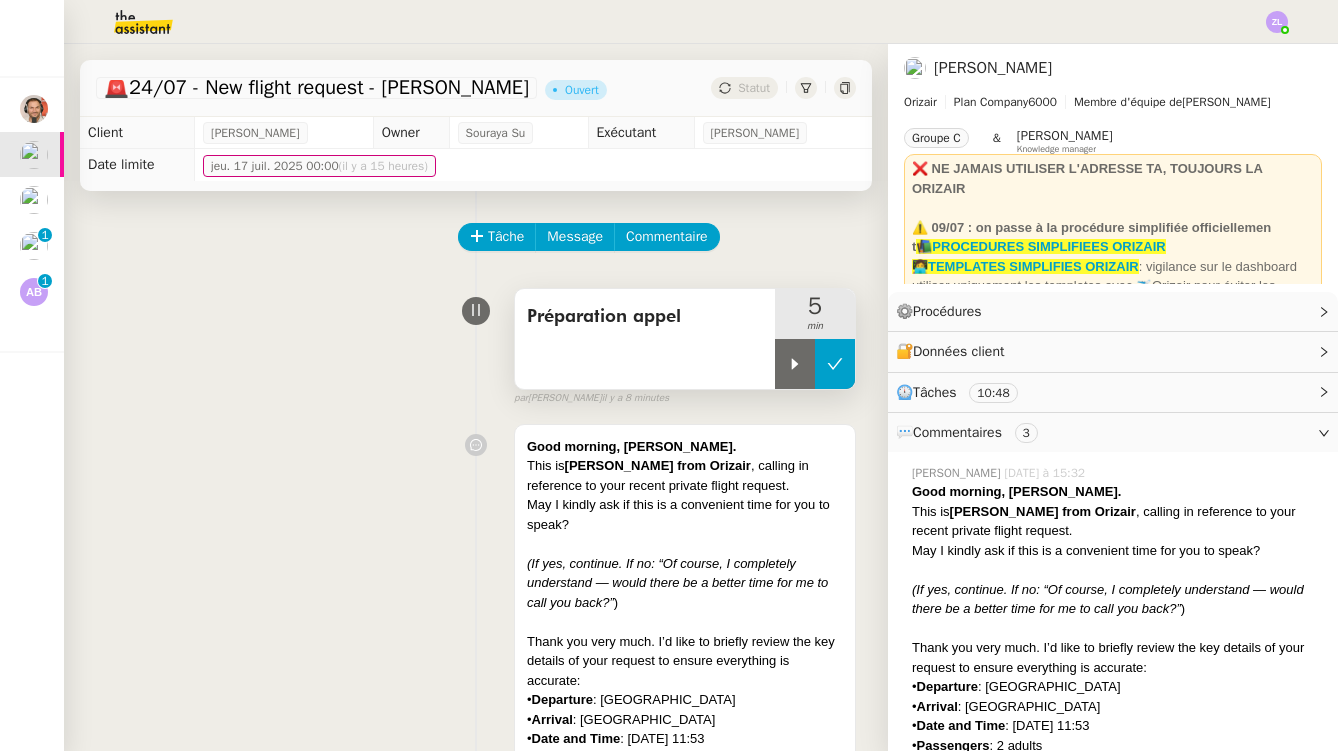 click 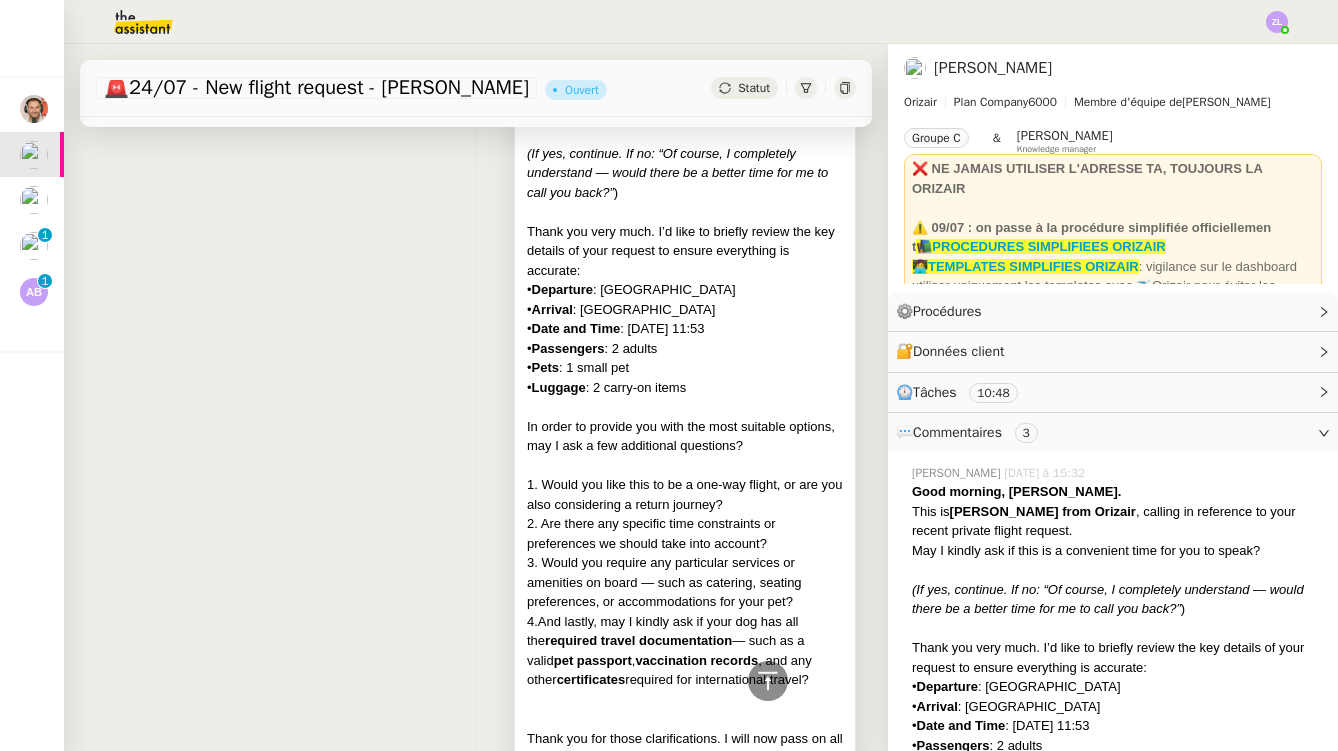 scroll, scrollTop: 977, scrollLeft: 0, axis: vertical 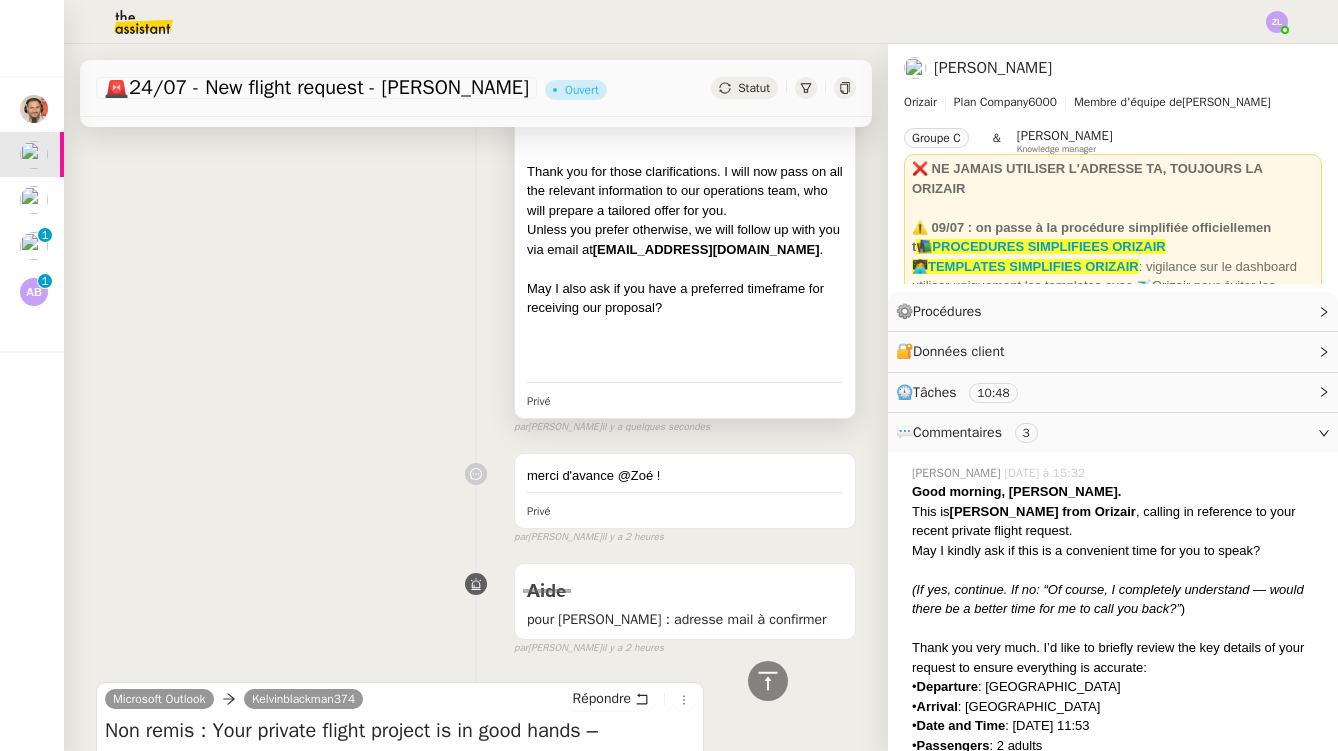 click at bounding box center (685, 328) 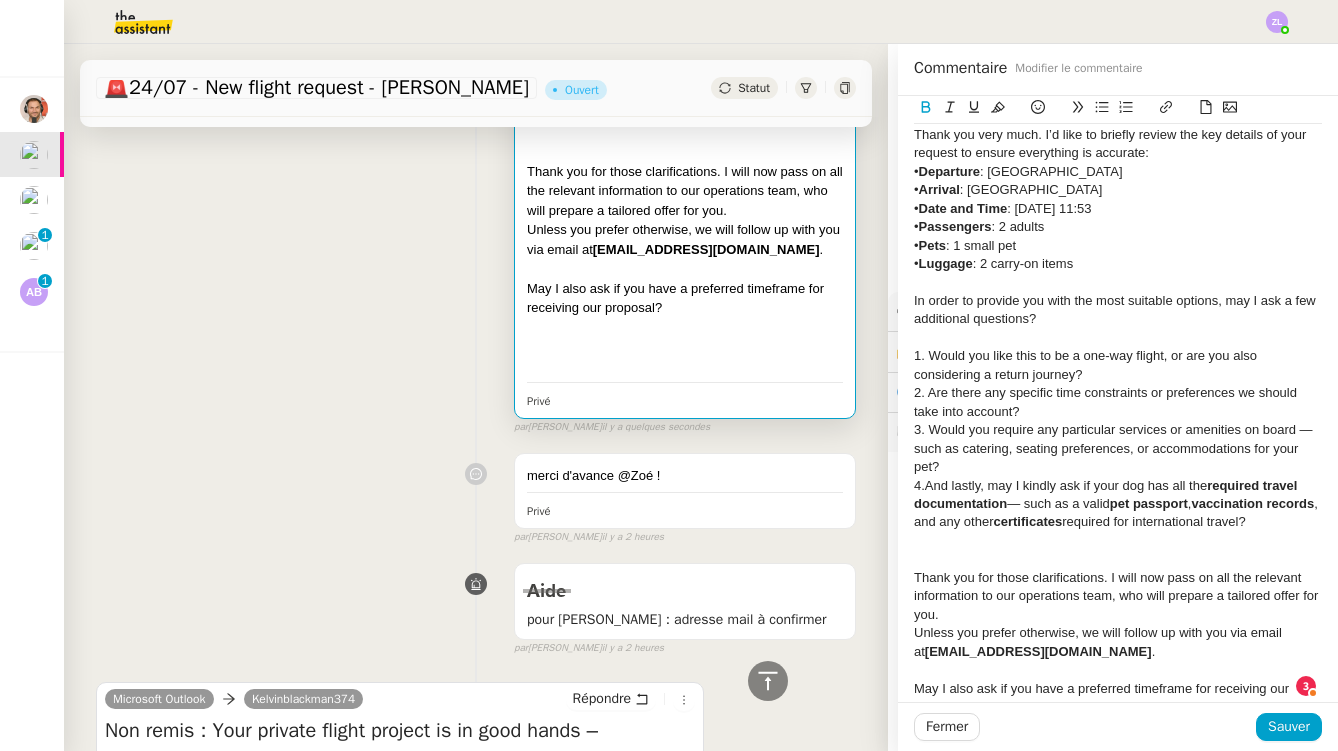 scroll, scrollTop: 195, scrollLeft: 0, axis: vertical 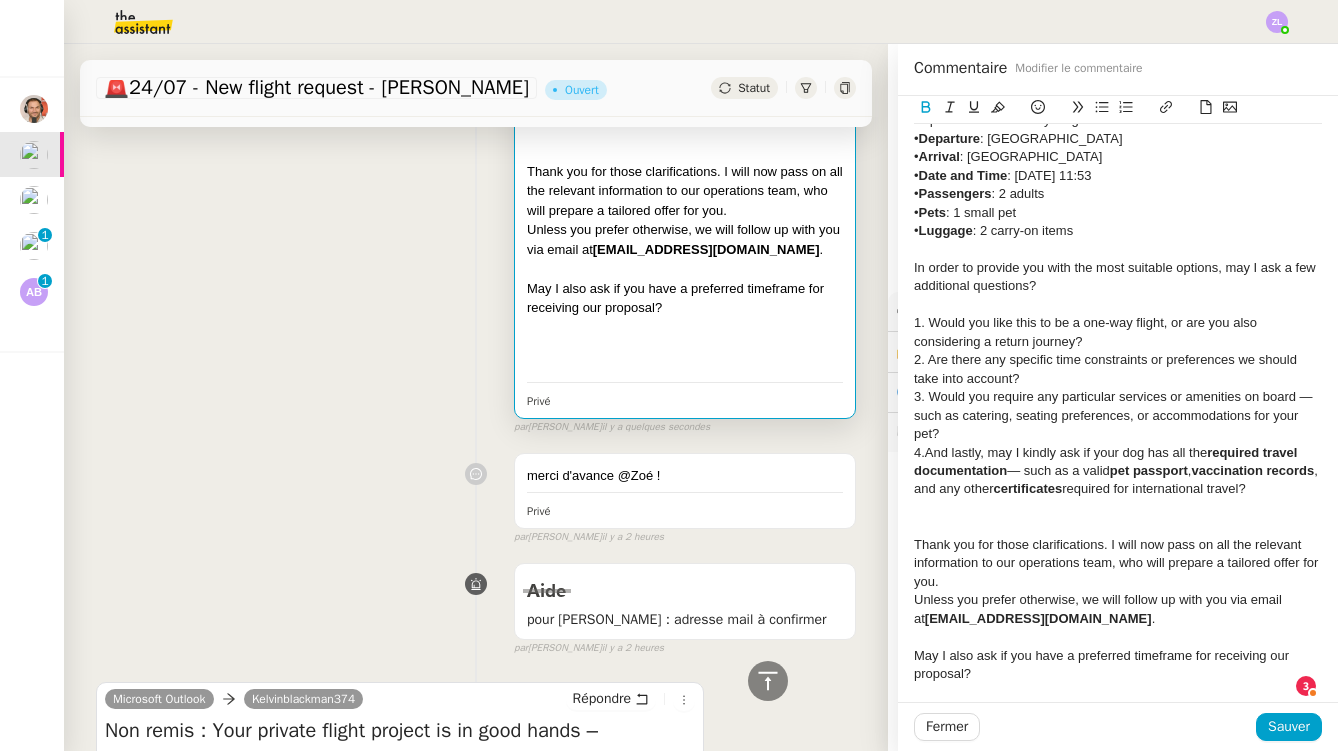 drag, startPoint x: 1139, startPoint y: 602, endPoint x: 916, endPoint y: 600, distance: 223.00897 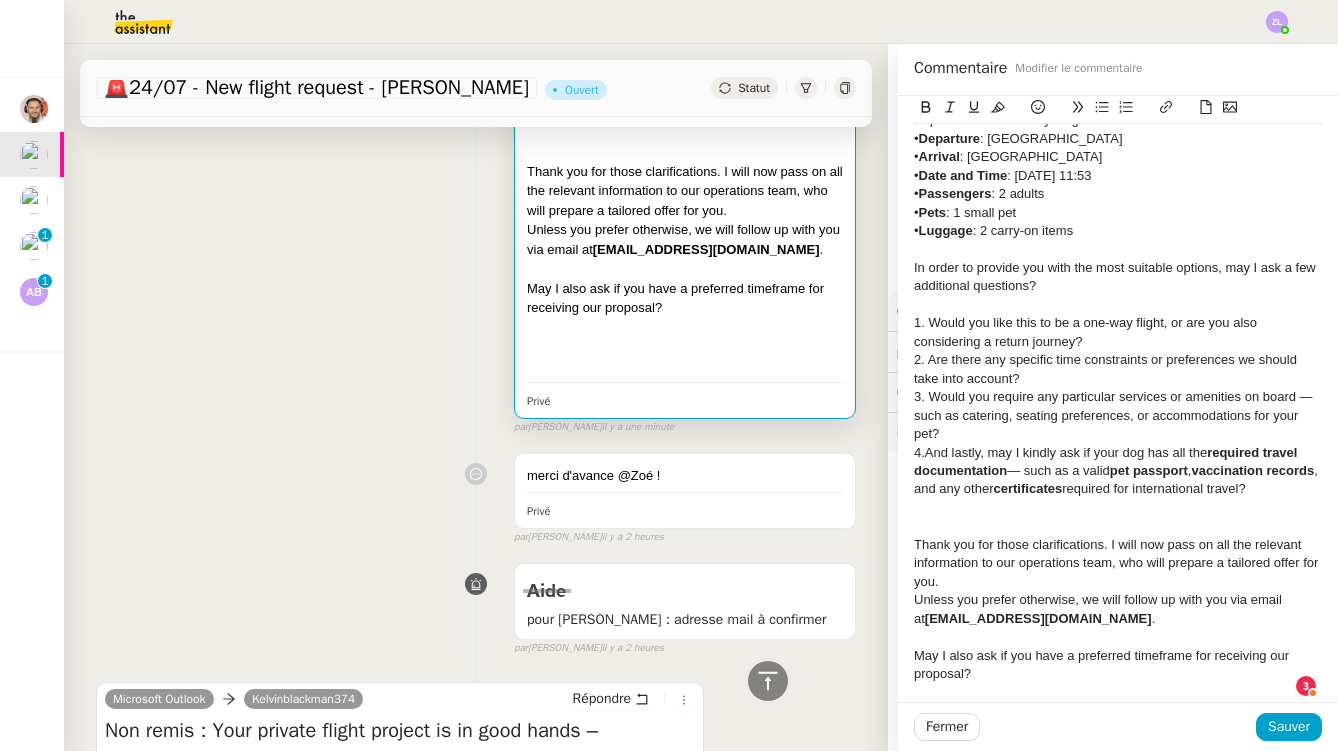 click on "Unless you prefer otherwise, we will follow up with you via email at  [EMAIL_ADDRESS][DOMAIN_NAME] ." 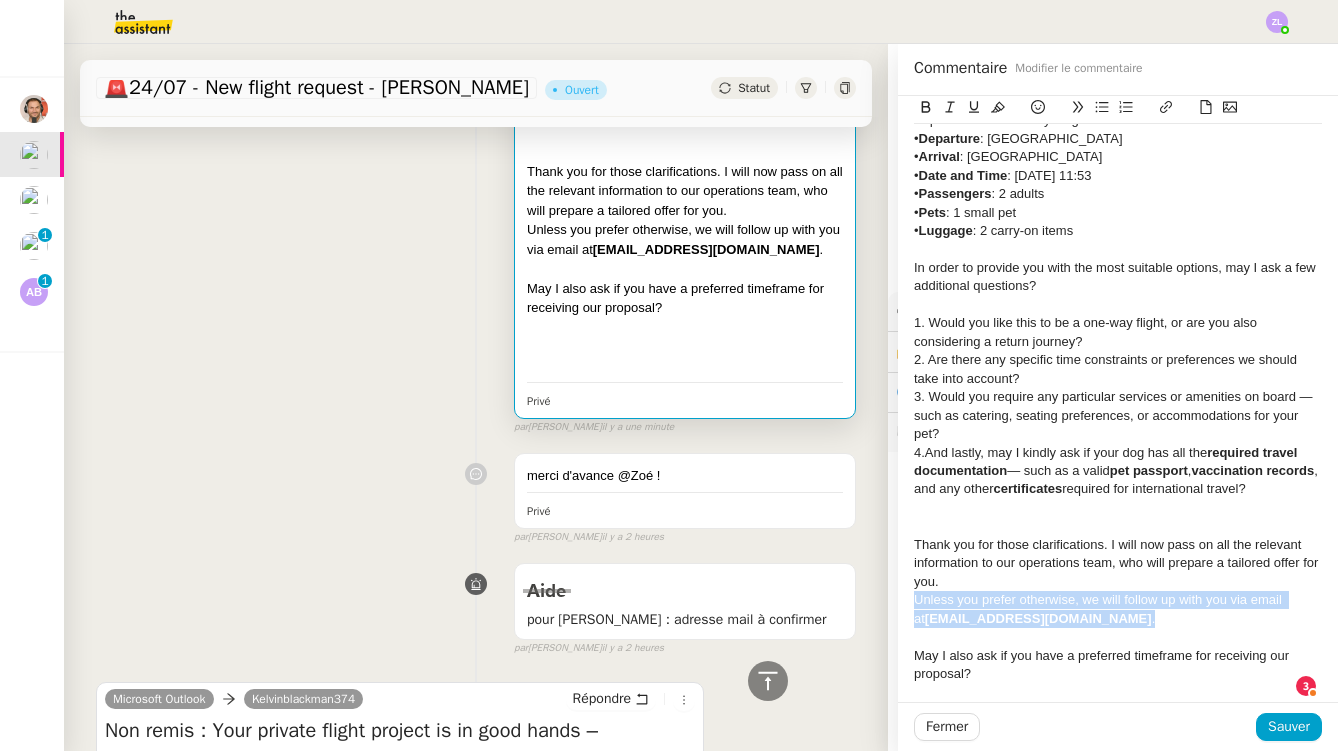 drag, startPoint x: 1177, startPoint y: 605, endPoint x: 906, endPoint y: 579, distance: 272.2444 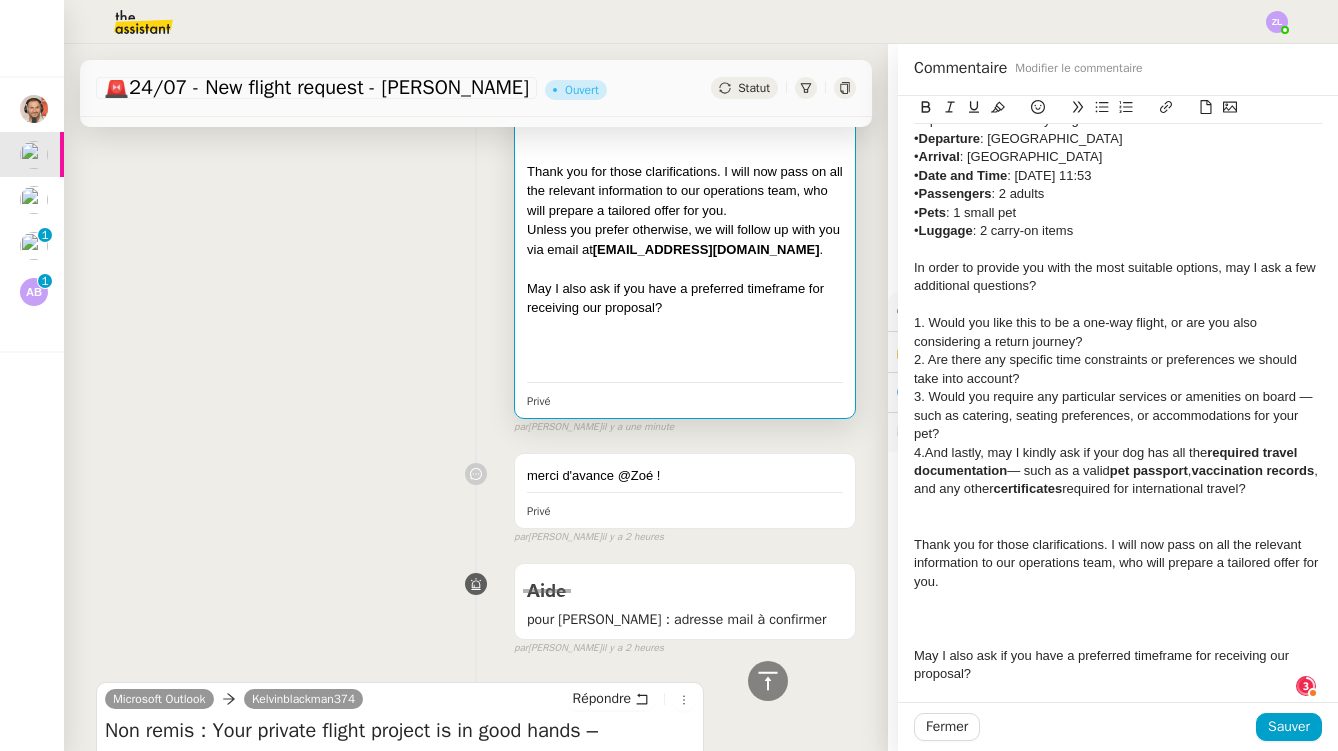 scroll, scrollTop: 11, scrollLeft: 0, axis: vertical 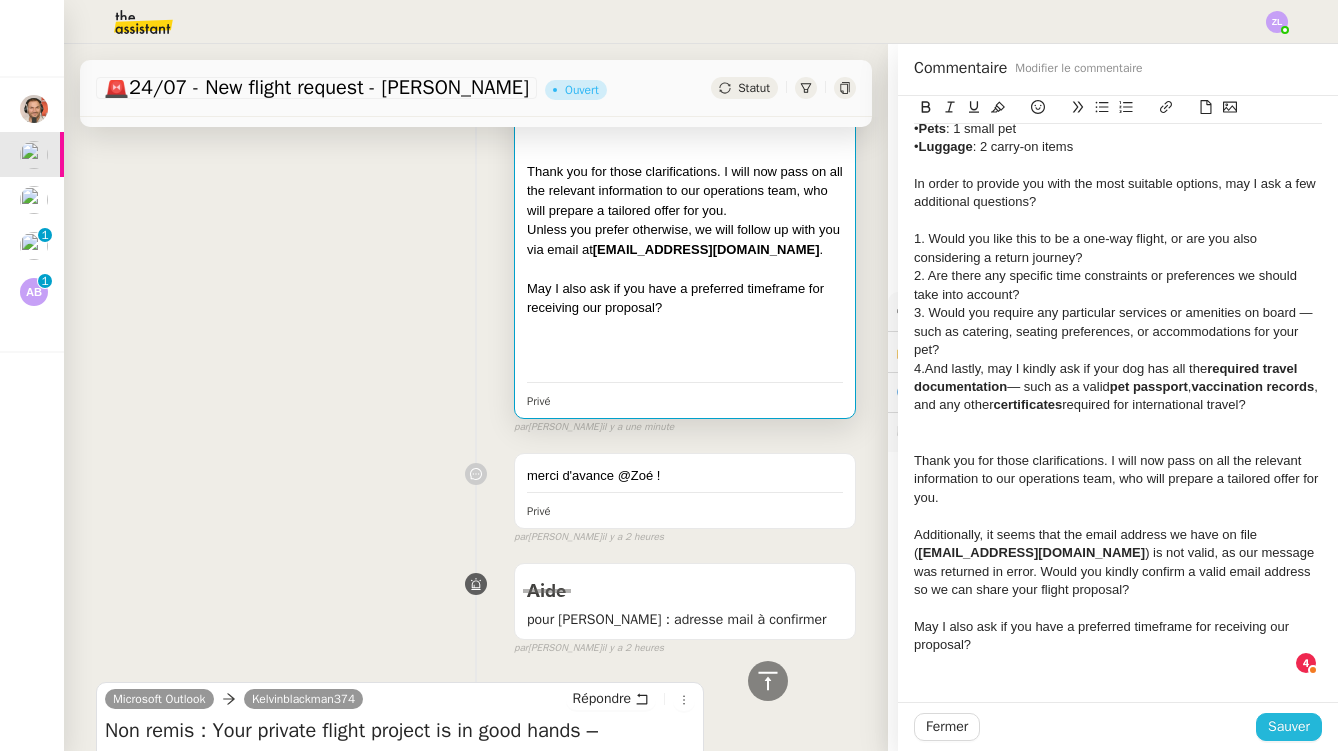 click on "Sauver" 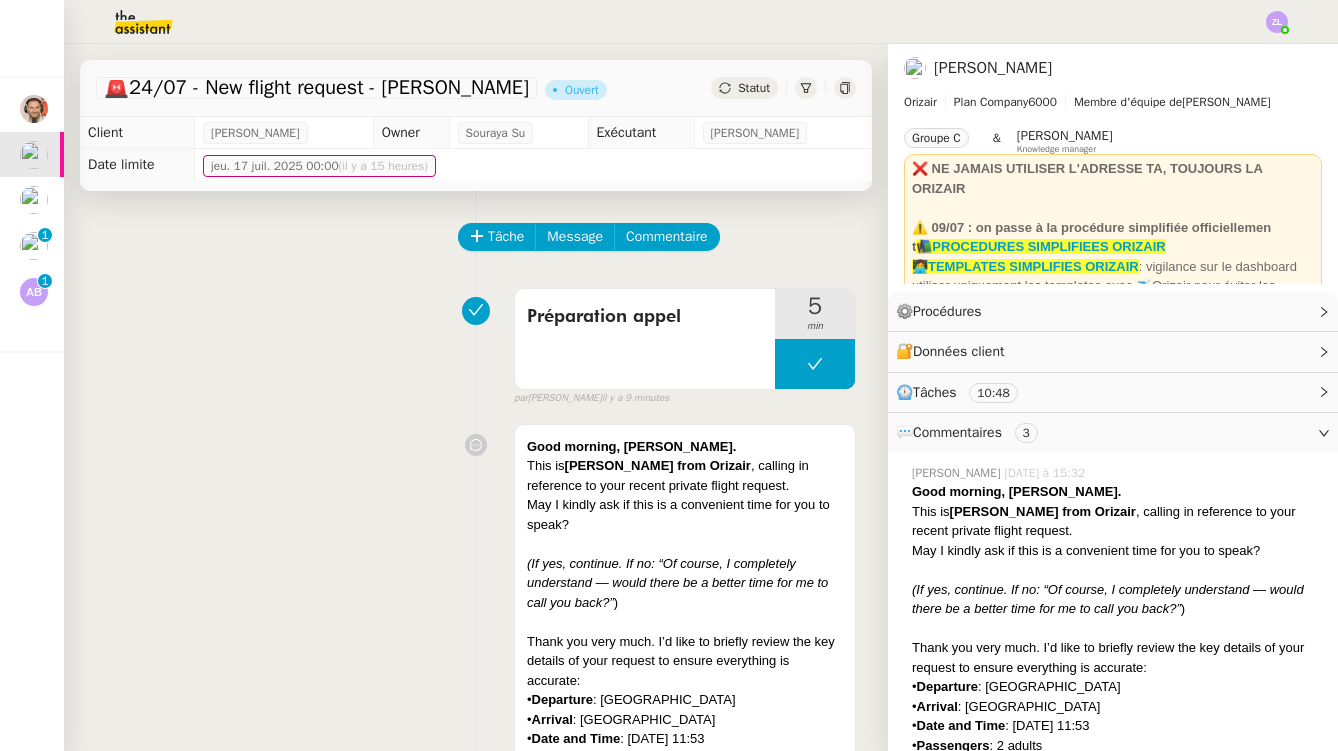 scroll, scrollTop: 0, scrollLeft: 0, axis: both 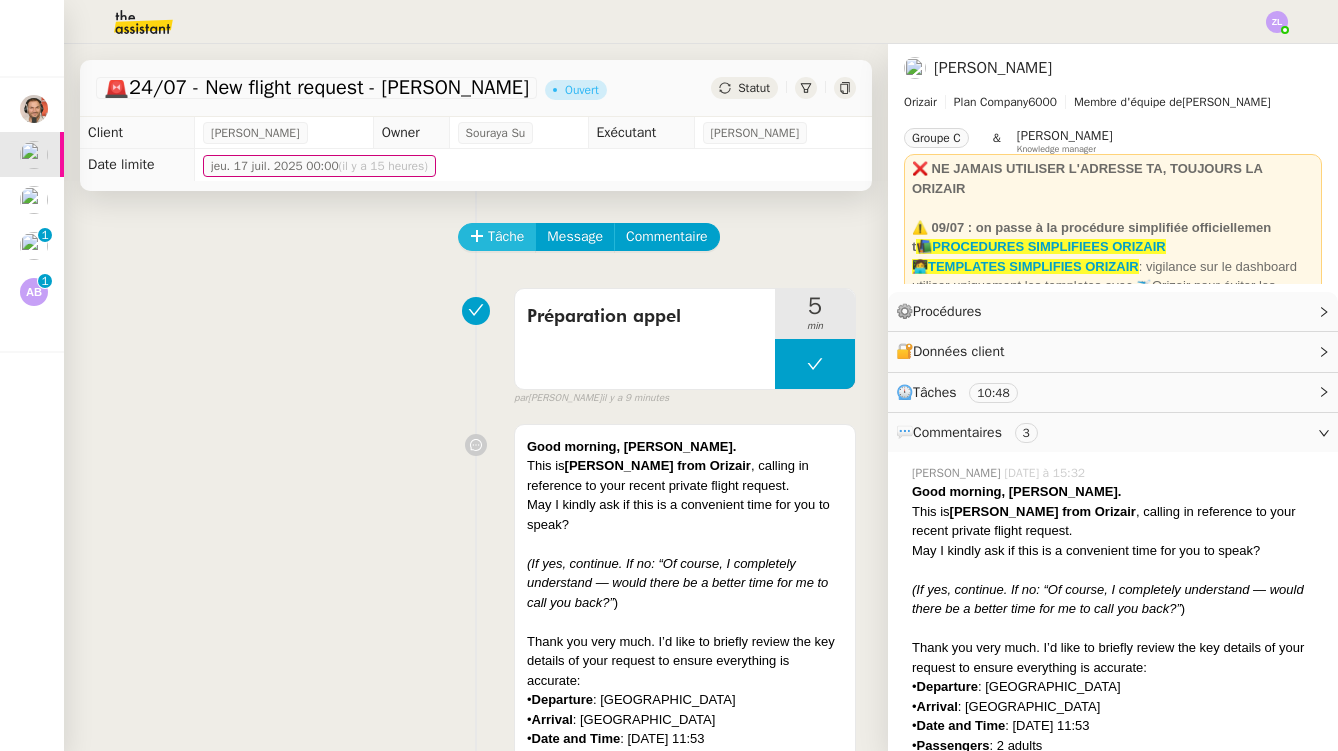 click on "Tâche" 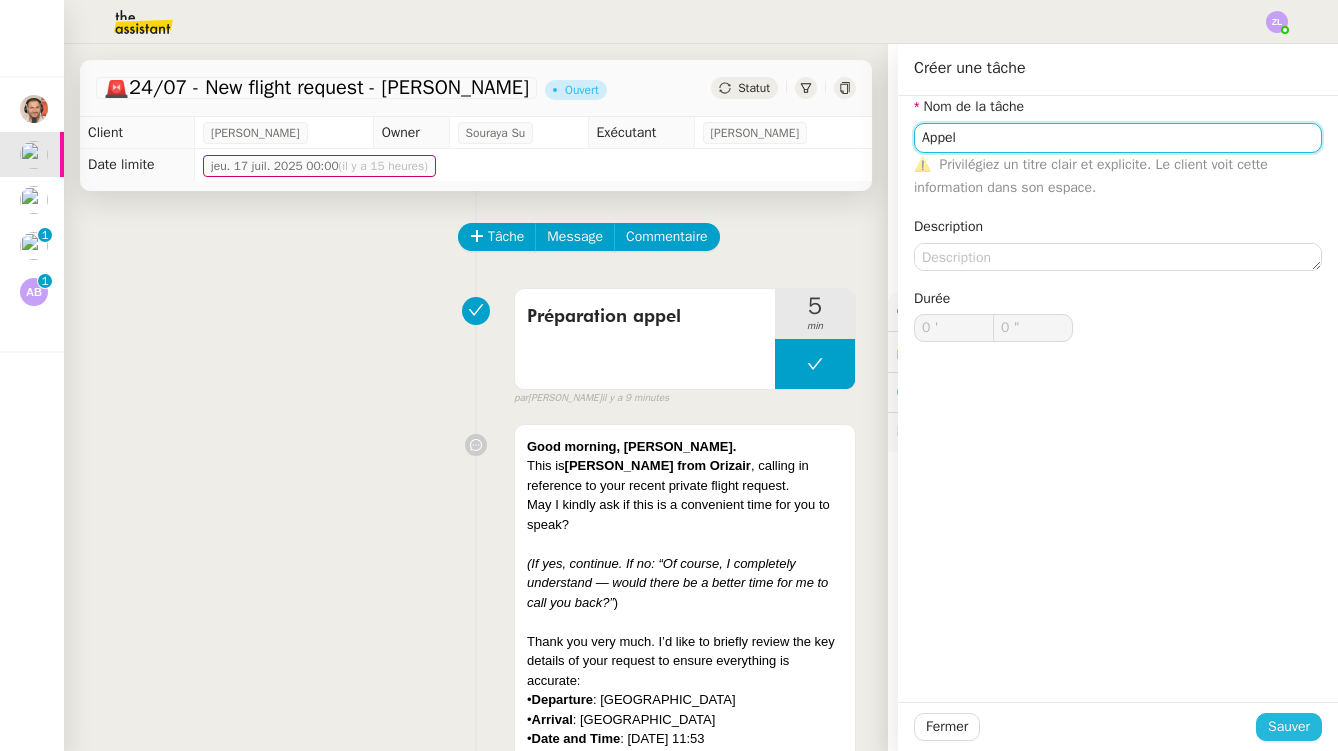 type on "Appel" 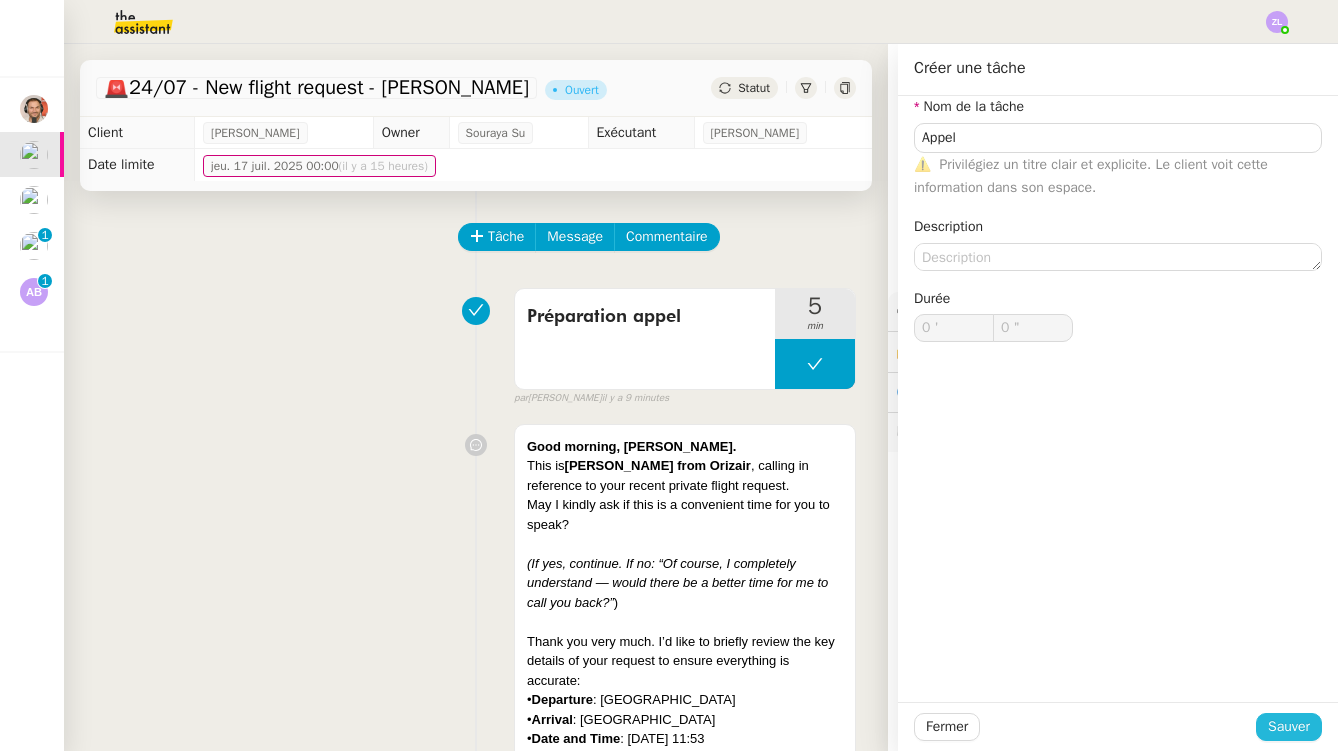 click on "Sauver" 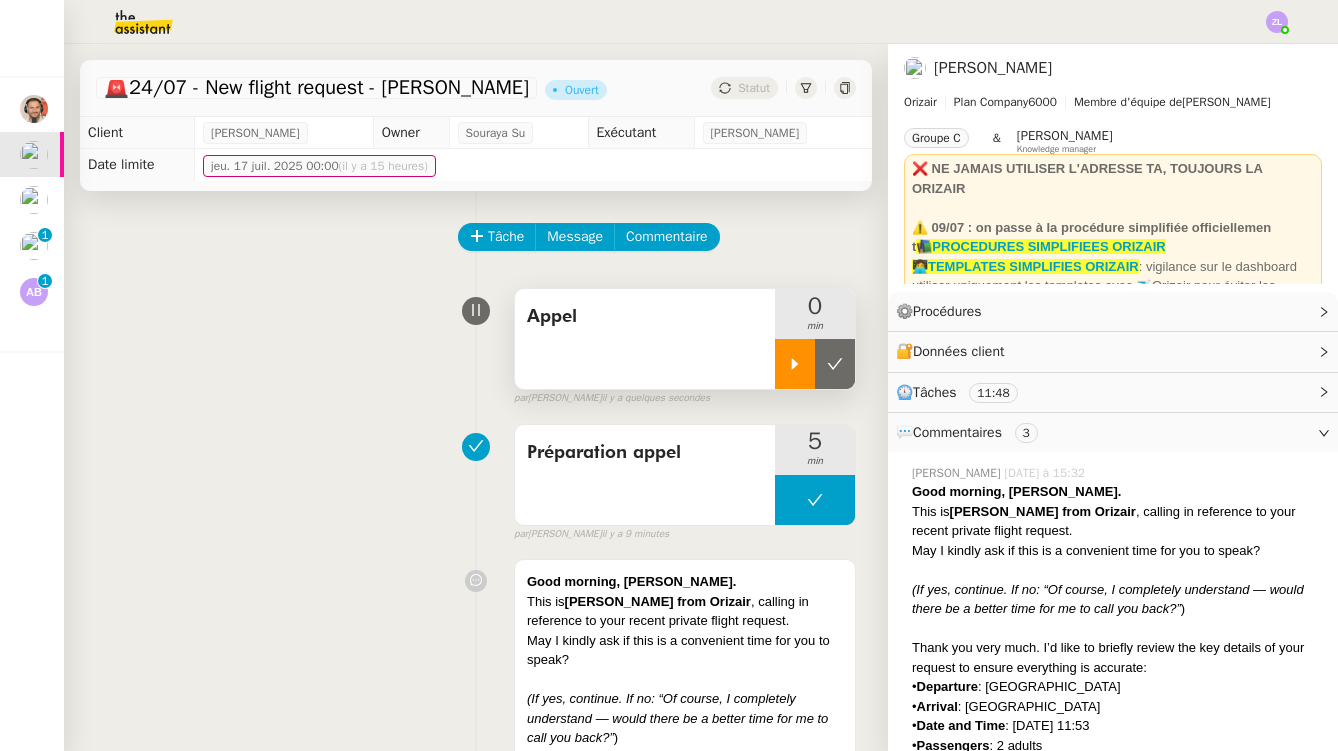 click 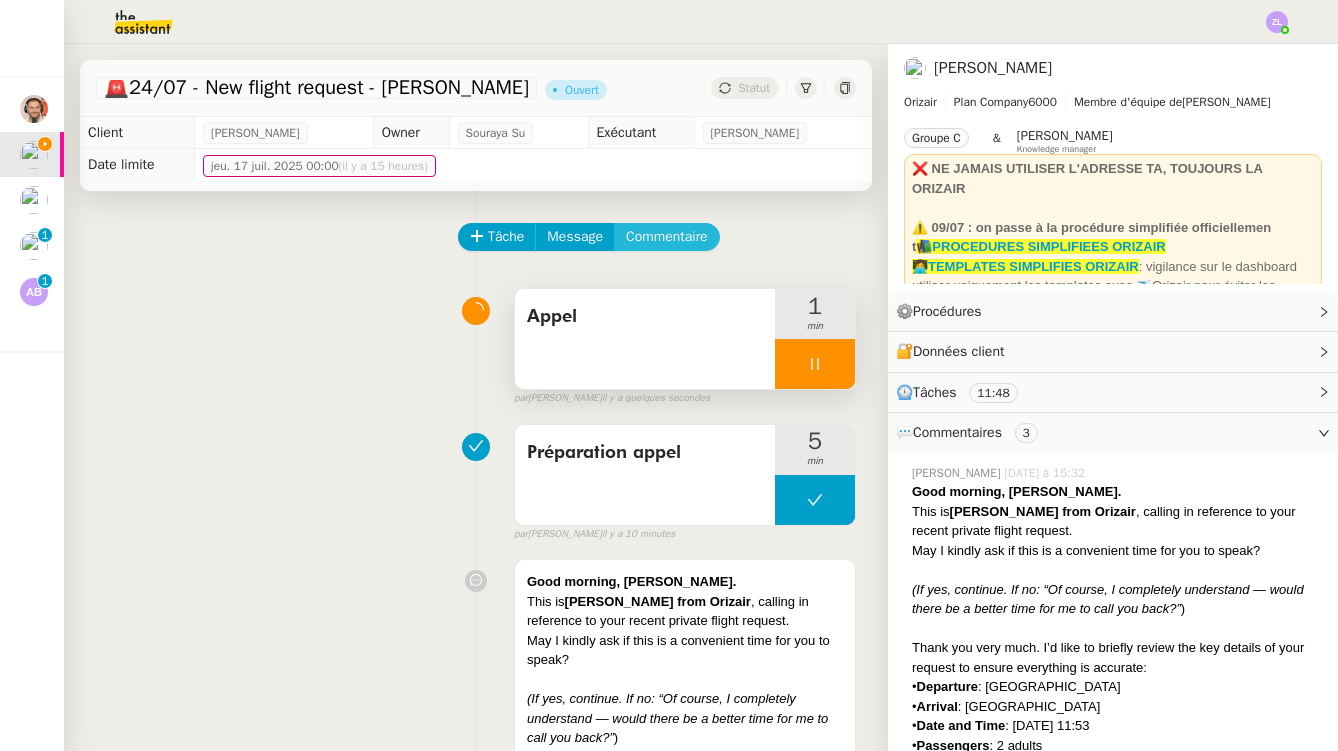 click on "Commentaire" 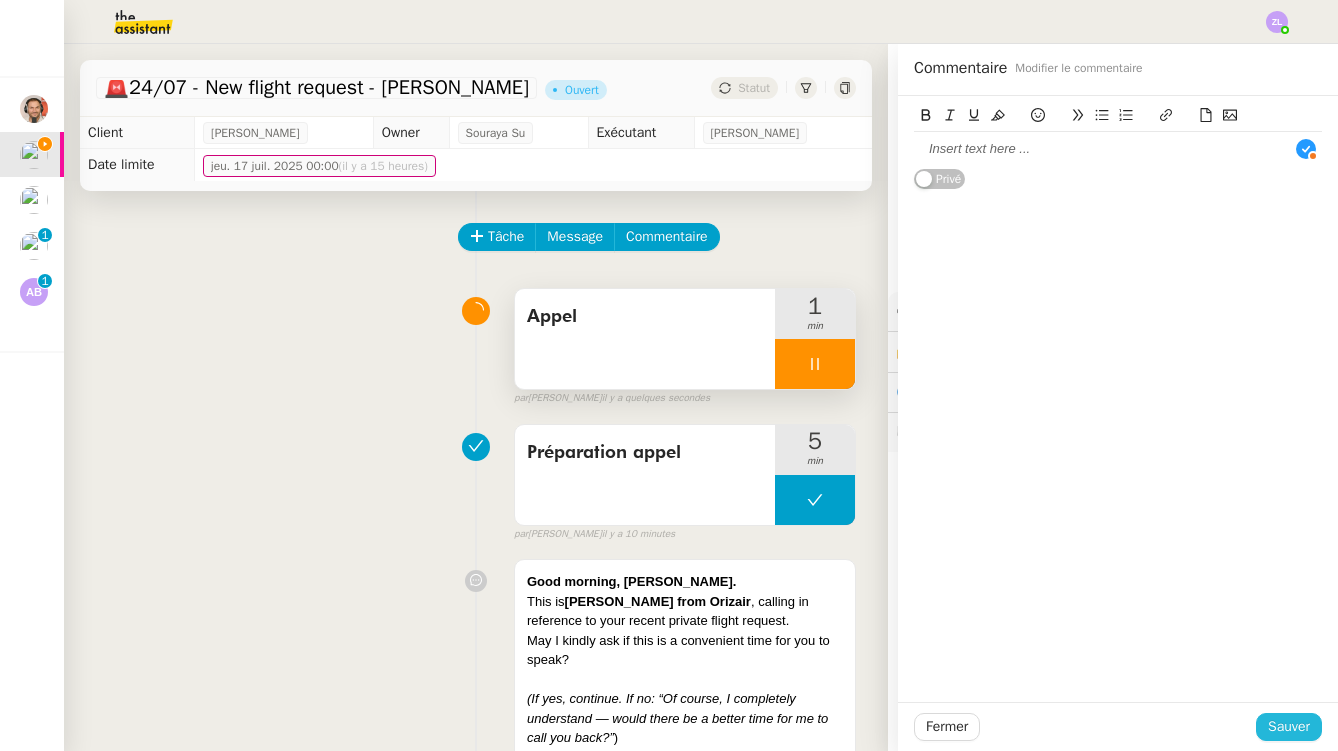 scroll, scrollTop: 21, scrollLeft: 0, axis: vertical 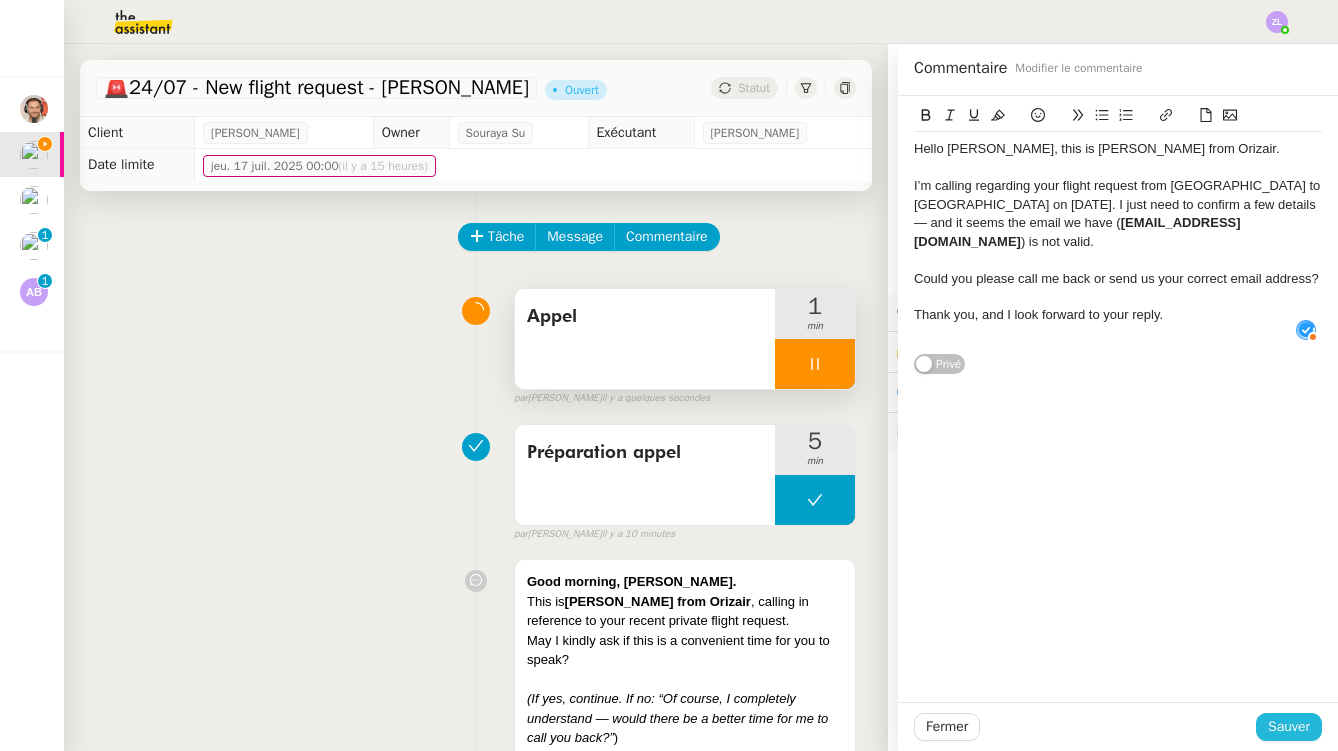 click on "Sauver" 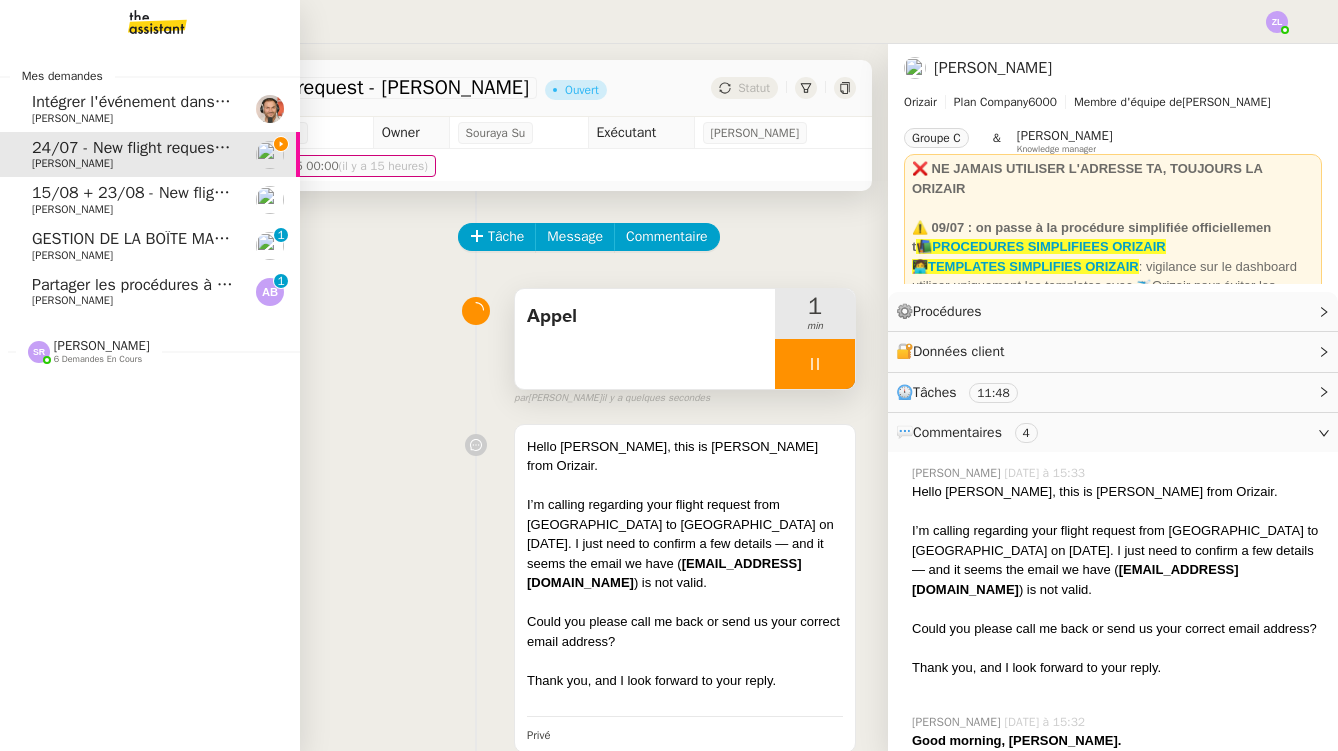 click on "15/08 + 23/08 - New flight request - [PERSON_NAME]" 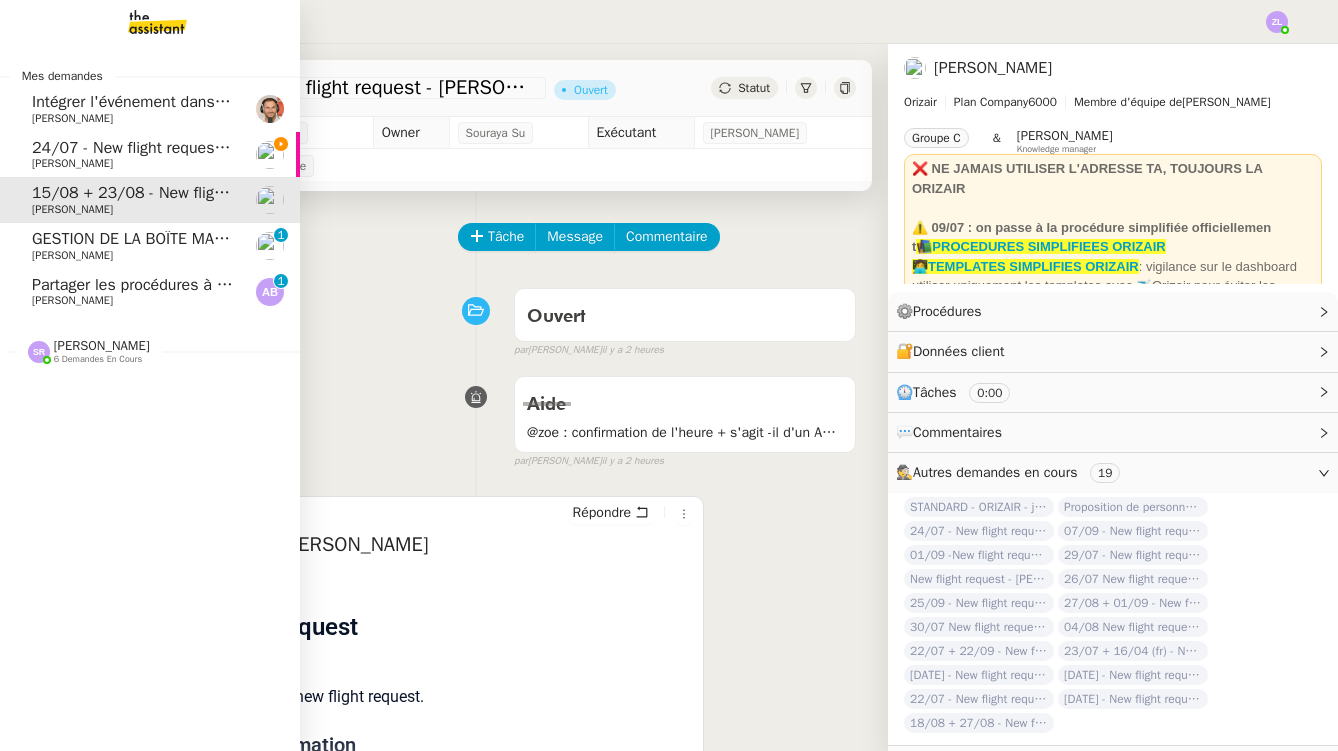 click on "24/07 - New flight request - [PERSON_NAME]" 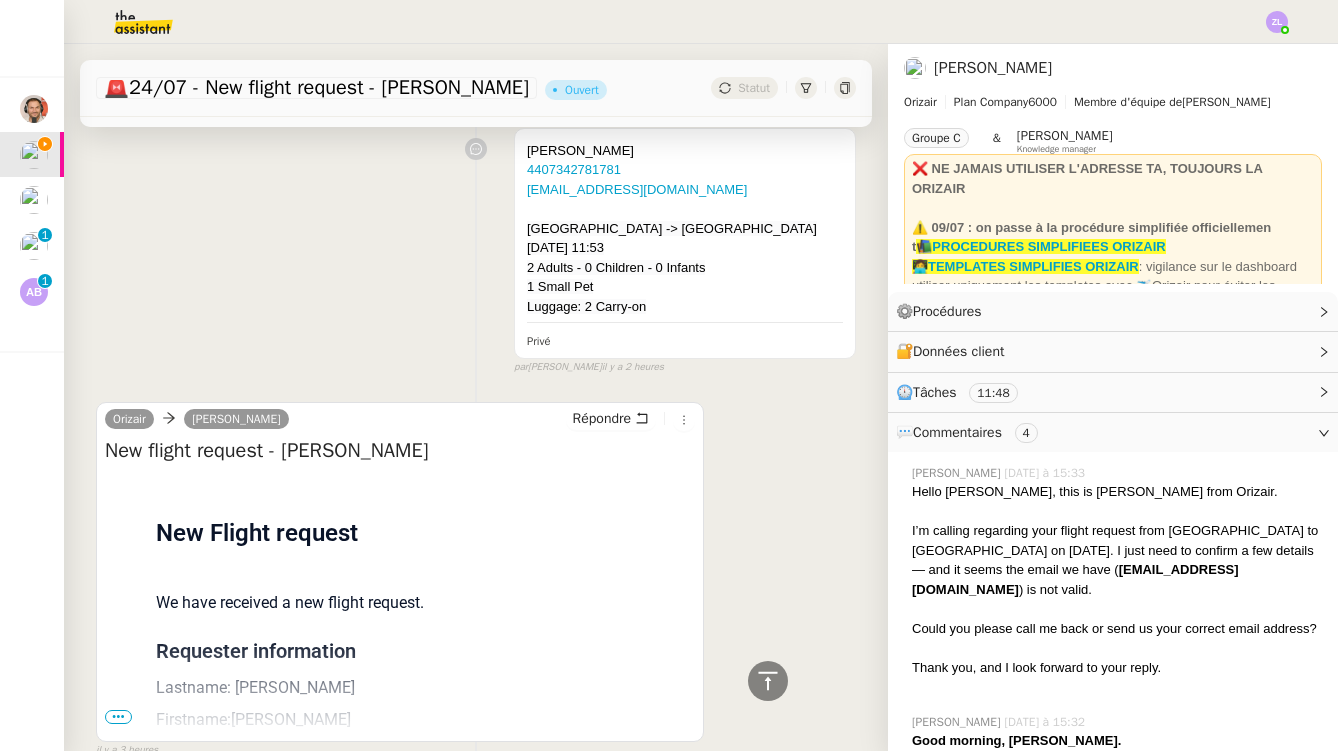 scroll, scrollTop: 4063, scrollLeft: 0, axis: vertical 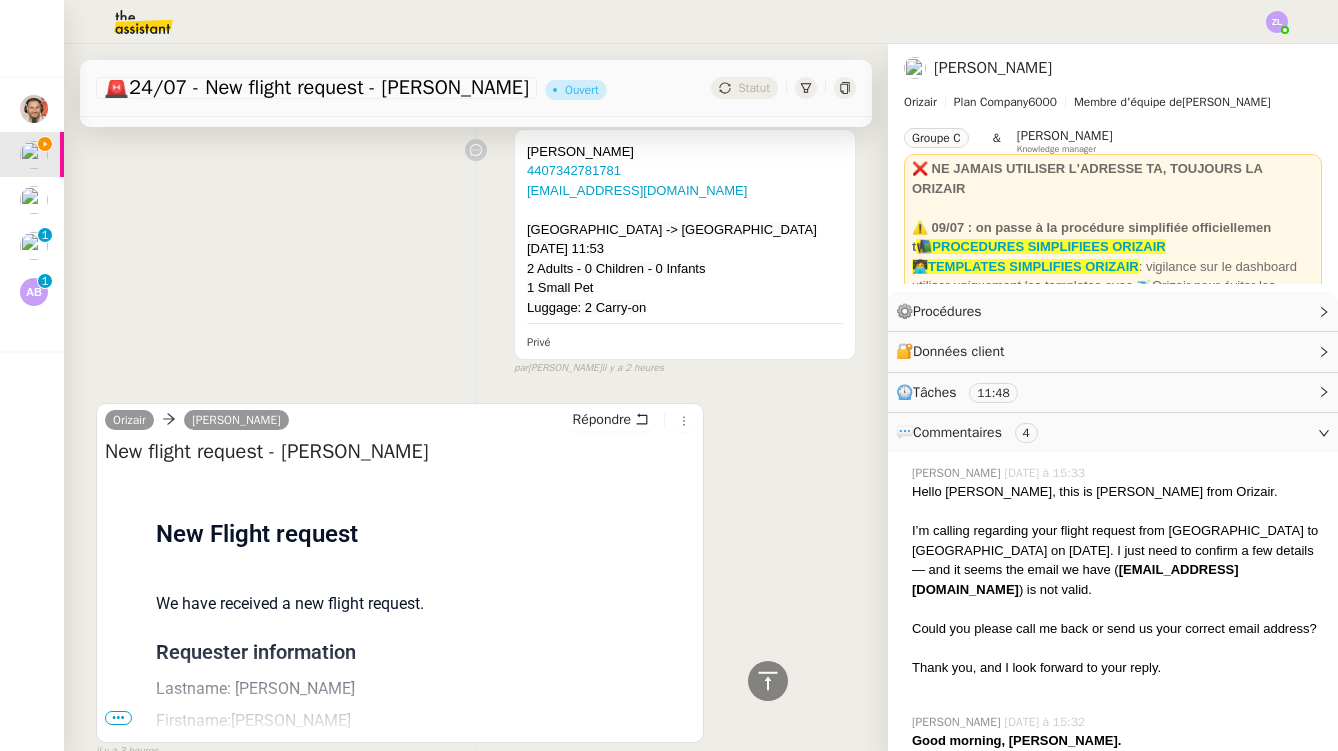 click on "Flight request created by [PERSON_NAME]  New Flight request  We have received a new flight request.  Requester information Lastname: Blackman  Firstname:[PERSON_NAME]  Phone:  [PHONE_NUMBER]   Email:  [EMAIL_ADDRESS][DOMAIN_NAME]   Trip 1: Departure: [GEOGRAPHIC_DATA] Arrival: [GEOGRAPHIC_DATA] Date & Time: [DATE] 11:53 Passengers: 2 Adults - 0 Children - 0 Infants  Pets: 1 Small - 0 Large  Luggage: 2 Carry-on - 0 Hold - 0 Skis - 0 Golf - 0 Others  Sent by Orizair  Flying responsibly, leading sustainably" at bounding box center [400, 805] 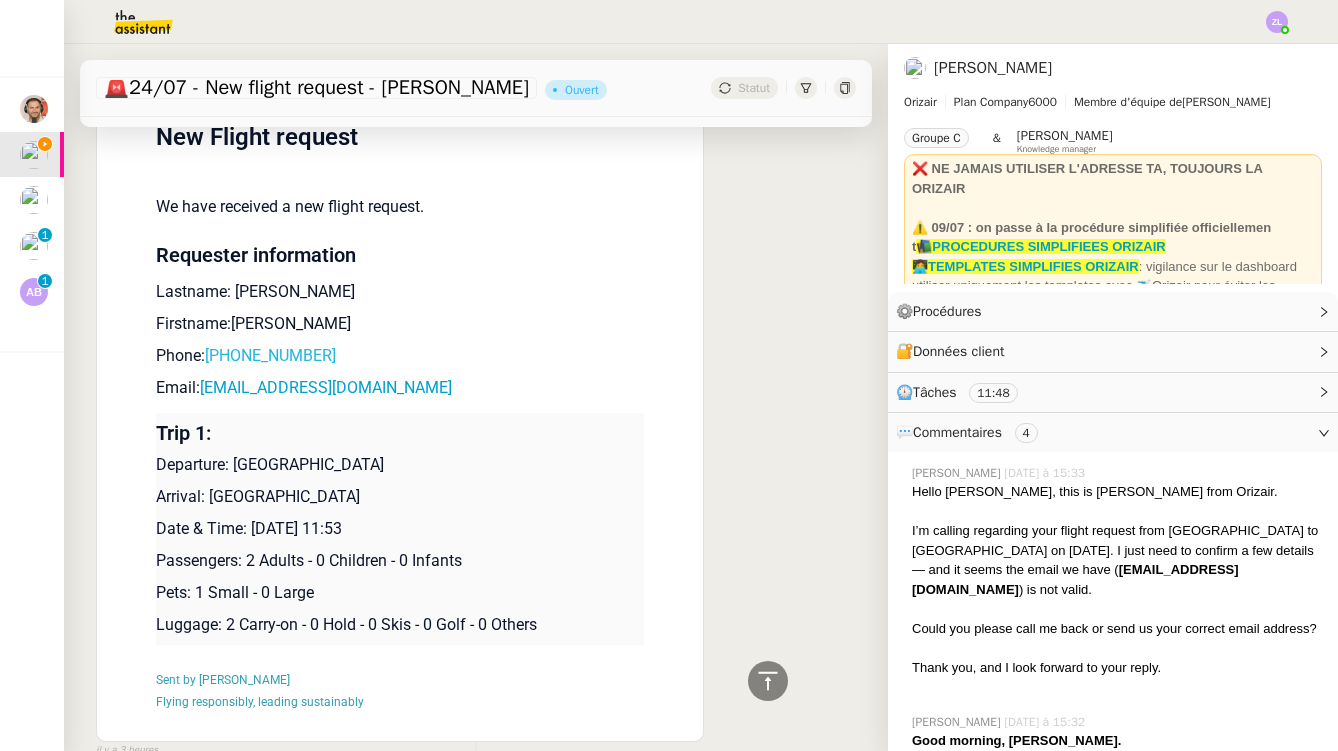 scroll, scrollTop: 4459, scrollLeft: 0, axis: vertical 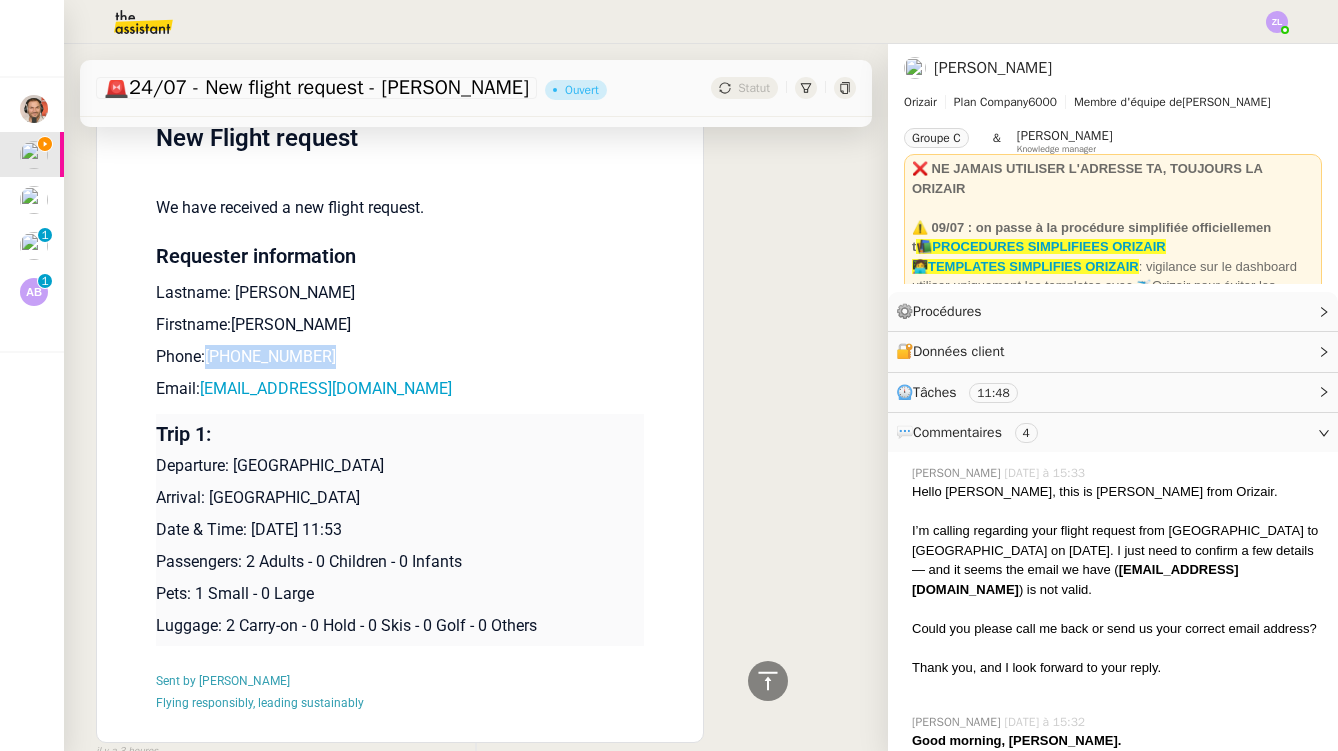 drag, startPoint x: 357, startPoint y: 243, endPoint x: 206, endPoint y: 247, distance: 151.05296 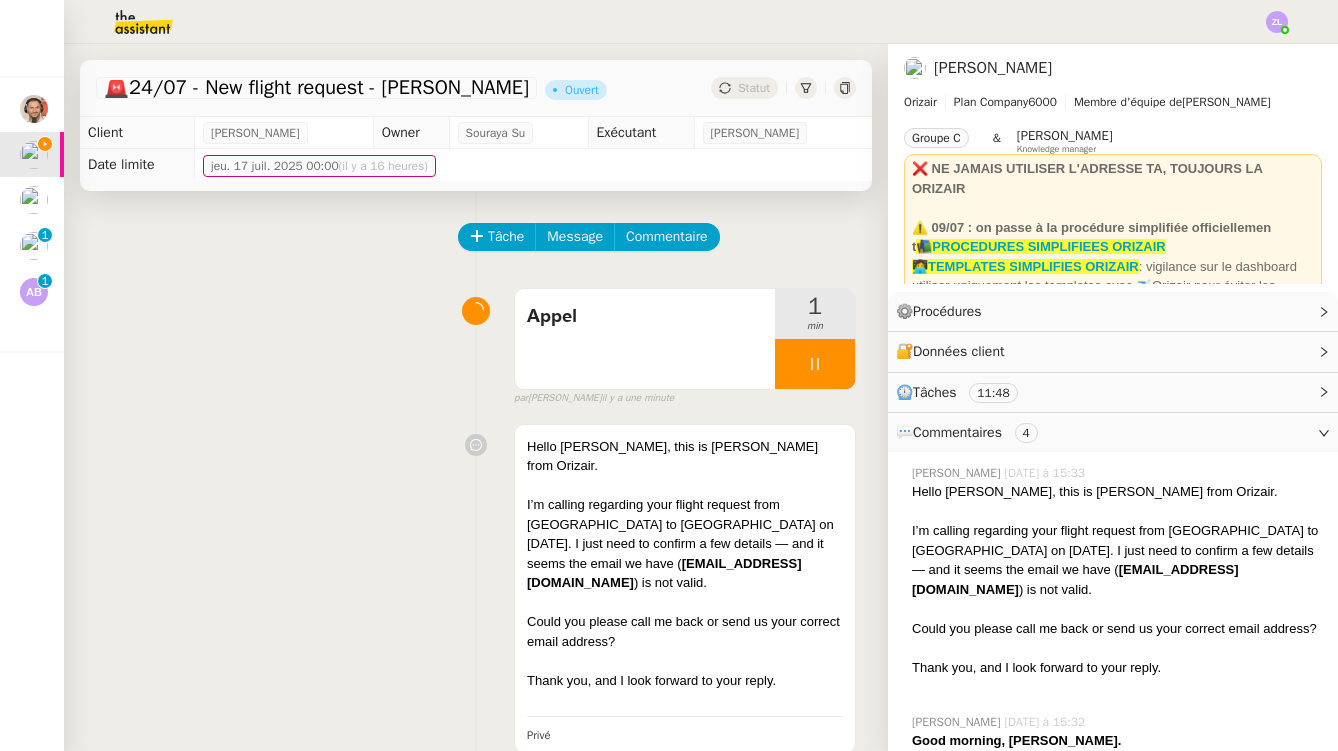 scroll, scrollTop: 0, scrollLeft: 0, axis: both 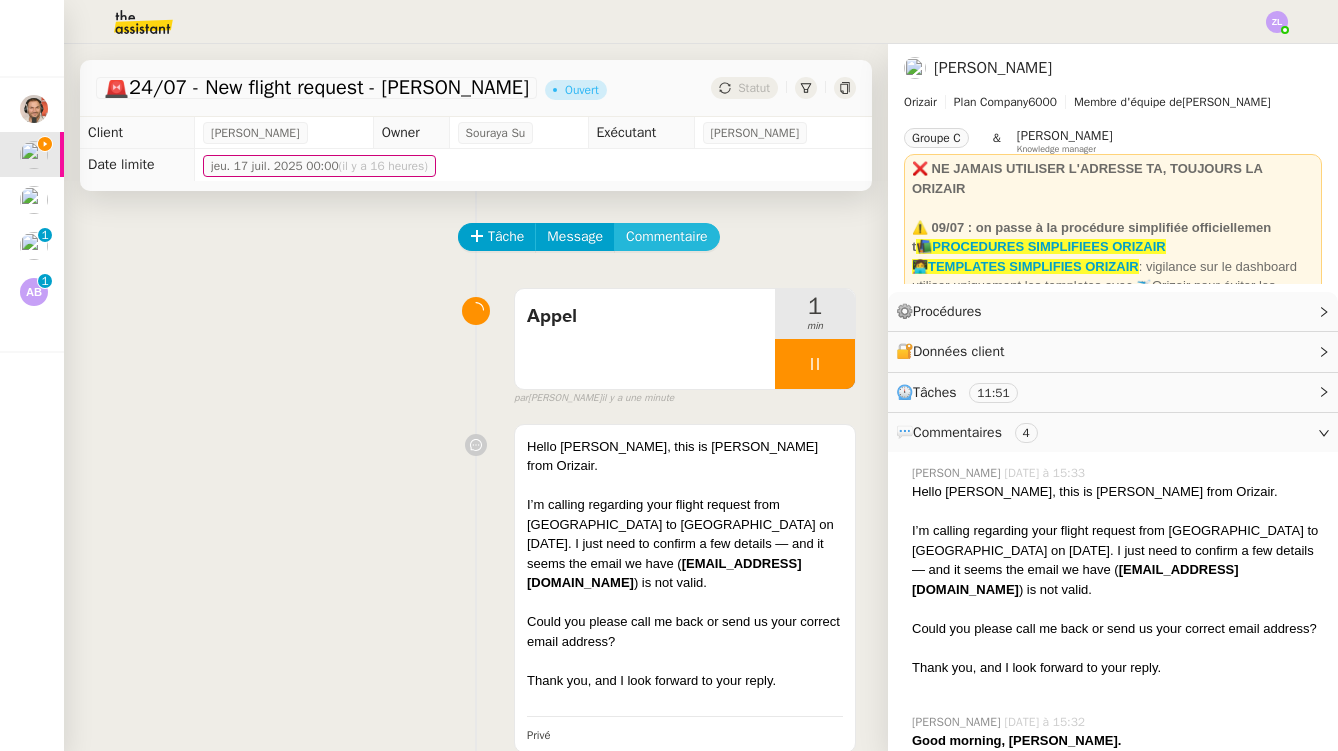 click on "Commentaire" 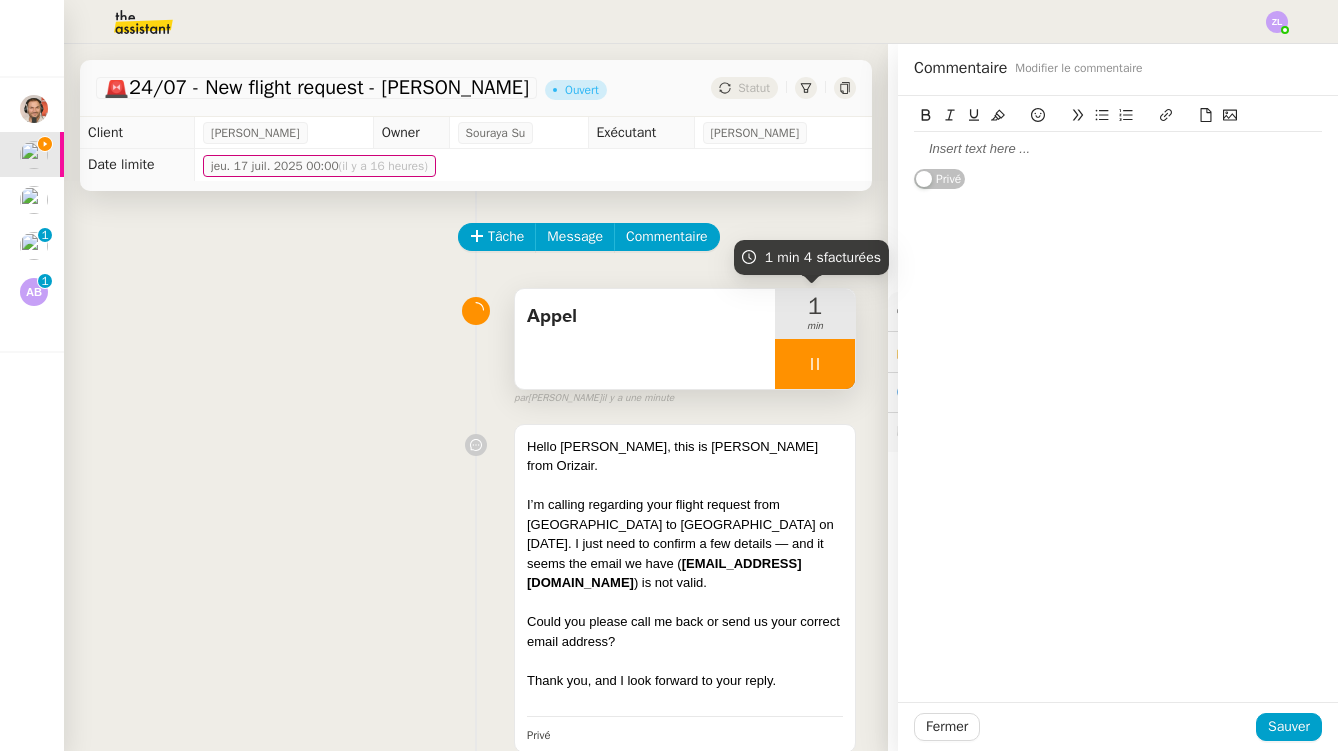 type 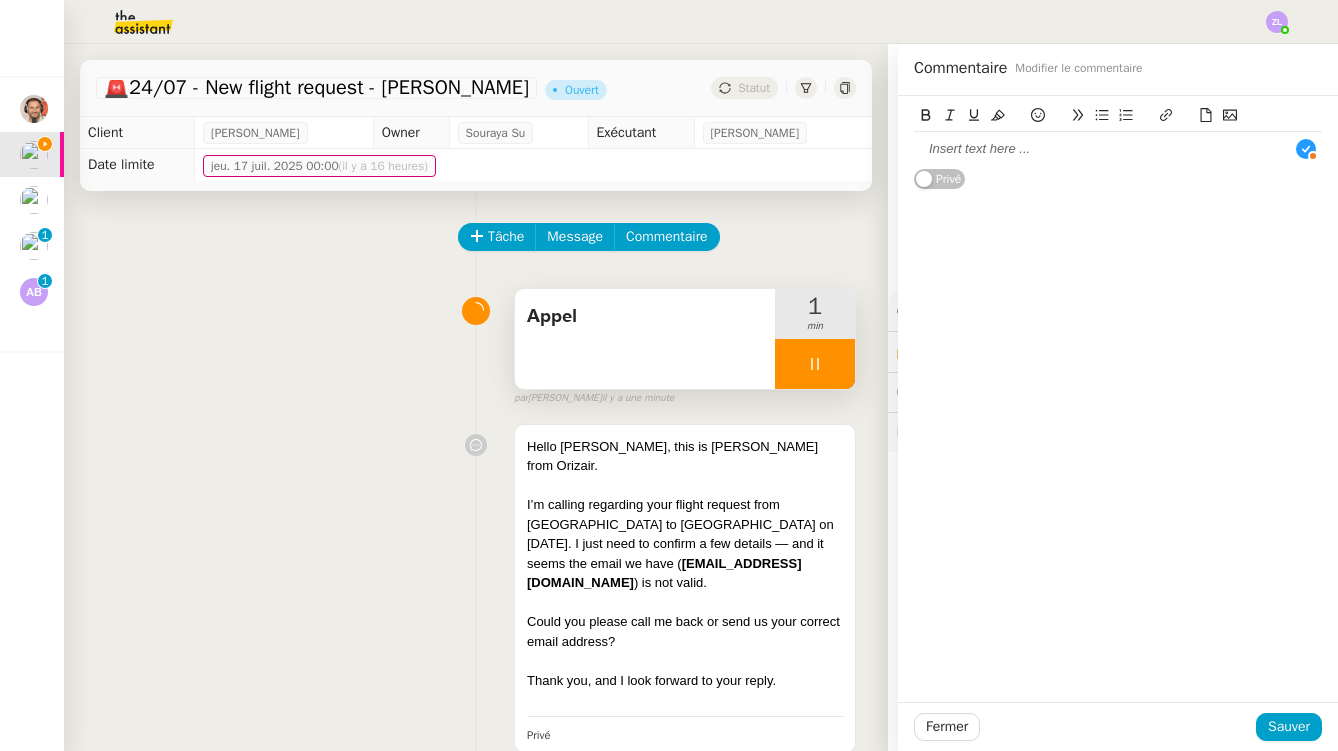 click on "Appel" at bounding box center [645, 339] 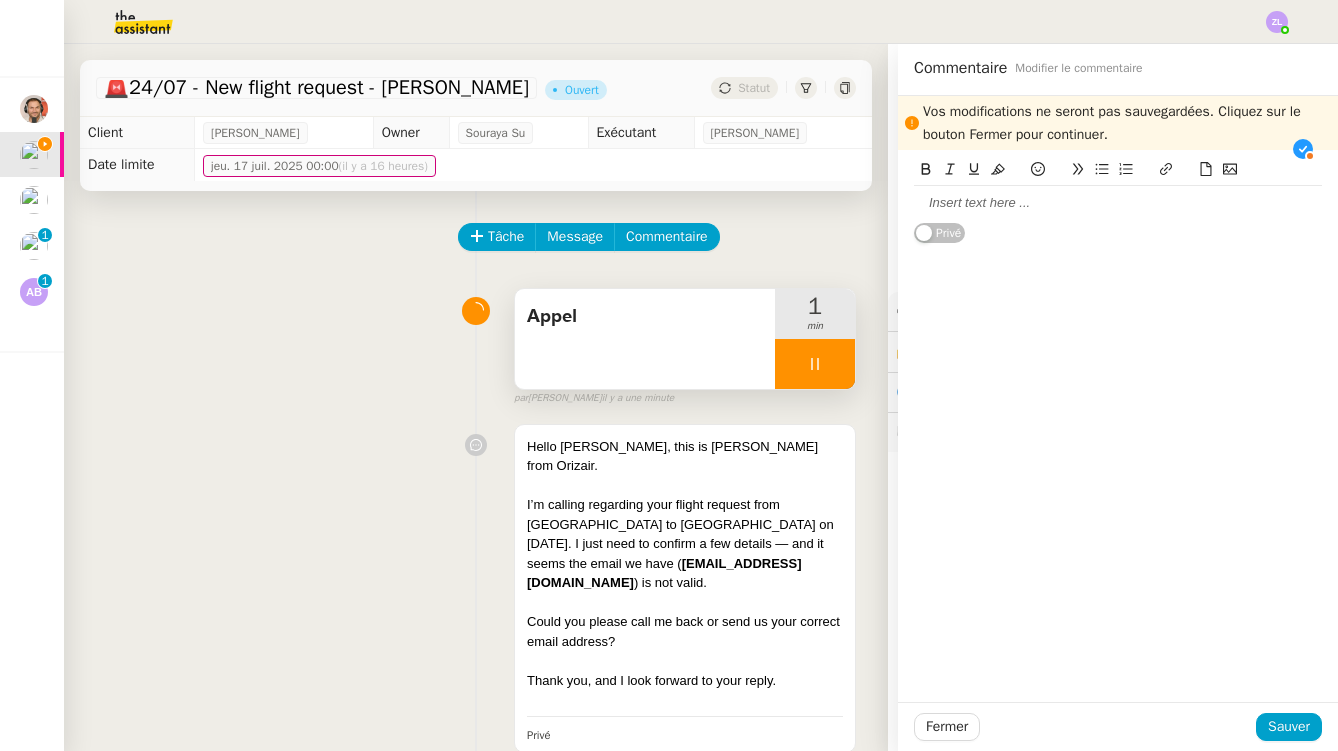 click on "Appel" at bounding box center (645, 339) 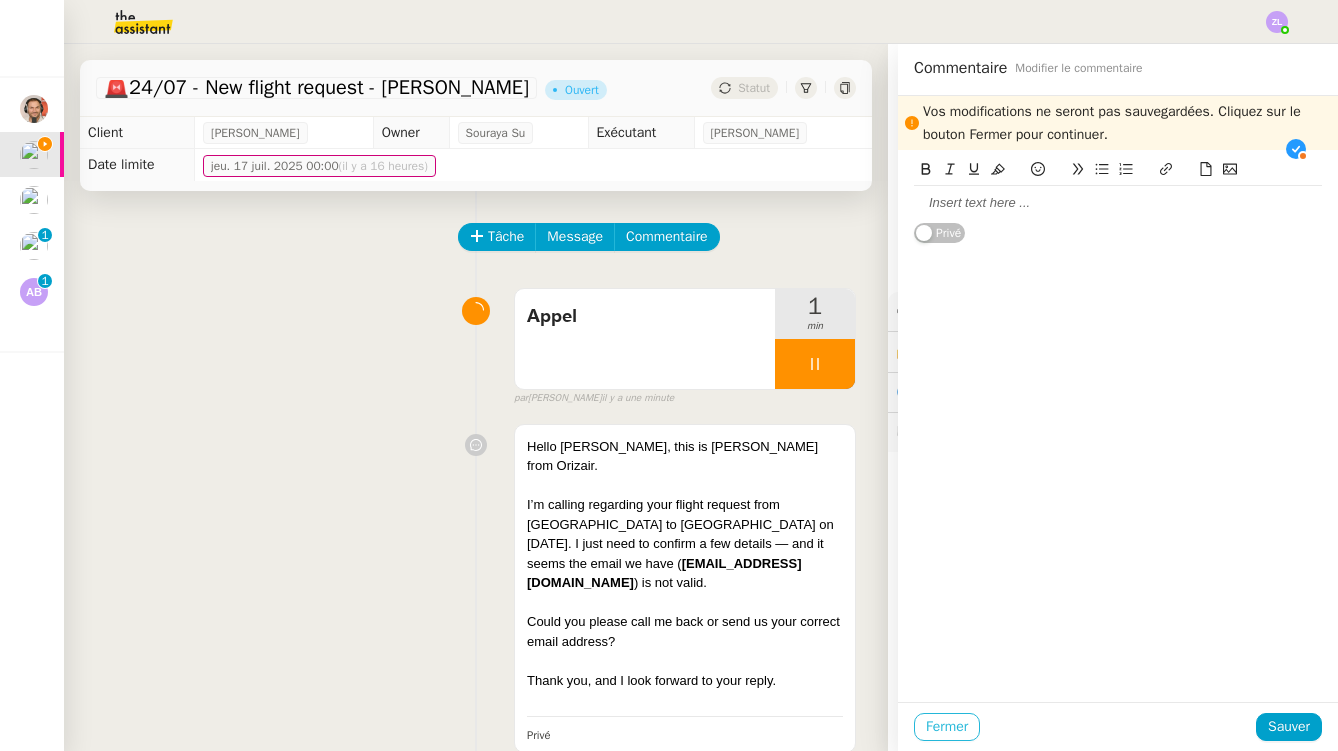 click on "Fermer" 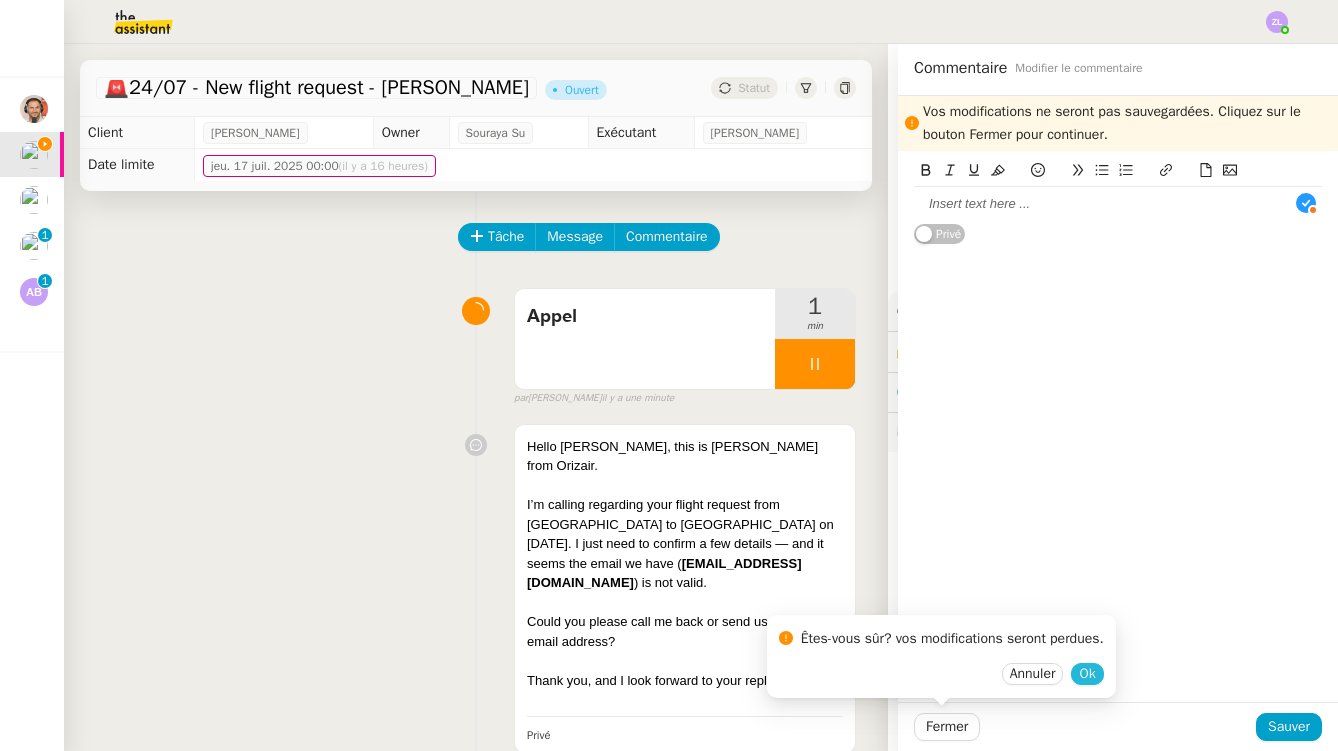 click on "Ok" at bounding box center (1087, 674) 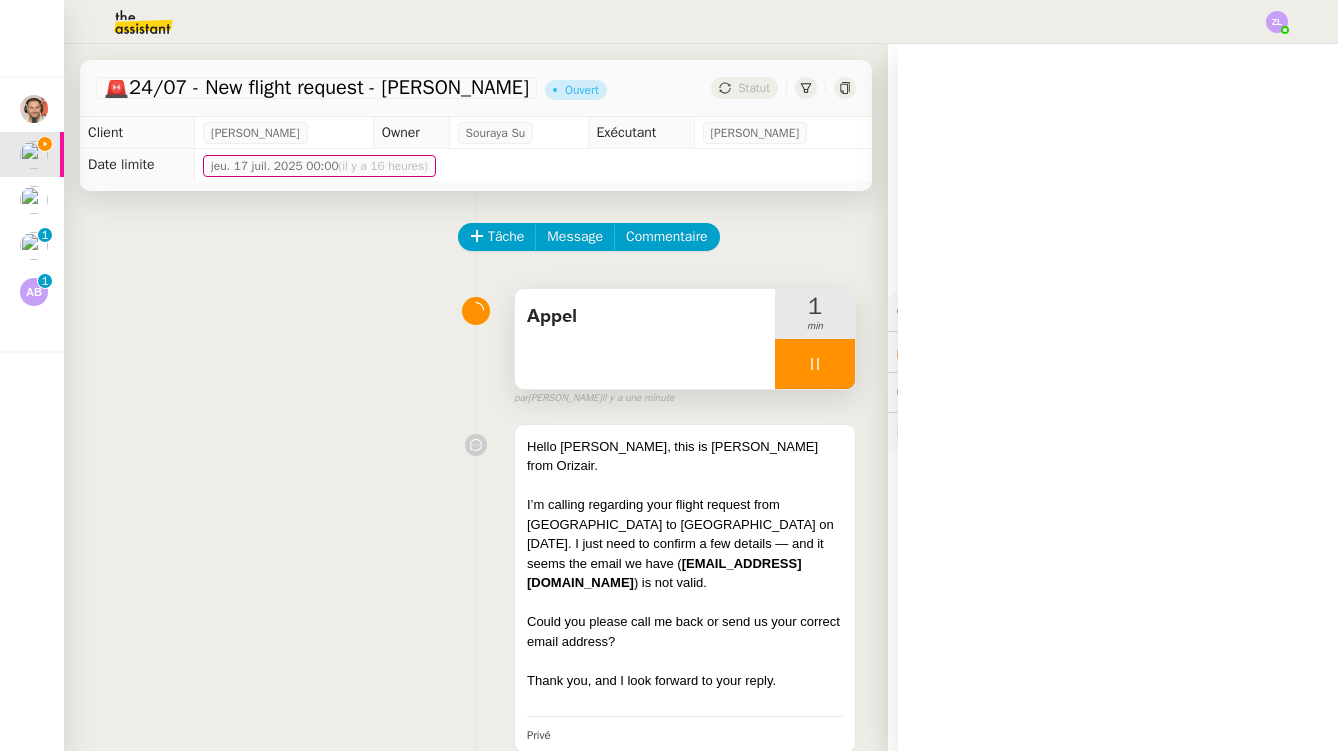 click on "Appel" at bounding box center [645, 339] 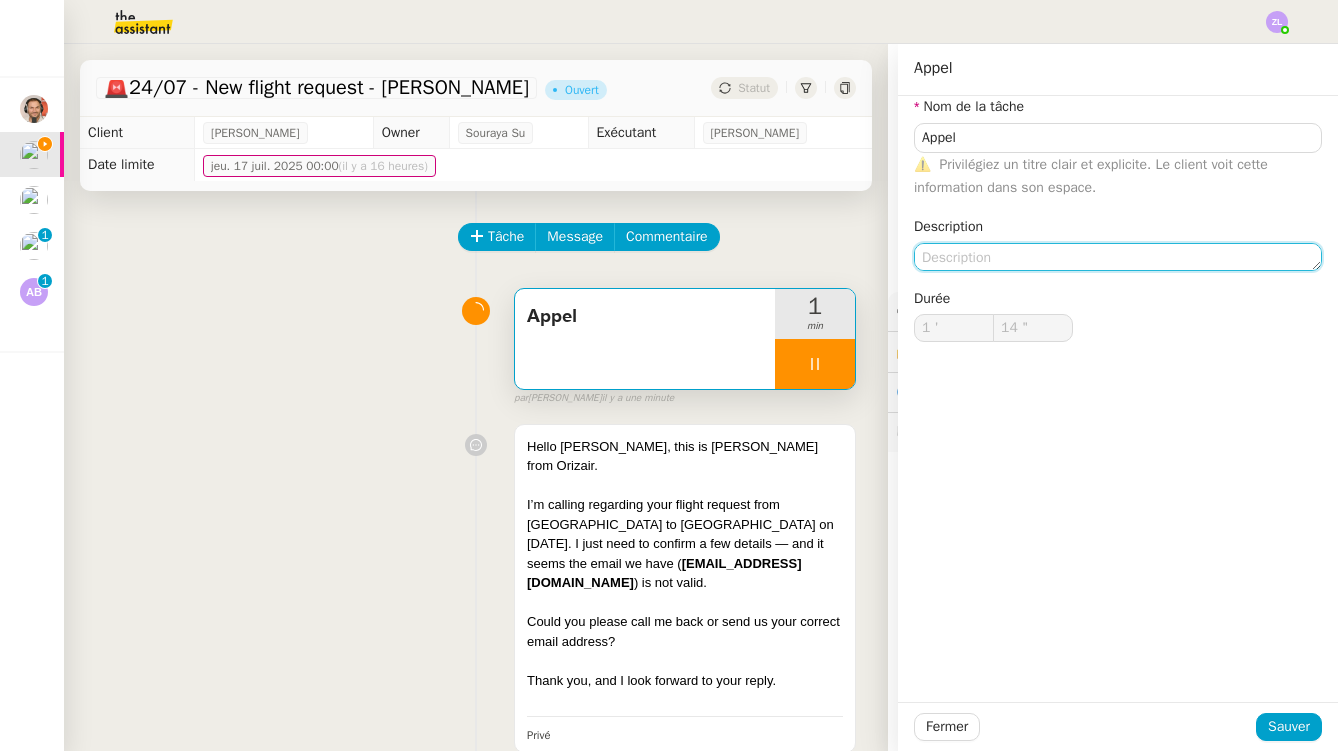 click 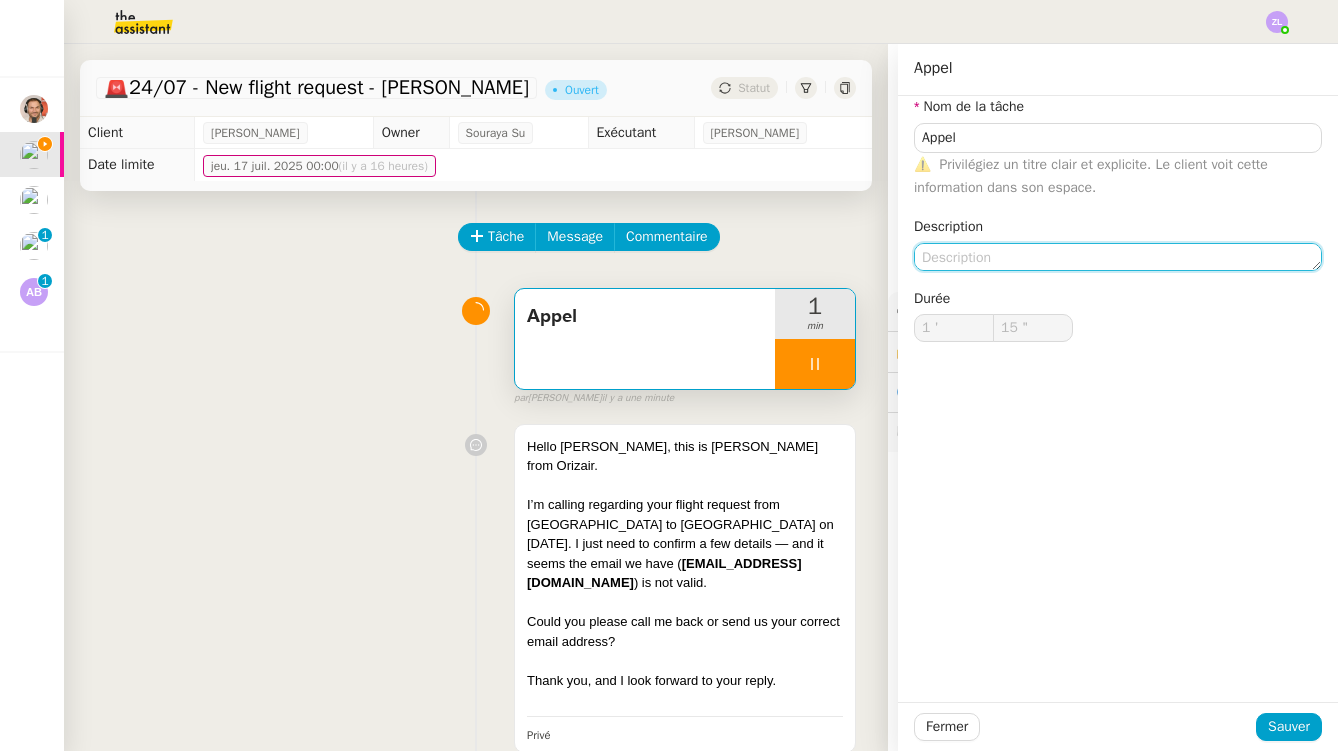 type on "N" 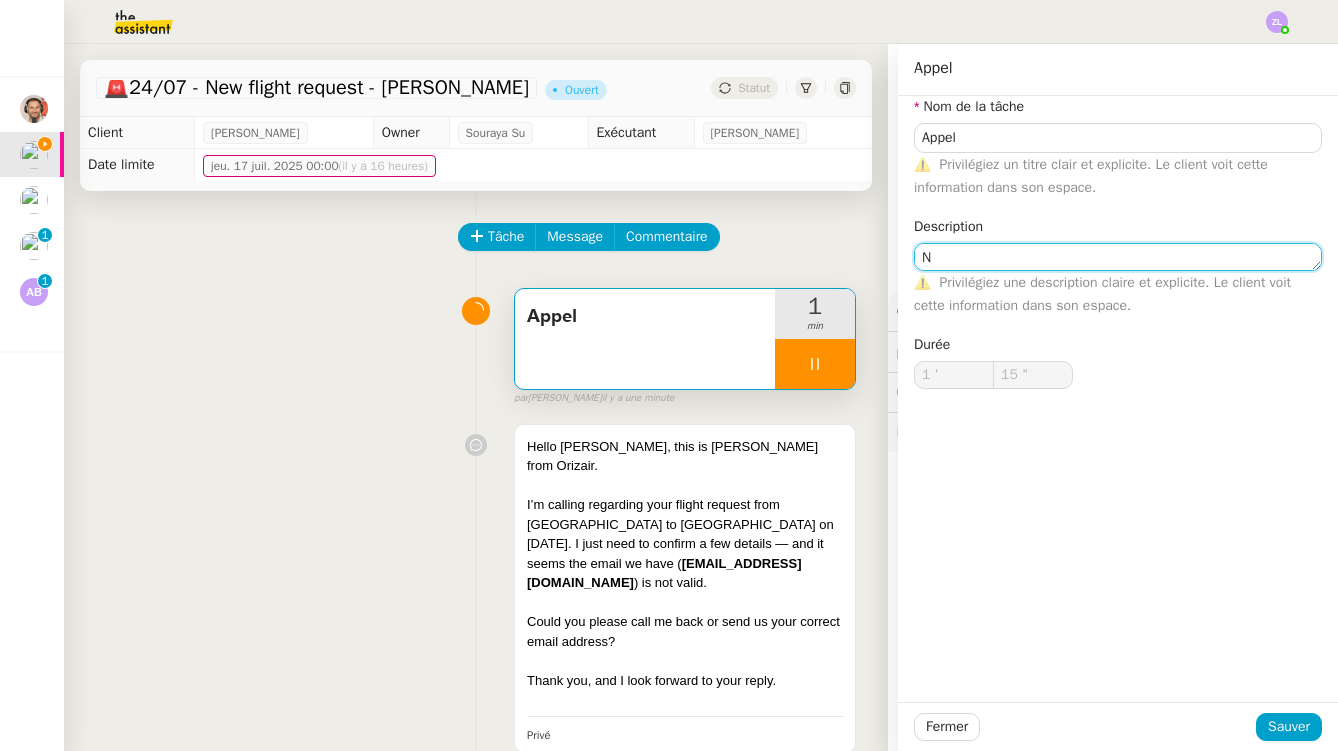 type on "16 "" 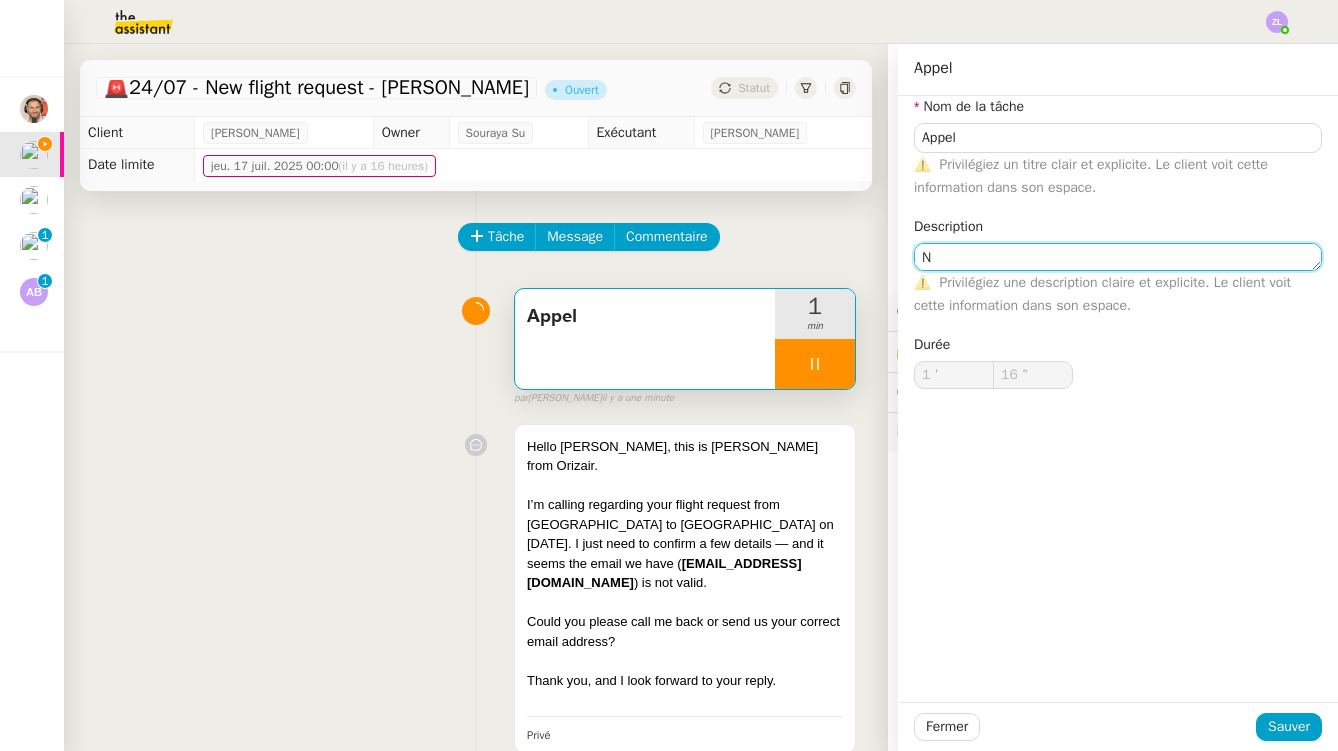 type on "Nu" 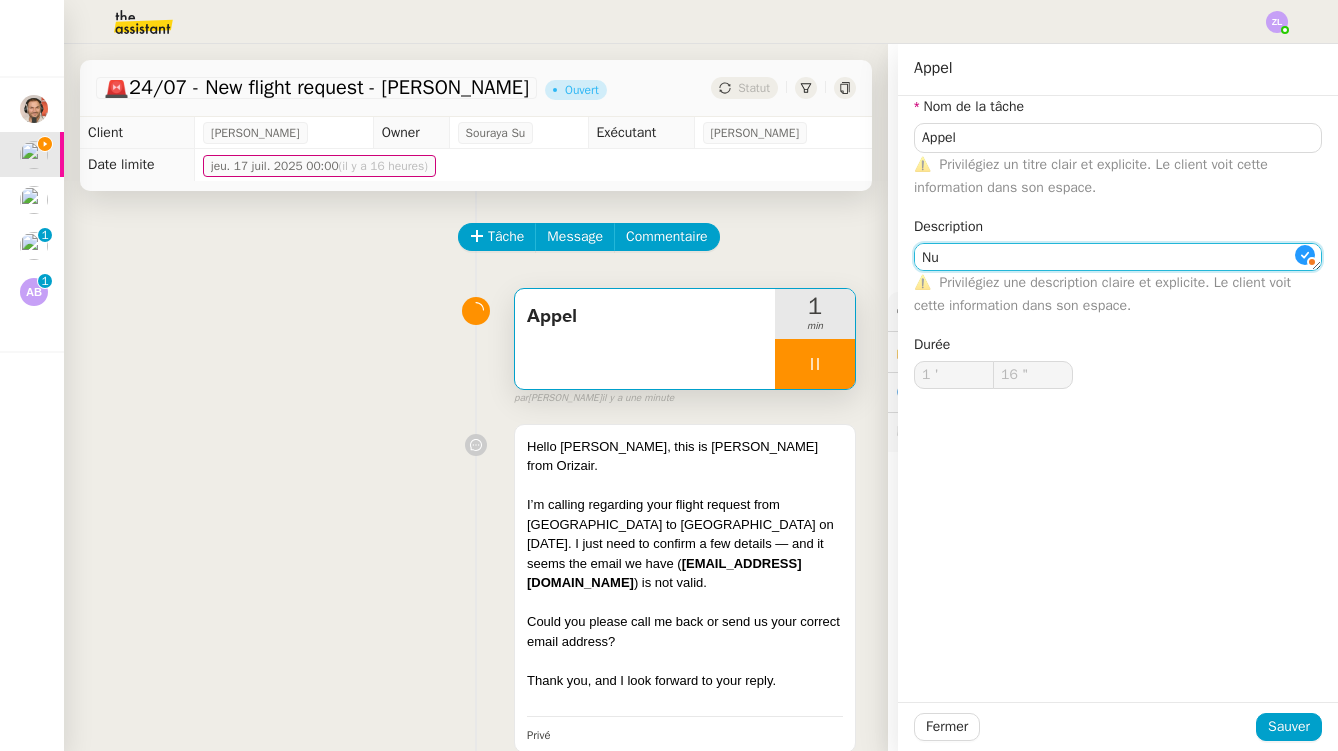 type on "17 "" 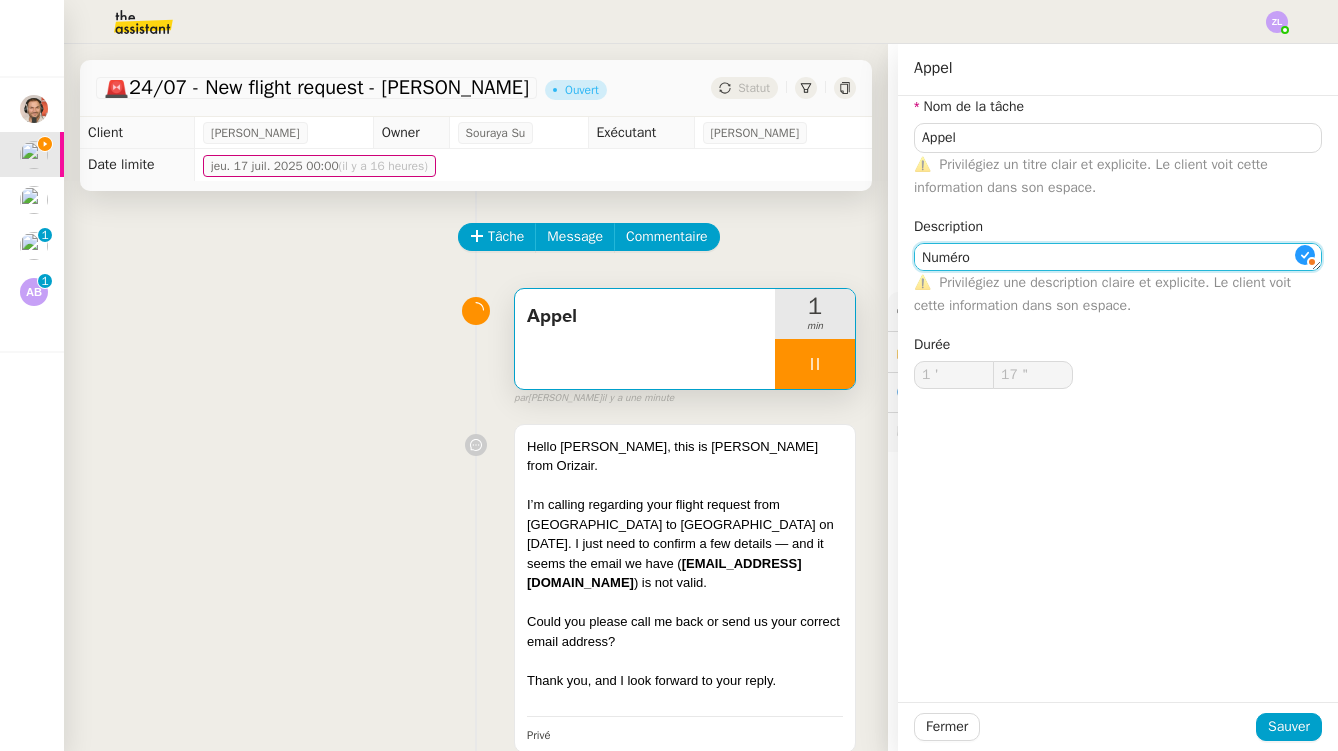 type on "Numéro" 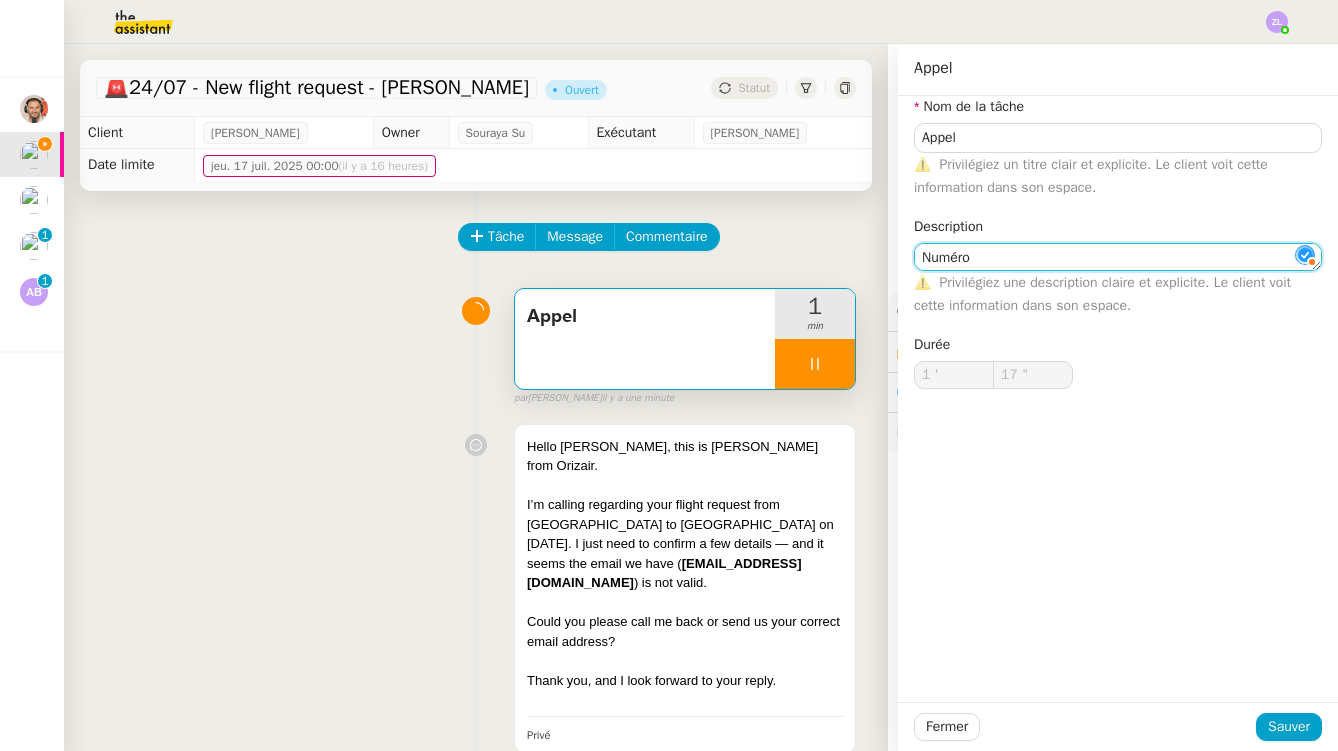 type on "18 "" 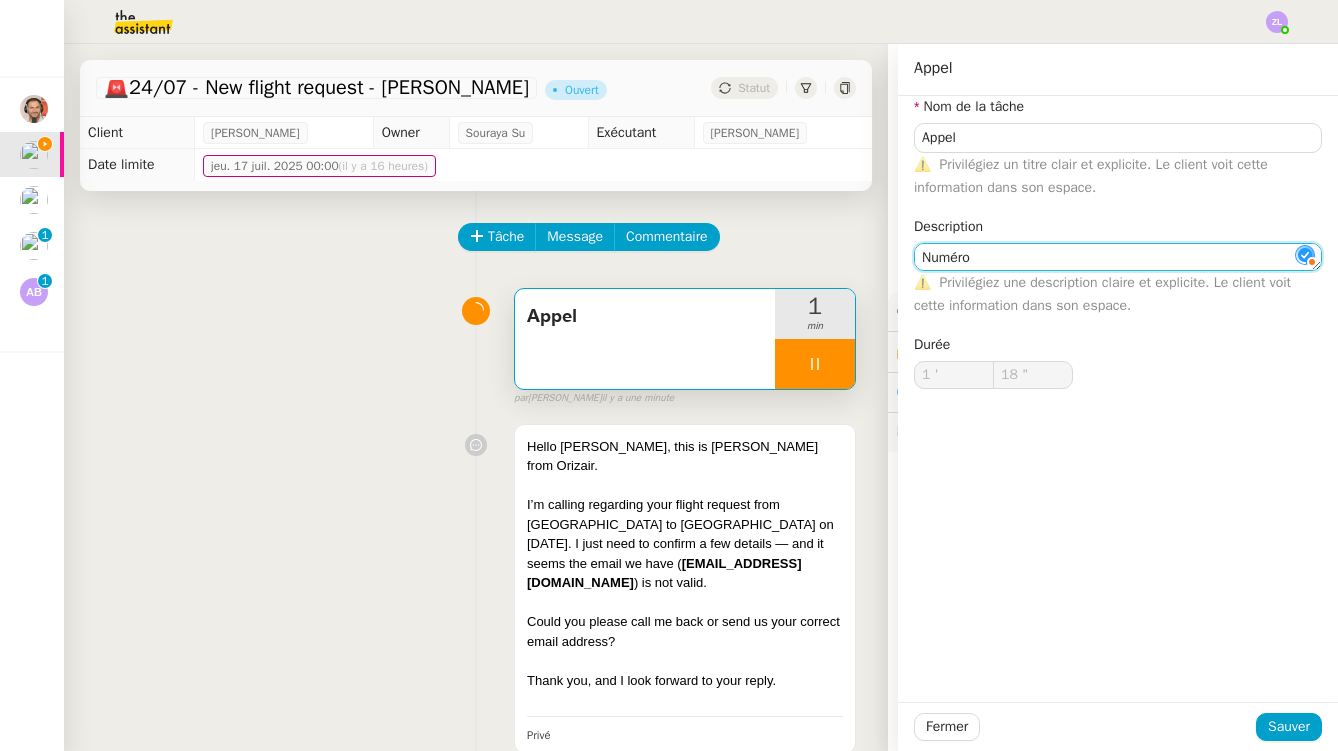 type on "Numéro n" 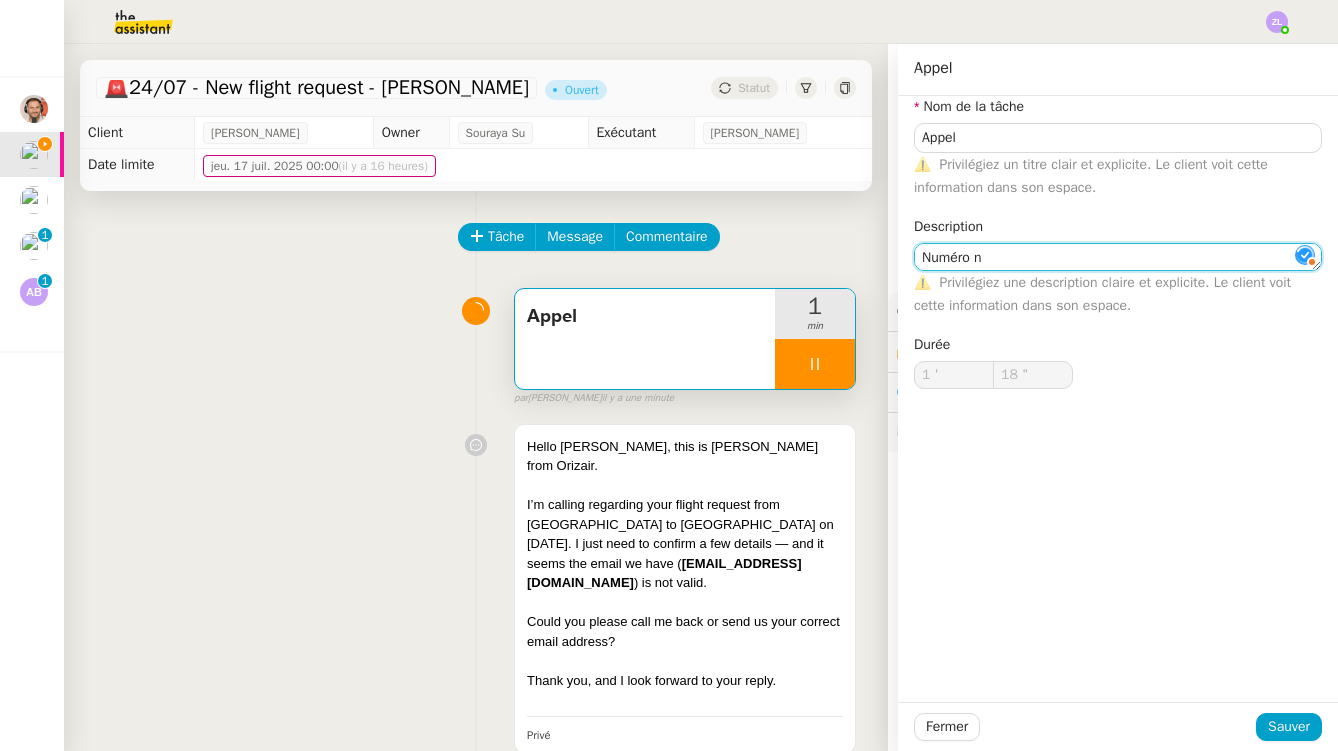 type on "19 "" 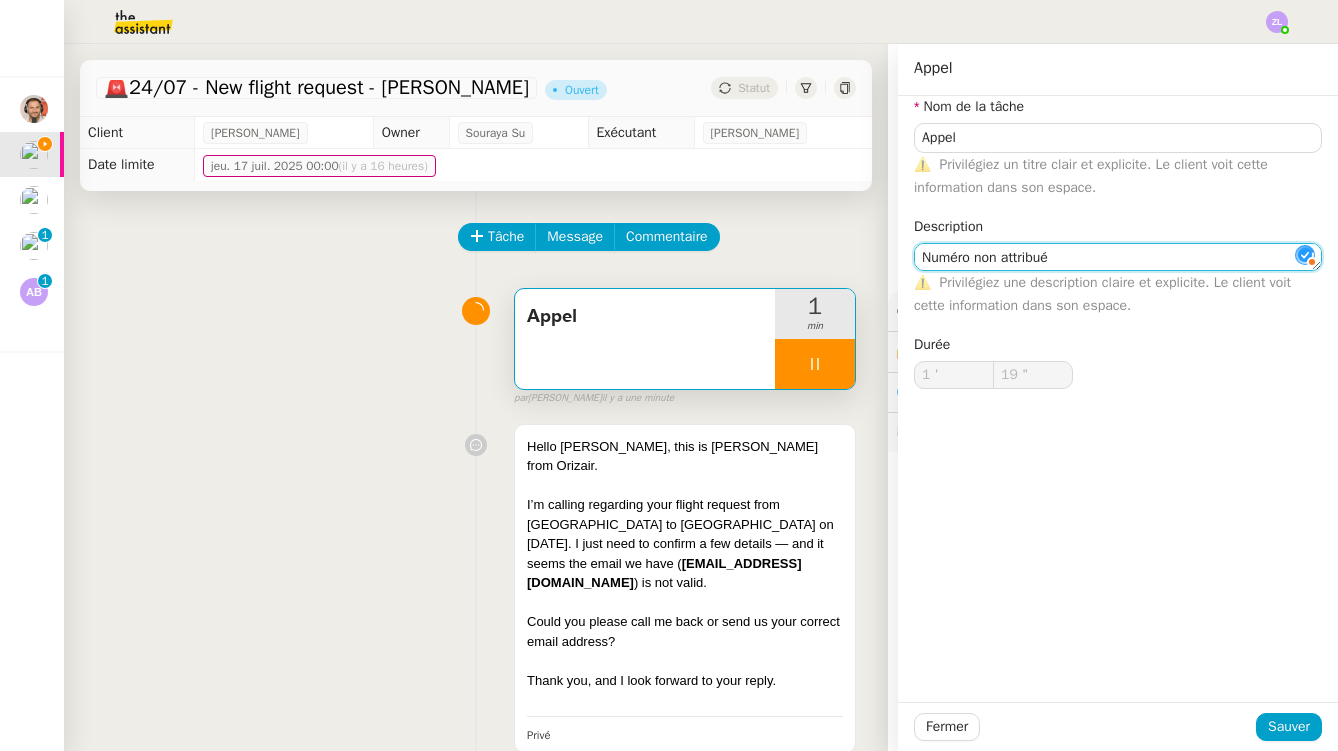 type on "Numéro non attribué" 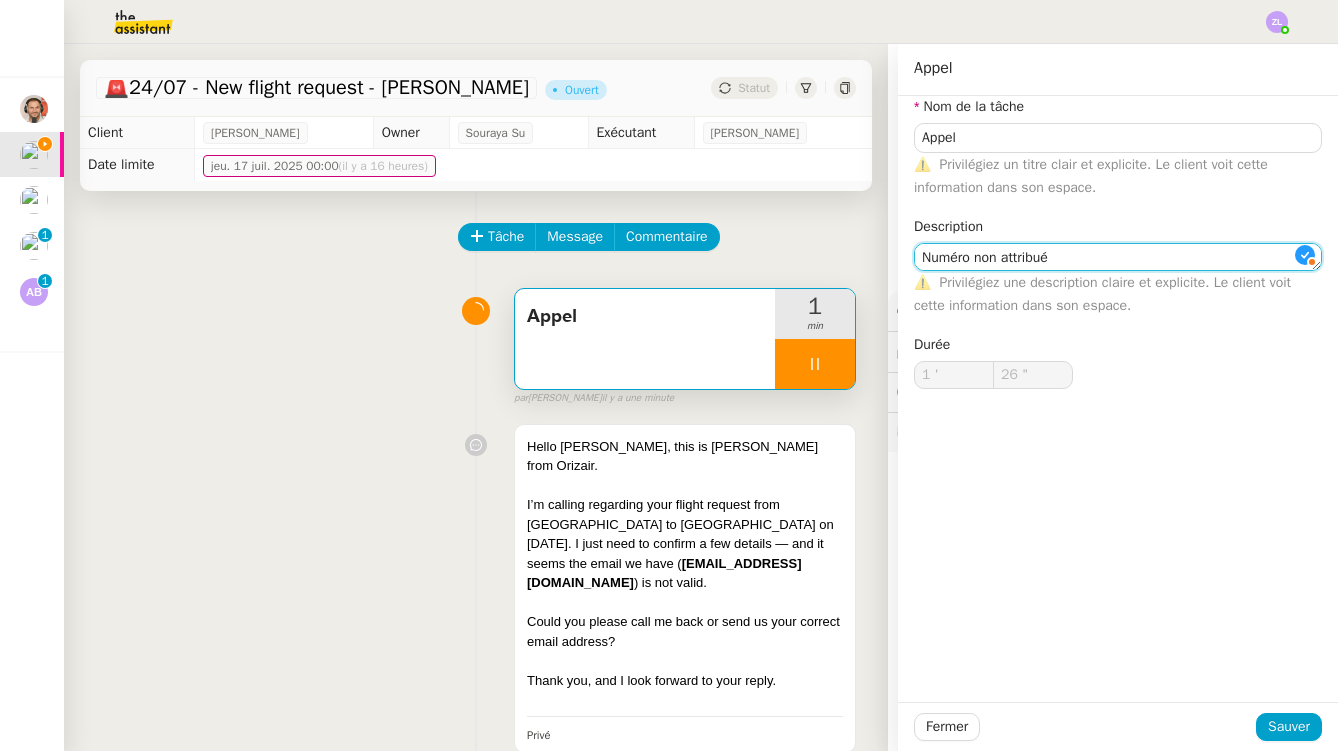 type on "27 "" 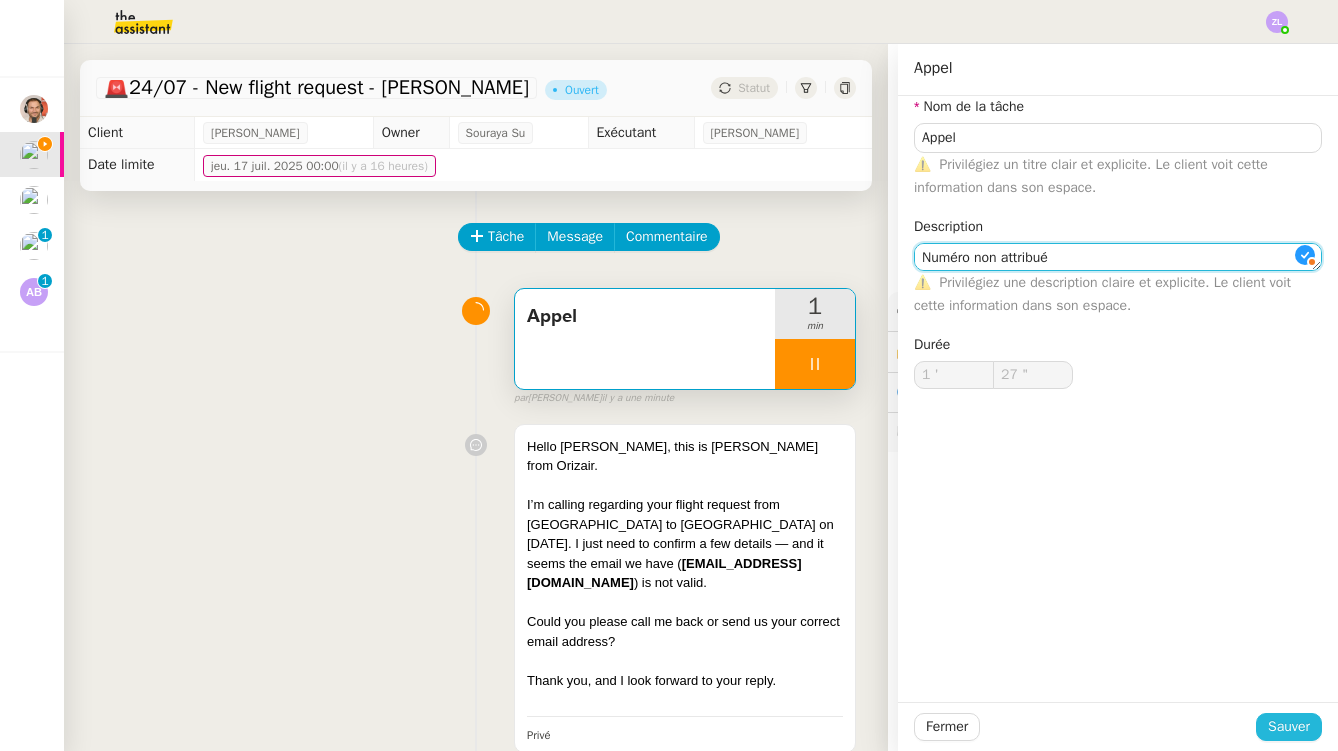 type on "Numéro non attribué" 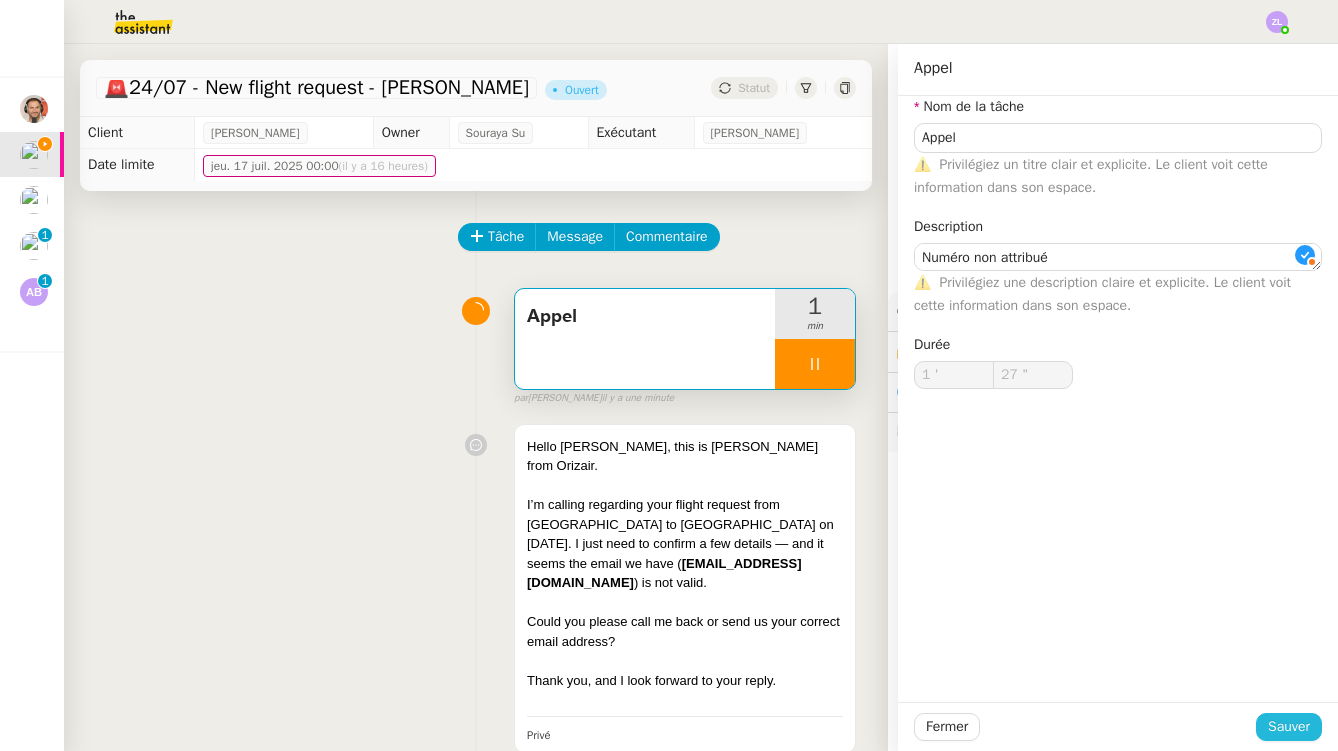 click on "Sauver" 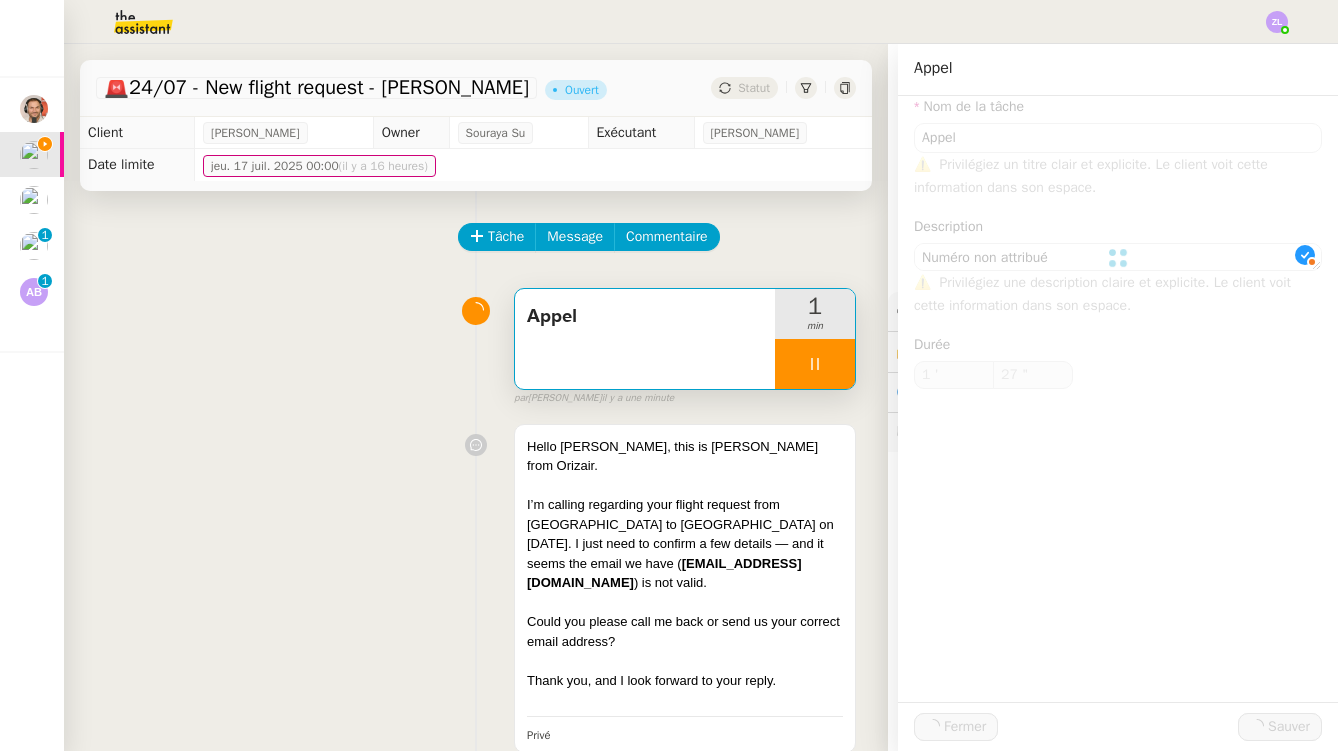 type on "28 "" 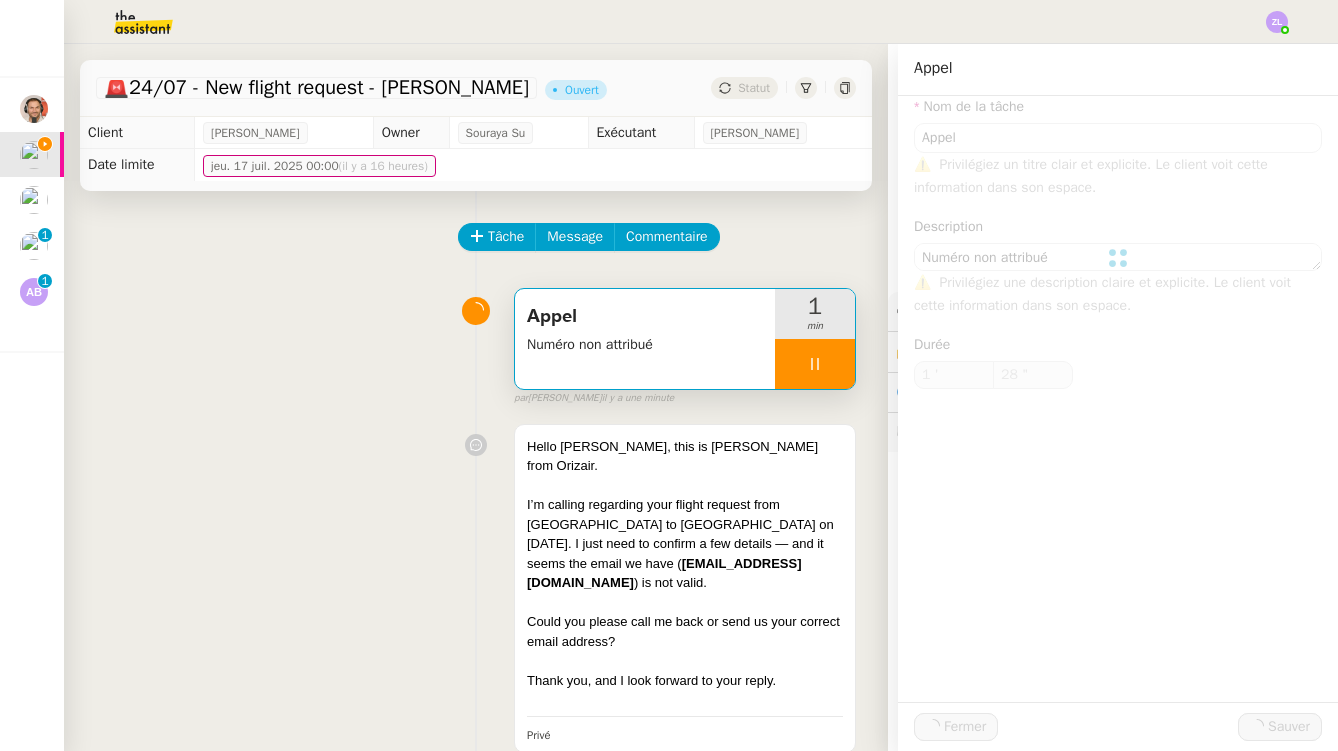 type on "Appel" 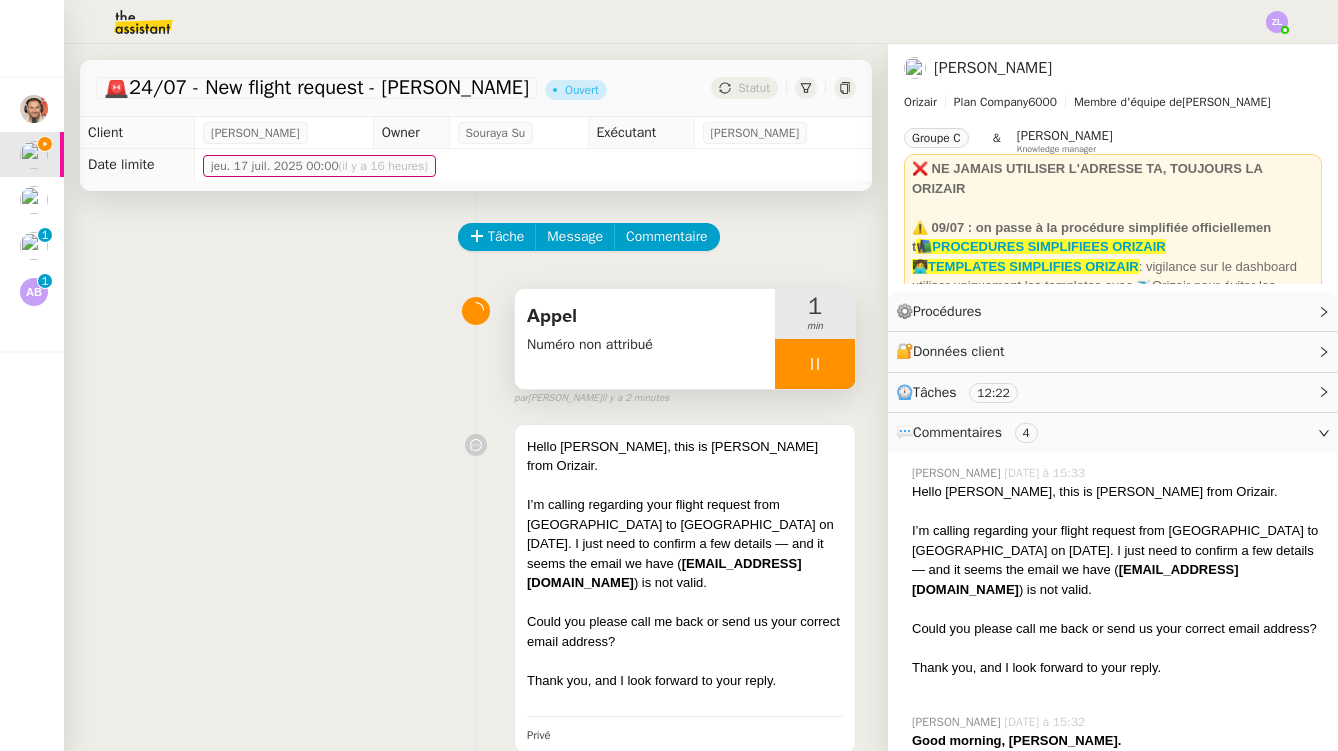 scroll, scrollTop: -1, scrollLeft: 0, axis: vertical 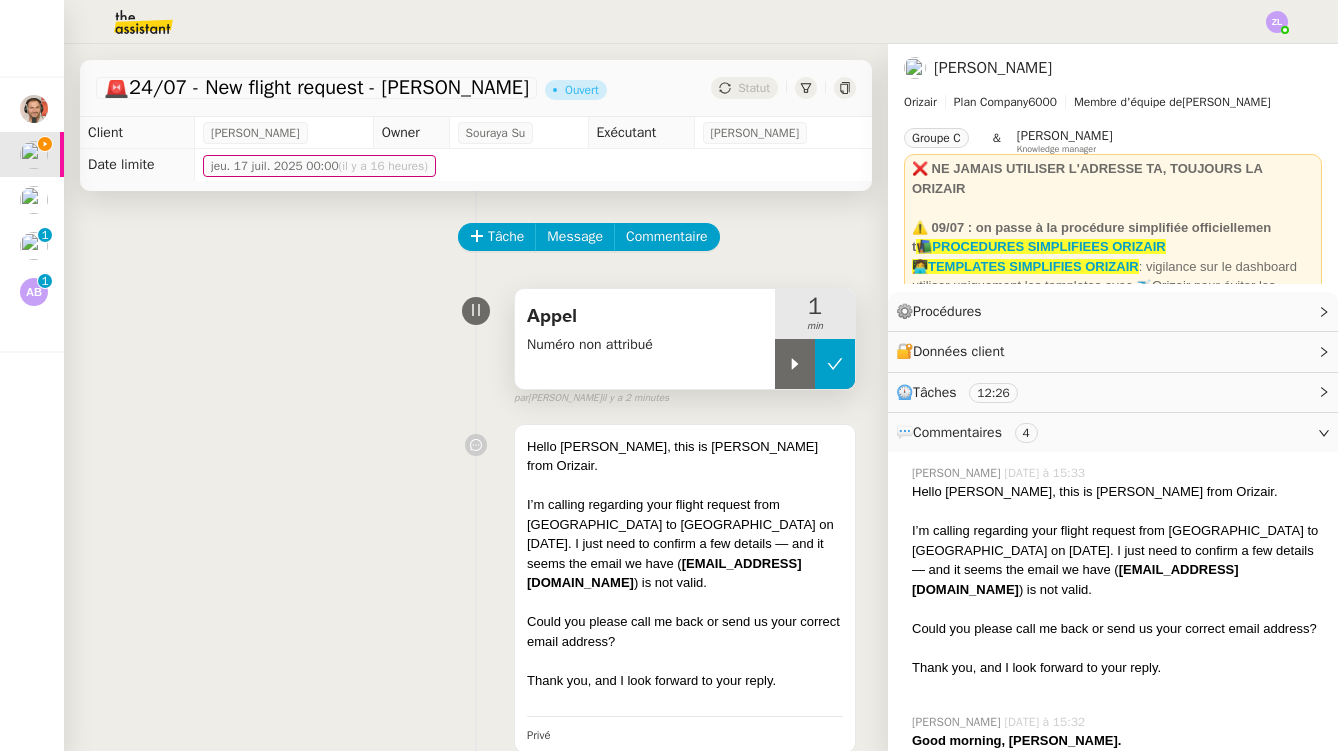 click 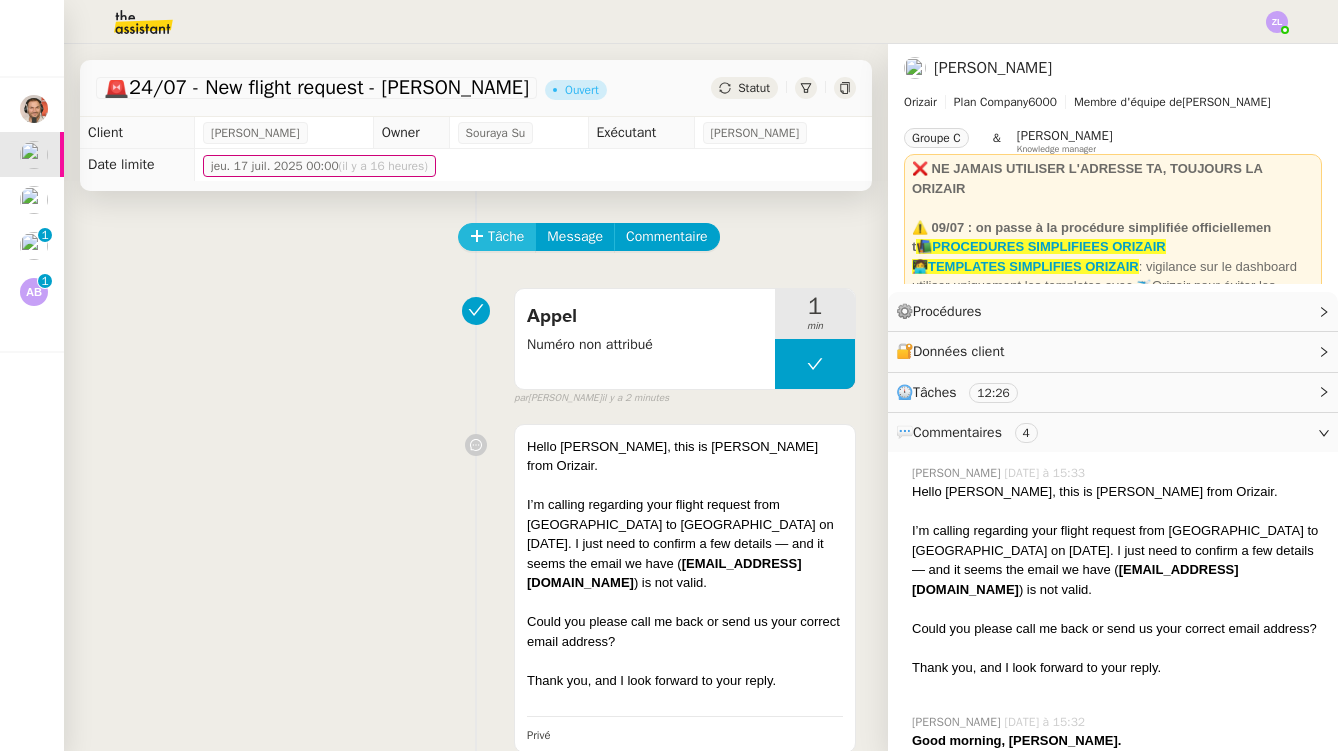 click on "Tâche" 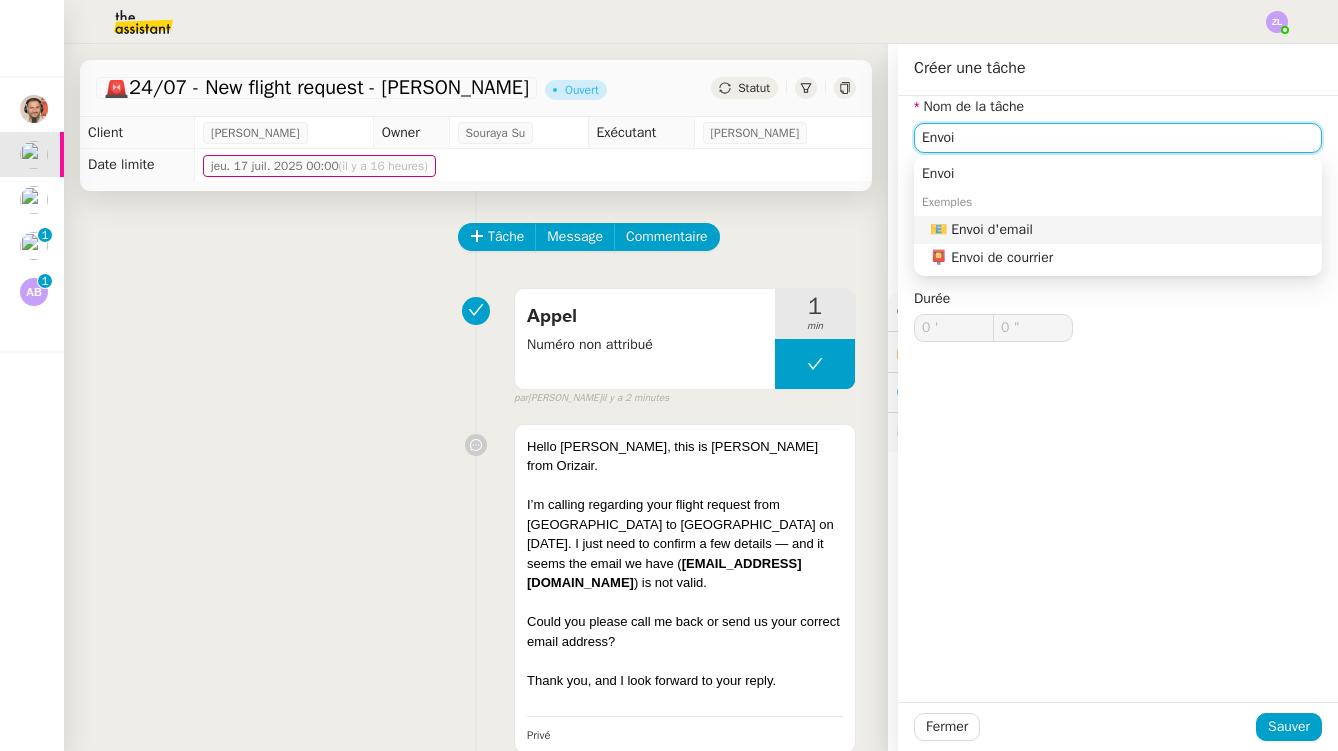 click on "📧 Envoi d'email" 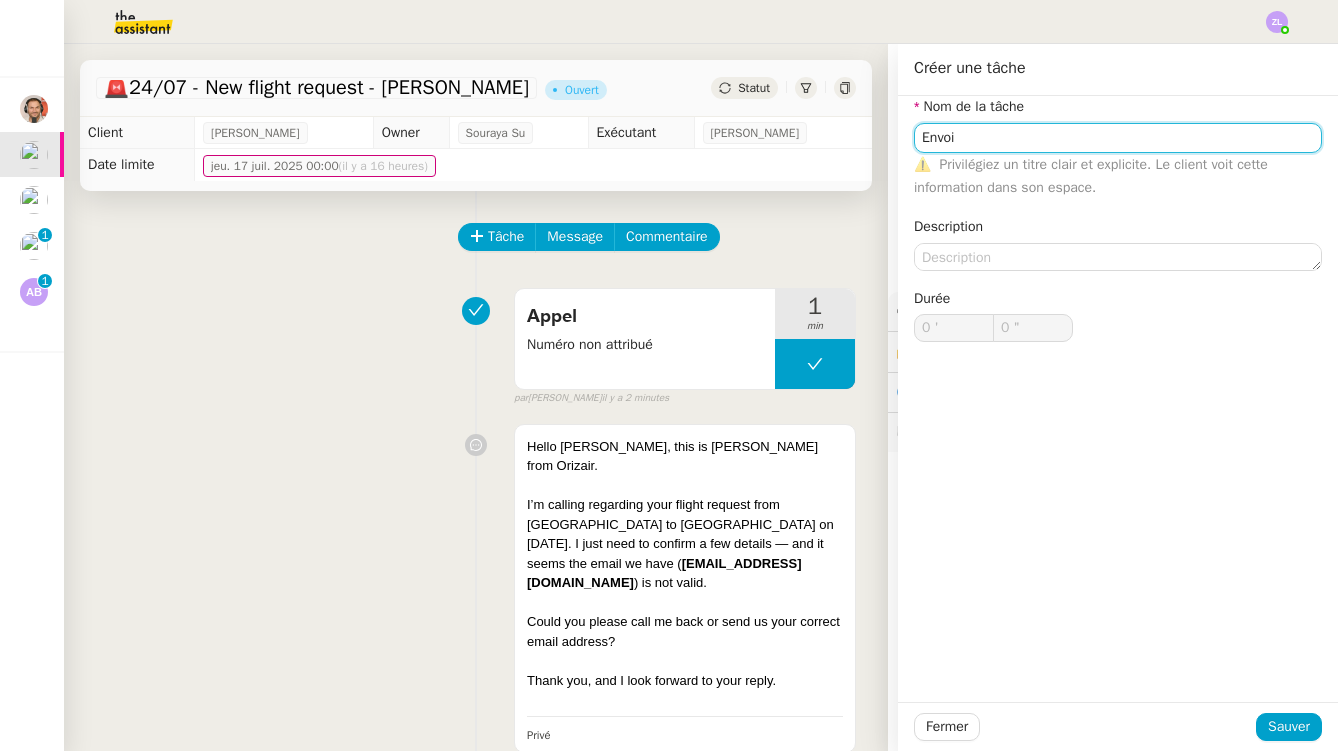 type on "Envoi d'email" 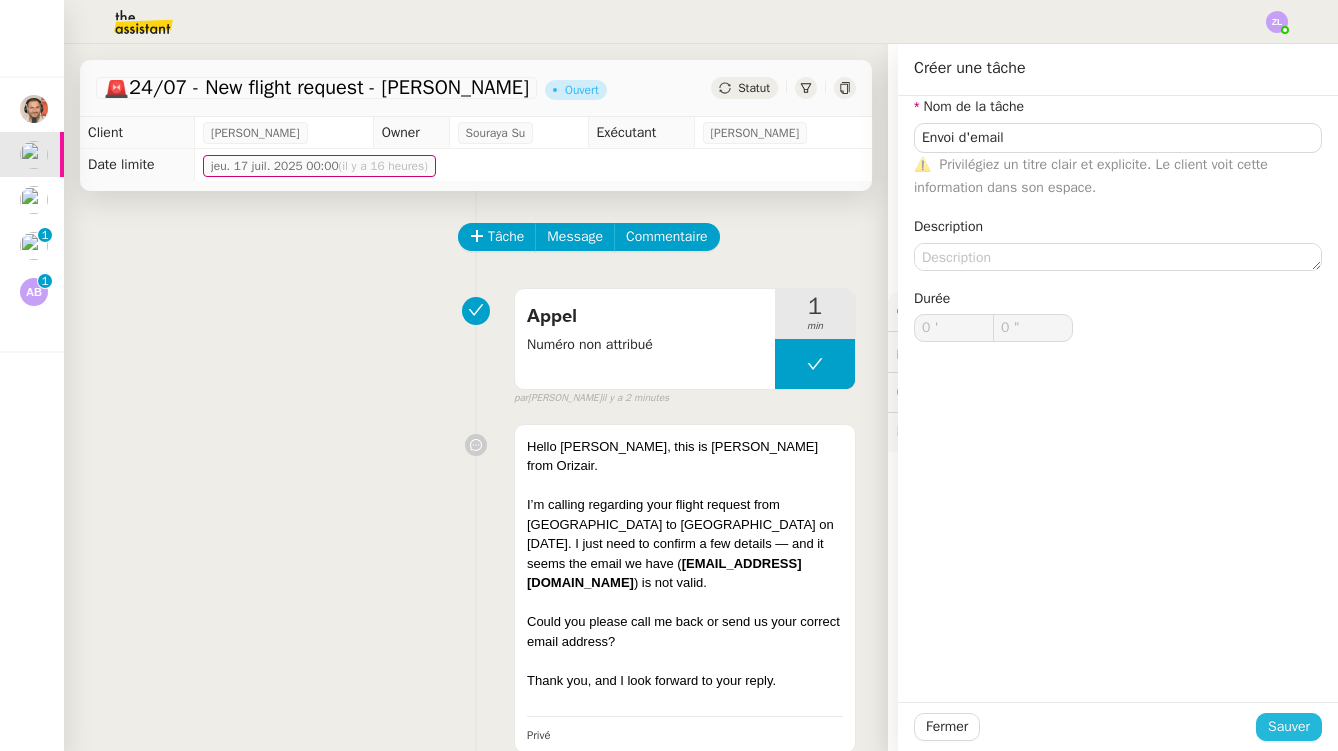 click on "Sauver" 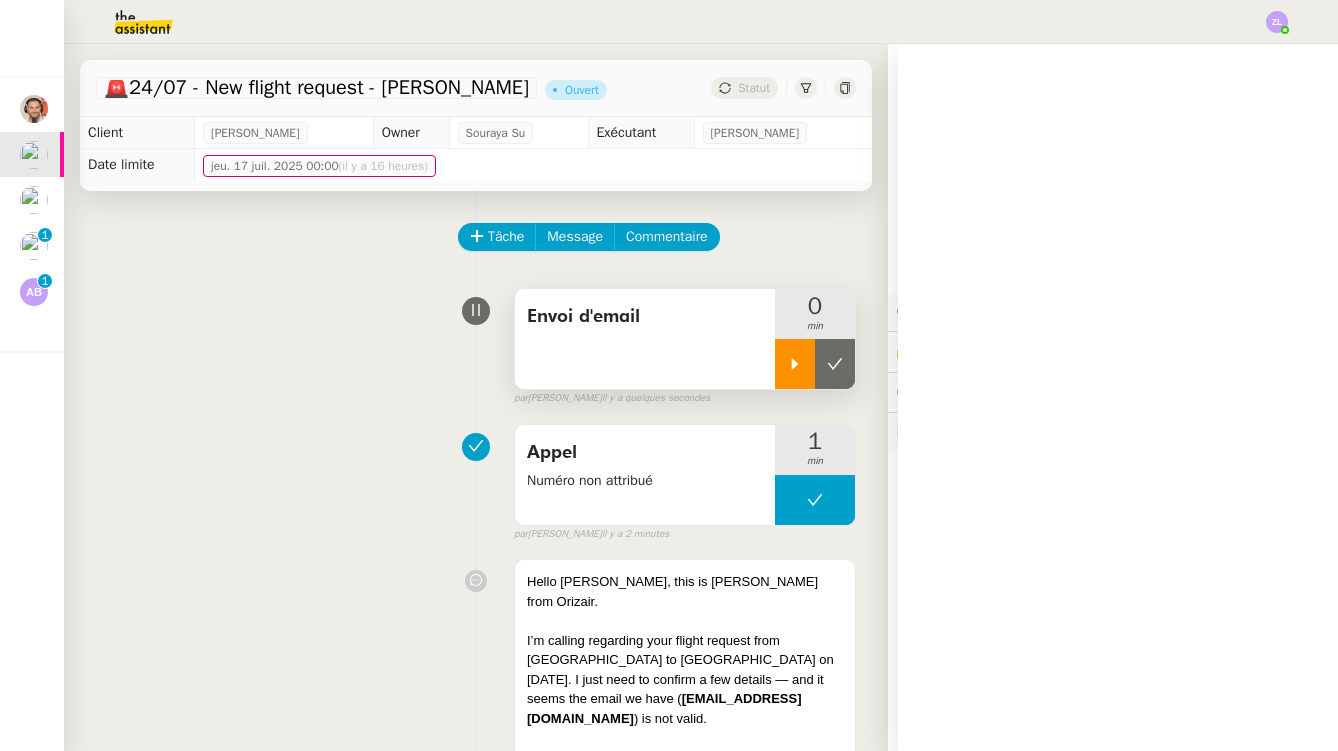 click at bounding box center (795, 364) 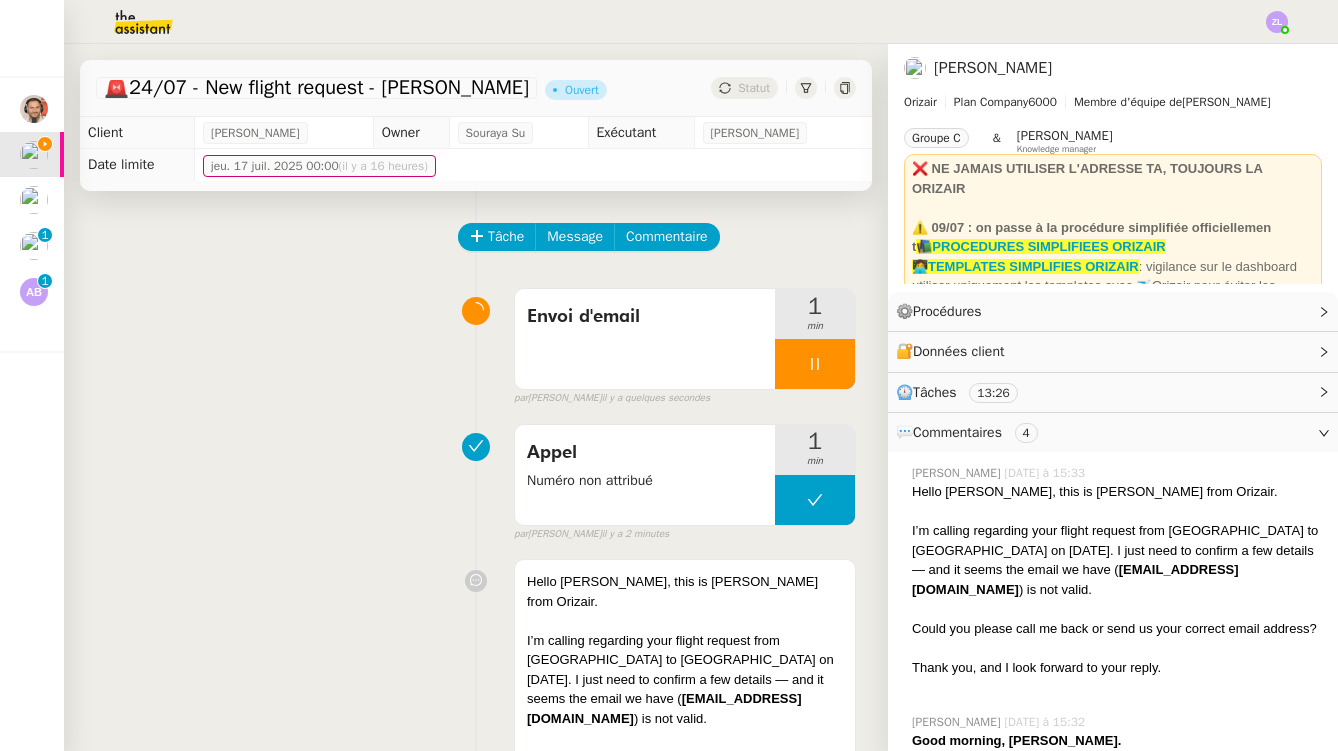 scroll, scrollTop: 0, scrollLeft: 0, axis: both 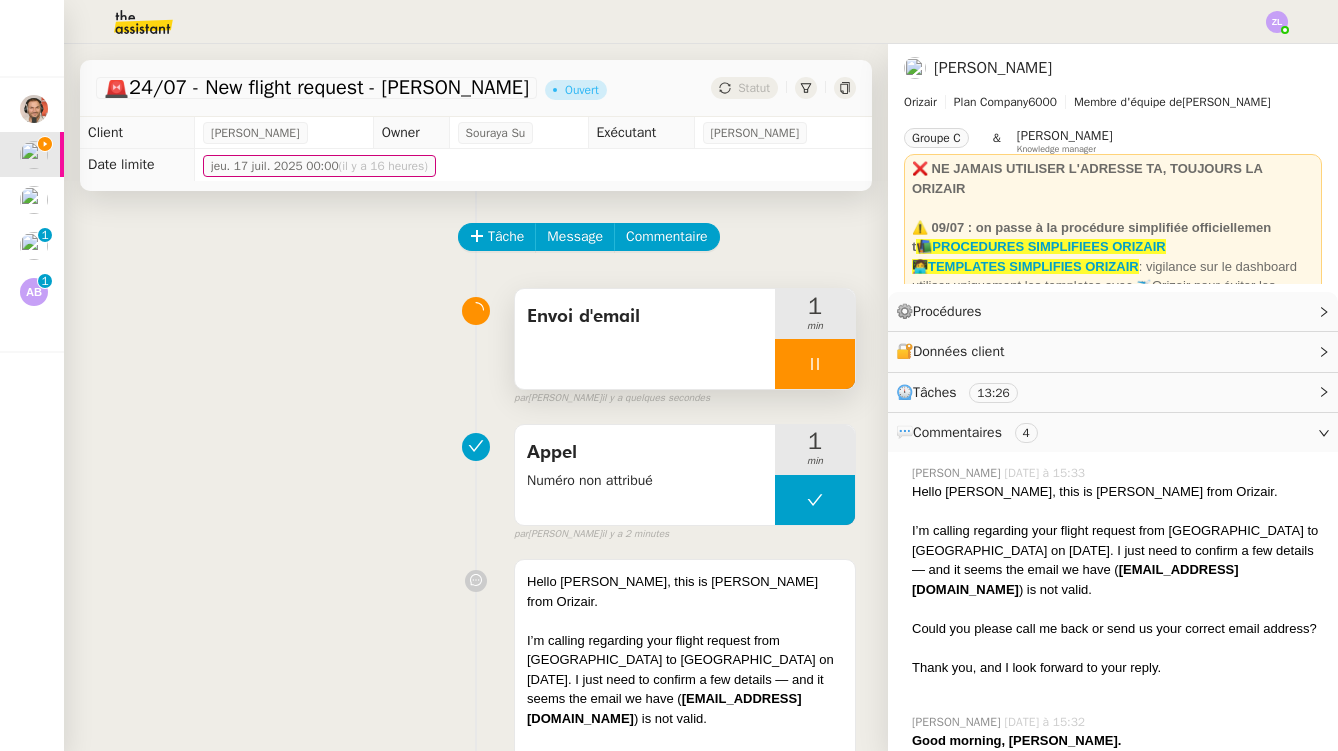 click at bounding box center [815, 364] 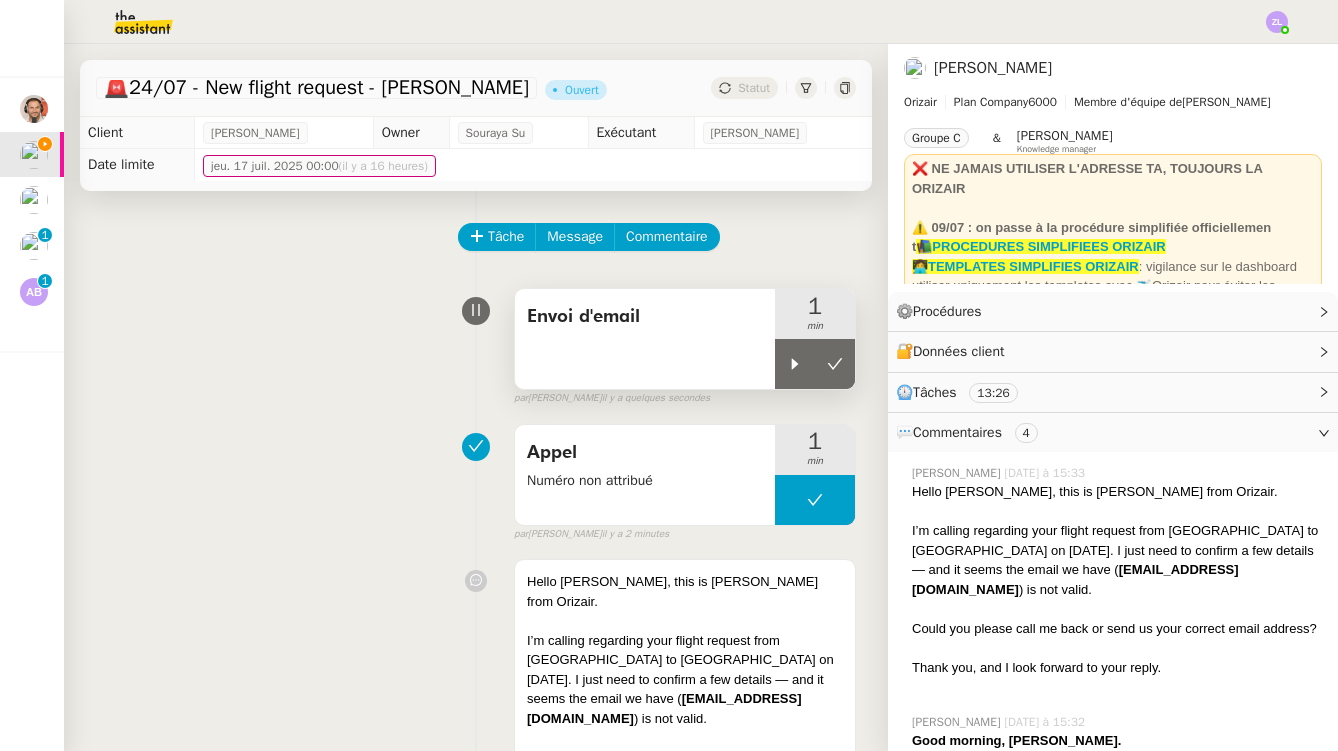 click on "Envoi d'email" at bounding box center (645, 317) 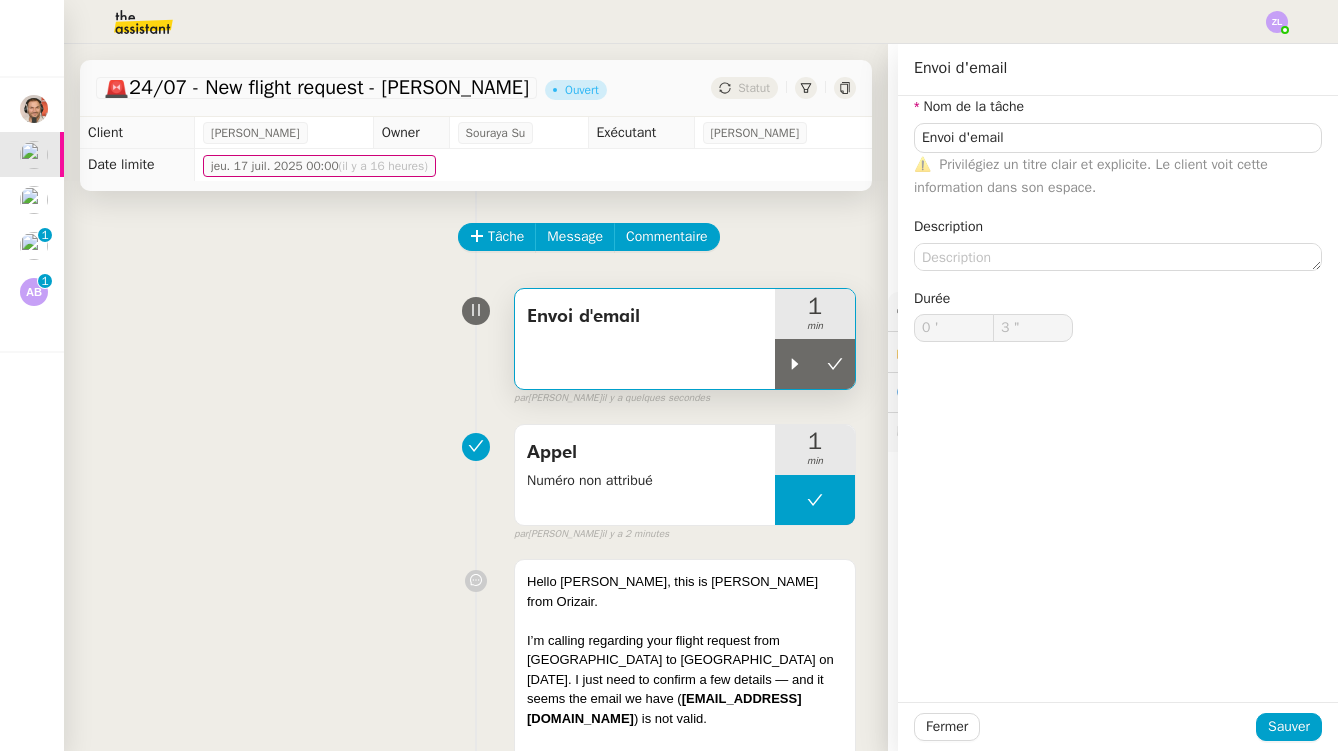 type on "Envoi d'email" 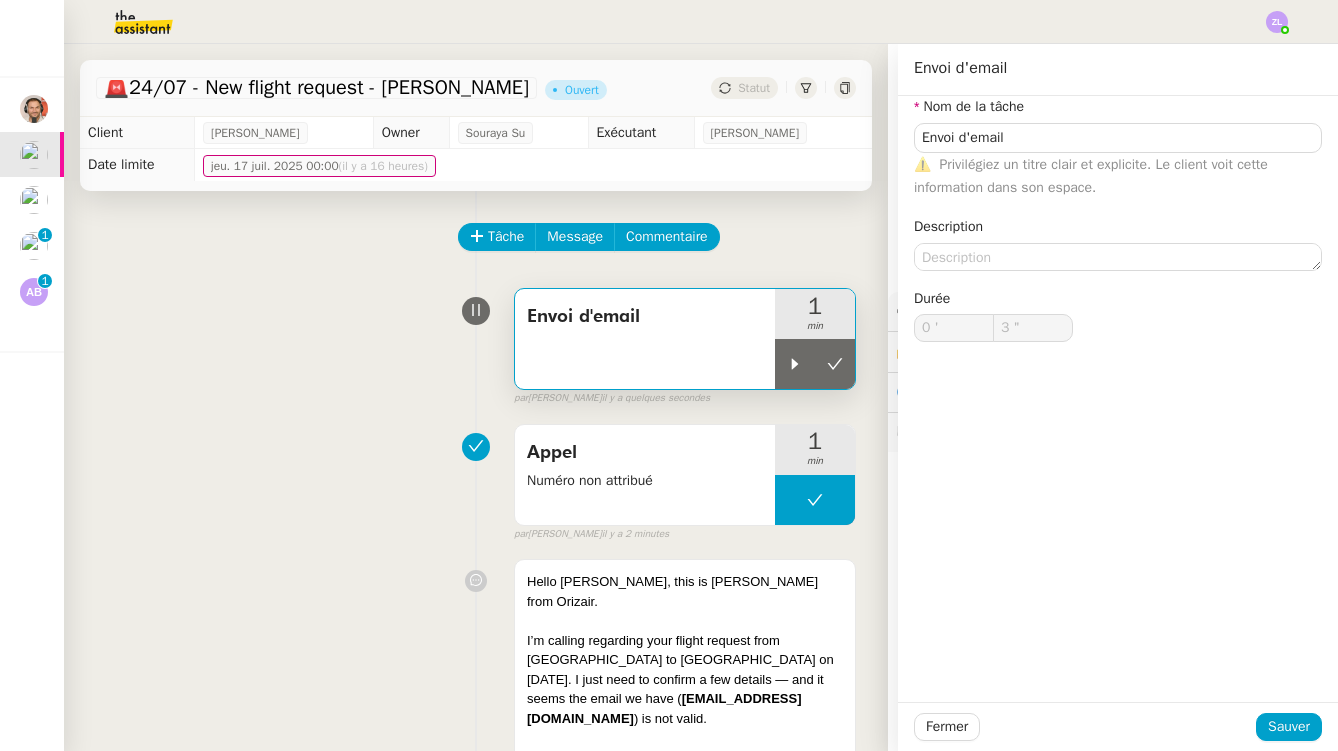 type on "0 '" 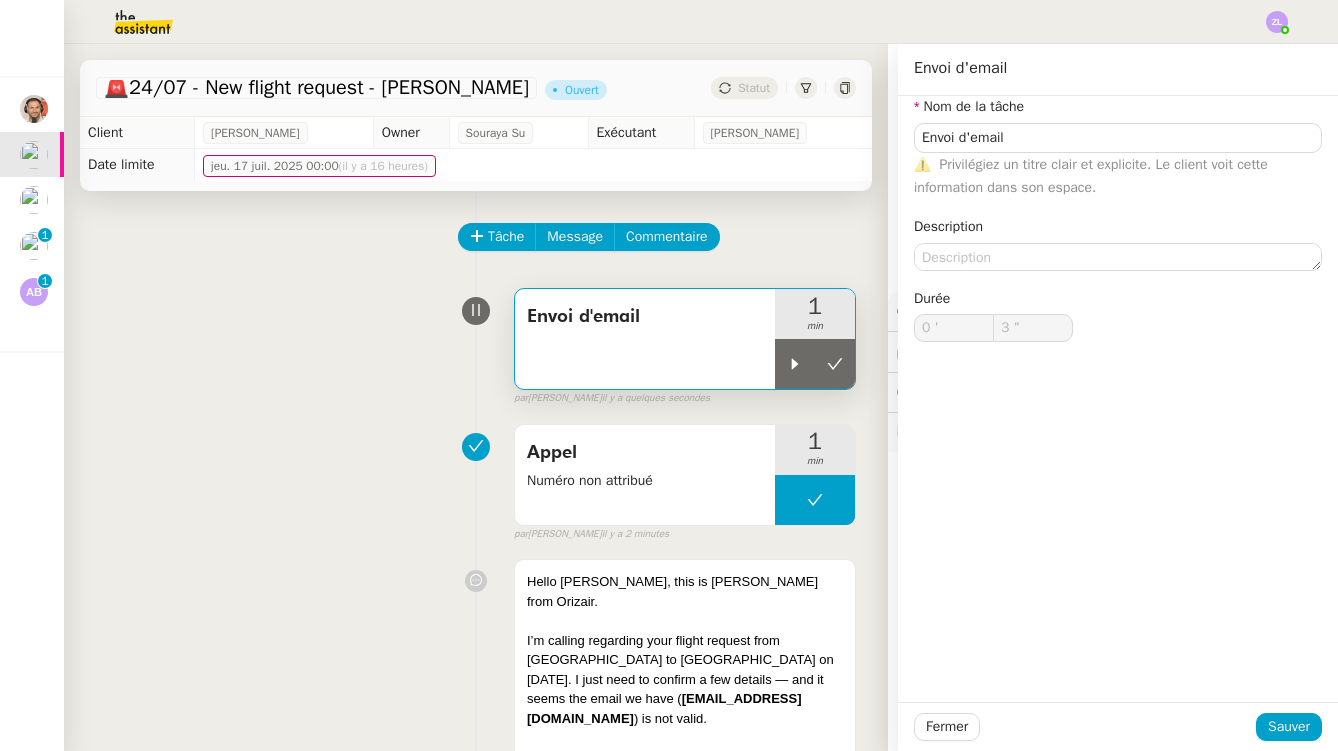 type on "3 "" 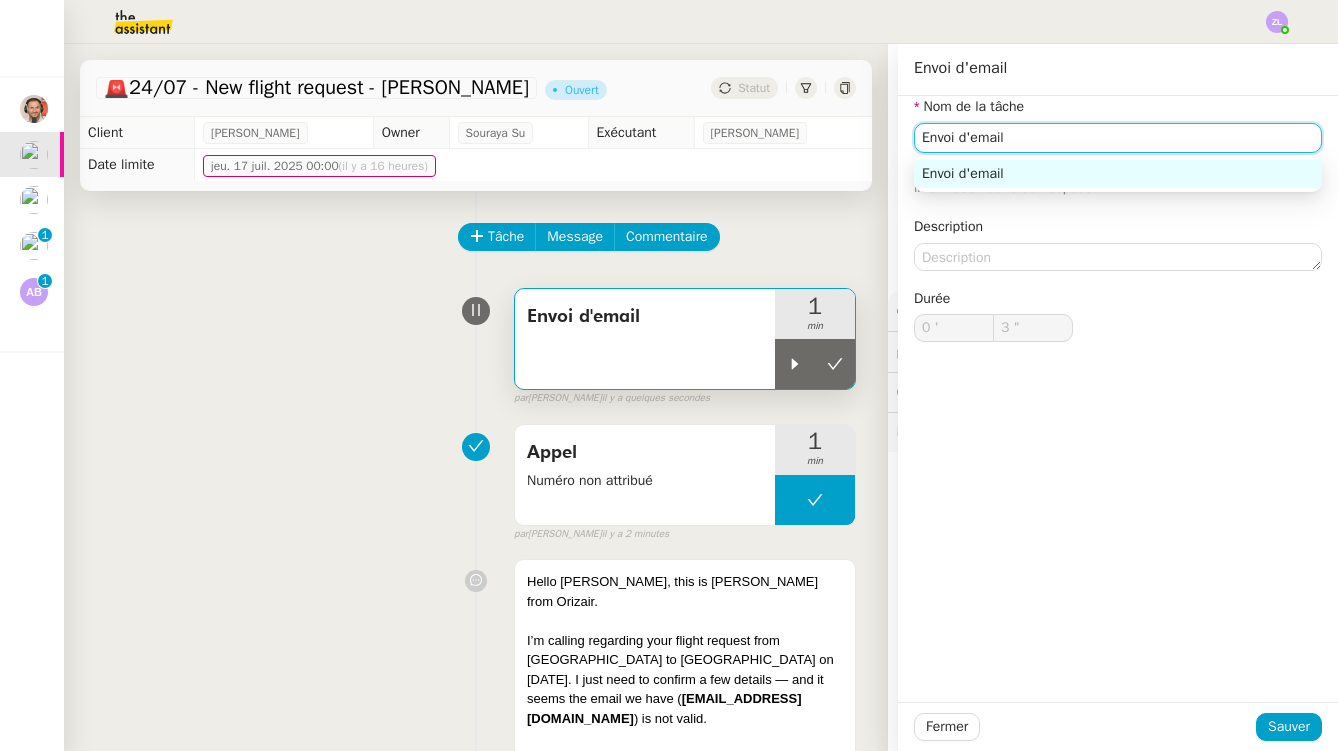 drag, startPoint x: 1035, startPoint y: 135, endPoint x: 823, endPoint y: 135, distance: 212 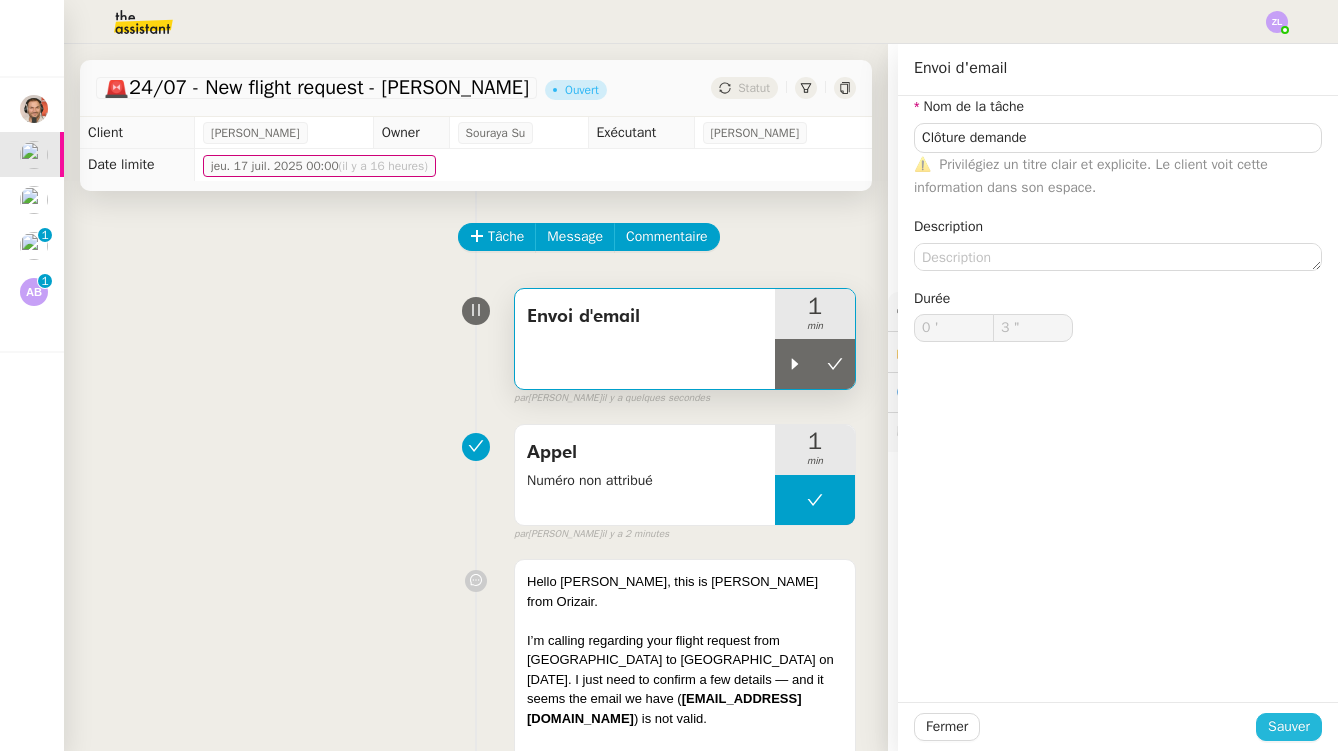 click on "Sauver" 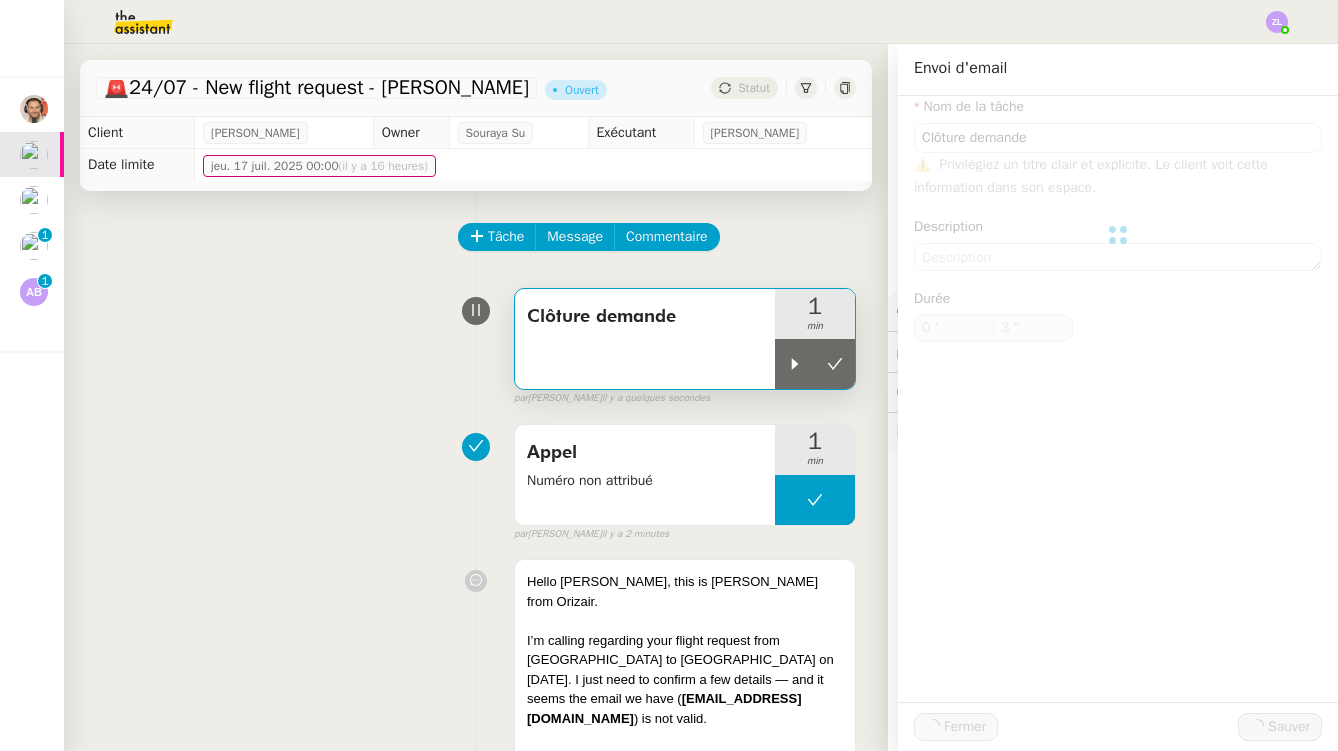 type on "Clôture demande" 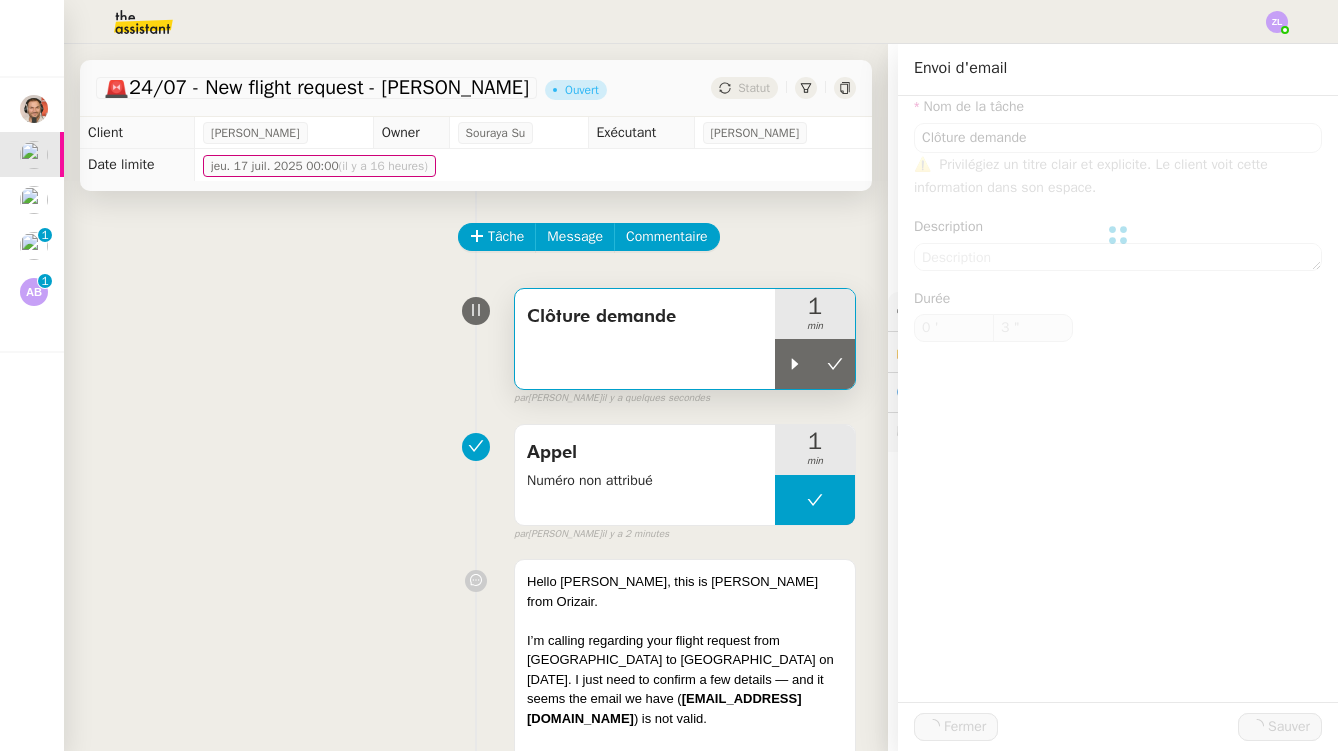 type on "0 '" 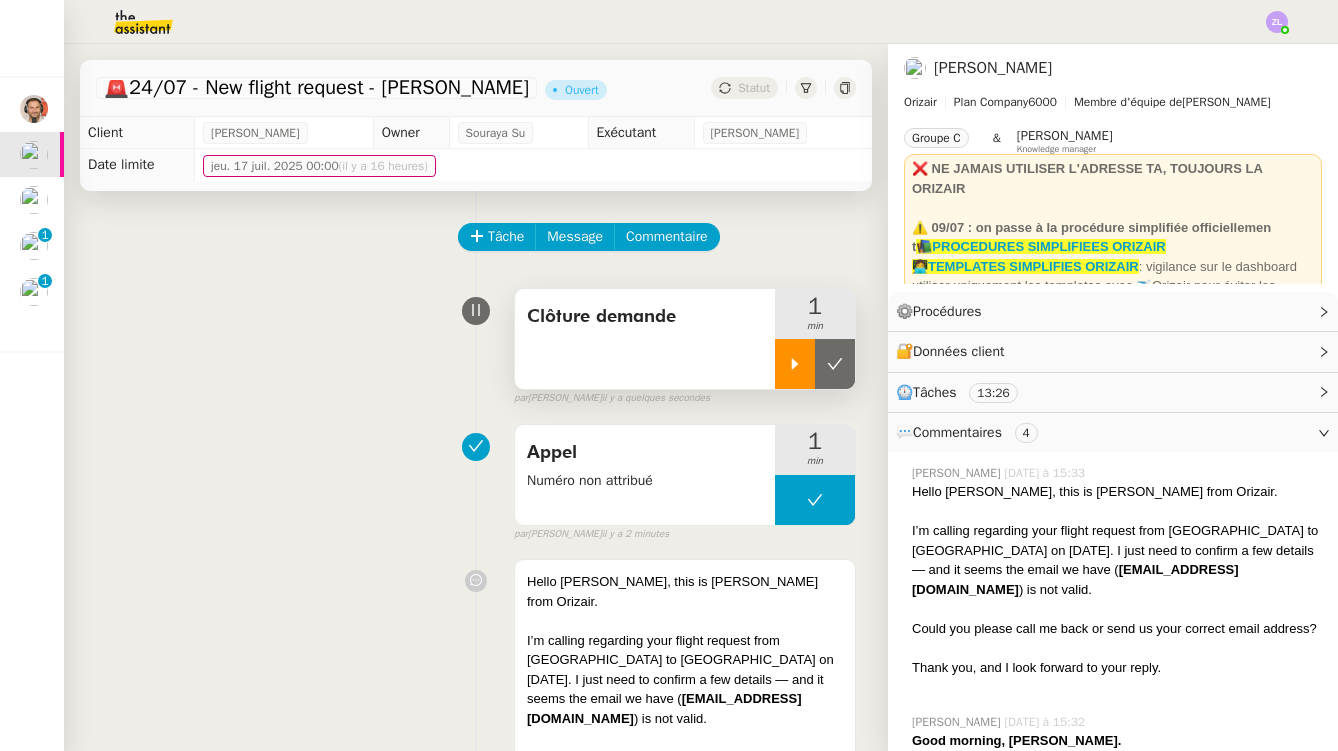click 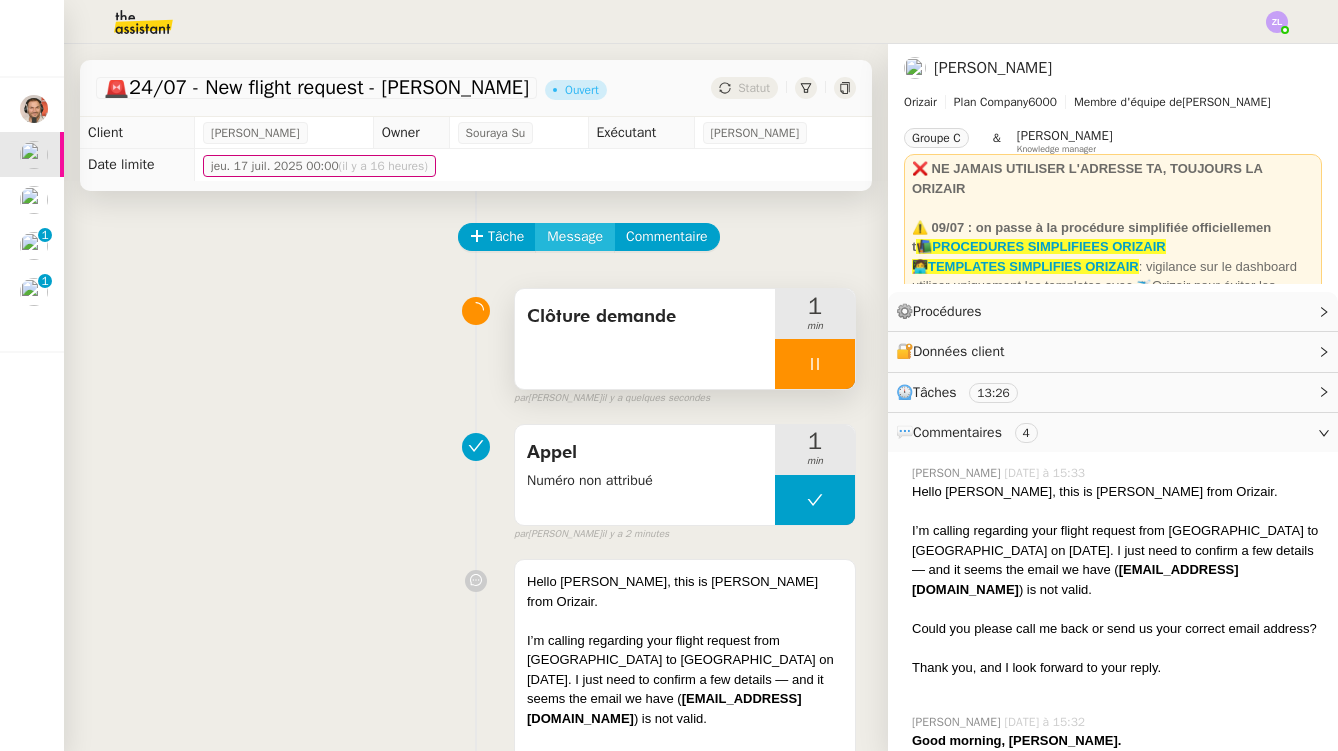 click on "Message" 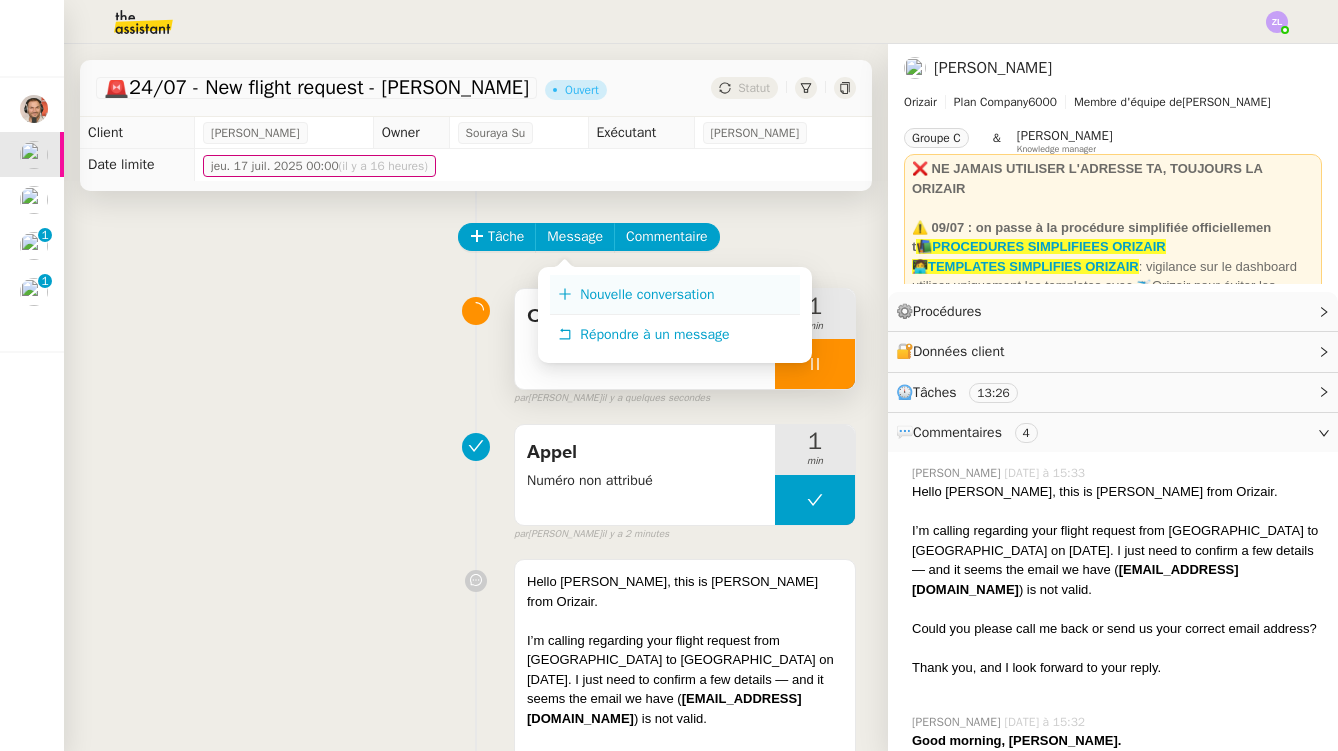 click on "Nouvelle conversation" at bounding box center [647, 294] 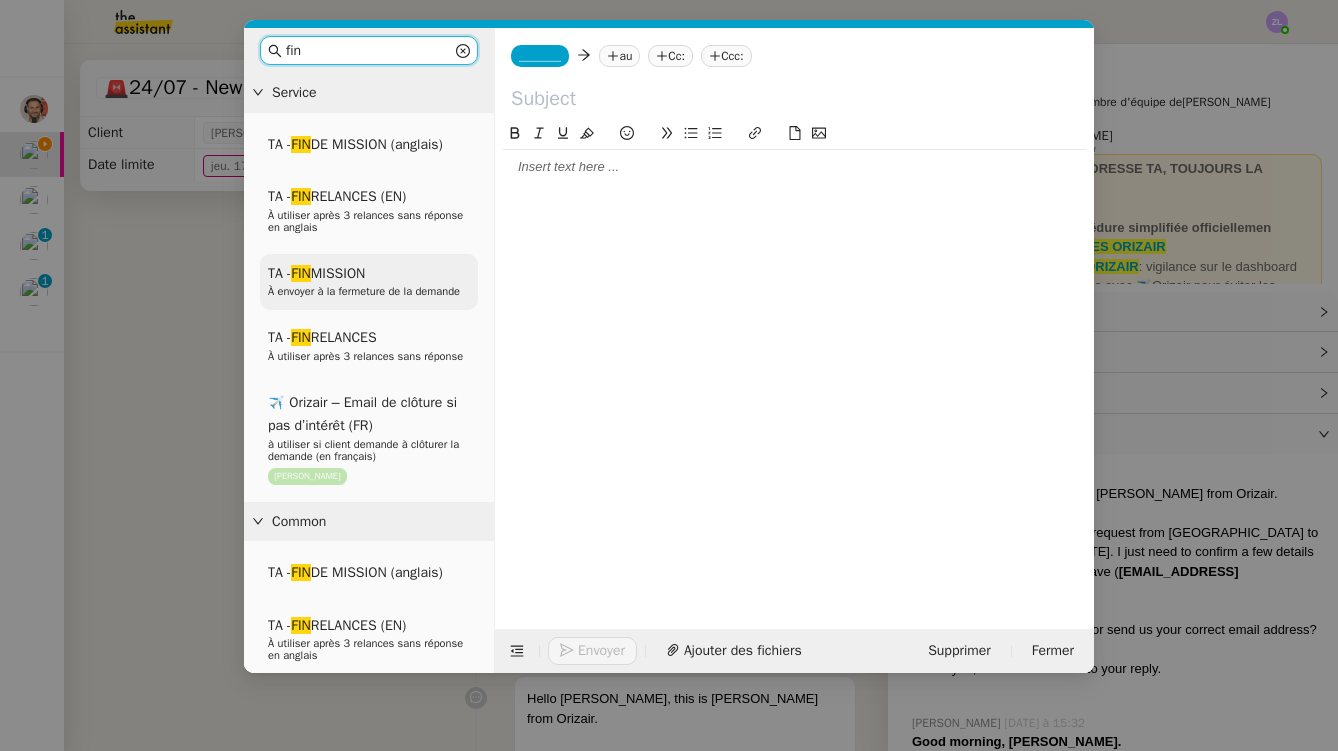 type on "fin" 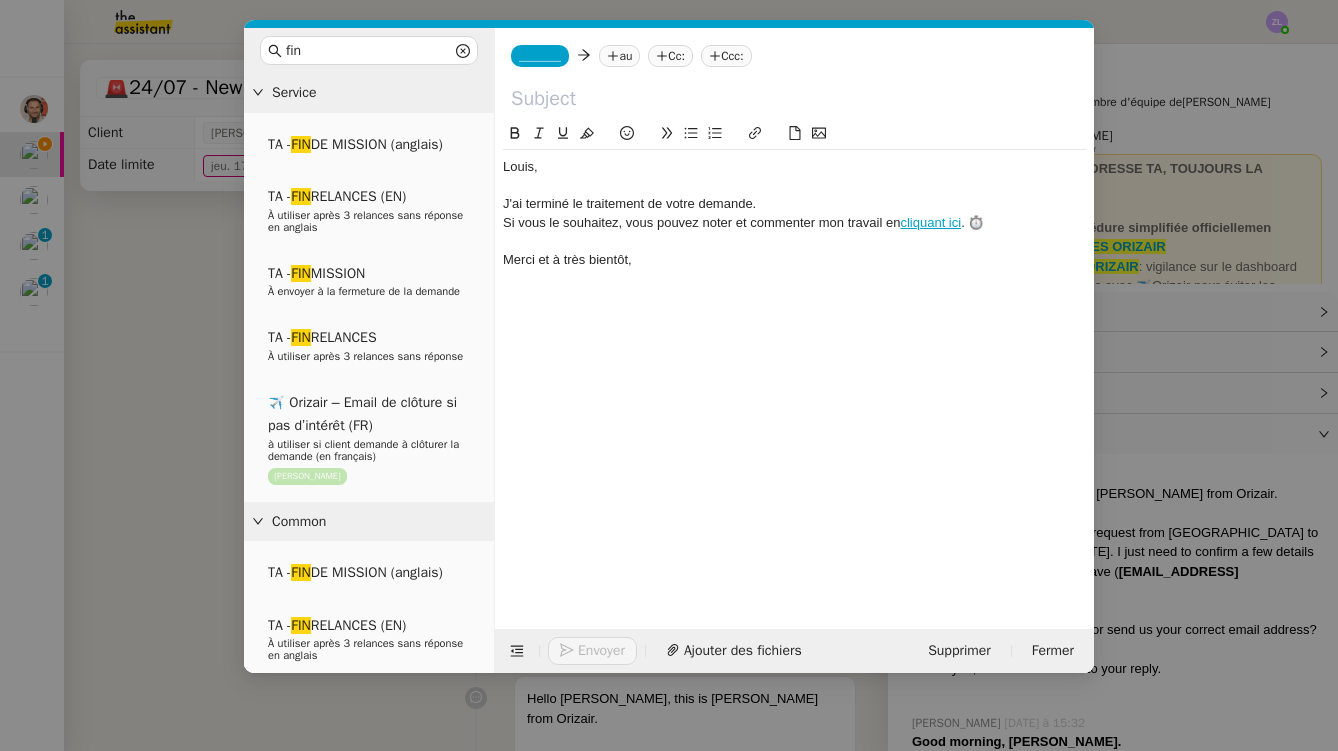 click on "_______" 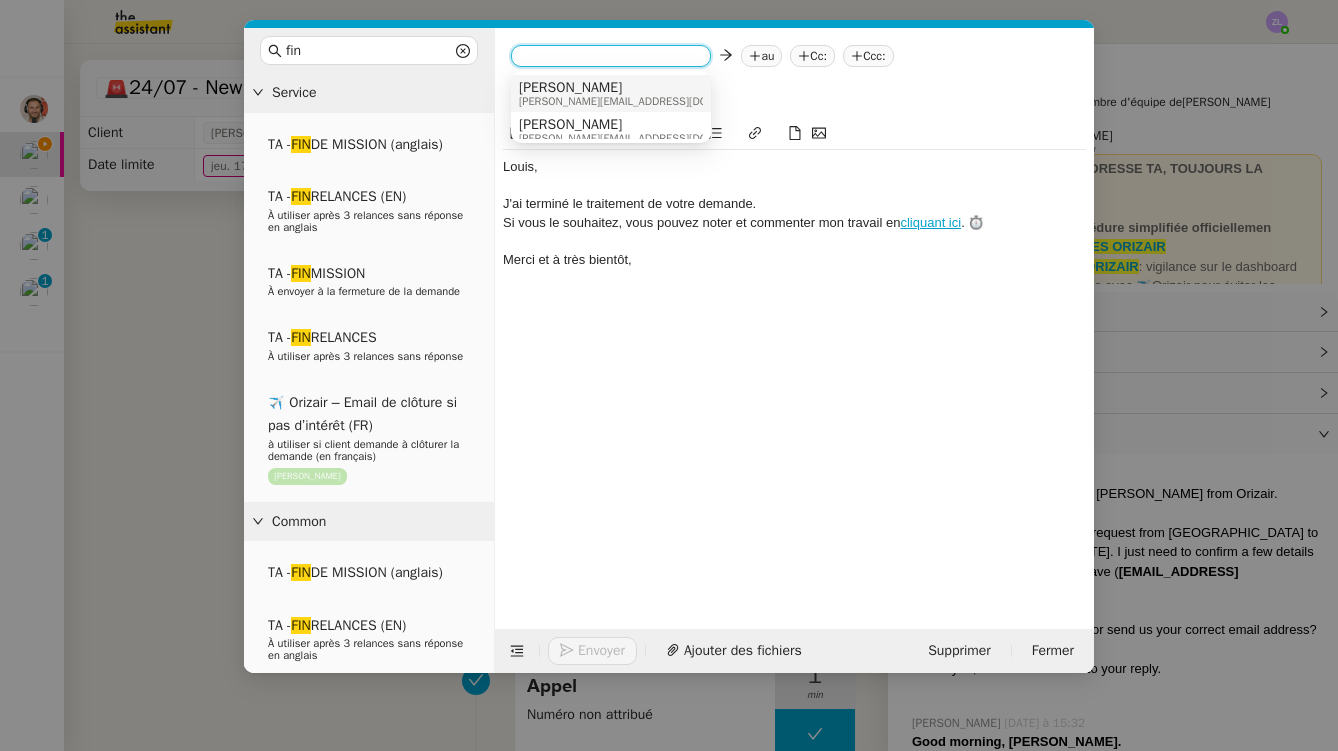 click on "[PERSON_NAME]" at bounding box center (644, 88) 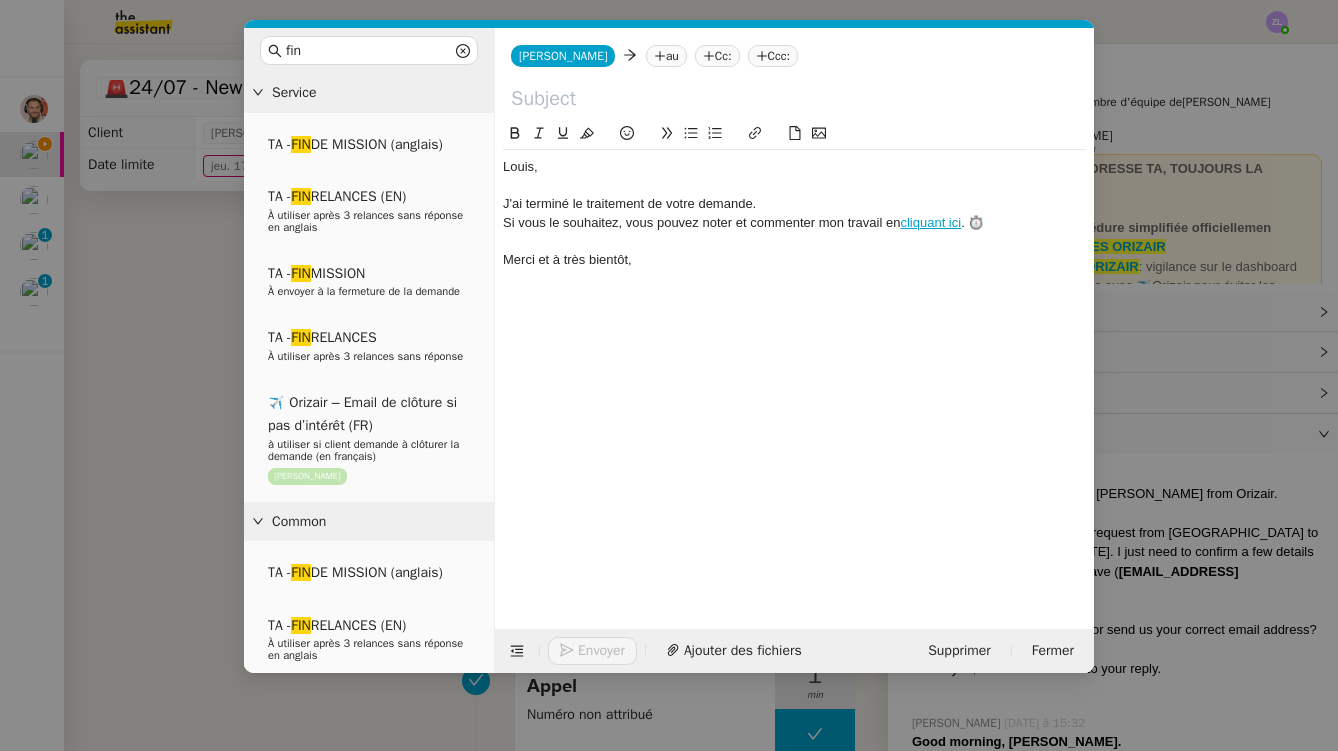 click on "au" 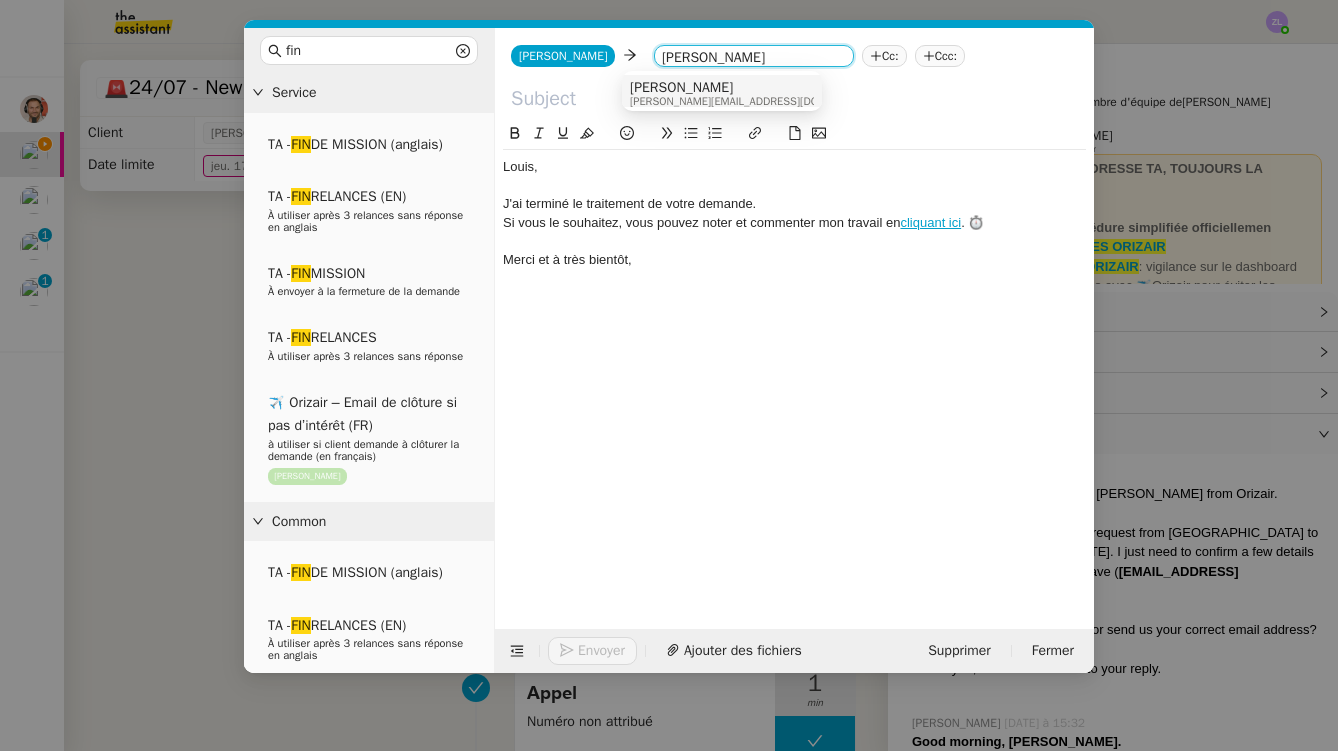 type on "[PERSON_NAME]" 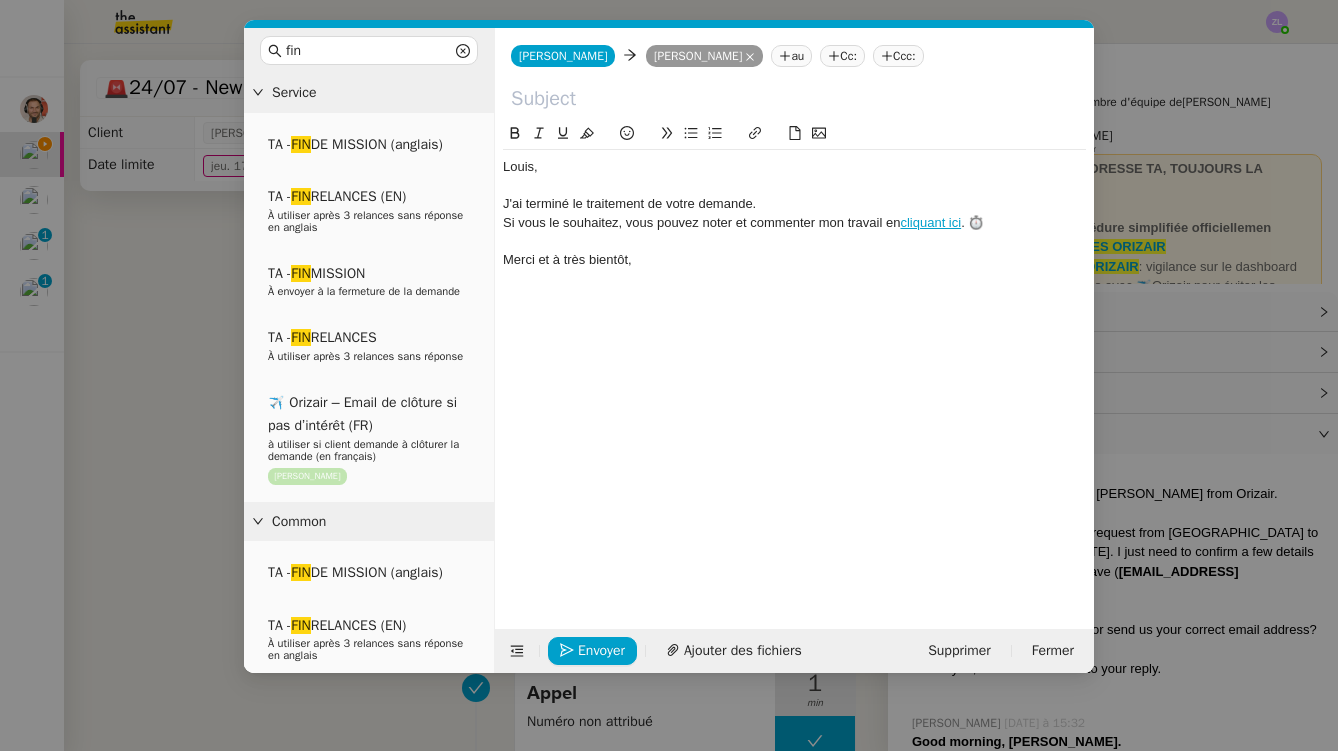 click 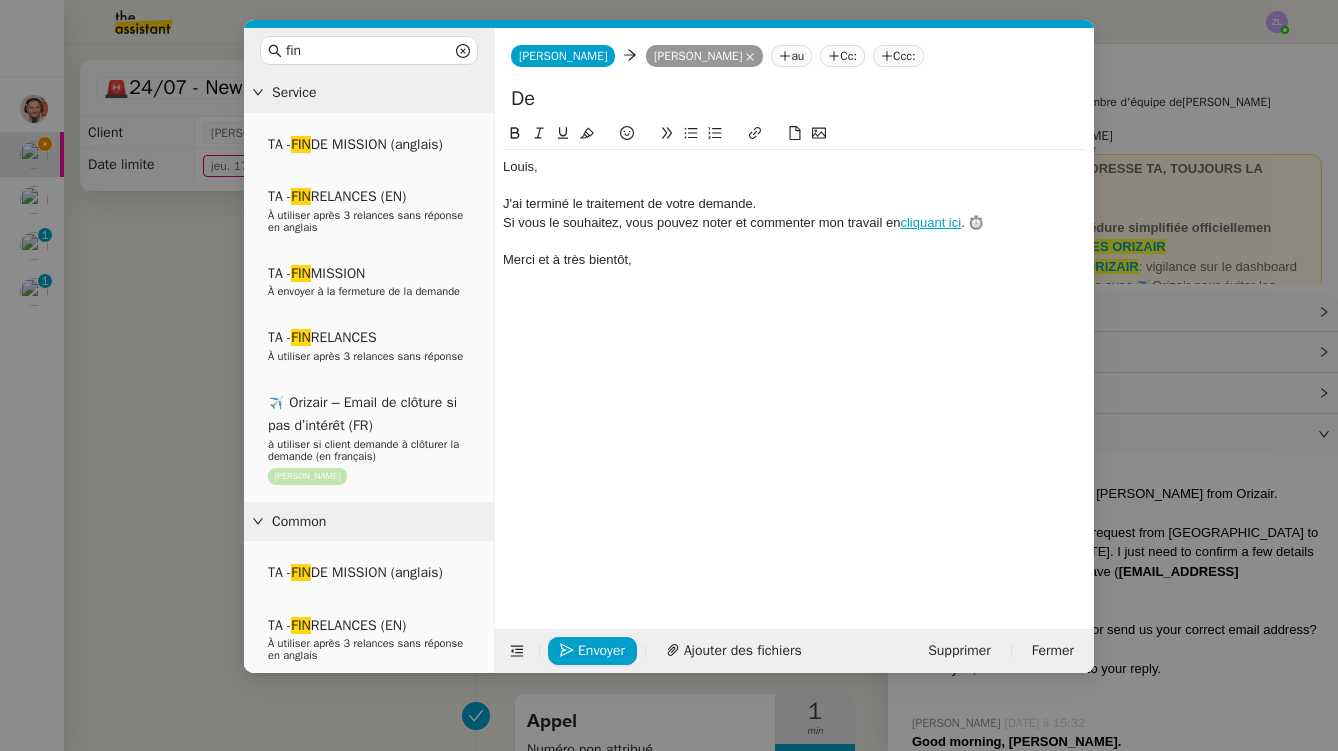type on "D" 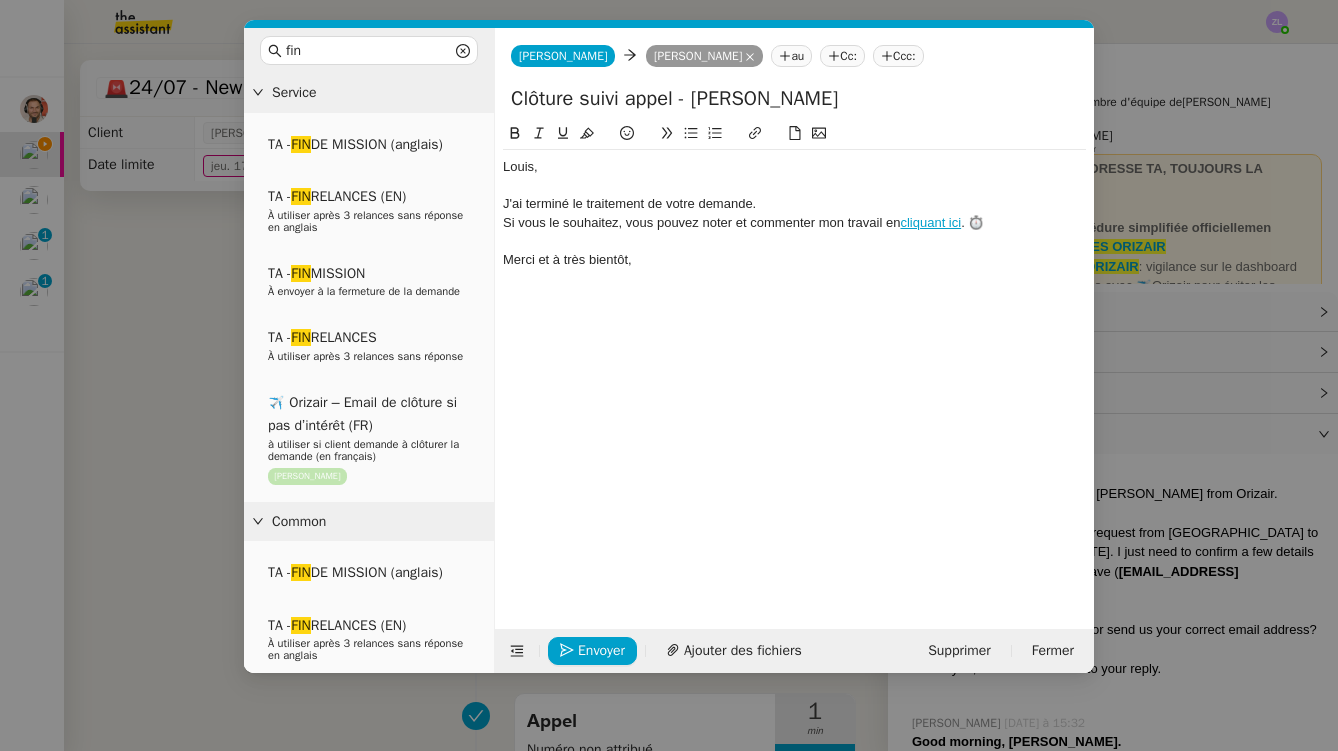 type on "Clôture suivi appel - [PERSON_NAME]" 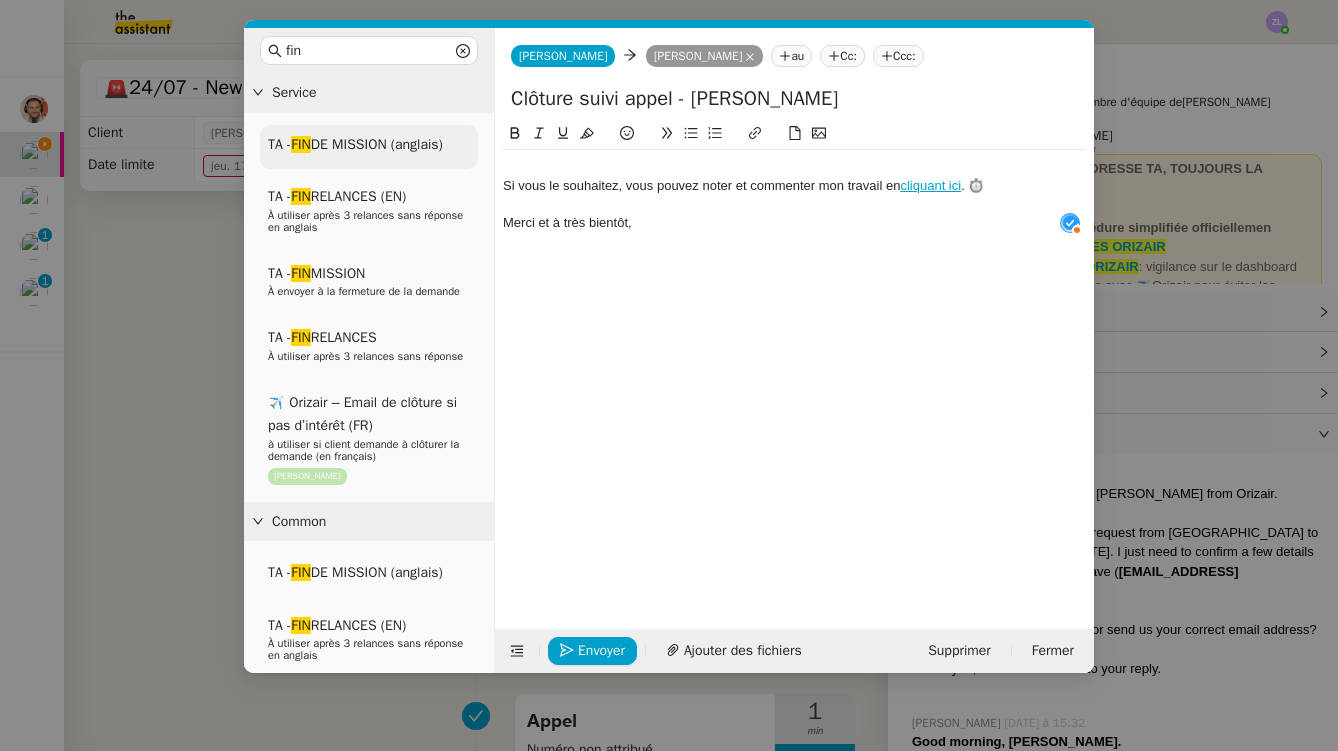 drag, startPoint x: 770, startPoint y: 203, endPoint x: 436, endPoint y: 171, distance: 335.52942 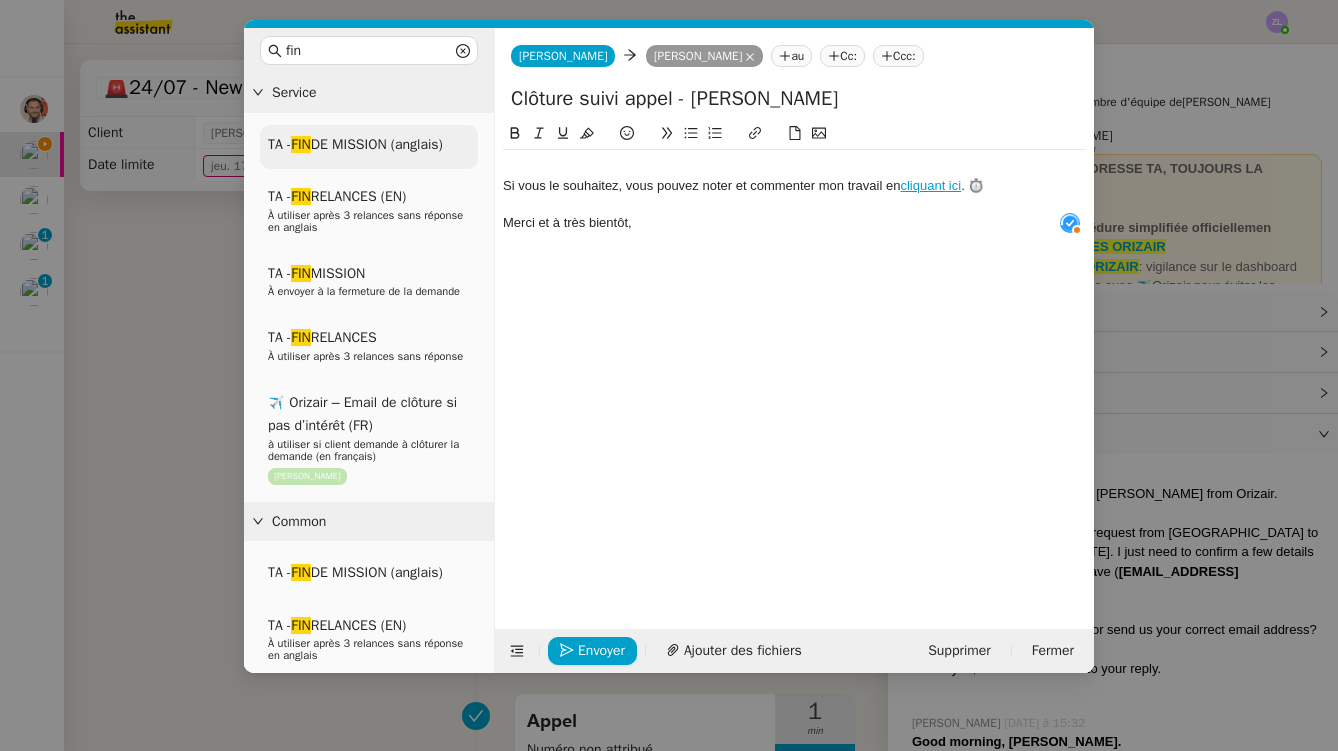 click on "fin Service TA -  FIN  DE MISSION (anglais)    TA -  FIN  RELANCES (EN)    À utiliser après 3 relances sans réponse en anglais  TA -  FIN  MISSION    À envoyer à la fermeture de la demande TA -  FIN  RELANCES     À utiliser après 3 relances sans réponse  ✈️ Orizair – Email de clôture si pas d’intérêt (FR)    à utiliser si client demande à clôturer la demande (en français)   [PERSON_NAME] Common TA -  FIN  DE MISSION (anglais)    TA -  FIN  RELANCES (EN)    À utiliser après 3 relances sans réponse en anglais  TA -  FIN  MISSION    À envoyer à la fermeture de la demande TA -  FIN  RELANCES     À utiliser après 3 relances sans réponse  ✈️ Orizair – Email de clôture si pas d’intérêt (FR)    à utiliser si client demande à clôturer la demande (en français)   [PERSON_NAME] Other No Templates [PERSON_NAME]
[PERSON_NAME]   au
Cc:
Ccc:
[PERSON_NAME] suivi appel - [PERSON_NAME]         cliquant ici . ⏱️ Merci et à très bientôt, Envoyer" at bounding box center [669, 350] 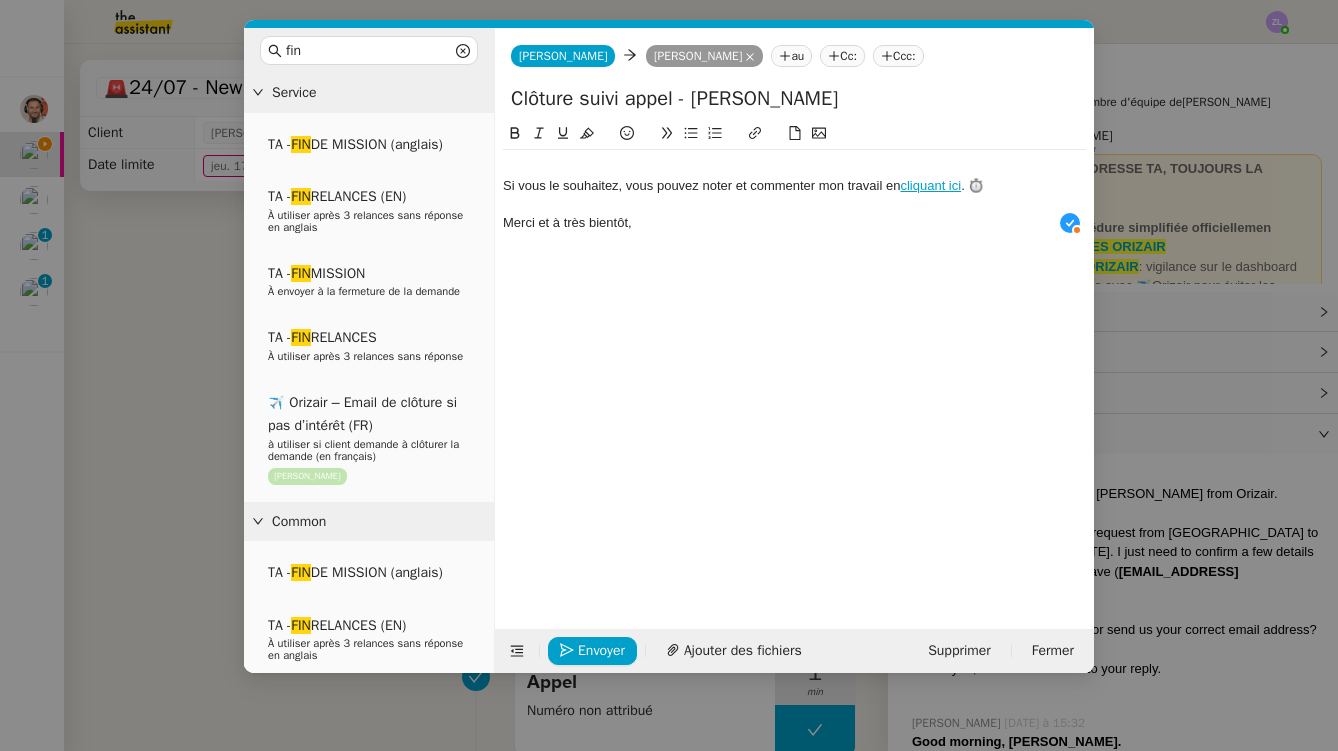 scroll, scrollTop: 21, scrollLeft: 0, axis: vertical 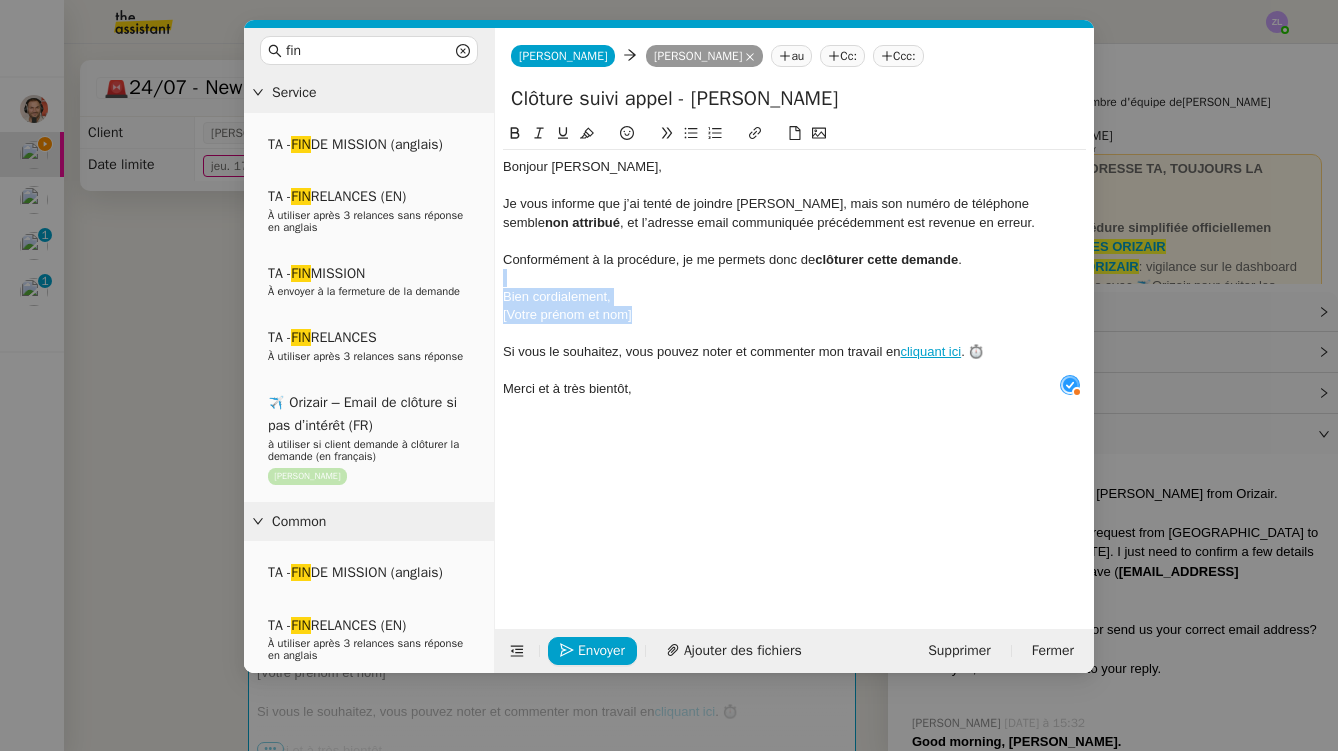 drag, startPoint x: 650, startPoint y: 314, endPoint x: 485, endPoint y: 276, distance: 169.31923 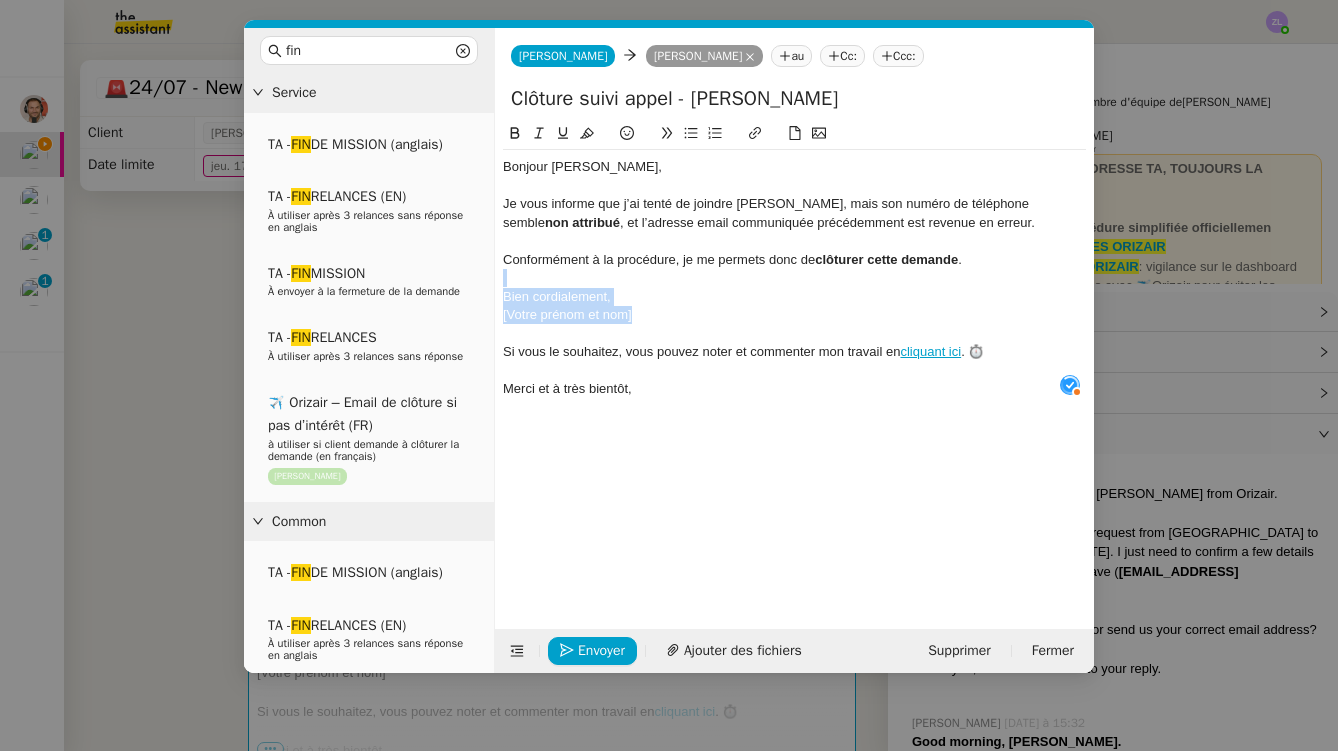 click on "fin Service TA -  FIN  DE MISSION (anglais)    TA -  FIN  RELANCES (EN)    À utiliser après 3 relances sans réponse en anglais  TA -  FIN  MISSION    À envoyer à la fermeture de la demande TA -  FIN  RELANCES     À utiliser après 3 relances sans réponse  ✈️ Orizair – Email de clôture si pas d’intérêt (FR)    à utiliser si client demande à clôturer la demande (en français)   [PERSON_NAME] Common TA -  FIN  DE MISSION (anglais)    TA -  FIN  RELANCES (EN)    À utiliser après 3 relances sans réponse en anglais  TA -  FIN  MISSION    À envoyer à la fermeture de la demande TA -  FIN  RELANCES     À utiliser après 3 relances sans réponse  ✈️ Orizair – Email de clôture si pas d’intérêt (FR)    à utiliser si client demande à clôturer la demande (en français)   [PERSON_NAME] Other No Templates [PERSON_NAME]
[PERSON_NAME]   au
Cc:
Ccc:
[PERSON_NAME] suivi appel - [PERSON_NAME]         Bonjour [PERSON_NAME], non attribué clôturer cette demande . [GEOGRAPHIC_DATA]" at bounding box center (669, 350) 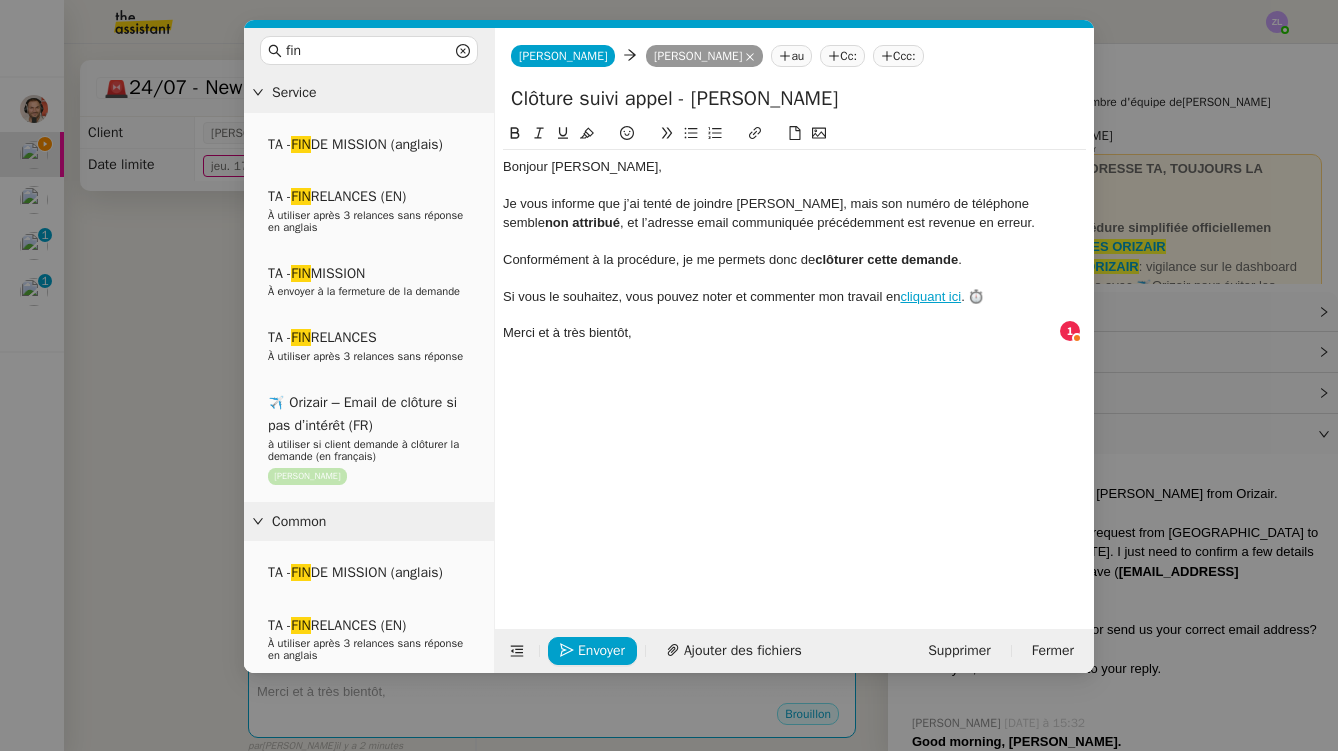 click on "TA -  FIN  DE MISSION (anglais)    TA -  FIN  RELANCES (EN)    À utiliser après 3 relances sans réponse en anglais  TA -  FIN  MISSION    À envoyer à la fermeture de la demande TA -  FIN  RELANCES     À utiliser après 3 relances sans réponse  ✈️ Orizair – Email de clôture si pas d’intérêt (FR)    à utiliser si client demande à clôturer la demande (en français)   [PERSON_NAME]" at bounding box center (369, 307) 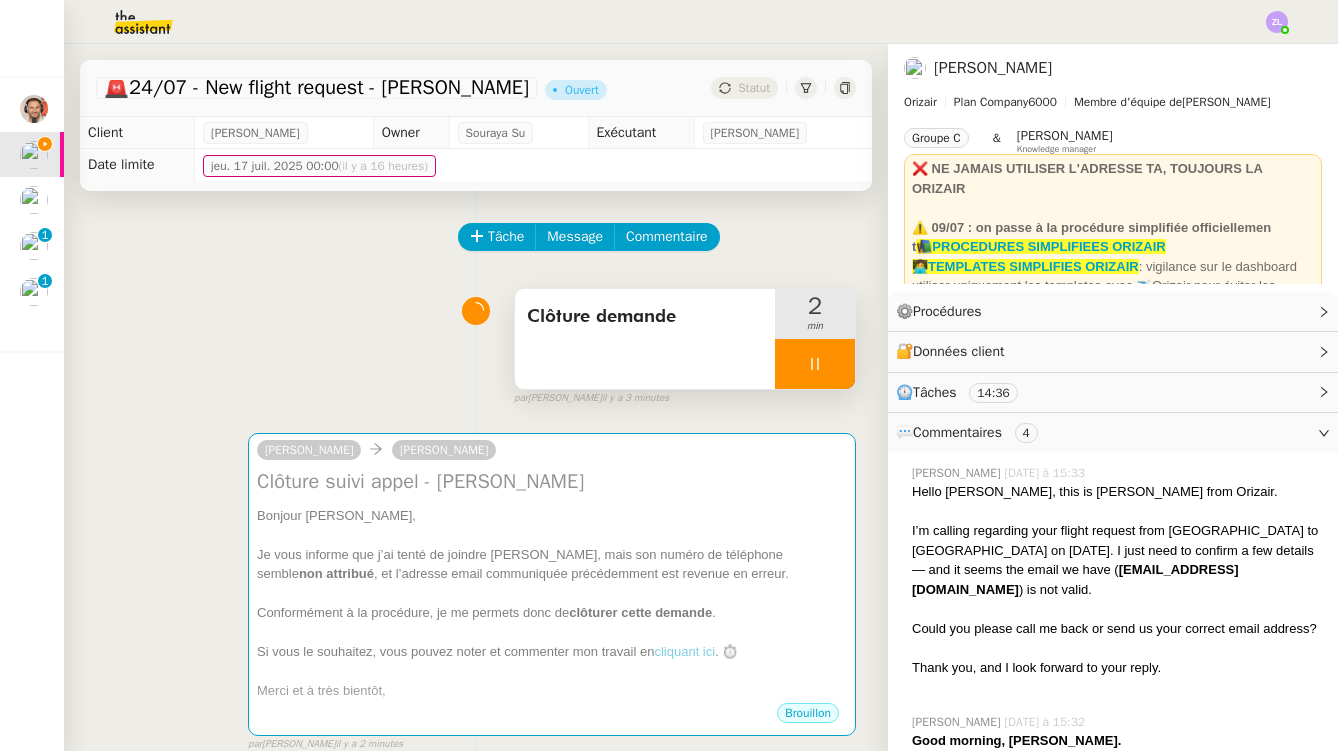 scroll, scrollTop: 0, scrollLeft: 0, axis: both 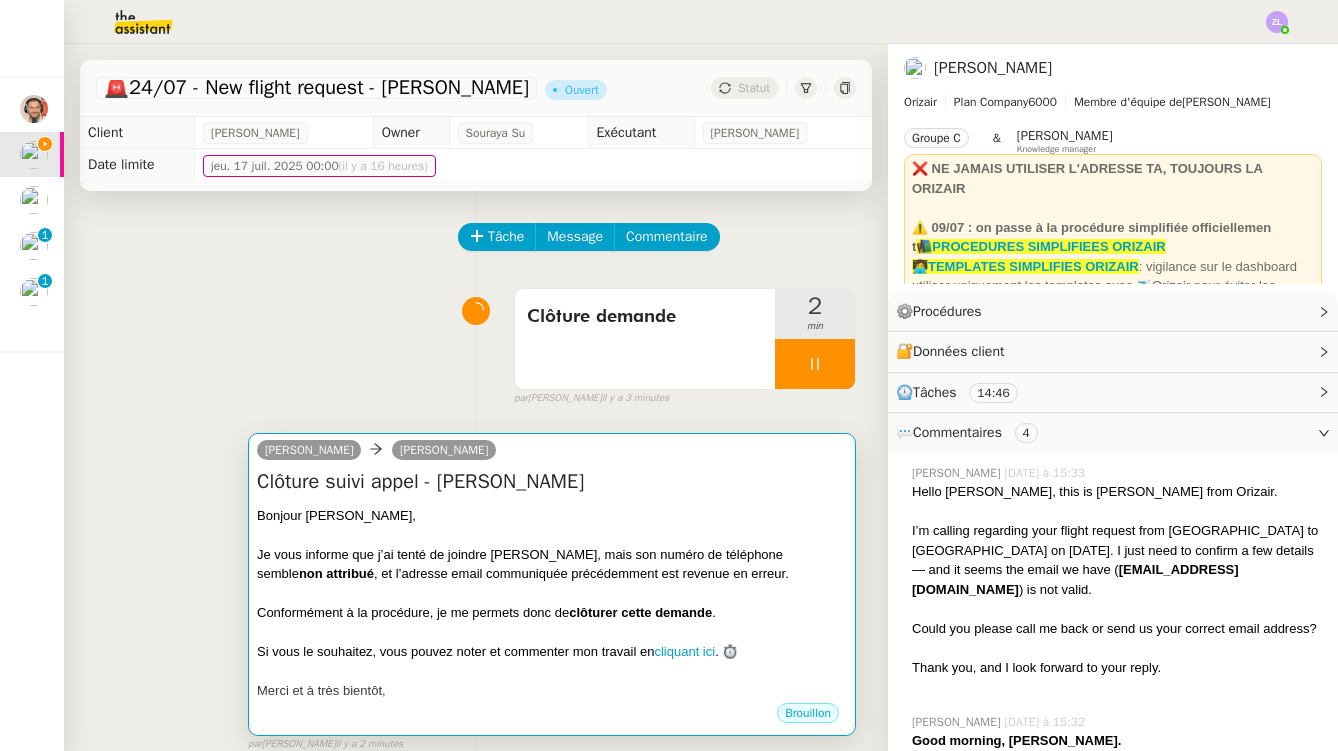 click at bounding box center (552, 535) 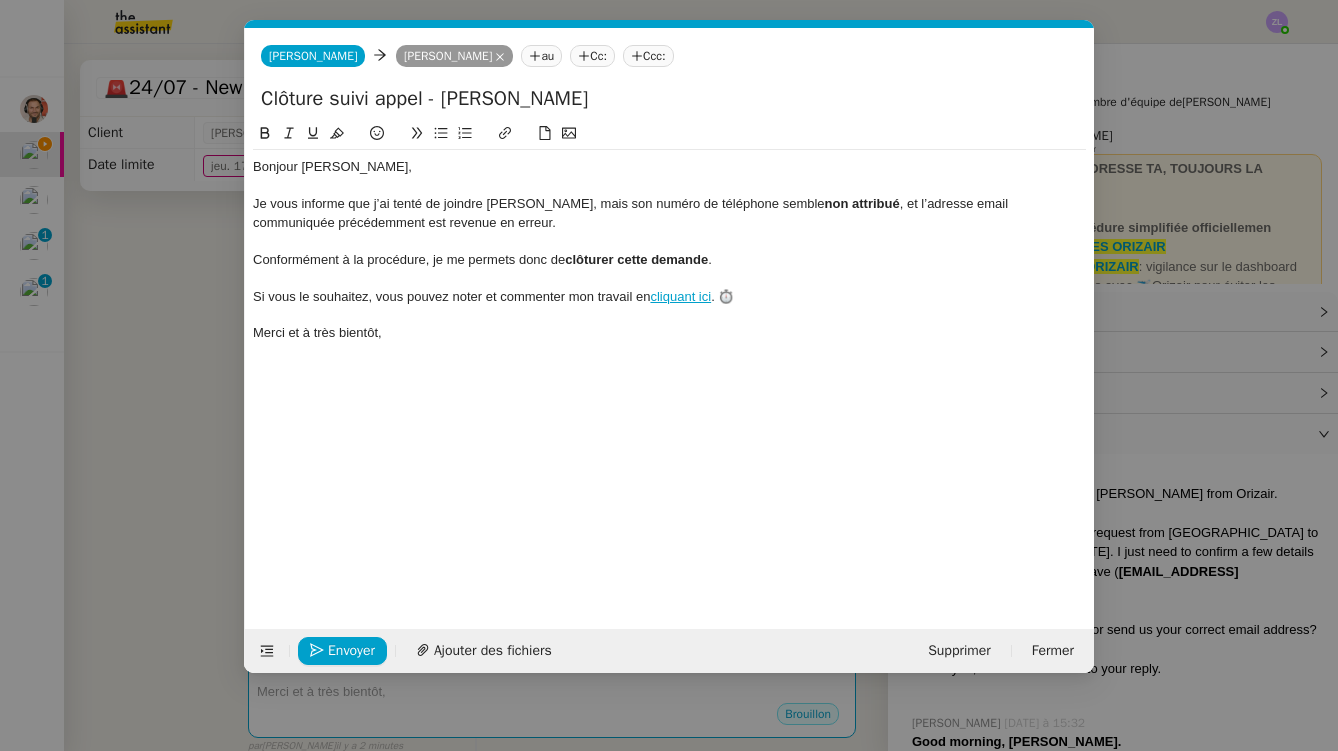 scroll, scrollTop: 0, scrollLeft: 59, axis: horizontal 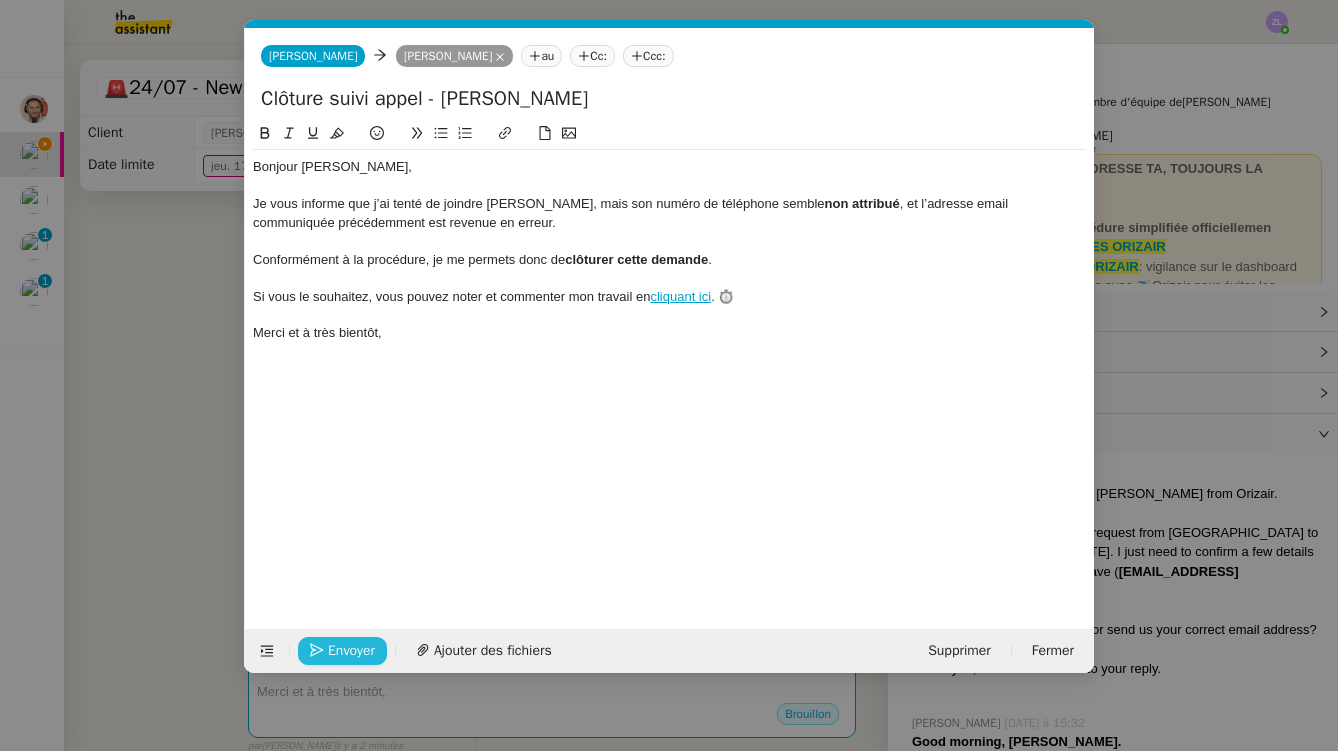 click on "Envoyer" 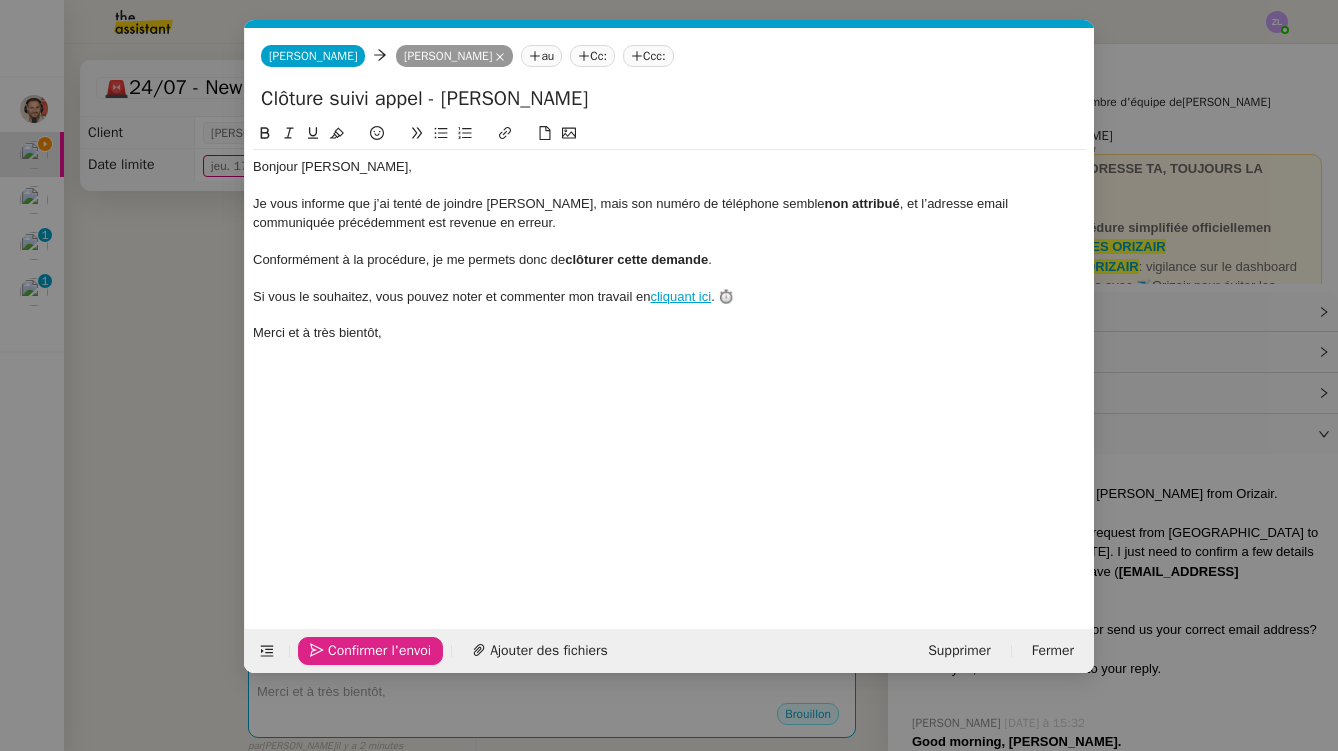 click on "Confirmer l'envoi" 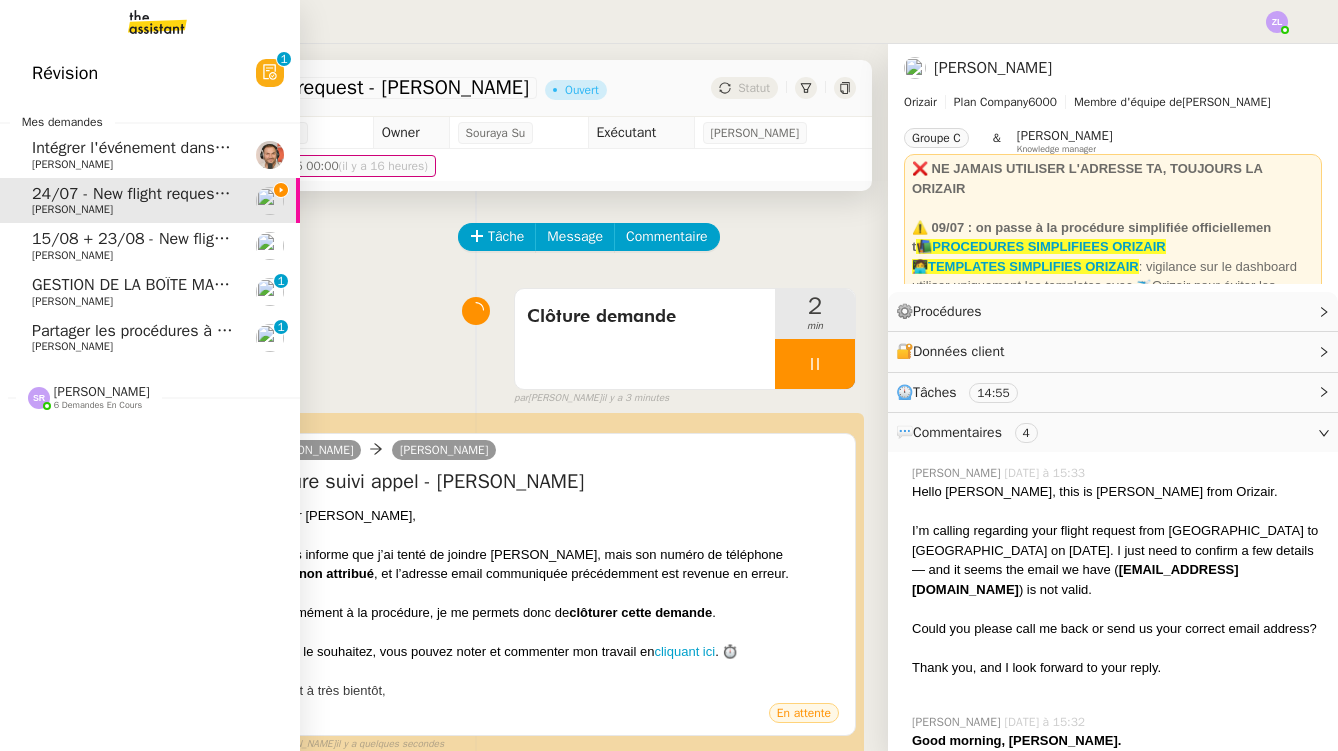 click on "Révision  0   1   2   3   4   5   6   7   8   9" 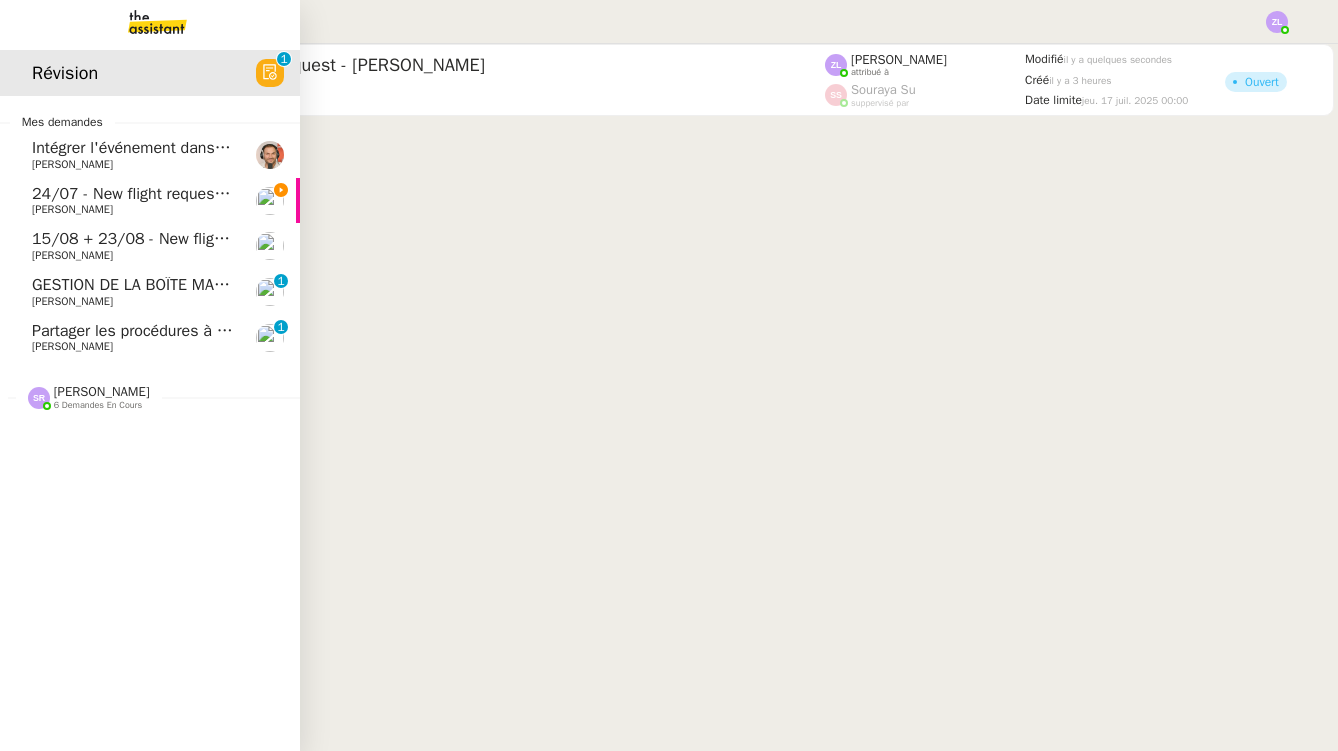 click on "24/07 - New flight request - [PERSON_NAME]    [PERSON_NAME]" 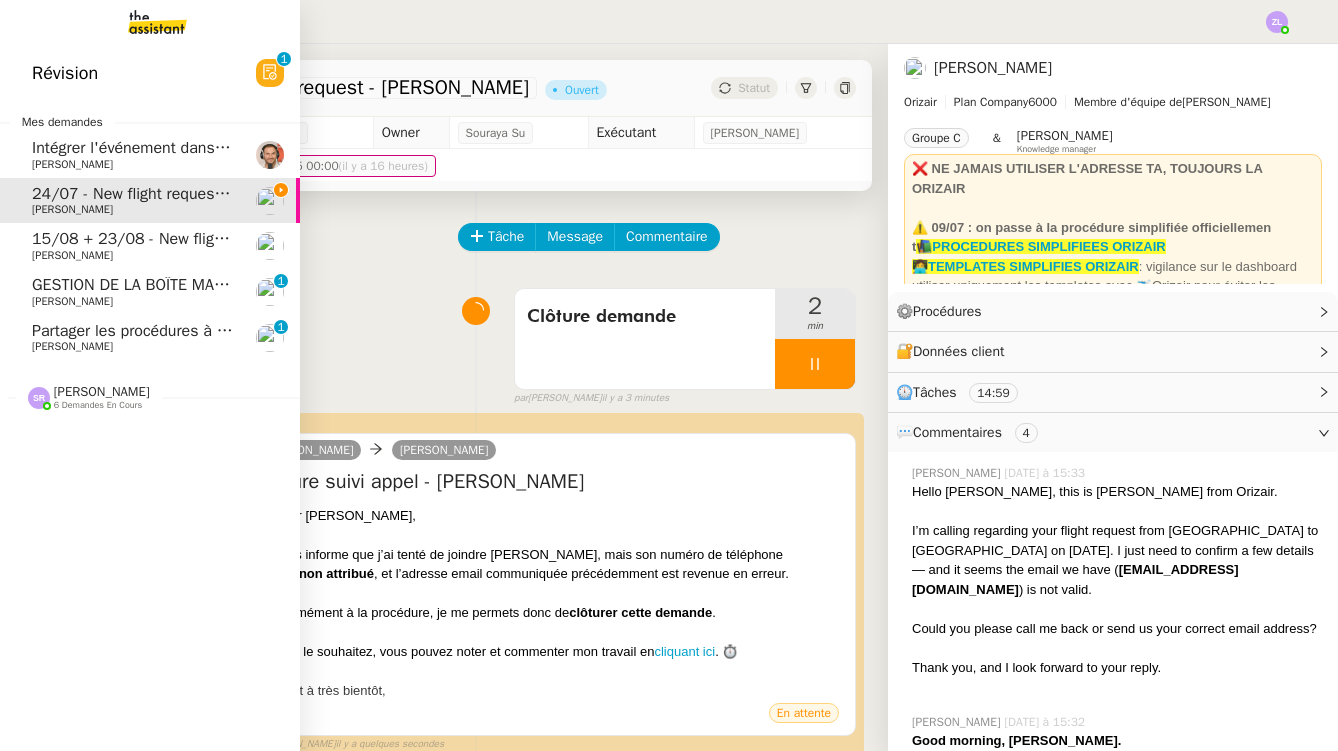 click on "[PERSON_NAME]" 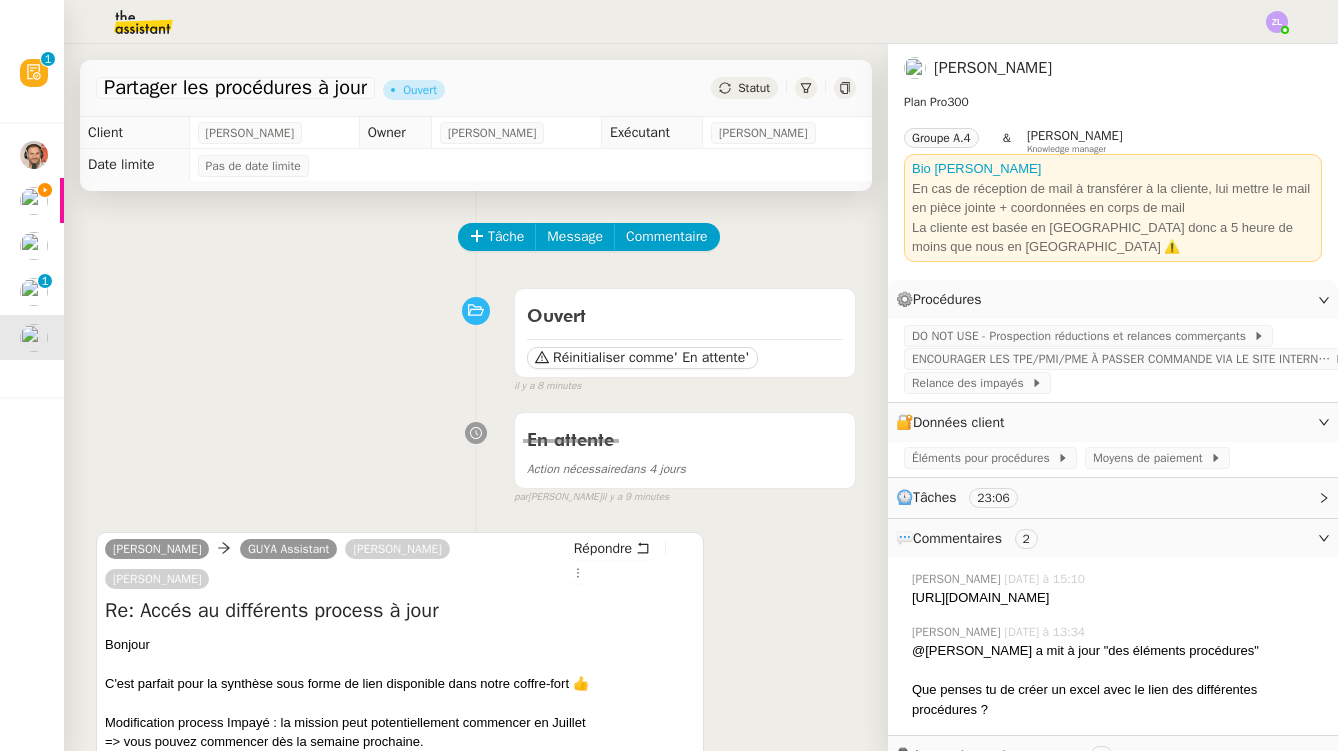 scroll, scrollTop: 0, scrollLeft: 0, axis: both 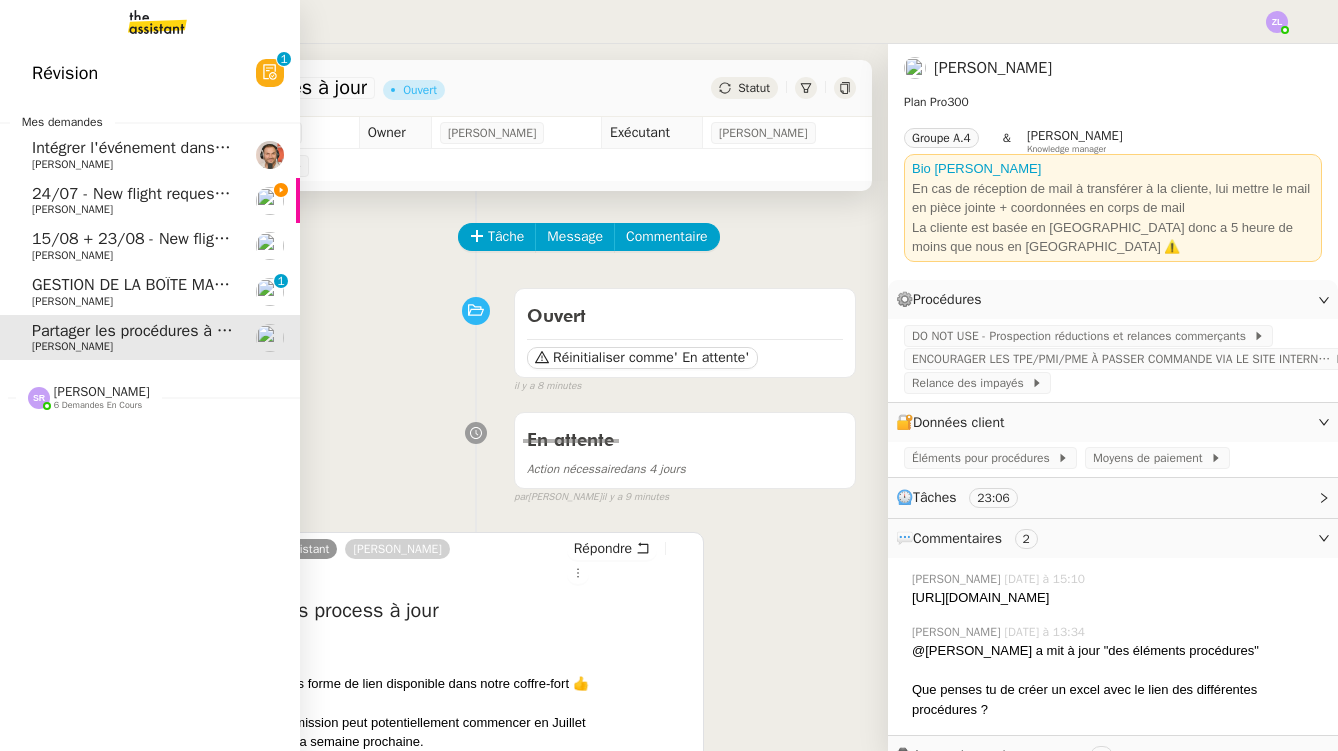 click on "Intégrer l'événement dans le fichier de suivi" 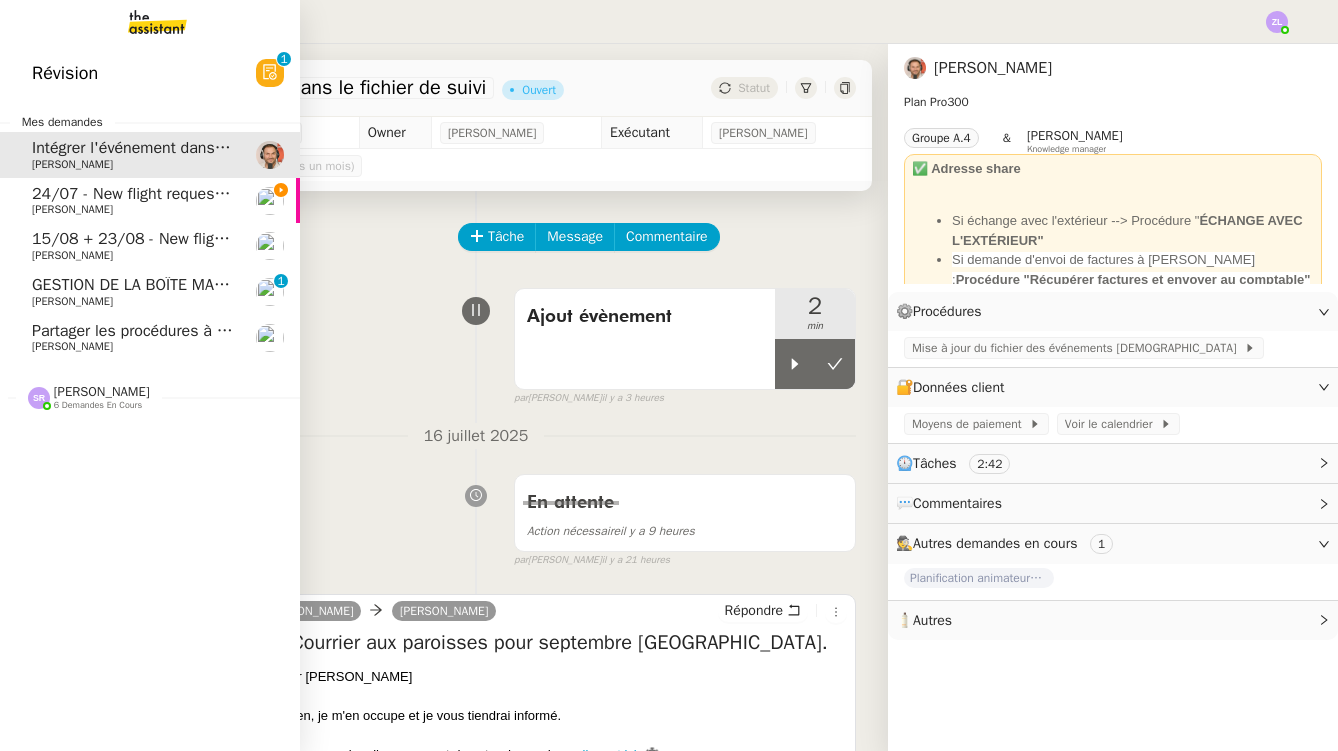 click on "15/08 + 23/08 - New flight request - [PERSON_NAME]" 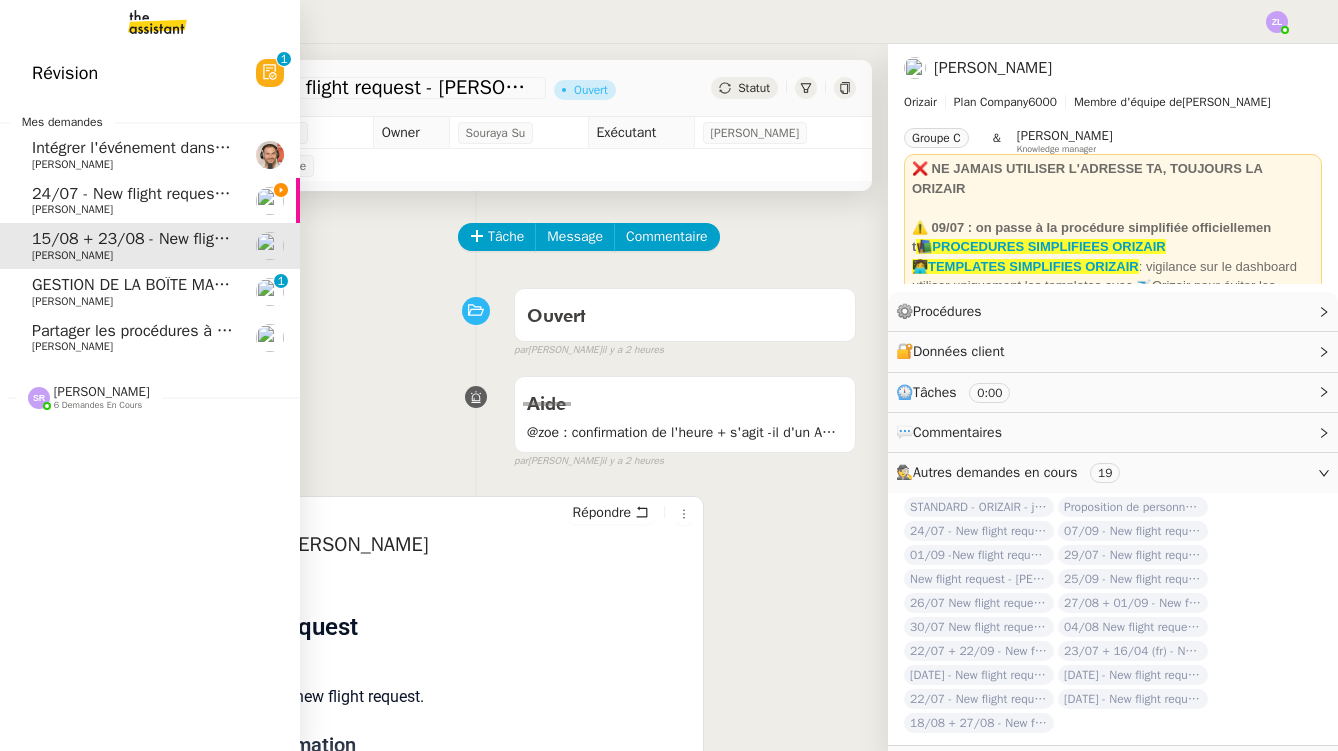 click on "[PERSON_NAME]" 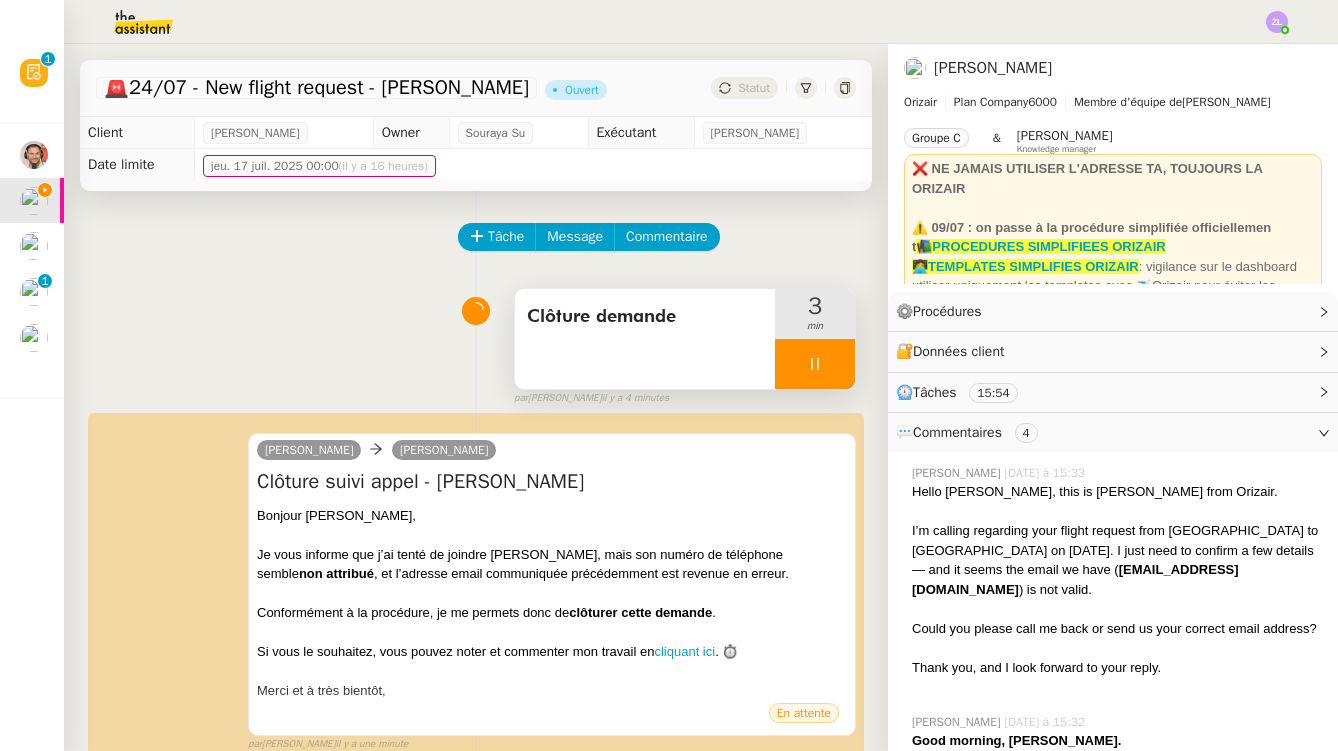 click at bounding box center [815, 364] 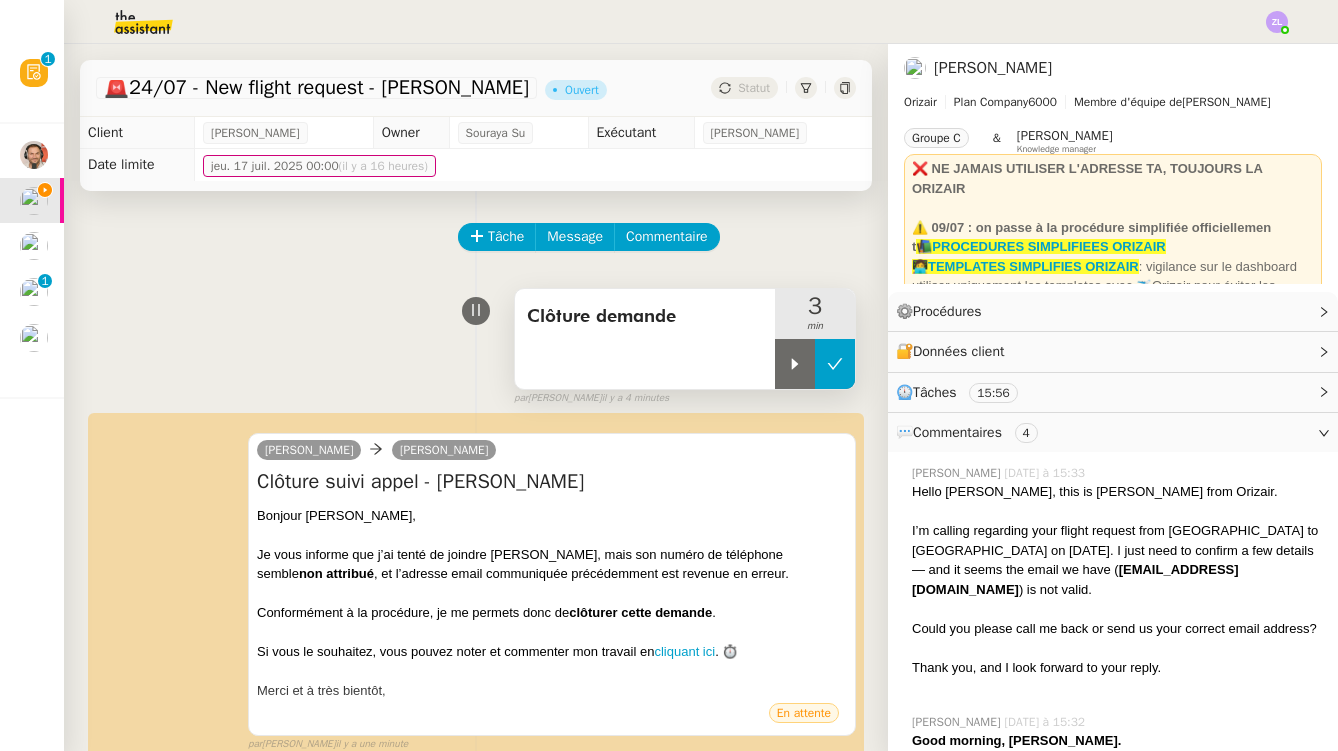 click 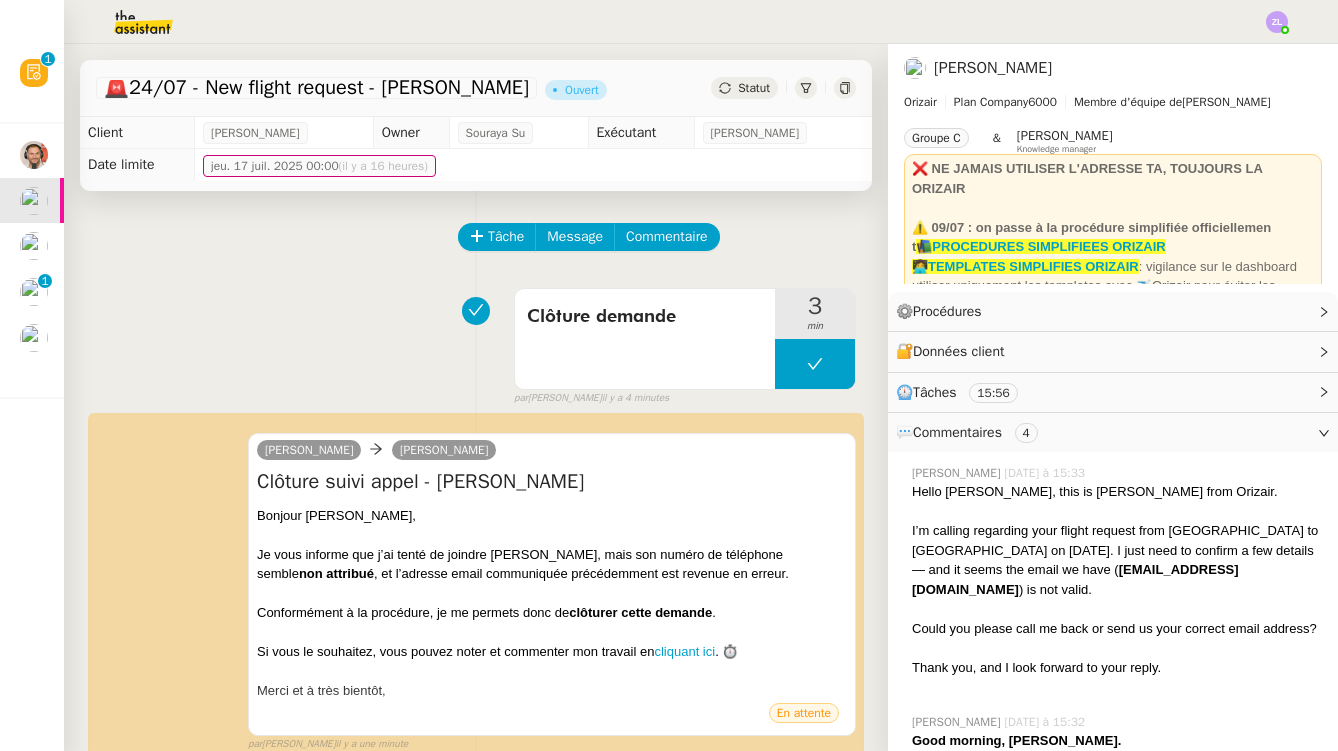 click on "Statut" 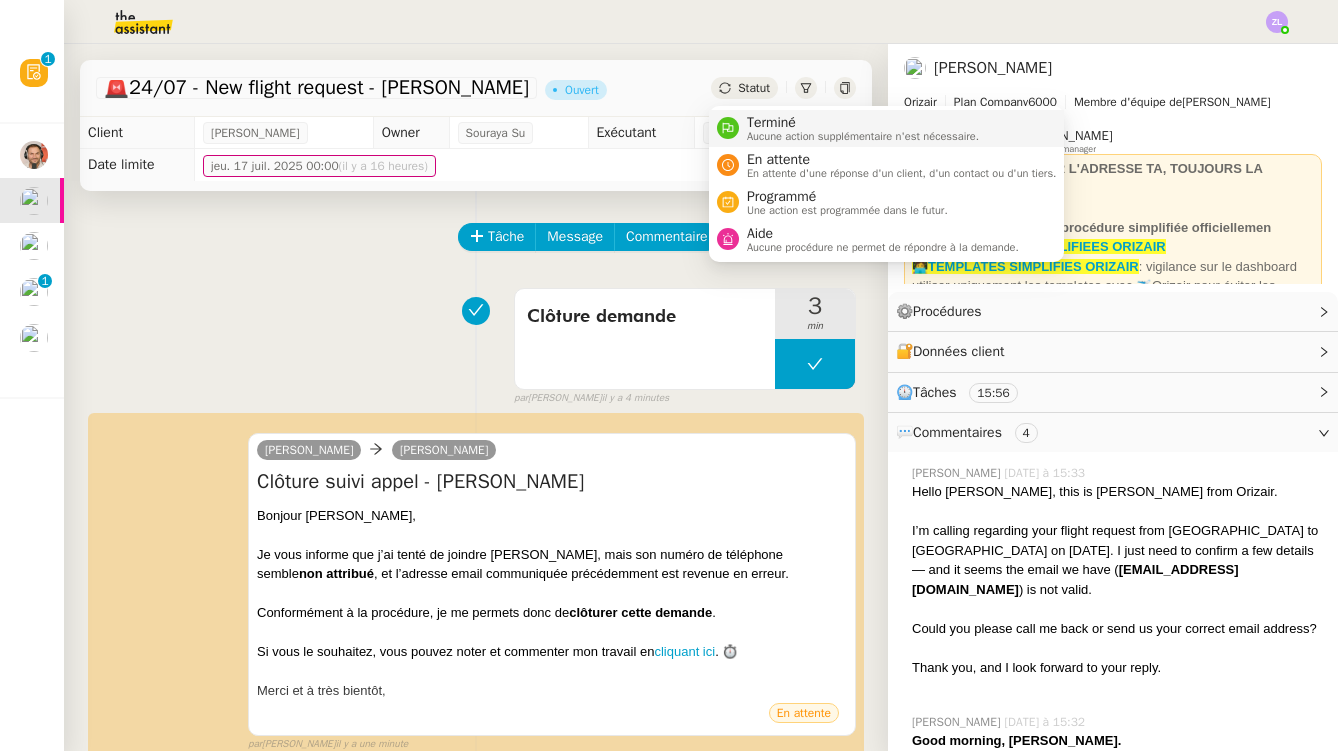 click on "Terminé" at bounding box center (863, 123) 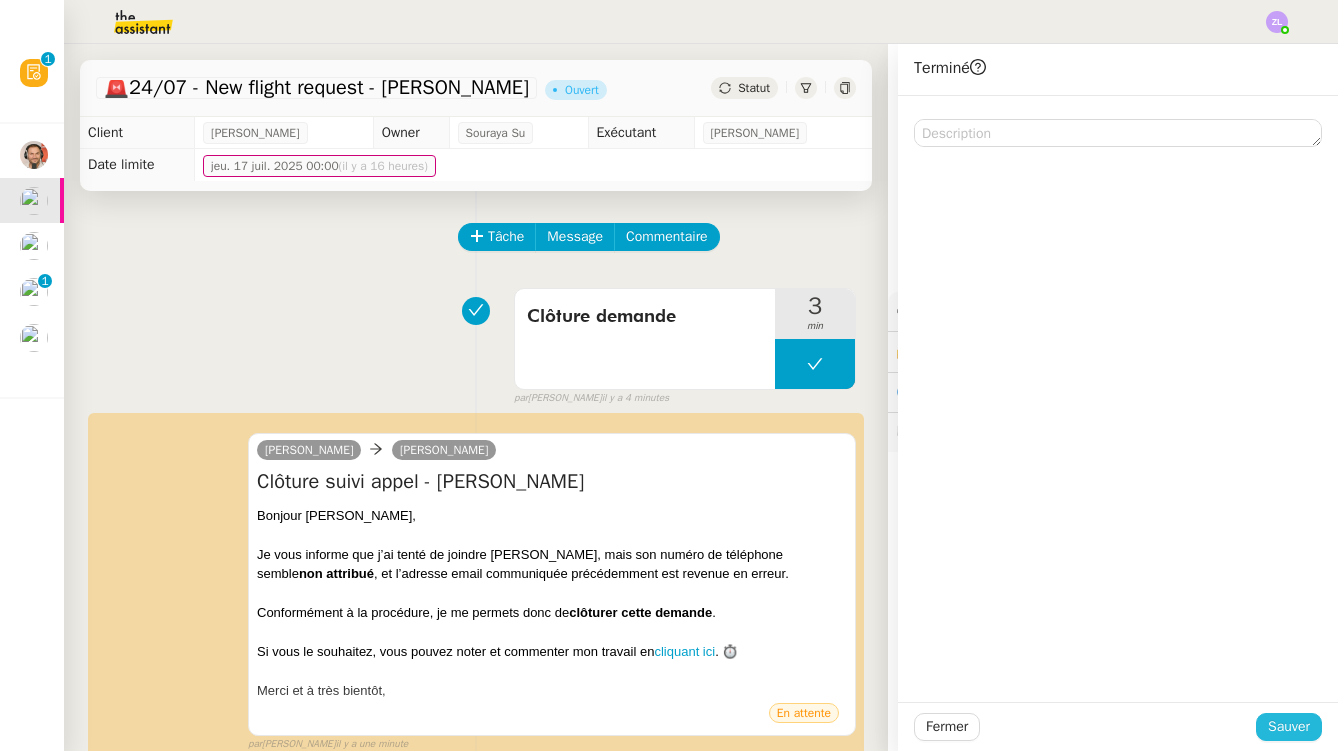 click on "Sauver" 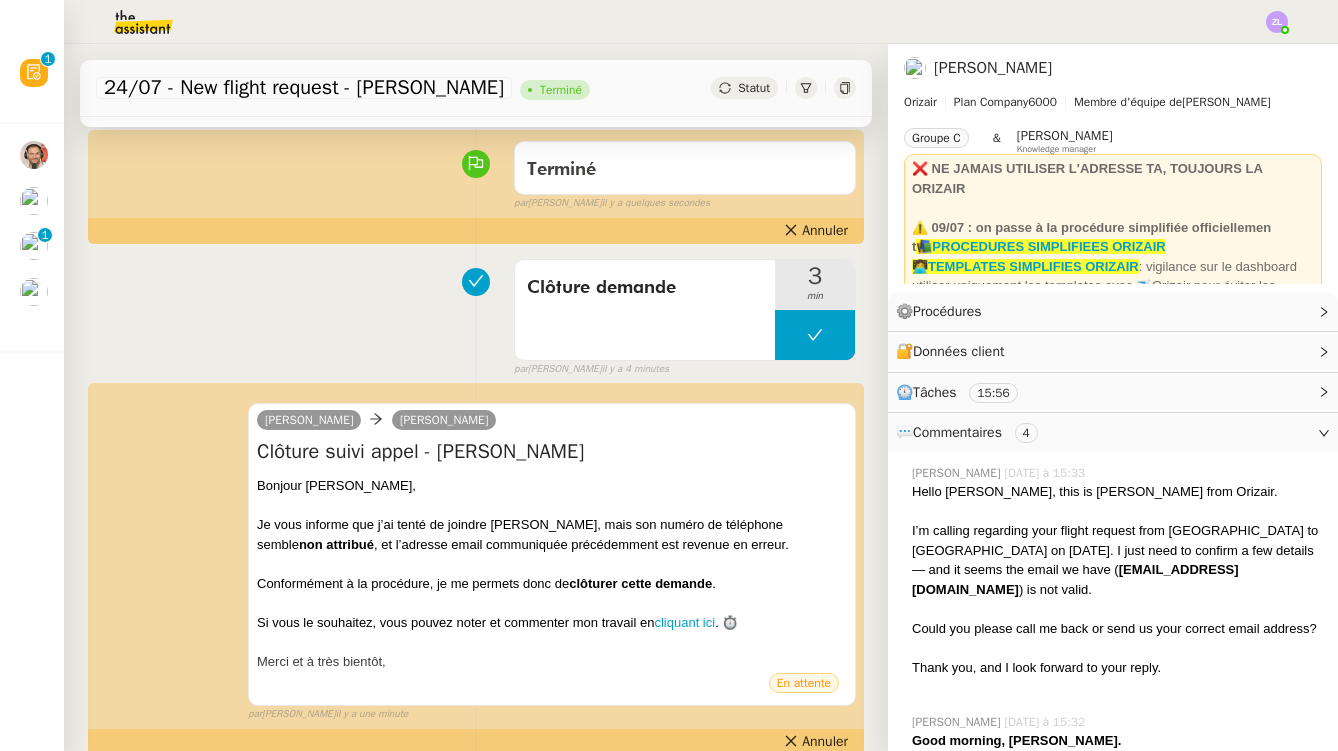scroll, scrollTop: 307, scrollLeft: 0, axis: vertical 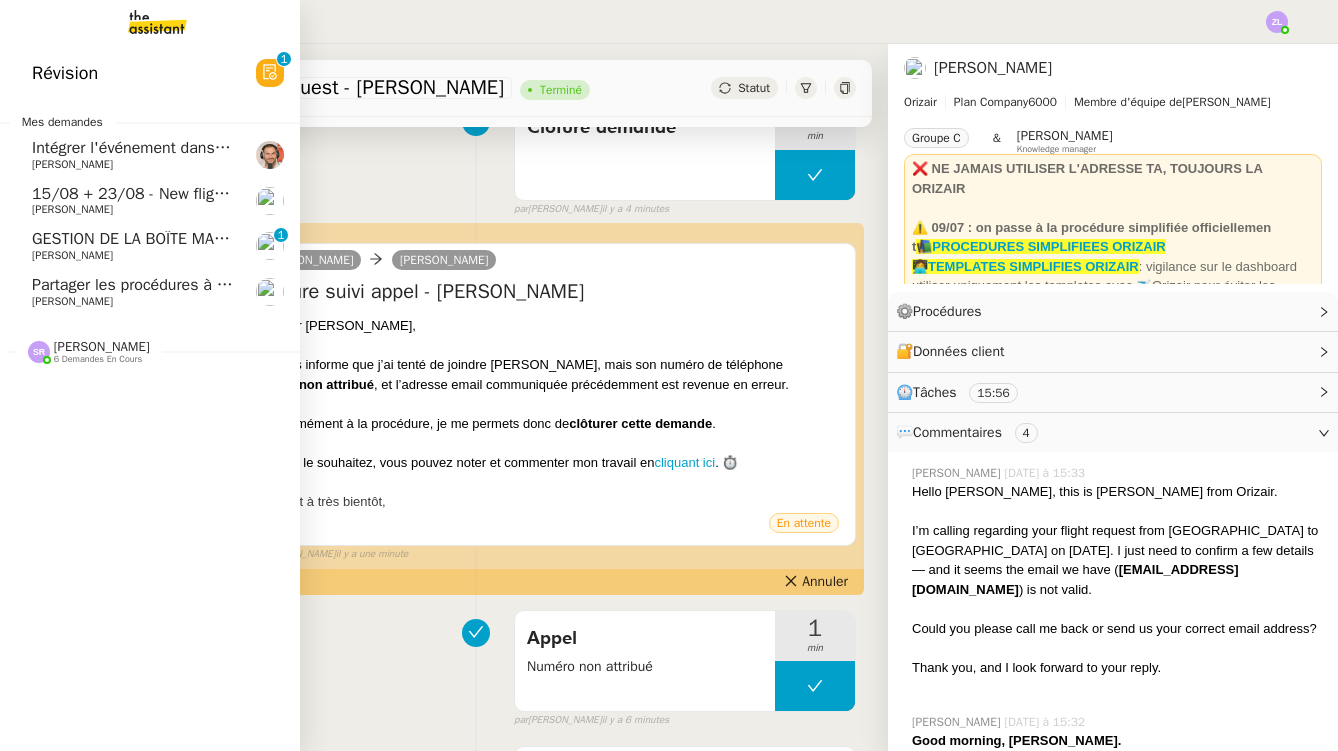 click on "[PERSON_NAME]" 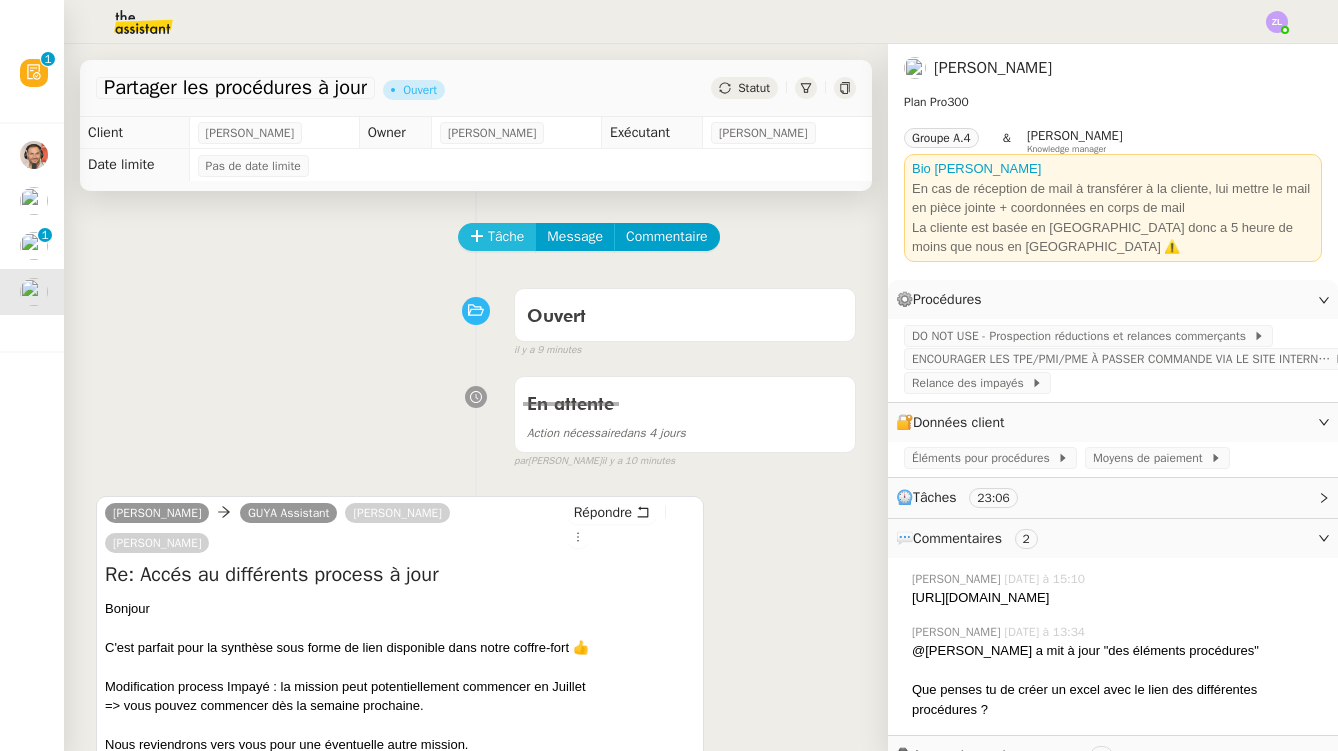 scroll, scrollTop: 0, scrollLeft: 0, axis: both 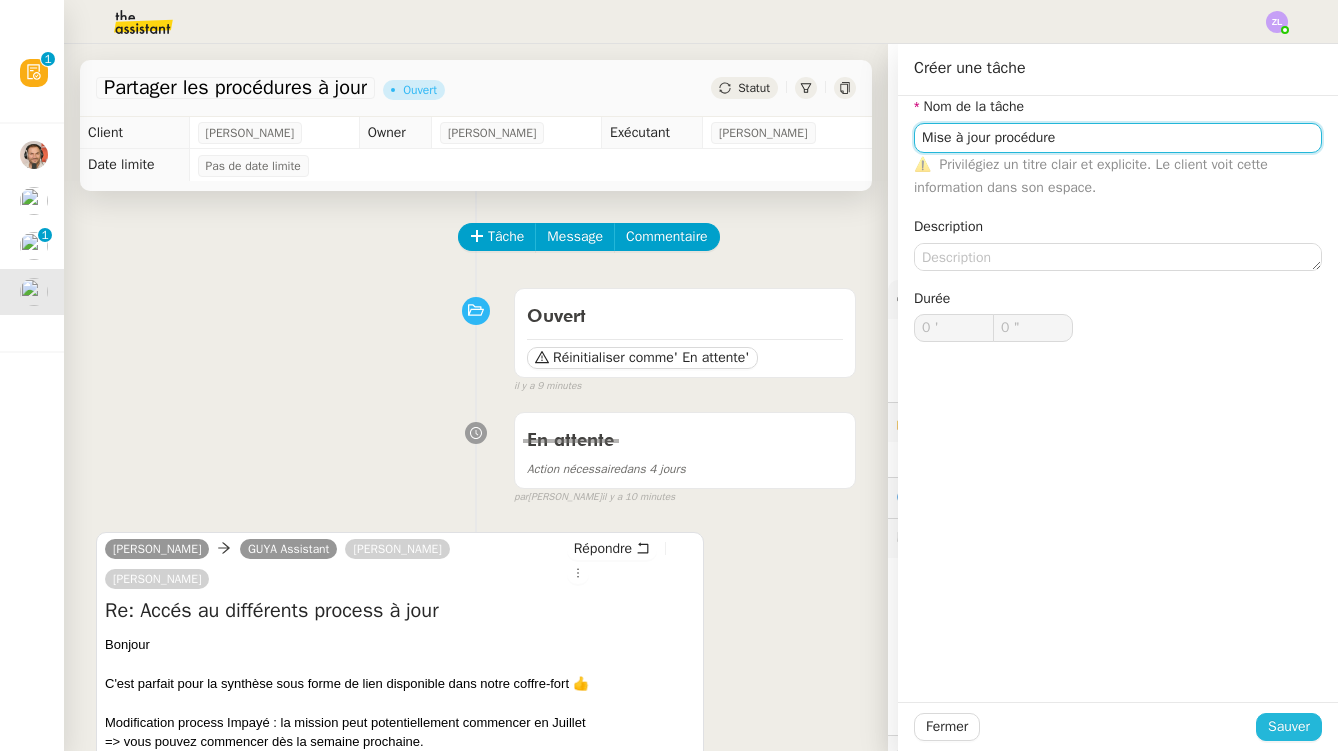 type on "Mise à jour procédure" 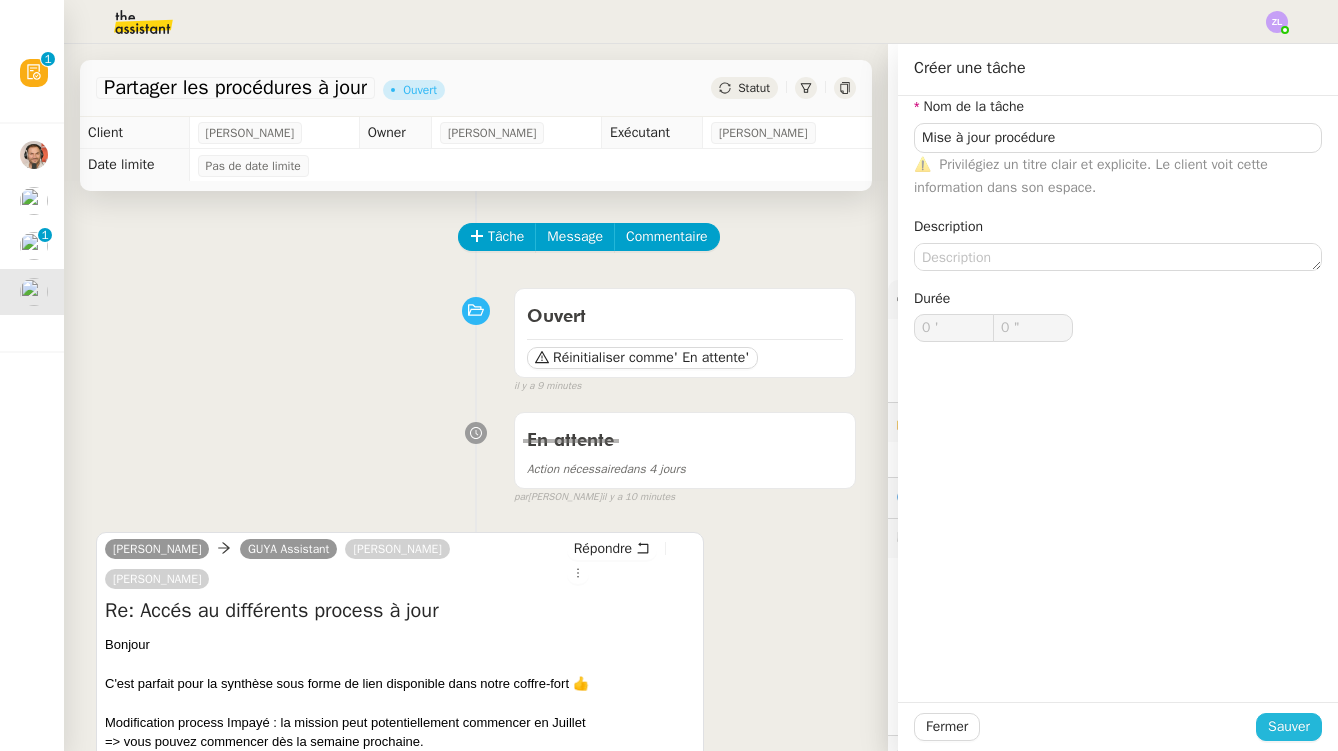 click on "Sauver" 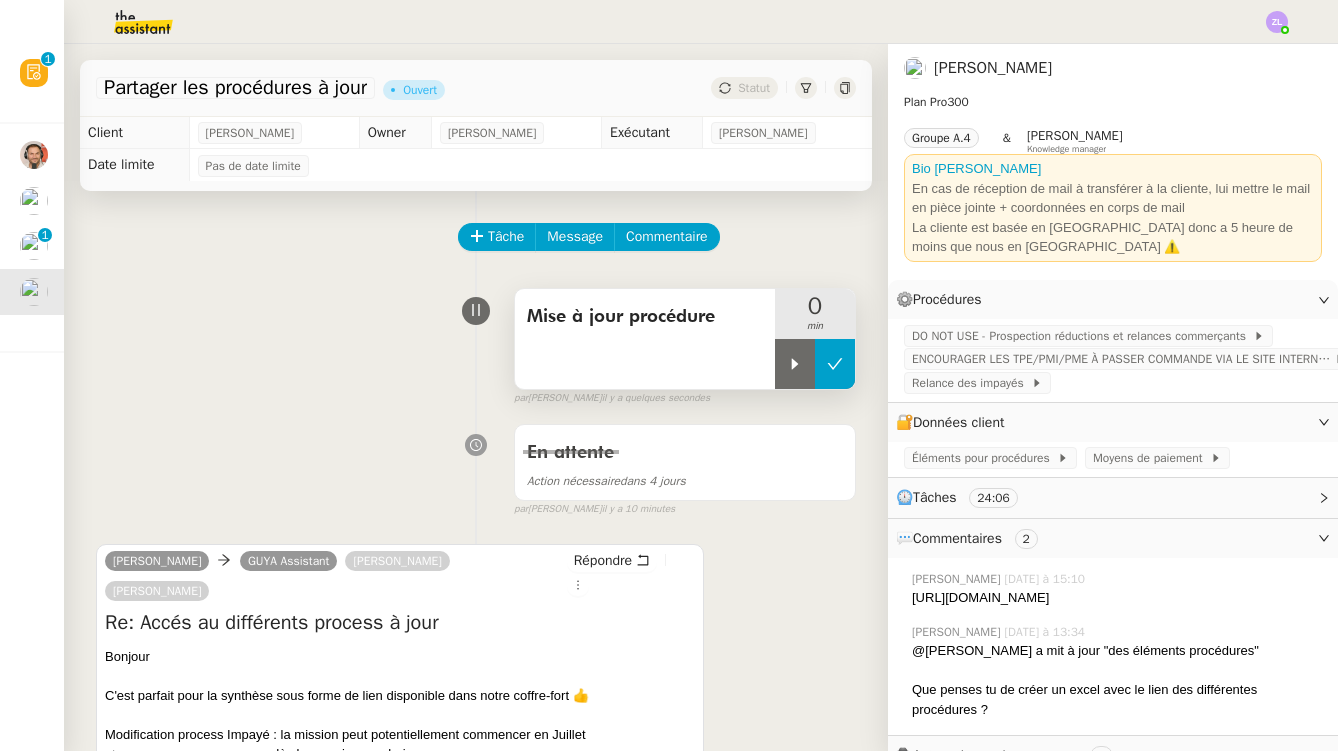 click at bounding box center (835, 364) 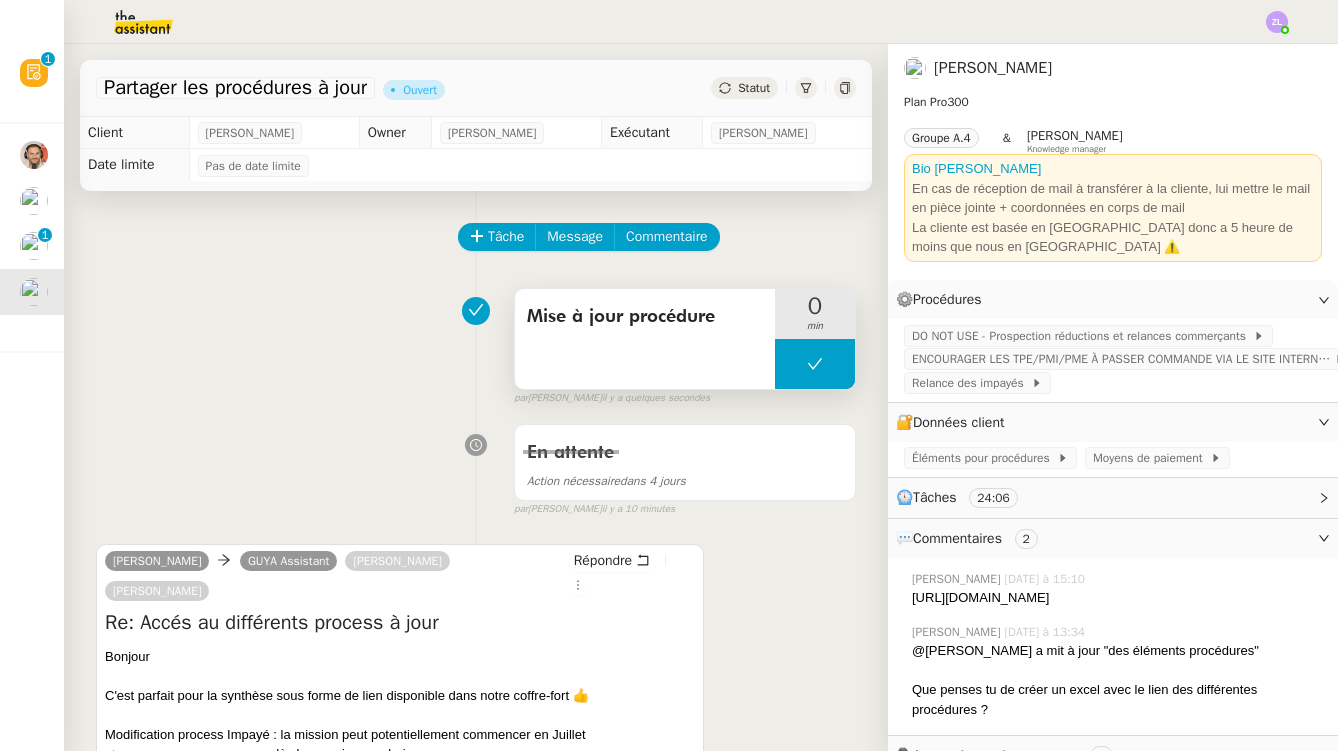 click 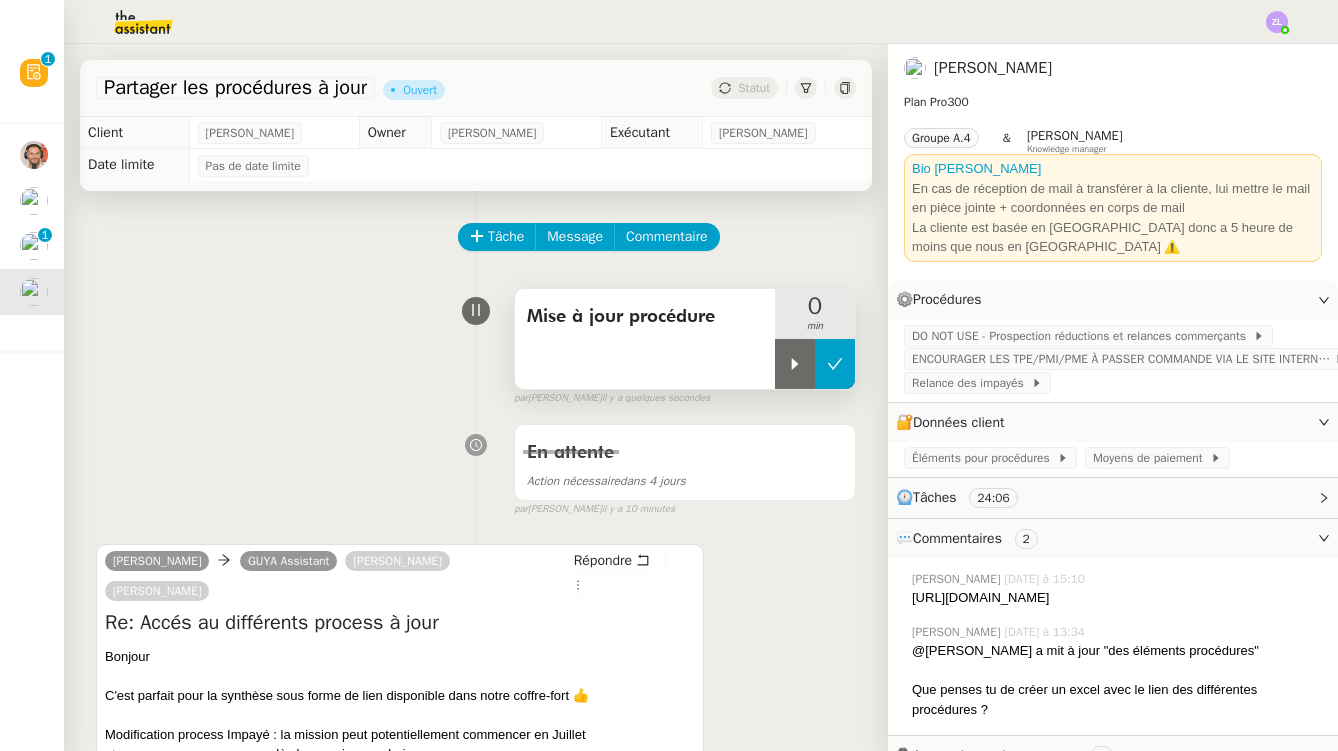 click at bounding box center [795, 364] 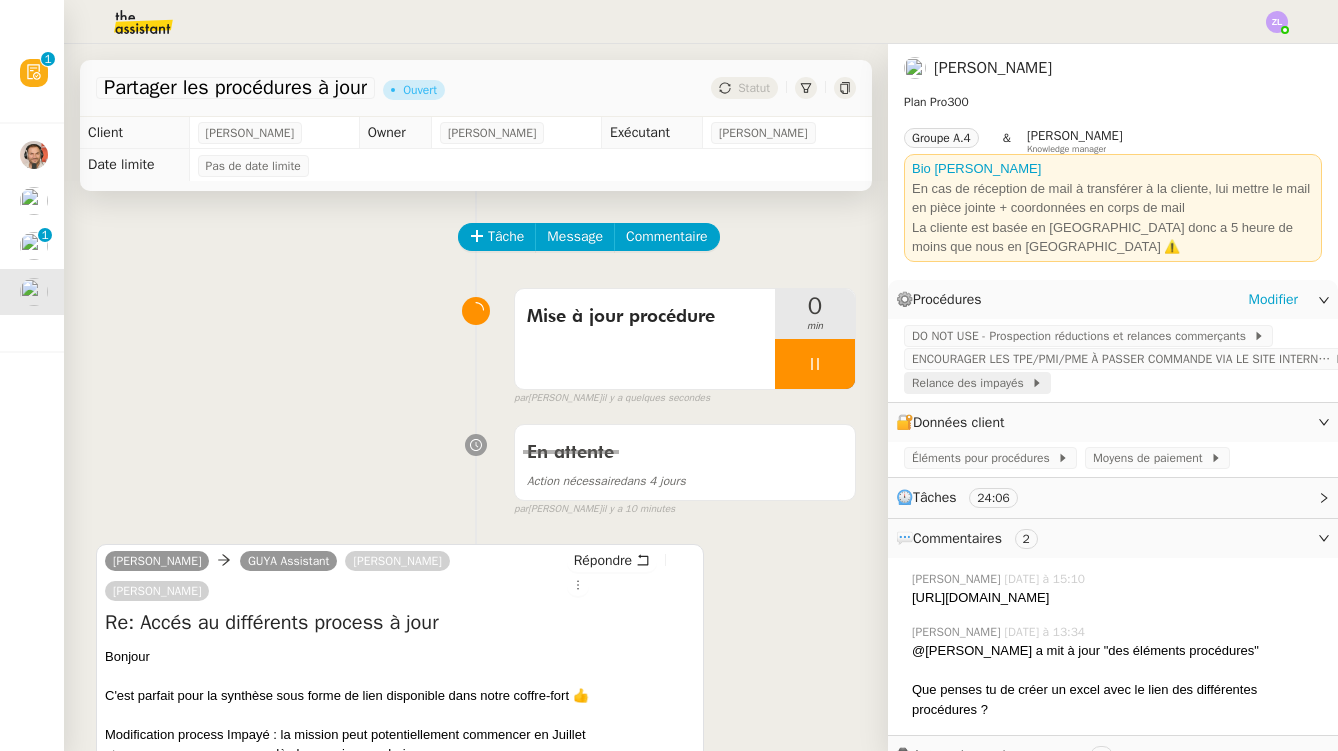 click on "Relance des impayés" 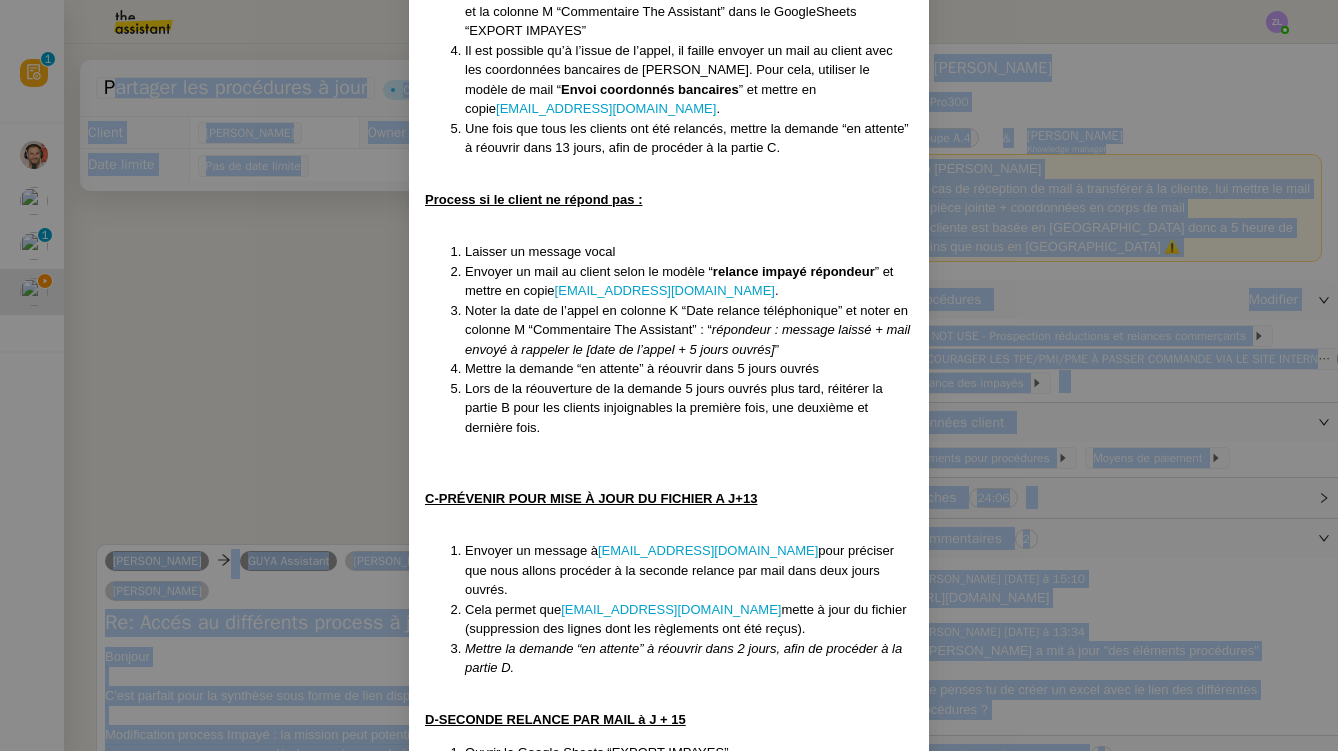 scroll, scrollTop: 1501, scrollLeft: 0, axis: vertical 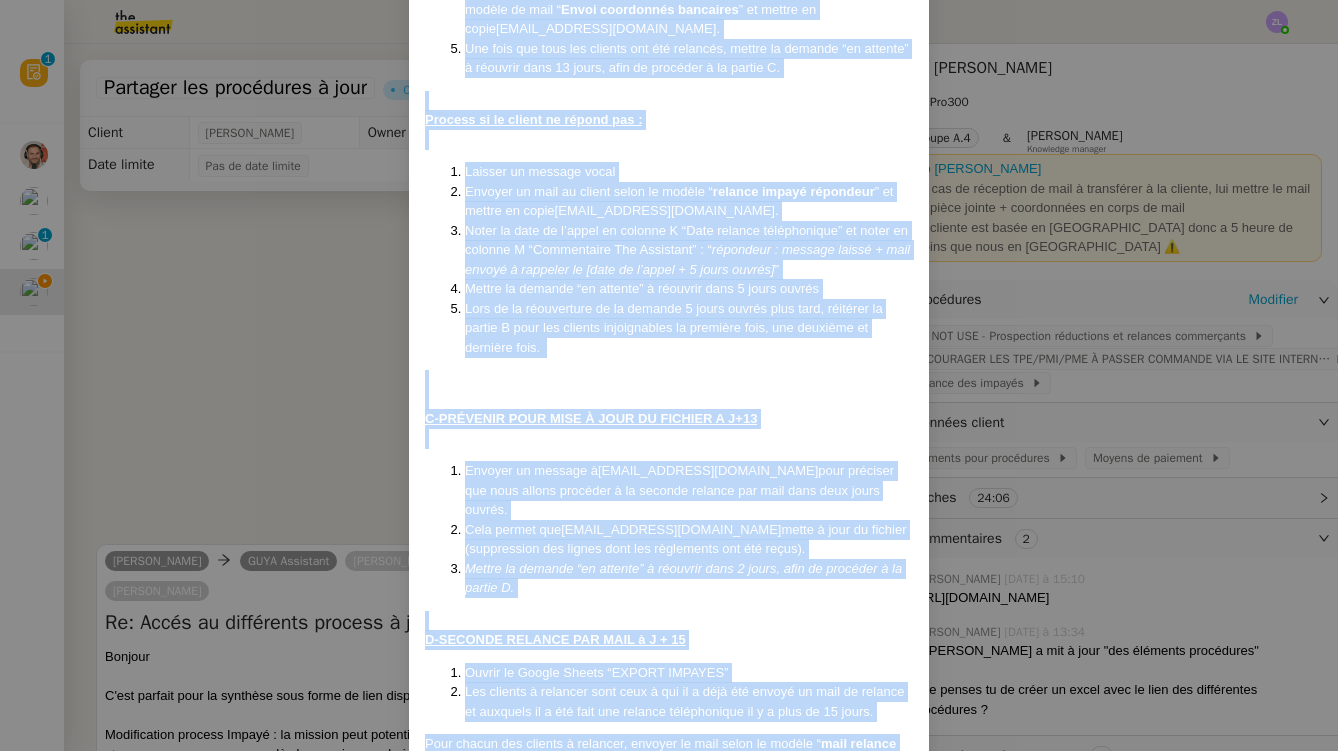 drag, startPoint x: 428, startPoint y: 124, endPoint x: 804, endPoint y: 697, distance: 685.3503 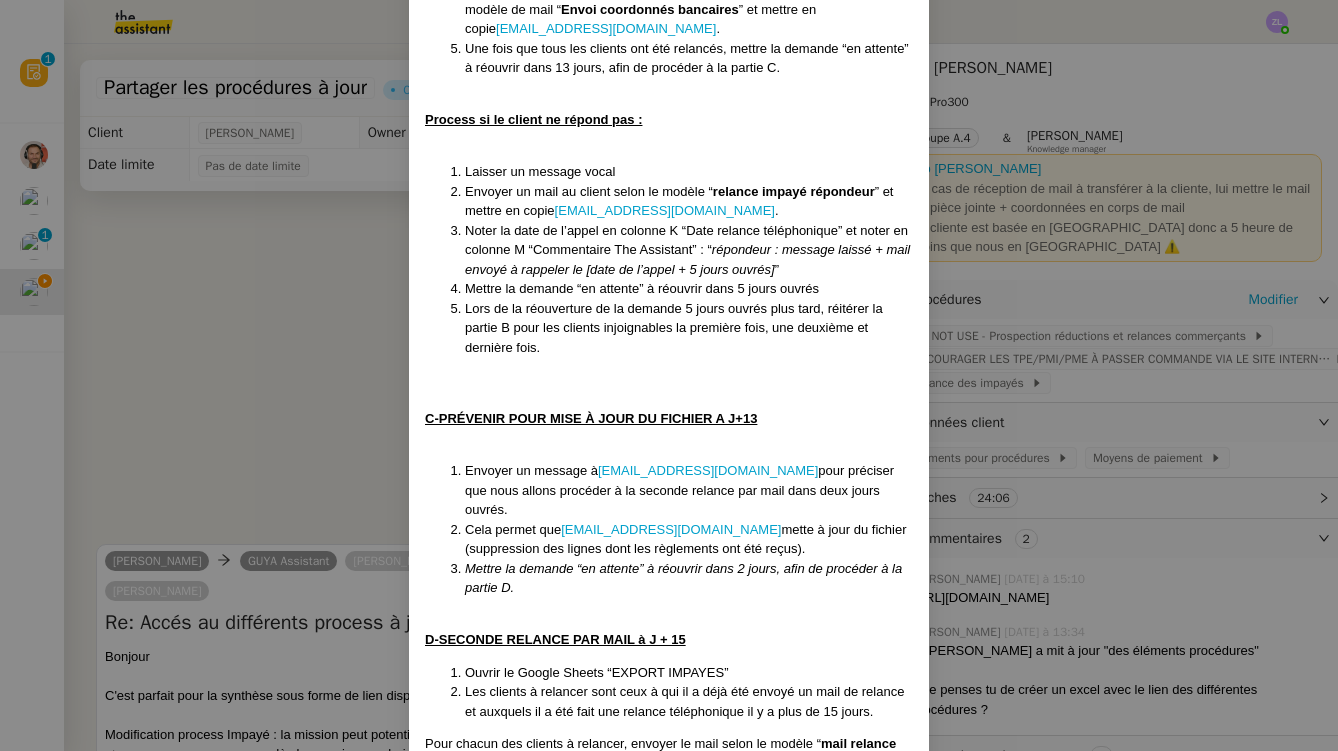 scroll, scrollTop: 1477, scrollLeft: 0, axis: vertical 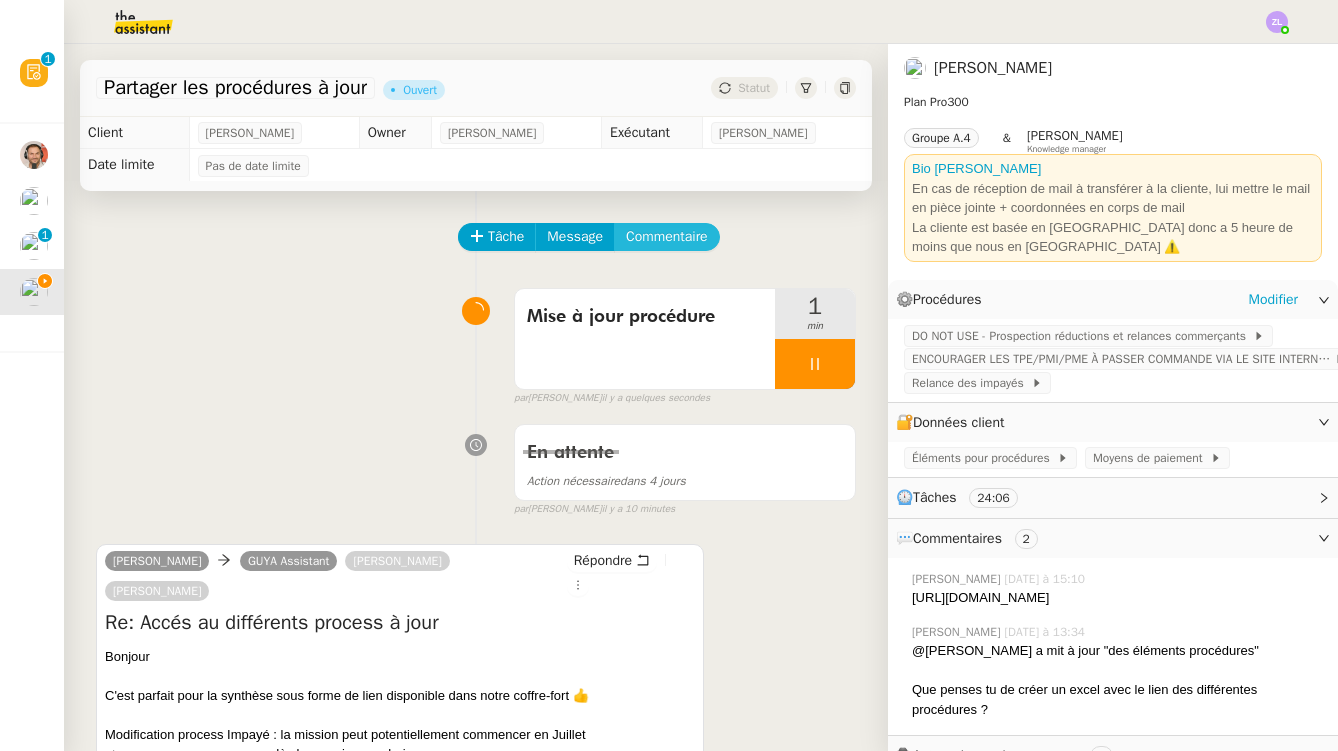click on "Commentaire" 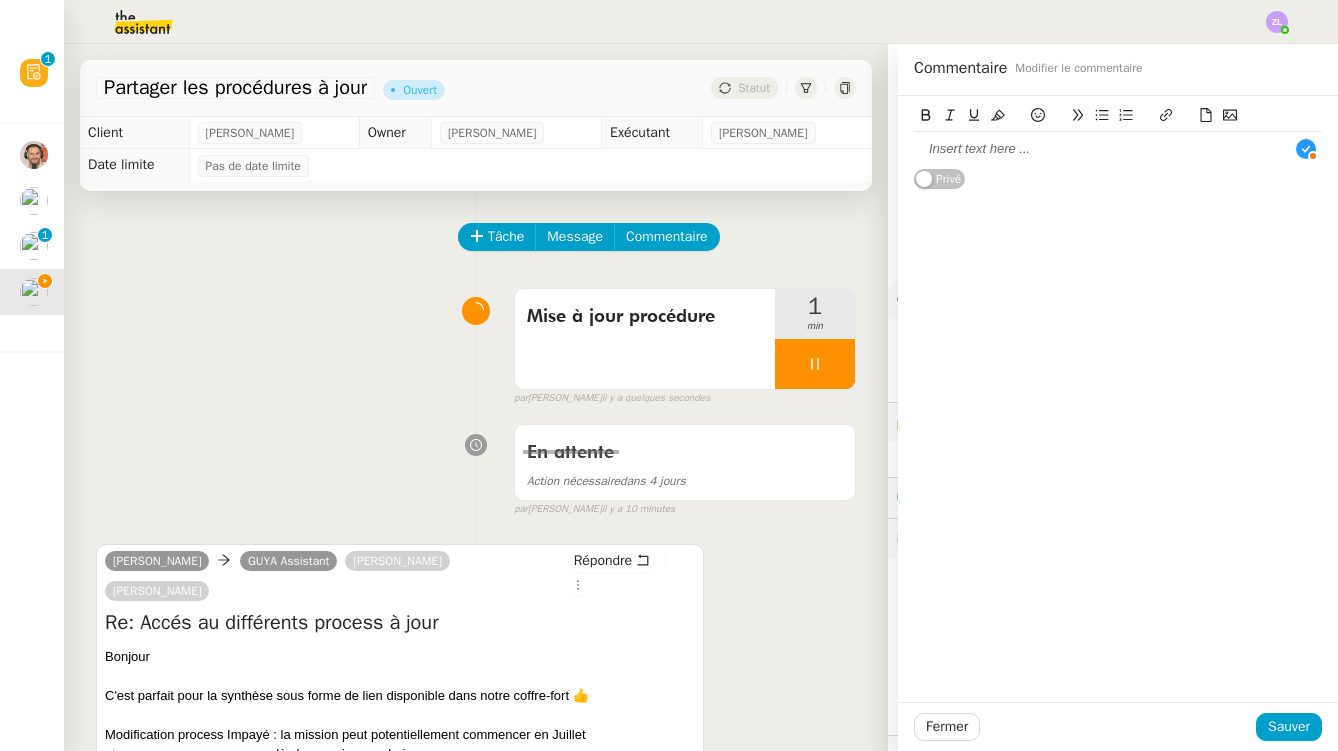 drag, startPoint x: 959, startPoint y: 734, endPoint x: 966, endPoint y: 722, distance: 13.892444 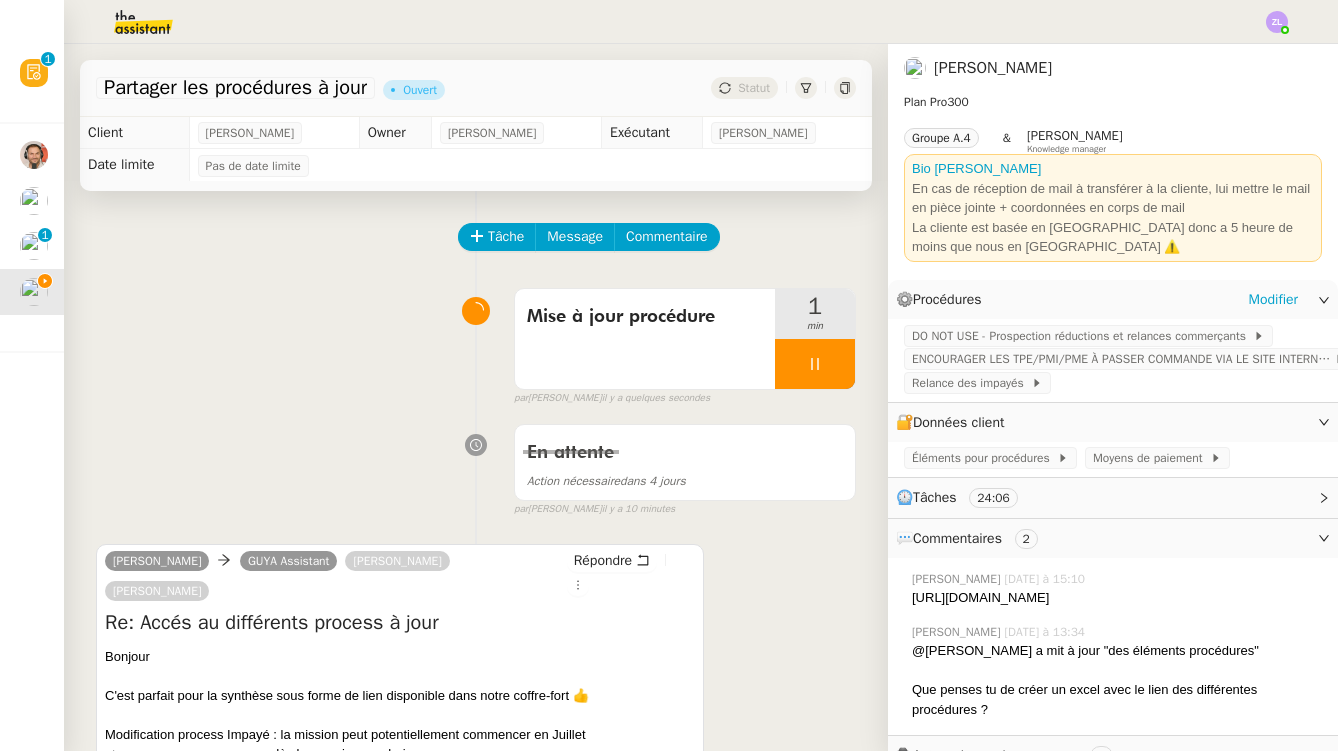 click 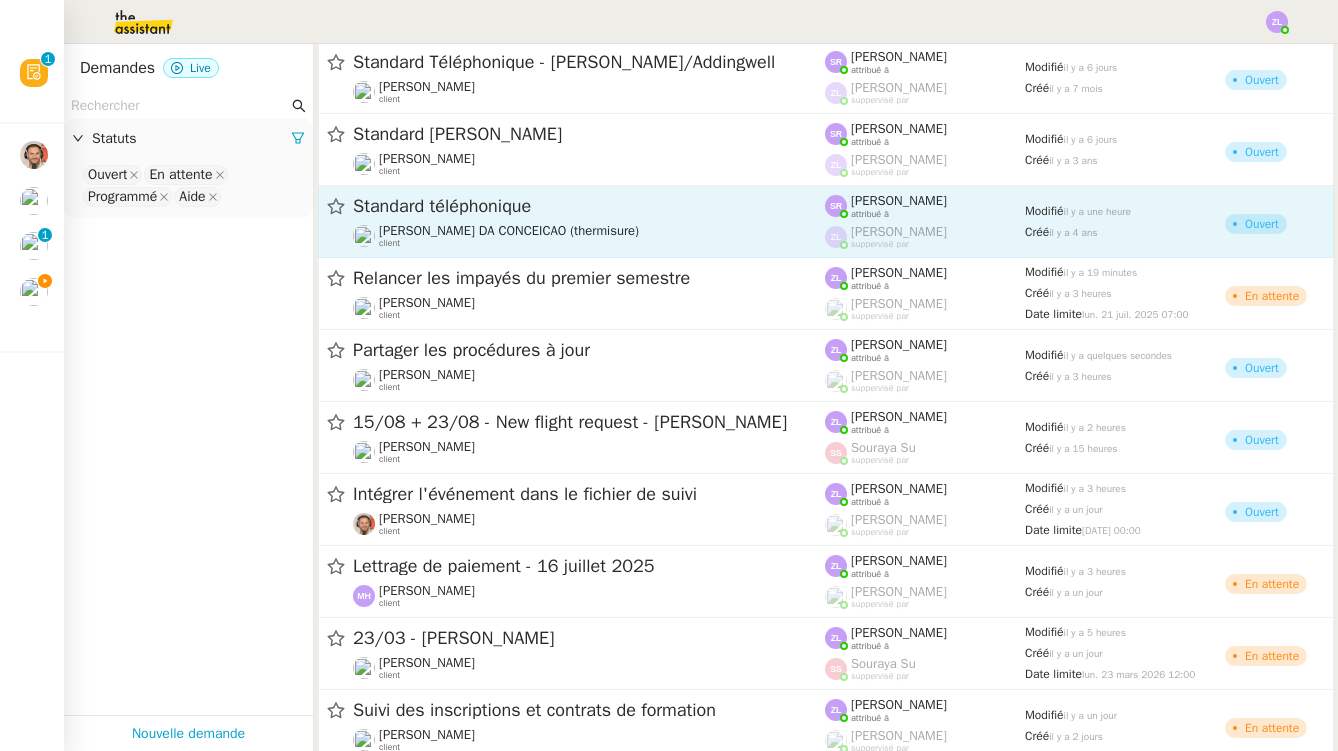 scroll, scrollTop: 459, scrollLeft: 0, axis: vertical 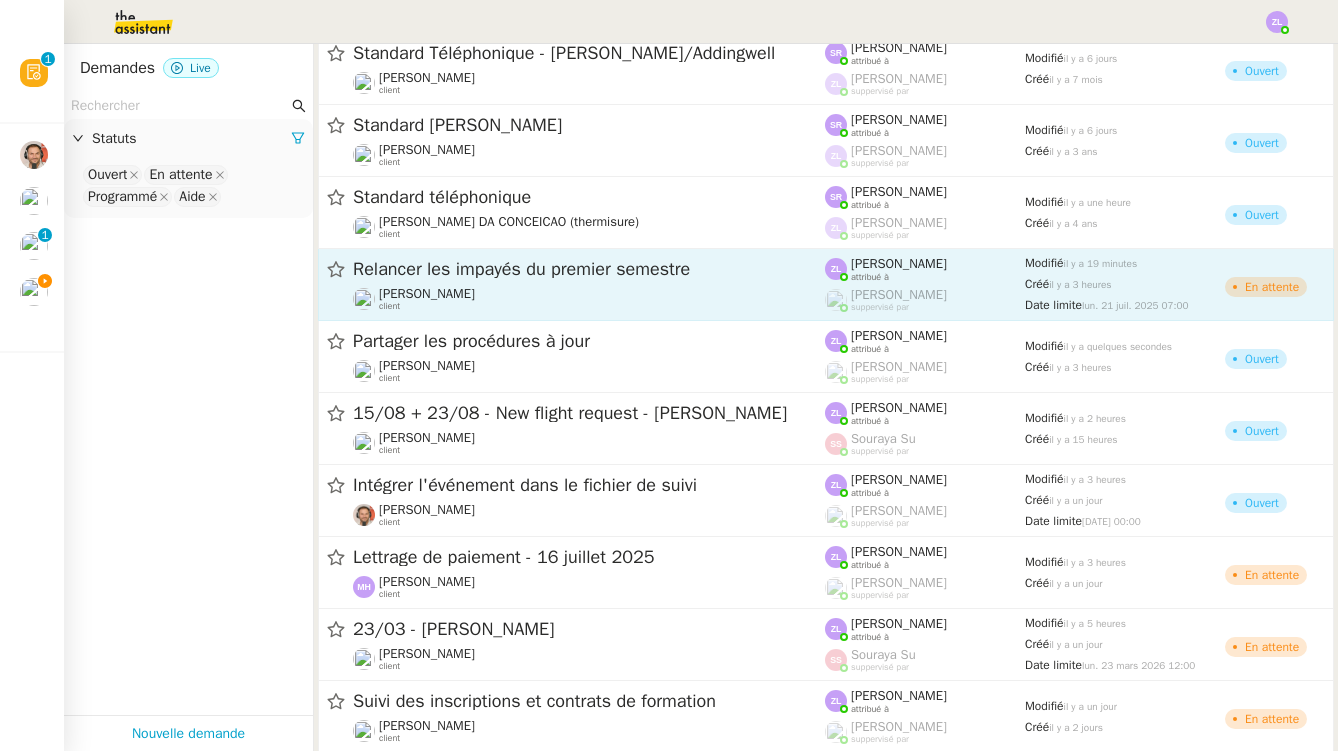 click on "Relancer les impayés du premier semestre" 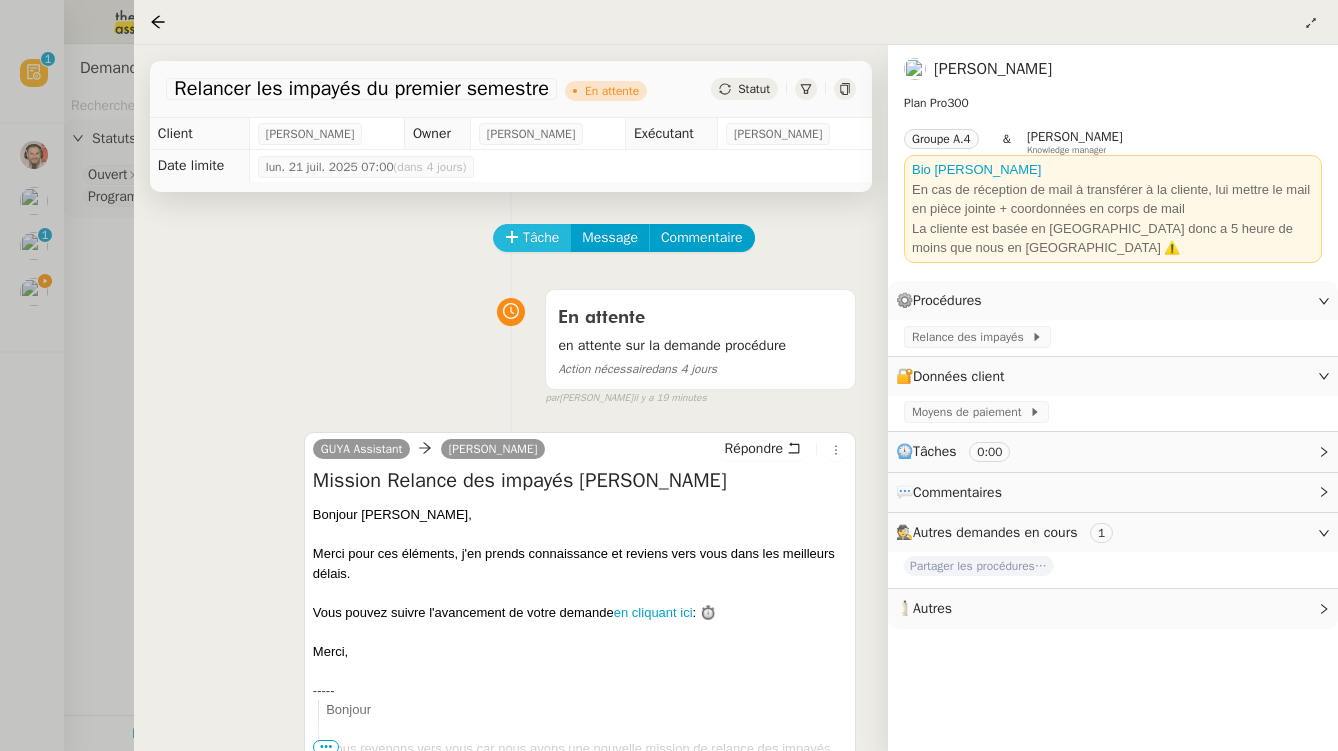 scroll, scrollTop: 0, scrollLeft: 0, axis: both 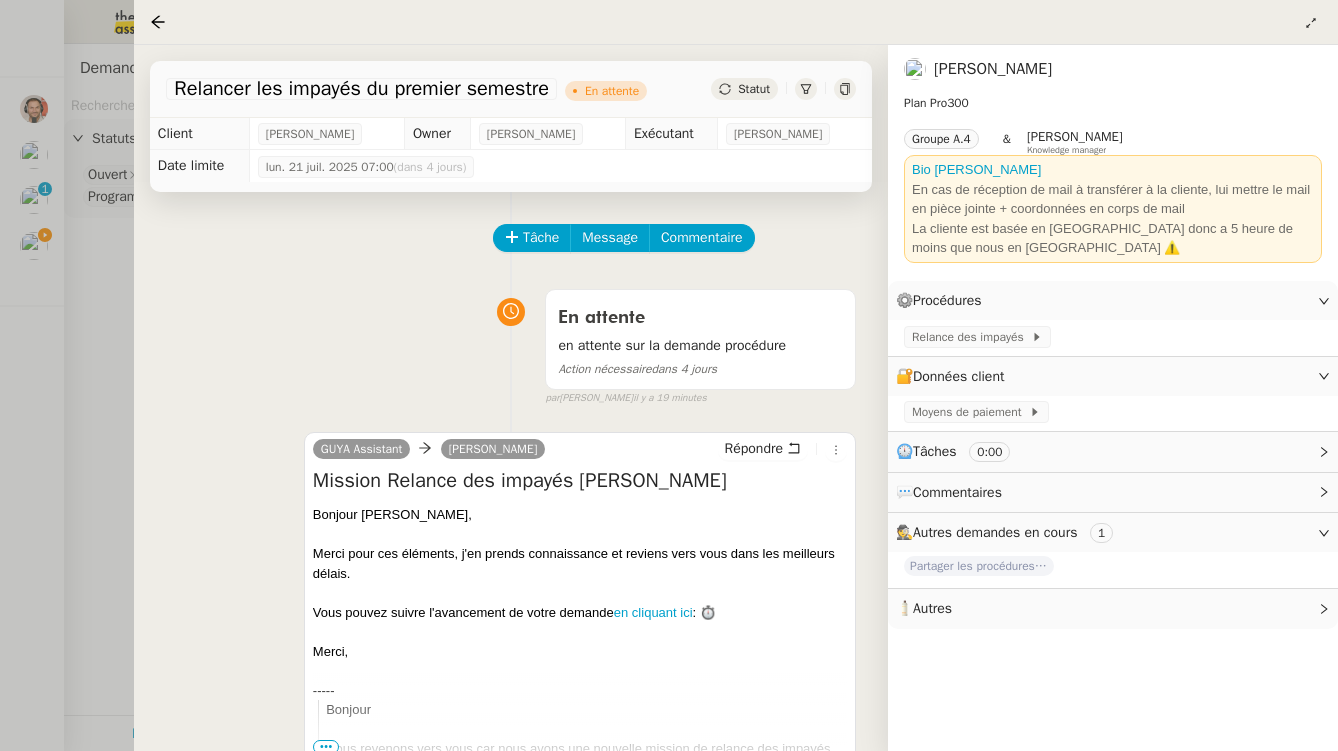 click on "Statut" 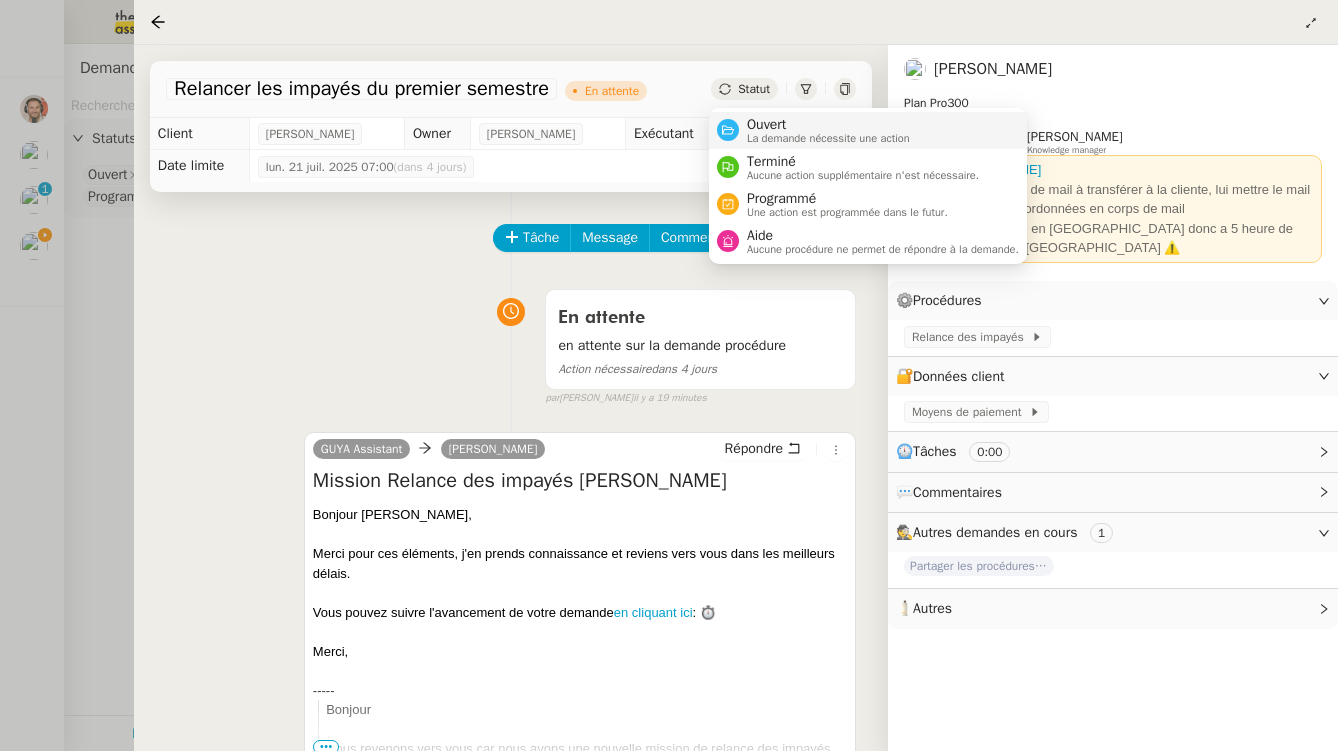 click on "Ouvert" at bounding box center (828, 125) 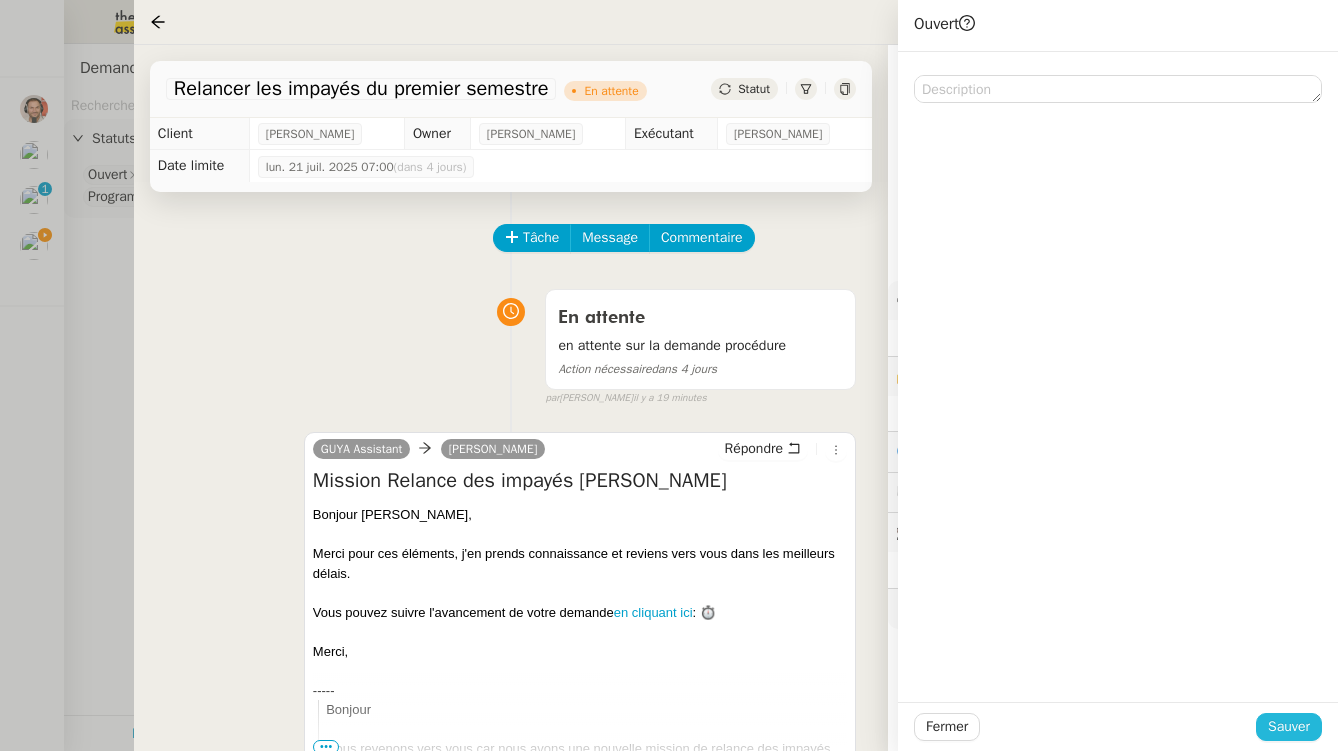 click on "Sauver" 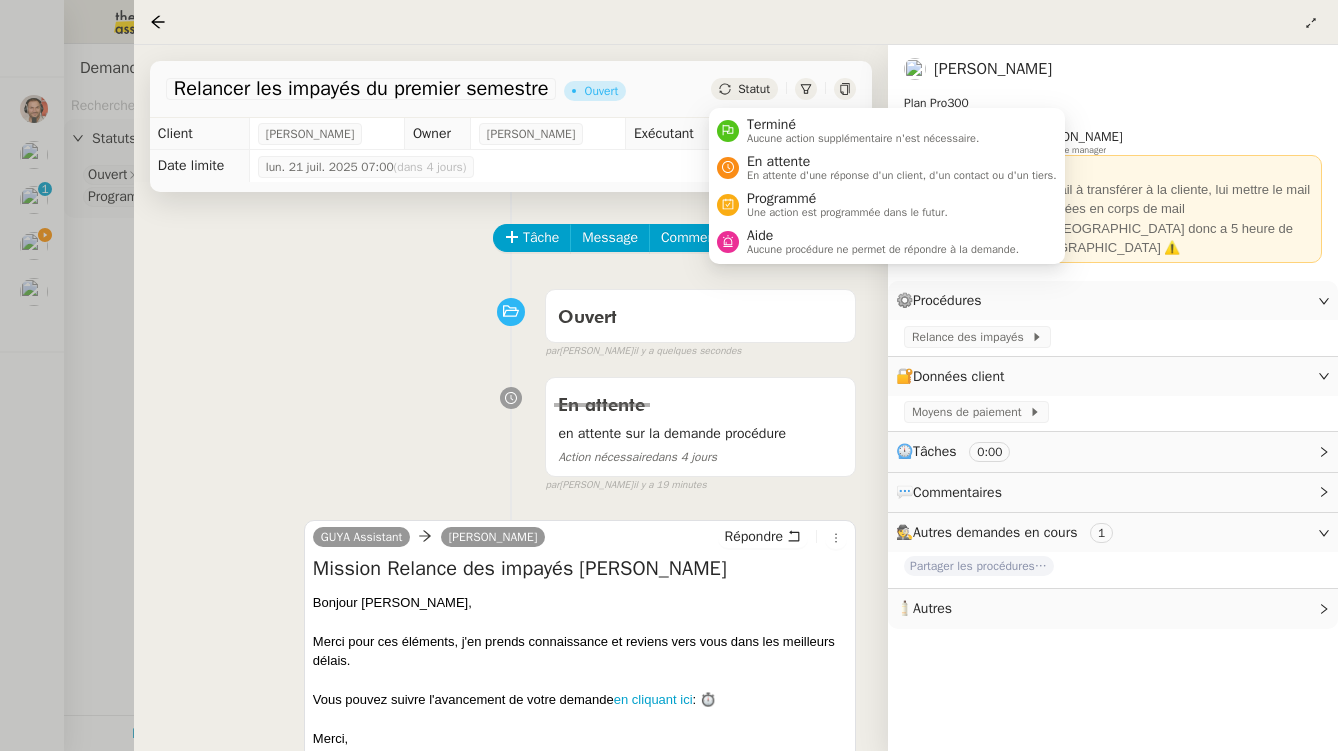 click on "Statut" 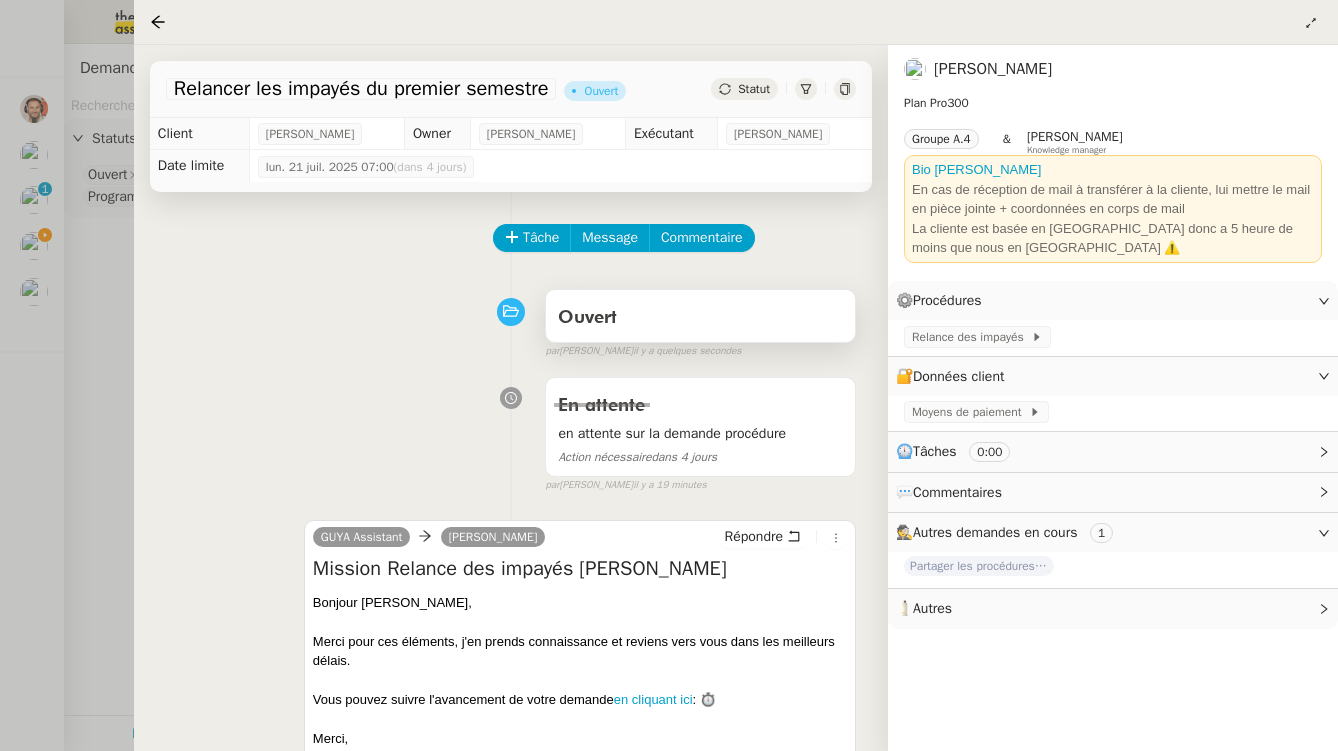 click on "Ouvert" at bounding box center [700, 318] 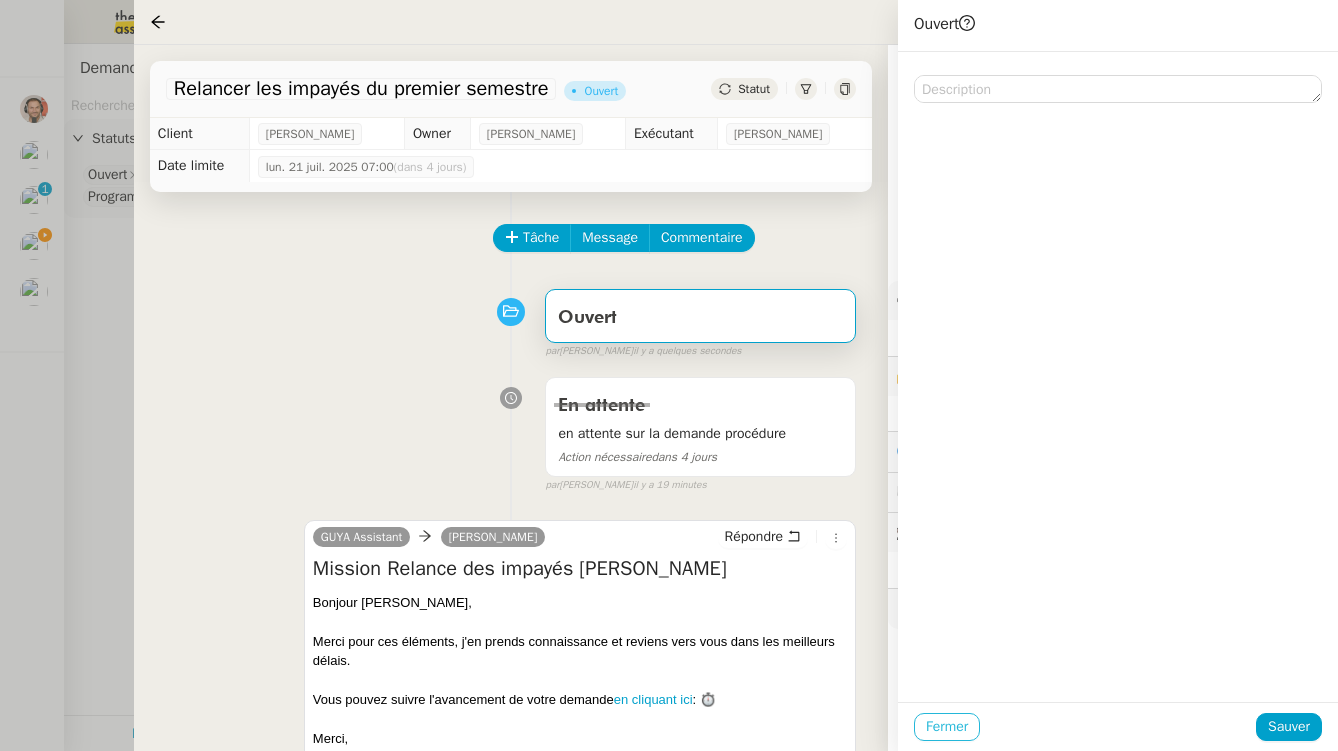 click on "Fermer" 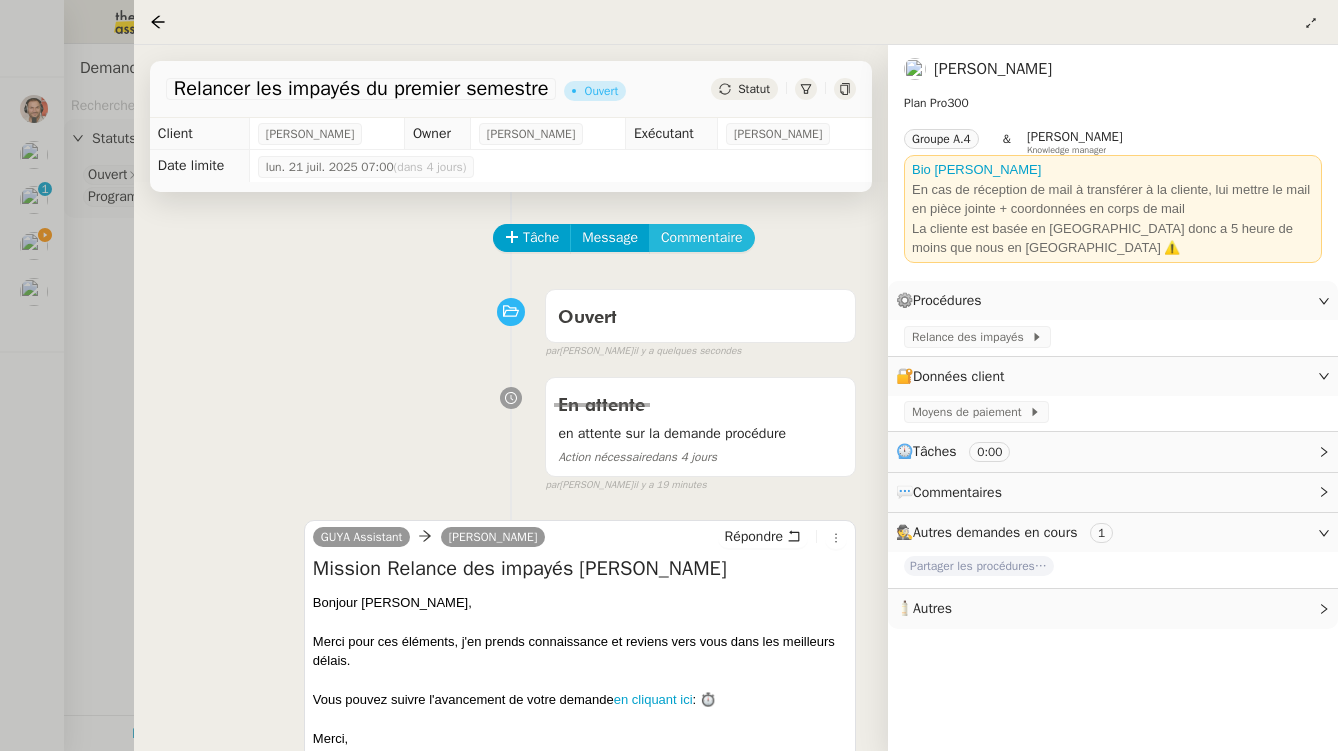 click on "Commentaire" 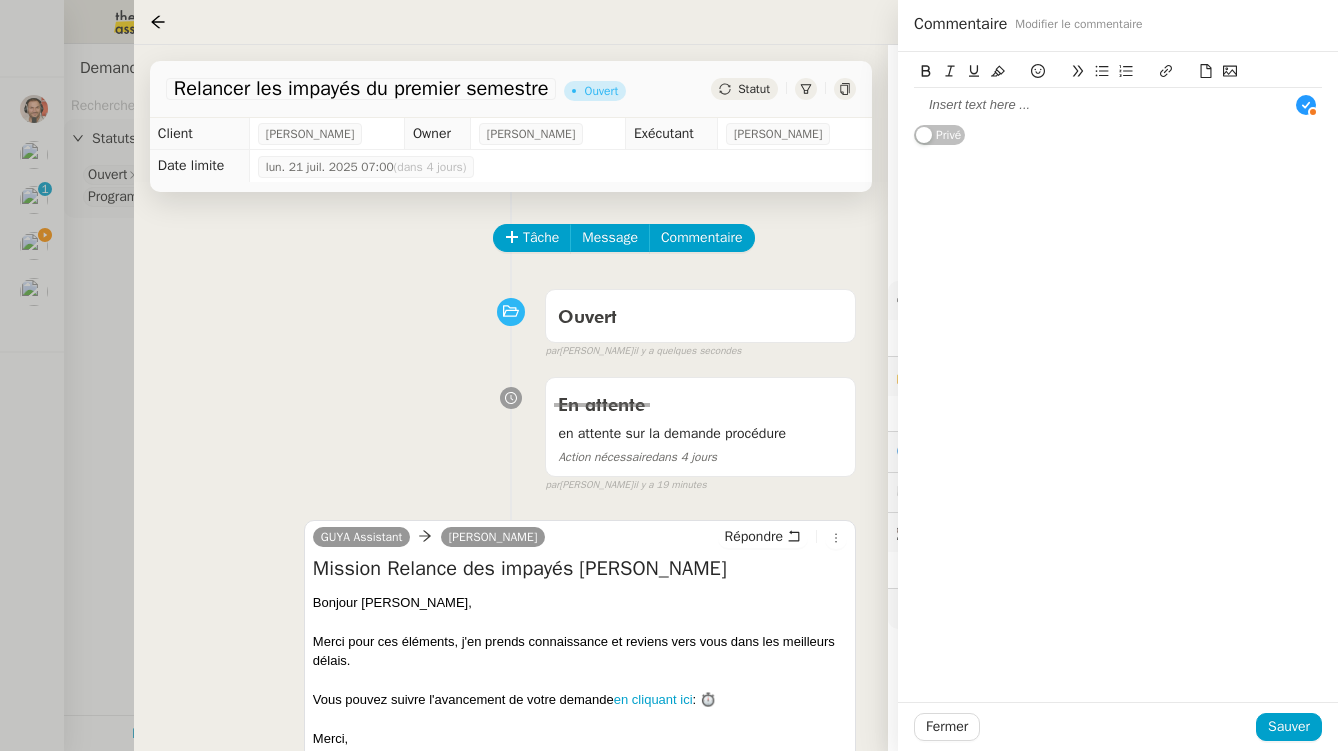 scroll, scrollTop: 21, scrollLeft: 0, axis: vertical 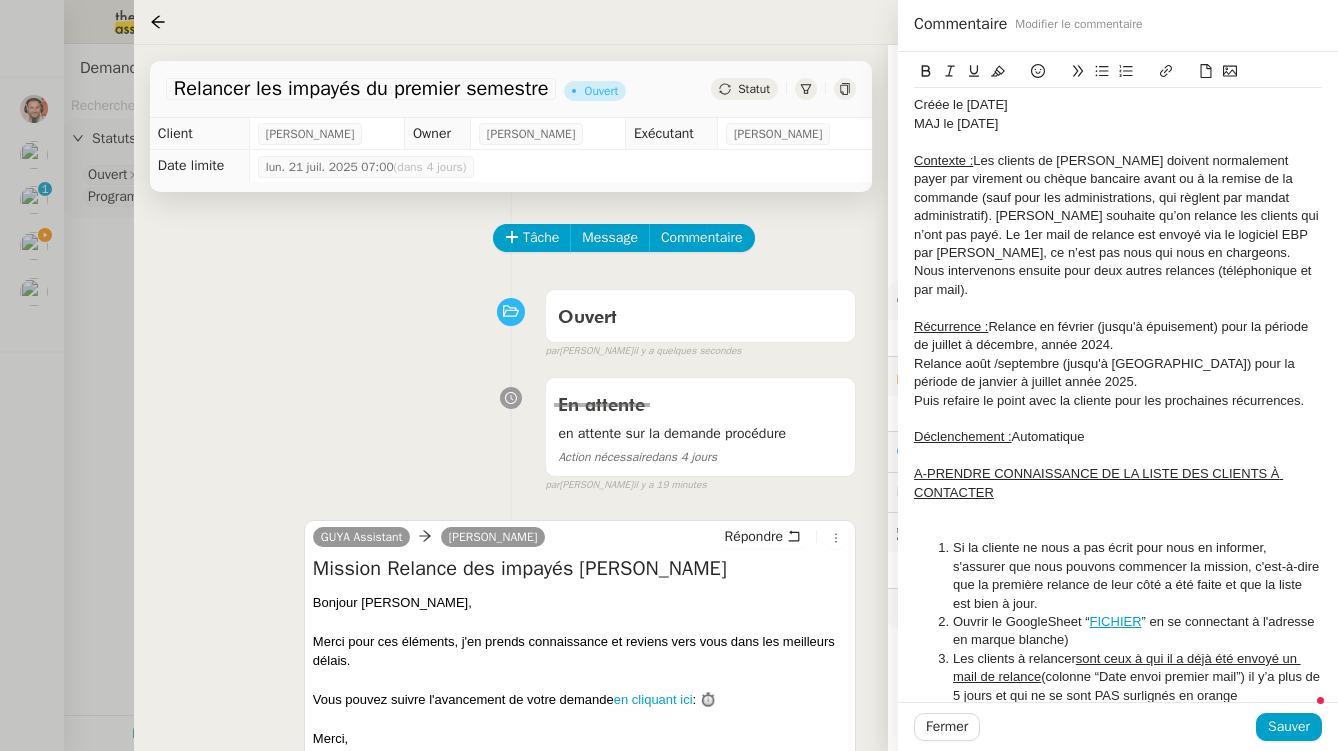 drag, startPoint x: 957, startPoint y: 122, endPoint x: 1036, endPoint y: 122, distance: 79 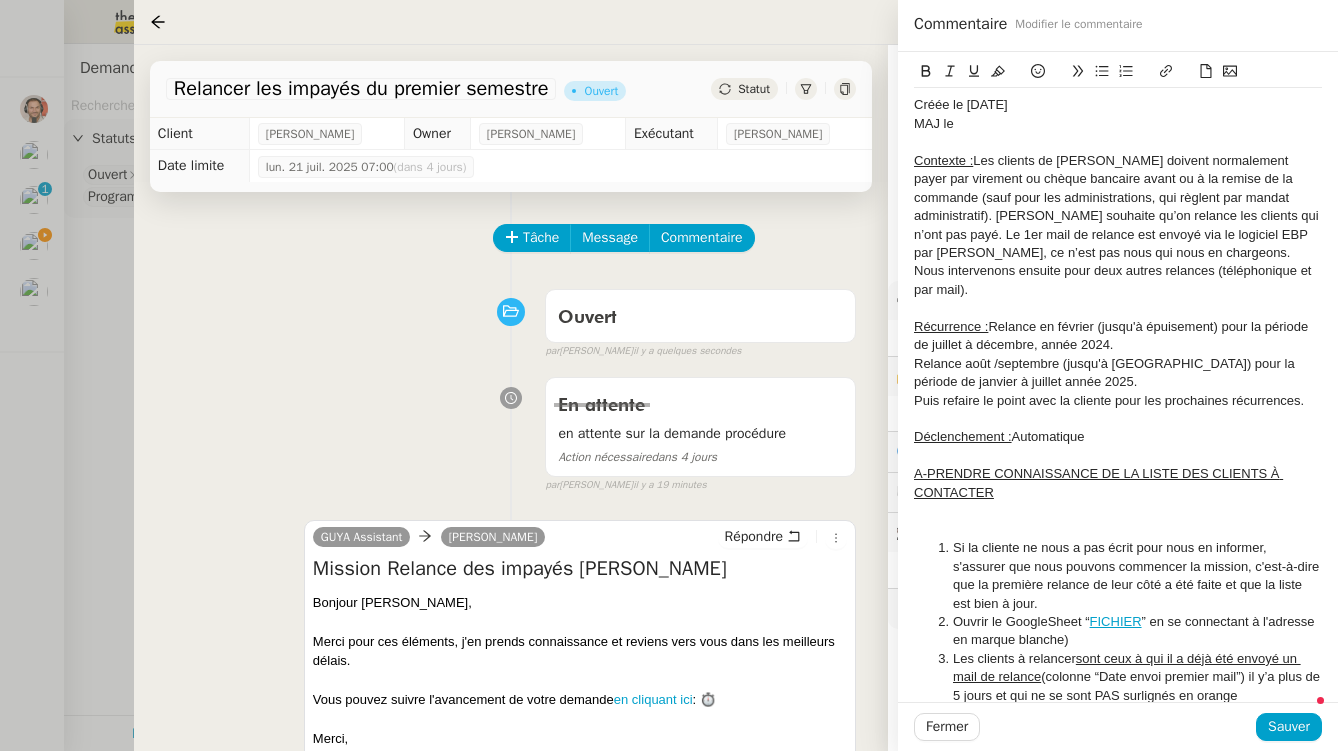 type 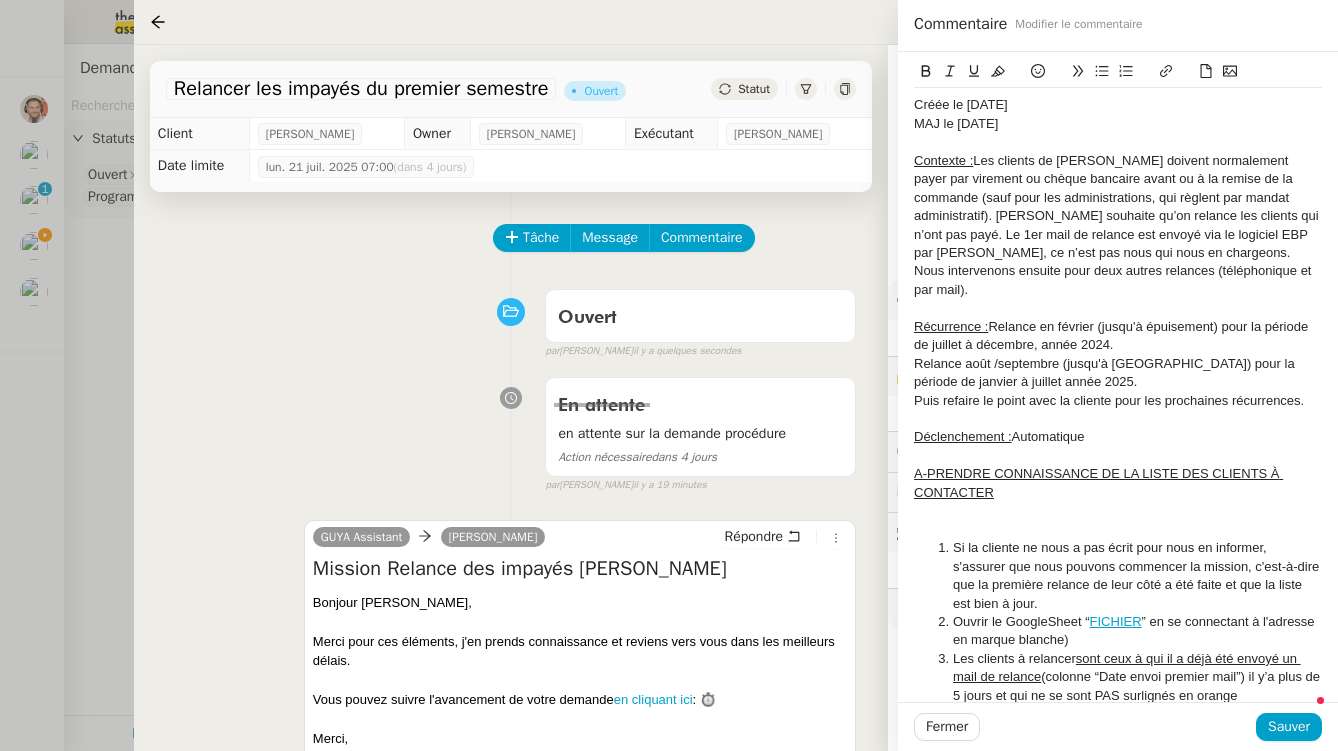drag, startPoint x: 958, startPoint y: 120, endPoint x: 1048, endPoint y: 120, distance: 90 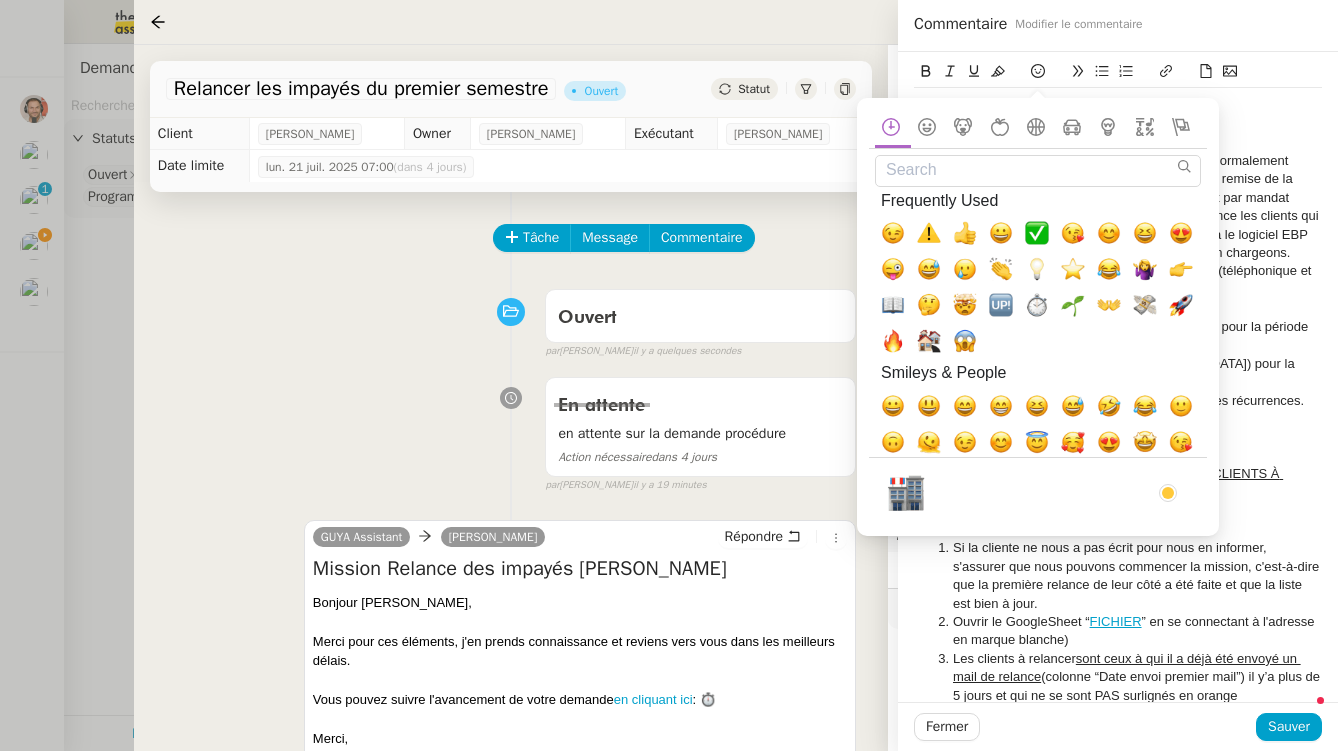 click 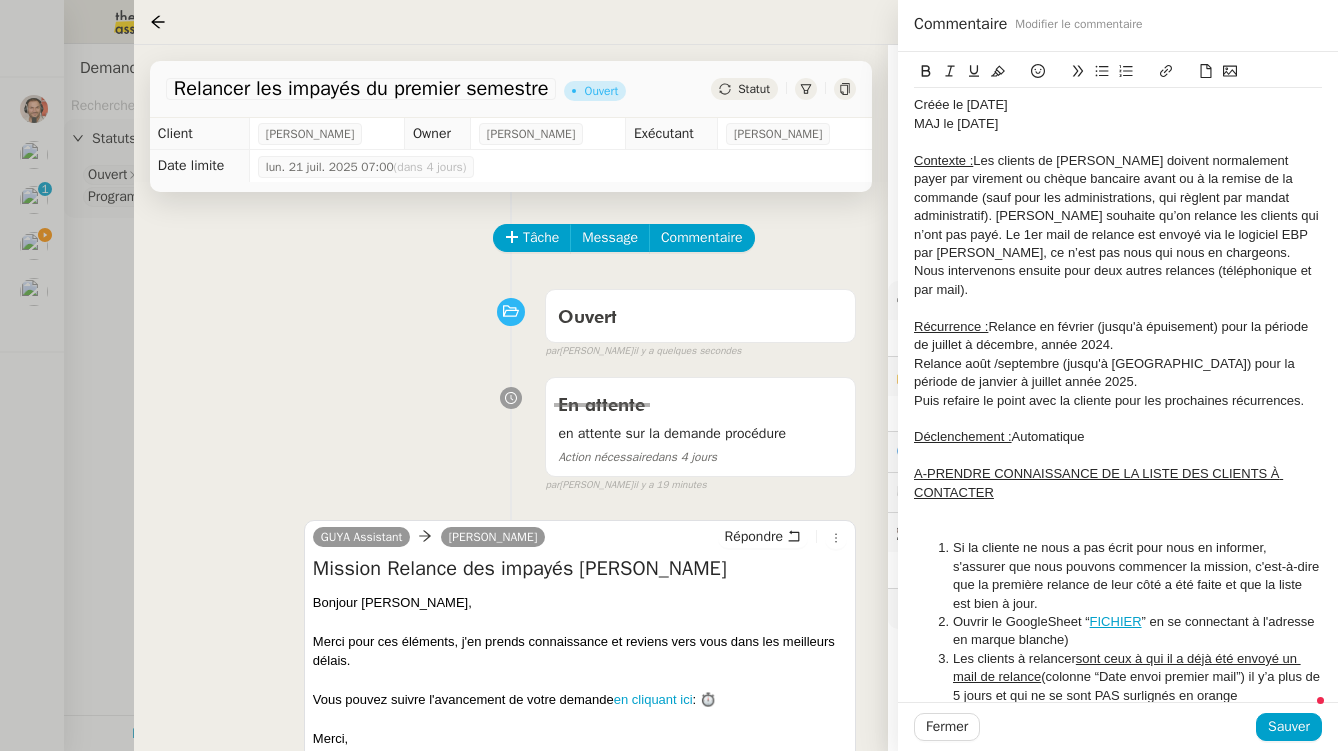 click 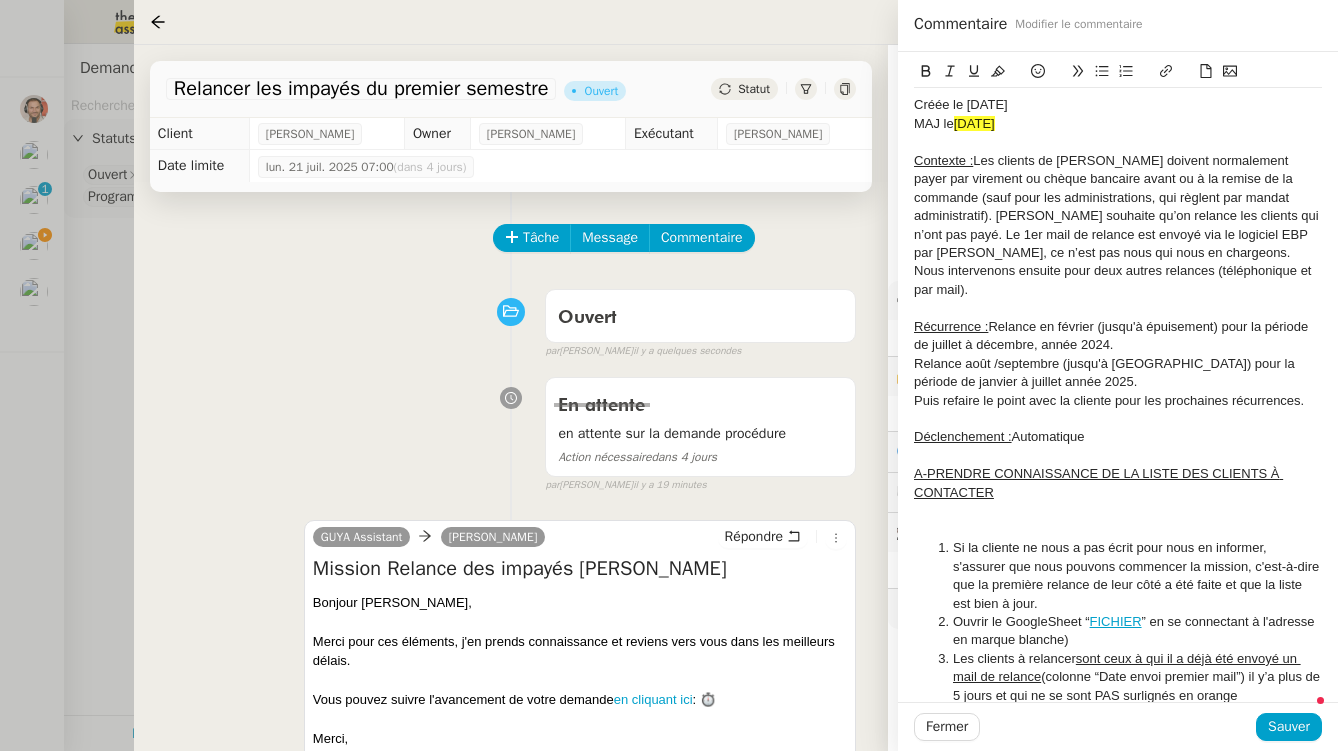click on "Créée le [DATE]" 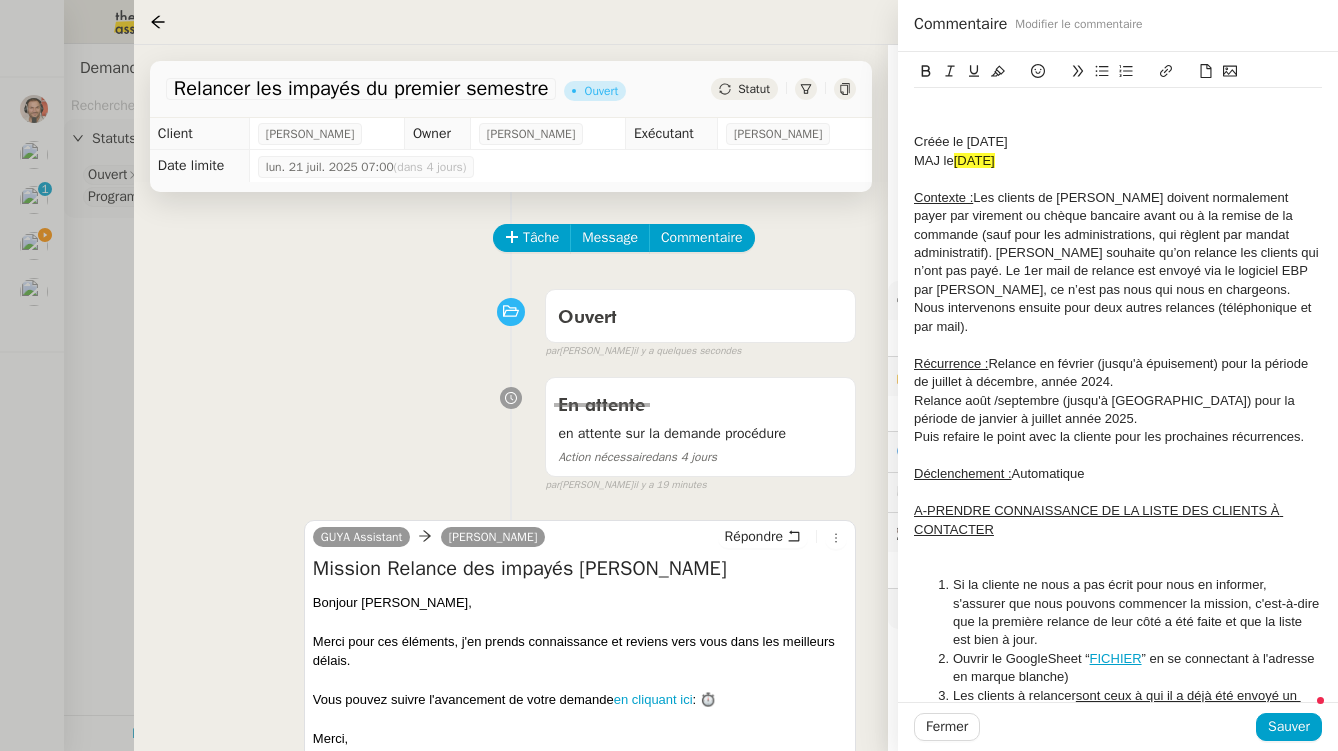 click 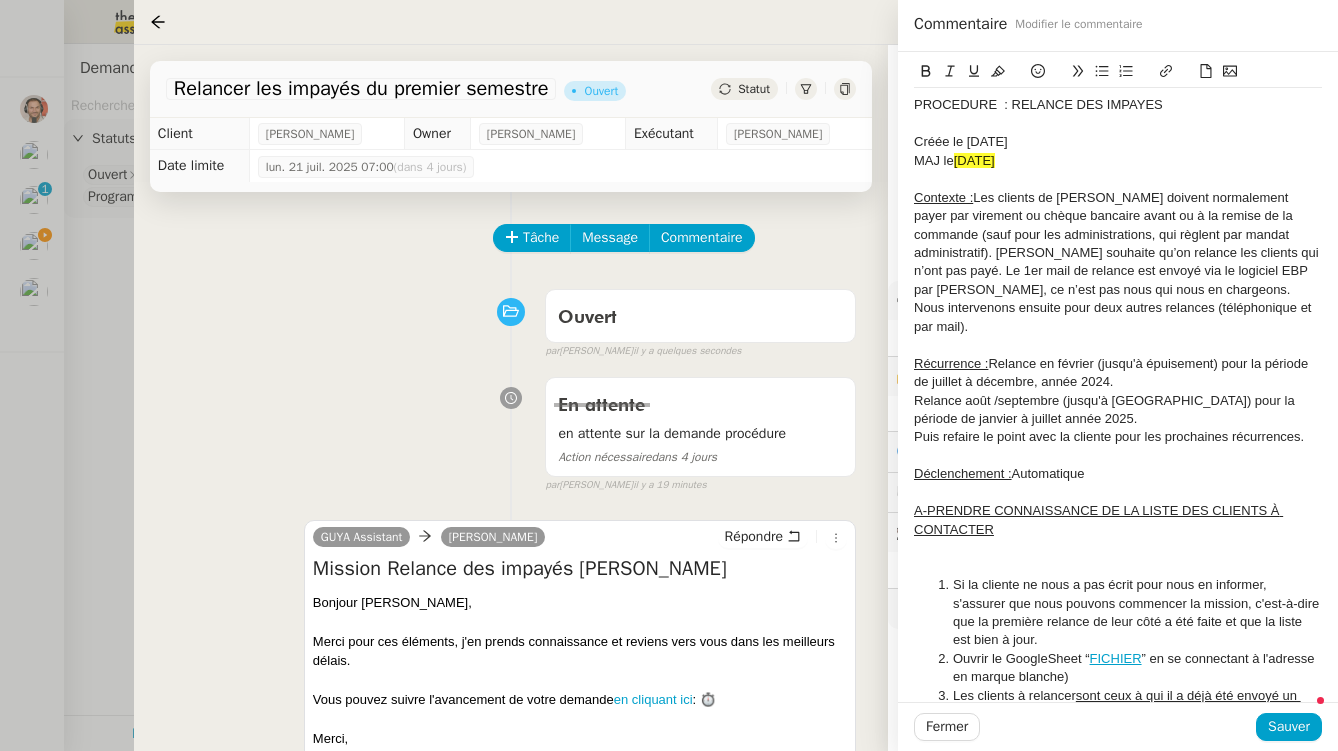 drag, startPoint x: 1176, startPoint y: 104, endPoint x: 923, endPoint y: 72, distance: 255.01569 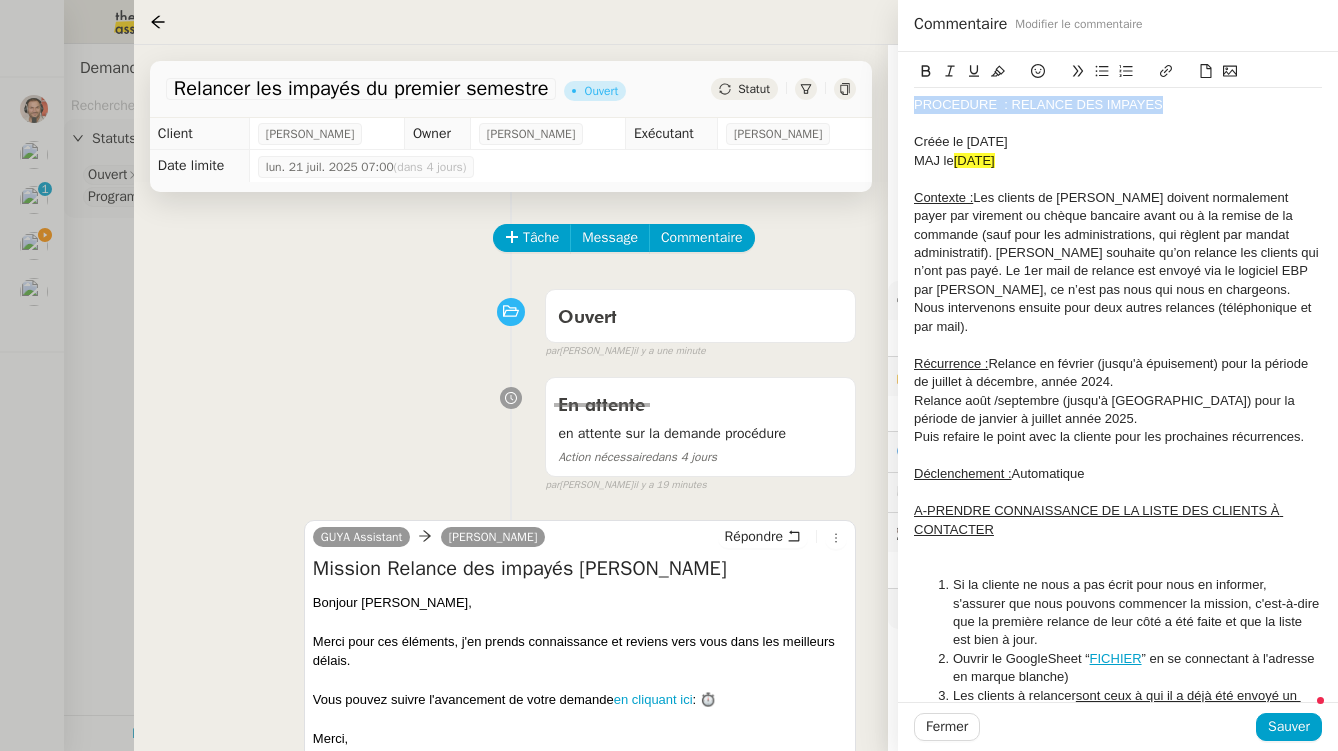 click 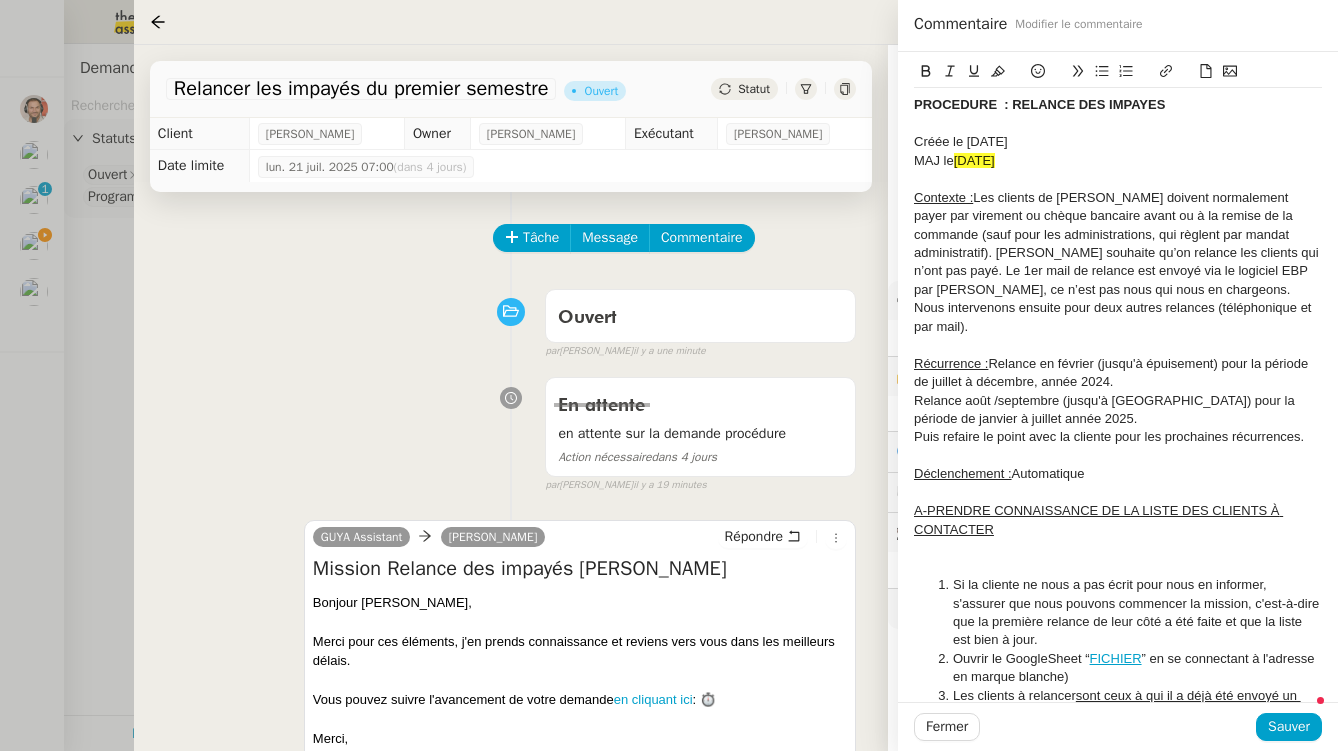 click 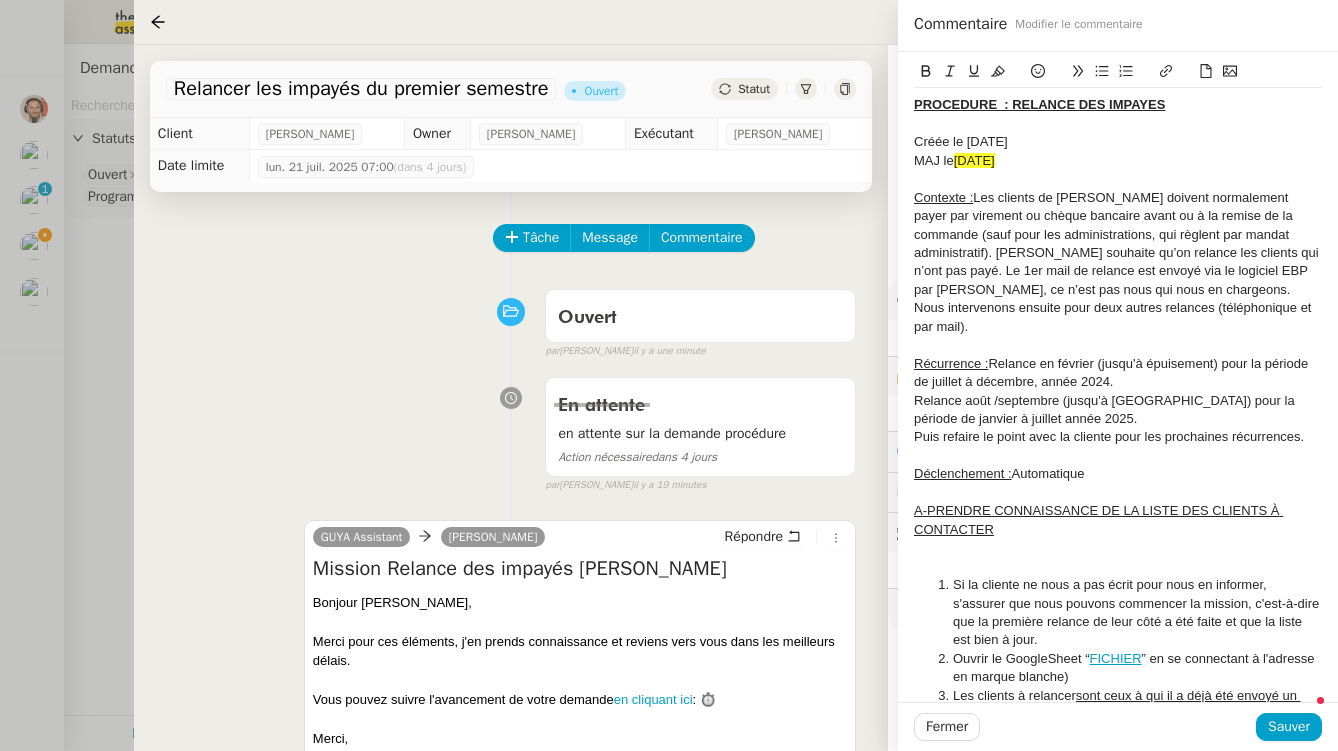 click 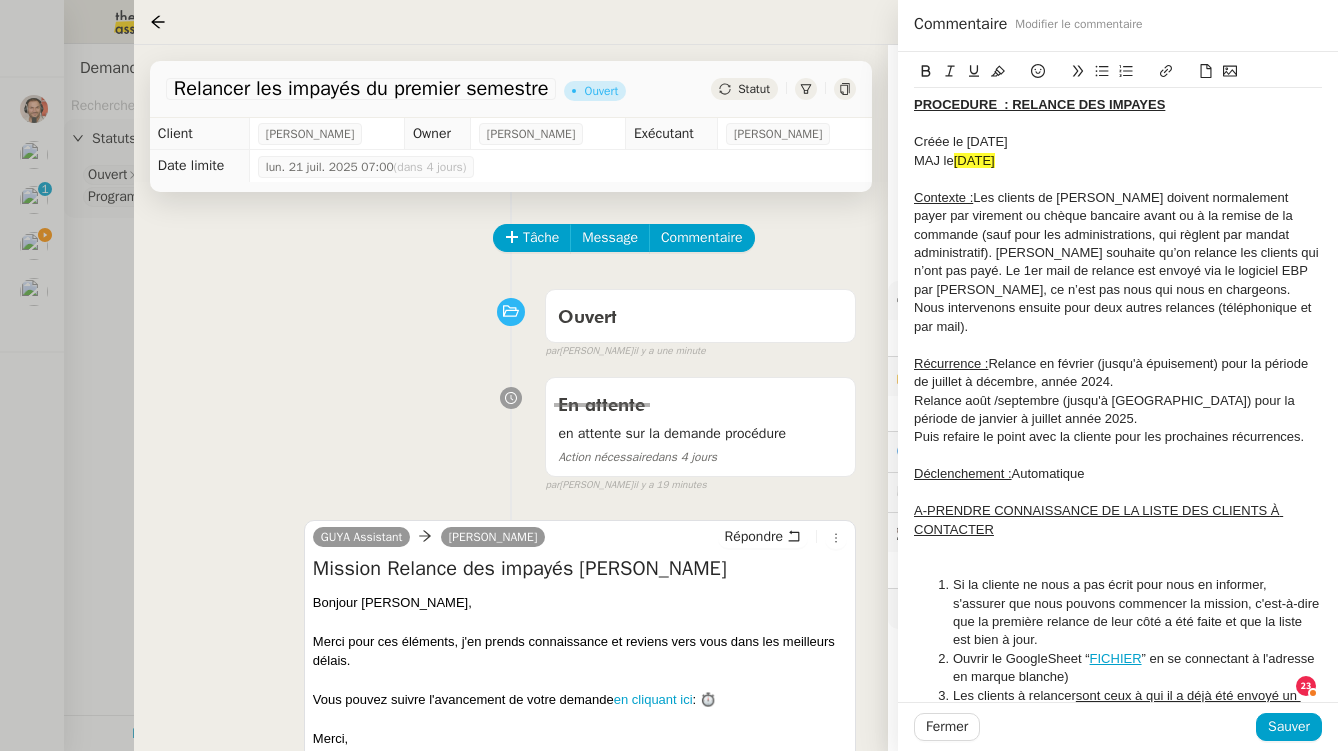 scroll, scrollTop: 238, scrollLeft: 0, axis: vertical 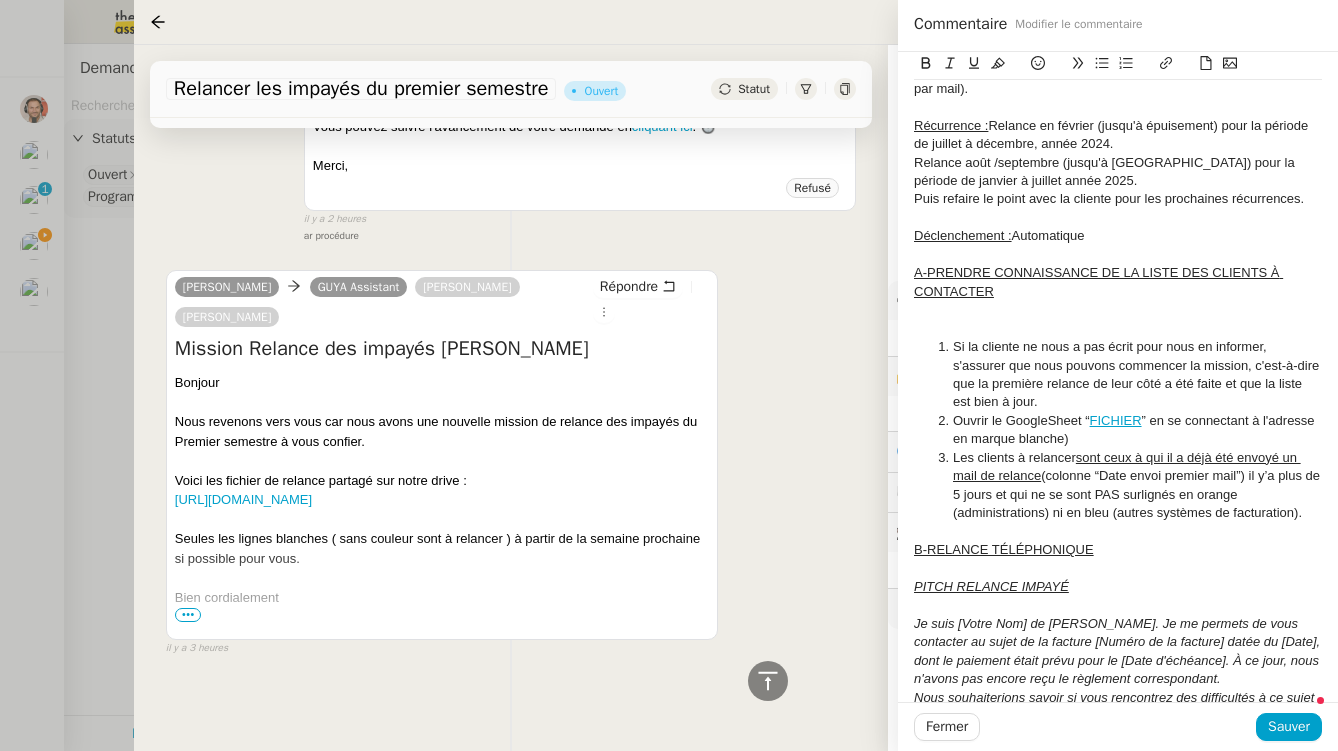 click on "FICHIER" 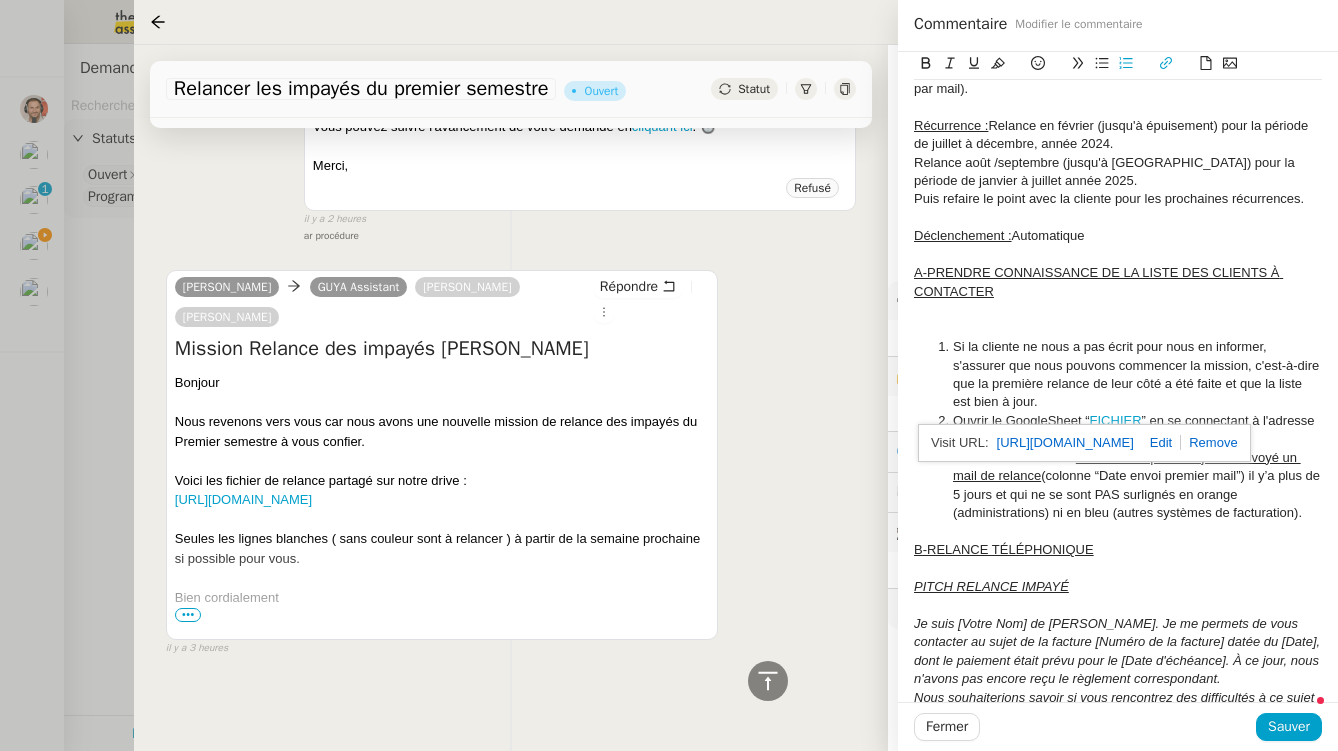 click 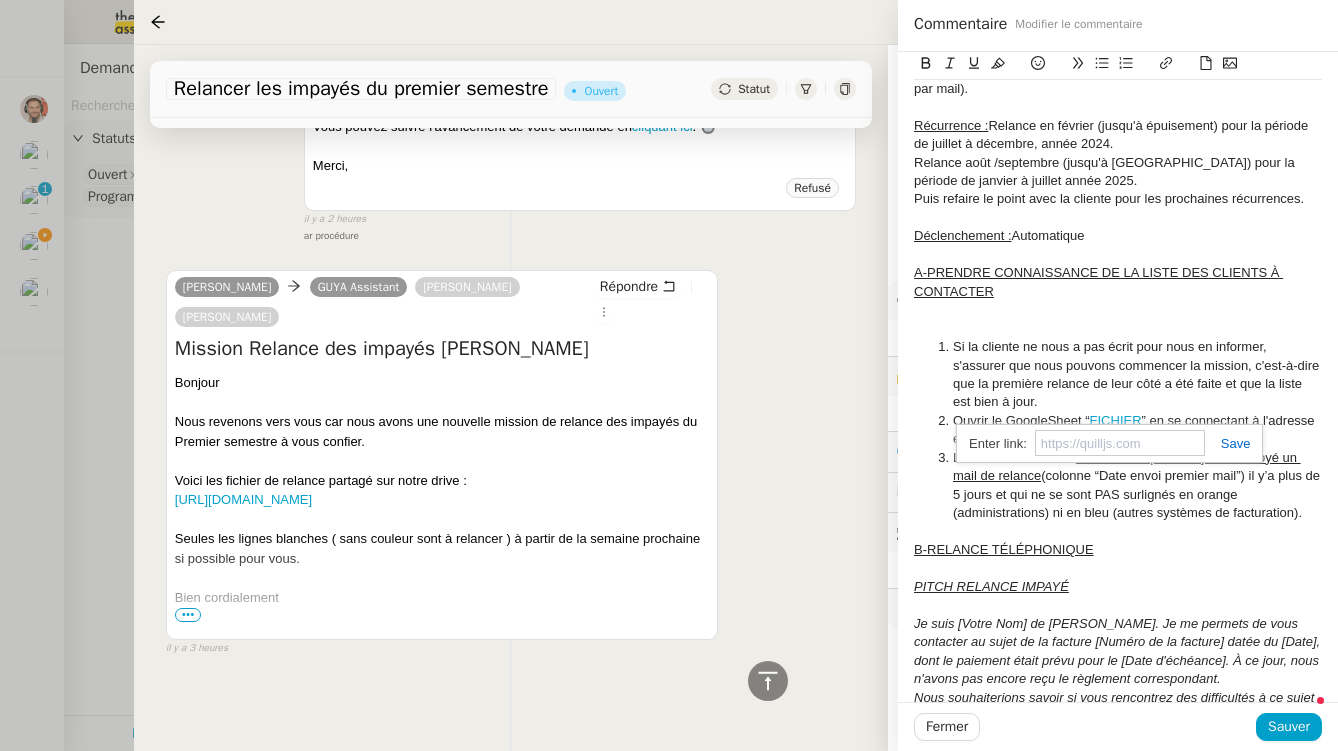 paste on "[URL][DOMAIN_NAME]" 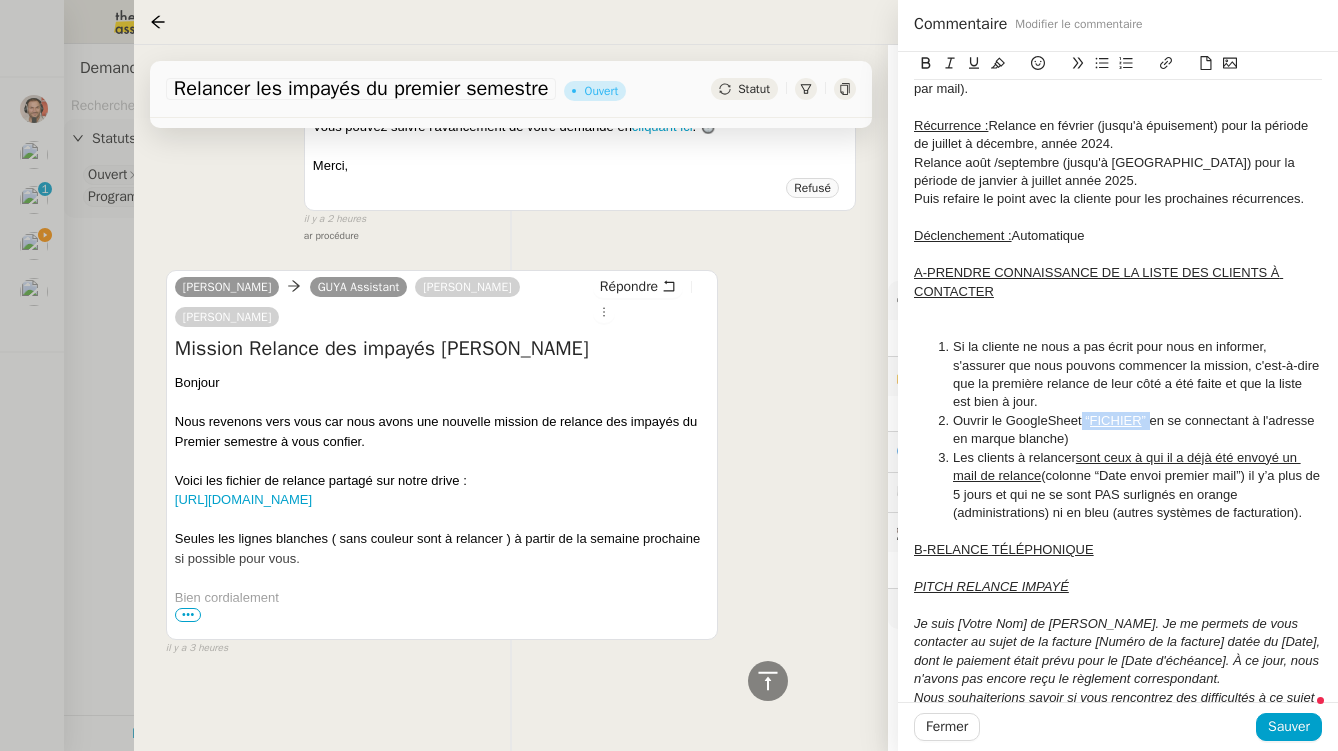 drag, startPoint x: 1152, startPoint y: 404, endPoint x: 1083, endPoint y: 403, distance: 69.00725 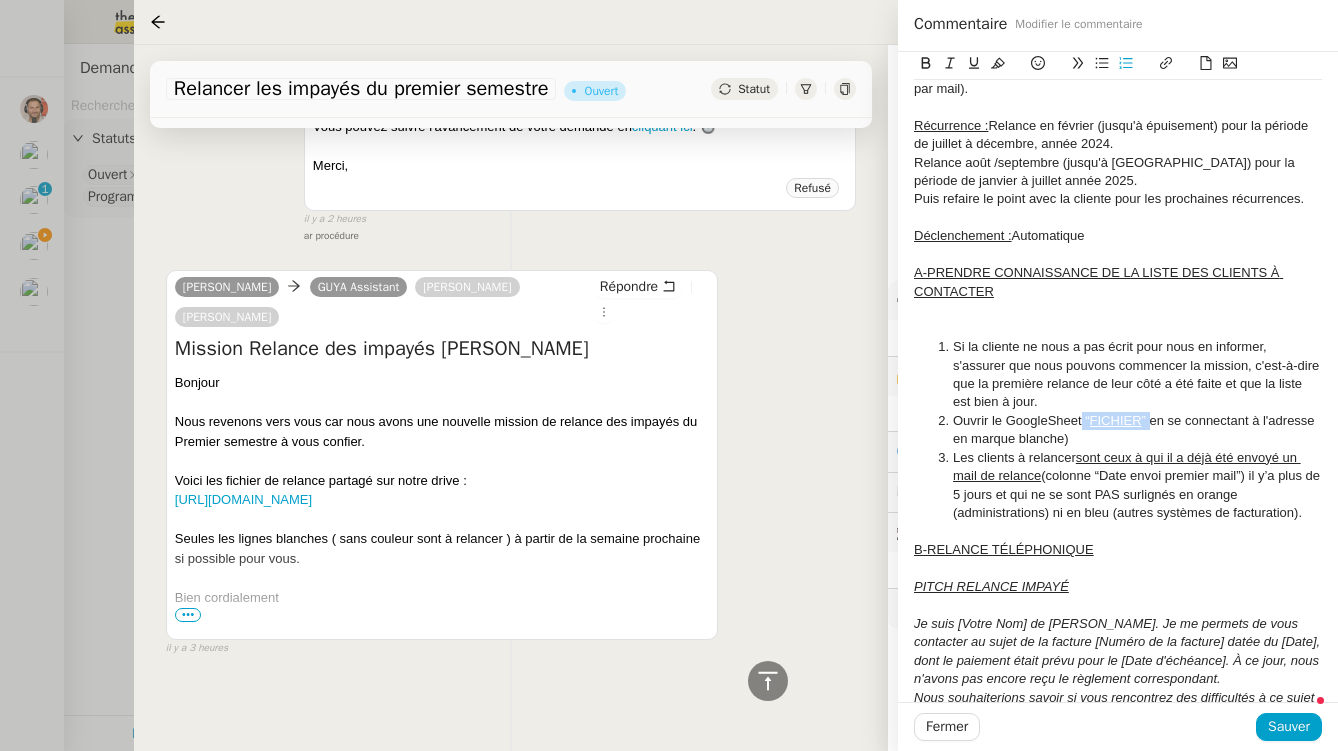 click 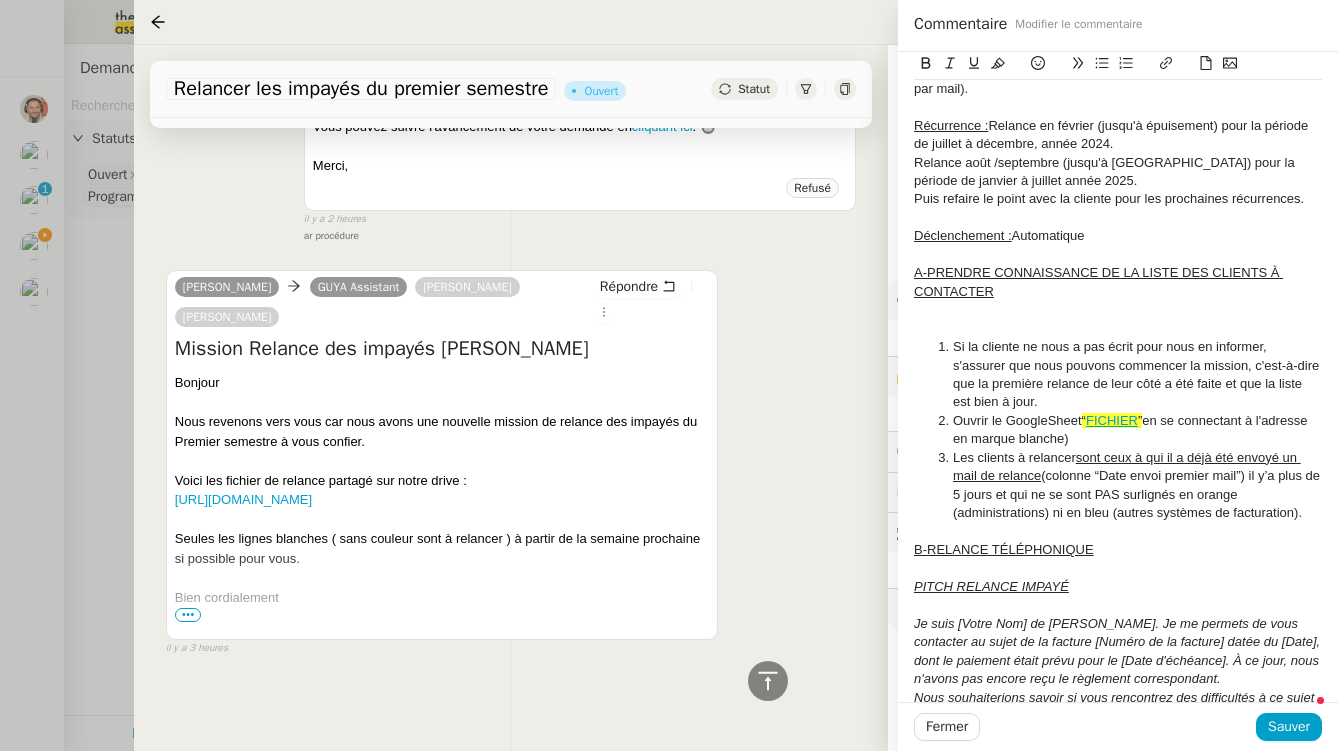 click on "Ouvrir le GoogleSheet  “ FICHIER ”  en se connectant à l'adresse en marque blanche)" 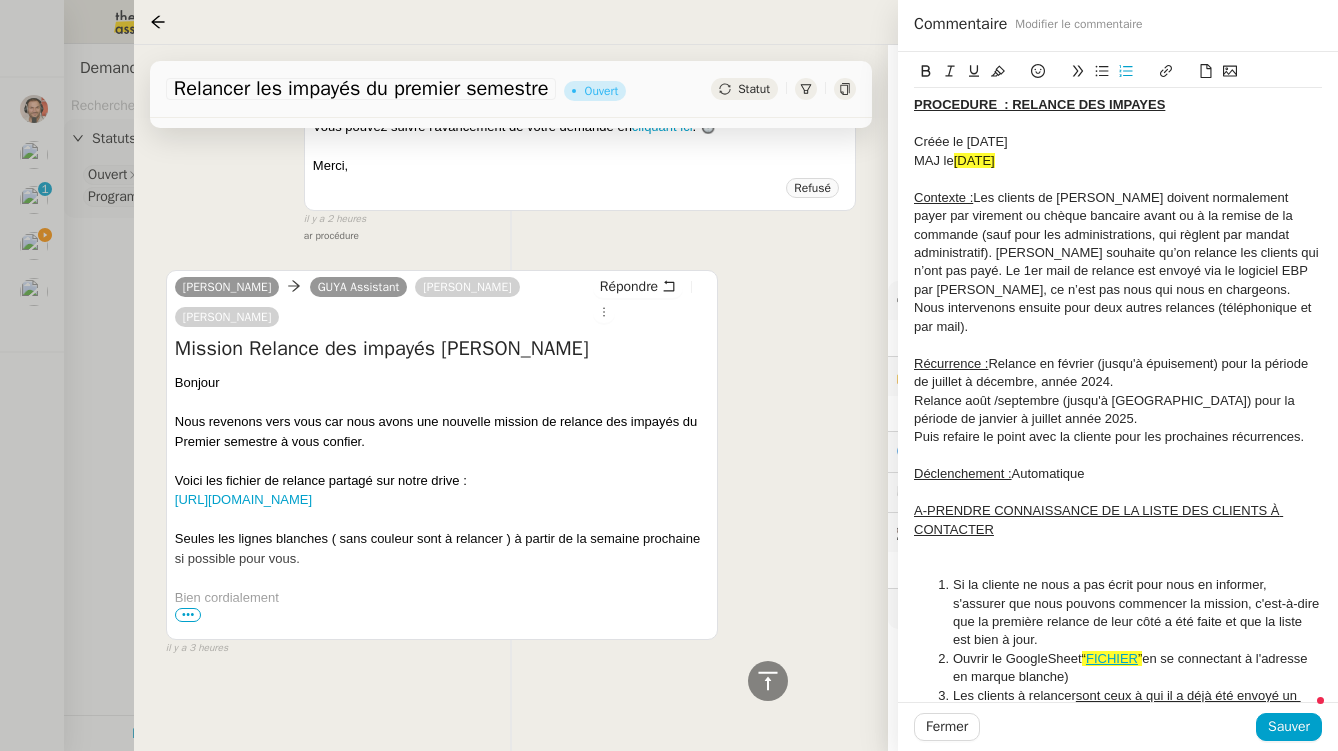 scroll, scrollTop: 0, scrollLeft: 0, axis: both 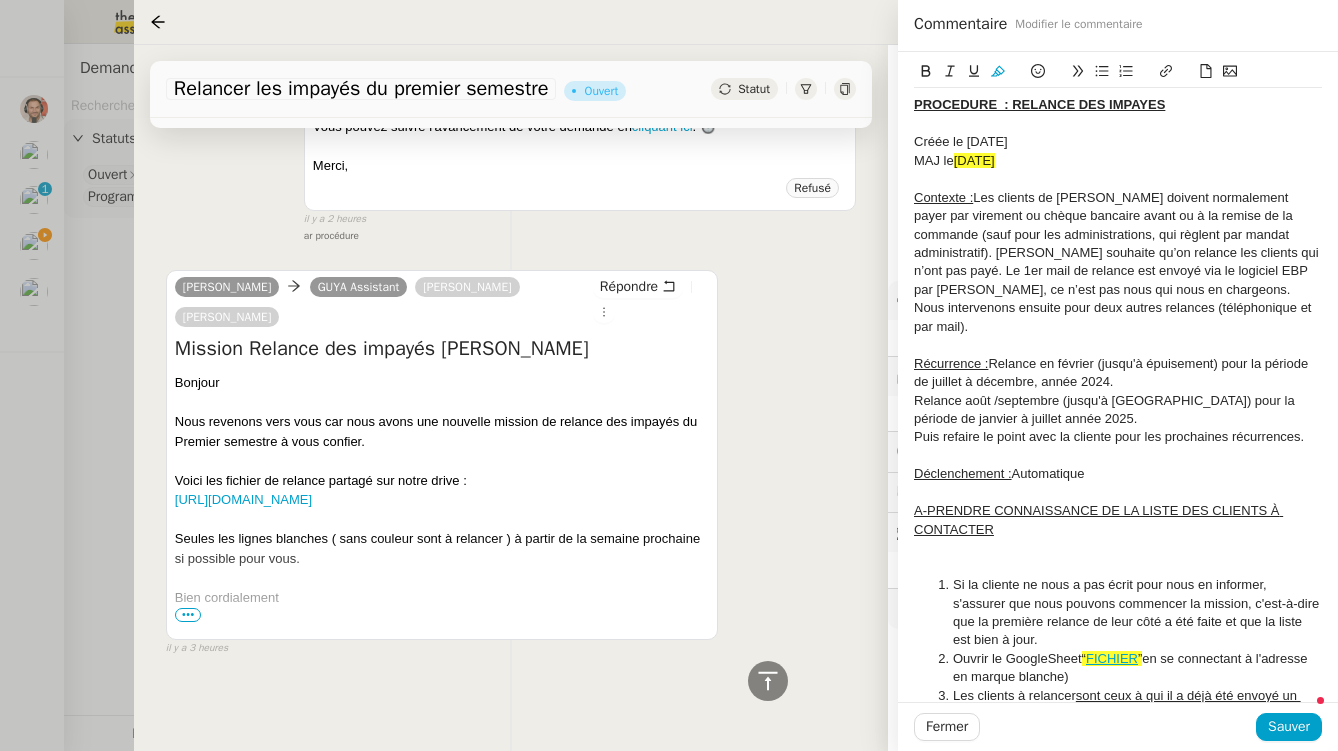 click on "PROCEDURE  : RELANCE DES IMPAYES" 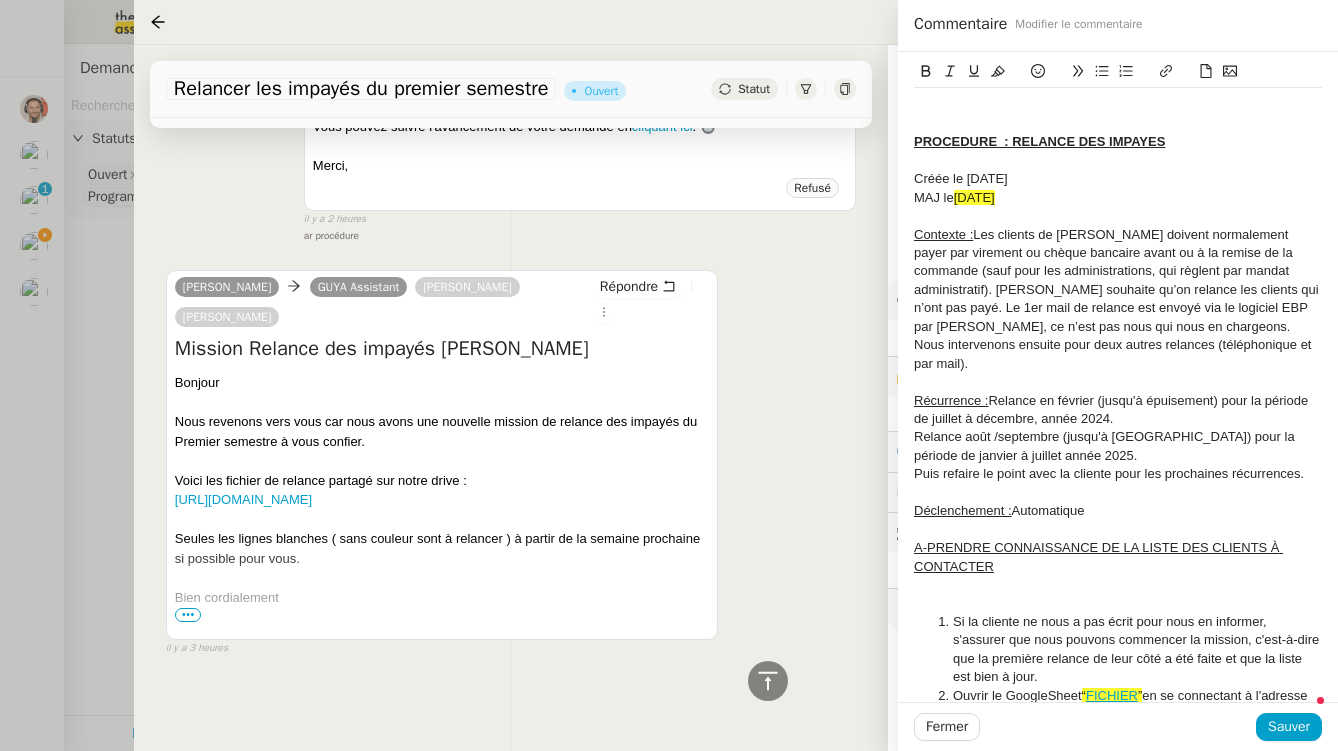 click on "﻿ PROCEDURE  : RELANCE DES IMPAYES Créée le [DATE] MAJ le  [DATE] Contexte :  Les clients de [PERSON_NAME] doivent normalement payer par virement ou chèque bancaire avant ou à la remise de la commande (sauf pour les administrations, qui règlent par mandat administratif). [PERSON_NAME] souhaite qu’on relance les clients qui n’ont pas payé. Le 1er mail de relance est envoyé via le logiciel EBP par [PERSON_NAME], ce n’est pas nous qui nous en chargeons. Nous intervenons ensuite pour deux autres relances (téléphonique et par mail). Récurrence :  Relance en février (jusqu'à épuisement) pour la période de juillet à décembre, année 2024. Relance août /septembre (jusqu'à épuisement) pour la période de janvier à juillet année 2025. Puis refaire le point avec la cliente pour les prochaines récurrences. Déclenchement :  Automatique A-PRENDRE CONNAISSANCE DE LA LISTE DES CLIENTS À CONTACTER [PERSON_NAME] le GoogleSheet  “ FICHIER ”  en se connectant à l'adresse en marque blanche) ." 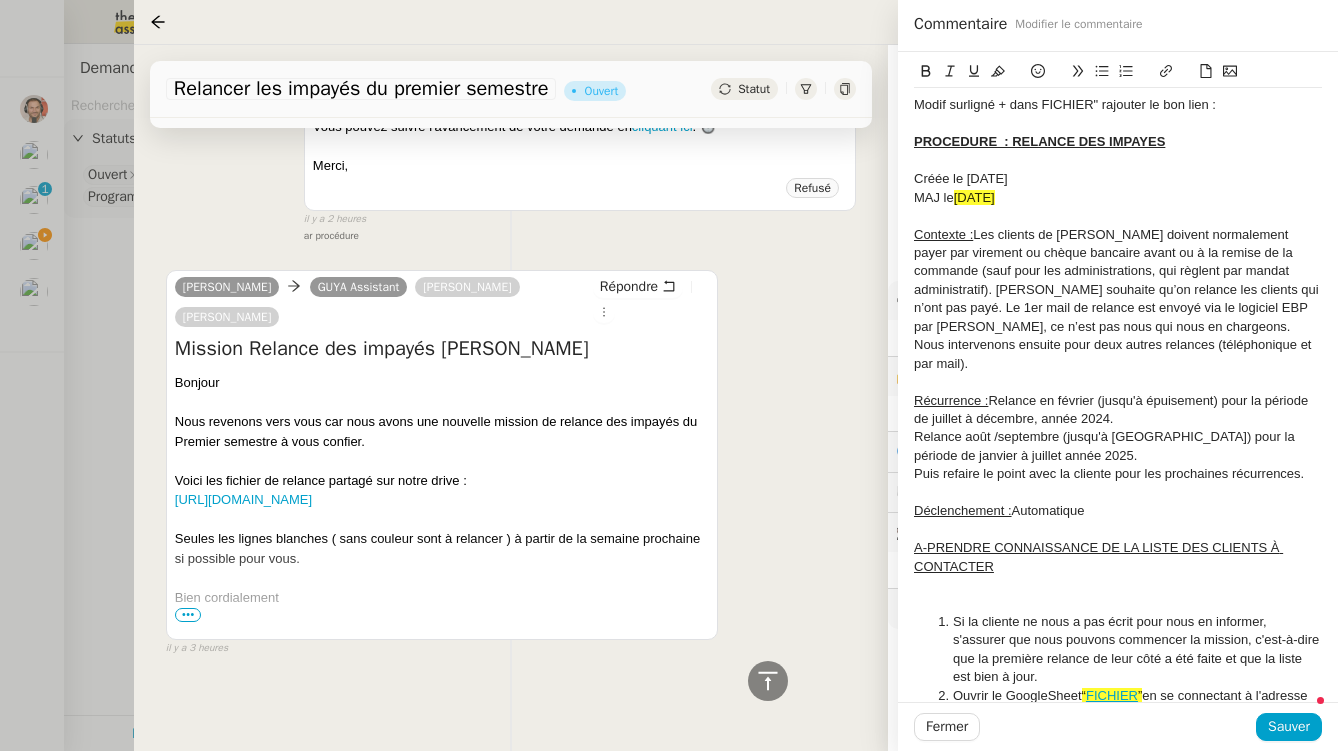 scroll, scrollTop: 0, scrollLeft: 0, axis: both 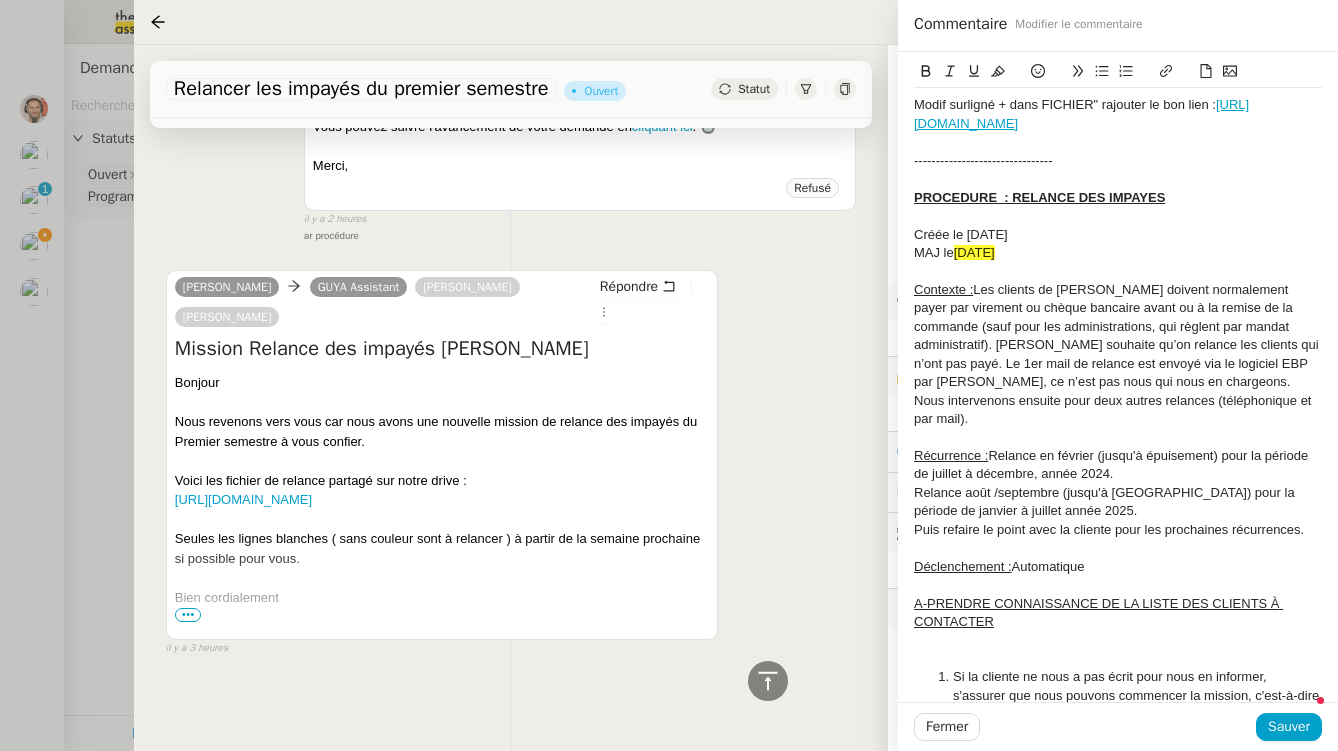 click on "Modif surligné + dans FICHIER" rajouter le bon lien :  [URL][DOMAIN_NAME]" 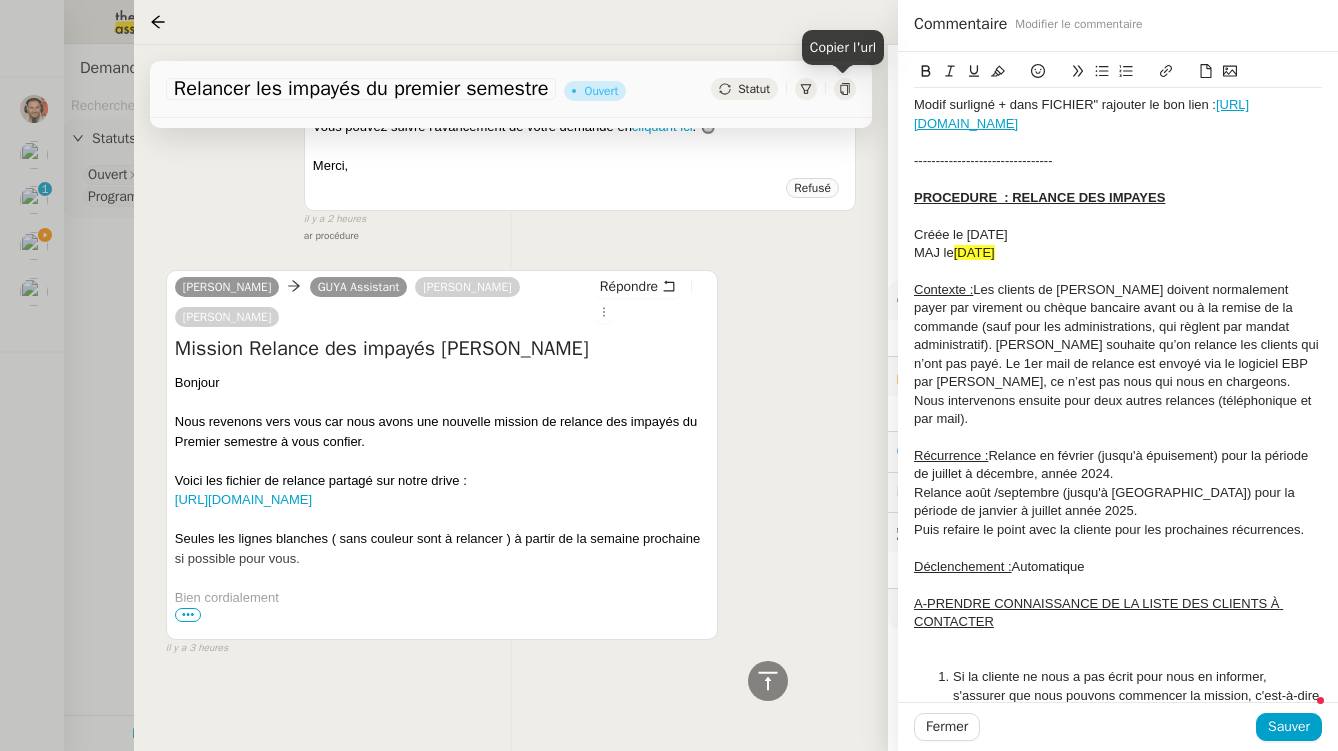 click on "Modif surligné + dans FICHIER" rajouter le bon lien :  [URL][DOMAIN_NAME]" 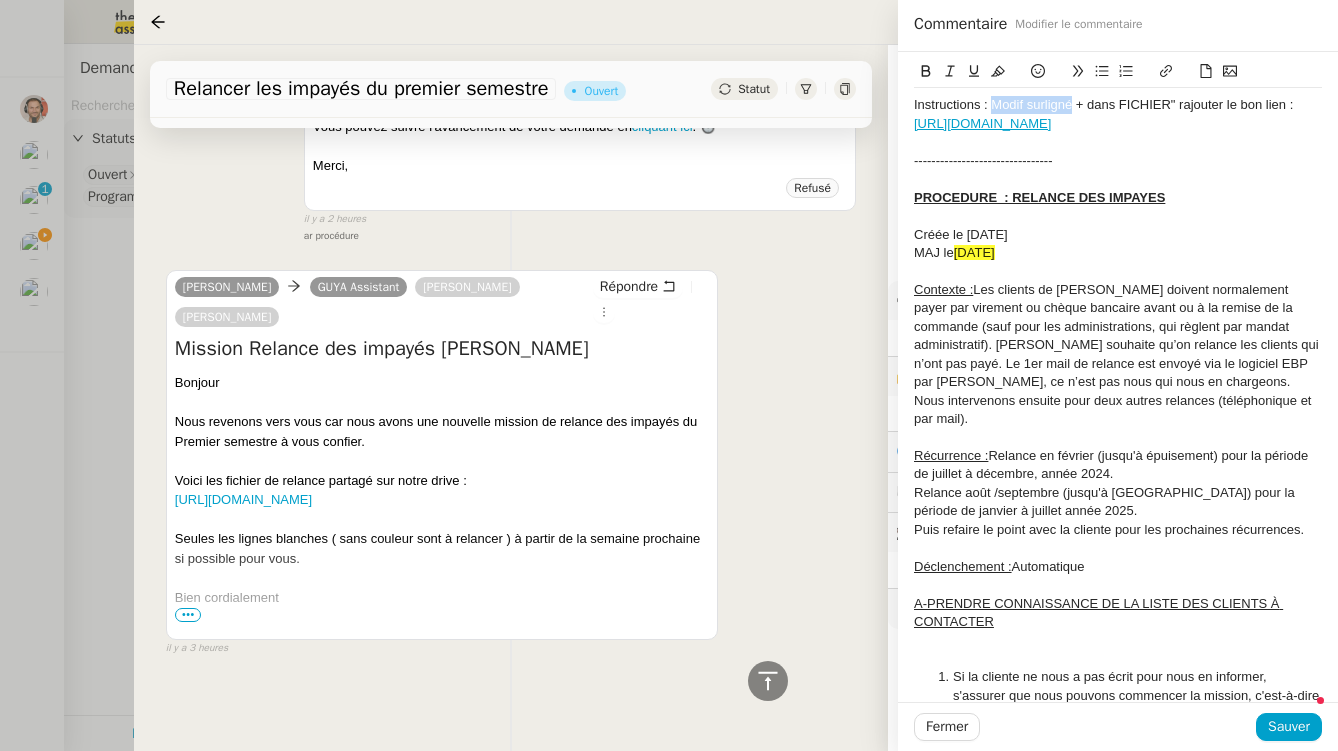 drag, startPoint x: 1073, startPoint y: 104, endPoint x: 991, endPoint y: 99, distance: 82.1523 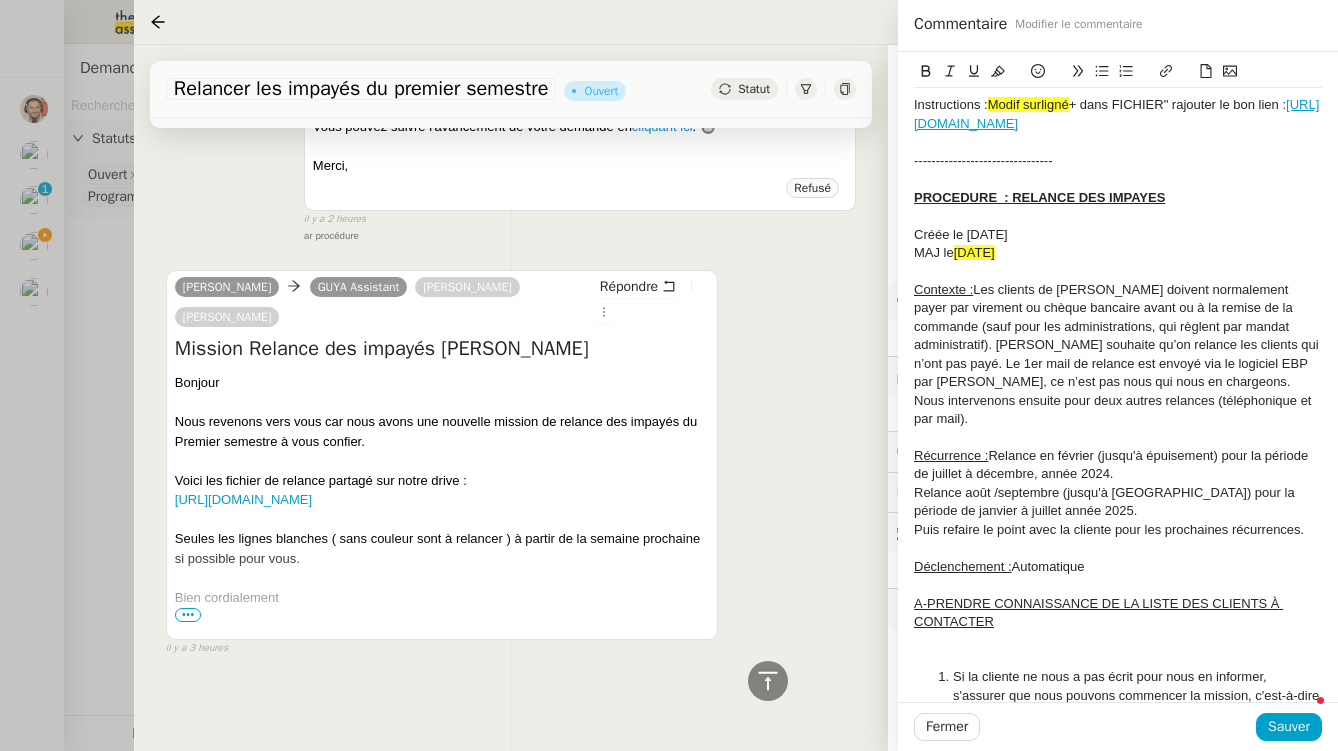 click on "Instructions :  Modif surligné  + dans FICHIER" rajouter le bon lien :  [URL][DOMAIN_NAME]" 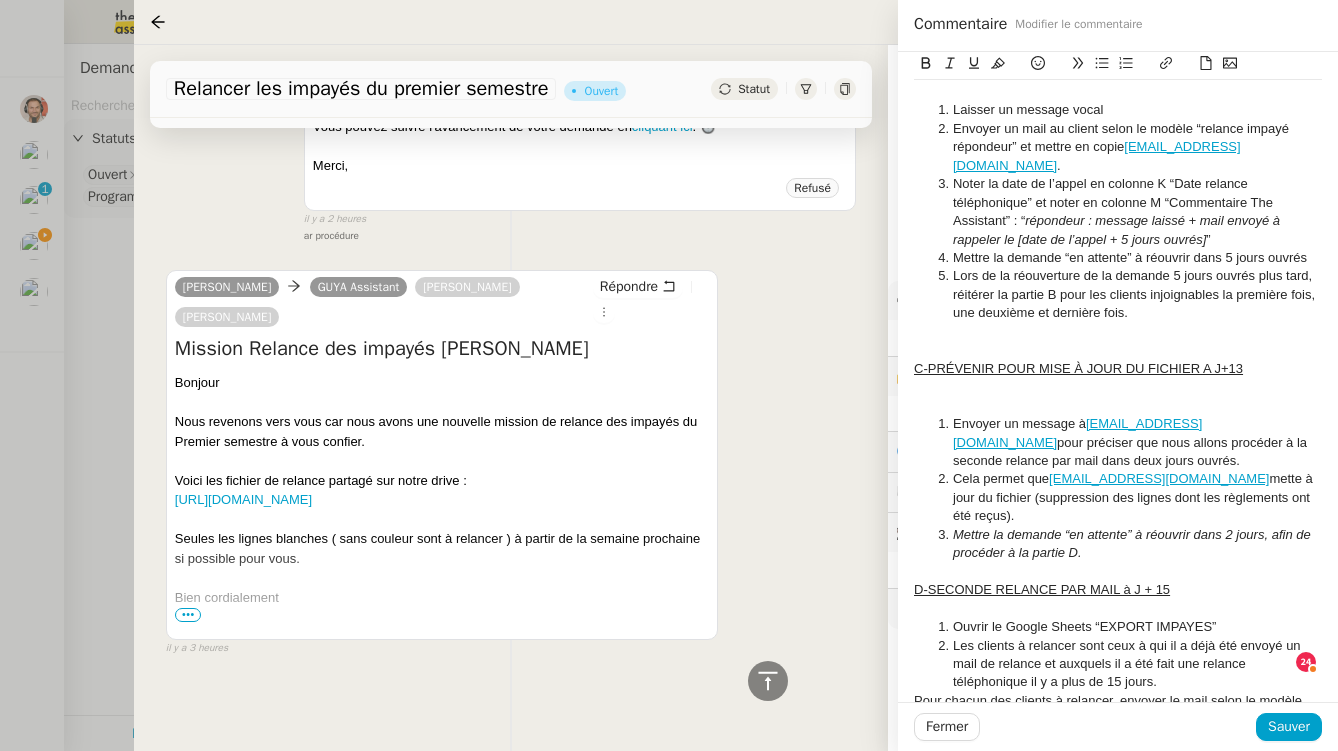 scroll, scrollTop: 1747, scrollLeft: 0, axis: vertical 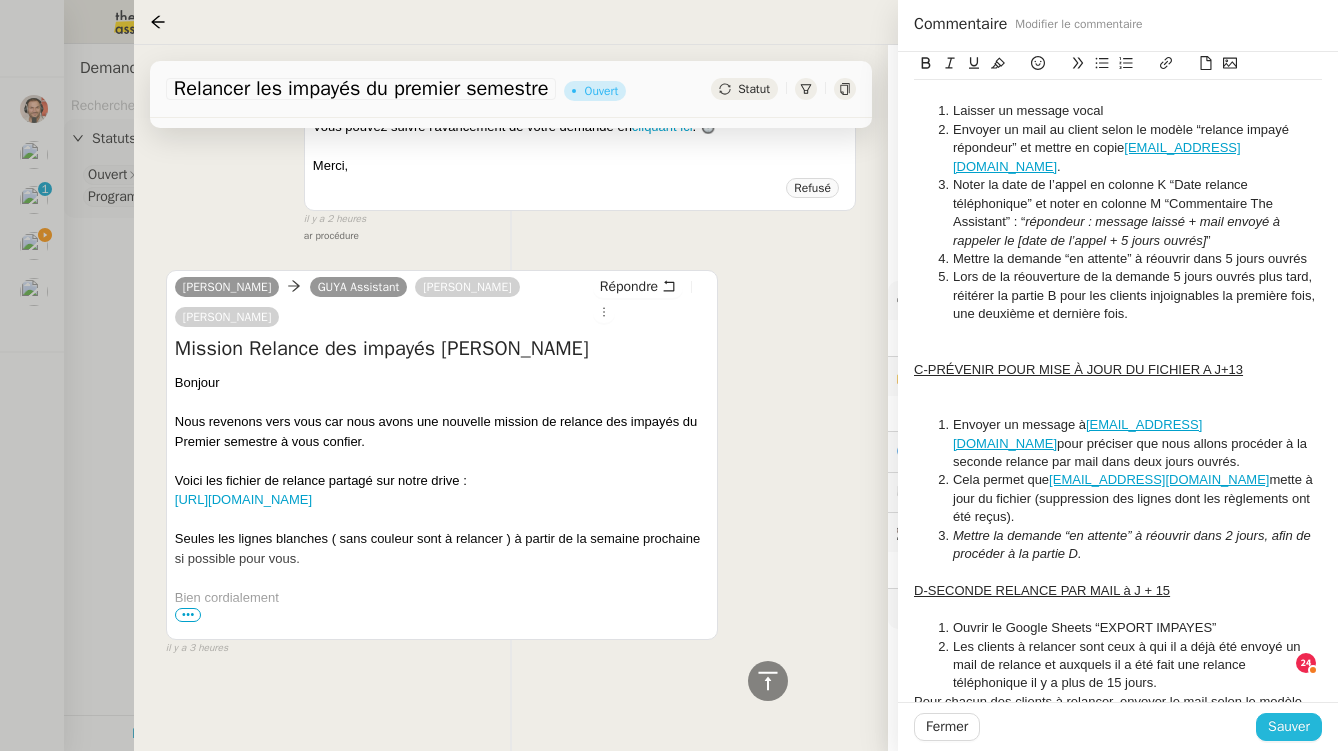 click on "Sauver" 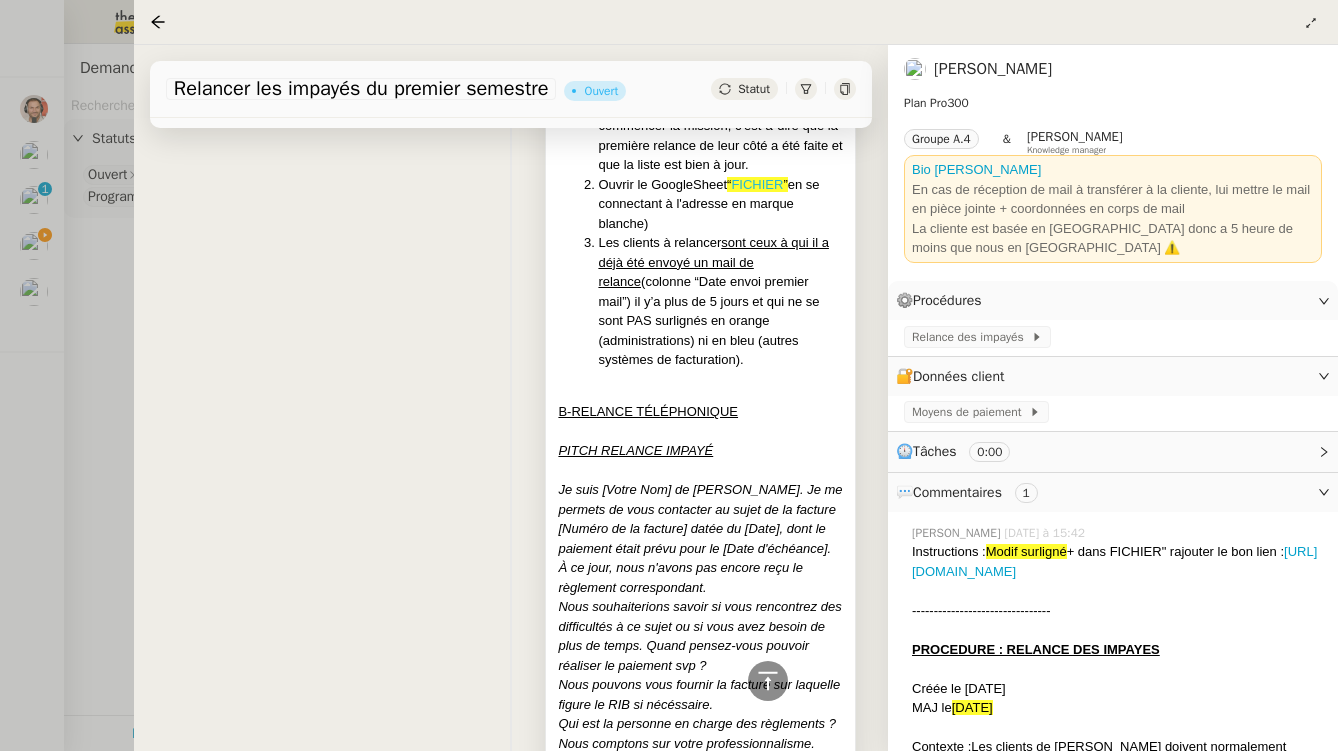 click on "FICHIER" at bounding box center (757, 184) 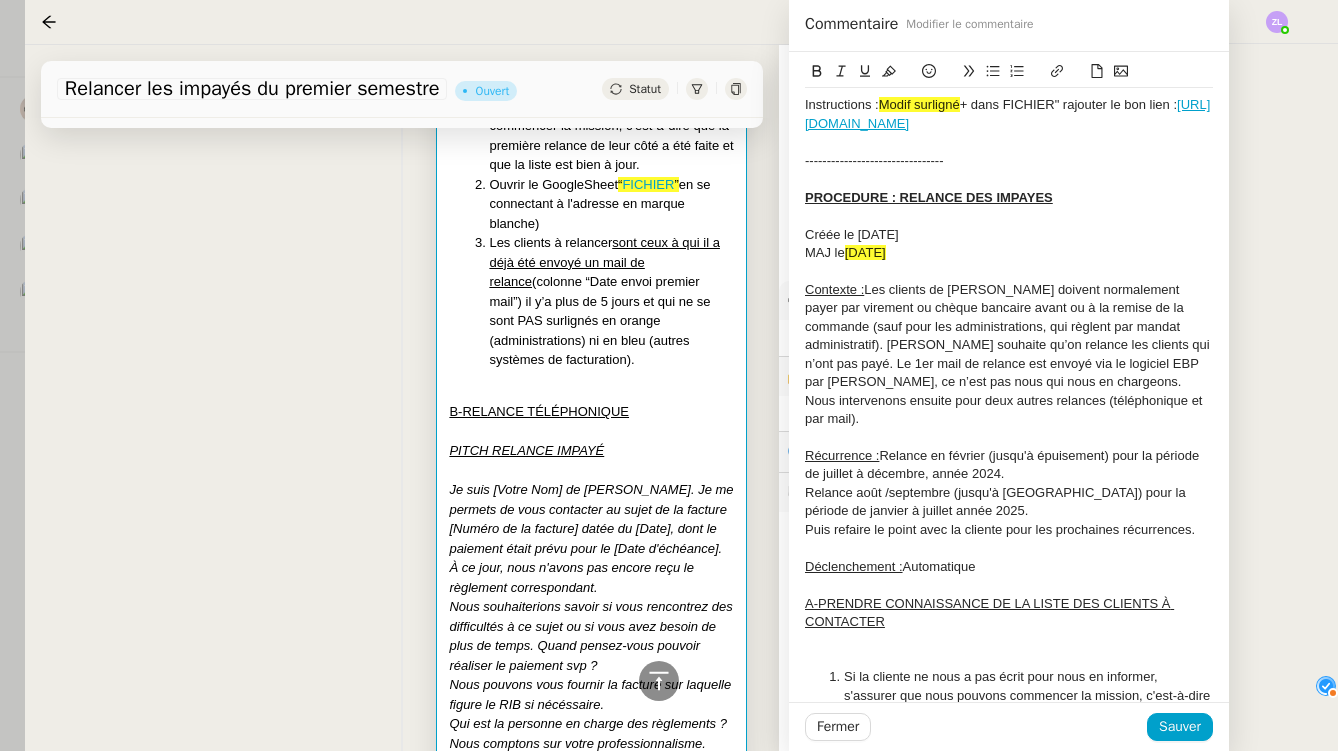 scroll, scrollTop: 0, scrollLeft: 0, axis: both 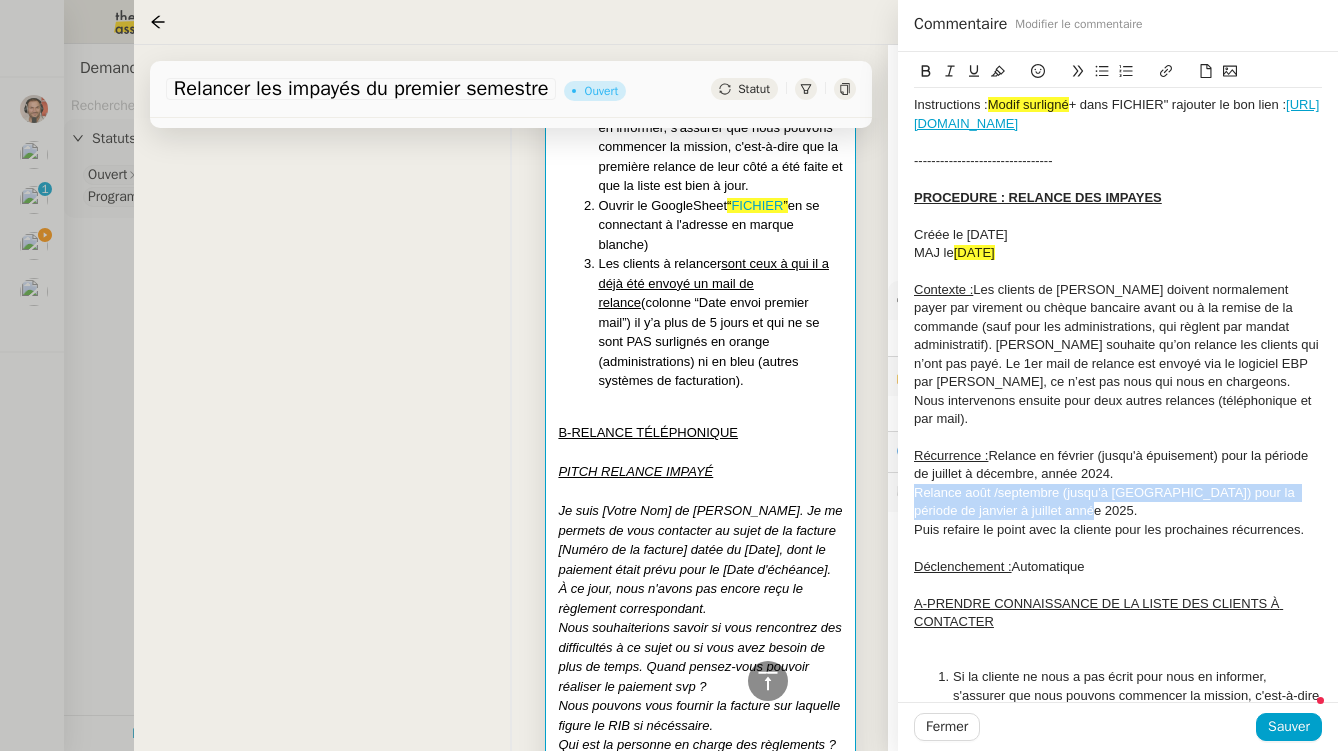 drag, startPoint x: 1081, startPoint y: 519, endPoint x: 966, endPoint y: 500, distance: 116.559 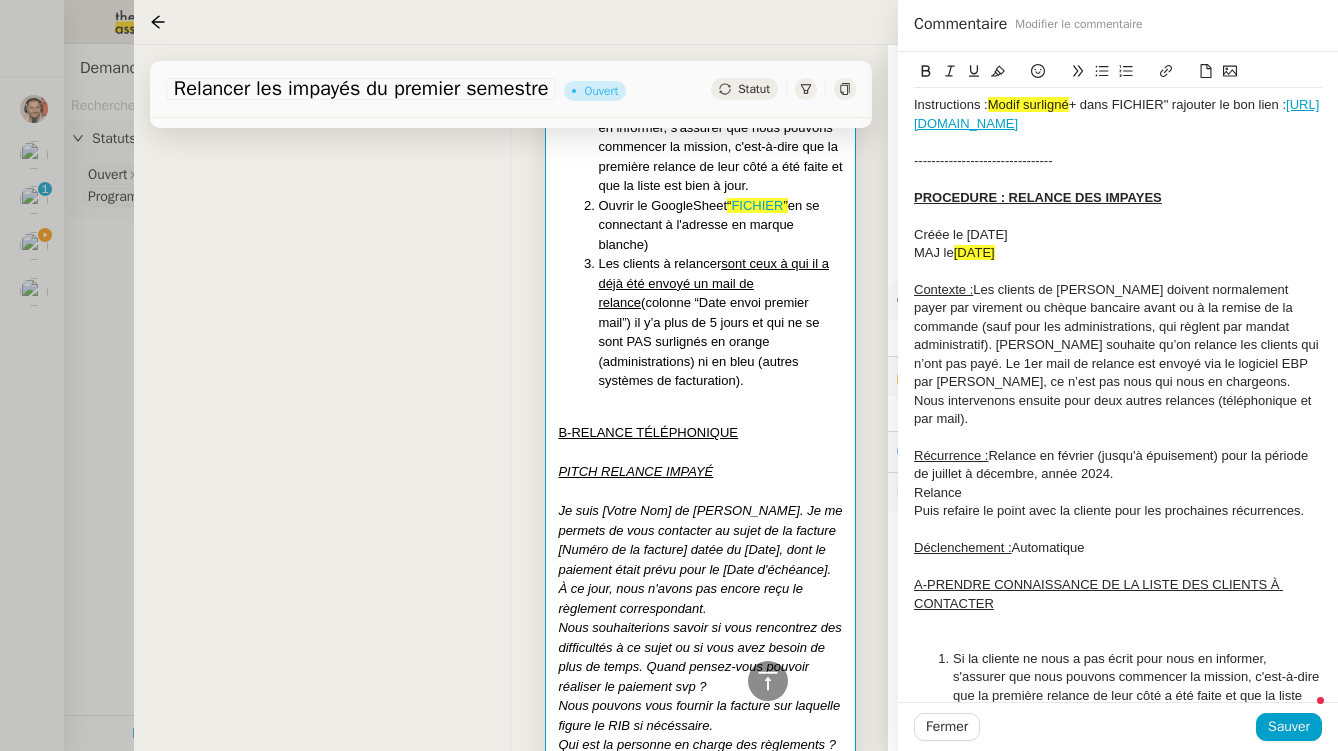 click on "Récurrence :  Relance en février (jusqu'à épuisement) pour la période de juillet à décembre, année 2024." 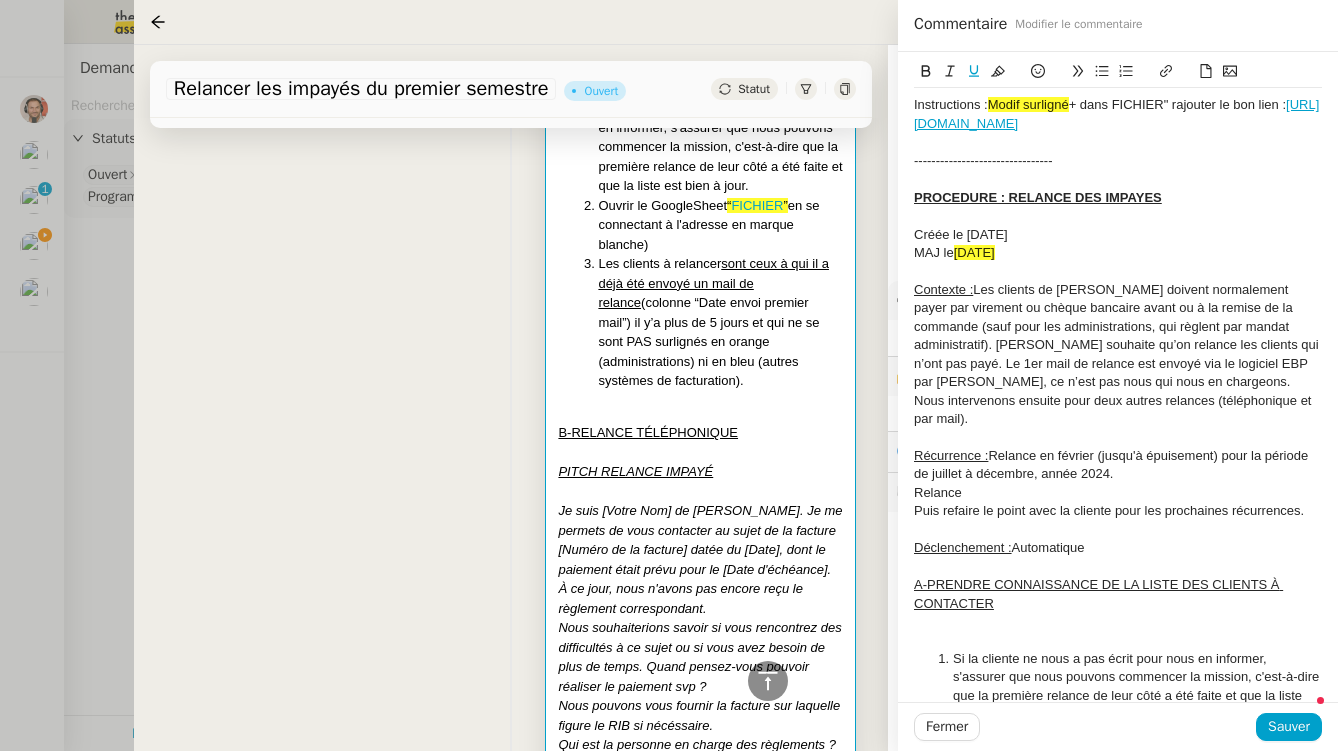 drag, startPoint x: 1044, startPoint y: 464, endPoint x: 1048, endPoint y: 495, distance: 31.257 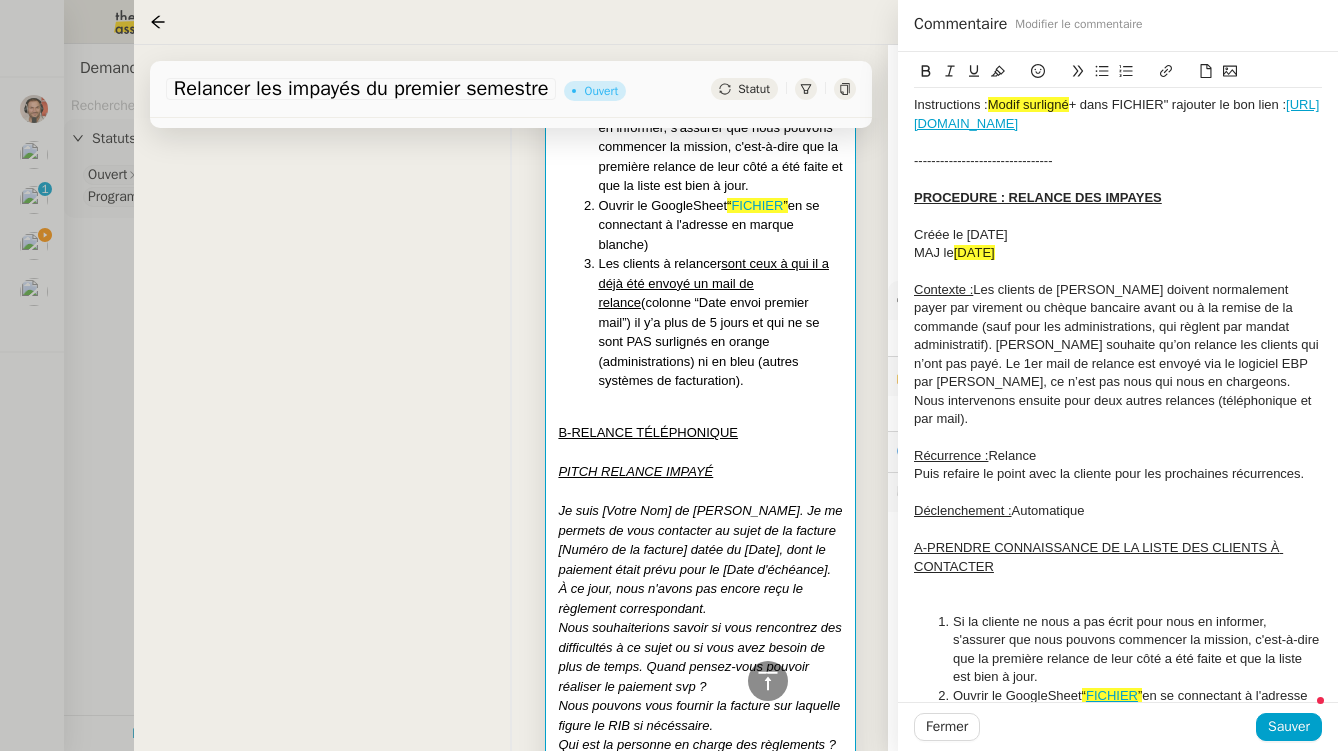 type 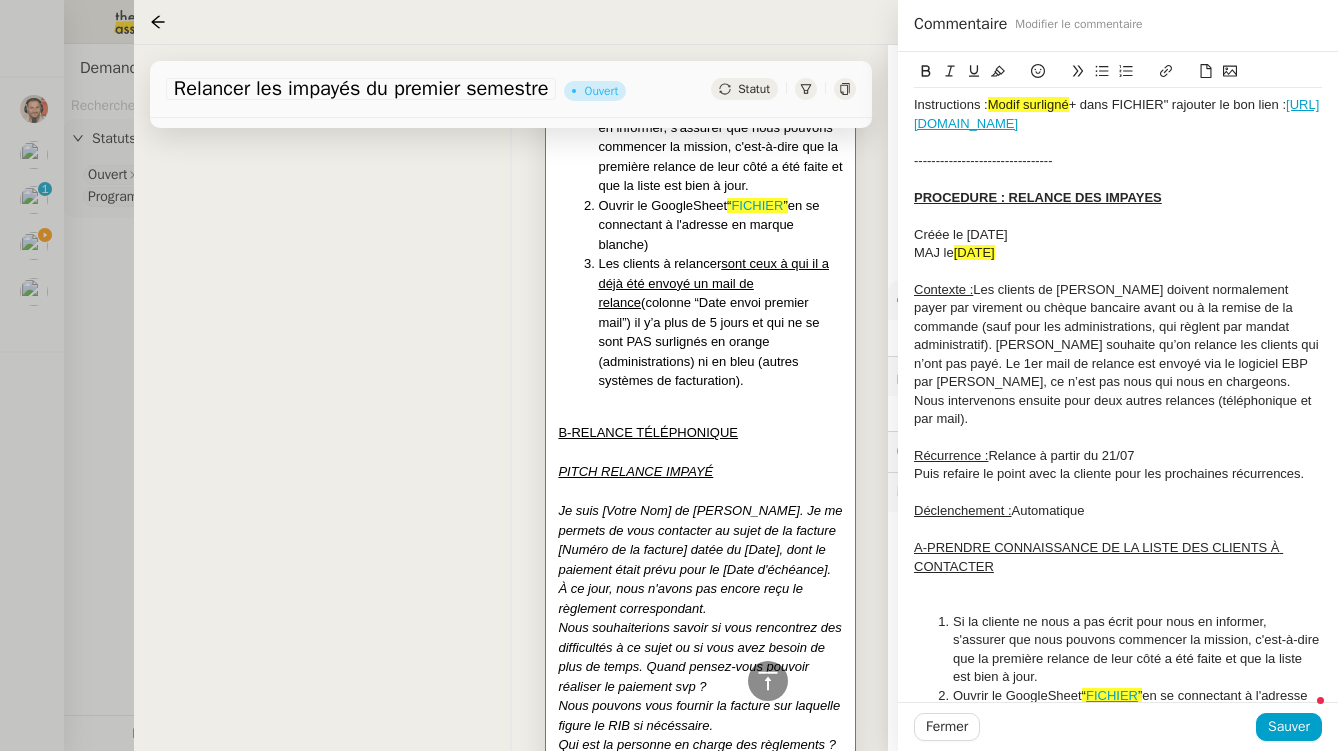 drag, startPoint x: 996, startPoint y: 459, endPoint x: 929, endPoint y: 70, distance: 394.72775 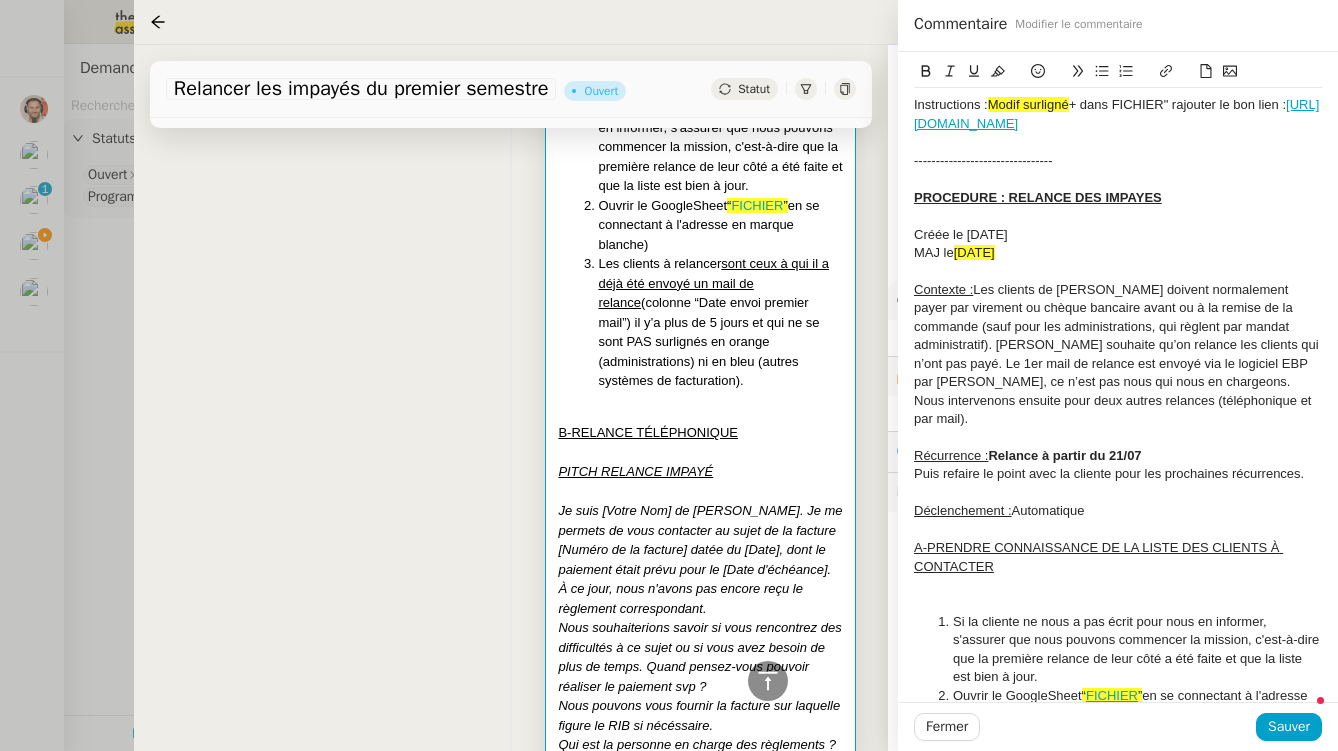 click 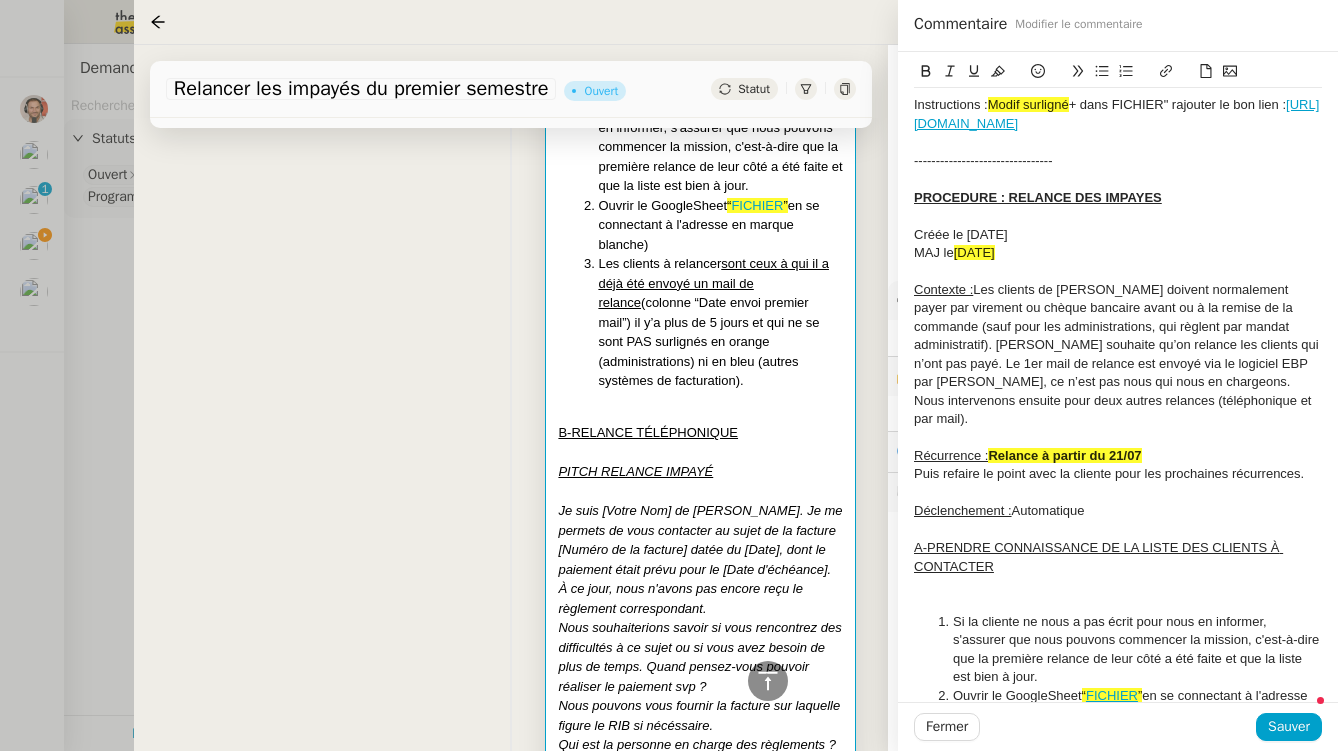 drag, startPoint x: 923, startPoint y: 67, endPoint x: 980, endPoint y: 156, distance: 105.68822 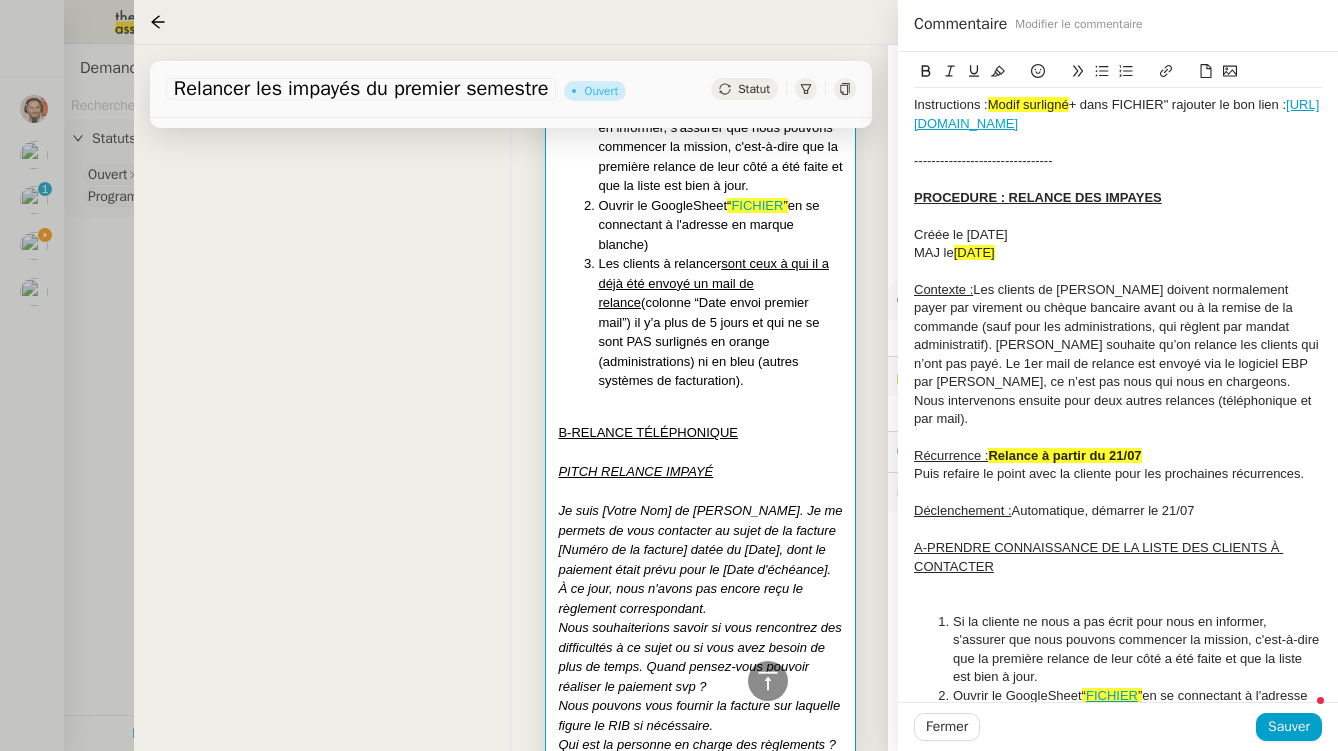 click on "Récurrence :  Relance à partir du 21/07" 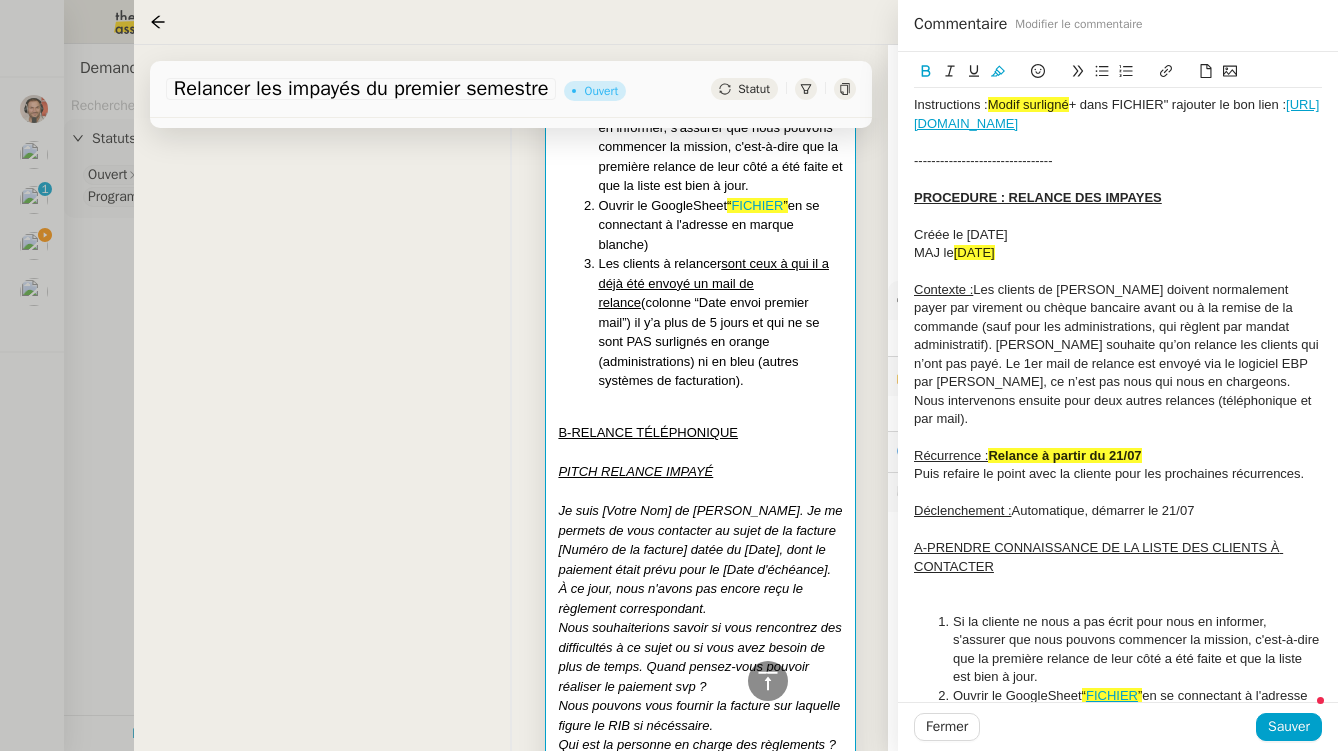 drag, startPoint x: 993, startPoint y: 463, endPoint x: 1165, endPoint y: 461, distance: 172.01163 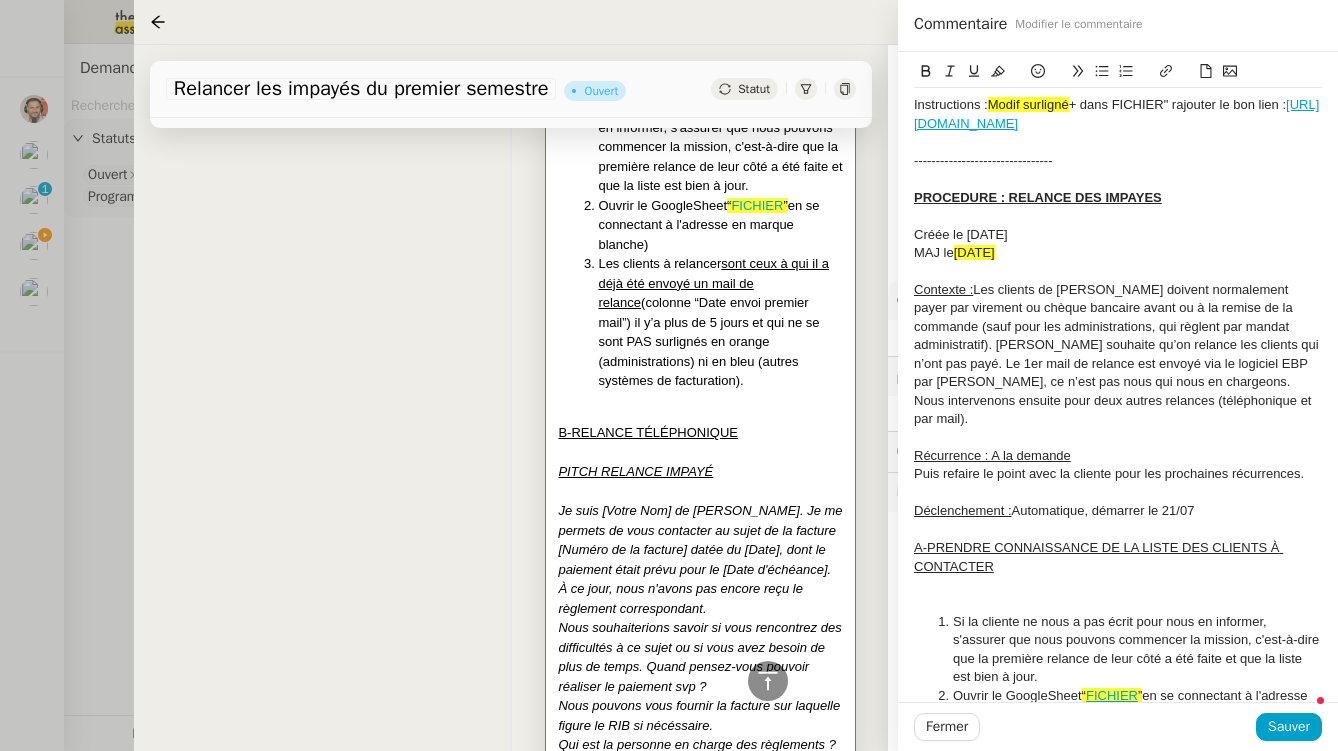 click on "Récurrence : A la demande" 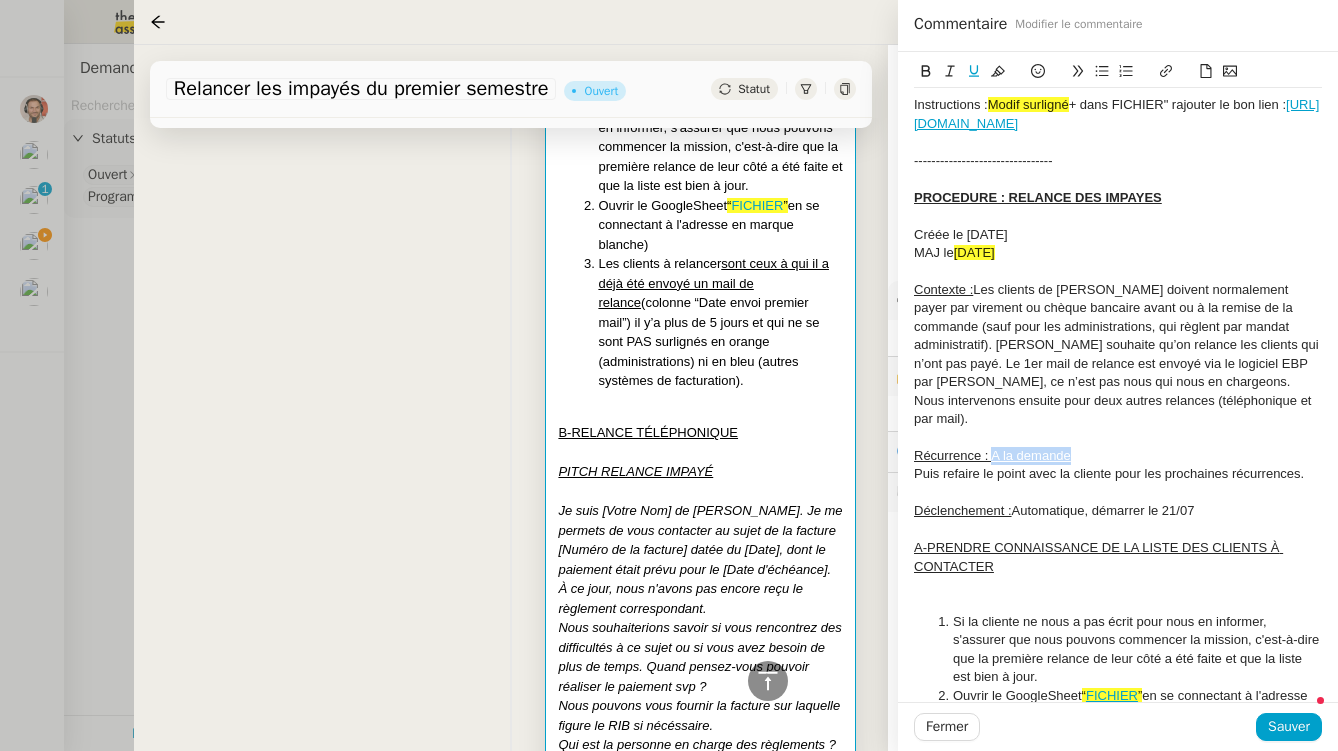 click 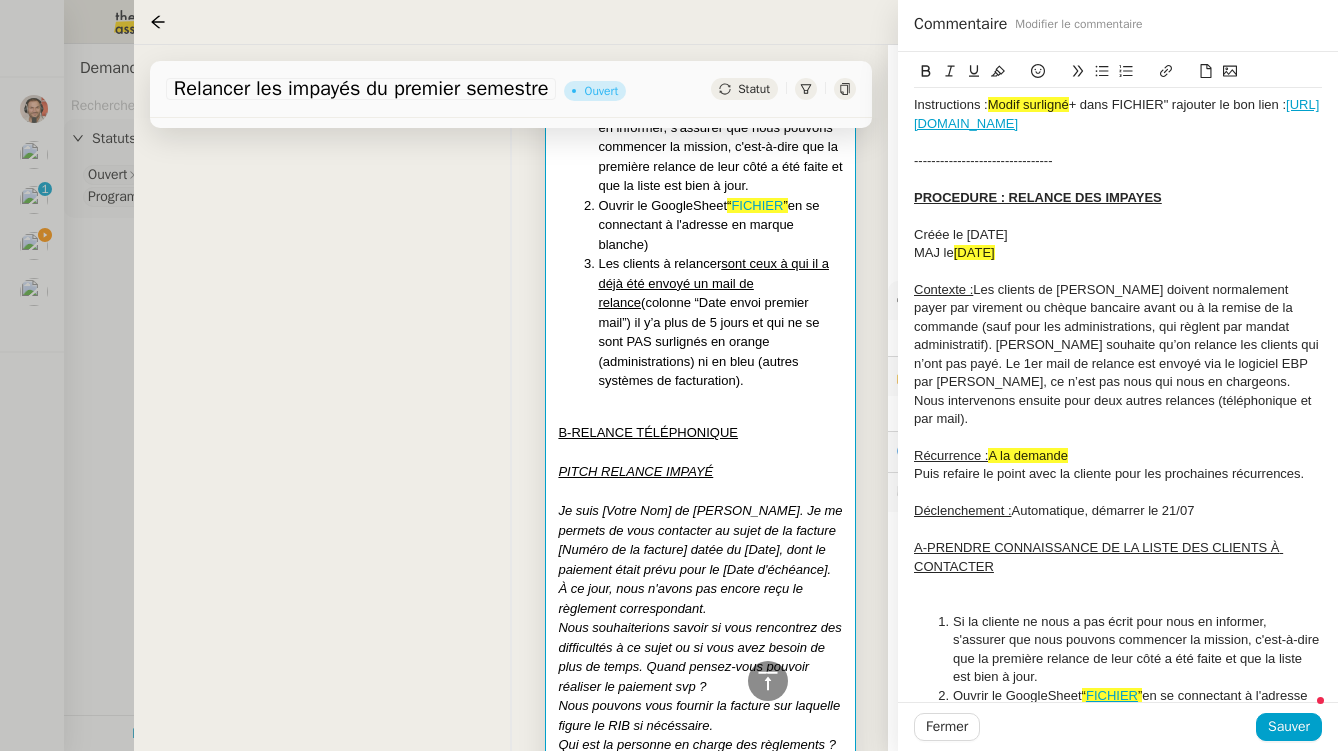 drag, startPoint x: 1207, startPoint y: 520, endPoint x: 1015, endPoint y: 520, distance: 192 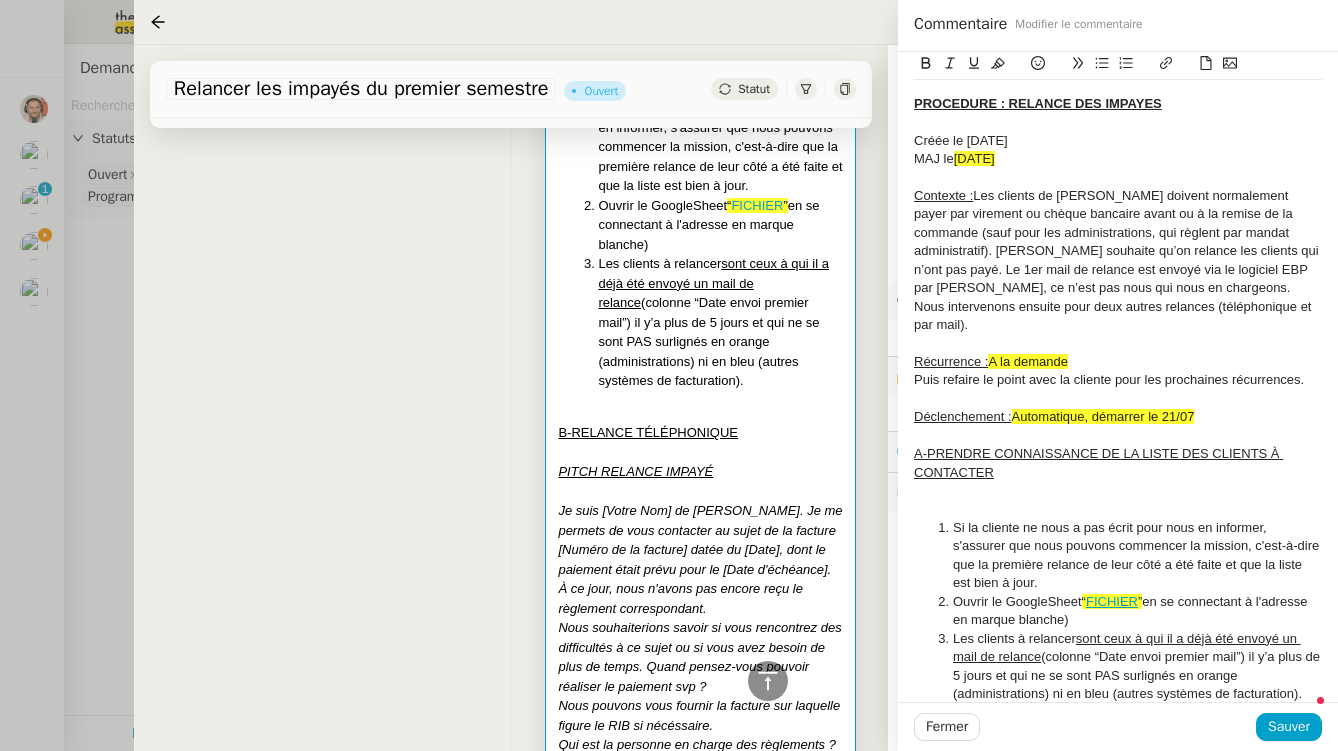 scroll, scrollTop: 80, scrollLeft: 0, axis: vertical 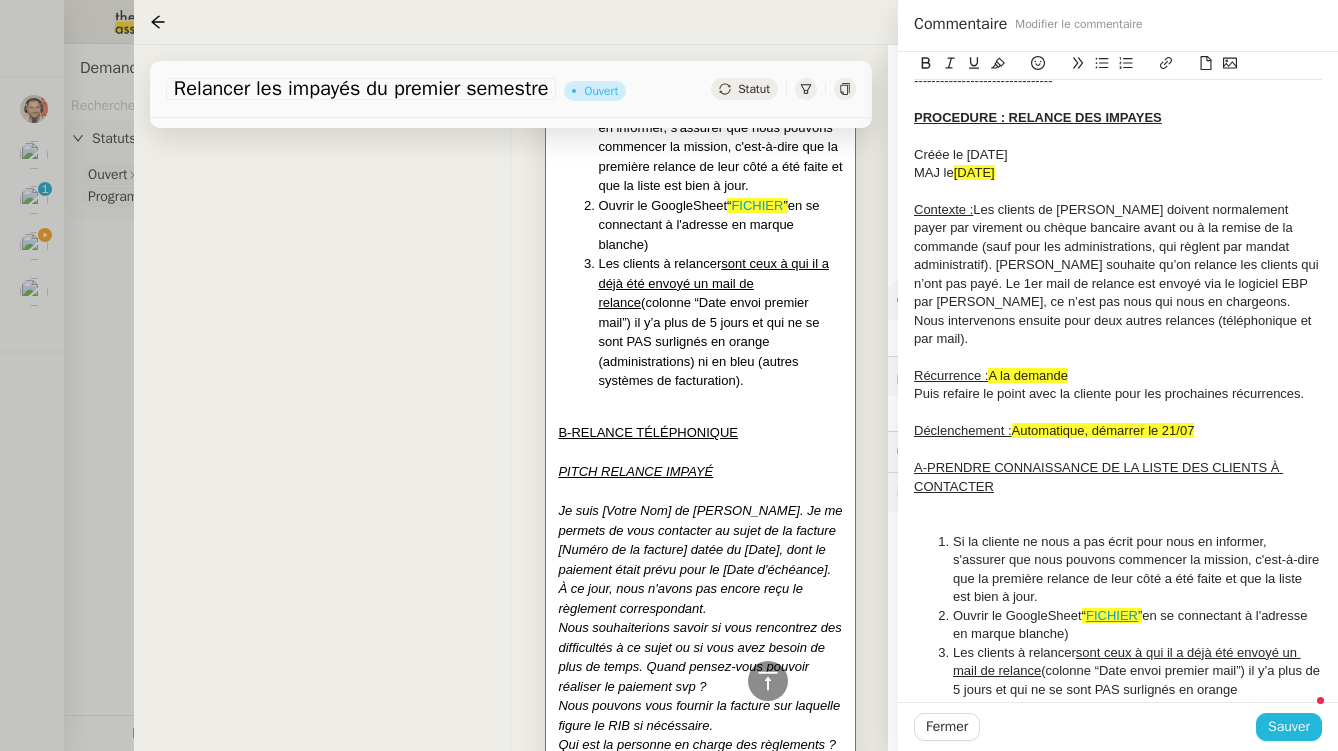 click on "Sauver" 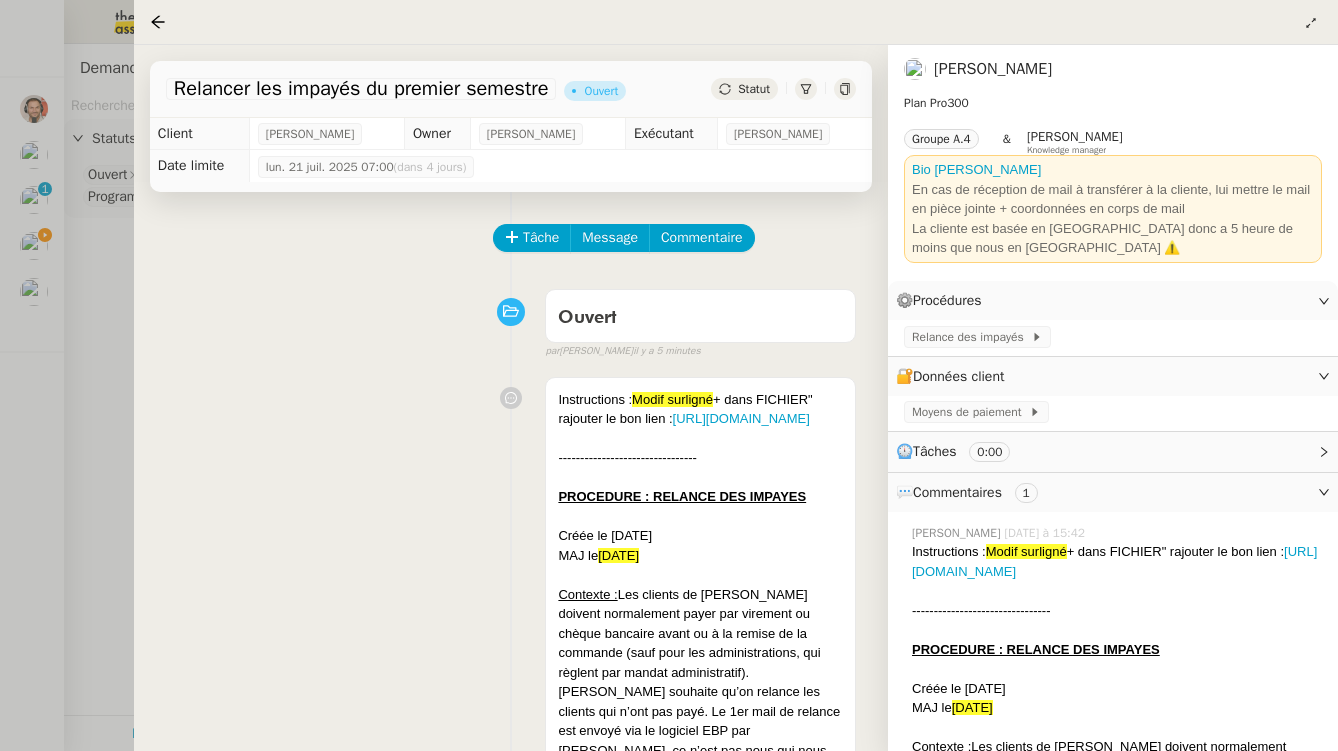 scroll, scrollTop: 0, scrollLeft: 0, axis: both 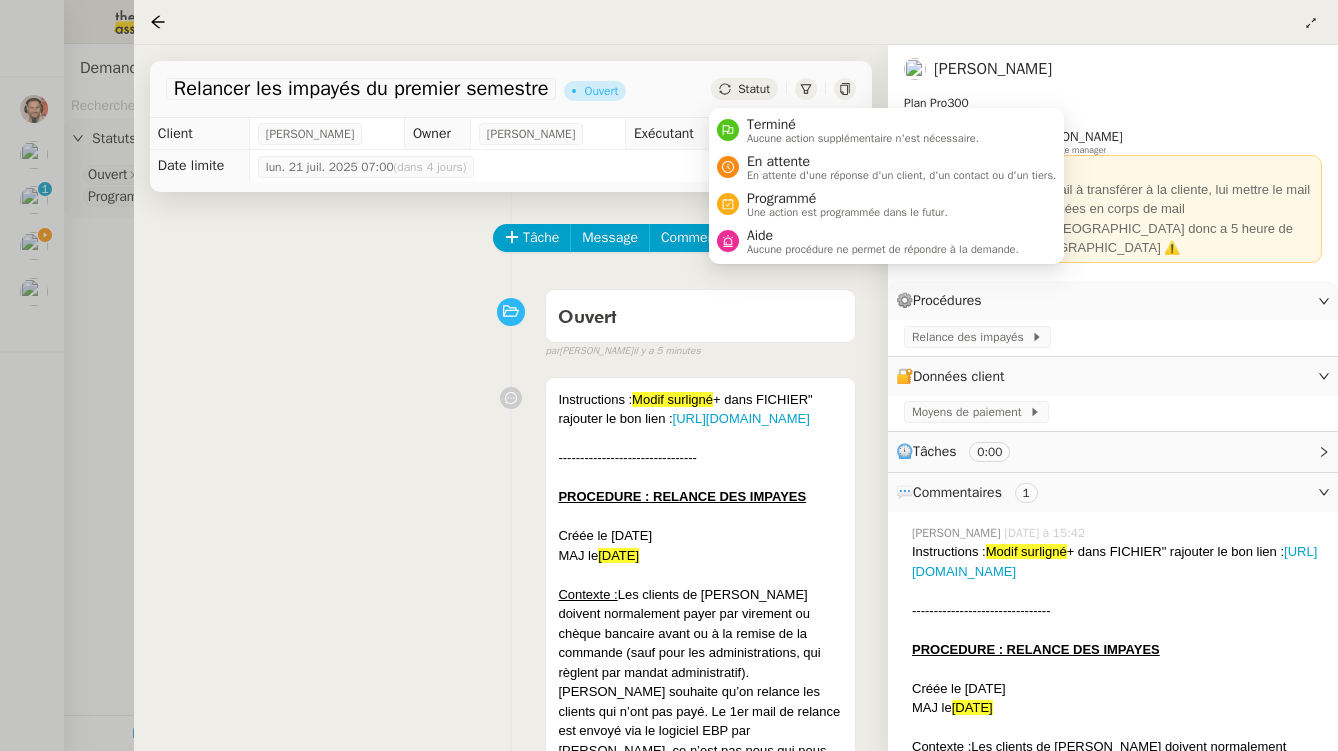 click on "Statut" 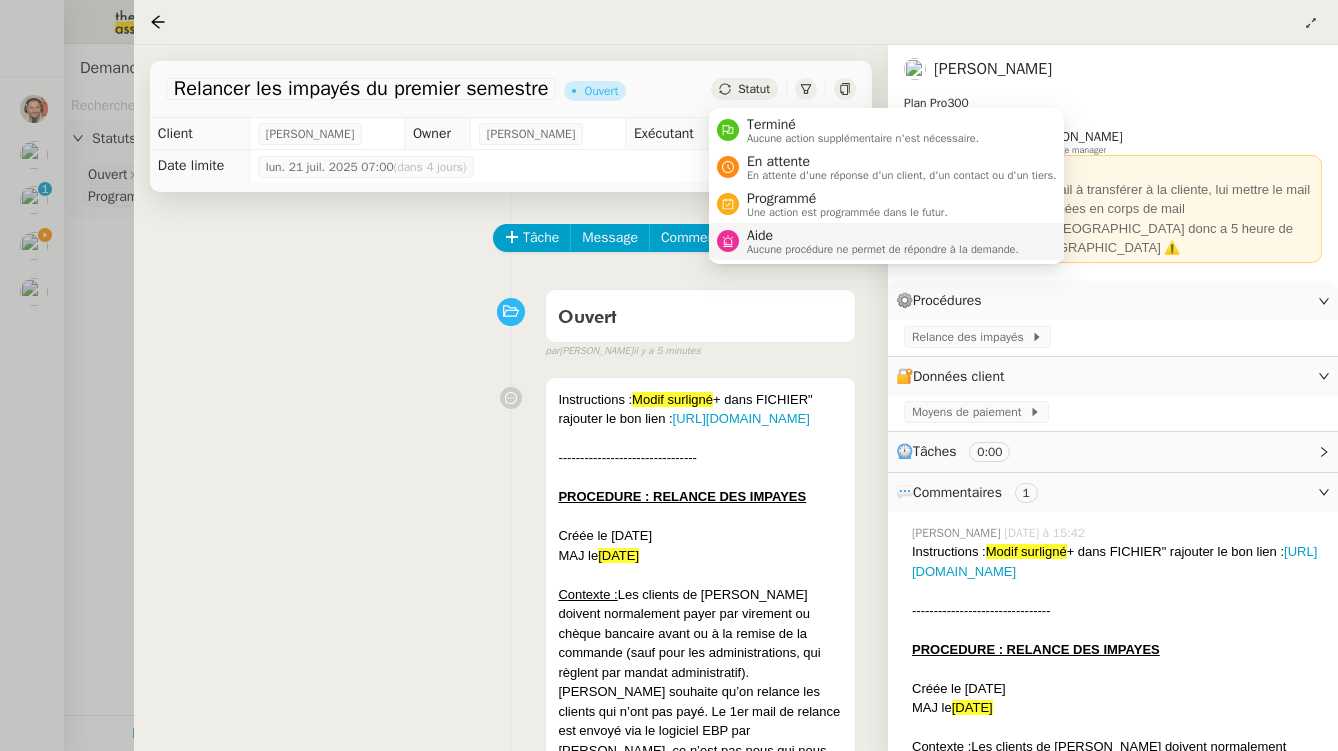 click on "Aide" at bounding box center [883, 236] 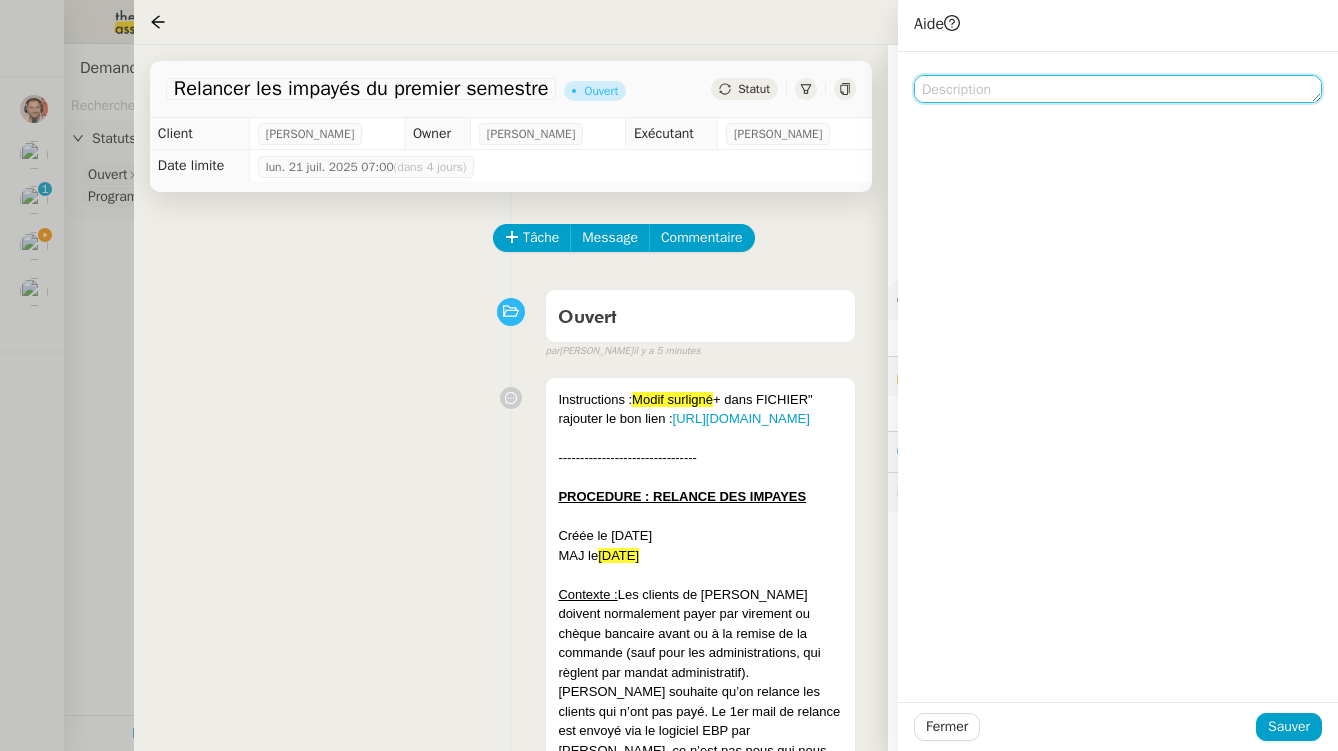 click 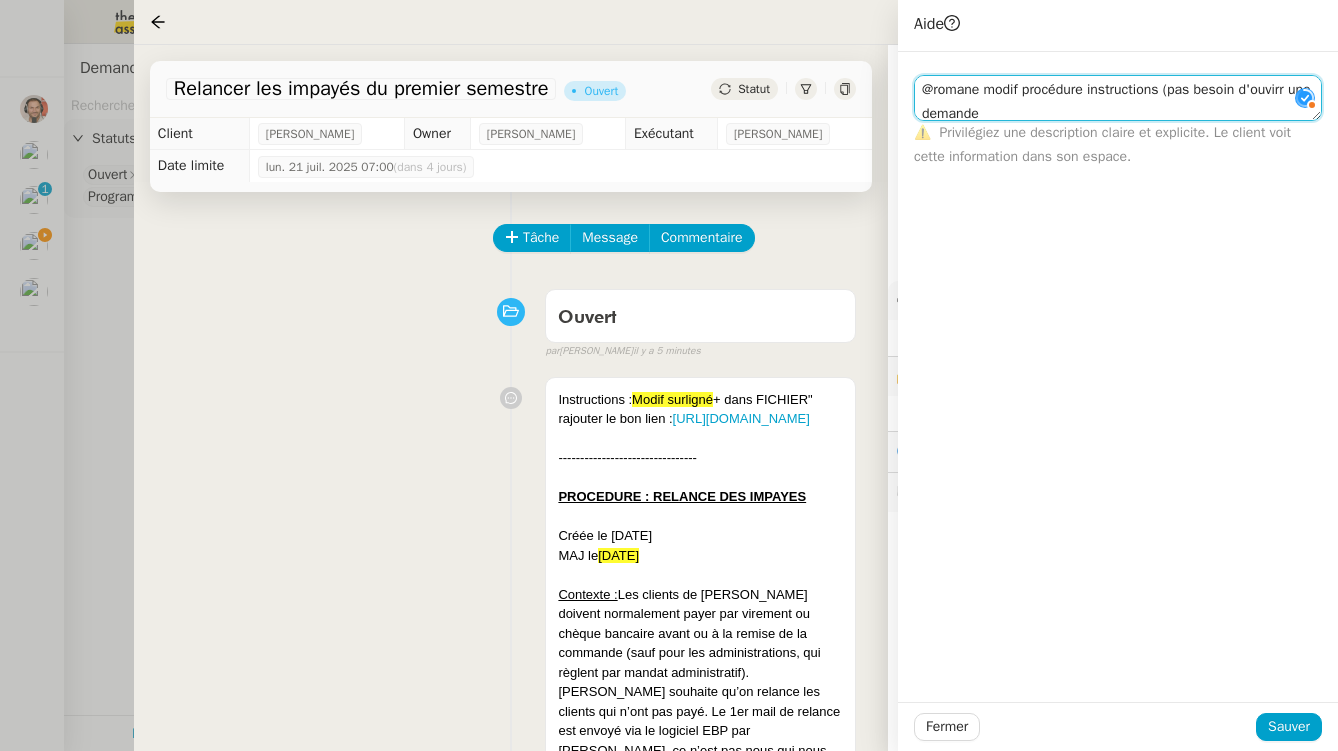 scroll, scrollTop: 1, scrollLeft: 0, axis: vertical 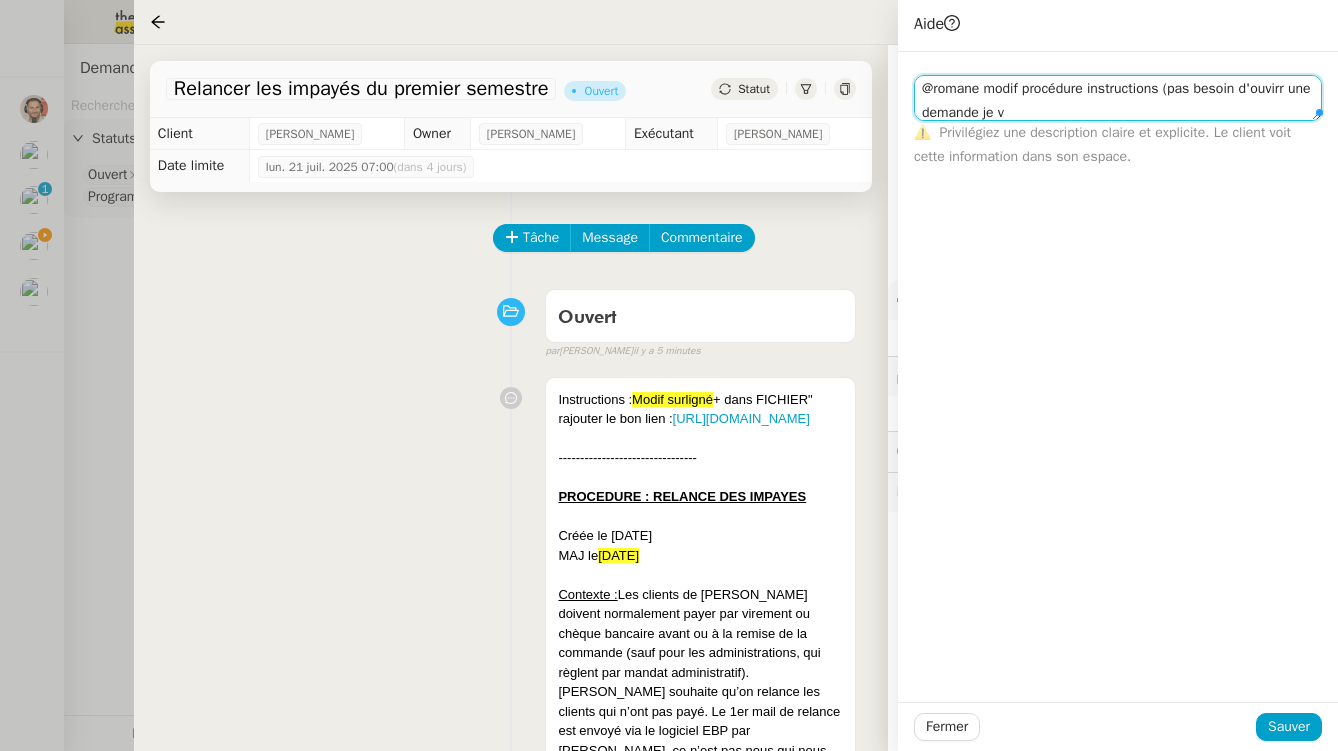click on "@romane modif procédure instructions (pas besoin d'ouvirr une demande je v" 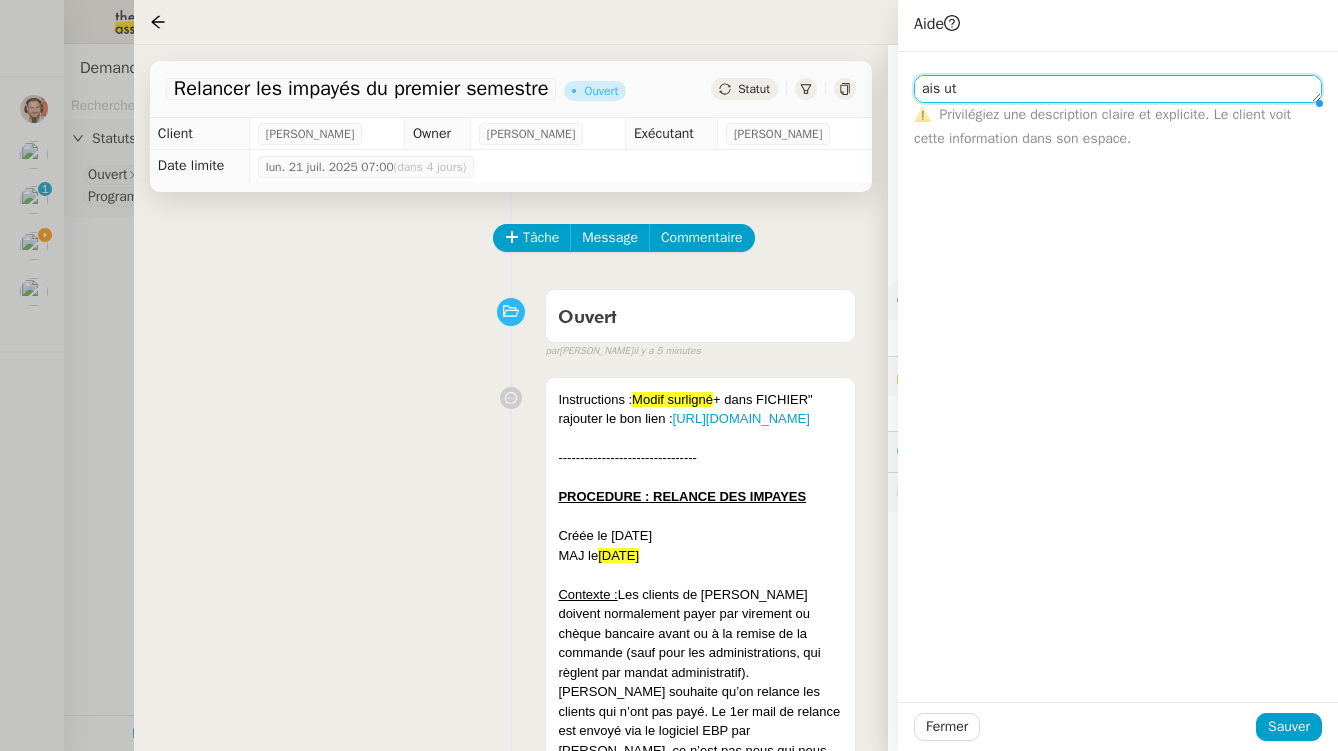 scroll, scrollTop: 0, scrollLeft: 0, axis: both 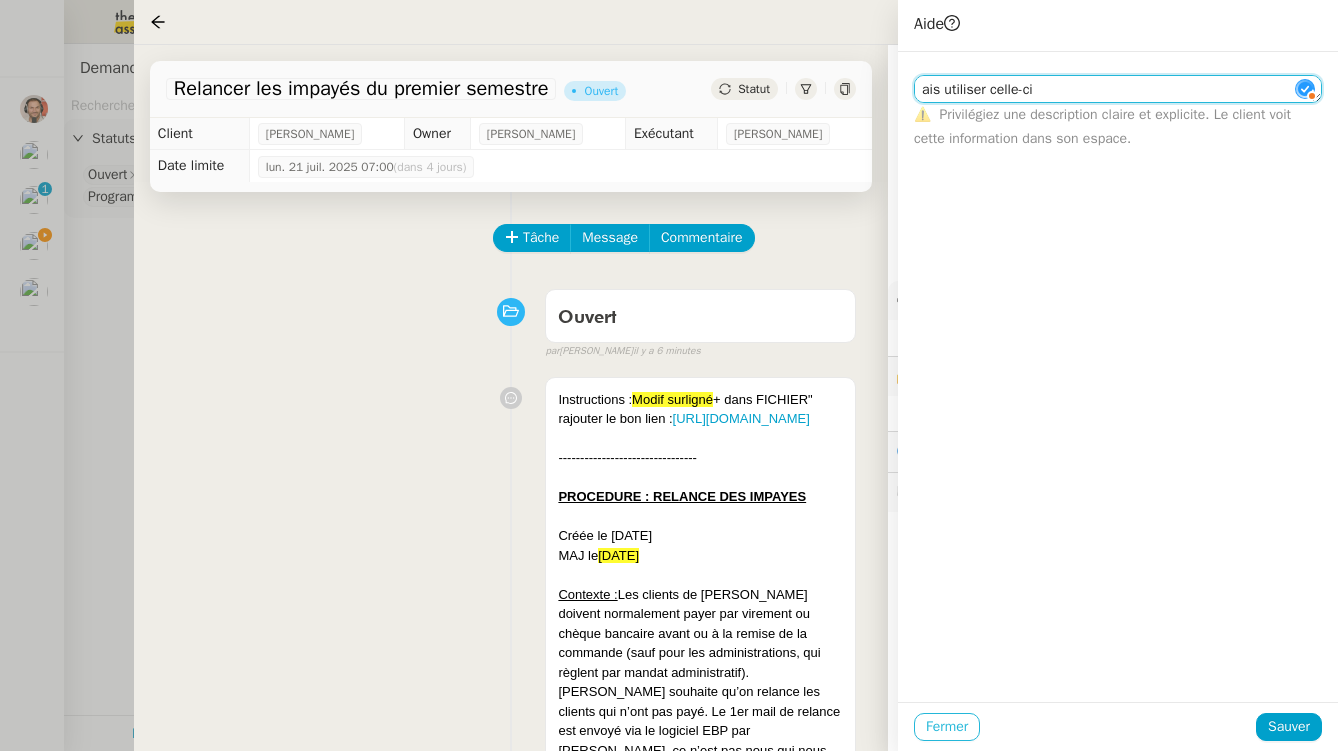 type on "ais utiliser celle-ci" 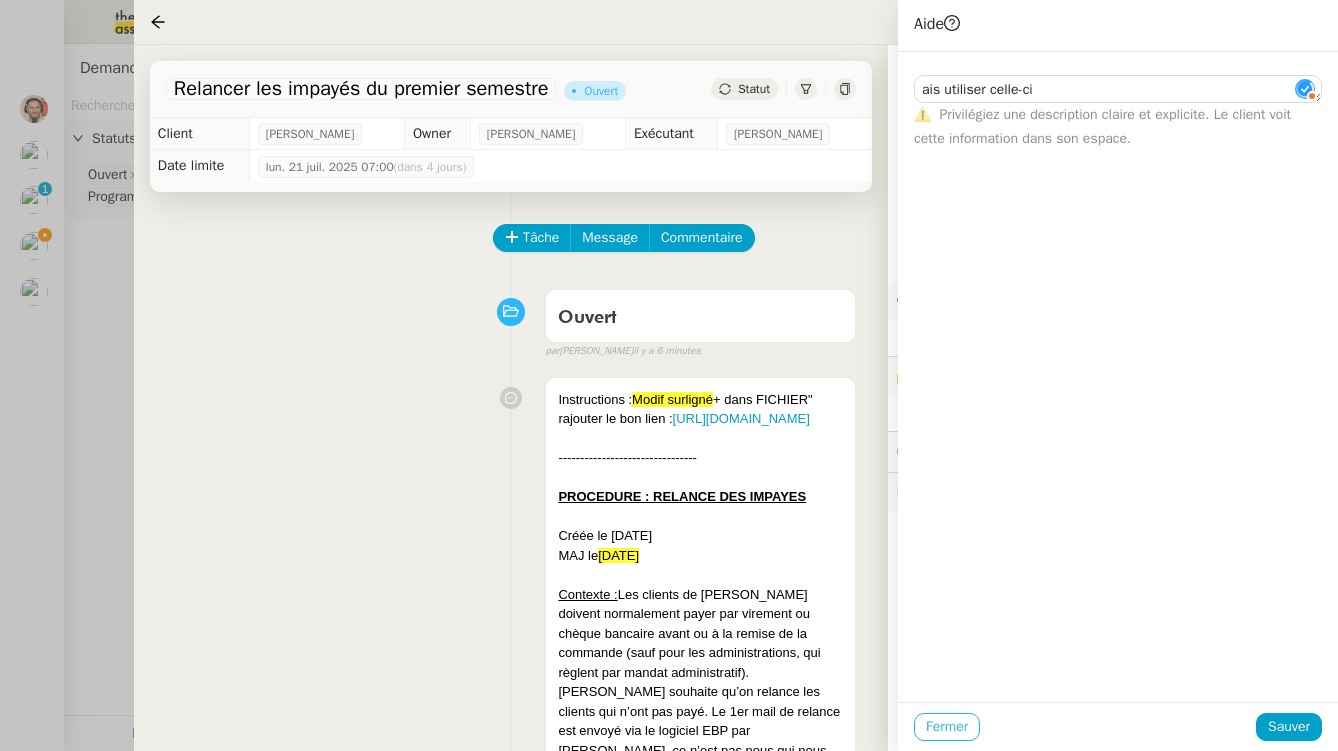 click on "Fermer" 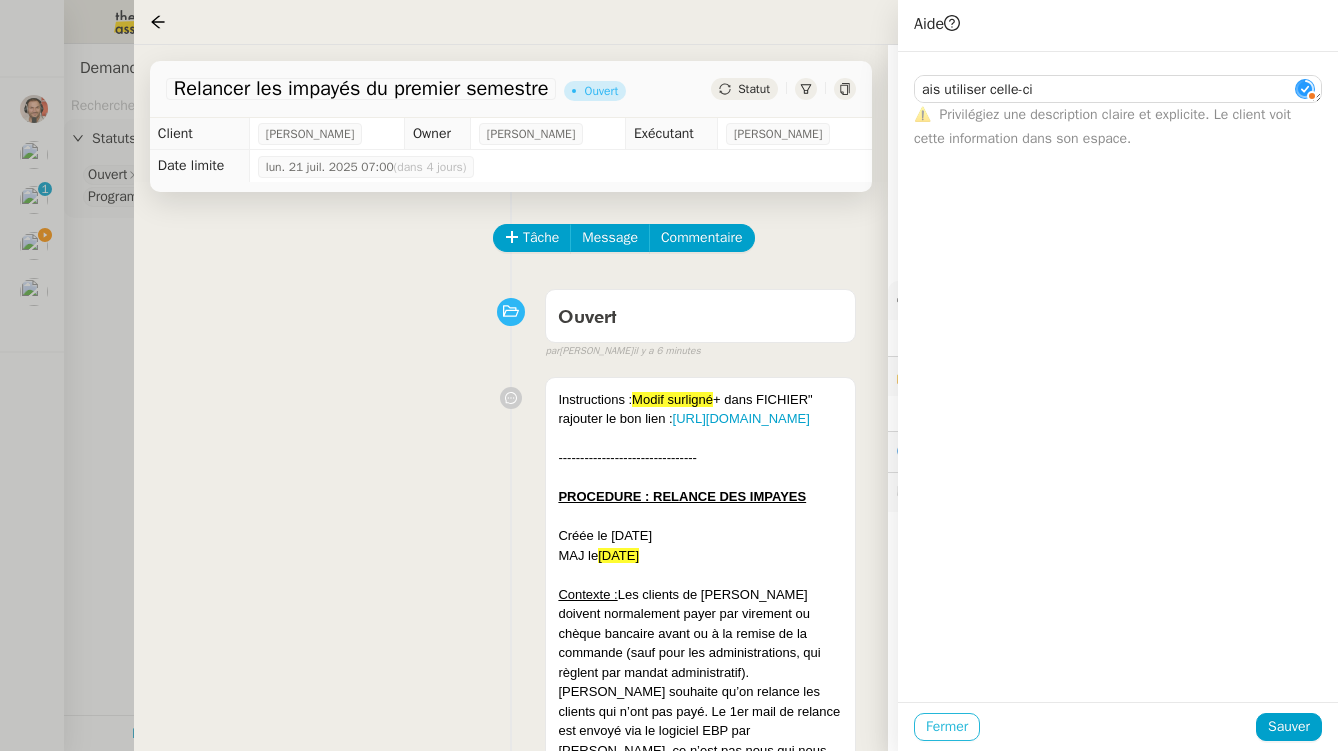 click on "Fermer" 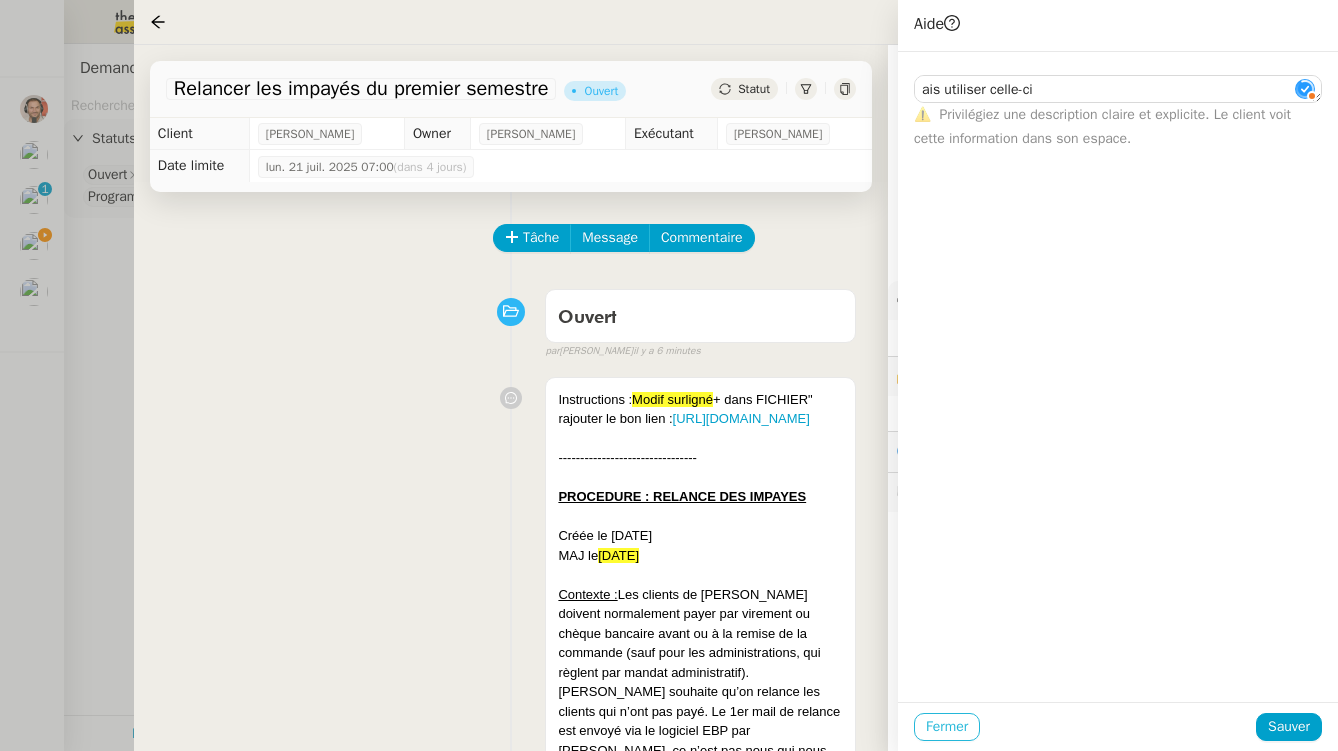 click on "Fermer" 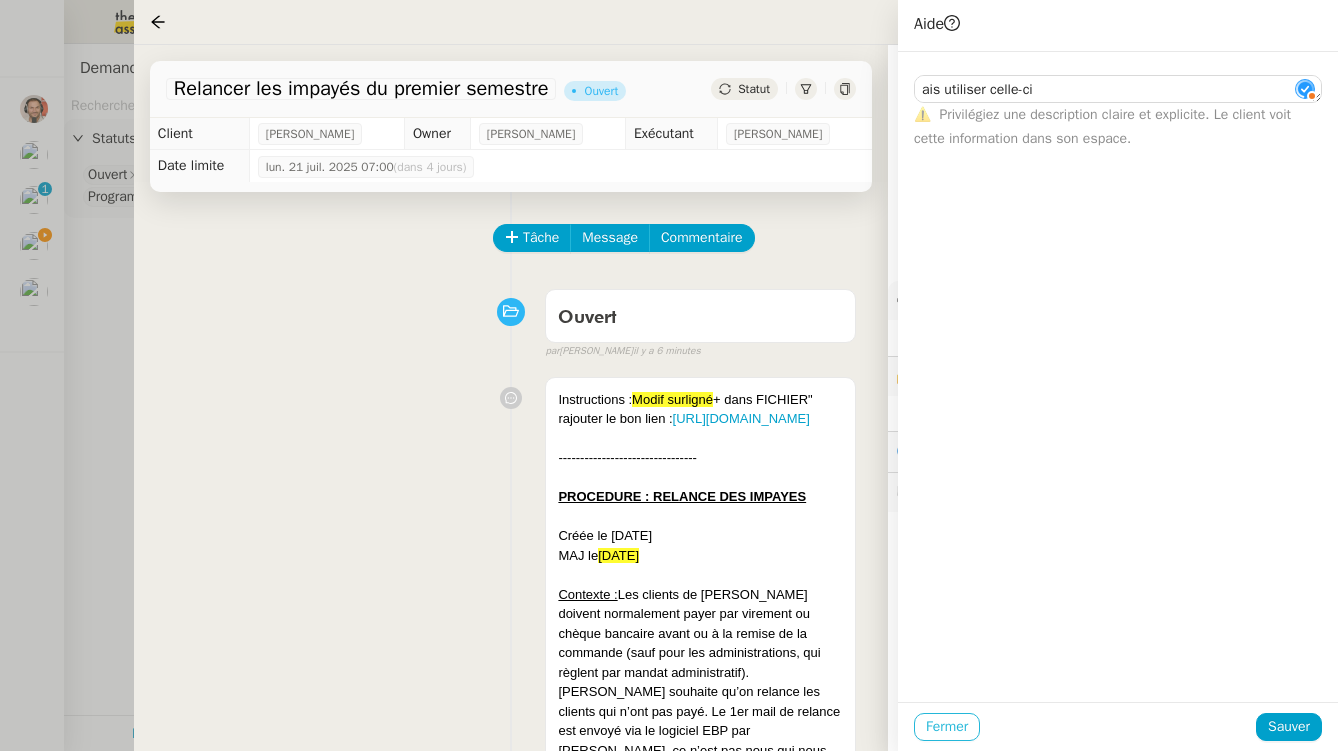 click on "Fermer" 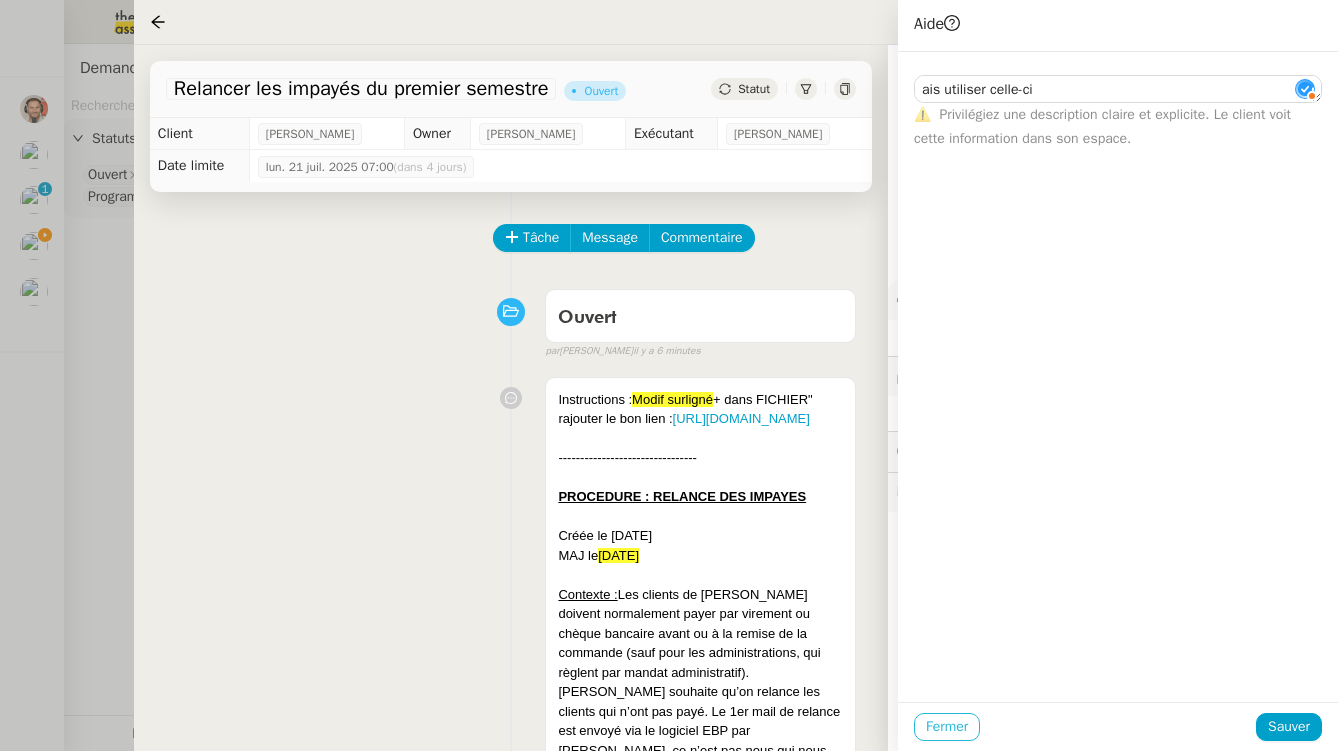 click on "Fermer" 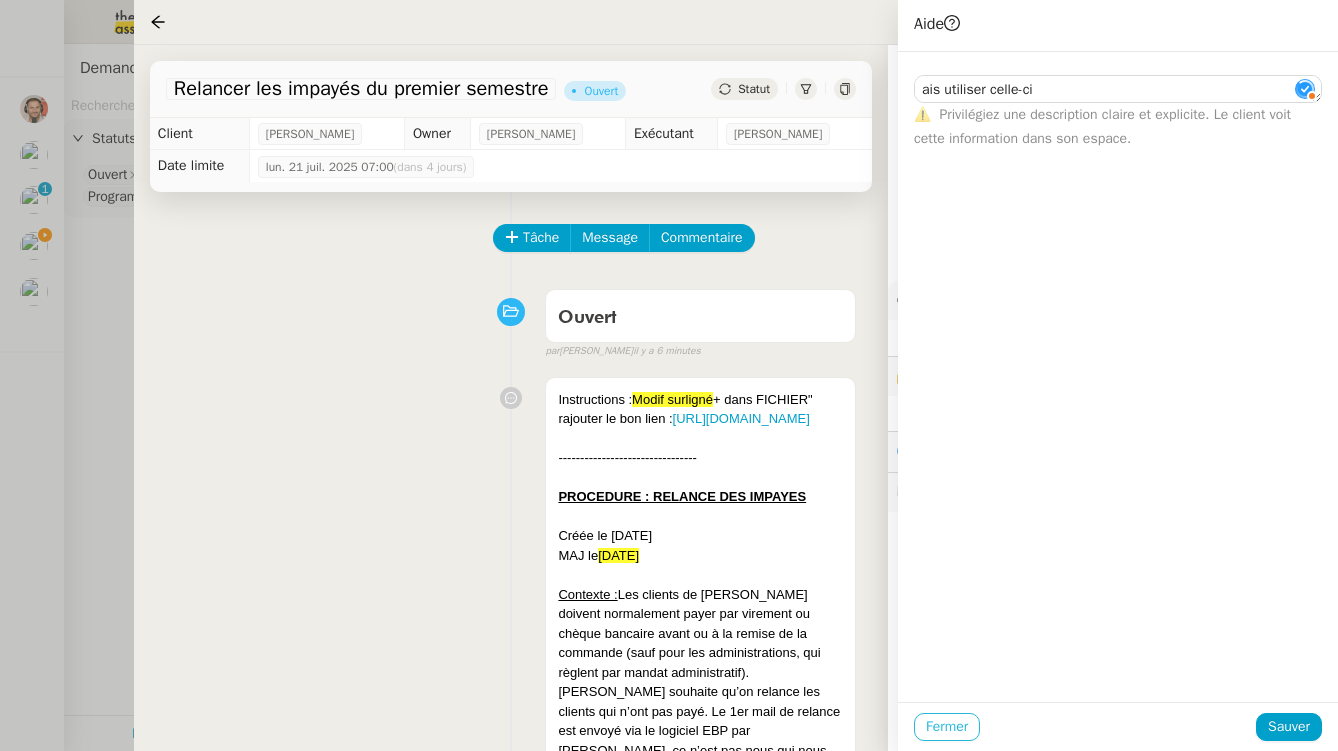 click on "Instructions :  Modif surligné  + dans FICHIER" rajouter le bon lien :  [URL][DOMAIN_NAME] -------------------------------- PROCEDURE : RELANCE DES IMPAYES Créée le [DATE] MAJ le  [DATE] Contexte :  Les clients de [PERSON_NAME] doivent normalement payer par virement ou chèque bancaire avant ou à la remise de la commande (sauf pour les administrations, qui règlent par mandat administratif). [PERSON_NAME] souhaite qu’on relance les clients qui n’ont pas payé. Le 1er mail de relance est envoyé via le logiciel EBP par [PERSON_NAME], ce n’est pas nous qui nous en chargeons. Nous intervenons ensuite pour deux autres relances (téléphonique et par mail). Récurrence :  A la demande Puis refaire le point avec la cliente pour les prochaines récurrences. Déclenchement :  Automatique, démarrer le 21/07 A-PRENDRE CONNAISSANCE DE LA LISTE DES CLIENTS À CONTACTER [PERSON_NAME] le GoogleSheet  “ FICHIER ”  ﻿" at bounding box center [511, 2063] 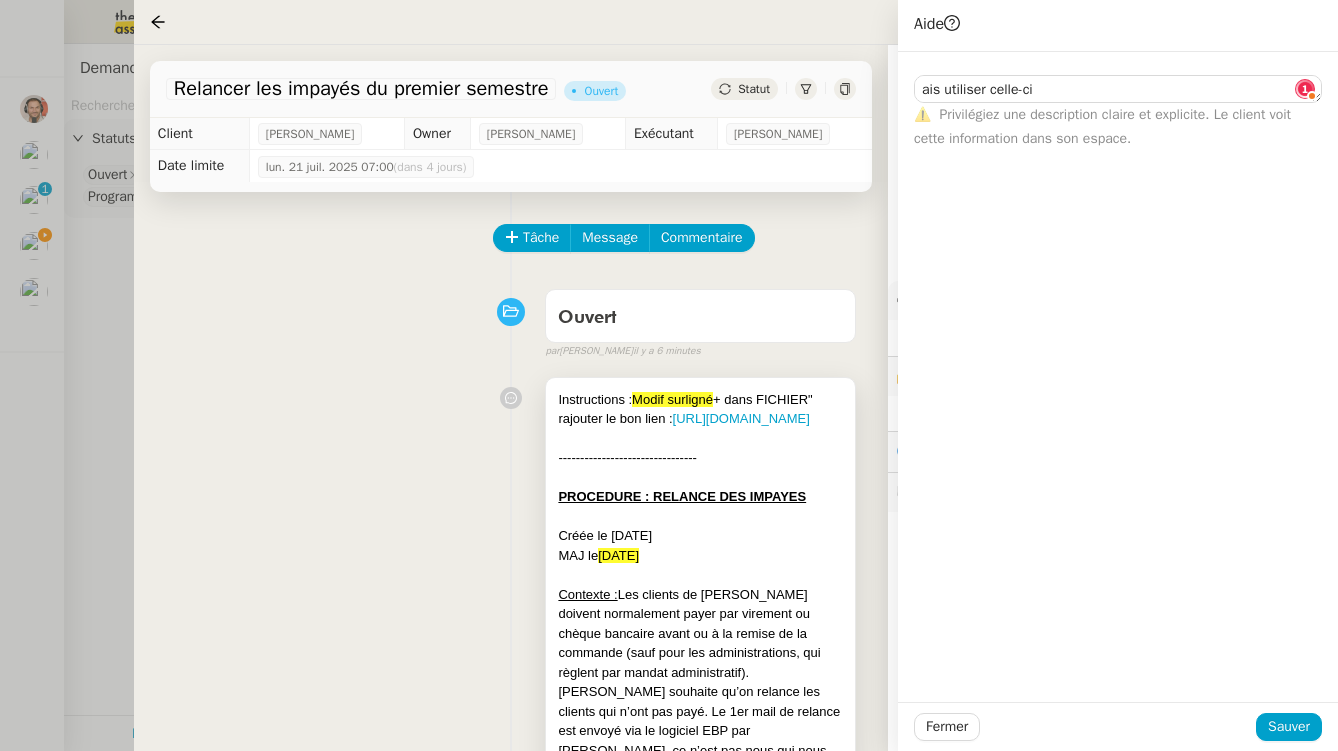 drag, startPoint x: 947, startPoint y: 727, endPoint x: 631, endPoint y: 628, distance: 331.145 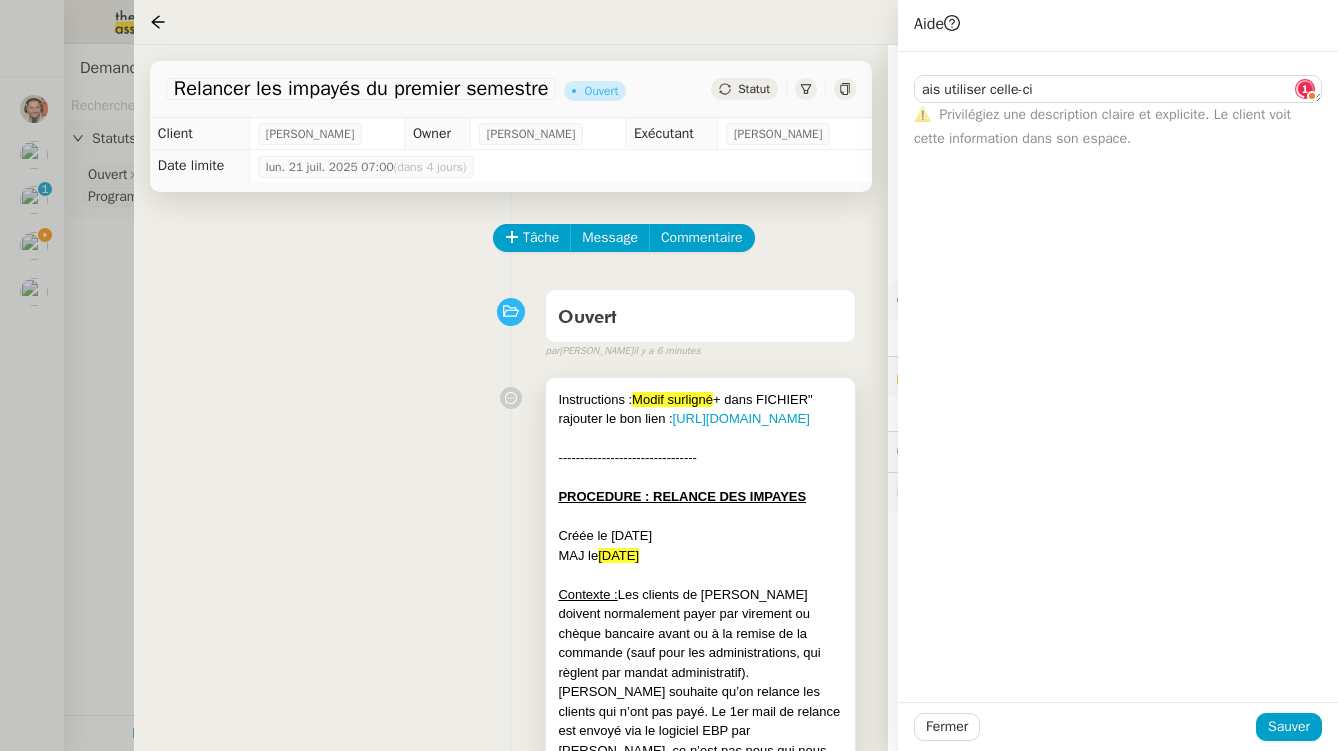 click on "Instructions :  Modif surligné  + dans FICHIER" rajouter le bon lien :  [URL][DOMAIN_NAME] -------------------------------- PROCEDURE : RELANCE DES IMPAYES Créée le [DATE] MAJ le  [DATE] Contexte :  Les clients de [PERSON_NAME] doivent normalement payer par virement ou chèque bancaire avant ou à la remise de la commande (sauf pour les administrations, qui règlent par mandat administratif). [PERSON_NAME] souhaite qu’on relance les clients qui n’ont pas payé. Le 1er mail de relance est envoyé via le logiciel EBP par [PERSON_NAME], ce n’est pas nous qui nous en chargeons. Nous intervenons ensuite pour deux autres relances (téléphonique et par mail). Récurrence :  A la demande Puis refaire le point avec la cliente pour les prochaines récurrences. Déclenchement :  Automatique, démarrer le 21/07 A-PRENDRE CONNAISSANCE DE LA LISTE DES CLIENTS À CONTACTER [PERSON_NAME] le GoogleSheet  “ FICHIER ”  ﻿" at bounding box center (700, 2059) 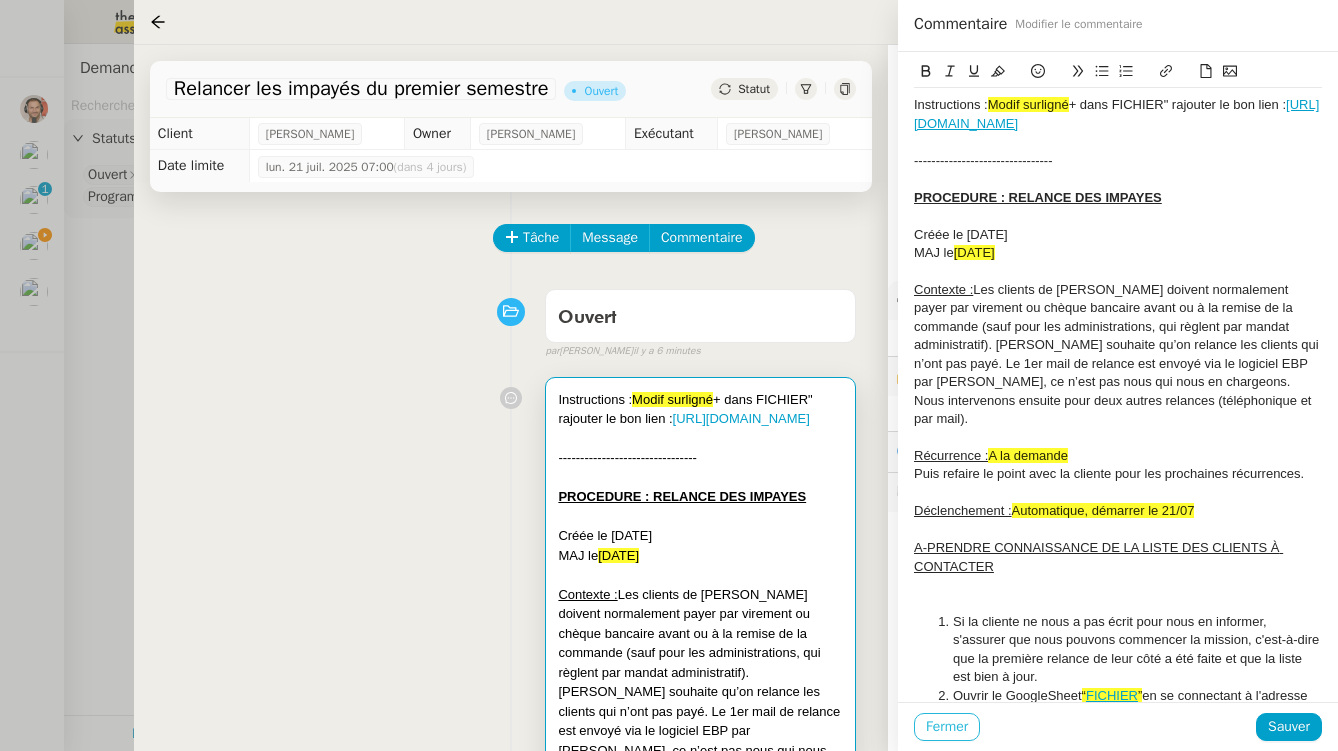 drag, startPoint x: 701, startPoint y: 631, endPoint x: 945, endPoint y: 728, distance: 262.5738 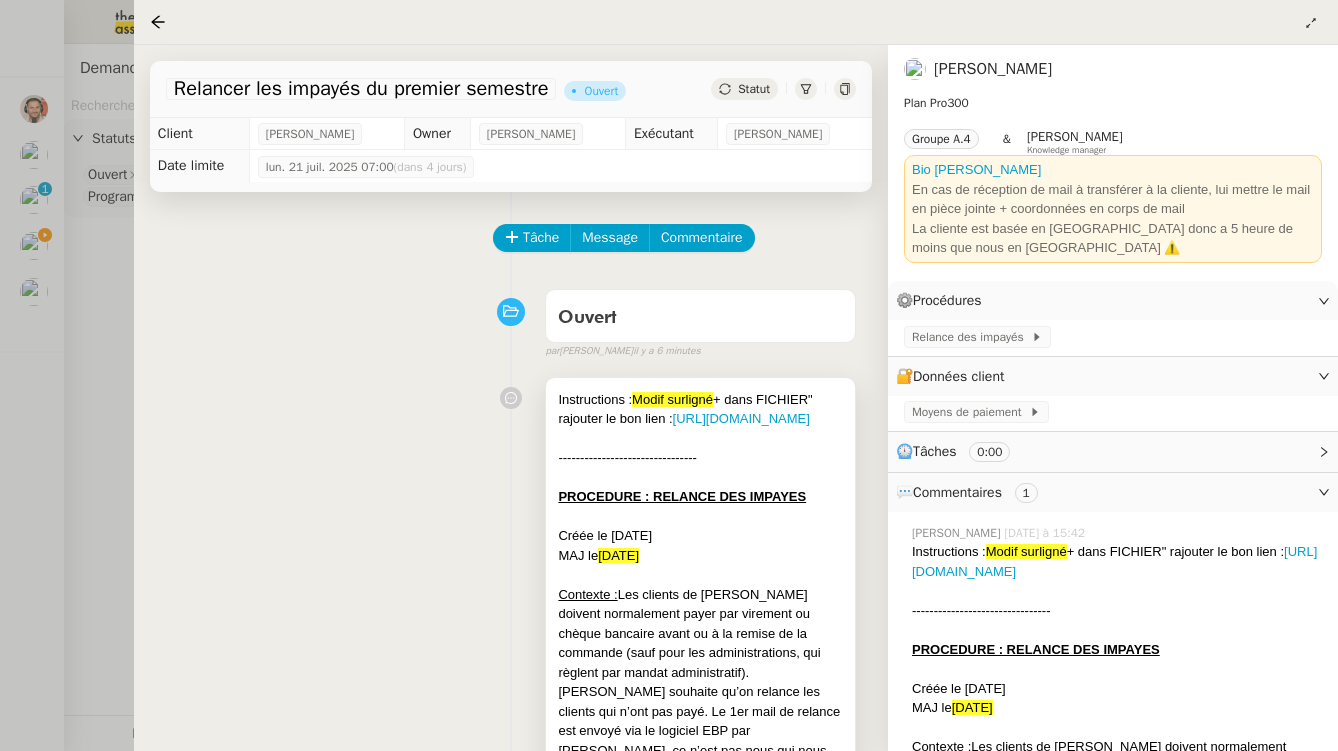 click on "Contexte :  Les clients de [PERSON_NAME] doivent normalement payer par virement ou chèque bancaire avant ou à la remise de la commande (sauf pour les administrations, qui règlent par mandat administratif). [PERSON_NAME] souhaite qu’on relance les clients qui n’ont pas payé. Le 1er mail de relance est envoyé via le logiciel EBP par [PERSON_NAME], ce n’est pas nous qui nous en chargeons. Nous intervenons ensuite pour deux autres relances (téléphonique et par mail)." at bounding box center [700, 692] 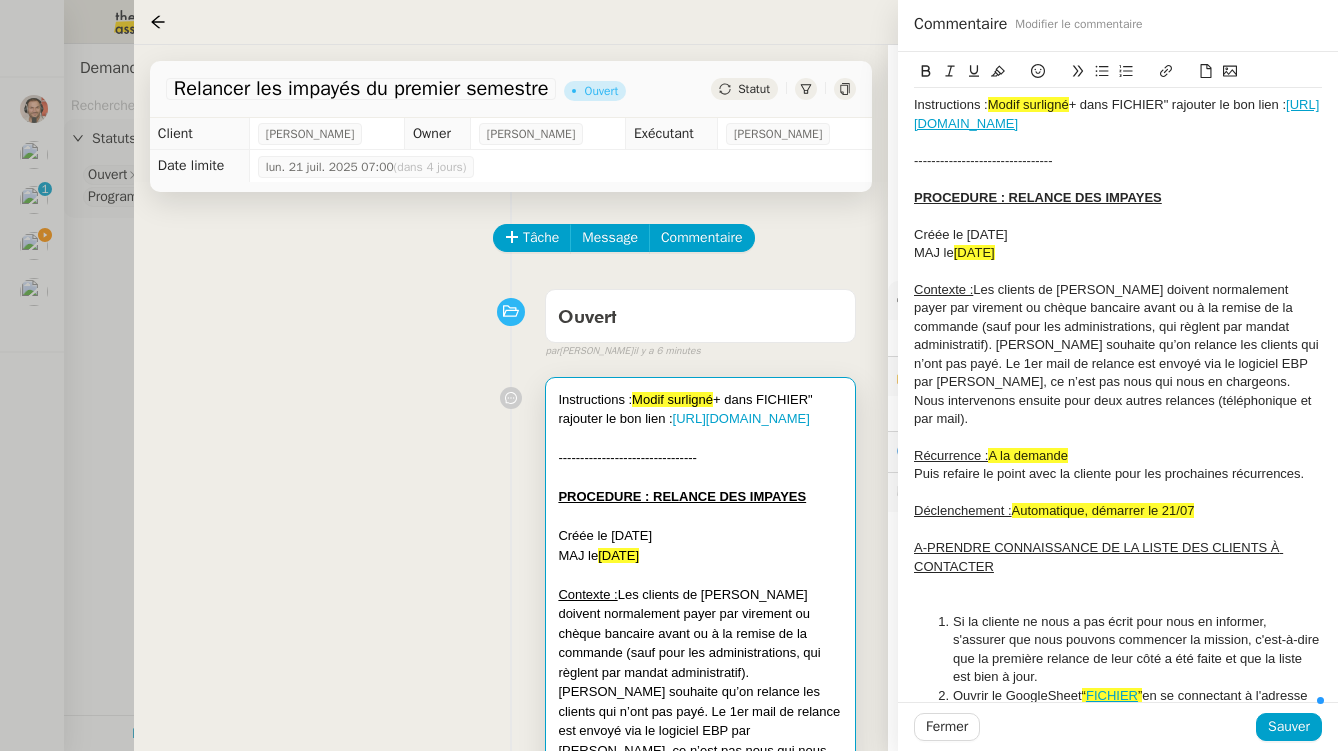 click on "--------------------------------" at bounding box center [700, 458] 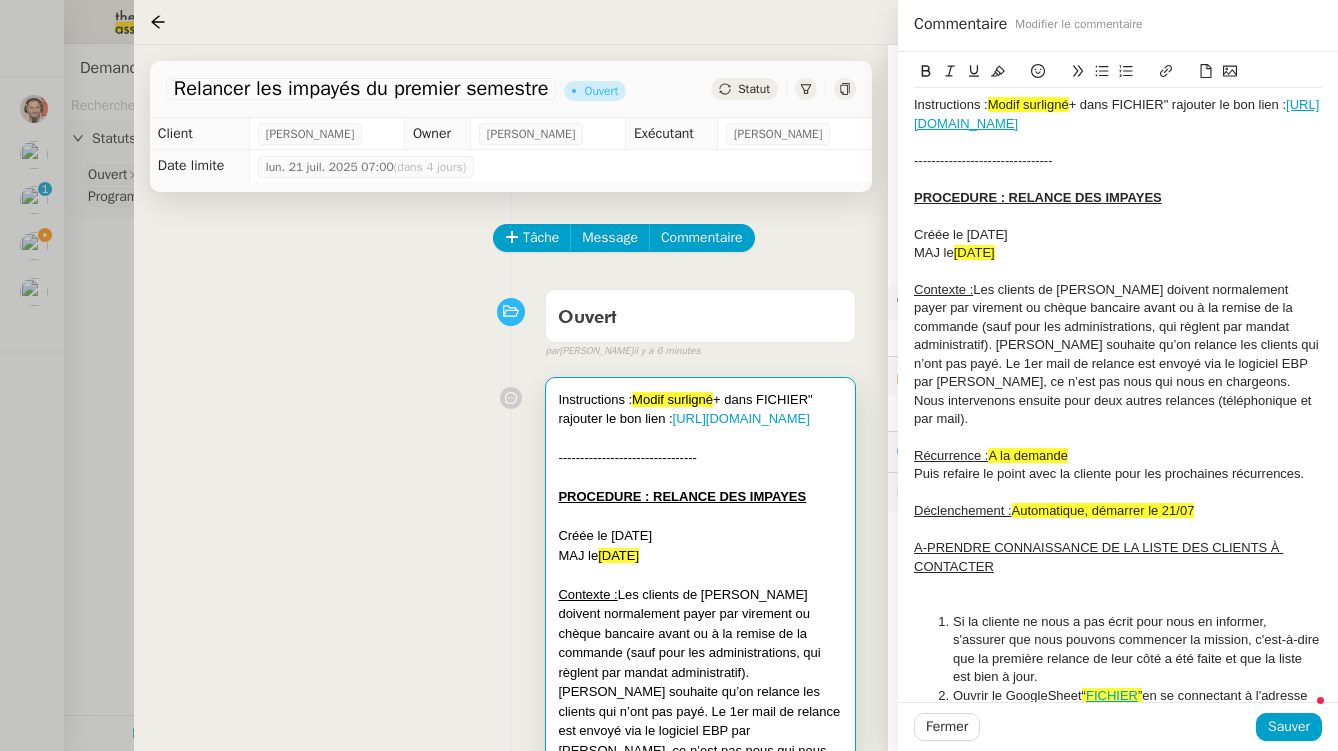 click on "Instructions :  Modif surligné  + dans FICHIER" rajouter le bon lien :  [URL][DOMAIN_NAME]" 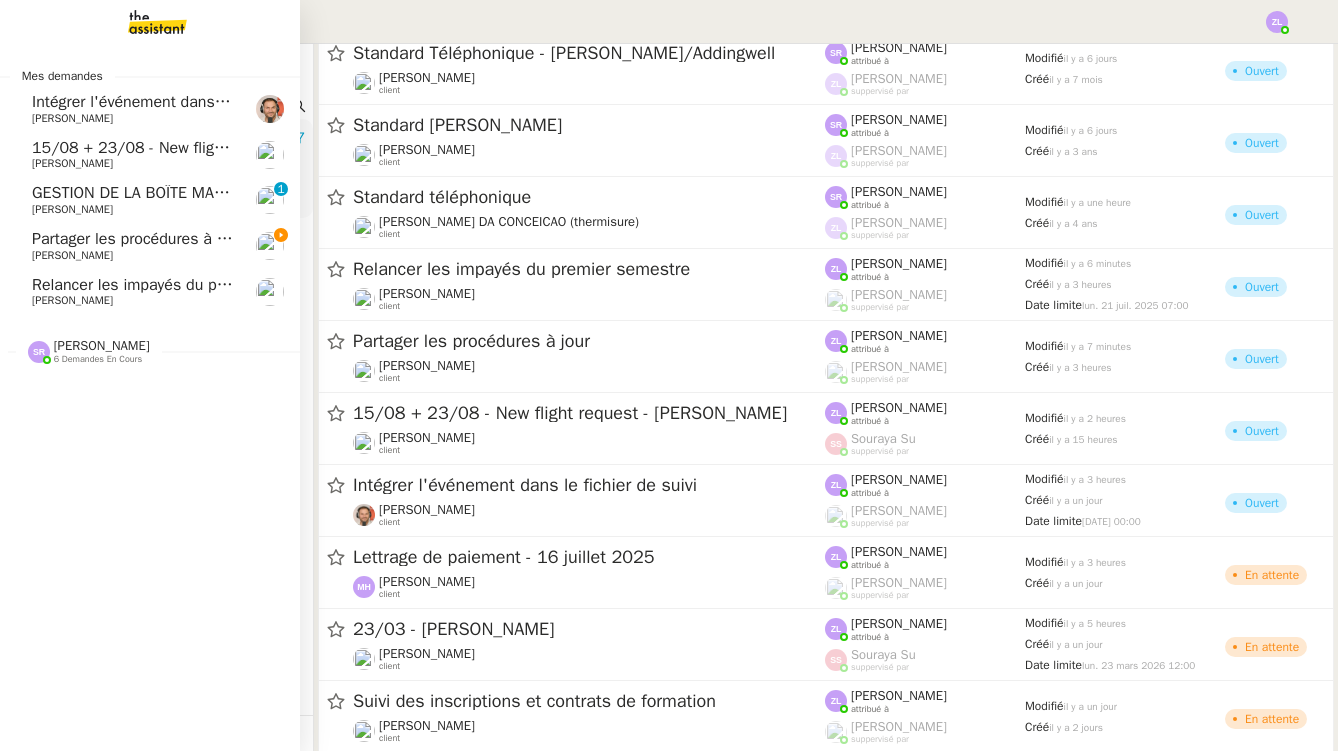 click on "Partager les procédures à jour    [PERSON_NAME]" 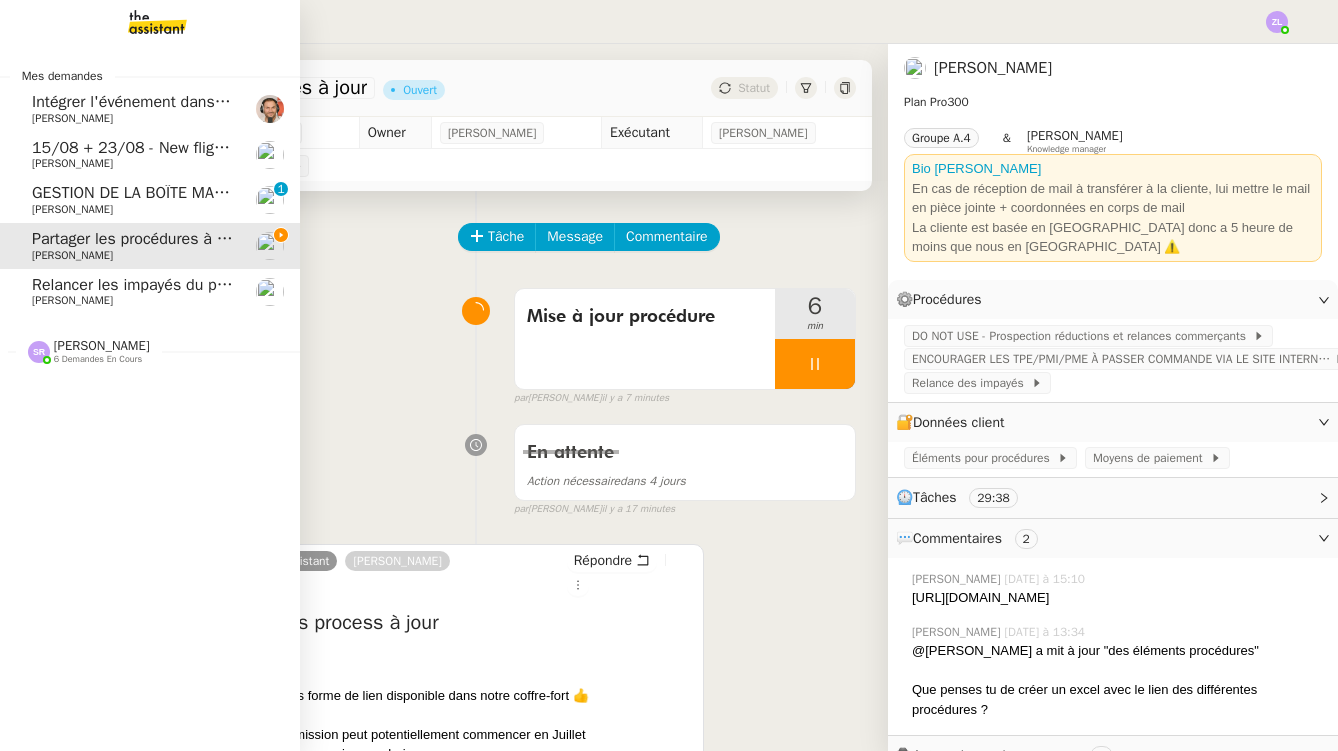 drag, startPoint x: 32, startPoint y: 230, endPoint x: 565, endPoint y: 260, distance: 533.8436 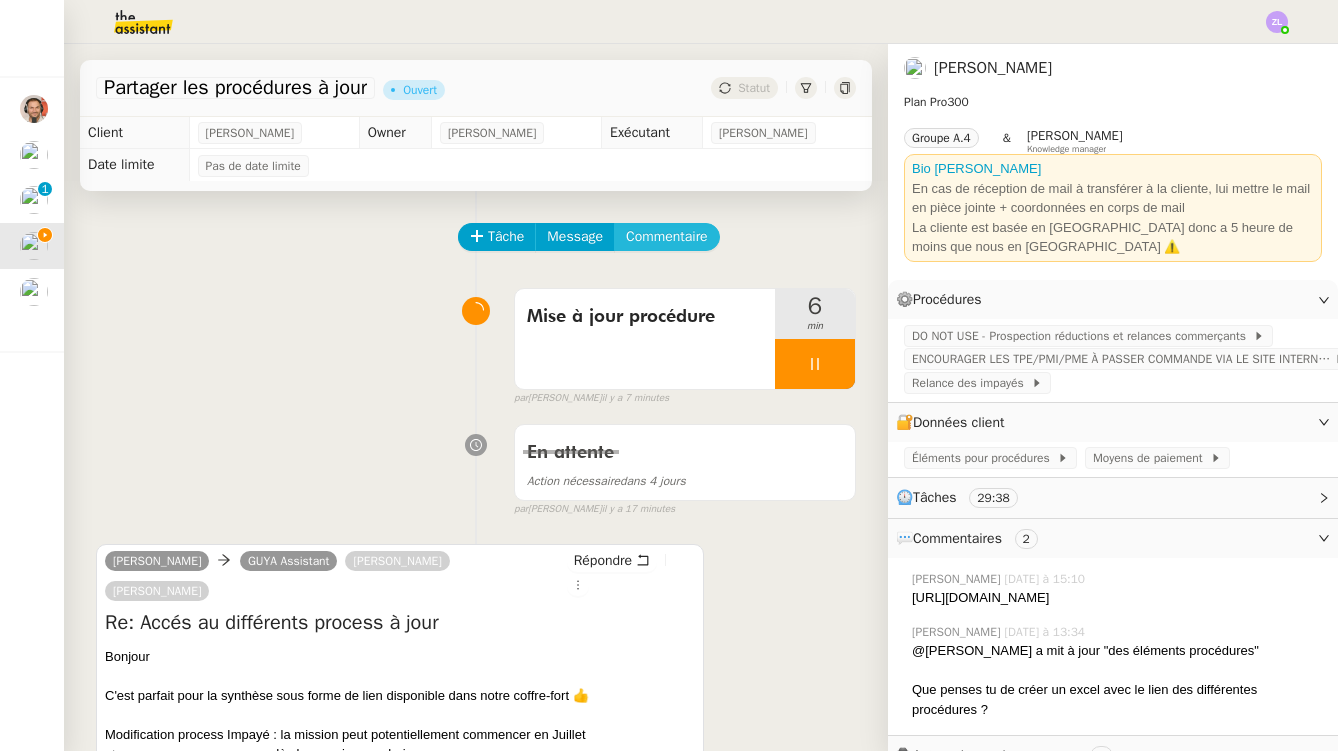click on "Commentaire" 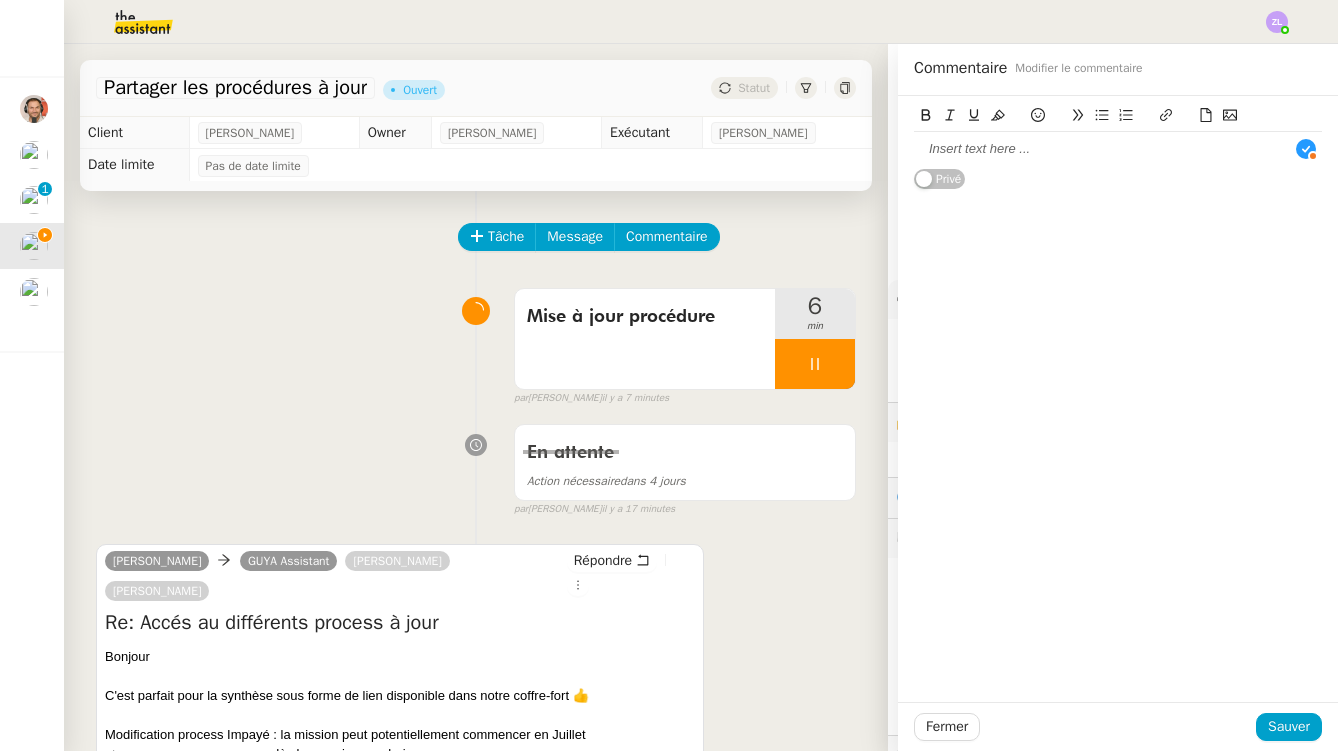 scroll, scrollTop: 21, scrollLeft: 0, axis: vertical 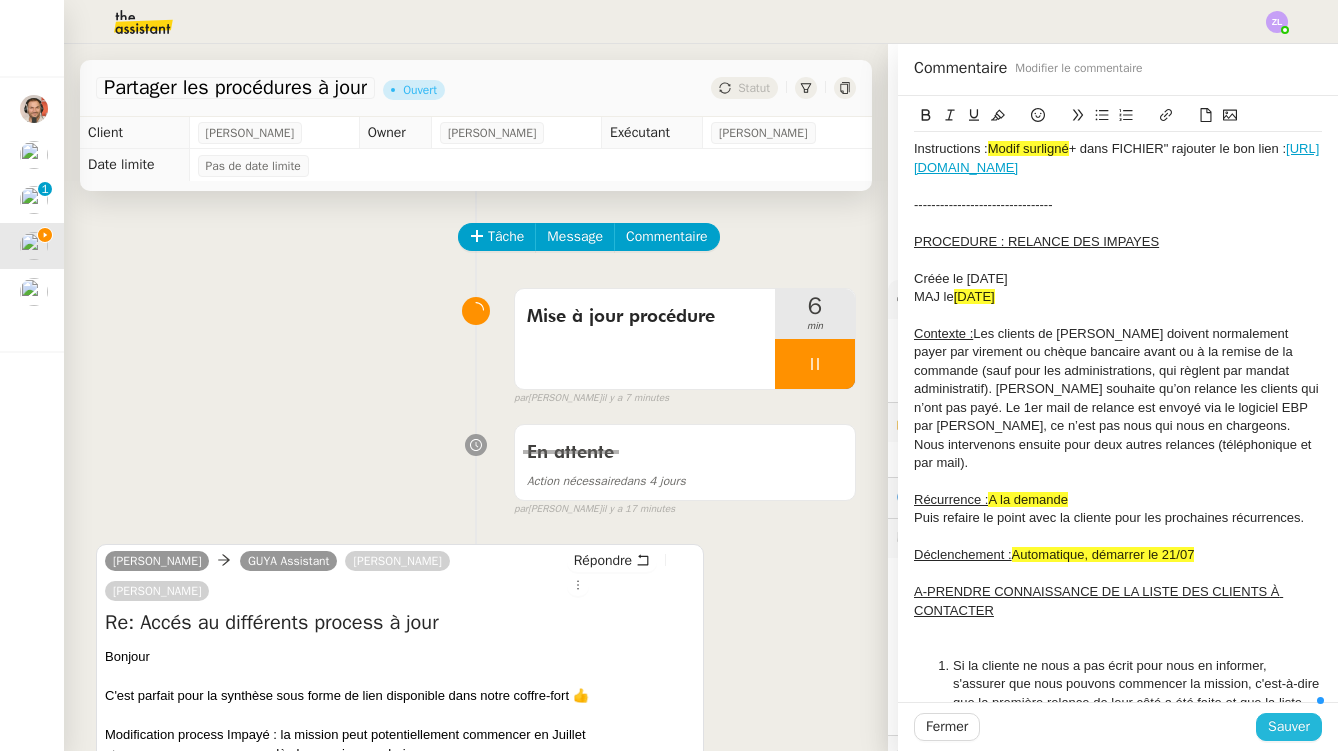 click on "Sauver" 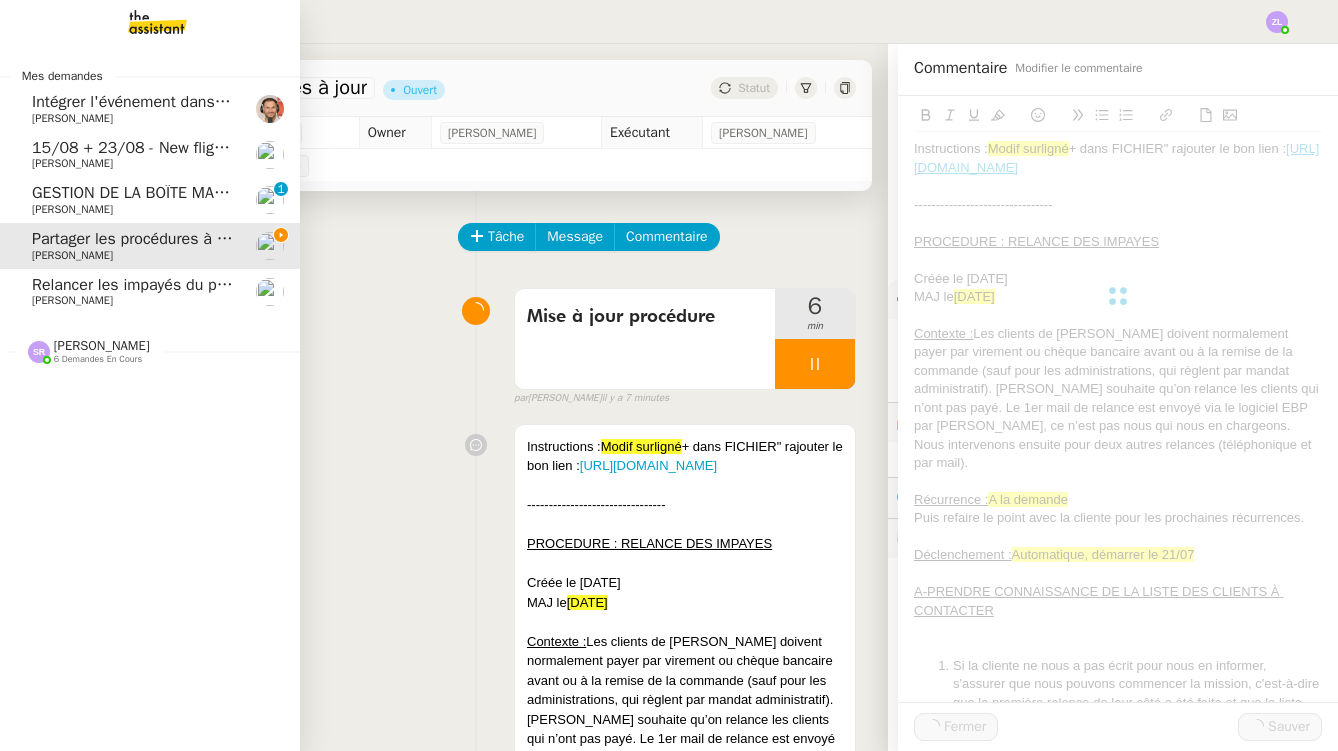 click on "[PERSON_NAME]" 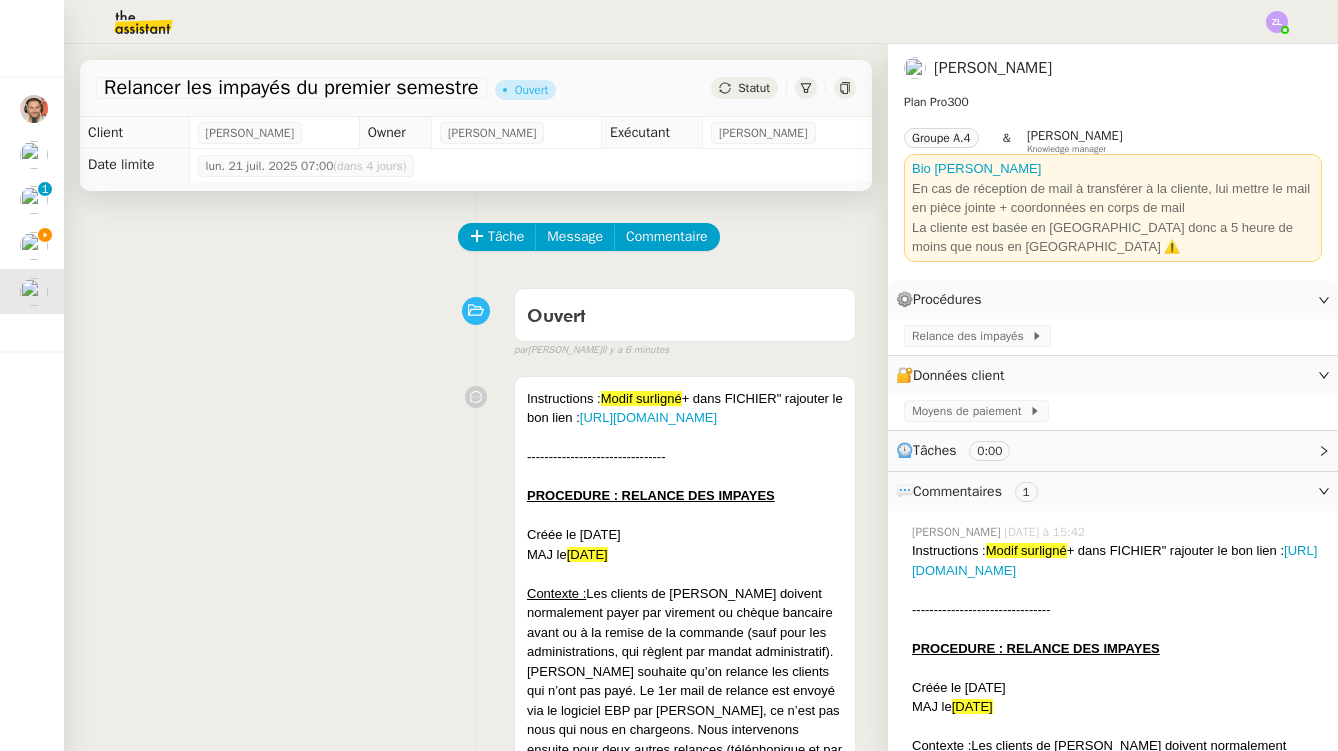 drag, startPoint x: 762, startPoint y: 468, endPoint x: 836, endPoint y: 218, distance: 260.72208 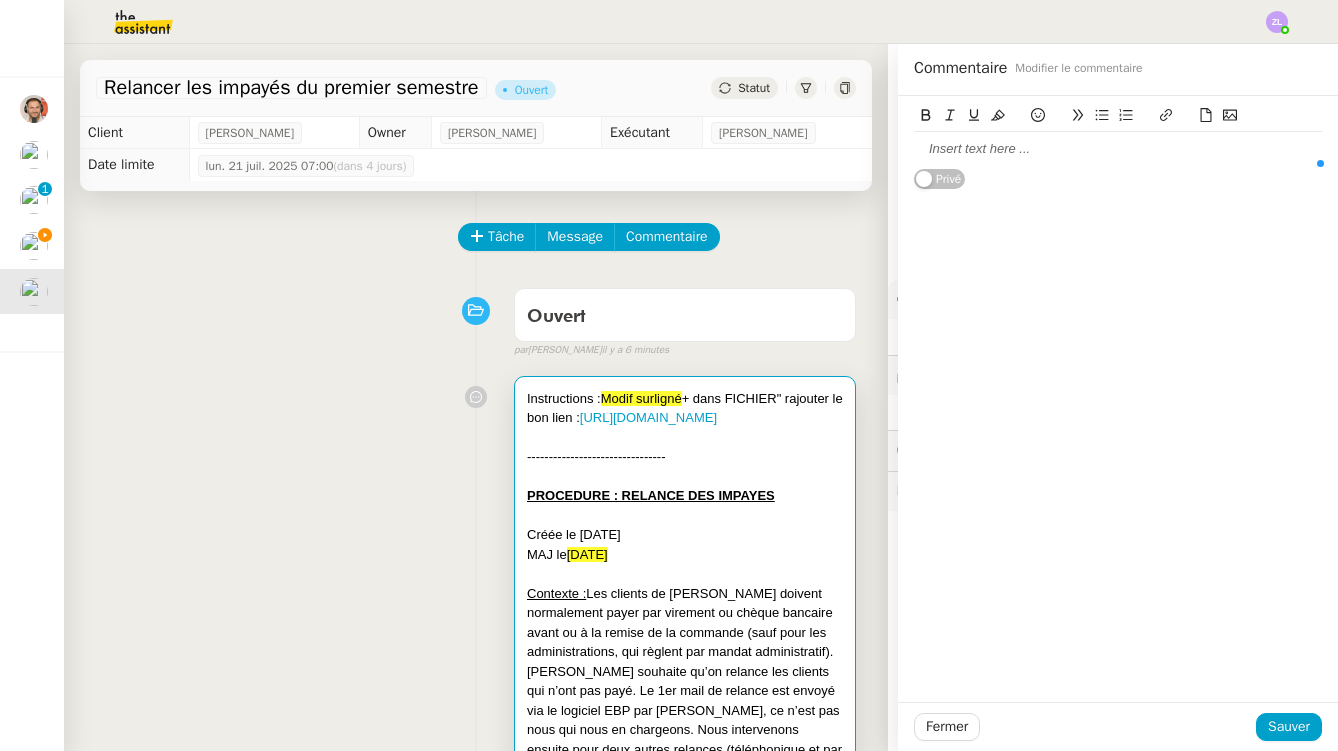 type 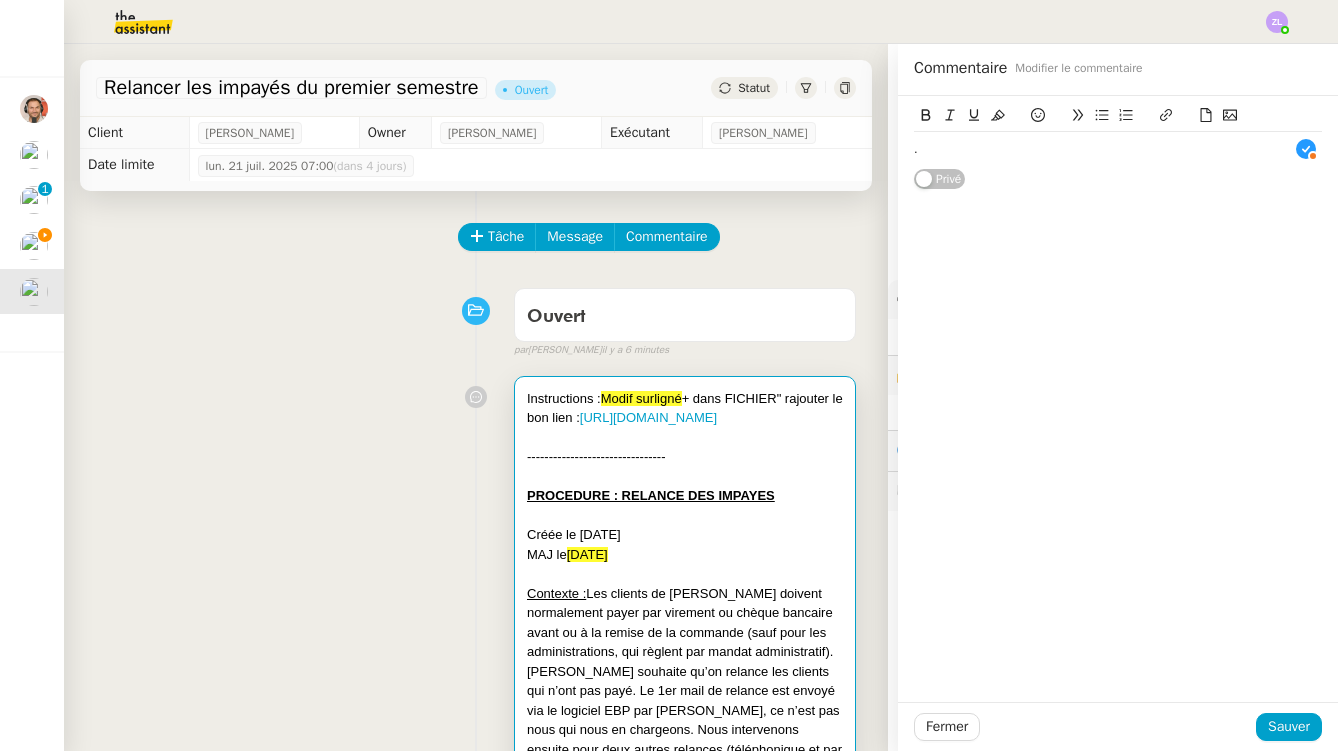 click on "Sauver" 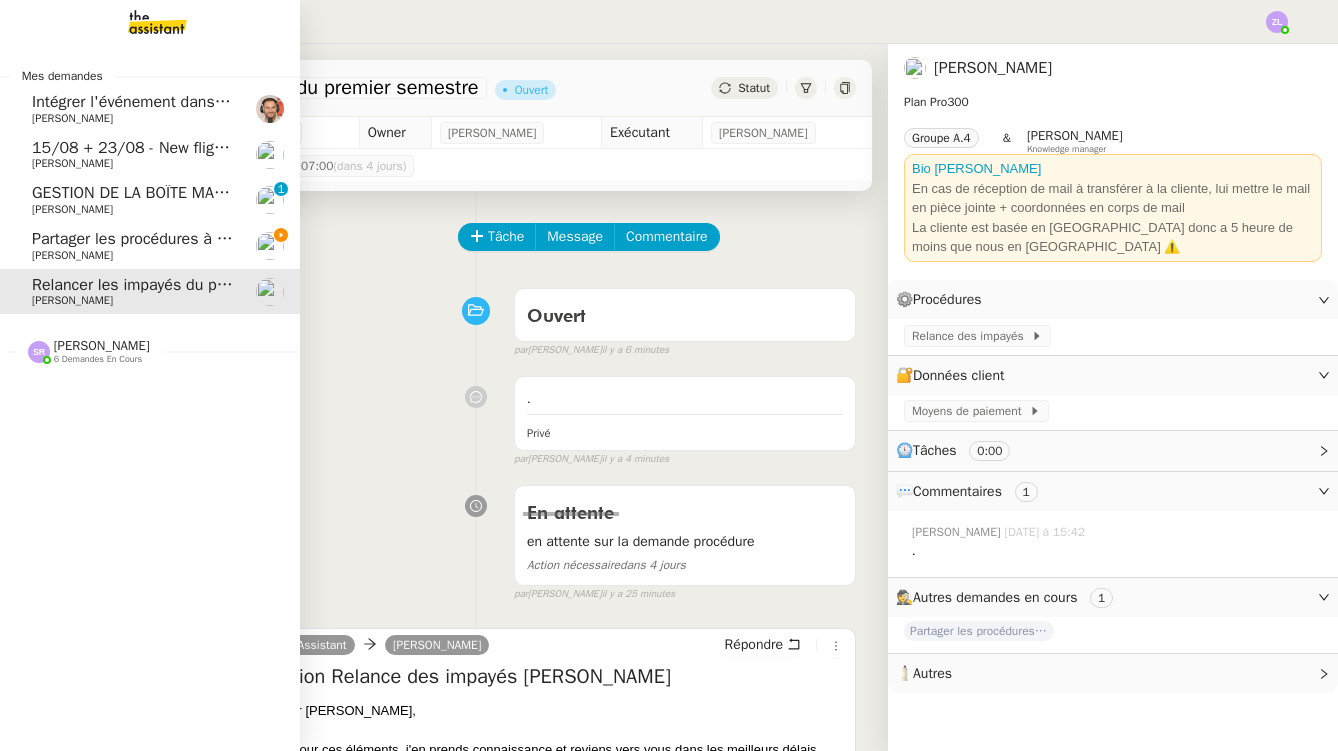 click on "Partager les procédures à jour" 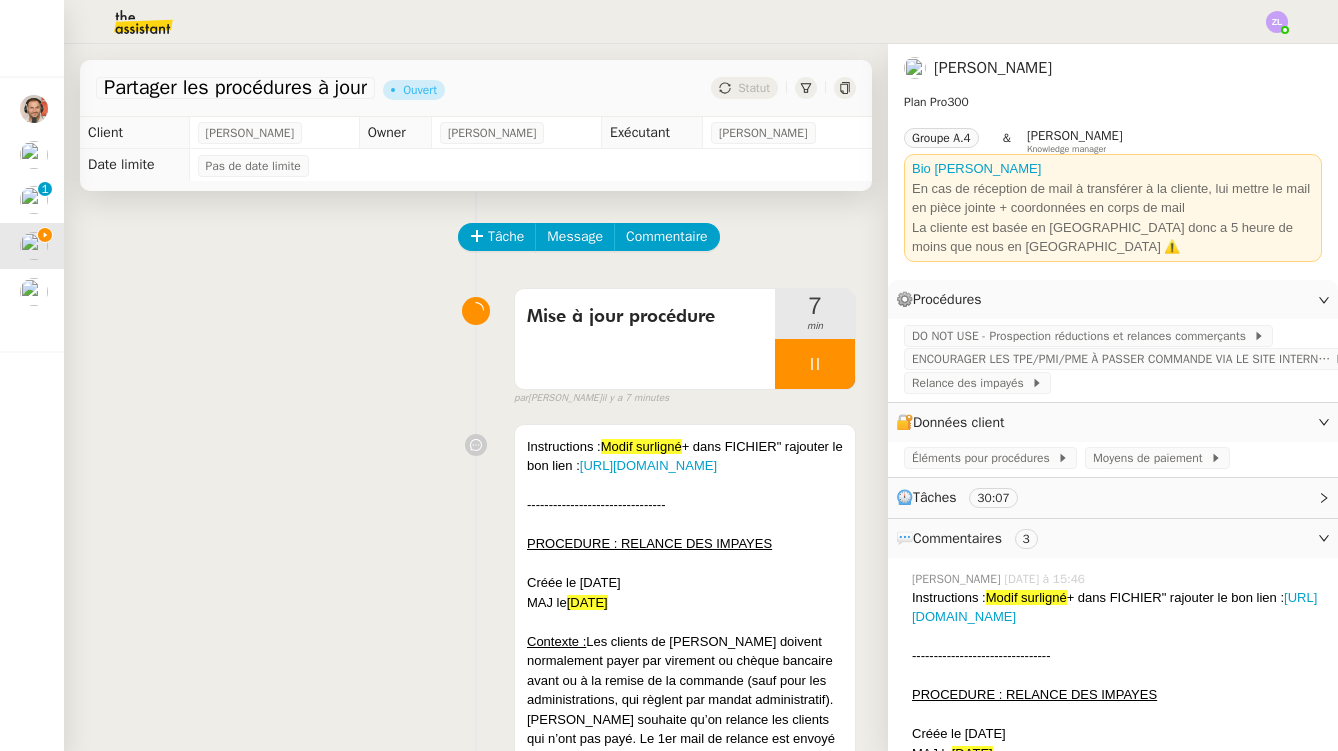 click on "Instructions :  Modif surligné  + dans FICHIER" rajouter le bon lien :  [URL][DOMAIN_NAME] -------------------------------- PROCEDURE : RELANCE DES IMPAYES Créée le [DATE] MAJ le  [DATE] Contexte :  Les clients de [PERSON_NAME] doivent normalement payer par virement ou chèque bancaire avant ou à la remise de la commande (sauf pour les administrations, qui règlent par mandat administratif). [PERSON_NAME] souhaite qu’on relance les clients qui n’ont pas payé. Le 1er mail de relance est envoyé via le logiciel EBP par [PERSON_NAME], ce n’est pas nous qui nous en chargeons. Nous intervenons ensuite pour deux autres relances (téléphonique et par mail). Récurrence :  A la demande Puis refaire le point avec la cliente pour les prochaines récurrences. Déclenchement :  Automatique, démarrer le 21/07 A-PRENDRE CONNAISSANCE DE LA LISTE DES CLIENTS À CONTACTER [PERSON_NAME] le GoogleSheet  “ FICHIER ”  ﻿" at bounding box center [476, 1973] 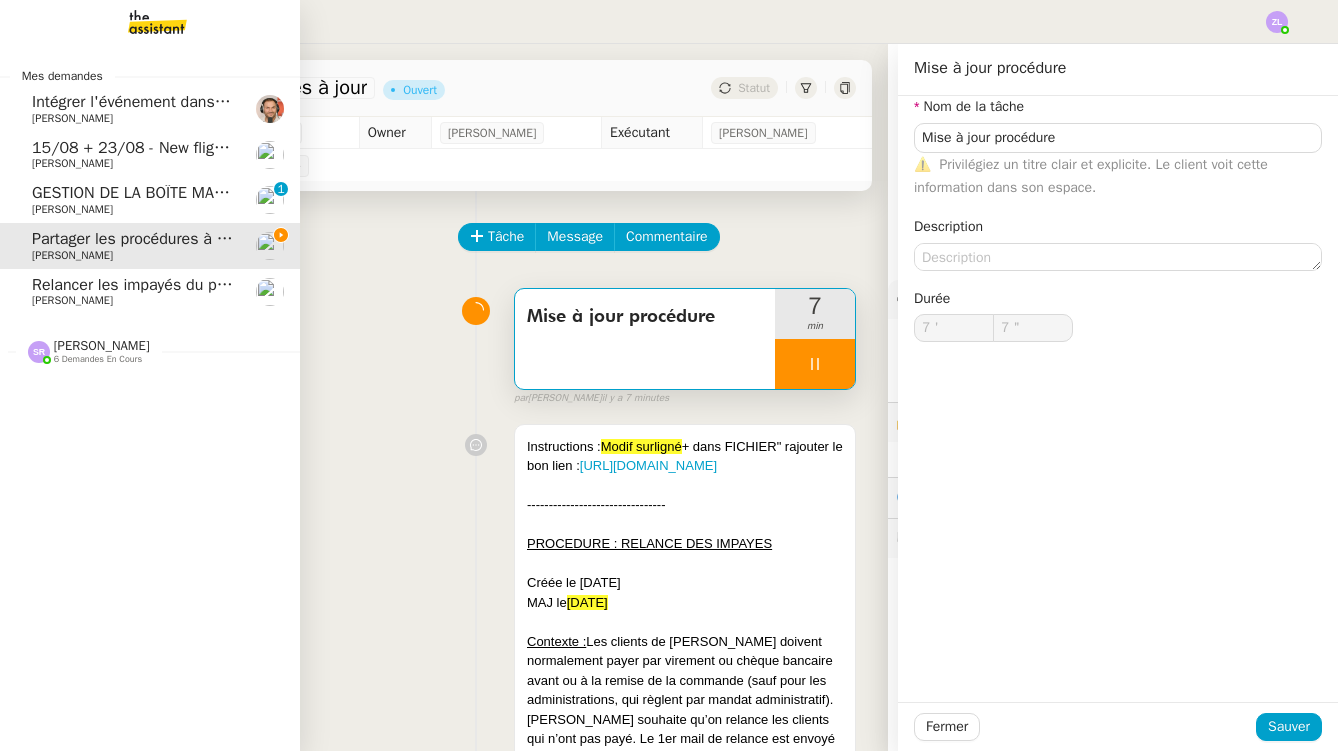 click on "Relancer les impayés du premier semestre" 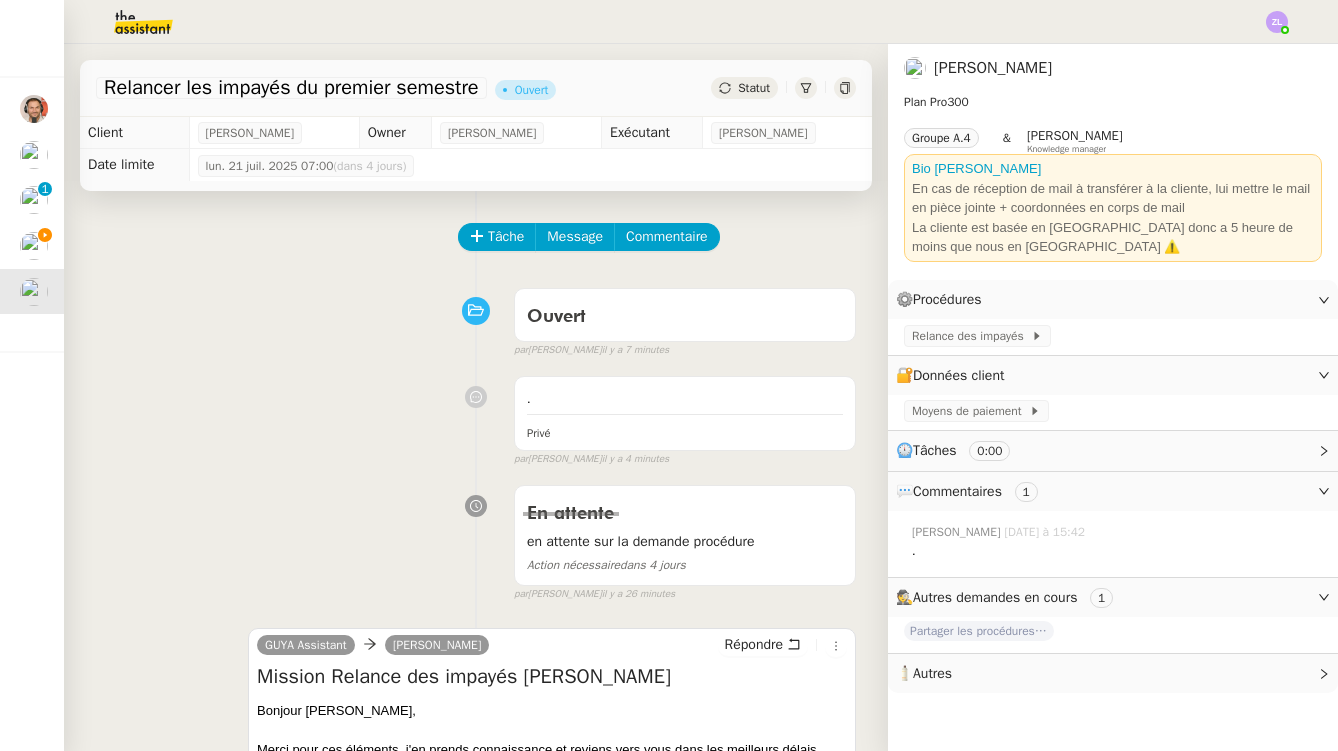 click on "Statut" 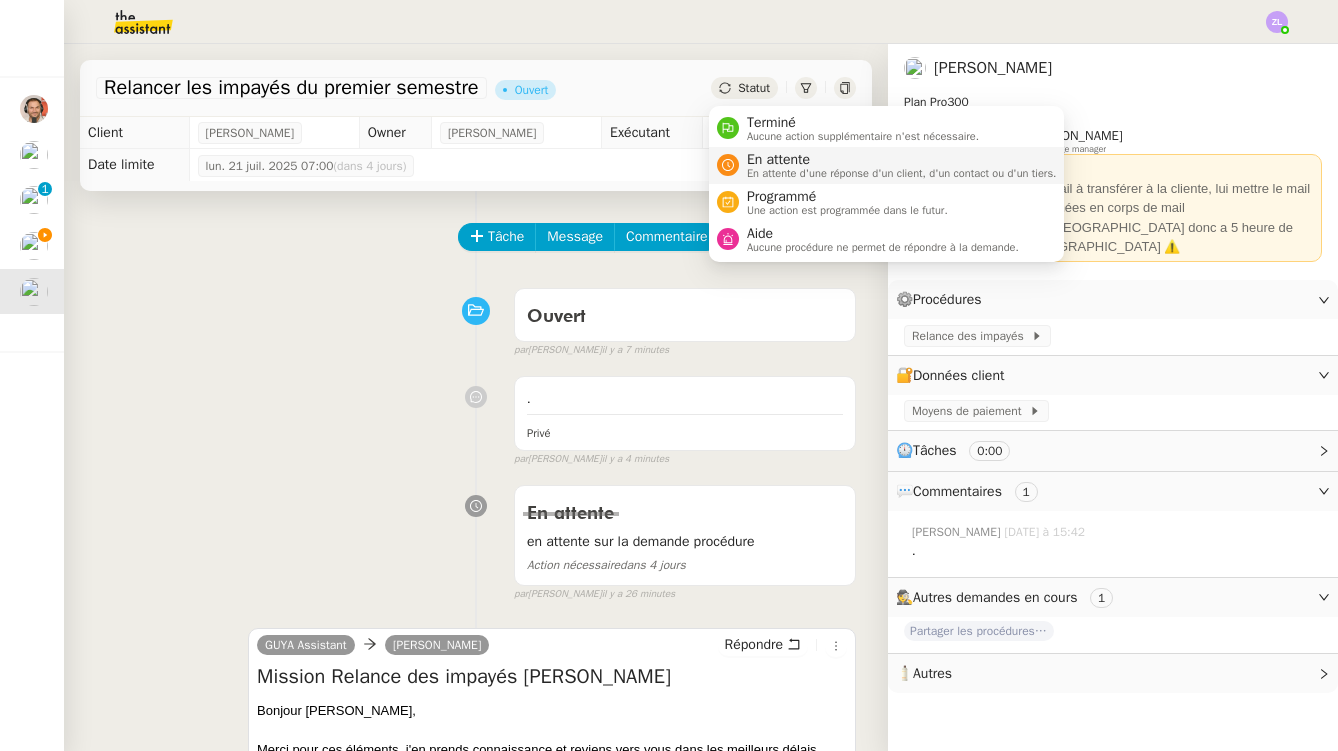 click on "En attente En attente d'une réponse d'un client, d'un contact ou d'un tiers." at bounding box center [887, 165] 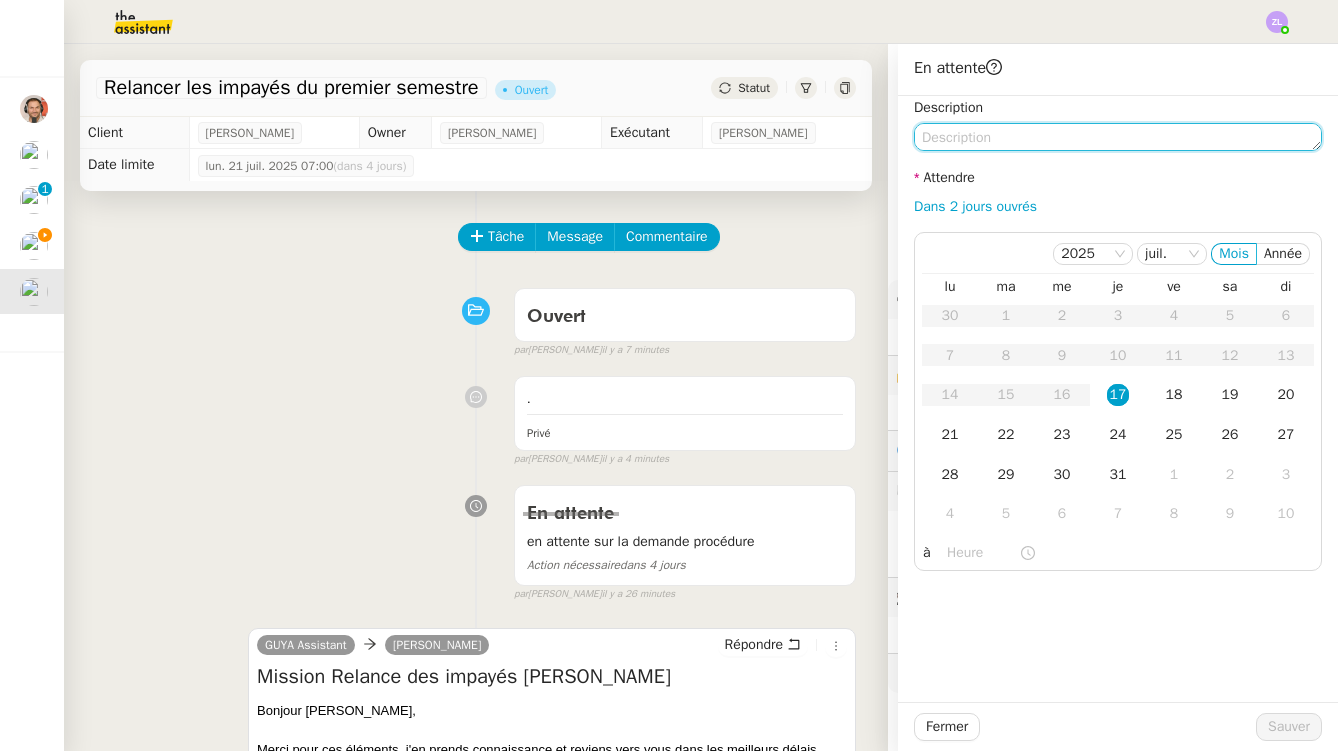 click 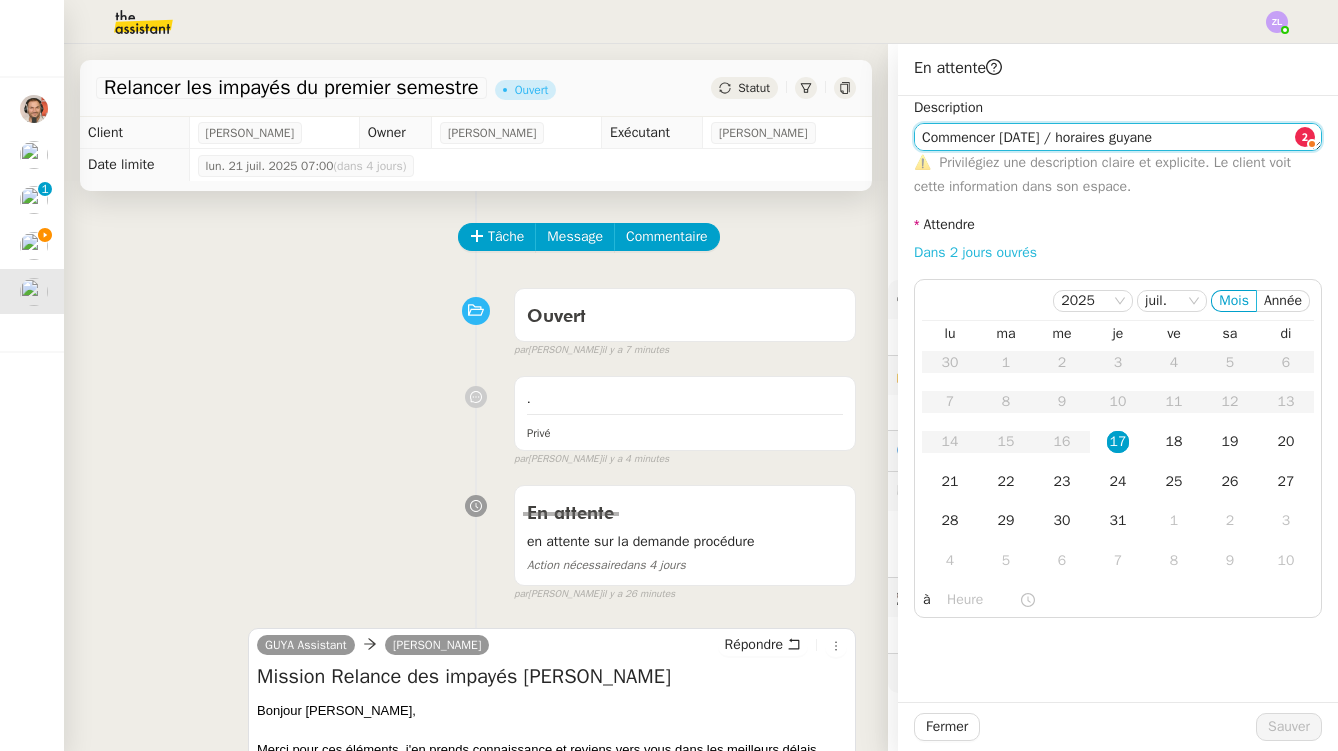 type on "Commencer [DATE] / horaires guyane" 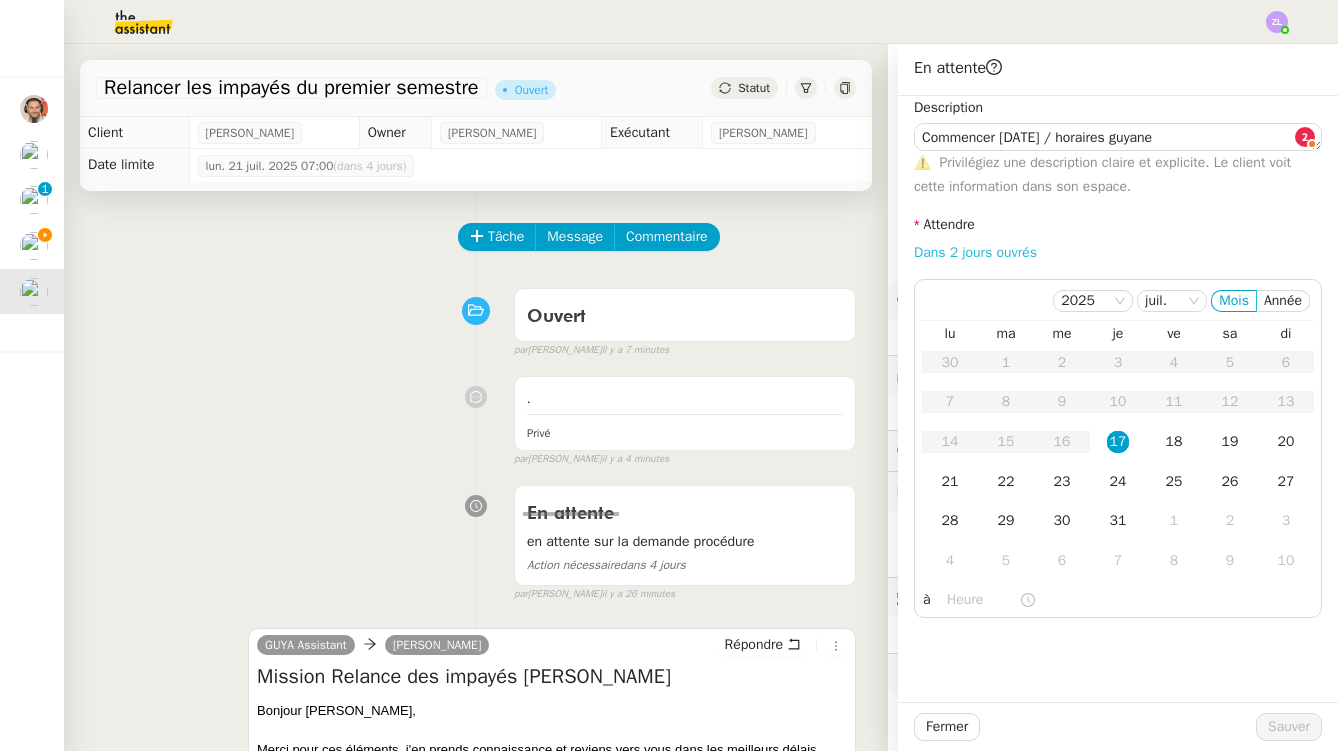 click on "Dans 2 jours ouvrés" 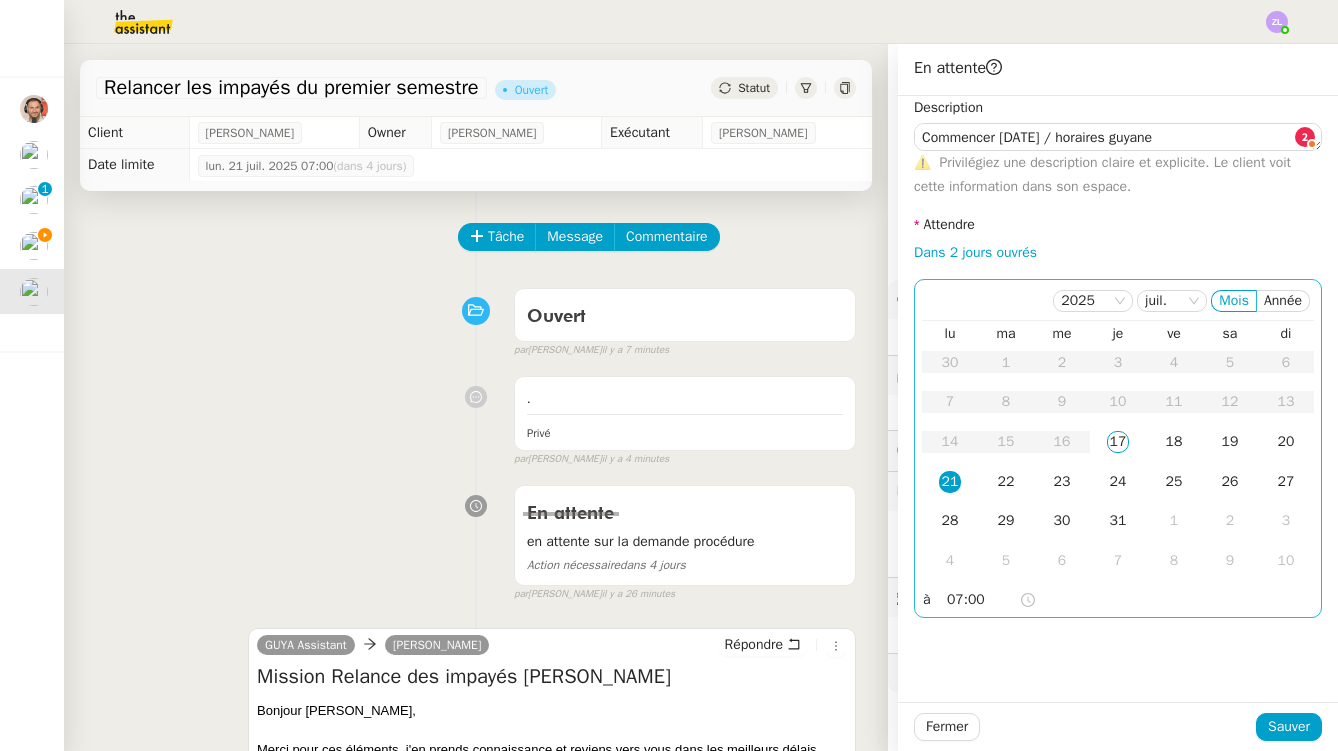 click on "07:00" 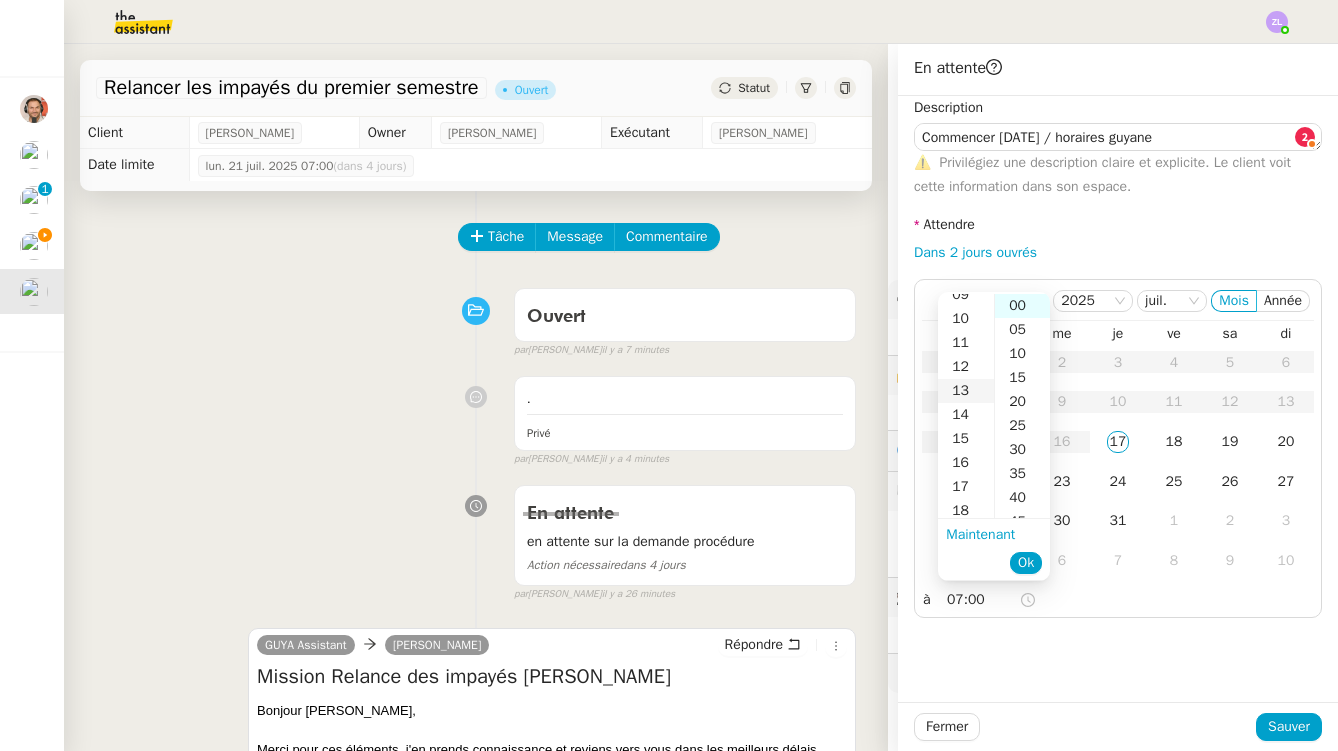scroll, scrollTop: 234, scrollLeft: 0, axis: vertical 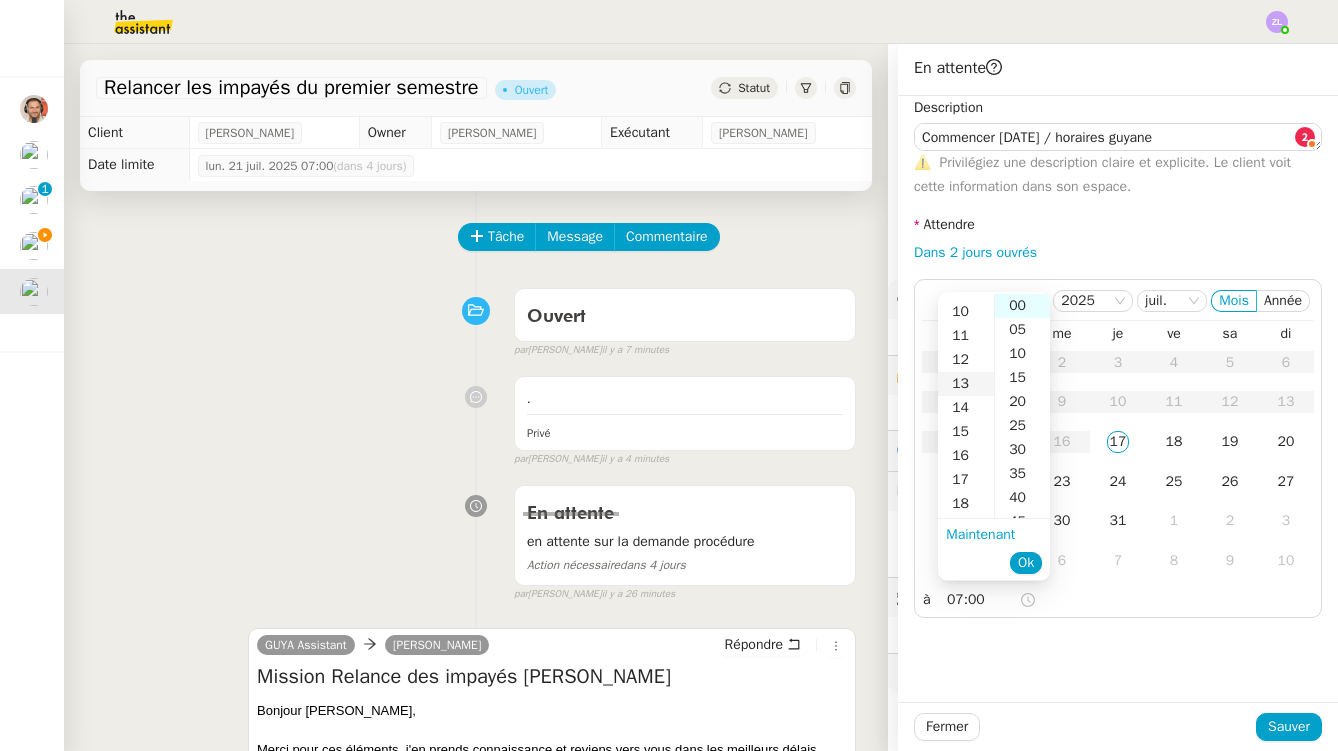 click on "13" at bounding box center [966, 384] 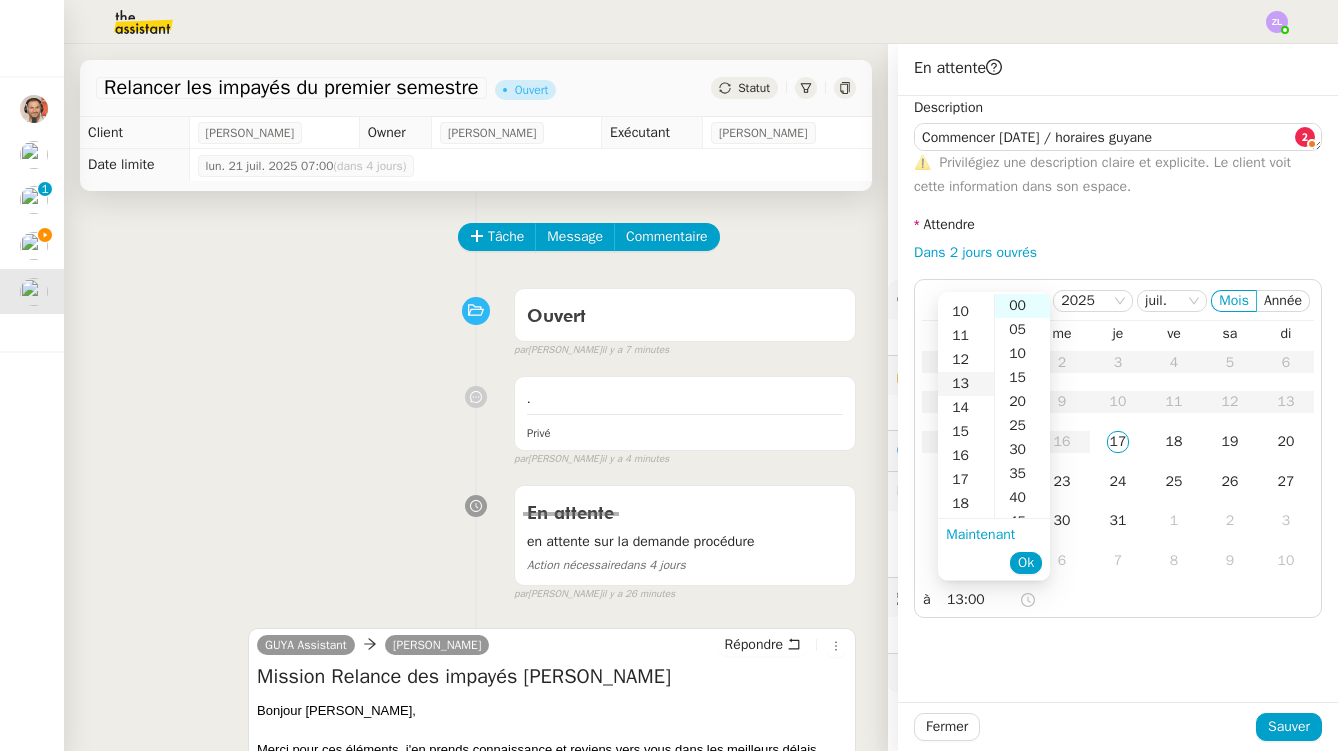 scroll, scrollTop: 312, scrollLeft: 0, axis: vertical 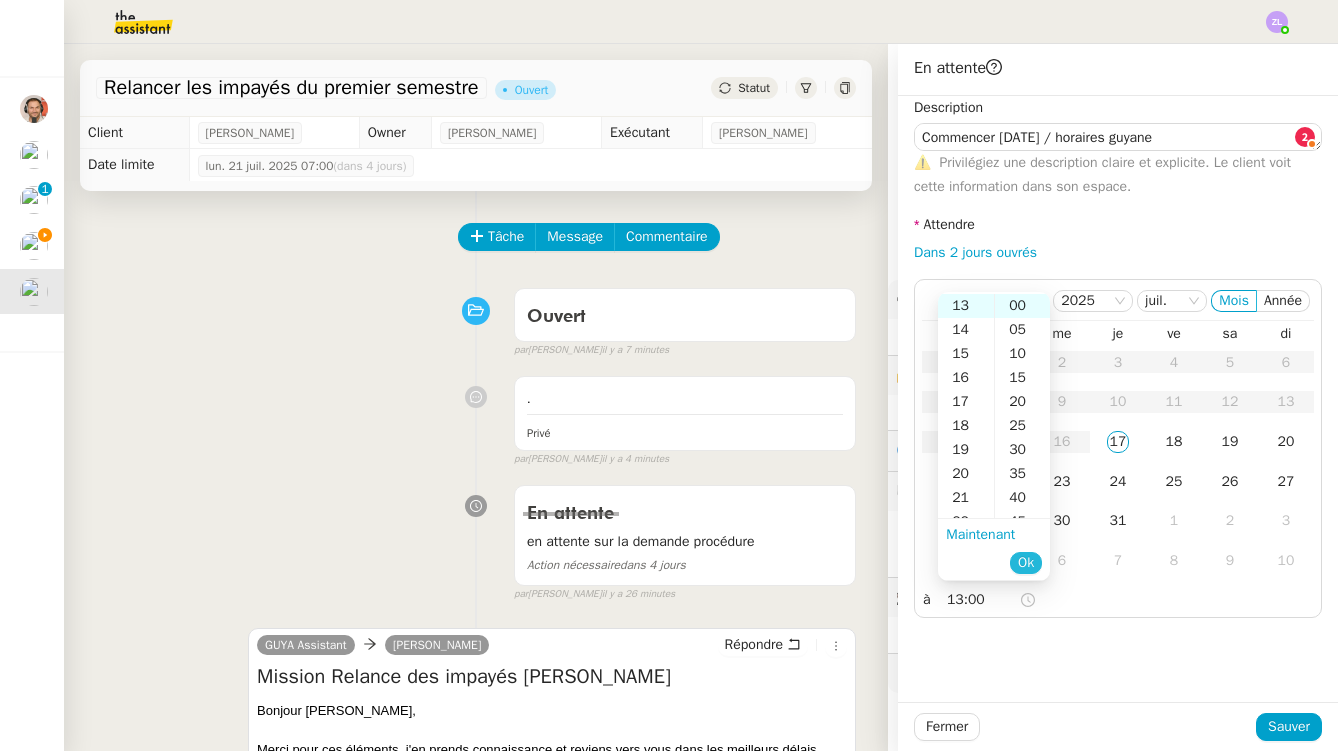 click on "Ok" at bounding box center [1026, 563] 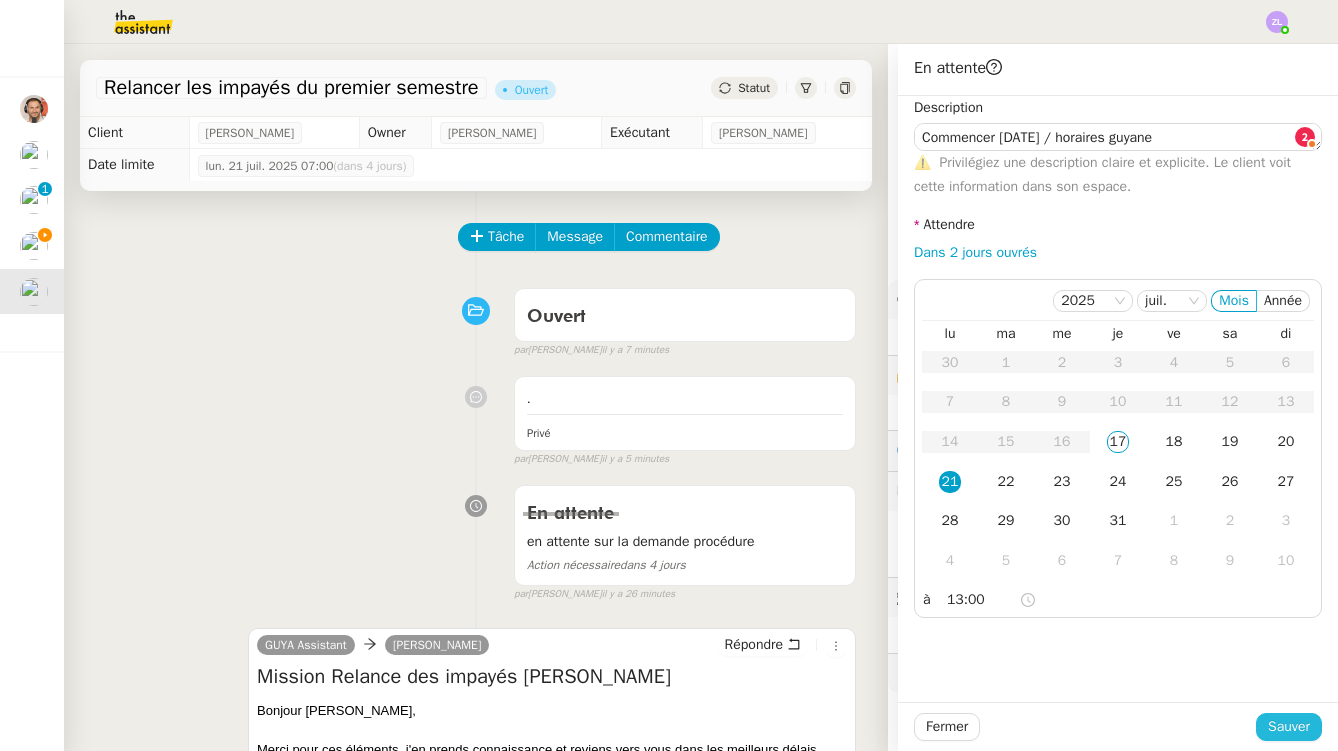 click on "Sauver" 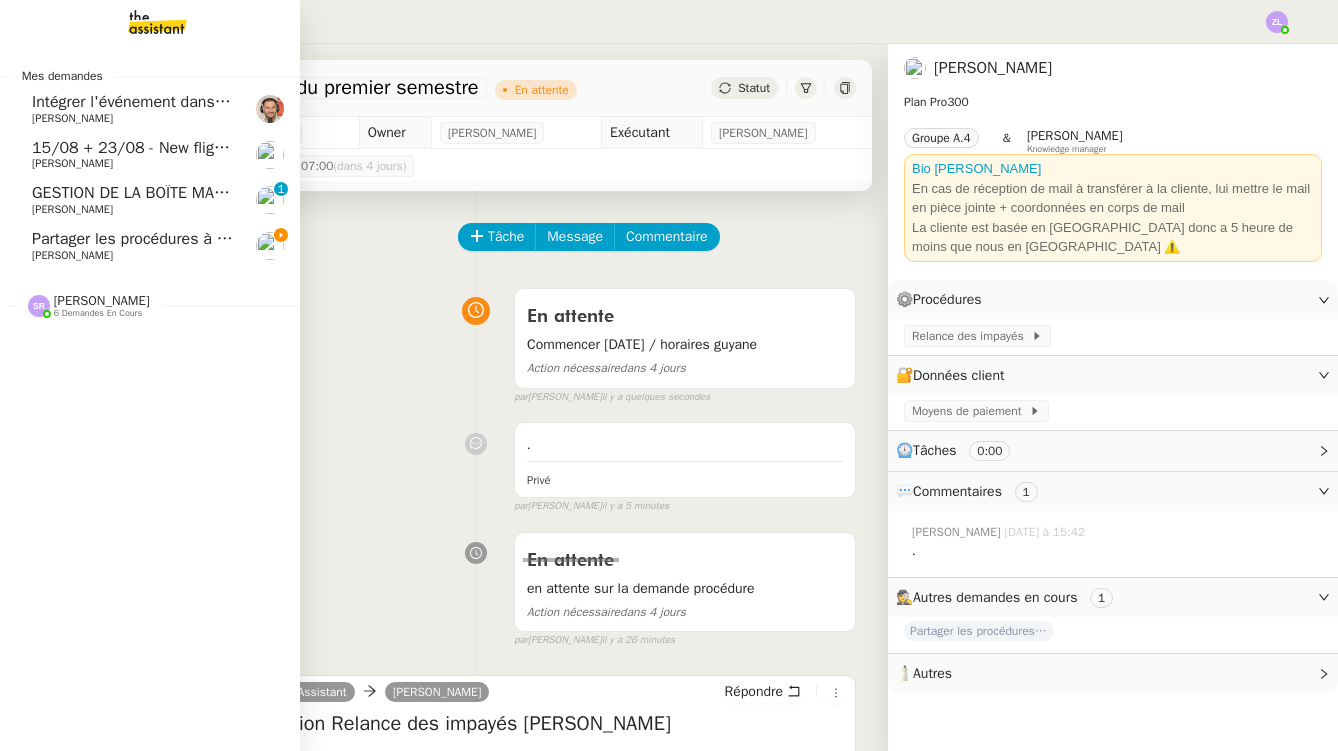 click on "Partager les procédures à jour    [PERSON_NAME]" 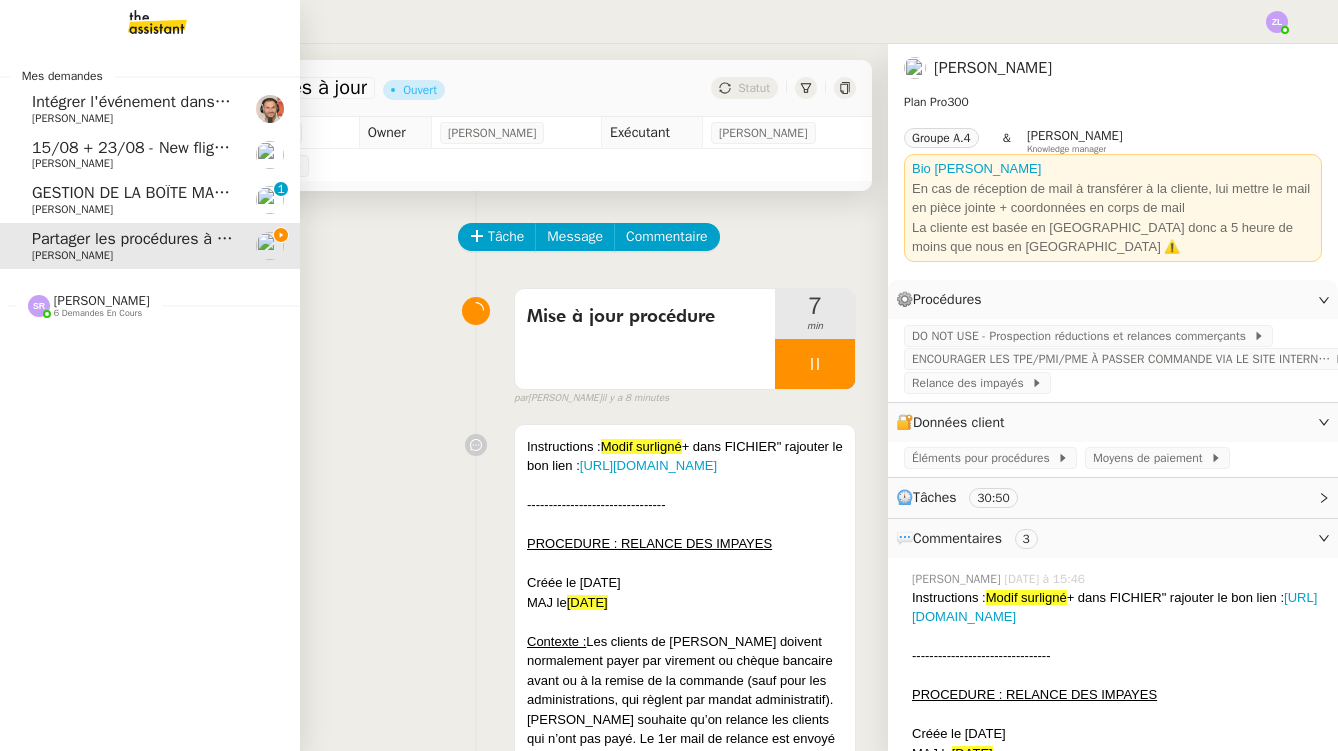 drag, startPoint x: 215, startPoint y: 231, endPoint x: 372, endPoint y: 268, distance: 161.30096 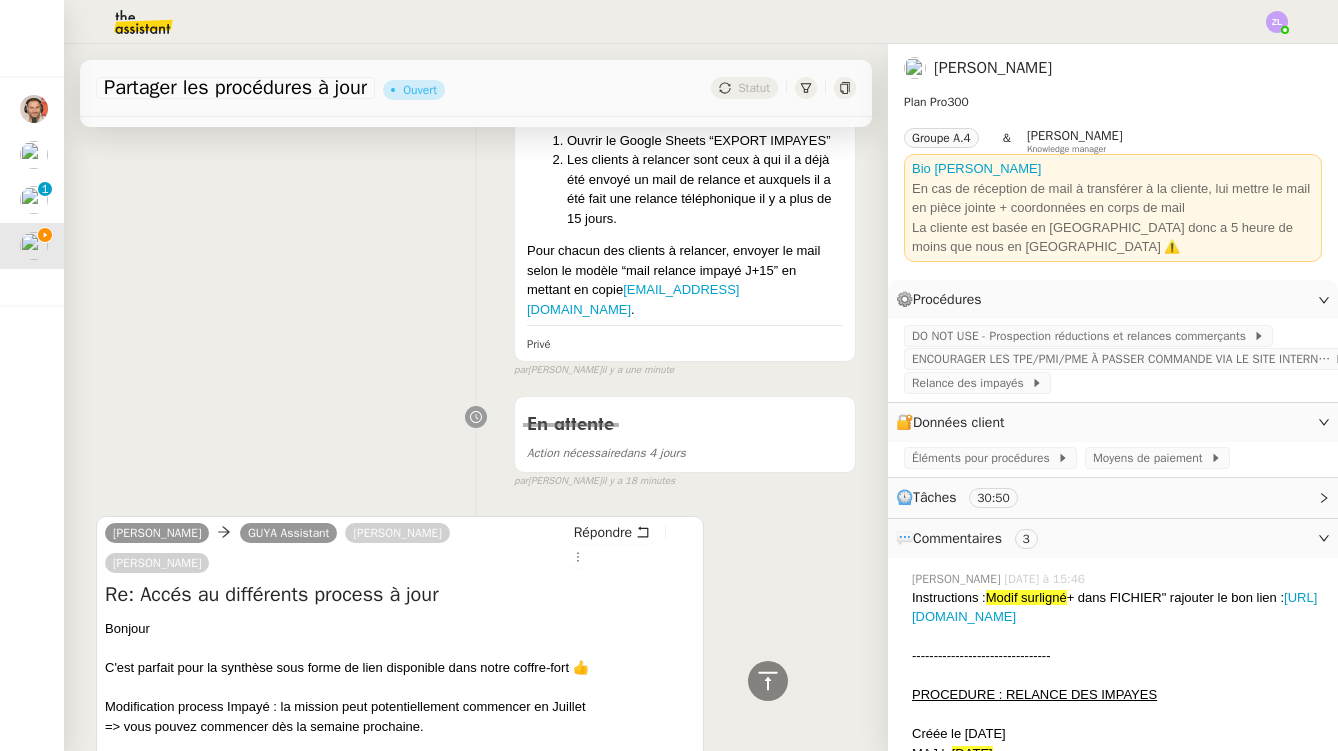 scroll, scrollTop: 3214, scrollLeft: 0, axis: vertical 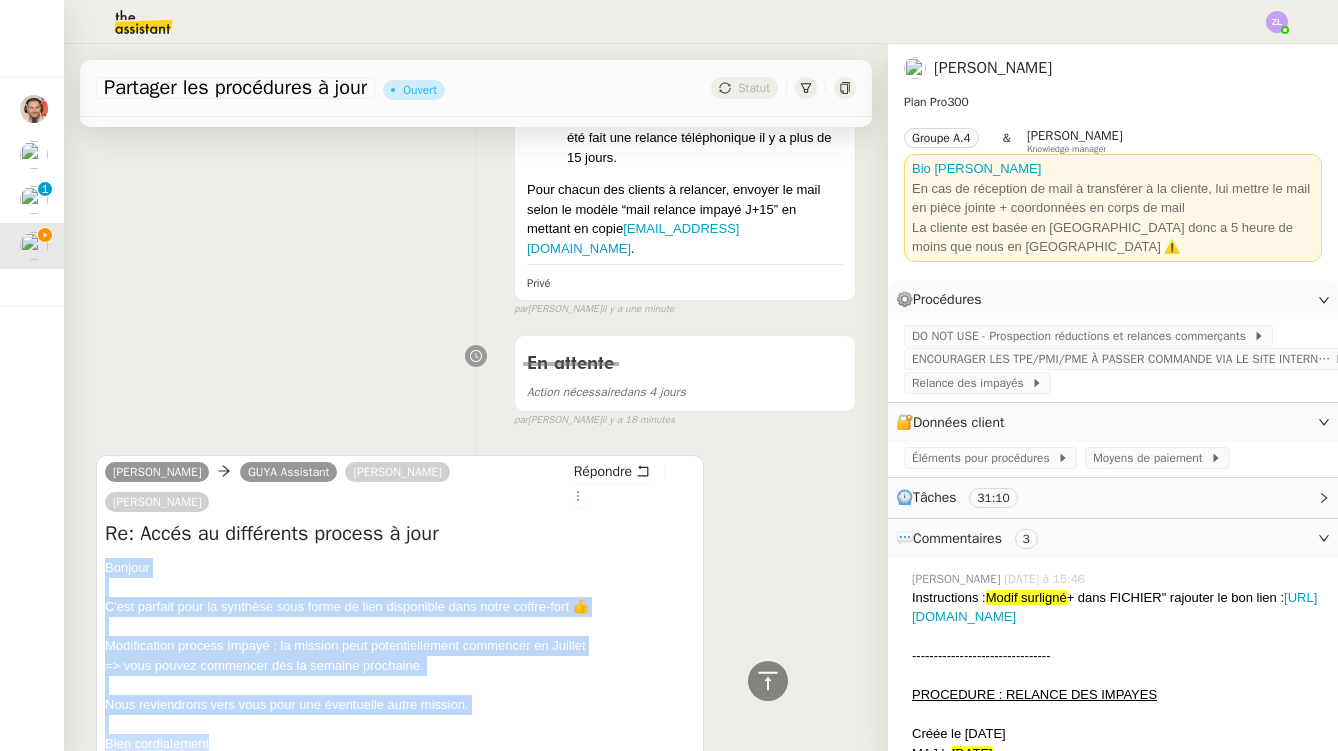 drag, startPoint x: 229, startPoint y: 625, endPoint x: 84, endPoint y: 437, distance: 237.42157 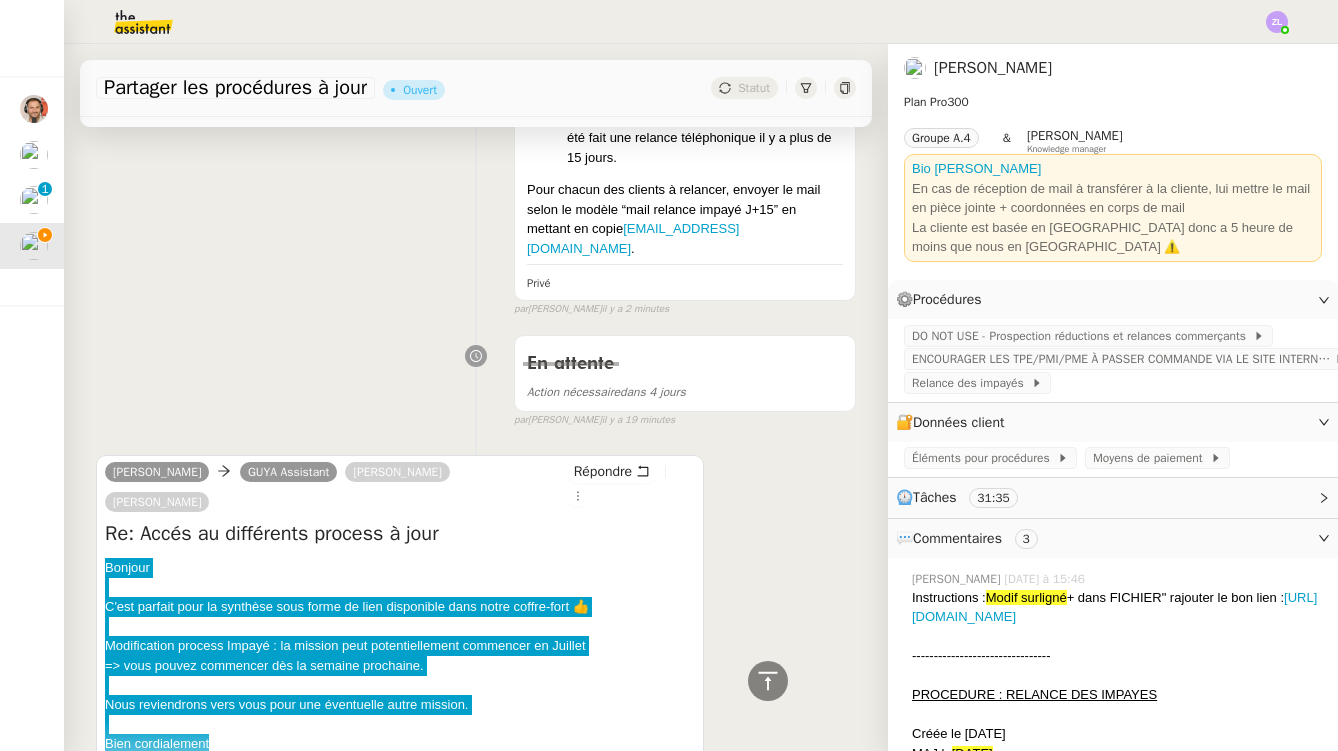 click on "Modification process Impayé : la mission peut potentiellement commencer en Juillet" at bounding box center (400, 646) 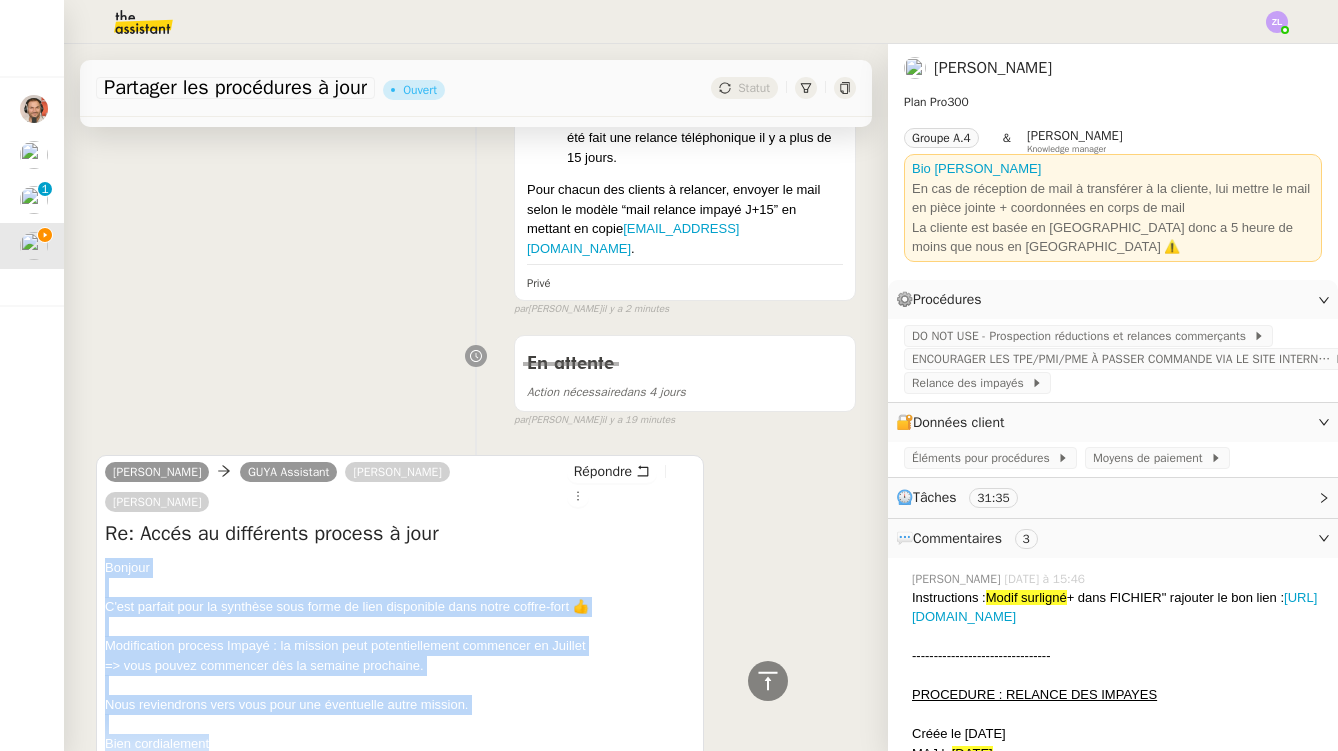click on "Modification process Impayé : la mission peut potentiellement commencer en Juillet" at bounding box center (400, 646) 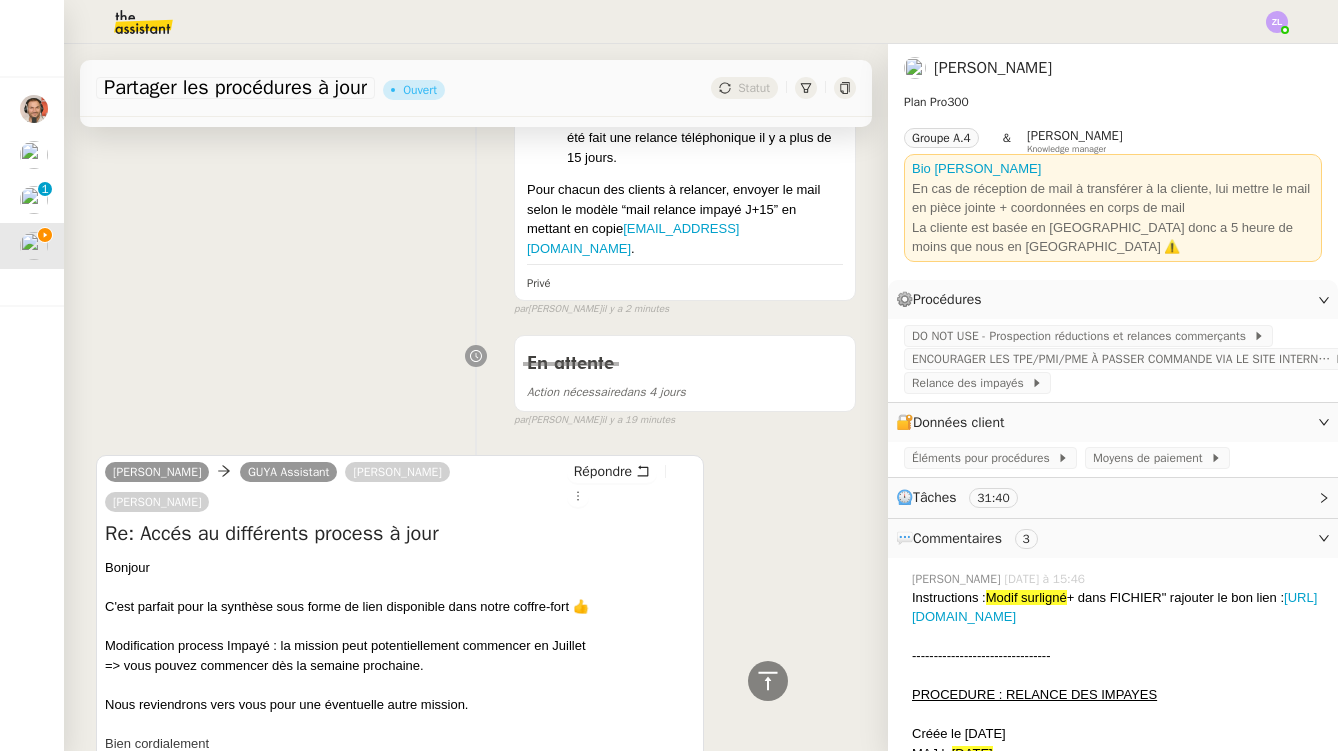 click on "Répondre" at bounding box center (631, 483) 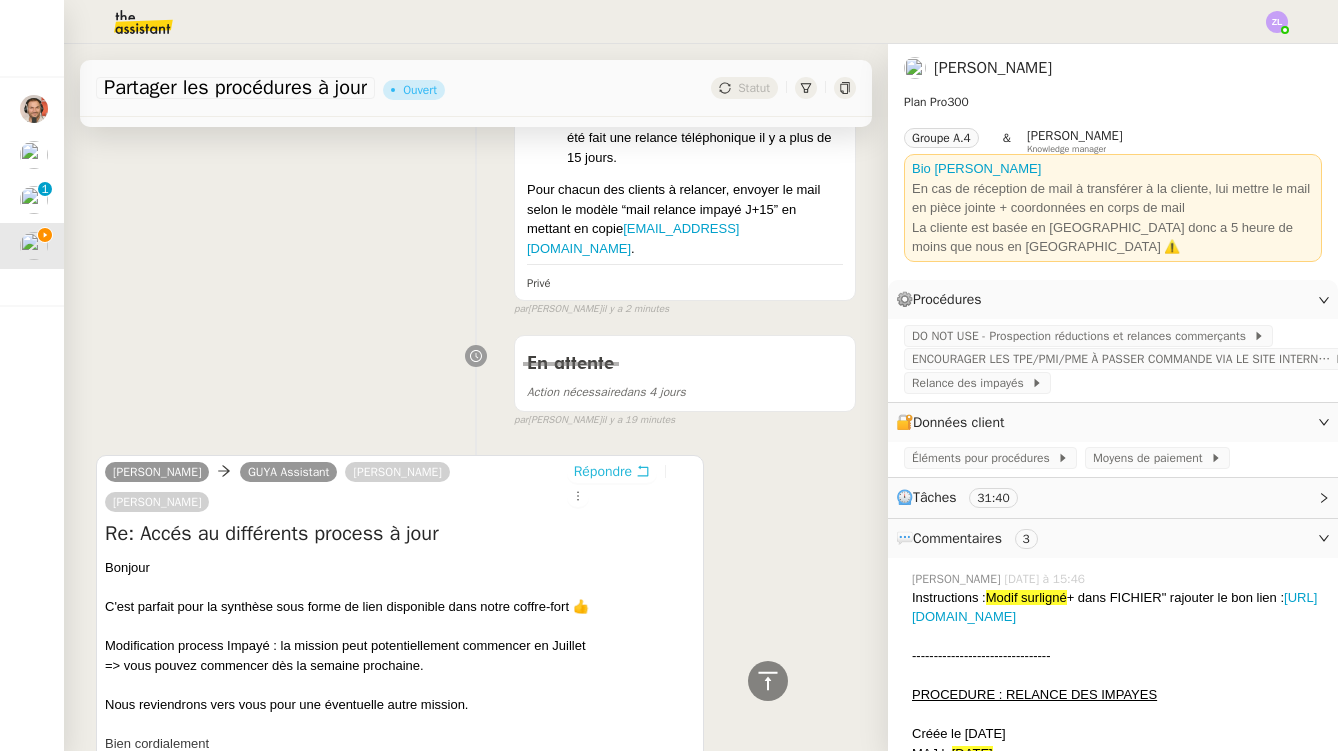 click on "Répondre" at bounding box center [603, 472] 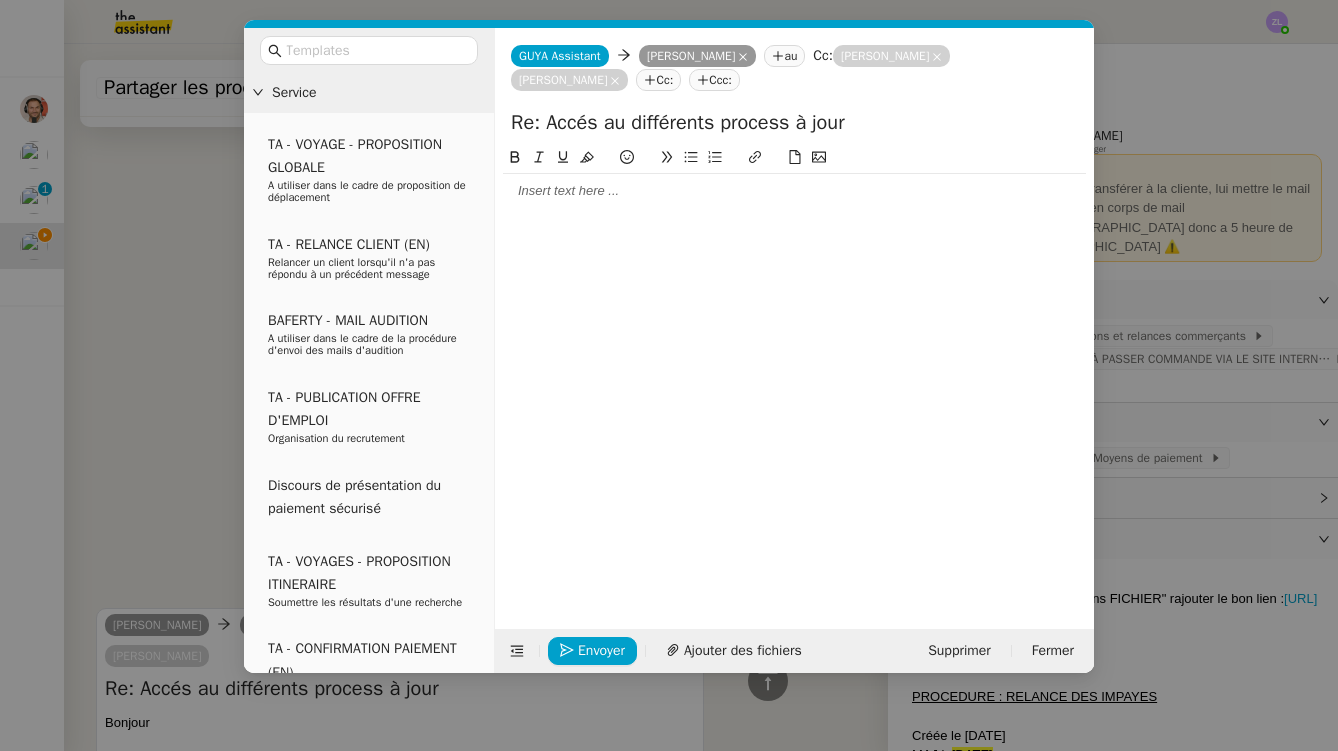 click 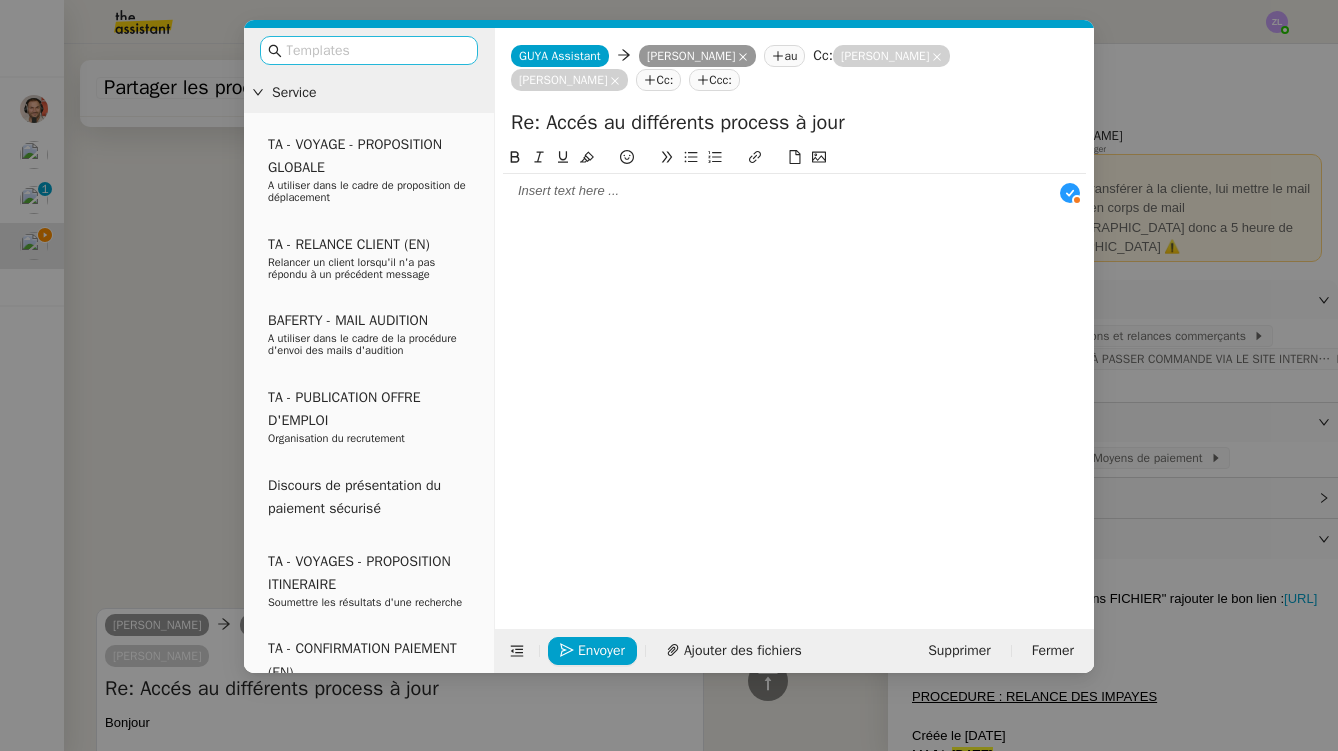 click at bounding box center (376, 50) 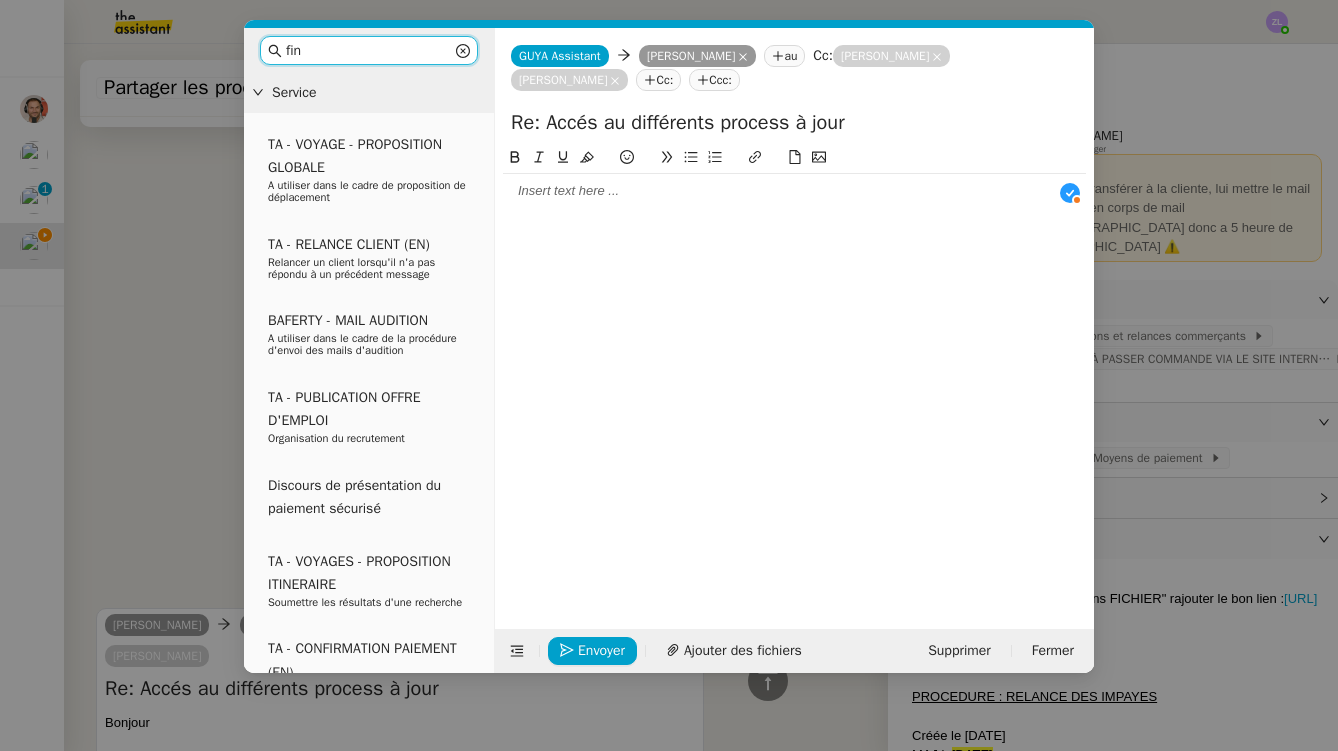 type on "fin" 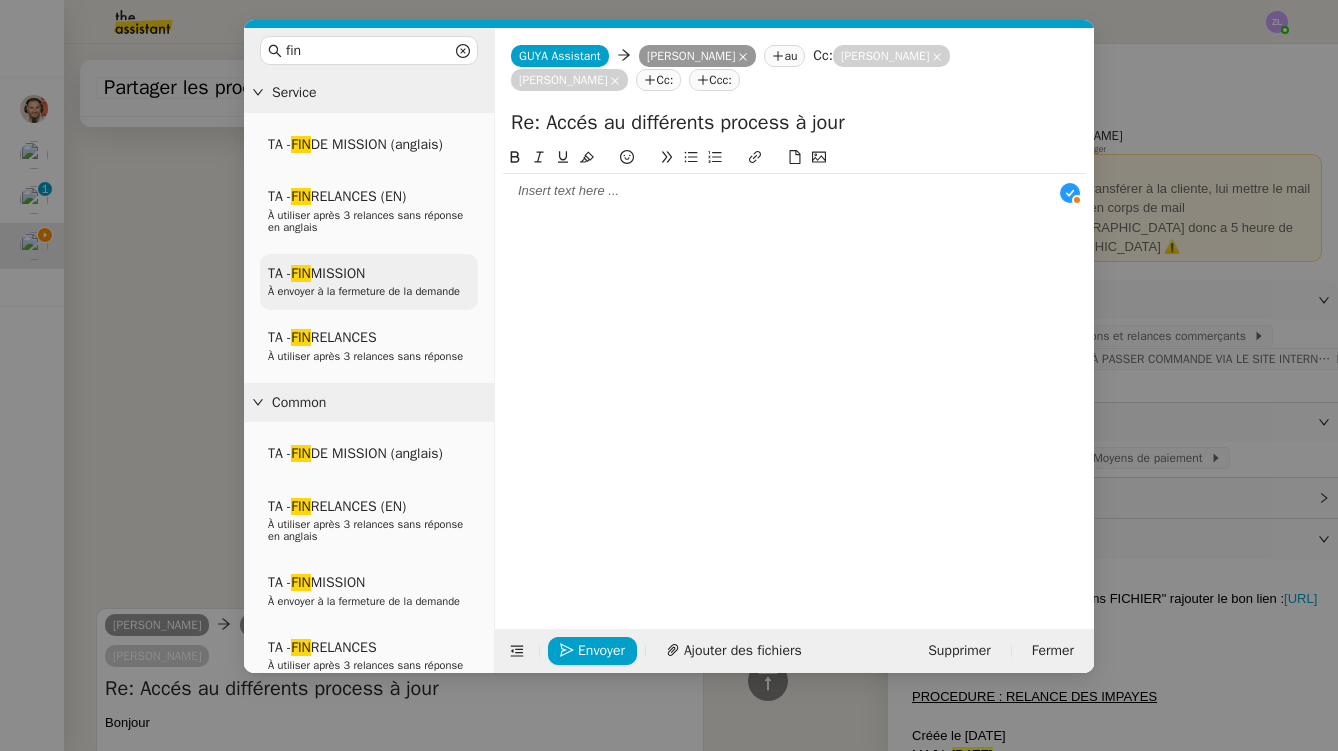 click on "TA -  FIN  MISSION" at bounding box center (316, 273) 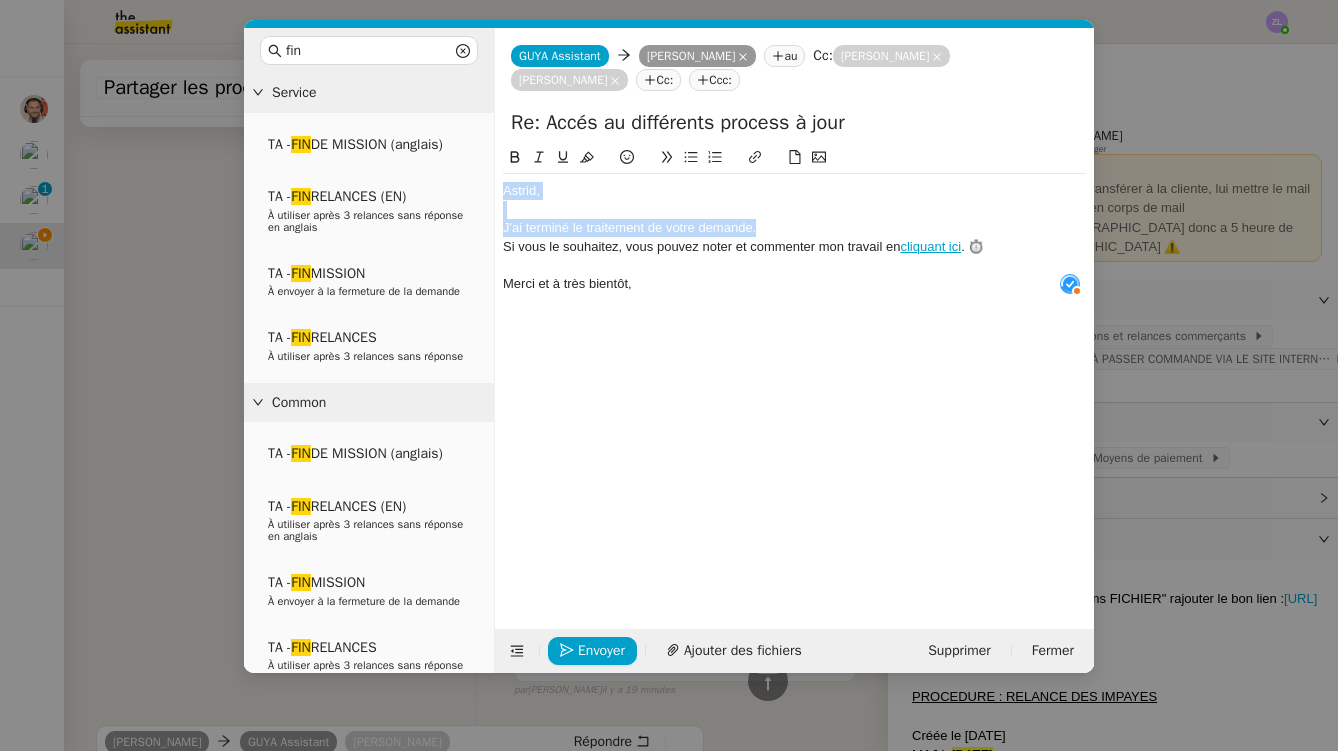 drag, startPoint x: 772, startPoint y: 228, endPoint x: 504, endPoint y: 179, distance: 272.44266 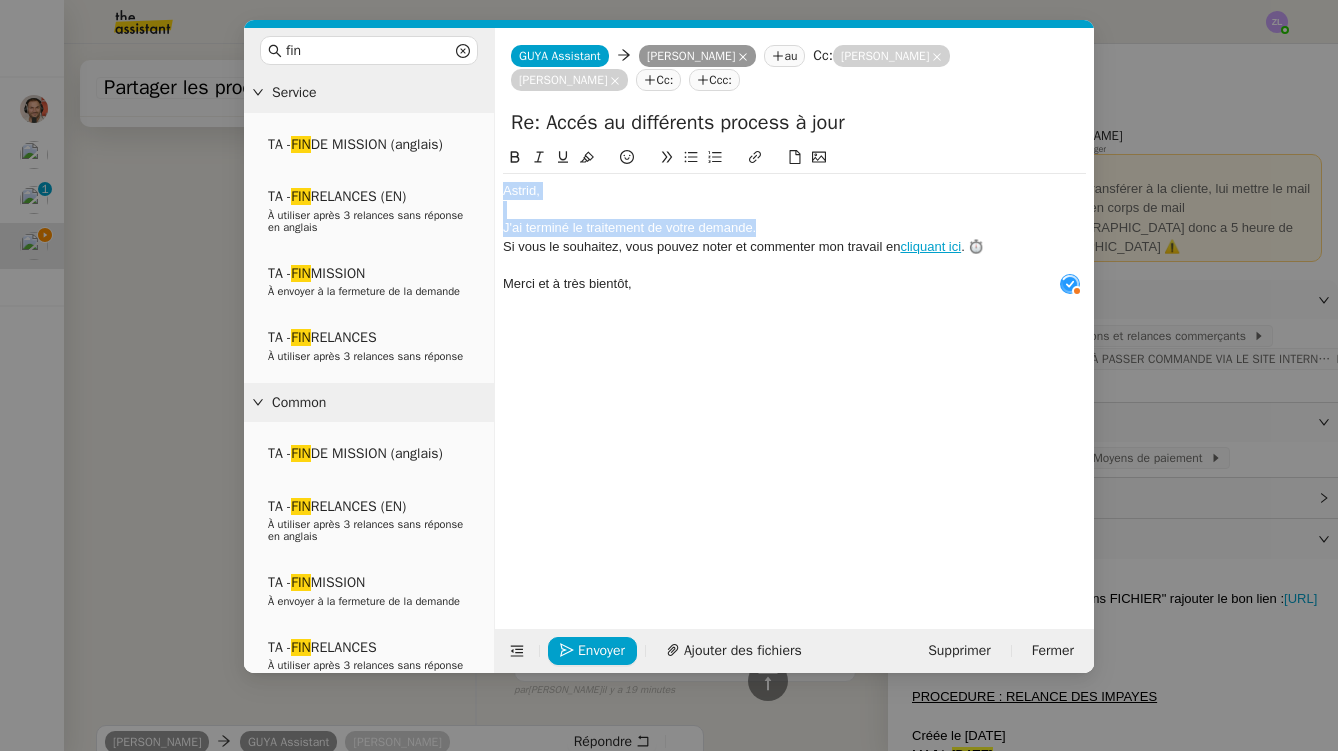 click on "﻿[PERSON_NAME]﻿, J'ai terminé le traitement de votre demande. Si vous le souhaitez, vous pouvez noter et commenter mon travail en  cliquant ici . ⏱️ Merci et à très bientôt," 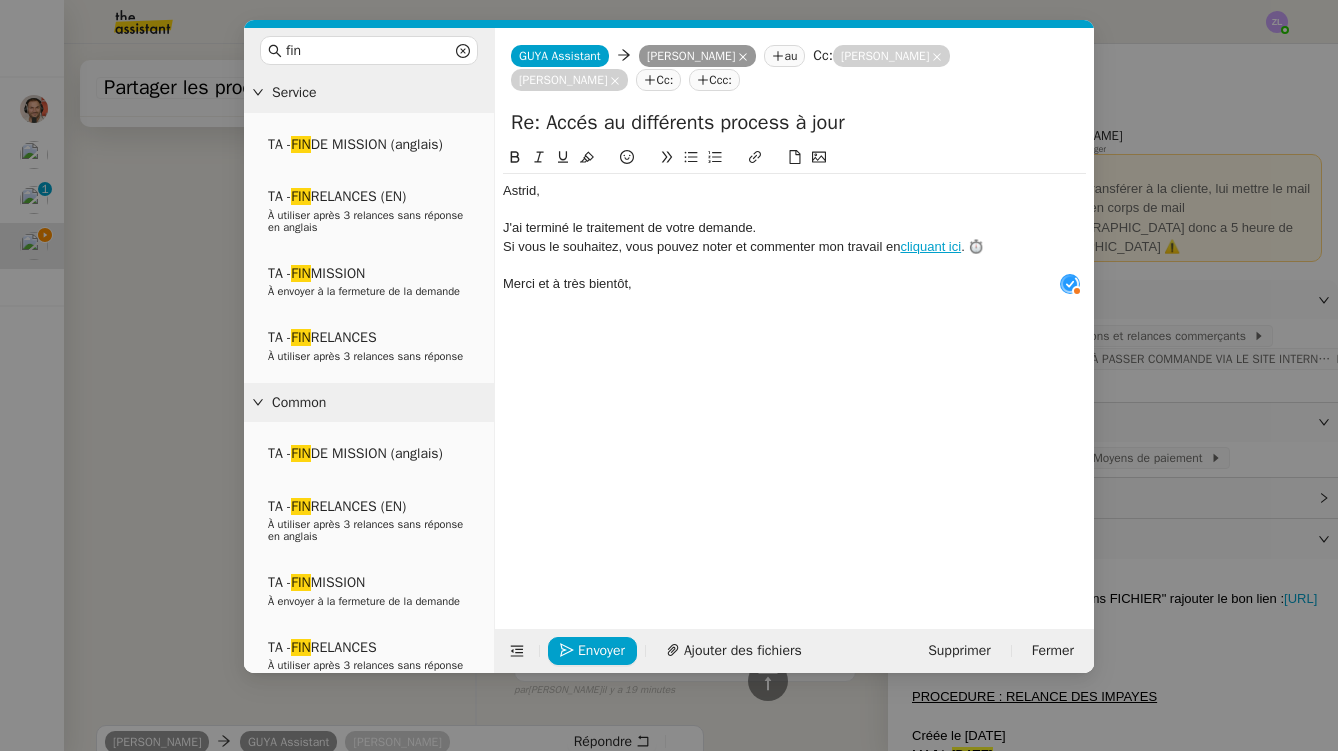scroll, scrollTop: 21, scrollLeft: 0, axis: vertical 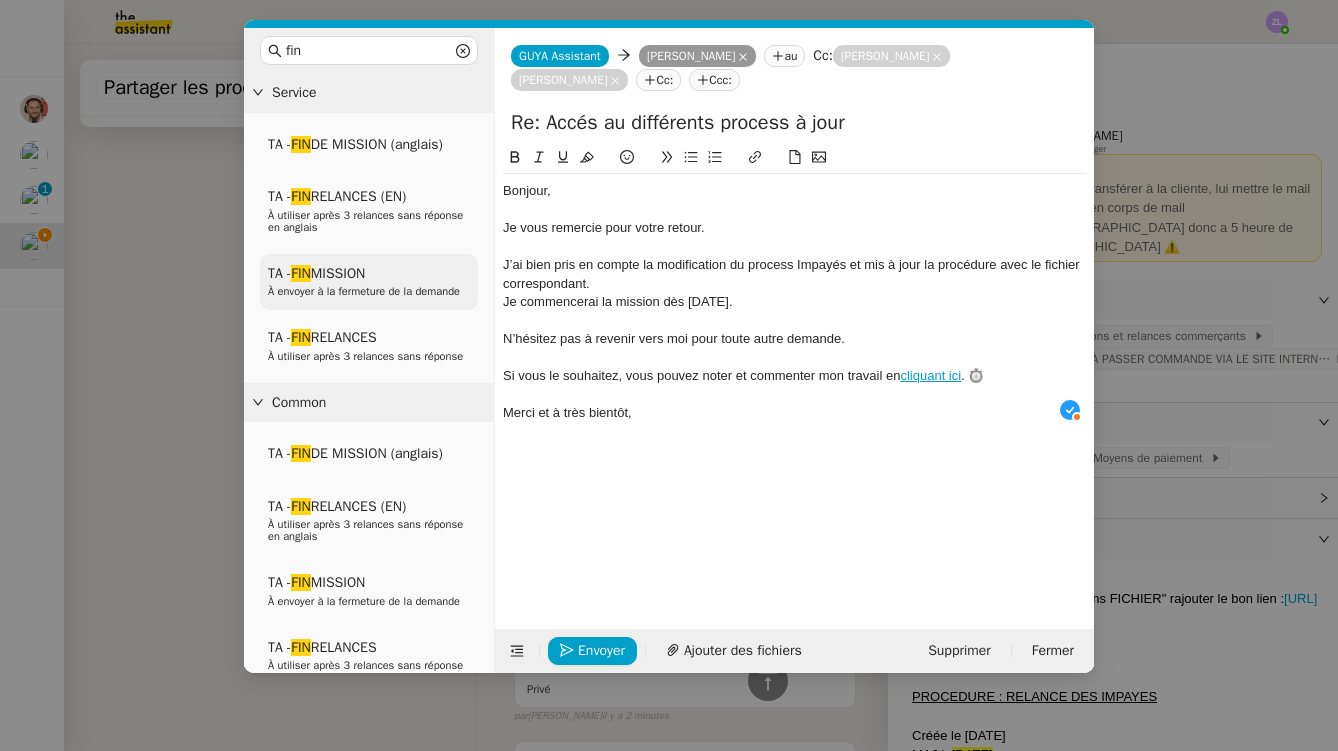 click on "Bonjour," 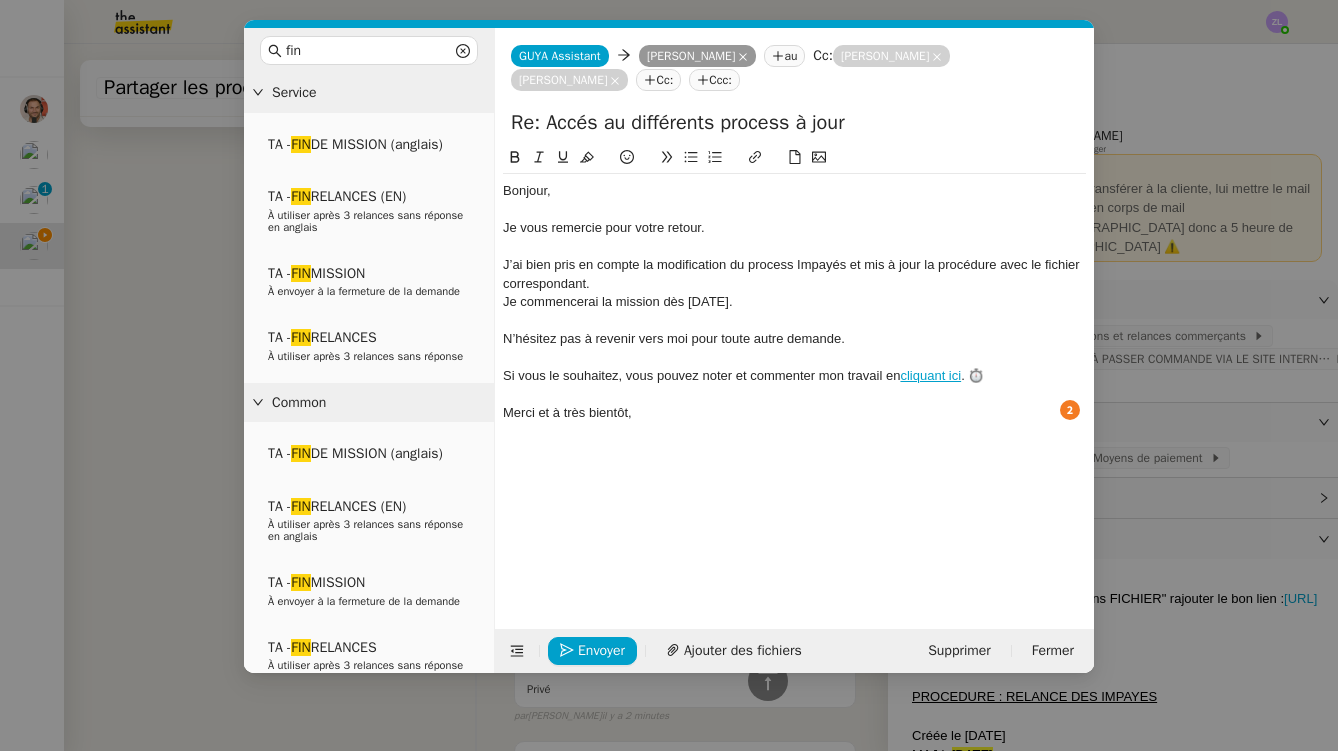 type 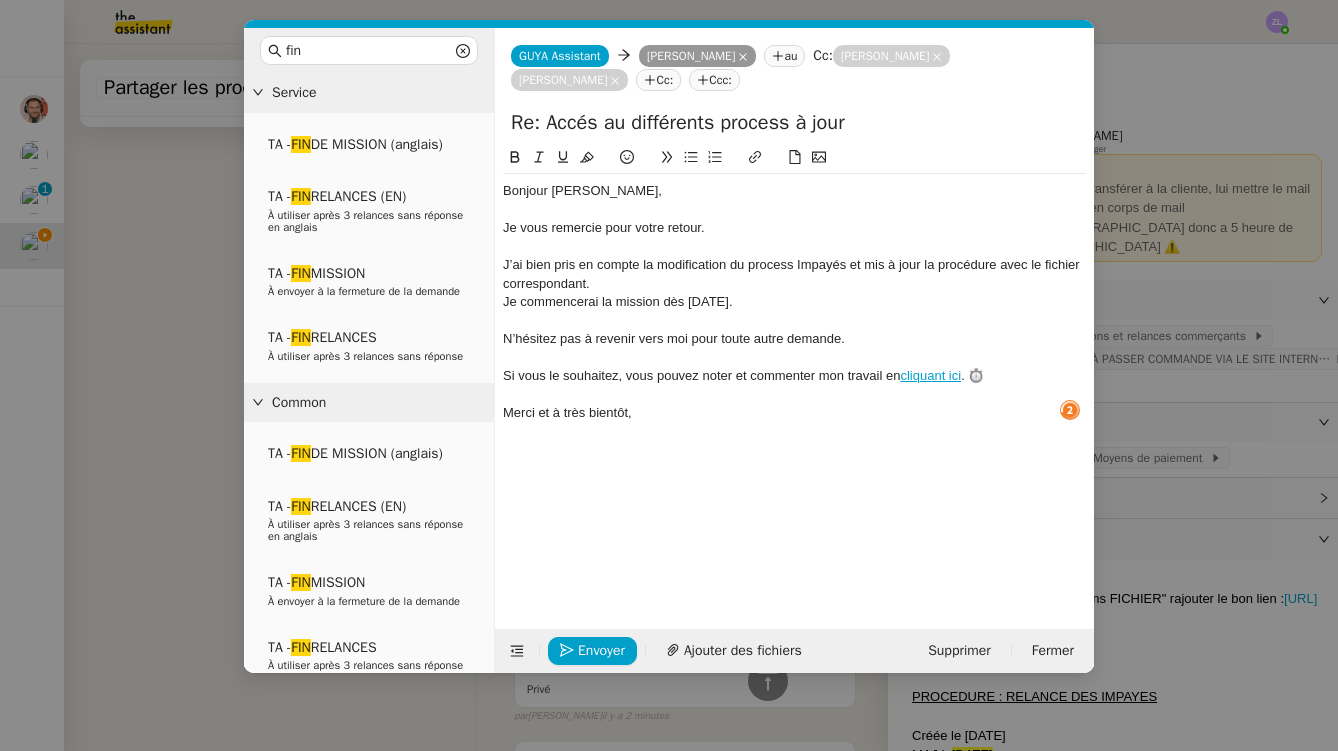 click on "J’ai bien pris en compte la modification du process Impayés et mis à jour la procédure avec le fichier correspondant." 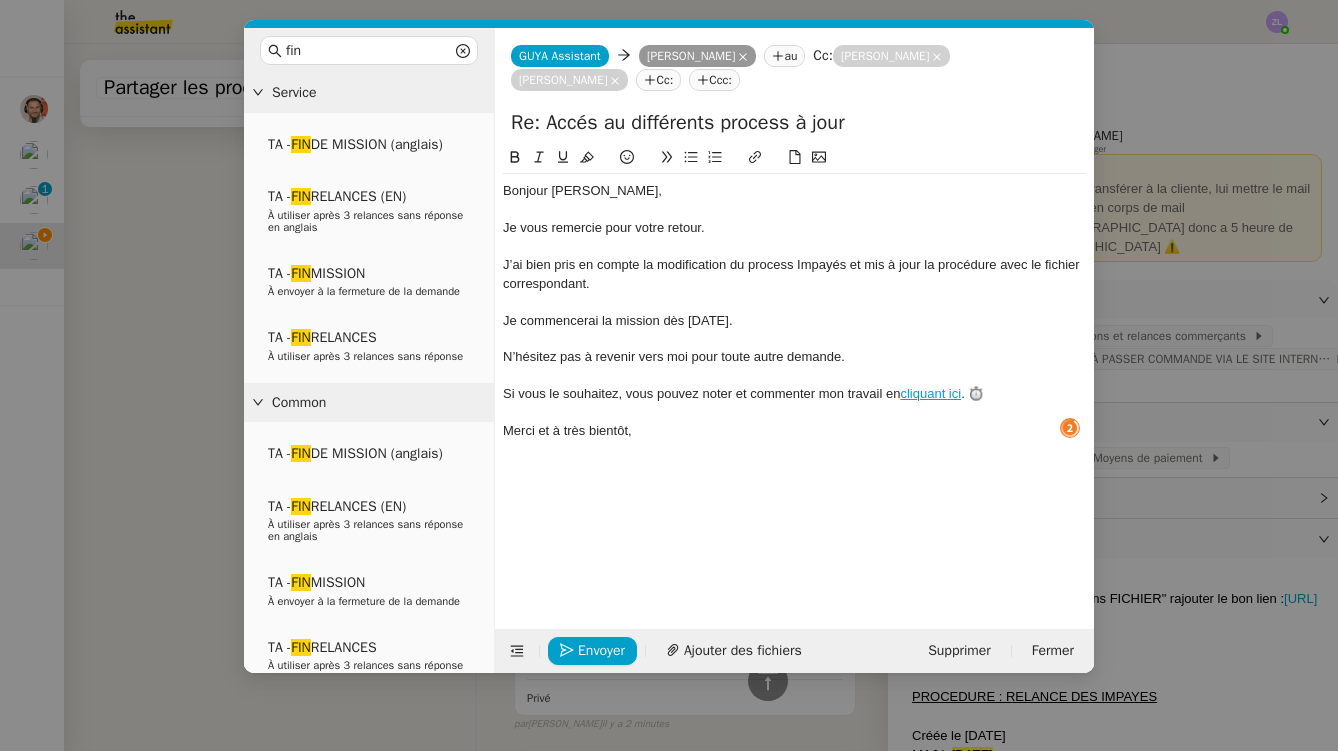 click on "J’ai bien pris en compte la modification du process Impayés et mis à jour la procédure avec le fichier correspondant." 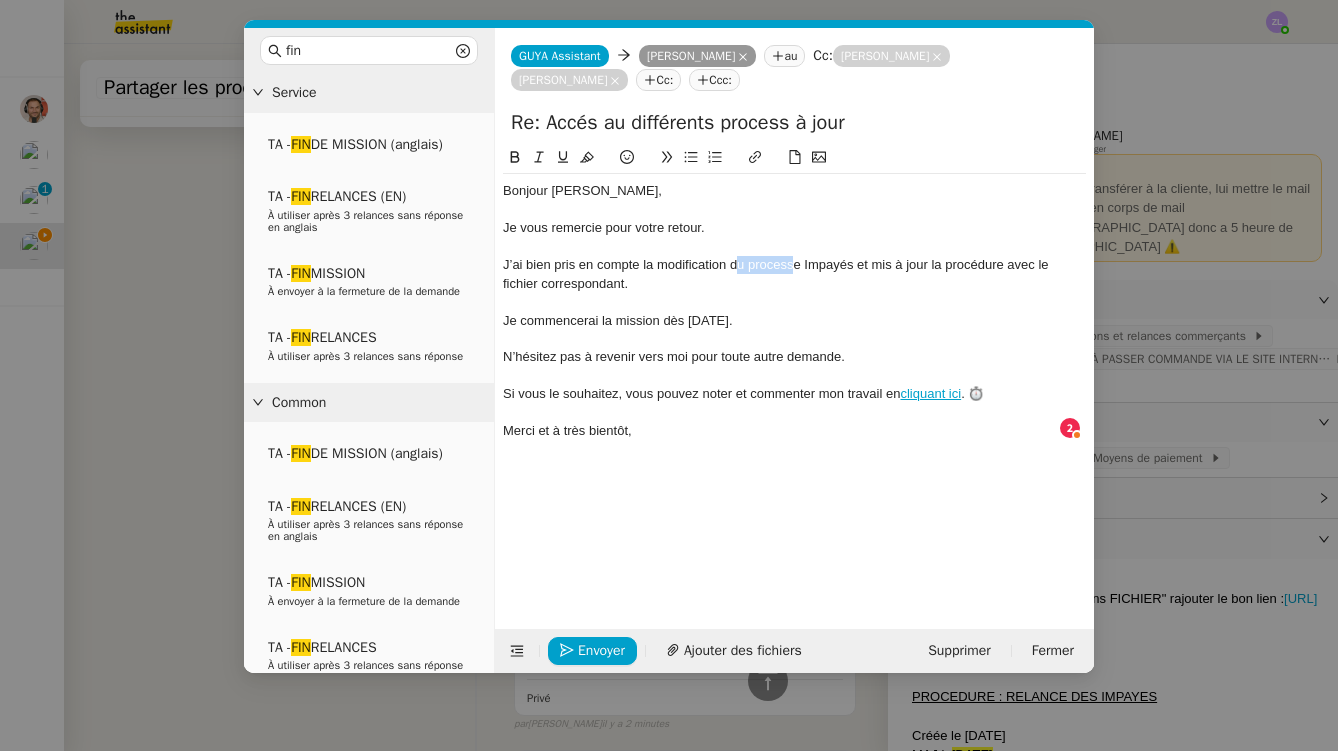 click on "J’ai bien pris en compte la modification du processe Impayés et mis à jour la procédure avec le fichier correspondant." 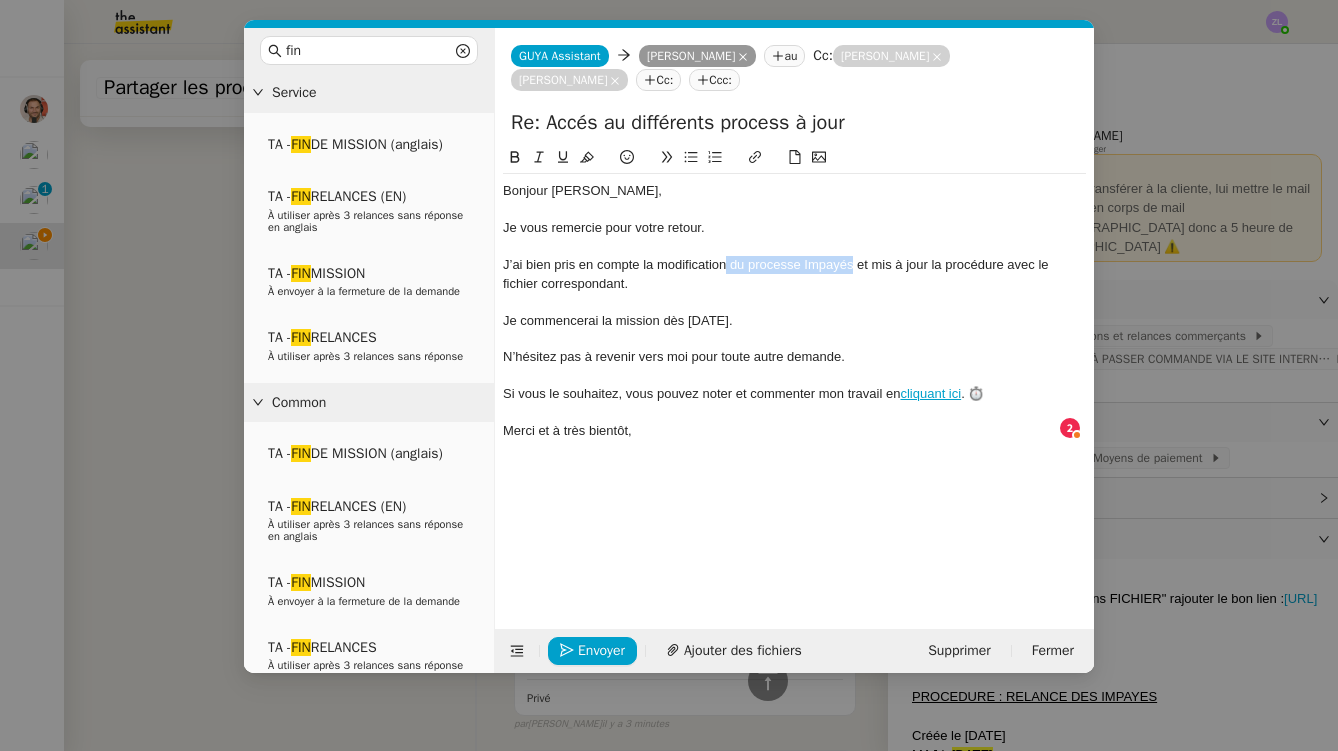 drag, startPoint x: 728, startPoint y: 265, endPoint x: 854, endPoint y: 266, distance: 126.00397 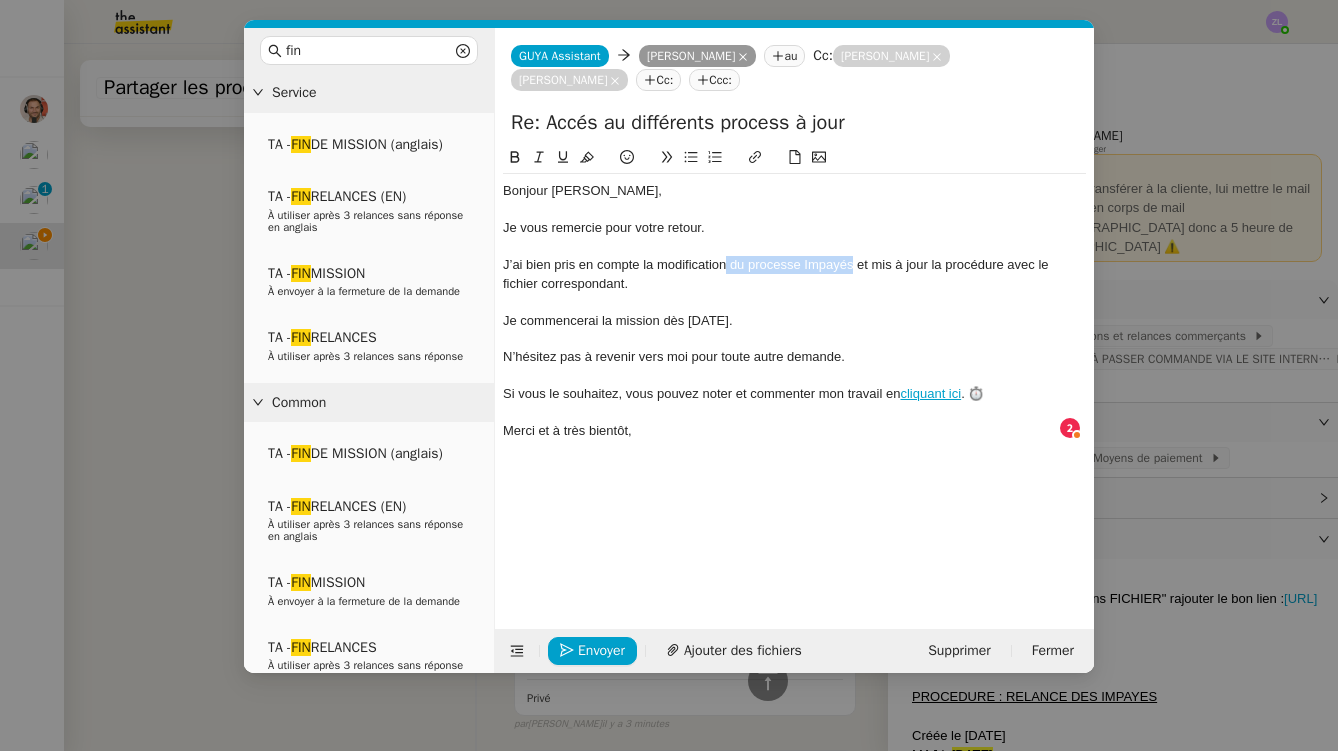 click on "J’ai bien pris en compte la modification du processe Impayés et mis à jour la procédure avec le fichier correspondant." 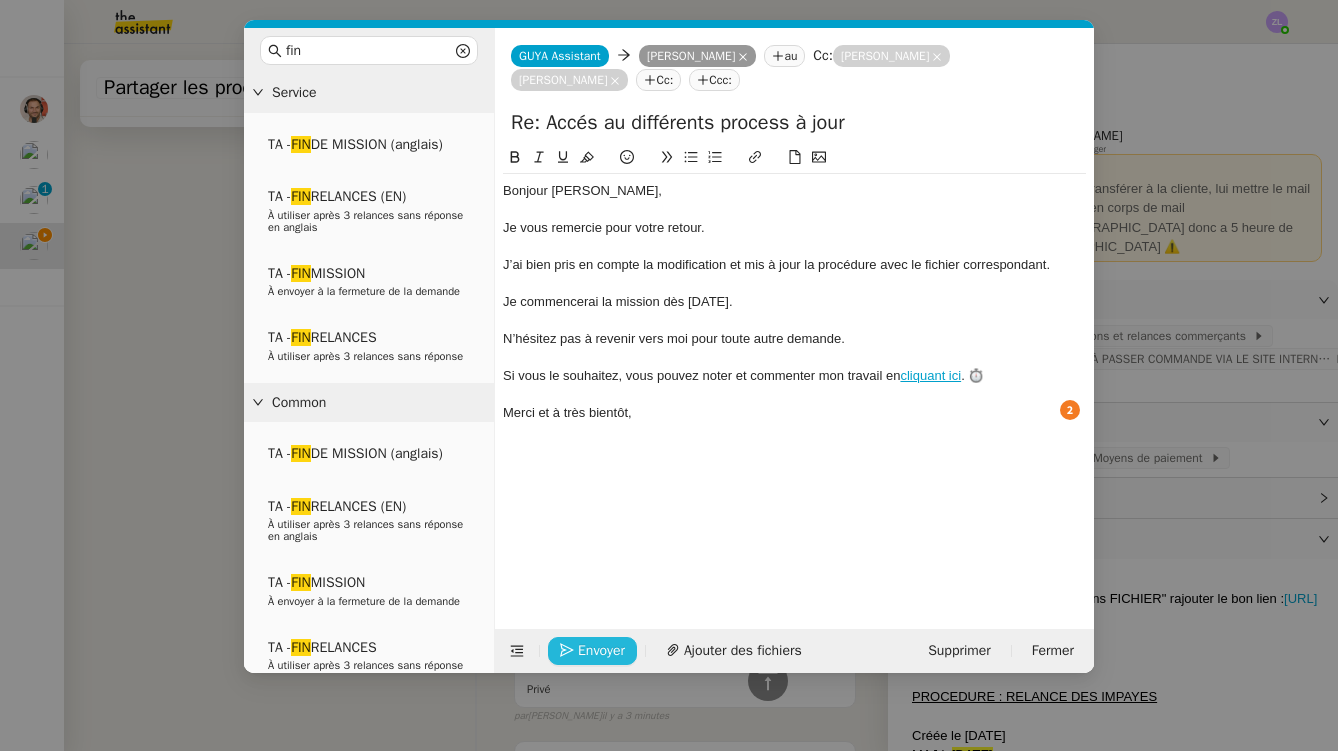 click on "Envoyer" 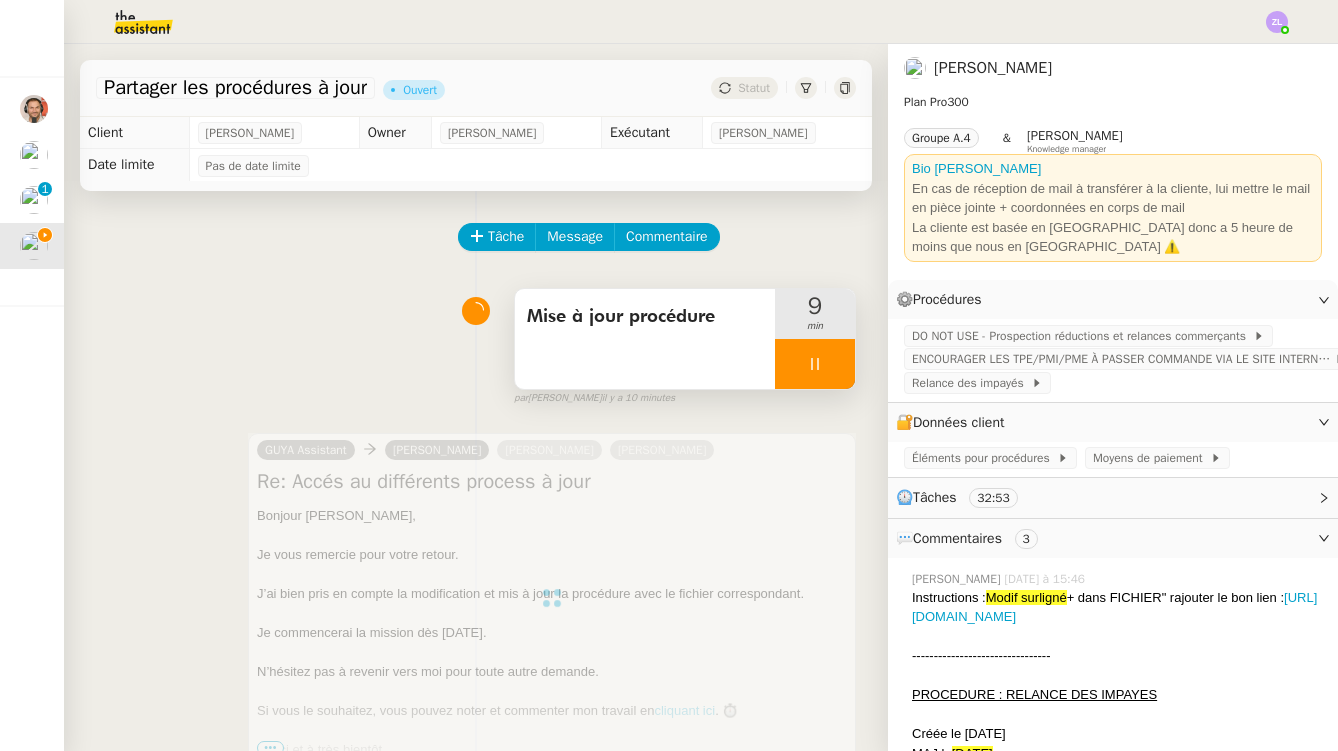 scroll, scrollTop: 0, scrollLeft: 0, axis: both 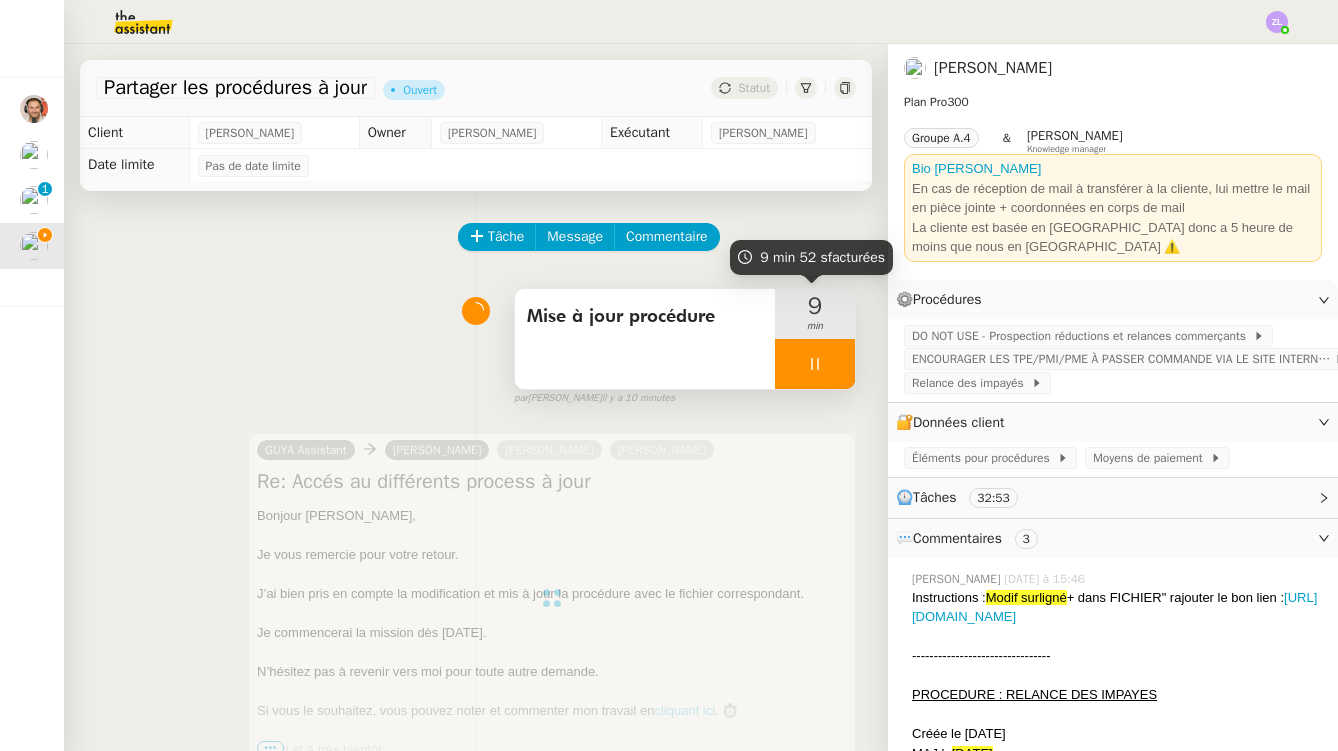 click at bounding box center (815, 364) 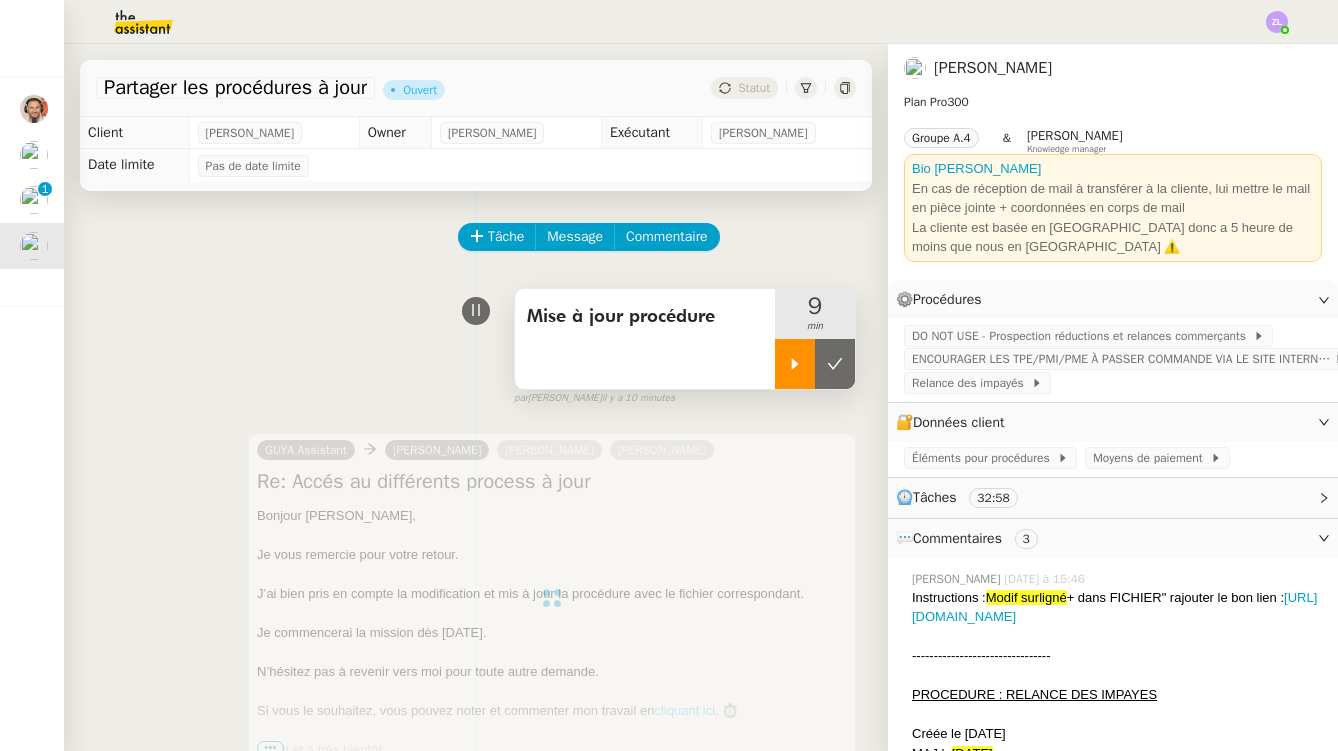 click 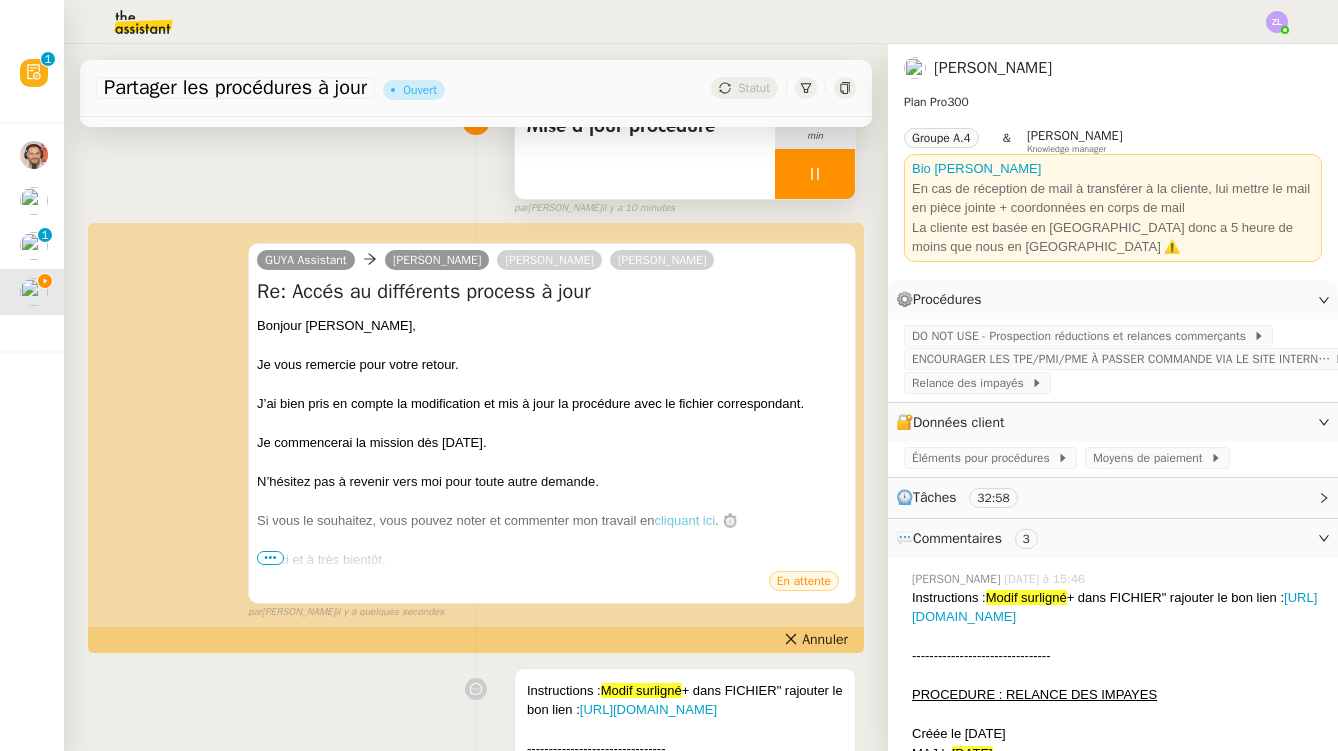 scroll, scrollTop: 257, scrollLeft: 0, axis: vertical 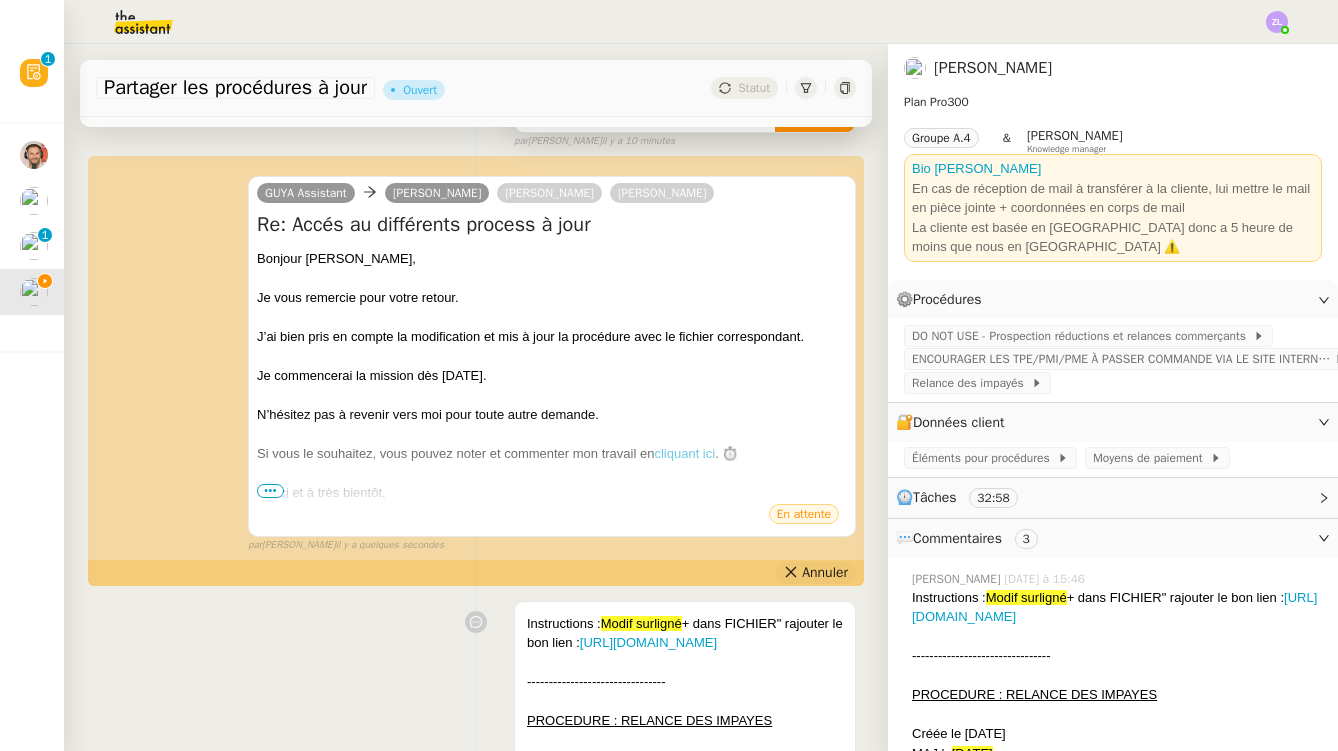 click on "Annuler" at bounding box center [816, 573] 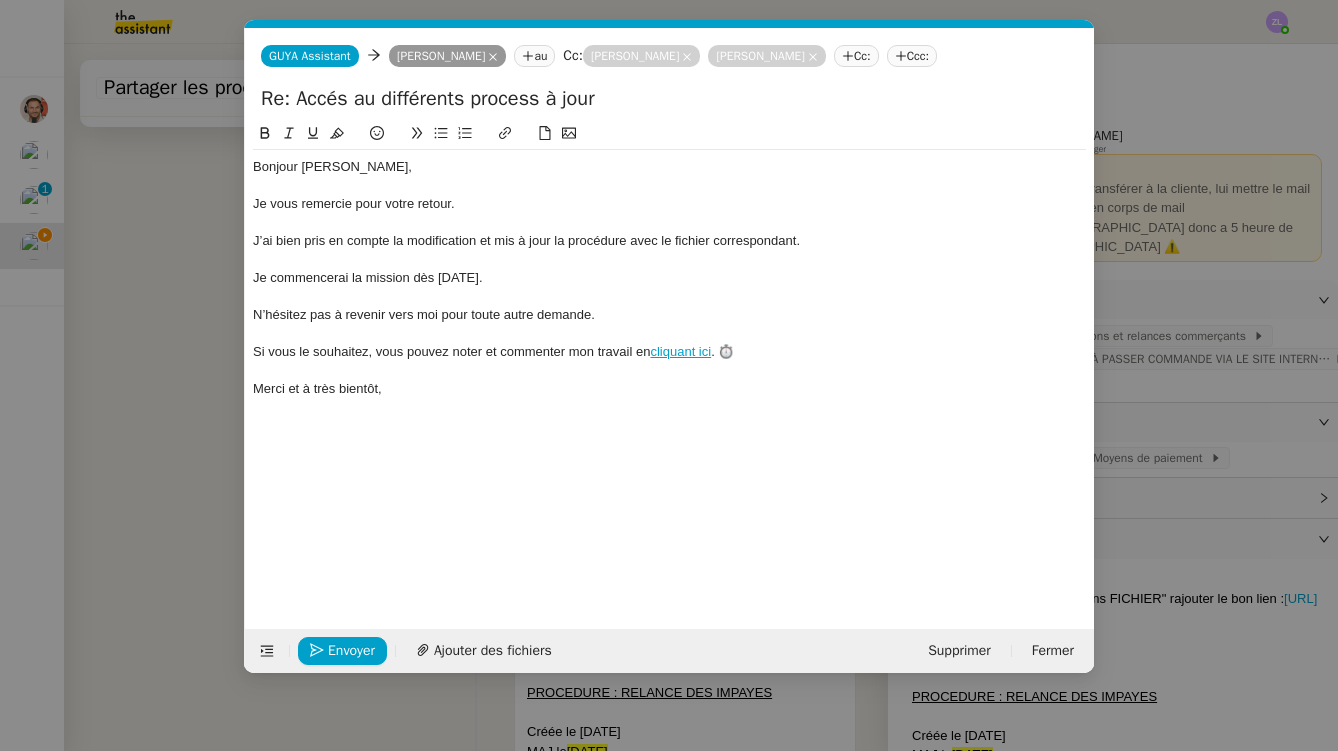 scroll, scrollTop: 0, scrollLeft: 43, axis: horizontal 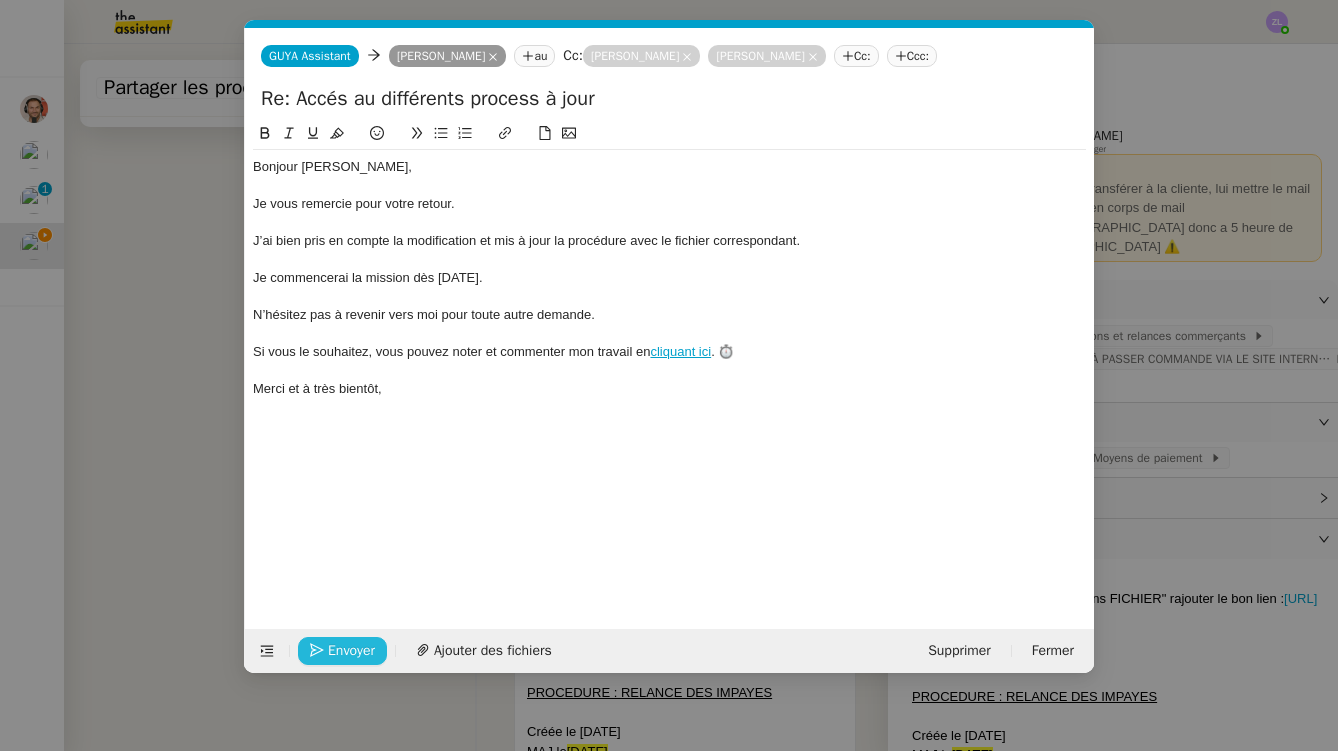 click on "Envoyer" 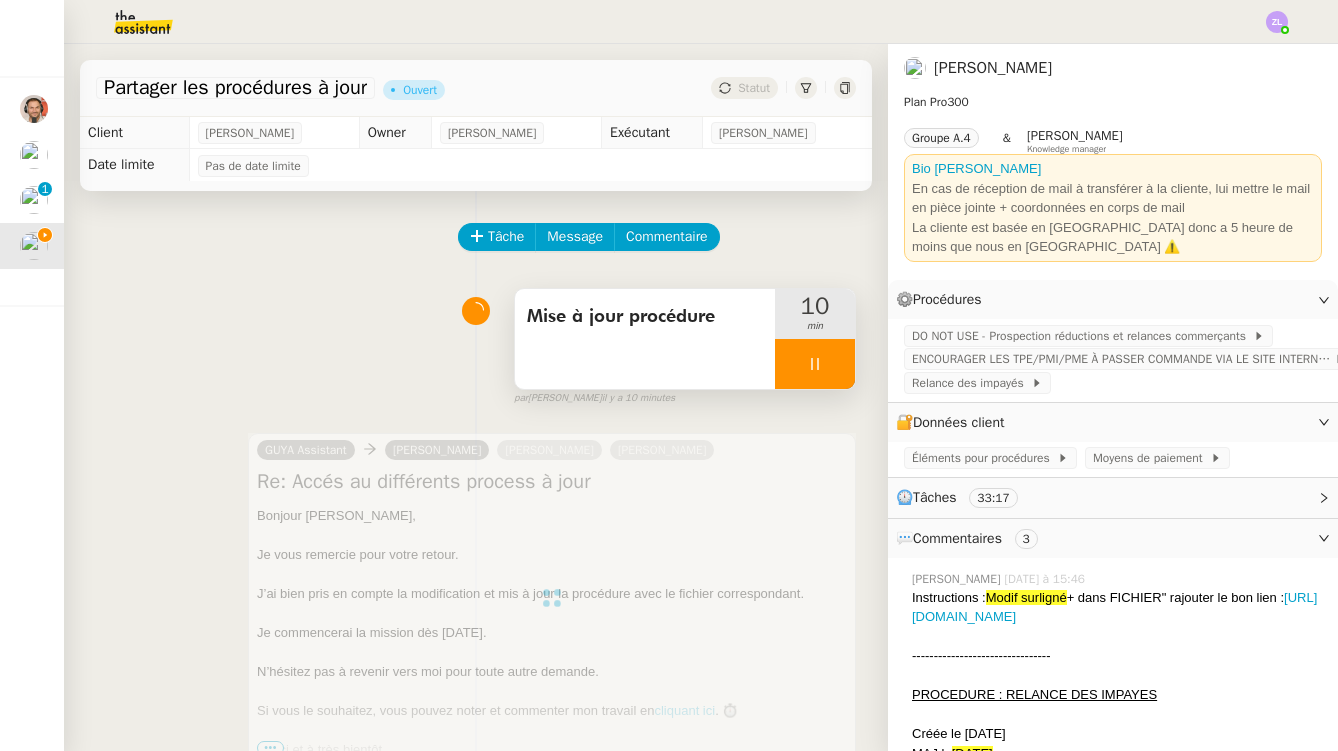 scroll, scrollTop: 0, scrollLeft: 0, axis: both 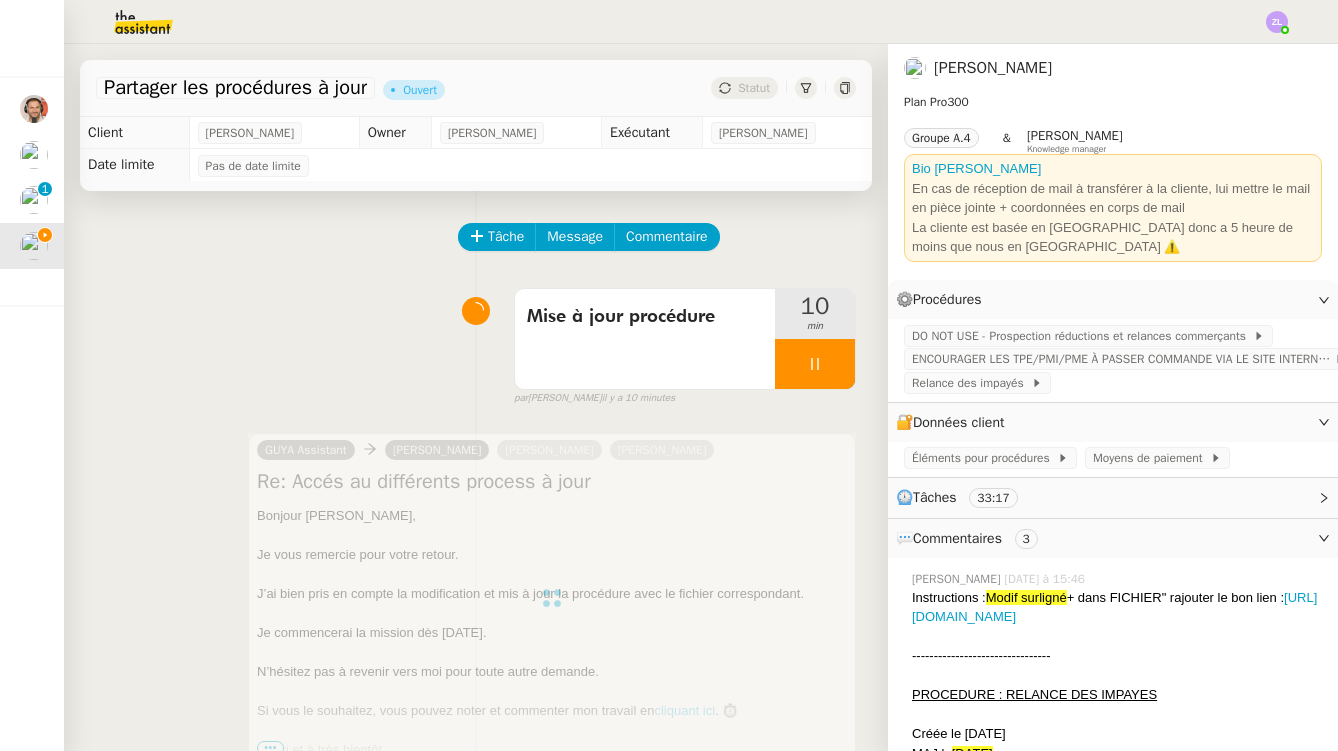click at bounding box center [815, 364] 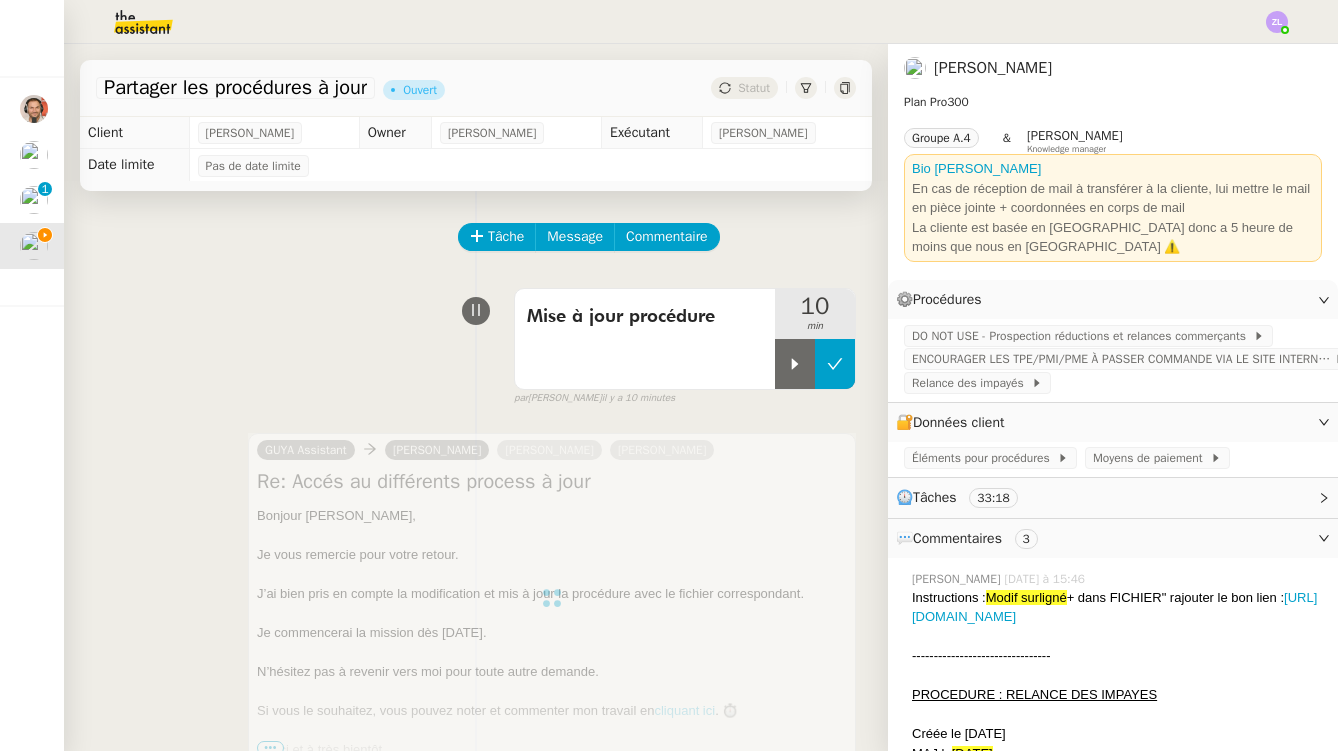 click 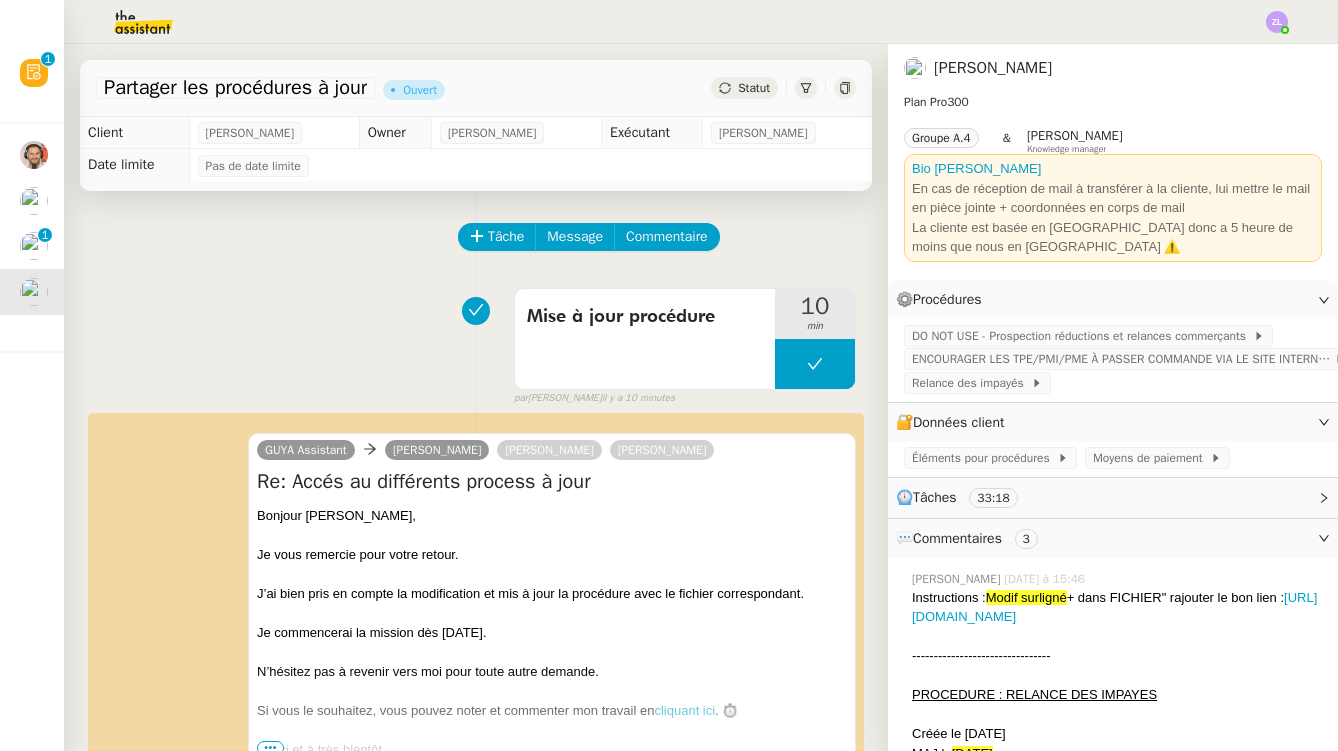 scroll, scrollTop: 0, scrollLeft: 0, axis: both 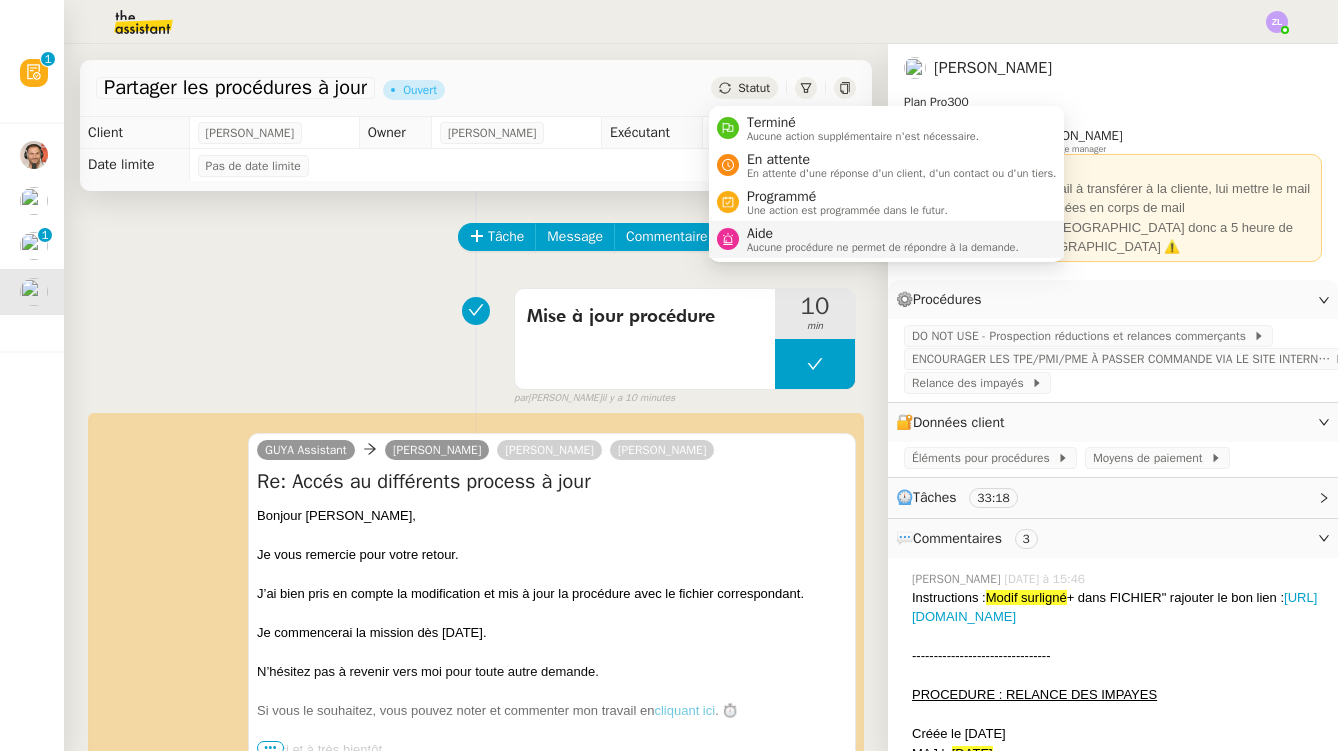 click on "Aide" at bounding box center (883, 234) 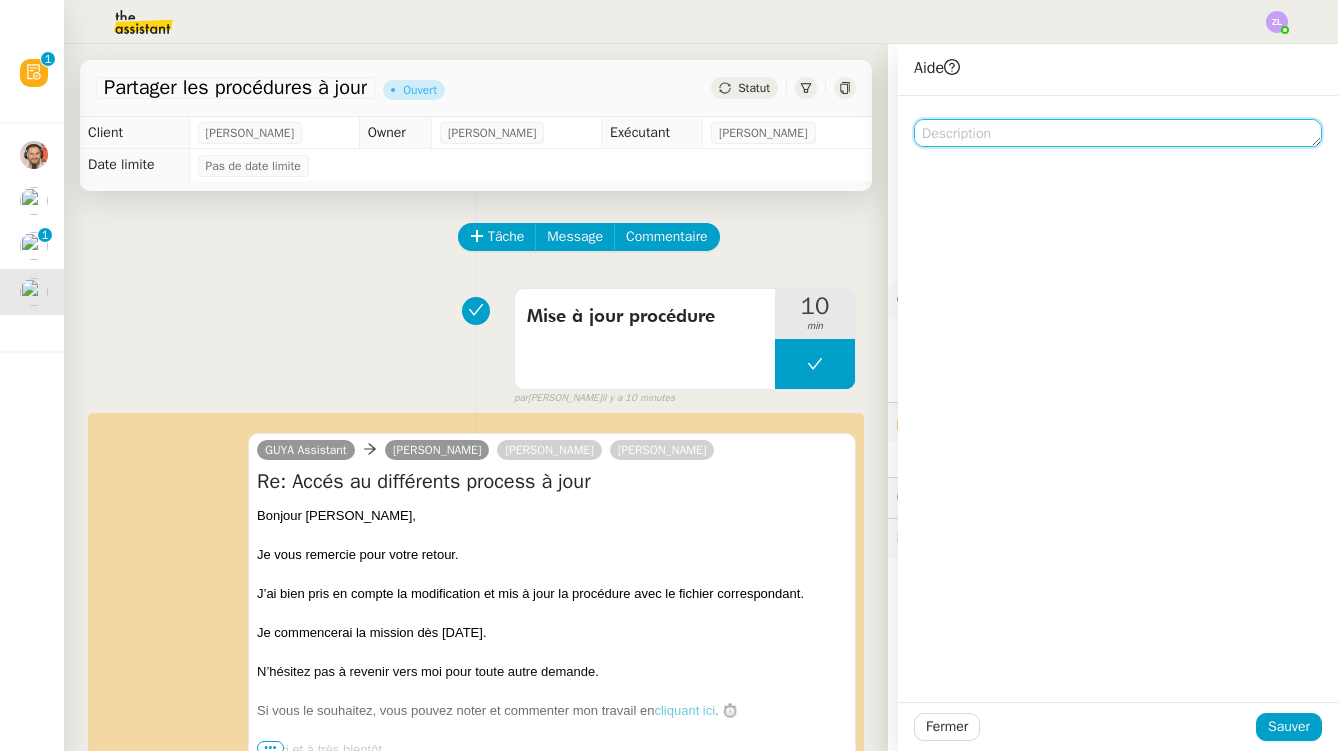 click 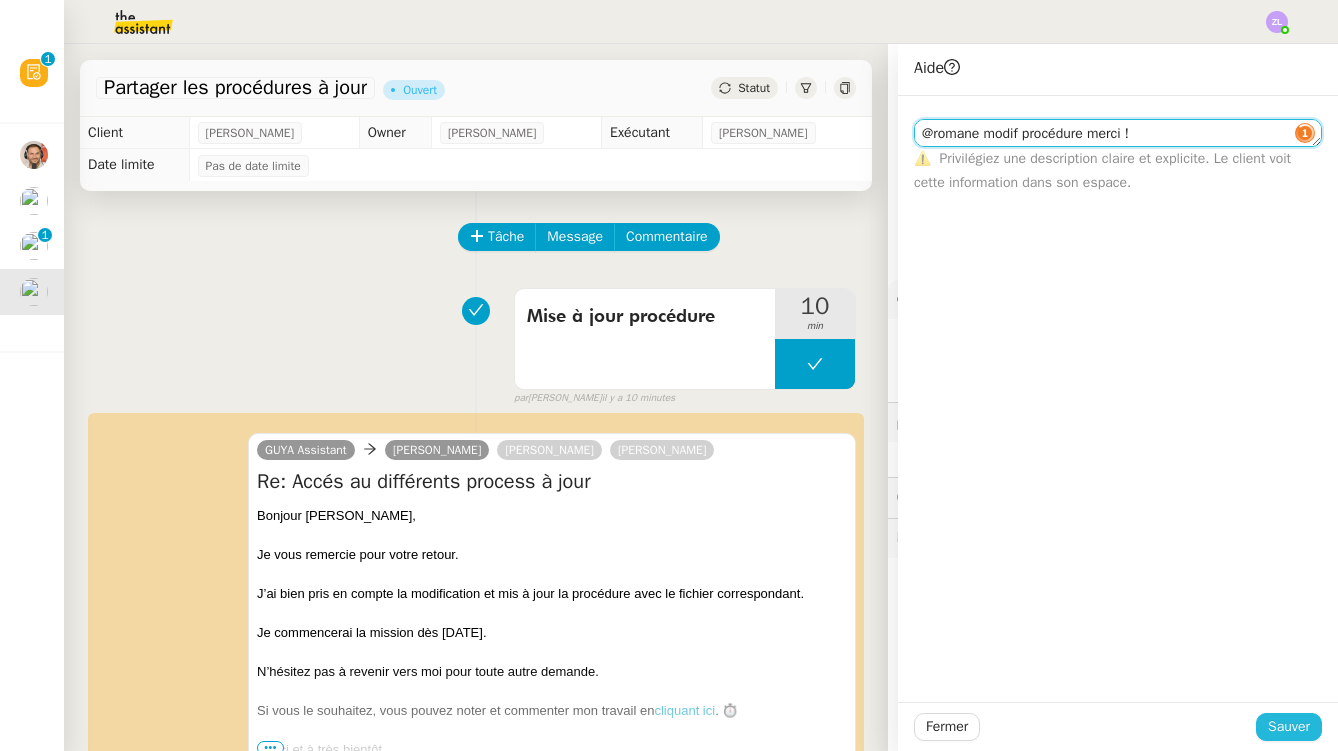 type on "@romane modif procédure merci !" 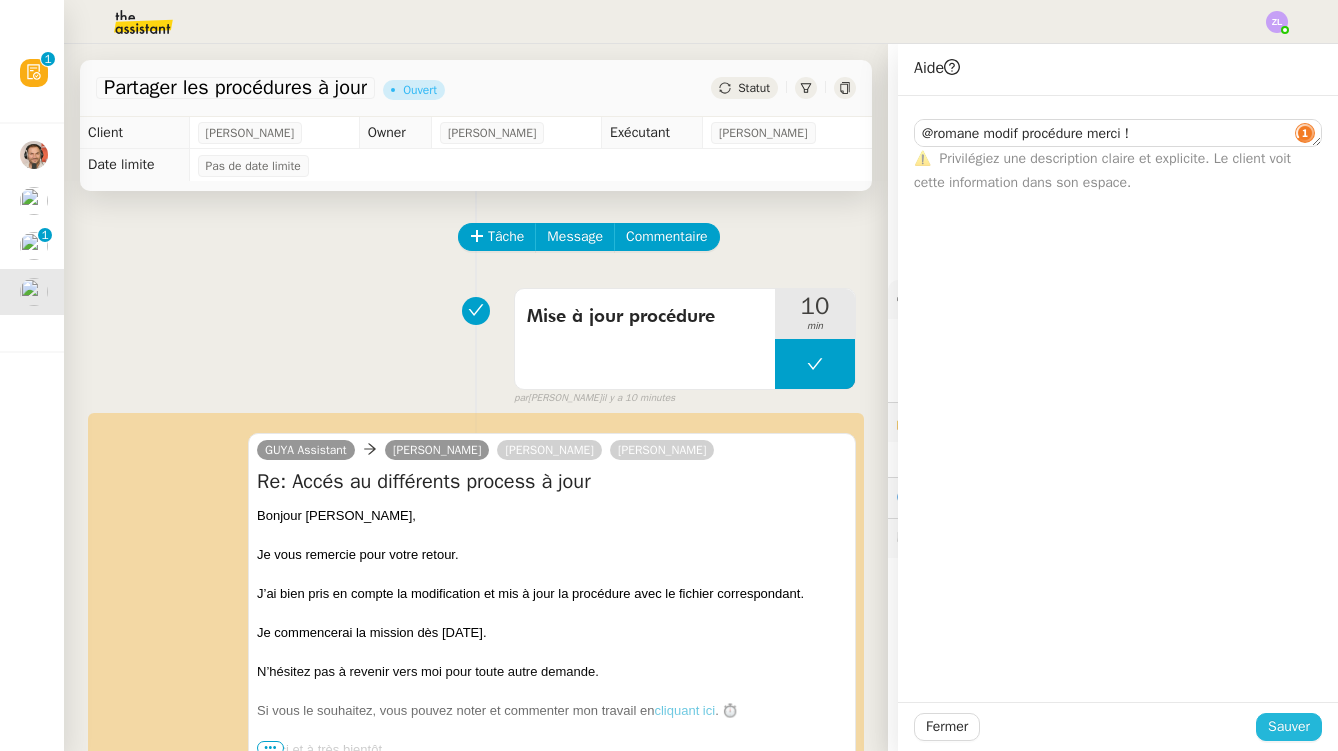 click on "Sauver" 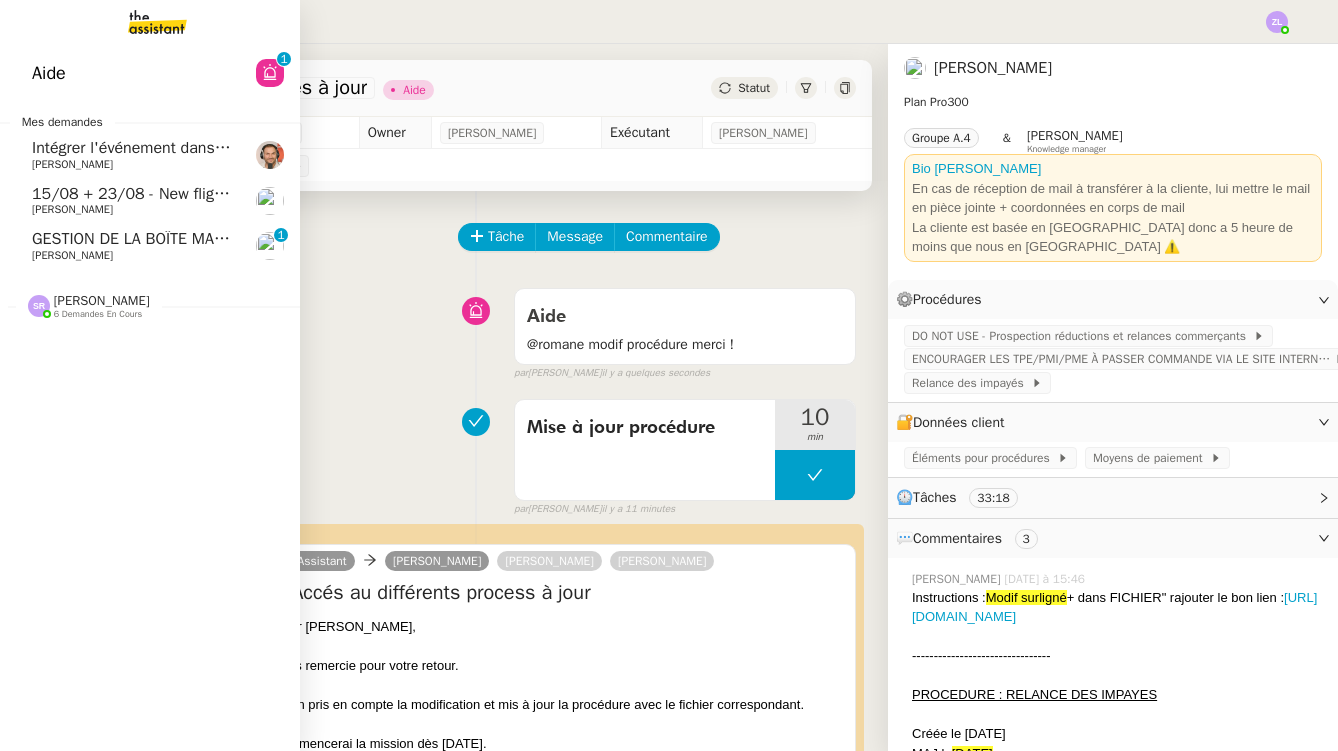 click on "15/08 + 23/08 - New flight request - [PERSON_NAME]    [PERSON_NAME]" 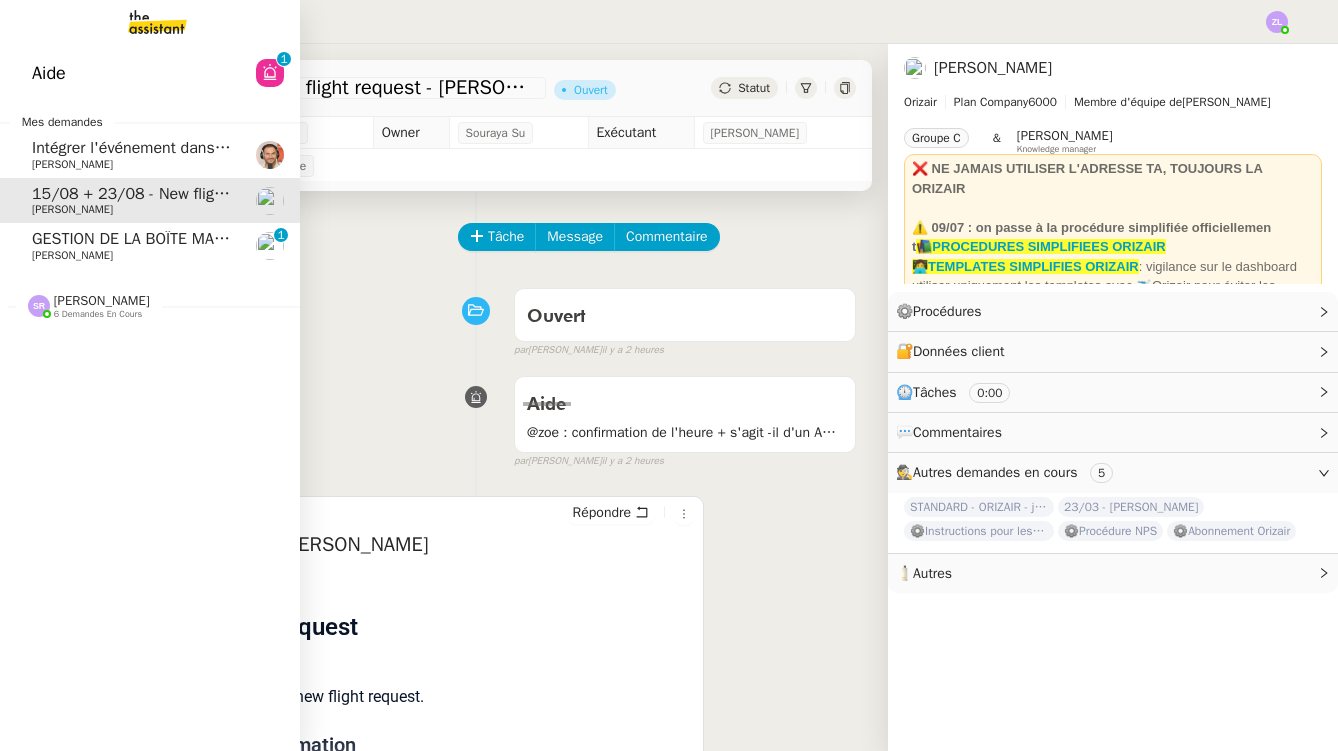 click on "Intégrer l'événement dans le fichier de suivi    [PERSON_NAME]" 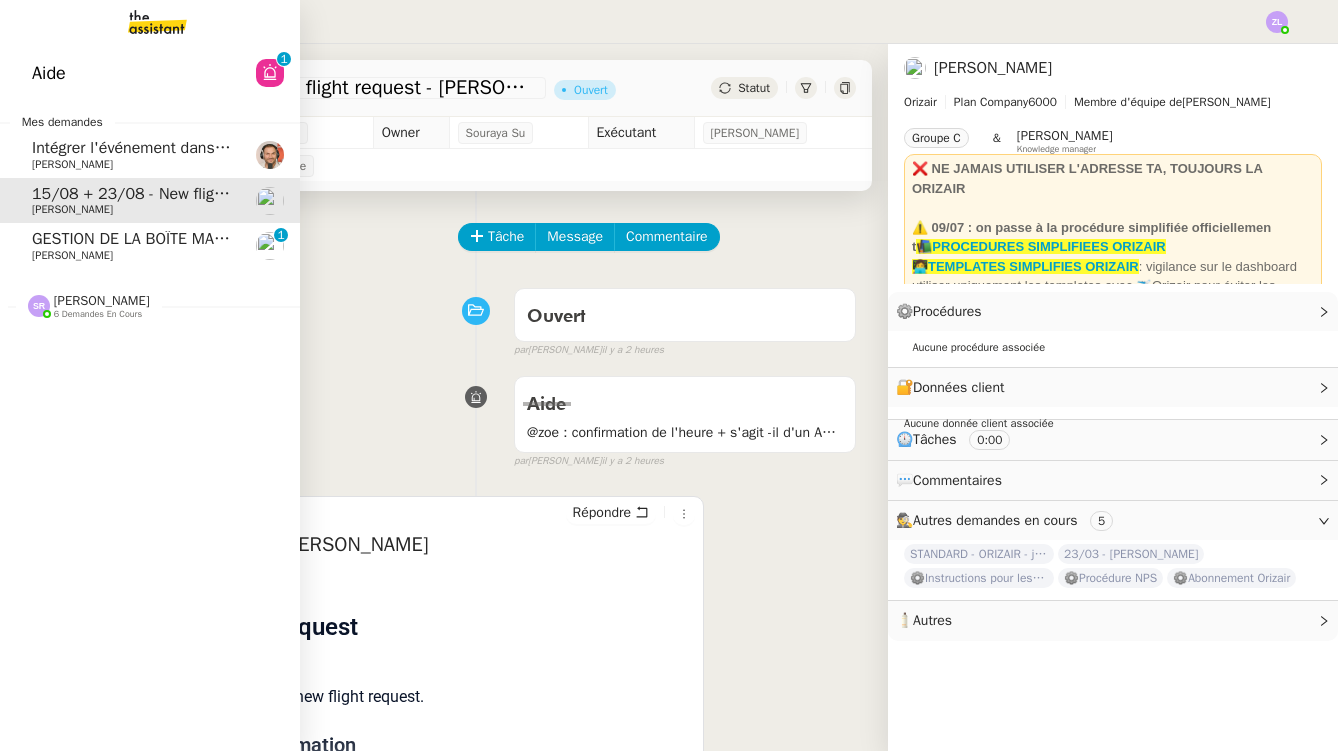 click on "GESTION DE LA BOÎTE MAIL*  - [DATE] *     [PERSON_NAME]     0   1   2   3   4   5   6   7   8   9" 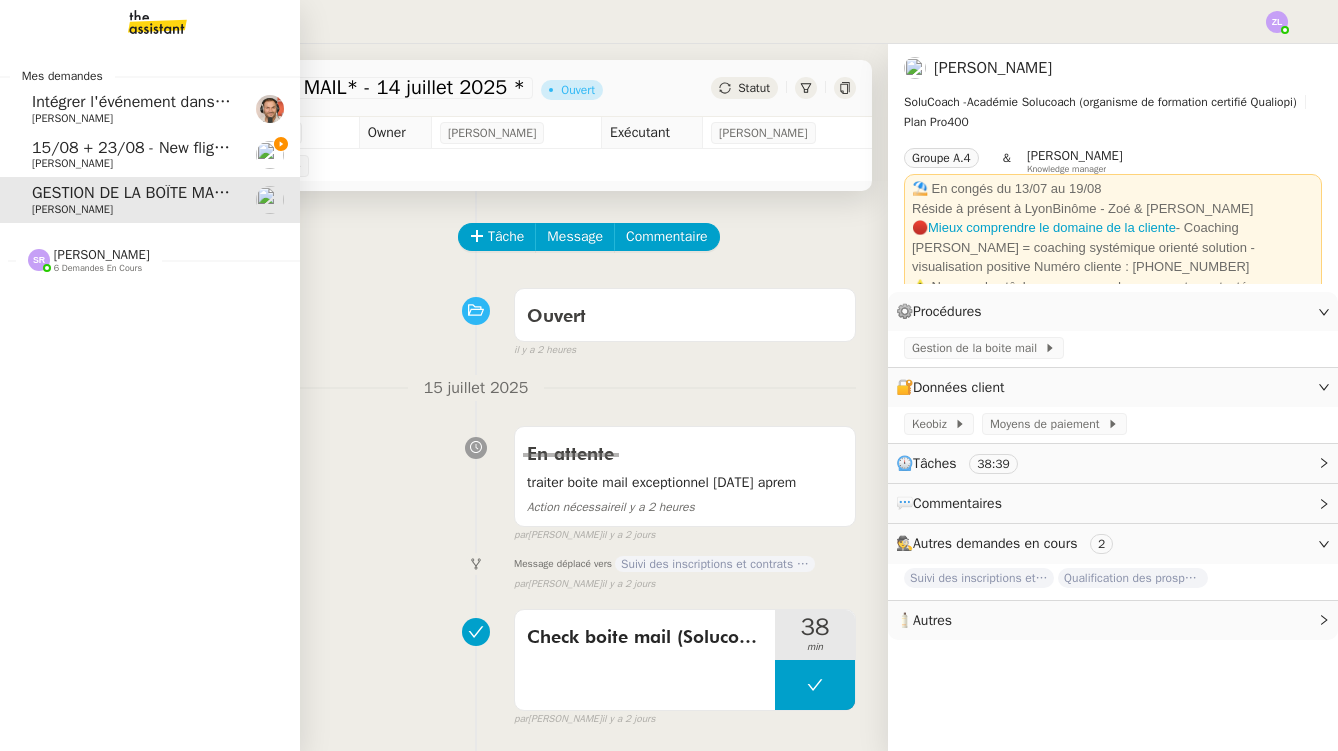 click on "15/08 + 23/08 - New flight request - [PERSON_NAME]" 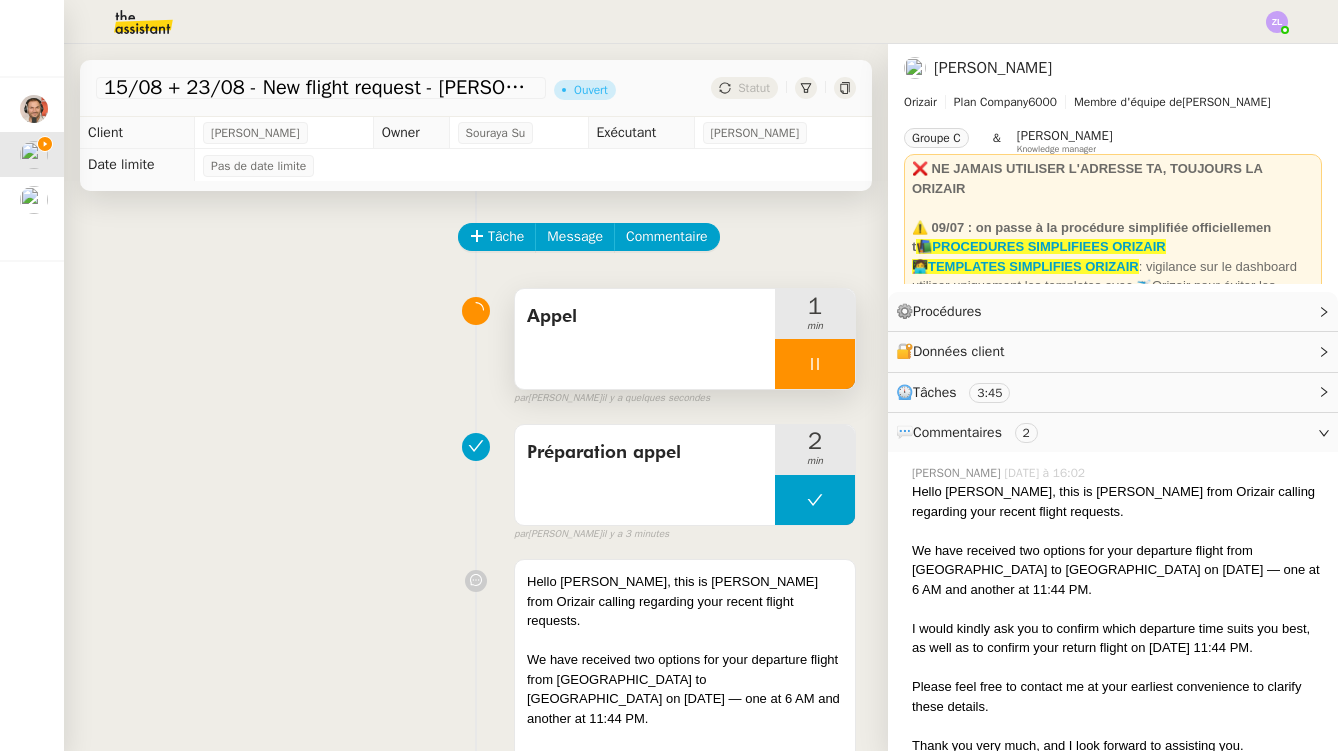scroll, scrollTop: 0, scrollLeft: 0, axis: both 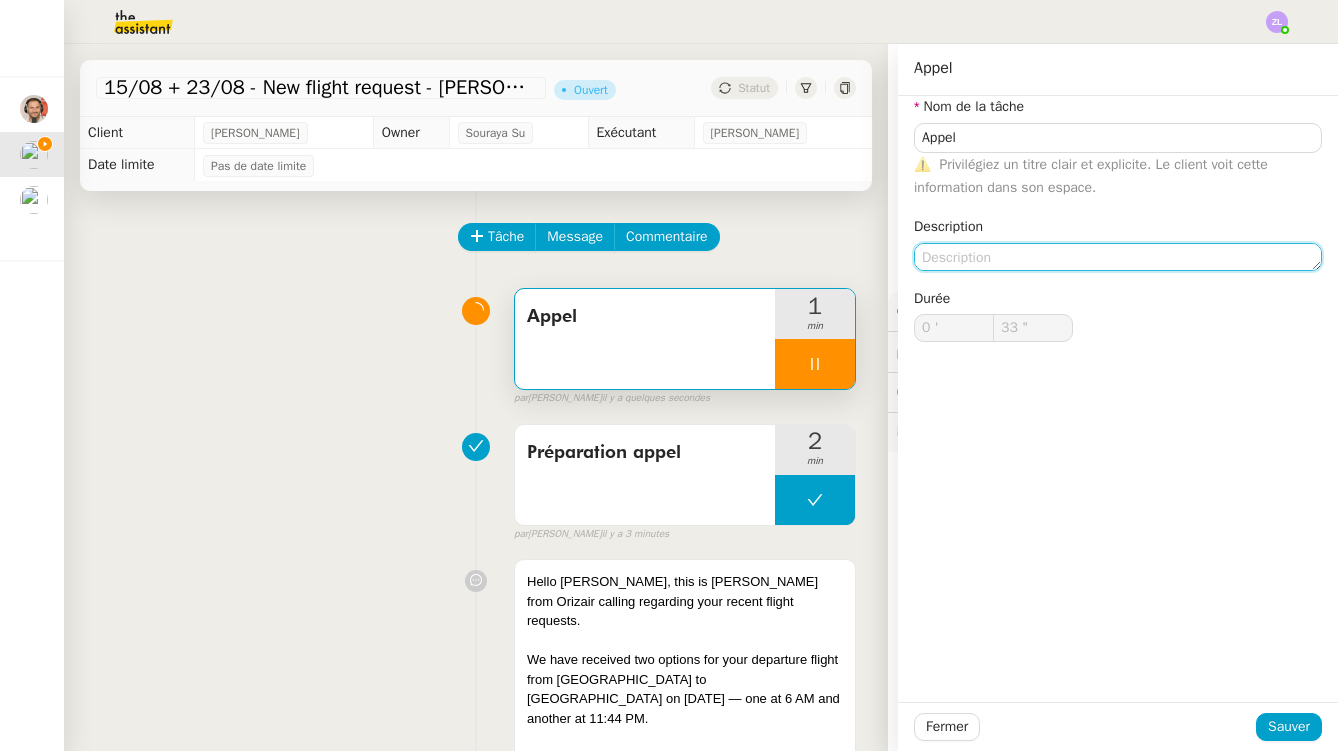click 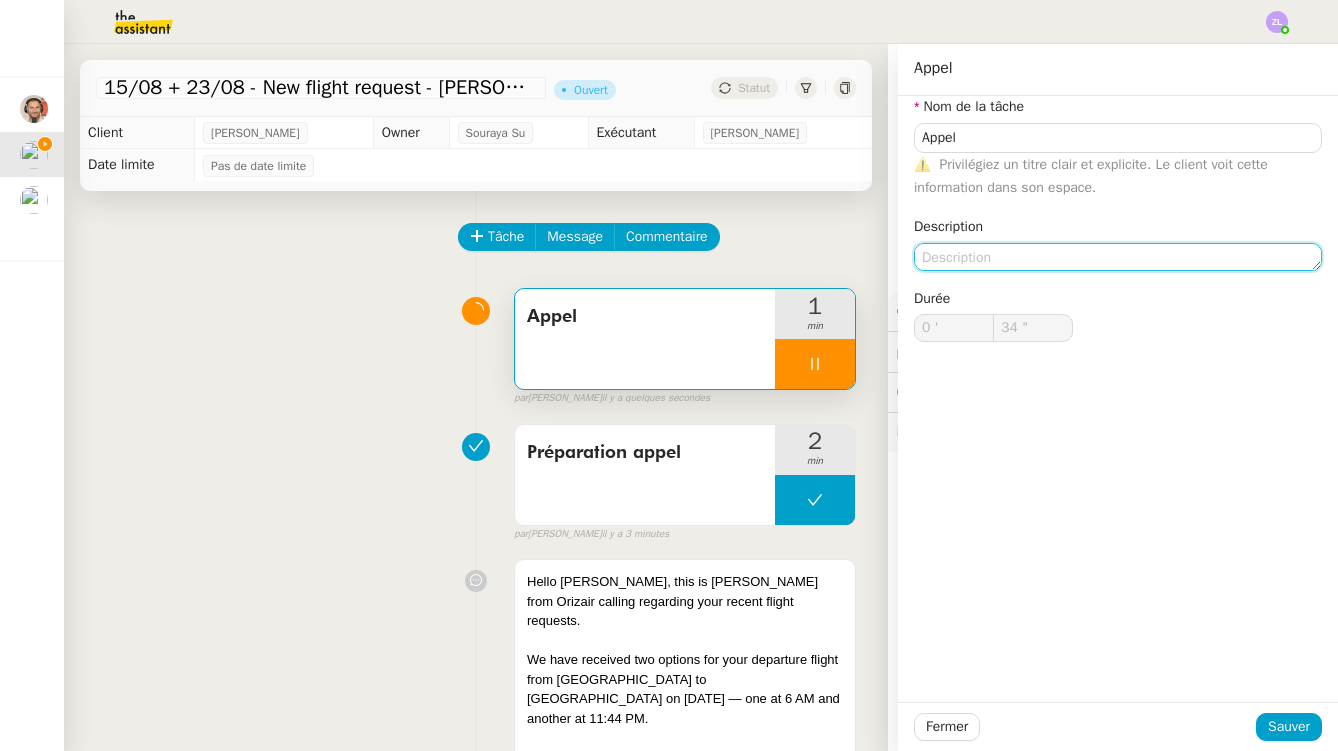 type on "35 "" 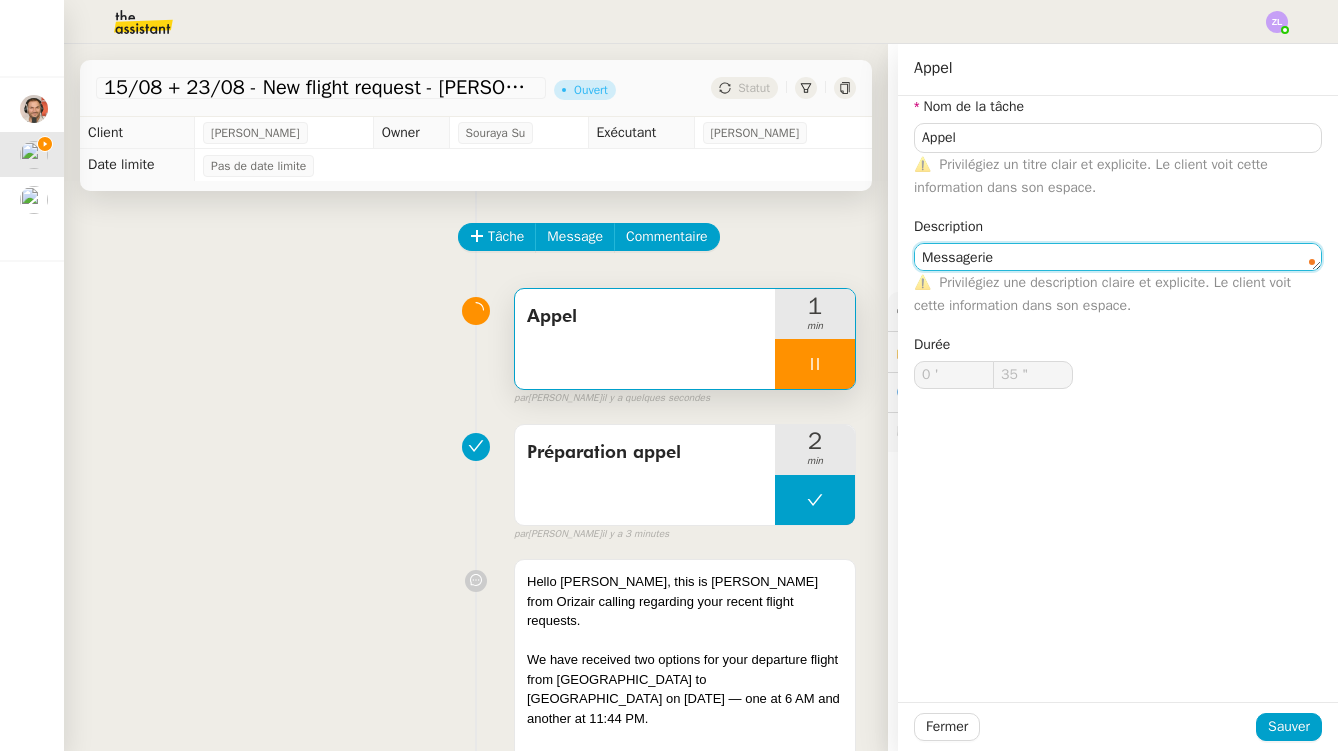 type on "Messagerie" 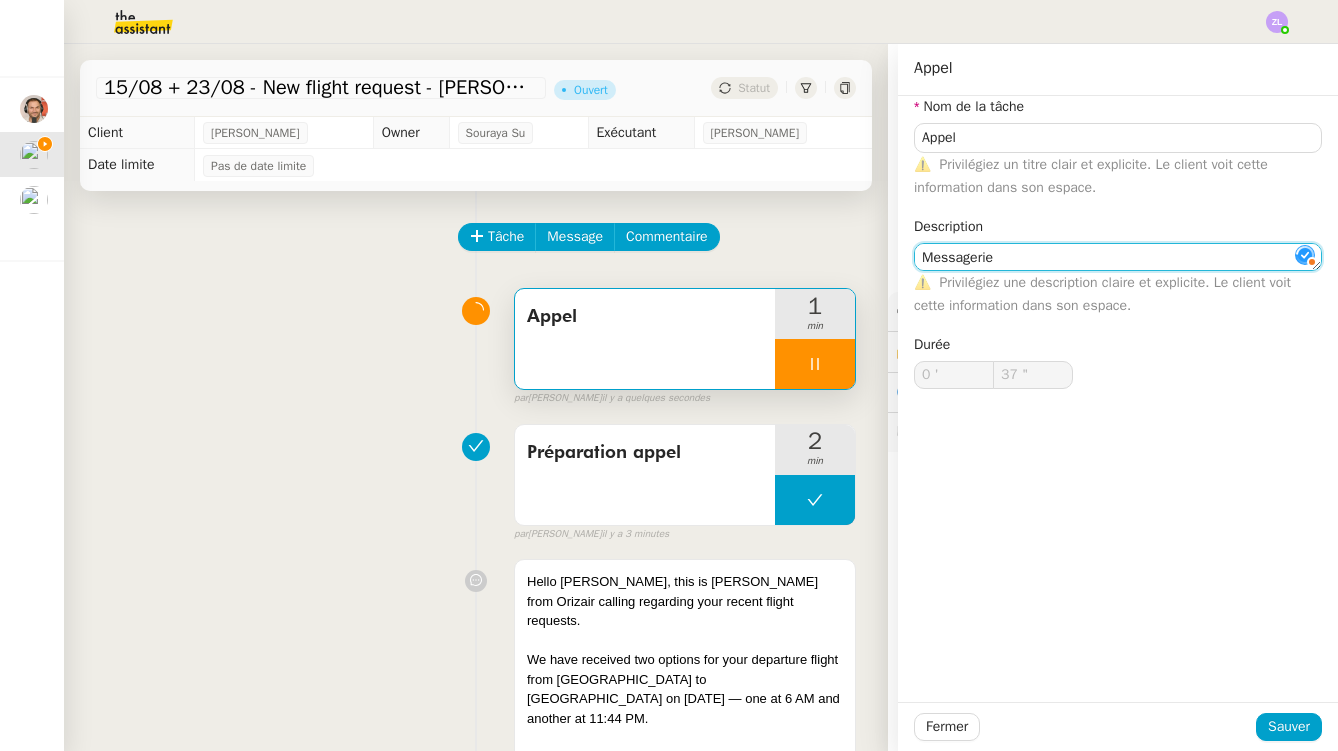 type on "38 "" 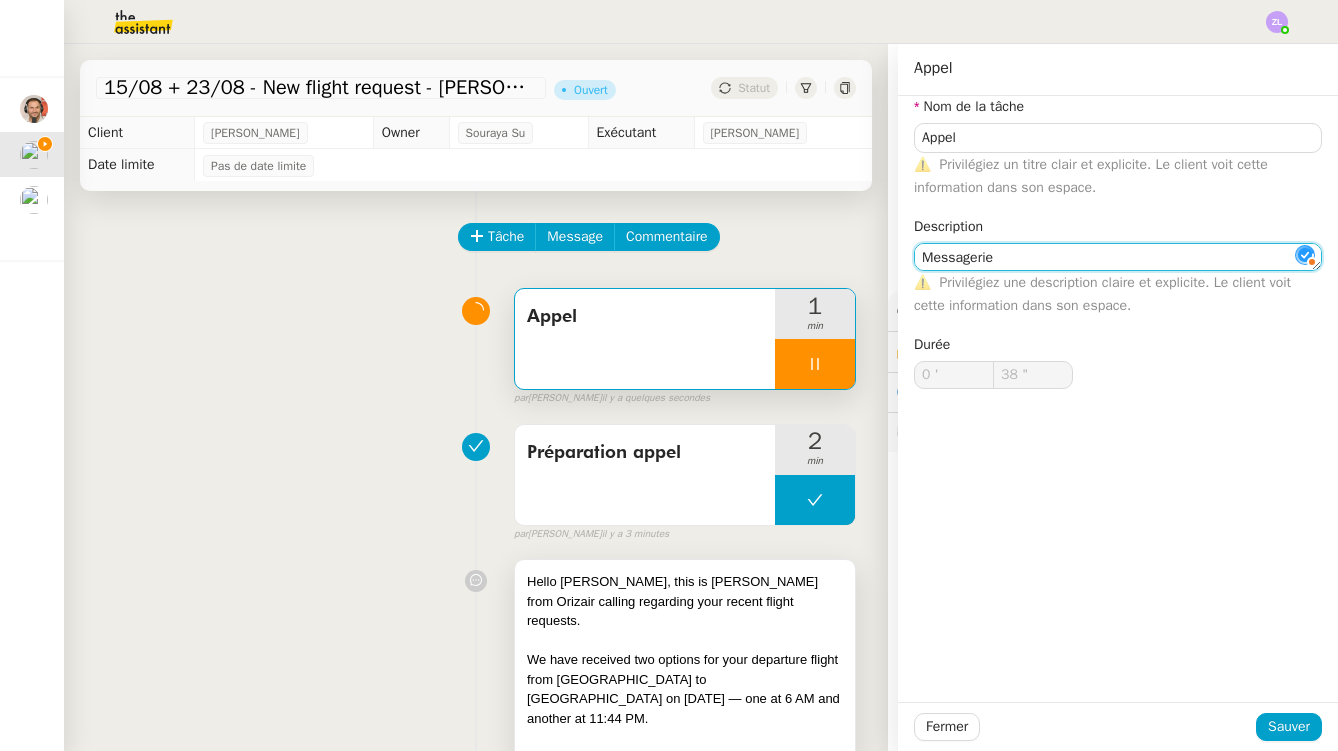type on "Messagerie" 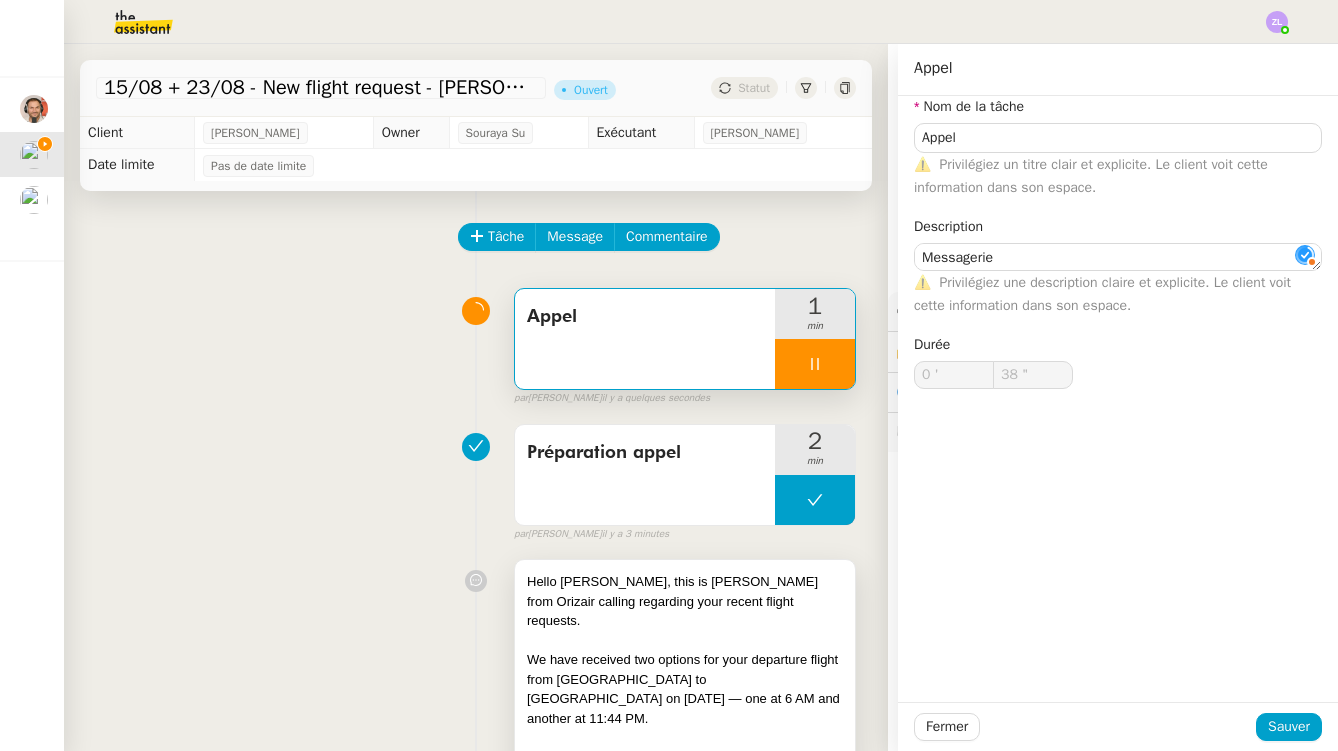 click on "Sauver" 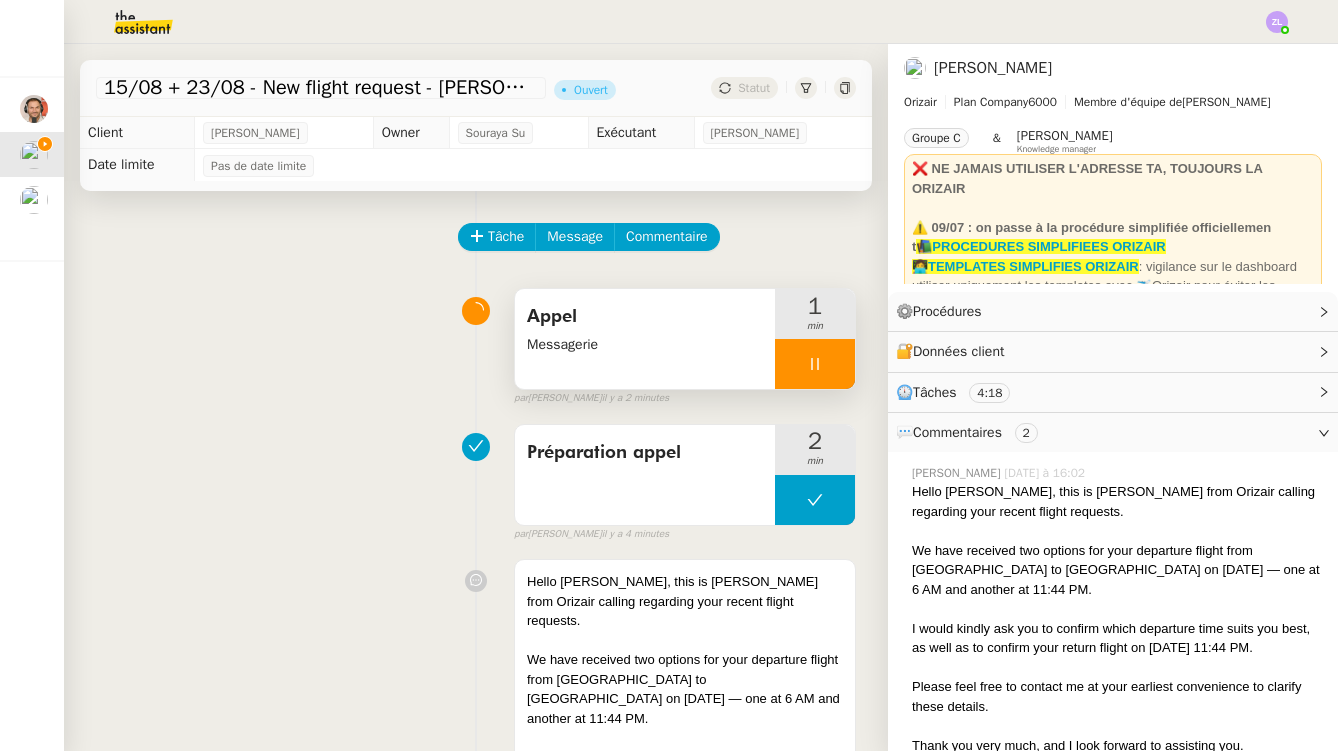 scroll, scrollTop: 0, scrollLeft: 0, axis: both 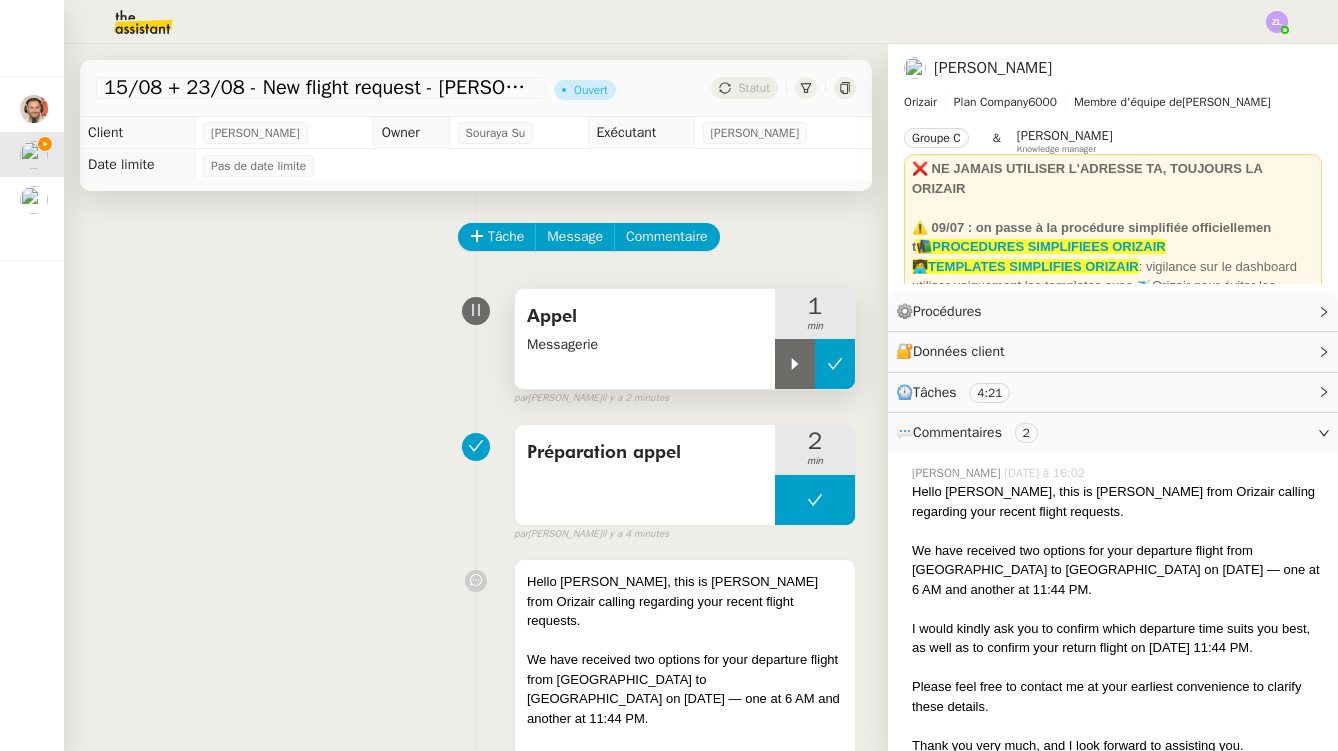 click 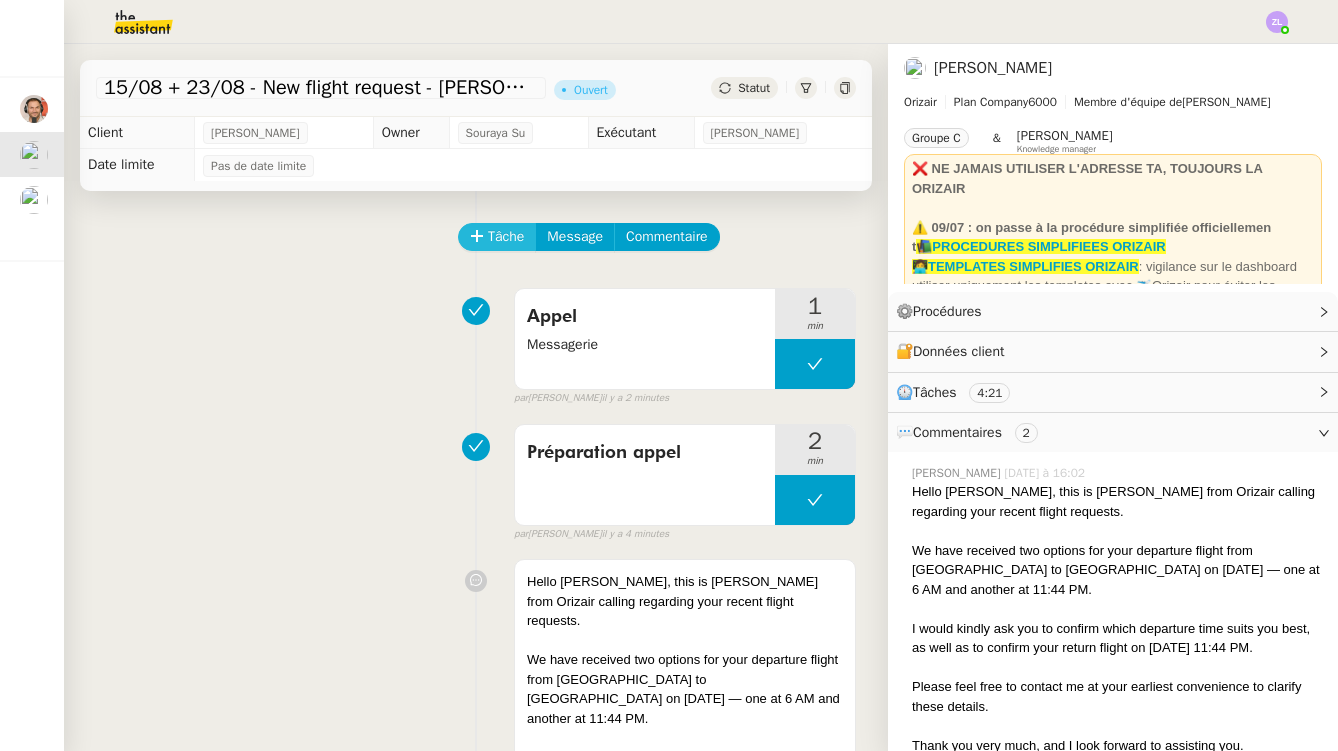 click on "Tâche" 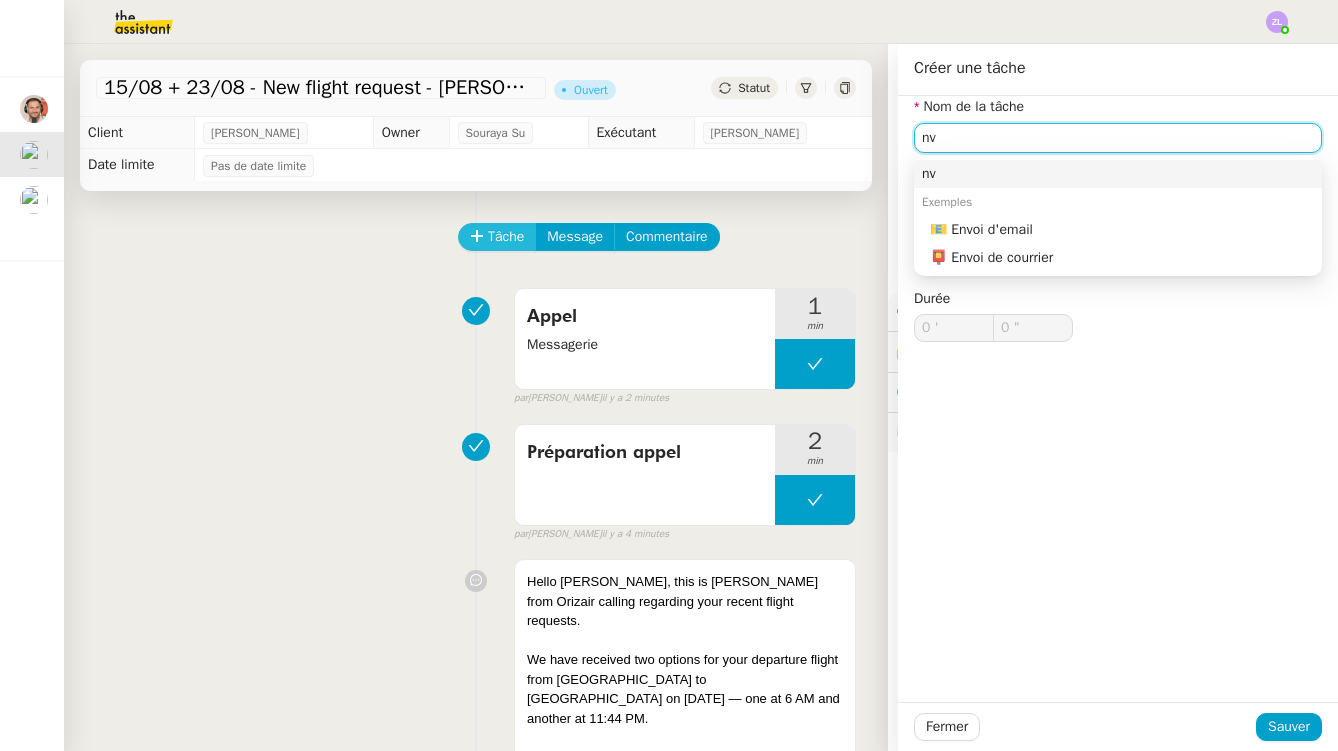type on "n" 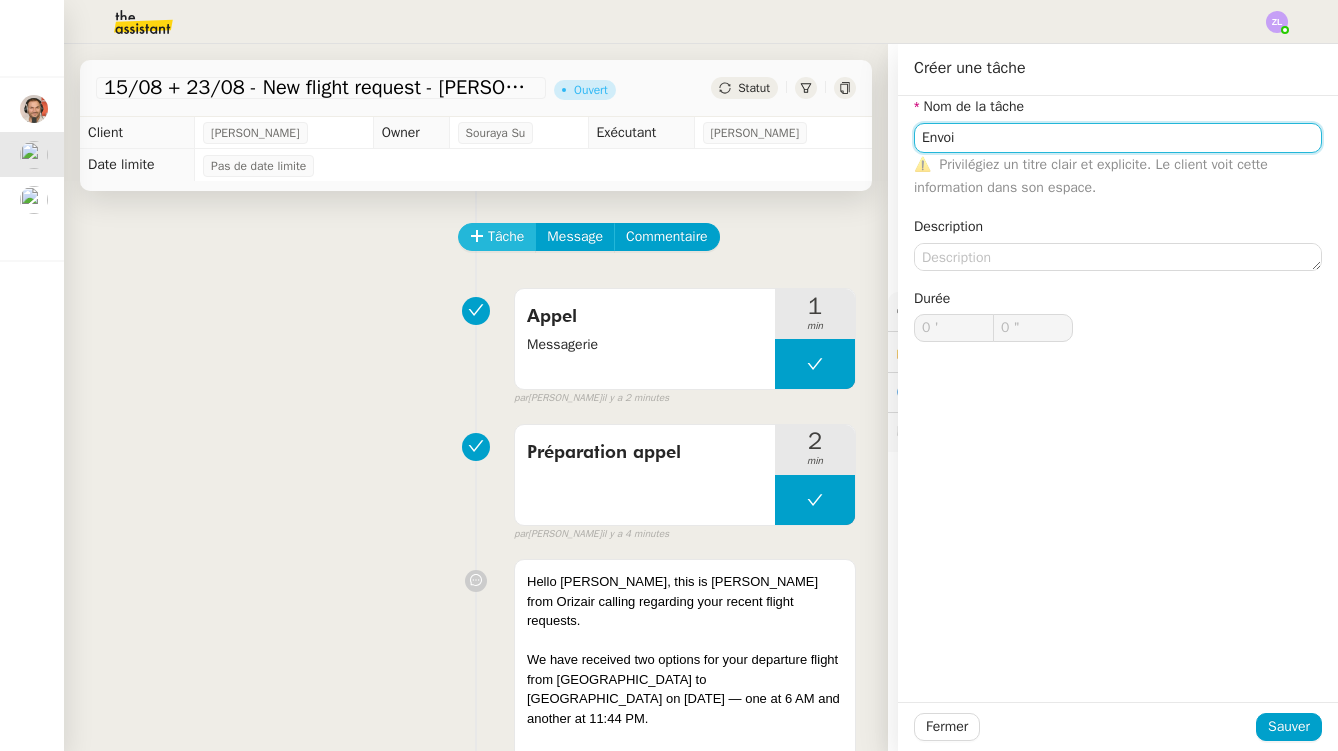 type on "Envoi d'email" 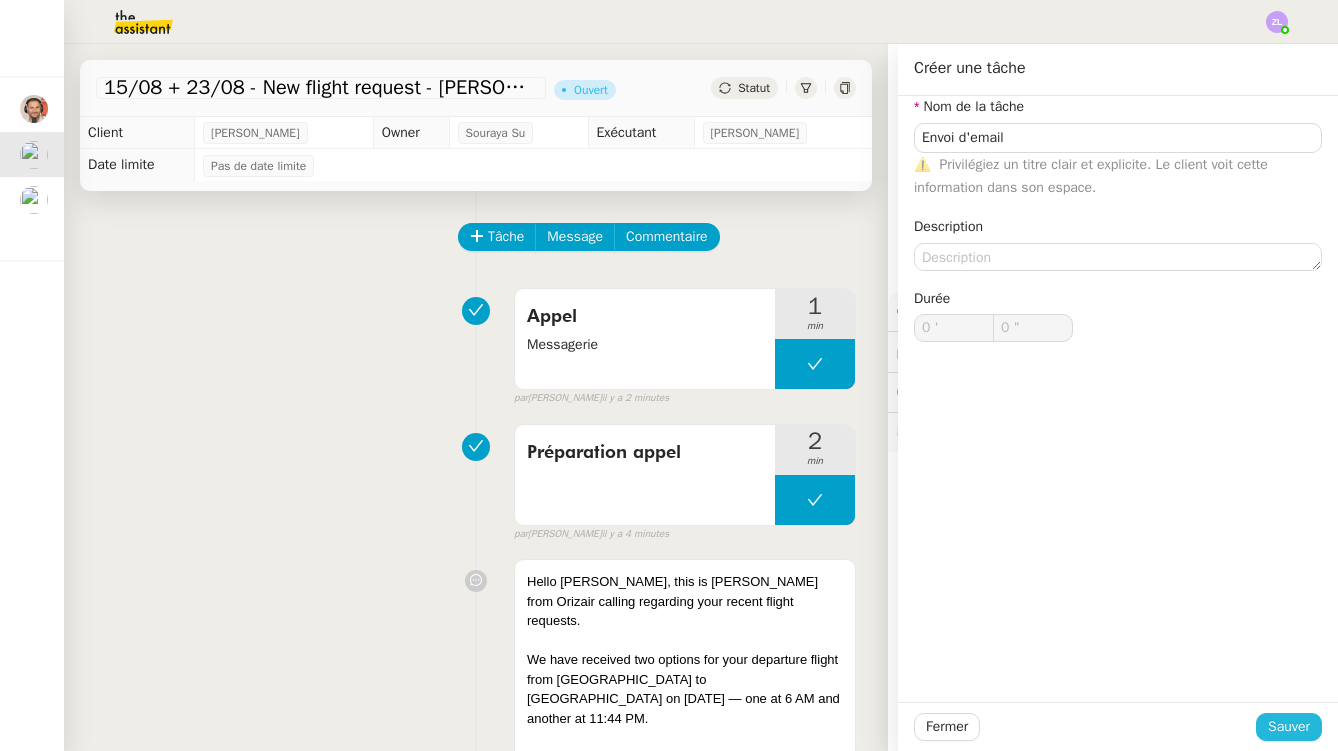 click on "Sauver" 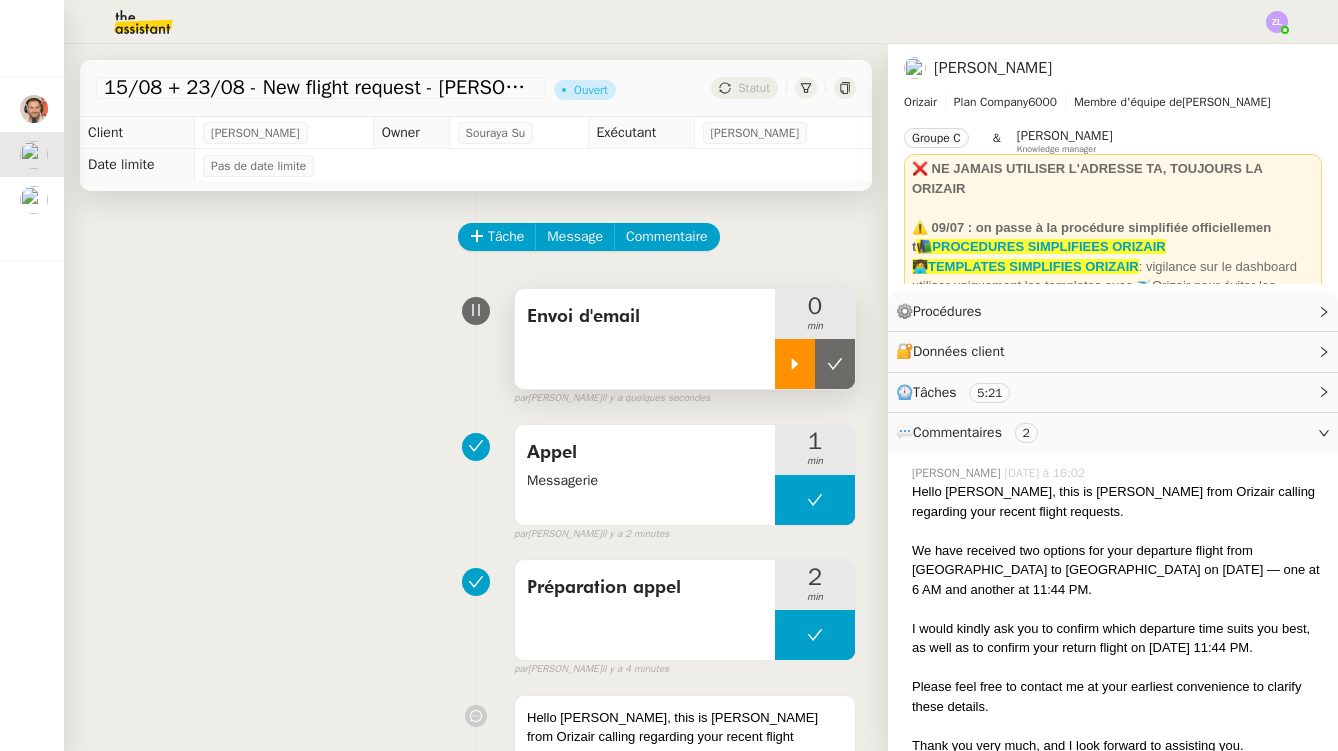 click 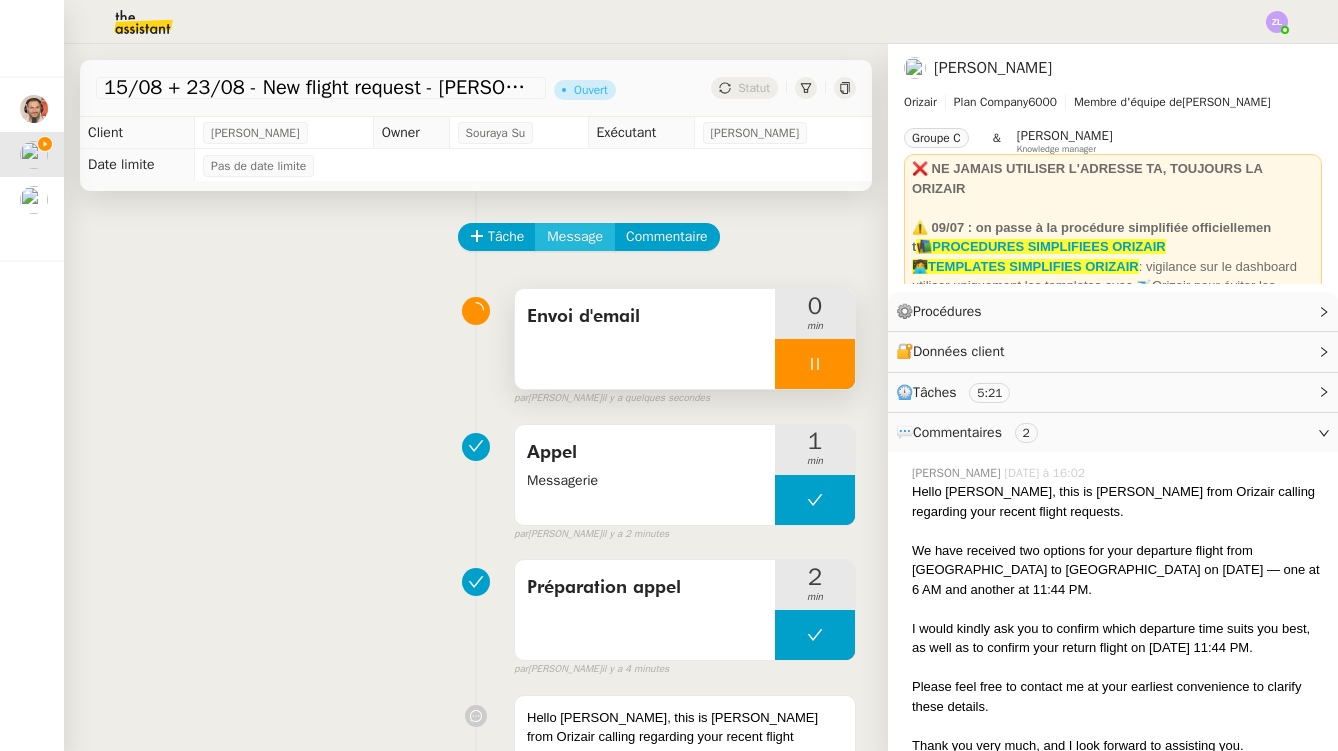 click on "Message" 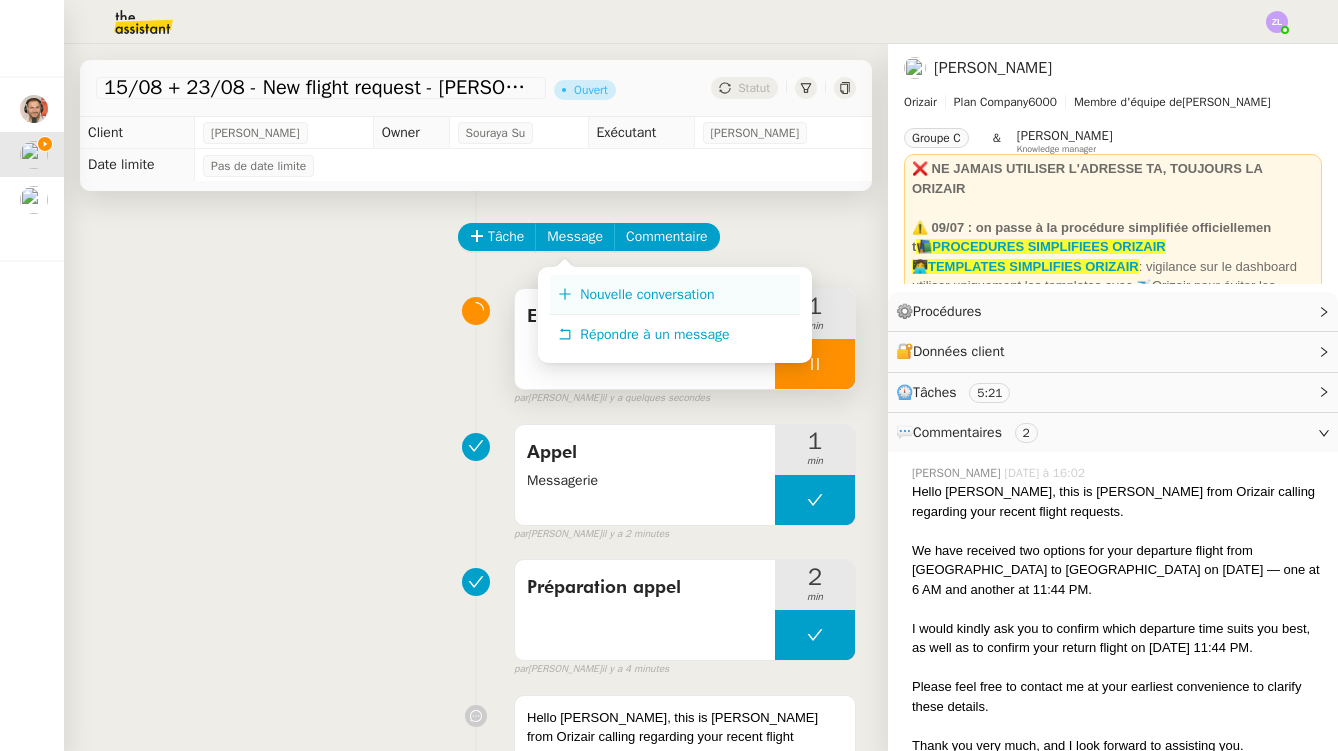 click on "Nouvelle conversation" at bounding box center [647, 294] 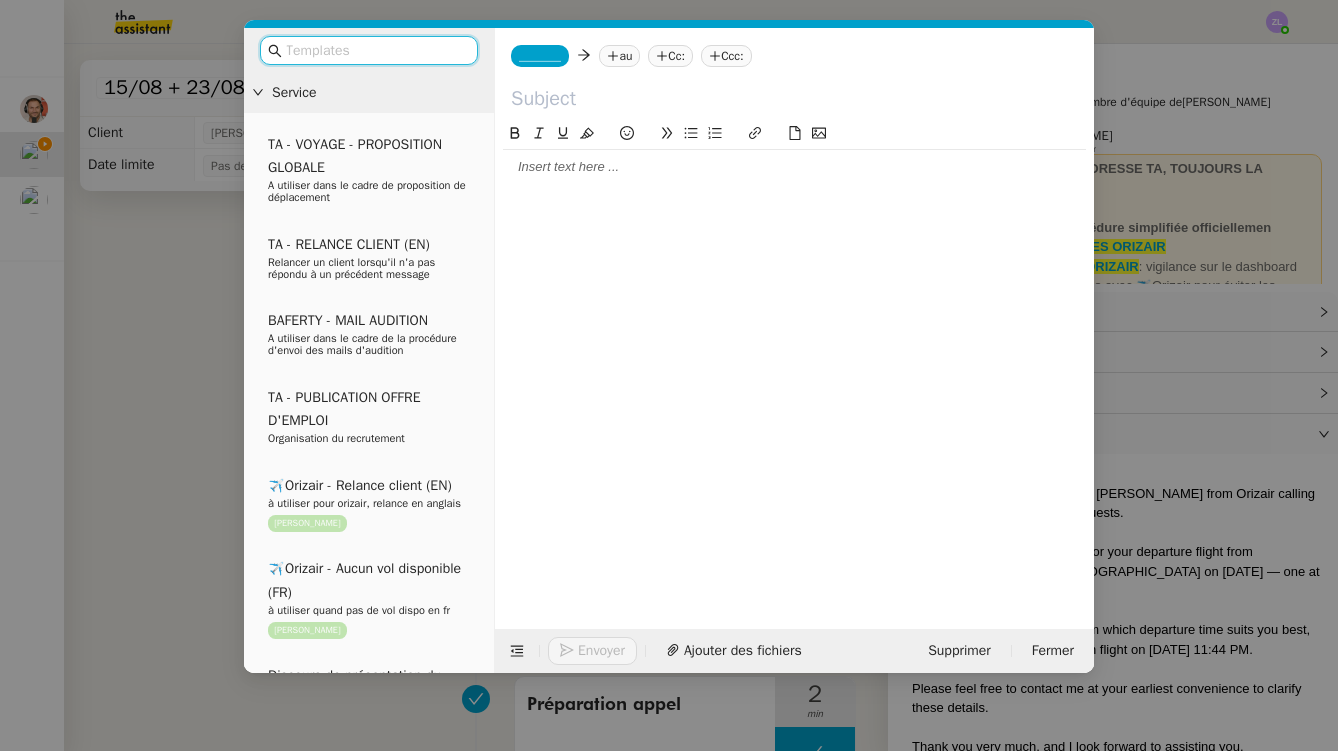 click on "Ccc:" 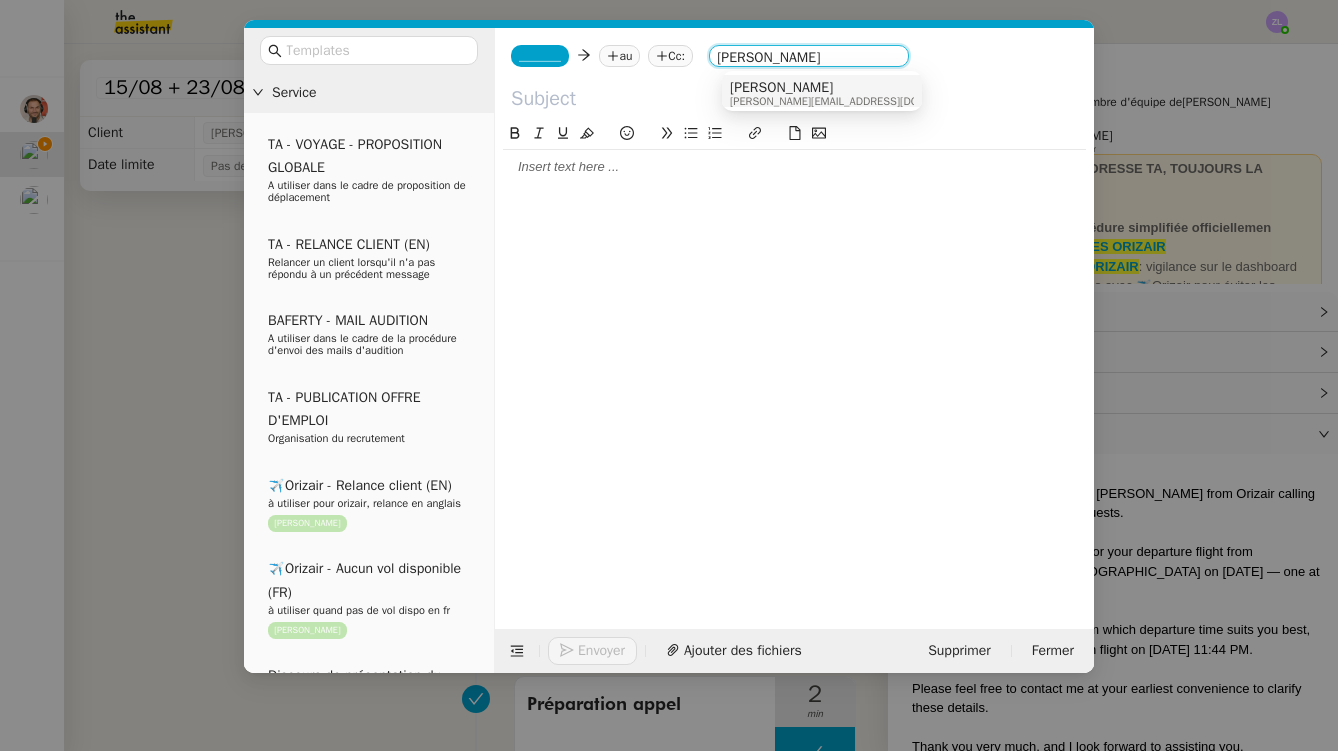 type on "[PERSON_NAME]" 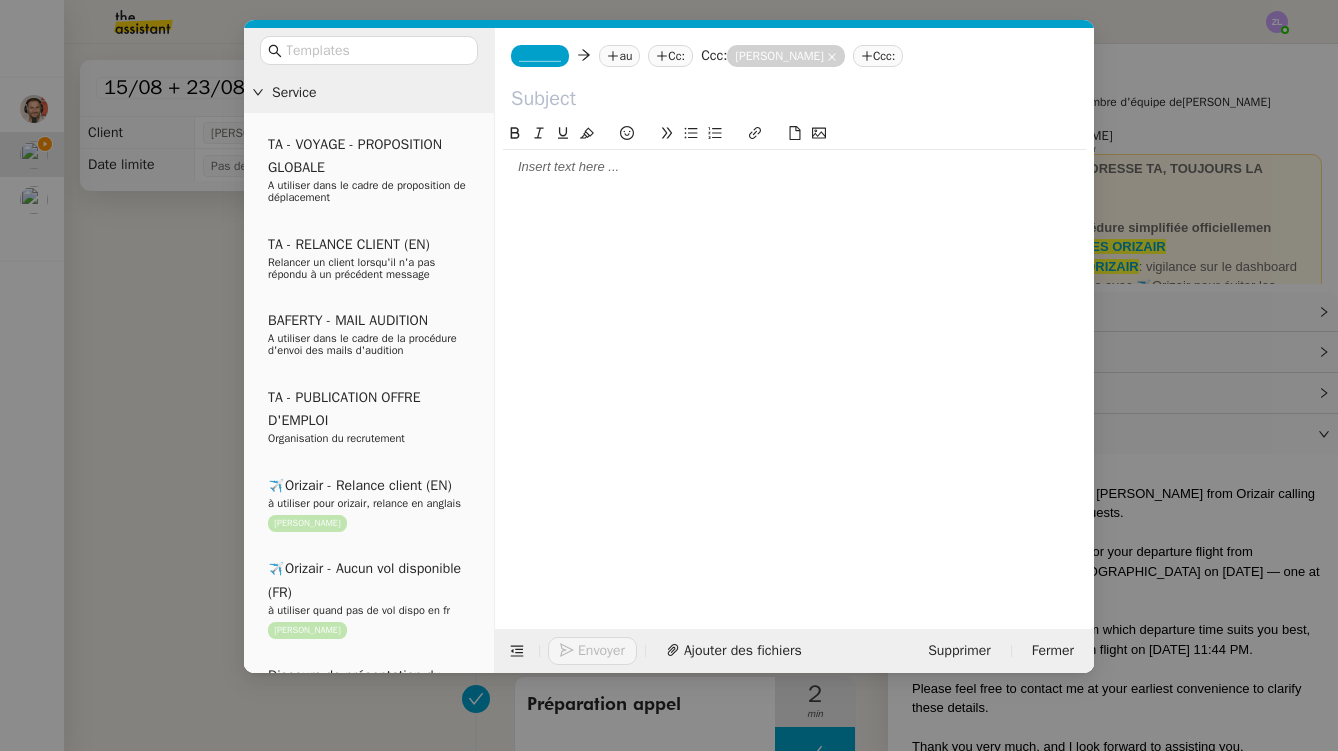 click on "_______" 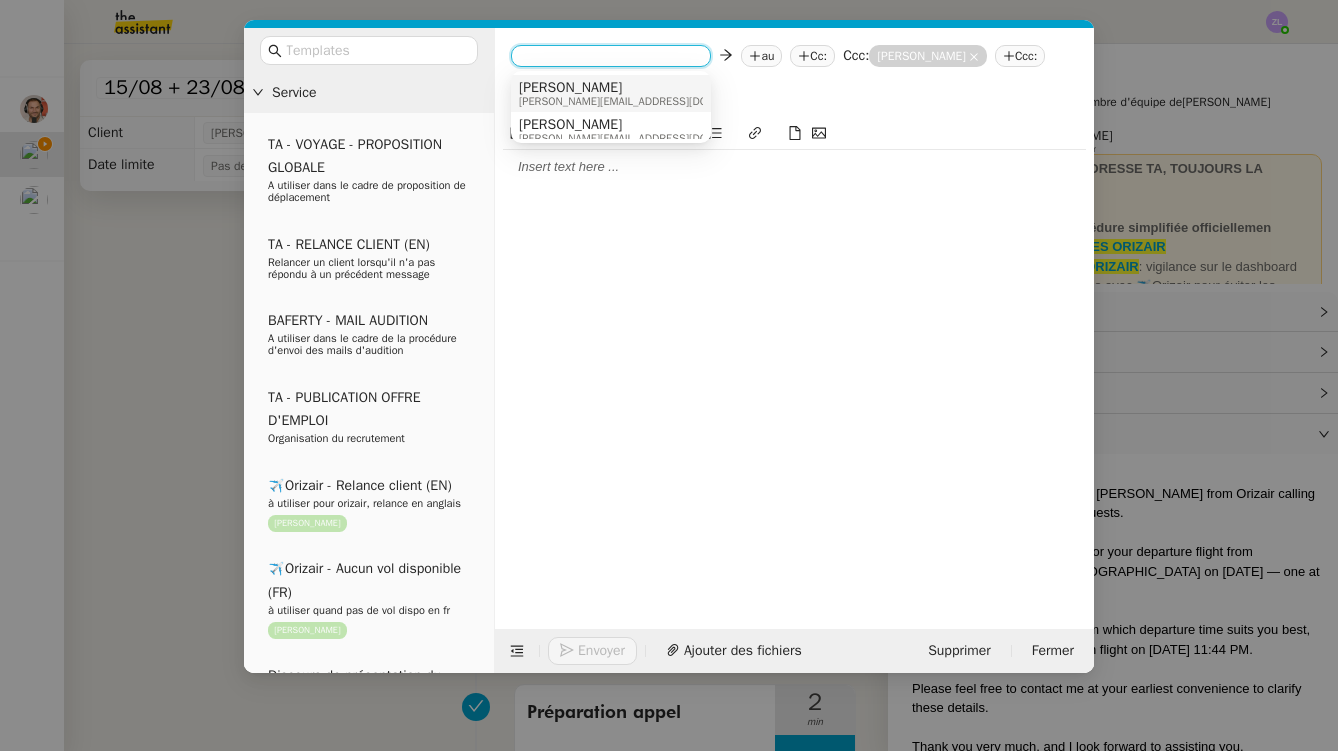 click on "[PERSON_NAME]" at bounding box center (644, 88) 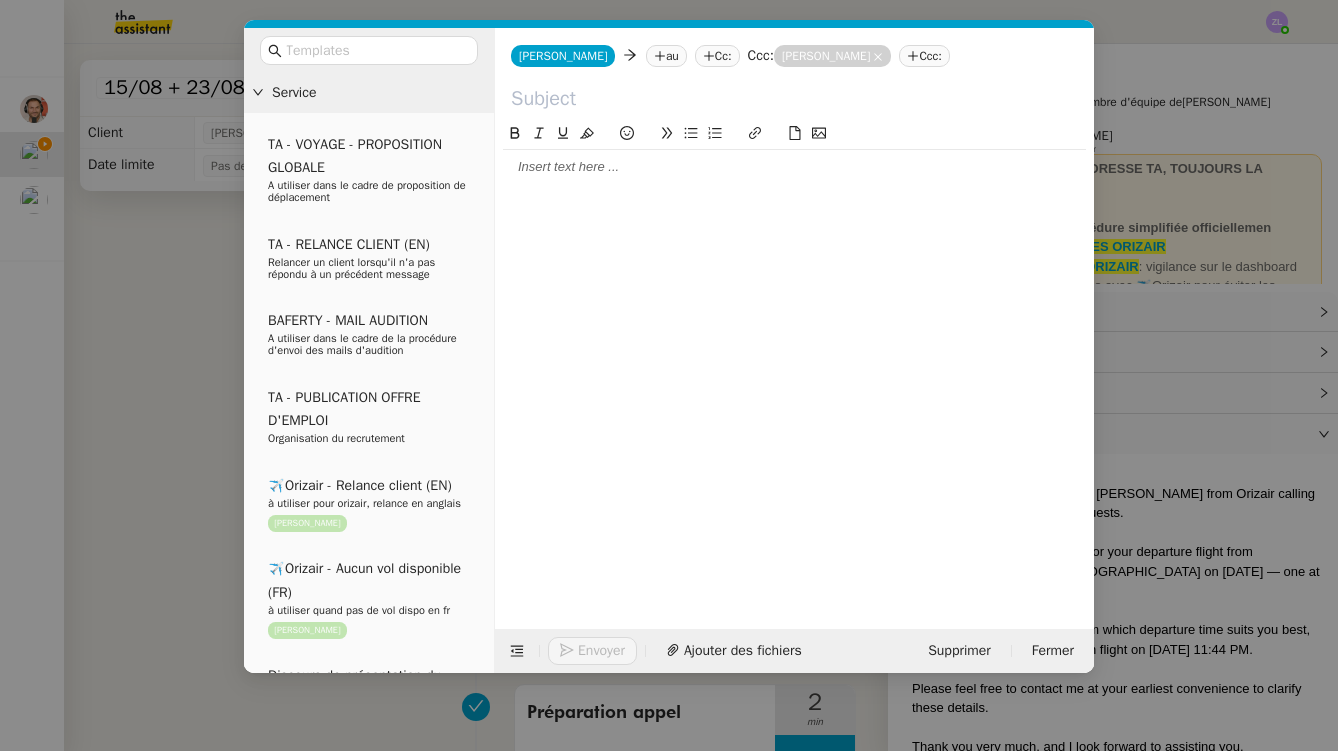 click on "Service TA - VOYAGE - PROPOSITION GLOBALE    A utiliser dans le cadre de proposition de déplacement TA - RELANCE CLIENT (EN)    Relancer un client lorsqu'il n'a pas répondu à un précédent message BAFERTY - MAIL AUDITION    A utiliser dans le cadre de la procédure d'envoi des mails d'audition TA - PUBLICATION OFFRE D'EMPLOI     Organisation du recrutement ✈️Orizair - Relance client (EN)     à utiliser pour orizair, relance en anglais  [PERSON_NAME] ✈️Orizair - Aucun vol disponible (FR)    à utiliser quand pas de vol dispo en fr  [PERSON_NAME] Discours de présentation du paiement sécurisé    ✈️Orizair - Relance client (FR)    à utiliser pour orizair, première relance en français  [PERSON_NAME] TA - VOYAGES - PROPOSITION ITINERAIRE    Soumettre les résultats d'une recherche Orizair - Empty Legs - Confirmation opérateur (EN)    à utiliser dans la communication sur avinode pour les empty legs  [PERSON_NAME] TA - CONFIRMATION PAIEMENT (EN)    TA - COURRIER EXPEDIE (recommandé)" at bounding box center [669, 375] 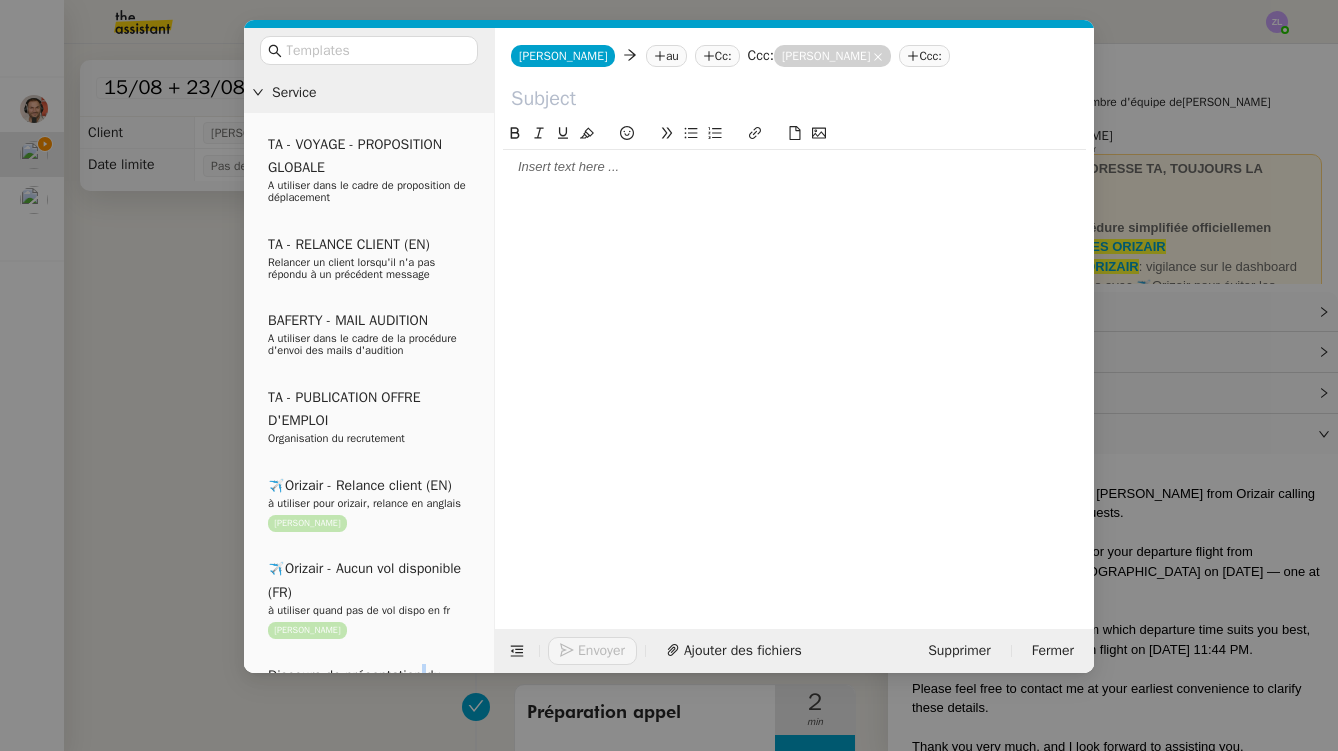 click on "Service TA - VOYAGE - PROPOSITION GLOBALE    A utiliser dans le cadre de proposition de déplacement TA - RELANCE CLIENT (EN)    Relancer un client lorsqu'il n'a pas répondu à un précédent message BAFERTY - MAIL AUDITION    A utiliser dans le cadre de la procédure d'envoi des mails d'audition TA - PUBLICATION OFFRE D'EMPLOI     Organisation du recrutement ✈️Orizair - Relance client (EN)     à utiliser pour orizair, relance en anglais  [PERSON_NAME] ✈️Orizair - Aucun vol disponible (FR)    à utiliser quand pas de vol dispo en fr  [PERSON_NAME] Discours de présentation du paiement sécurisé    ✈️Orizair - Relance client (FR)    à utiliser pour orizair, première relance en français  [PERSON_NAME] TA - VOYAGES - PROPOSITION ITINERAIRE    Soumettre les résultats d'une recherche Orizair - Empty Legs - Confirmation opérateur (EN)    à utiliser dans la communication sur avinode pour les empty legs  [PERSON_NAME] TA - CONFIRMATION PAIEMENT (EN)    TA - COURRIER EXPEDIE (recommandé)" at bounding box center (669, 375) 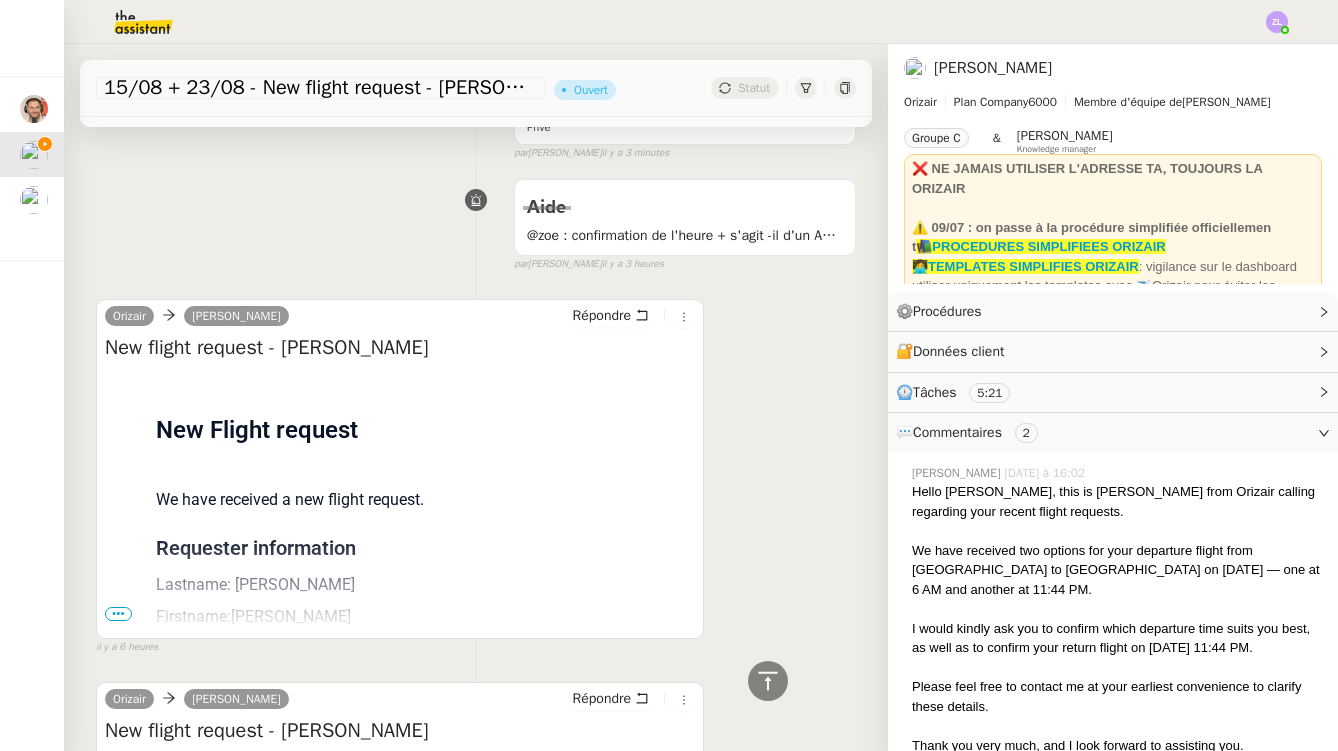 scroll, scrollTop: 1847, scrollLeft: 0, axis: vertical 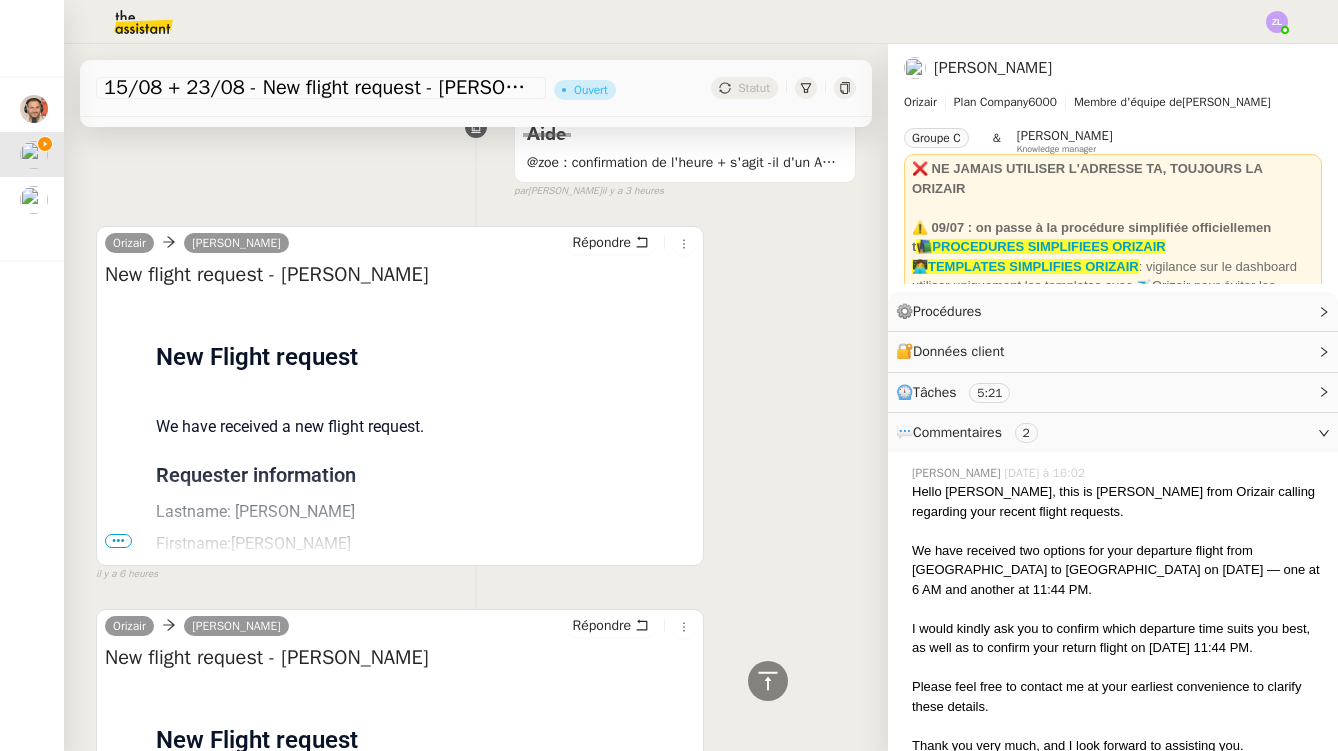 click on "•••" at bounding box center (118, 541) 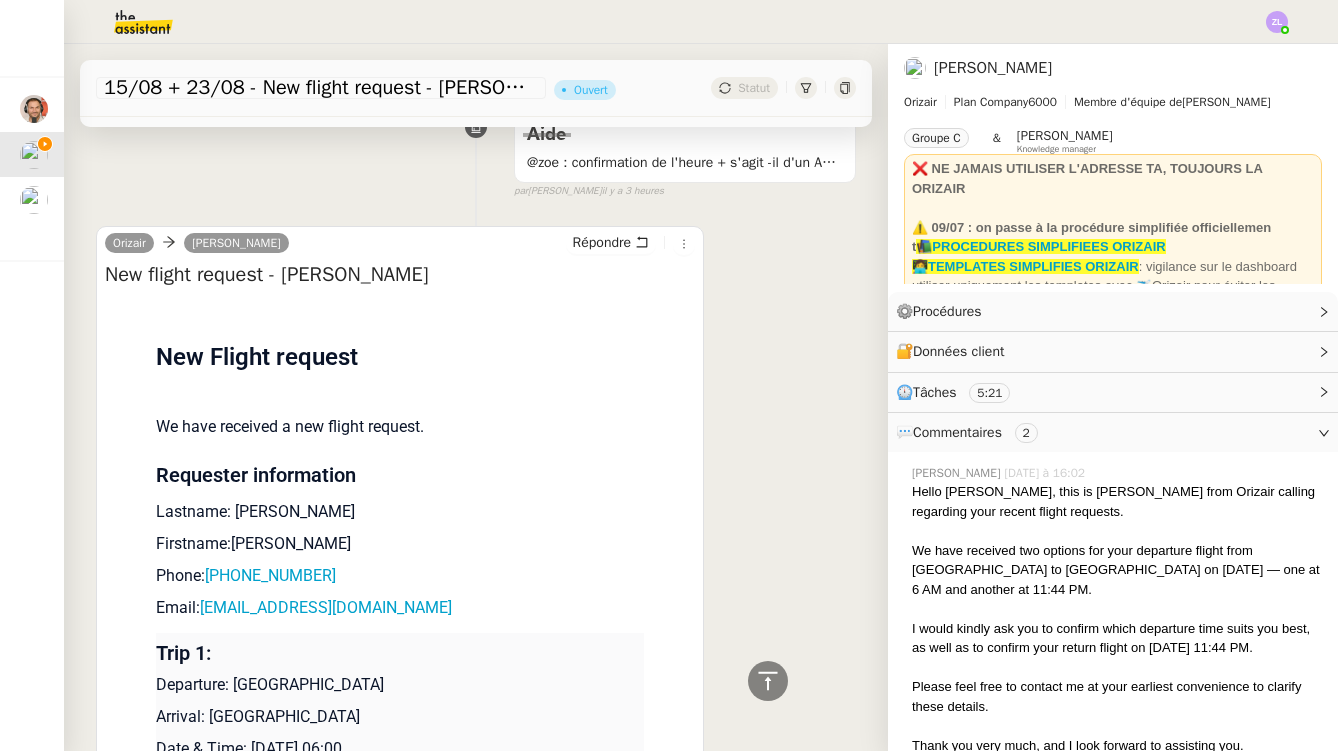 drag, startPoint x: 202, startPoint y: 503, endPoint x: 430, endPoint y: 497, distance: 228.07893 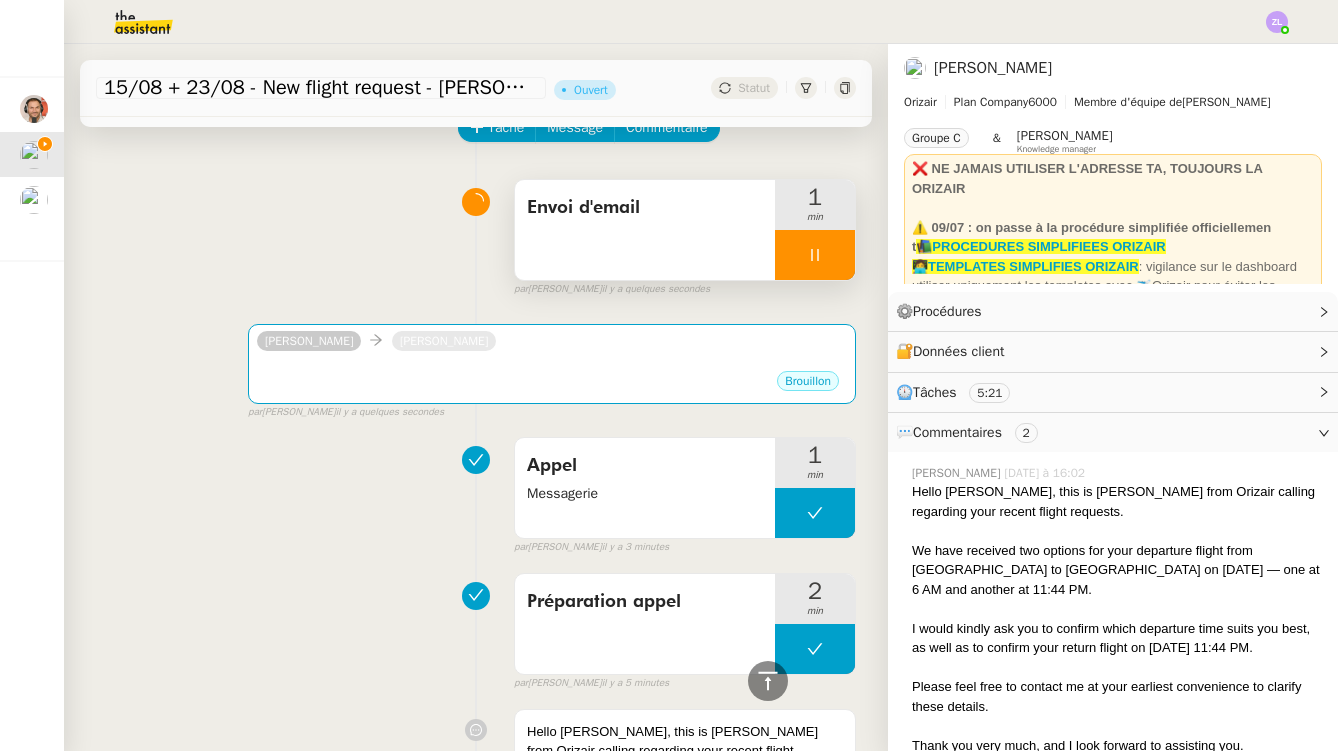 scroll, scrollTop: 0, scrollLeft: 0, axis: both 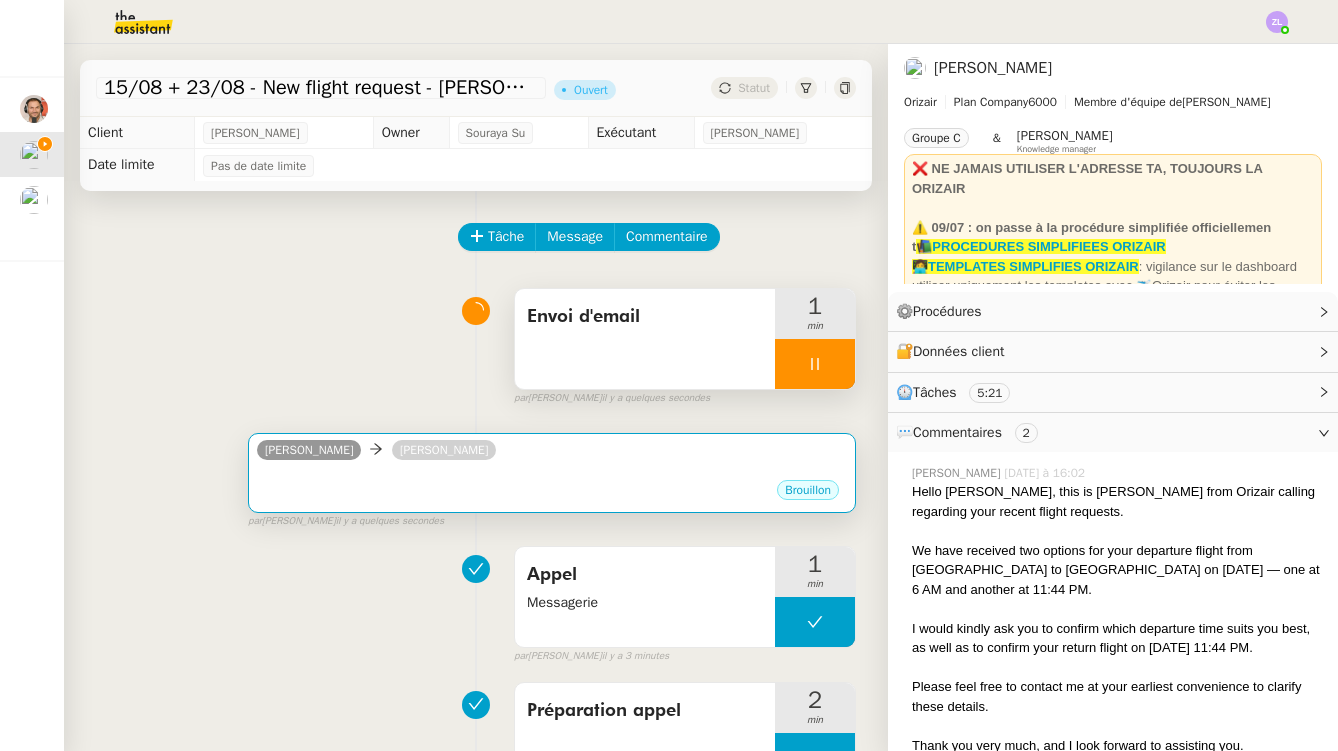 click on "•••" at bounding box center [552, 473] 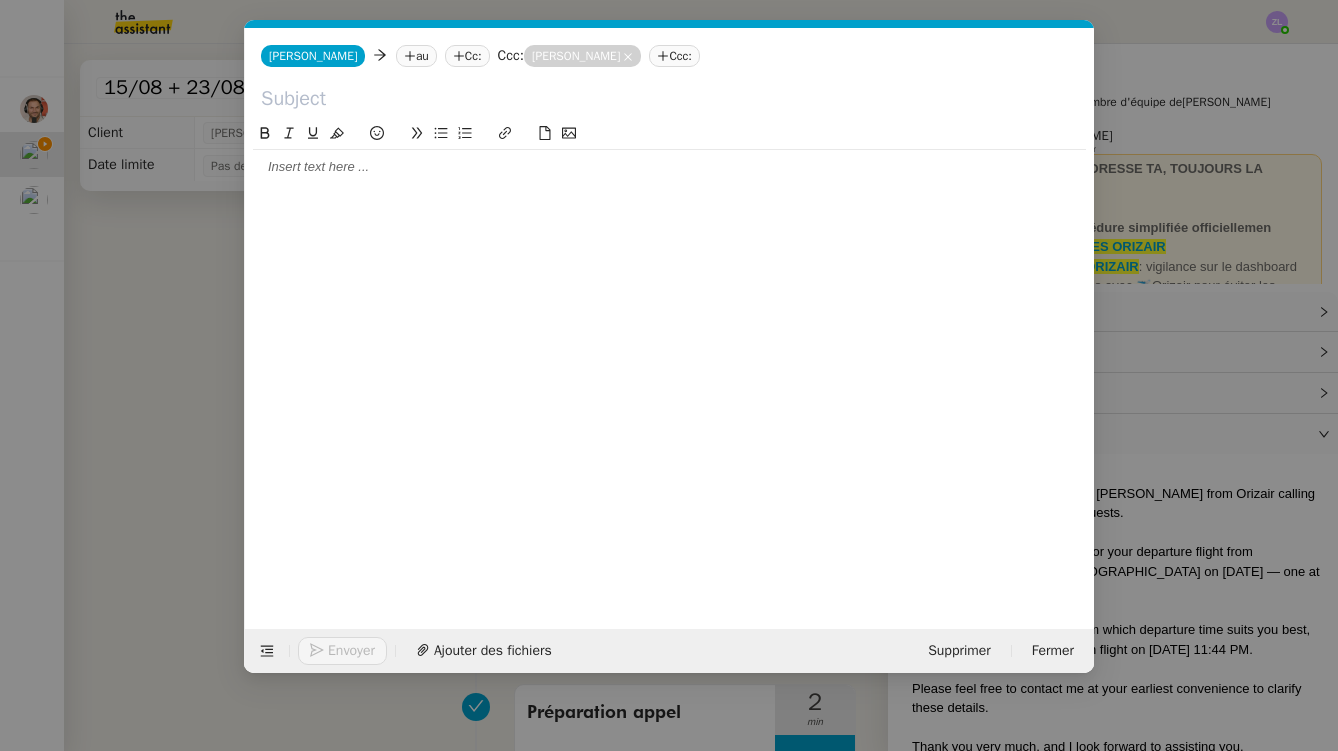 scroll, scrollTop: 0, scrollLeft: 43, axis: horizontal 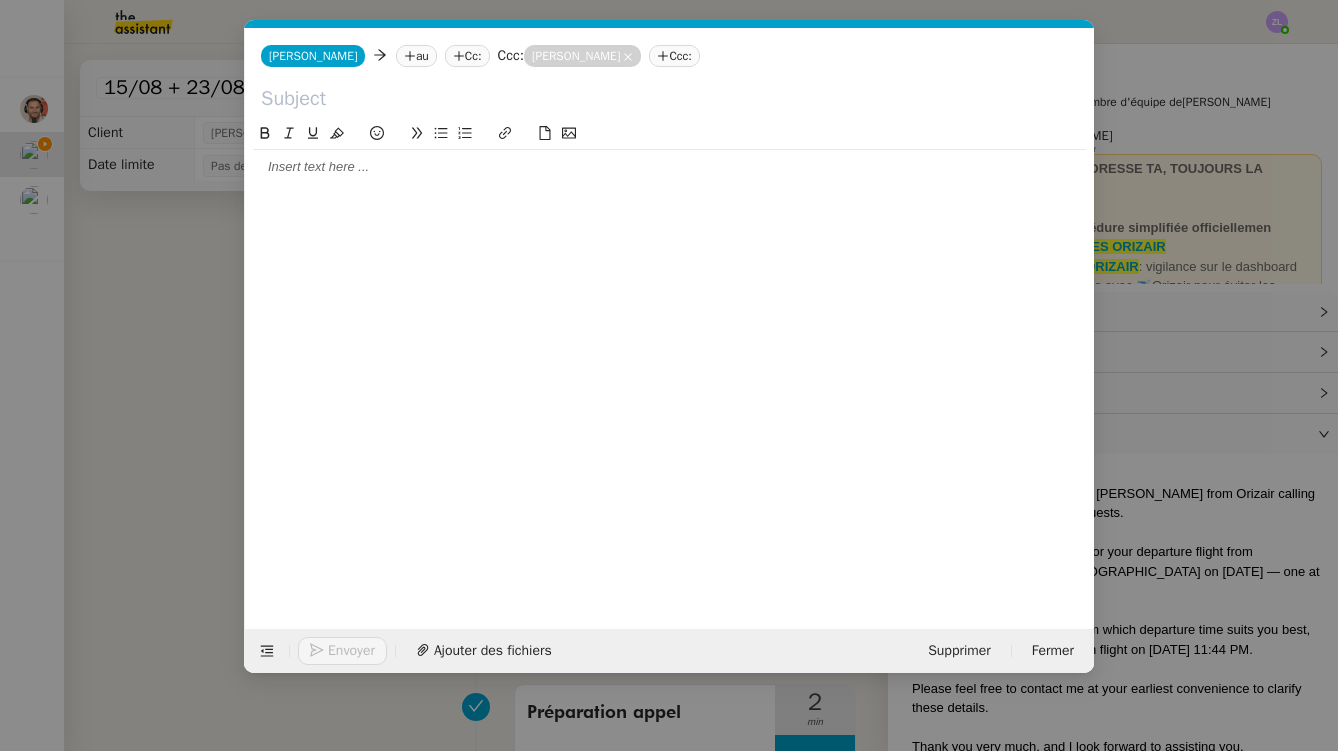 click on "au" 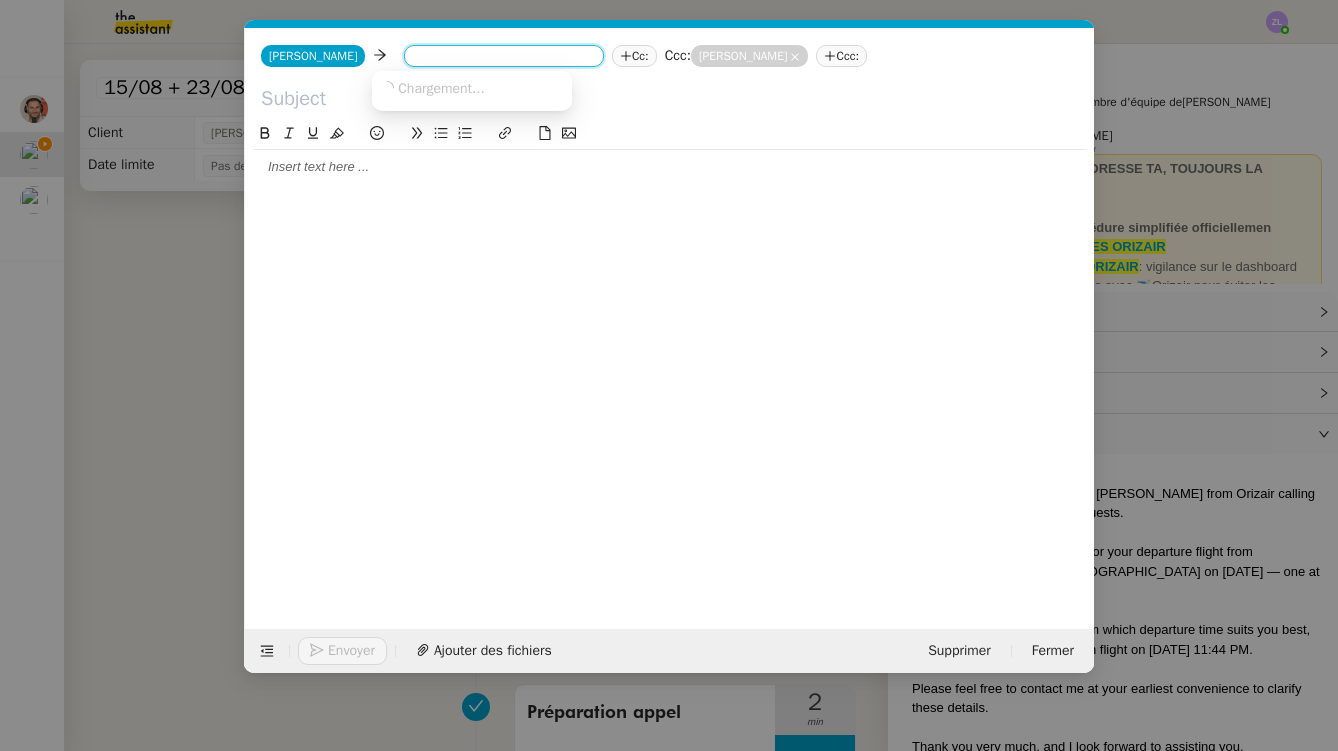 paste on "[EMAIL_ADDRESS][DOMAIN_NAME]" 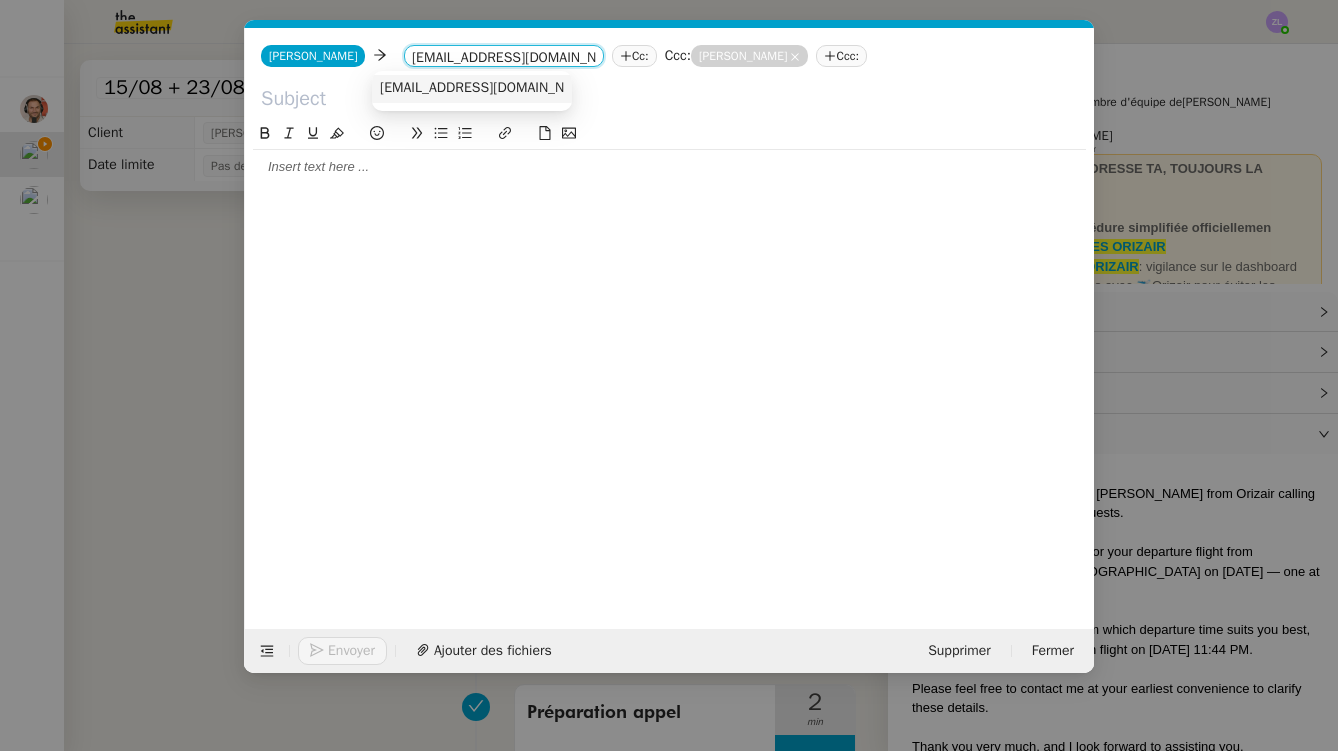 type on "[EMAIL_ADDRESS][DOMAIN_NAME]" 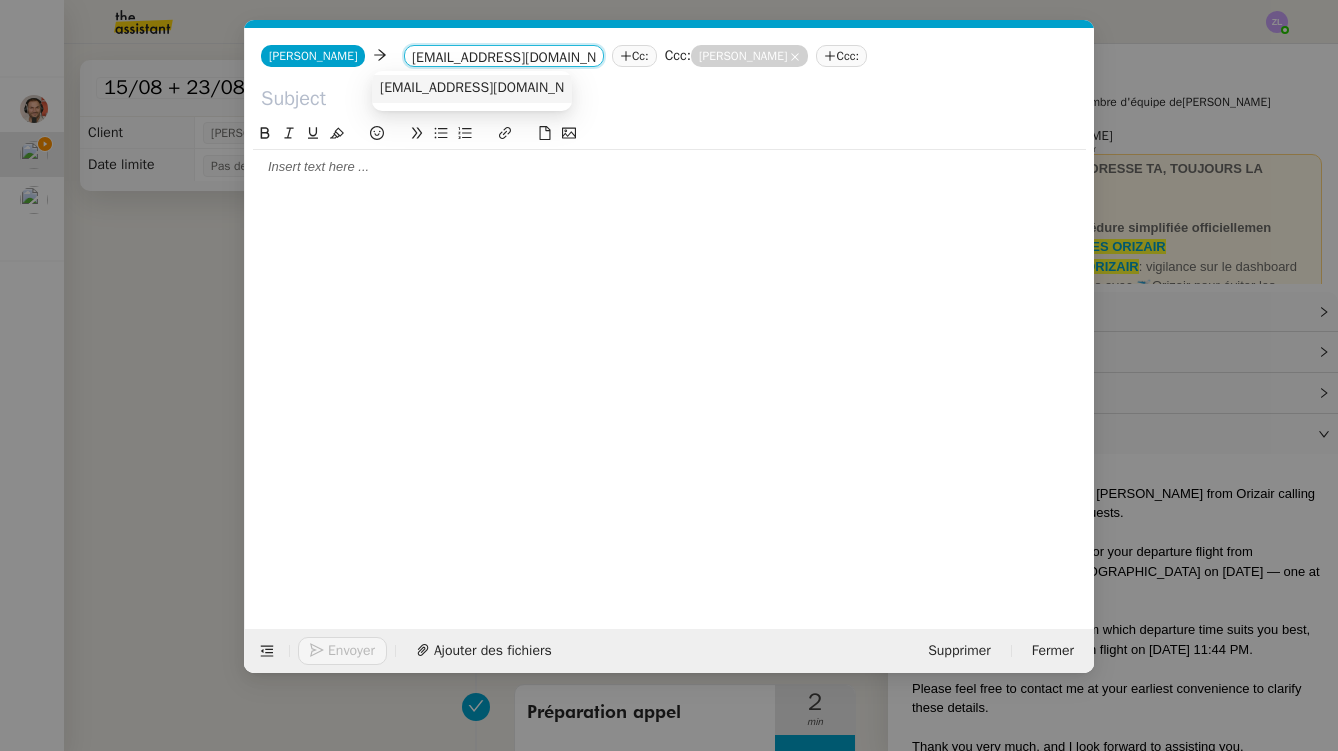 click on "[EMAIL_ADDRESS][DOMAIN_NAME]" at bounding box center [488, 88] 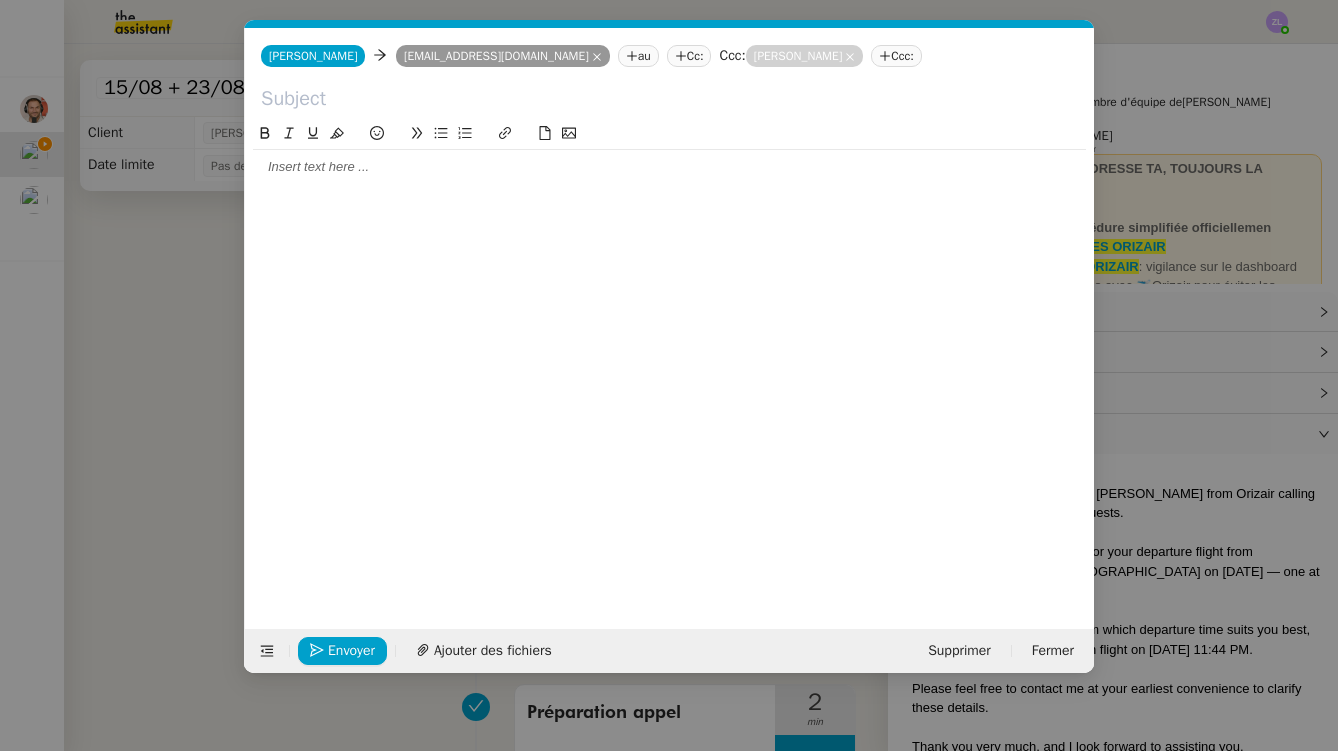 click 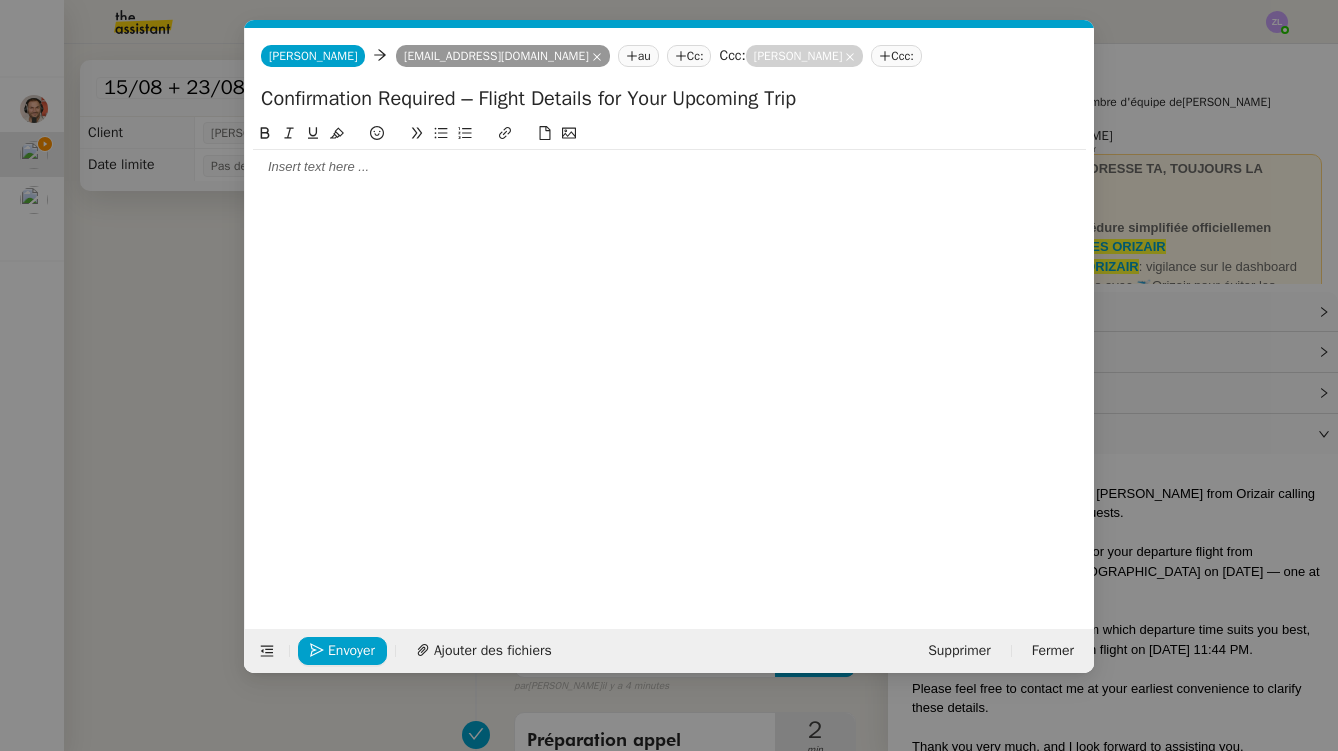 type on "Confirmation Required – Flight Details for Your Upcoming Trip" 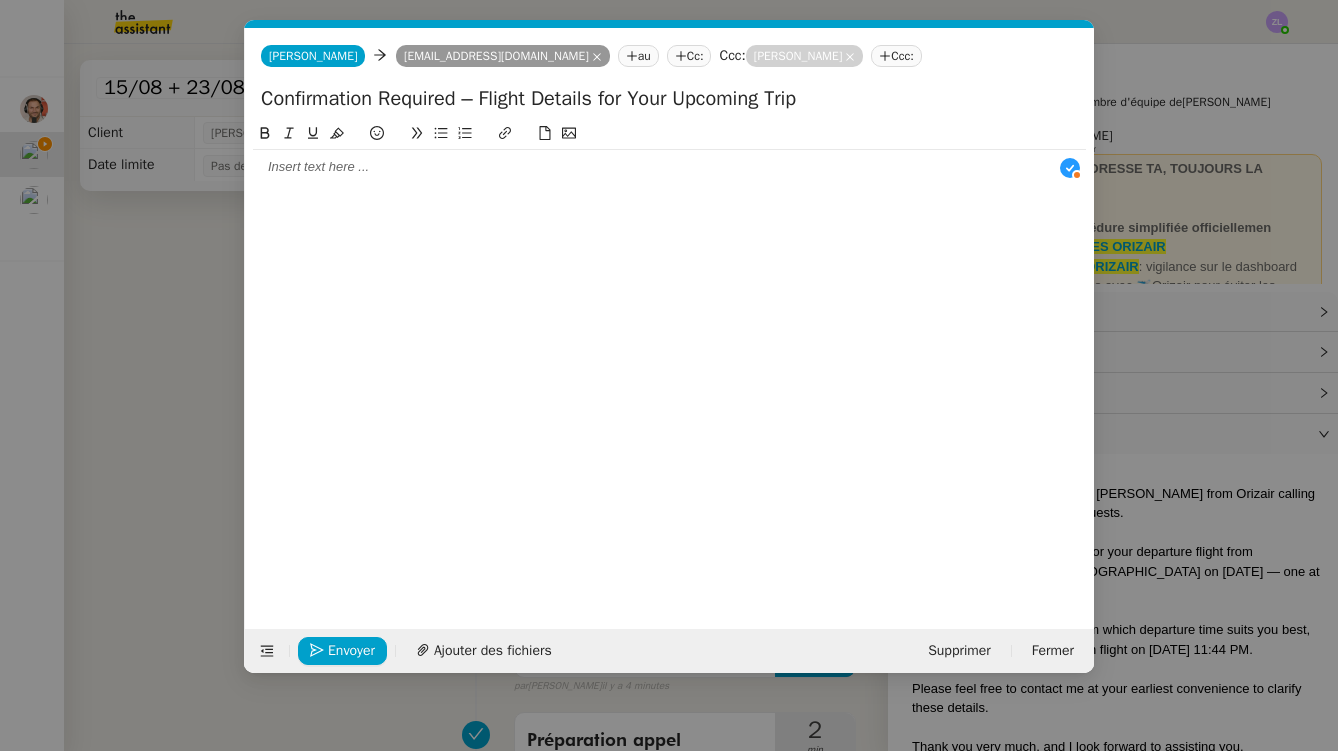 scroll, scrollTop: 21, scrollLeft: 0, axis: vertical 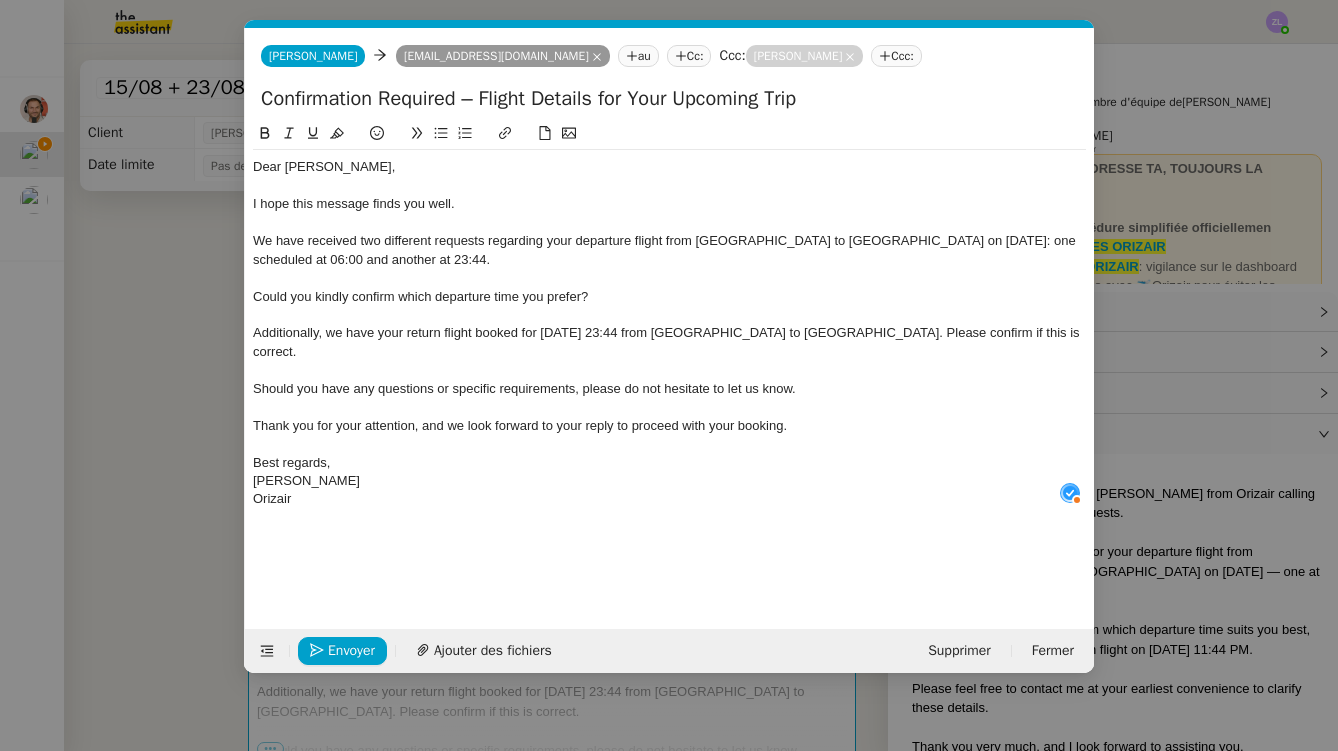 click on "Best regards," 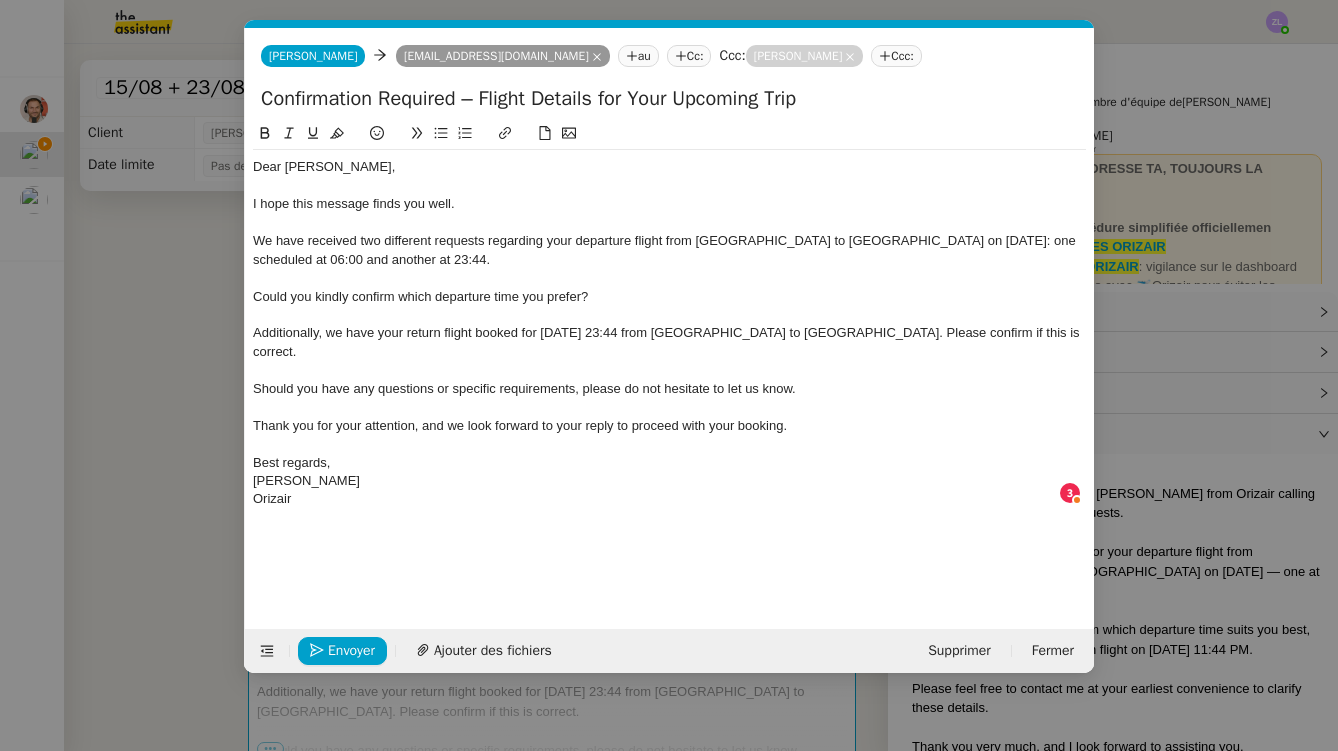 type 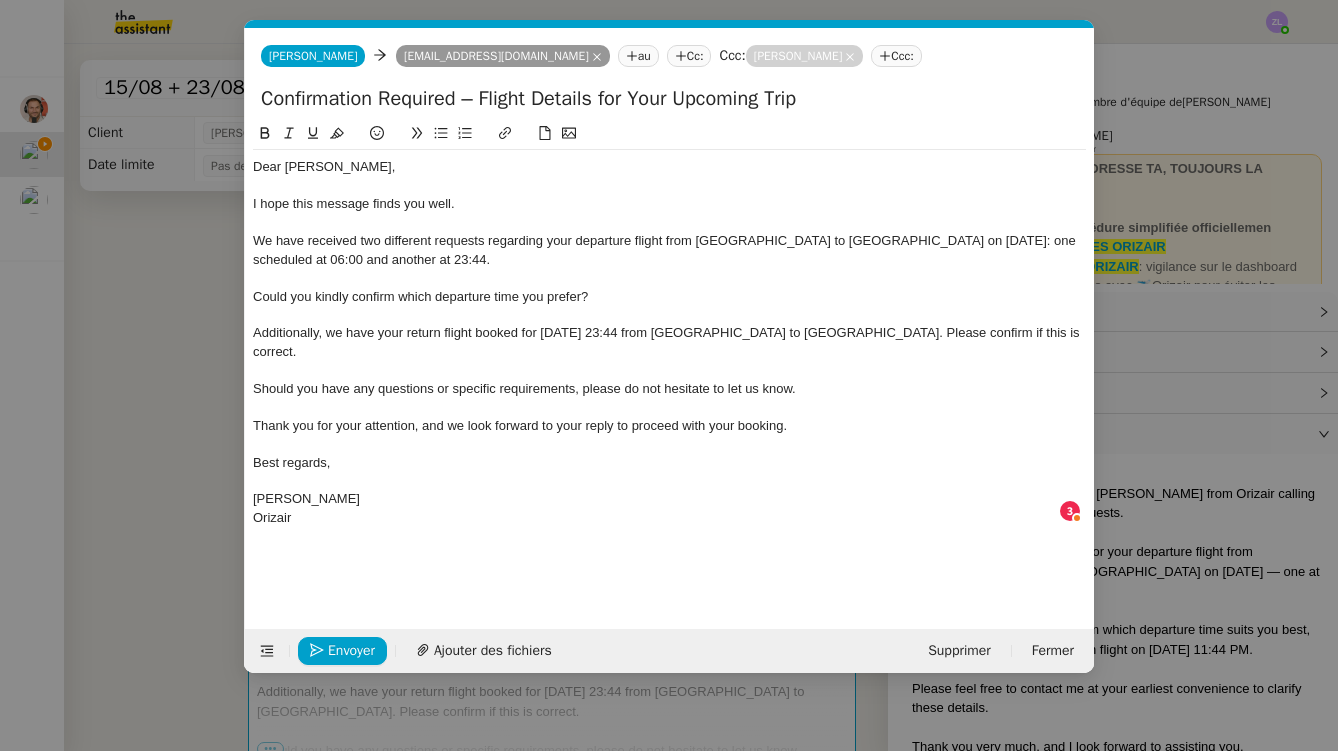 click on "Could you kindly confirm which departure time you prefer?" 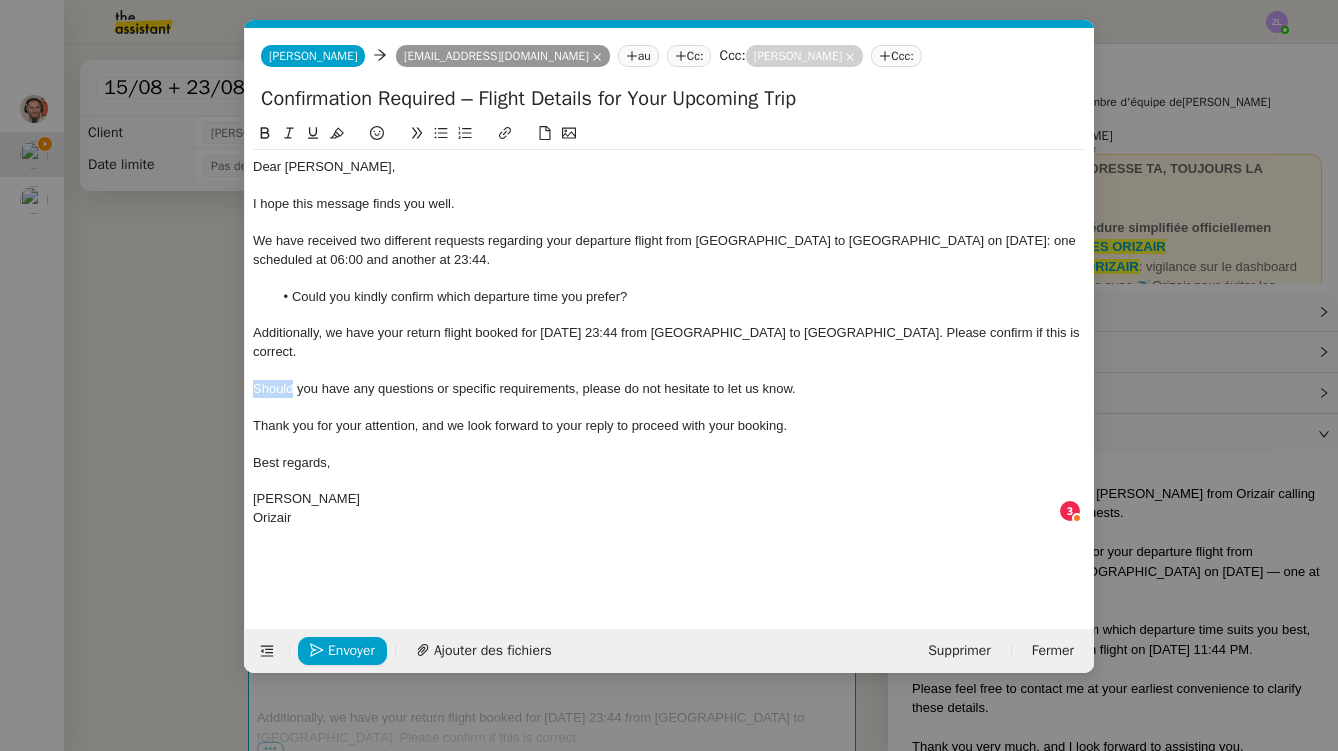 click on "Service TA - VOYAGE - PROPOSITION GLOBALE    A utiliser dans le cadre de proposition de déplacement TA - RELANCE CLIENT (EN)    Relancer un client lorsqu'il n'a pas répondu à un précédent message BAFERTY - MAIL AUDITION    A utiliser dans le cadre de la procédure d'envoi des mails d'audition TA - PUBLICATION OFFRE D'EMPLOI     Organisation du recrutement ✈️Orizair - Relance client (EN)     à utiliser pour orizair, relance en anglais  [PERSON_NAME] ✈️Orizair - Aucun vol disponible (FR)    à utiliser quand pas de vol dispo en fr  [PERSON_NAME] Discours de présentation du paiement sécurisé    ✈️Orizair - Relance client (FR)    à utiliser pour orizair, première relance en français  [PERSON_NAME] TA - VOYAGES - PROPOSITION ITINERAIRE    Soumettre les résultats d'une recherche Orizair - Empty Legs - Confirmation opérateur (EN)    à utiliser dans la communication sur avinode pour les empty legs  [PERSON_NAME] TA - CONFIRMATION PAIEMENT (EN)    TA - COURRIER EXPEDIE (recommandé)" at bounding box center (669, 375) 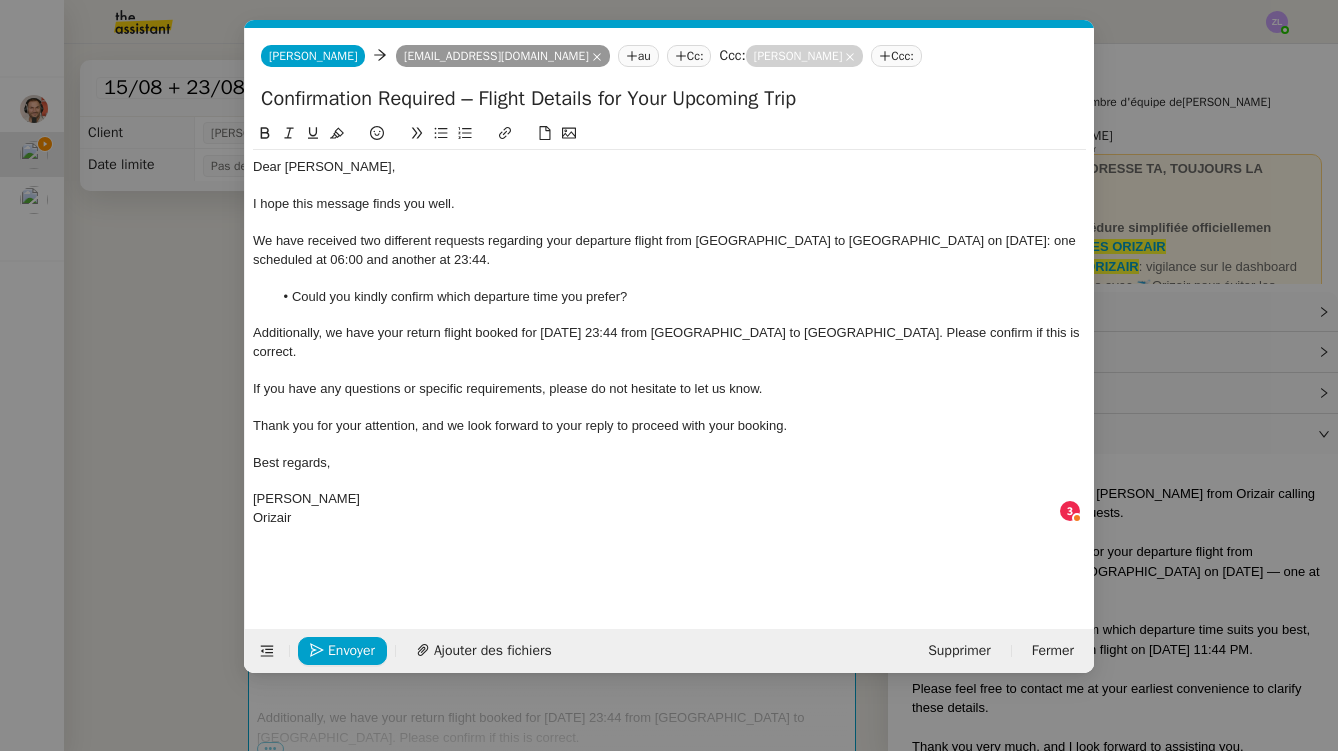 click on "Additionally, we have your return flight booked for [DATE] 23:44 from [GEOGRAPHIC_DATA] to [GEOGRAPHIC_DATA]. Please confirm if this is correct." 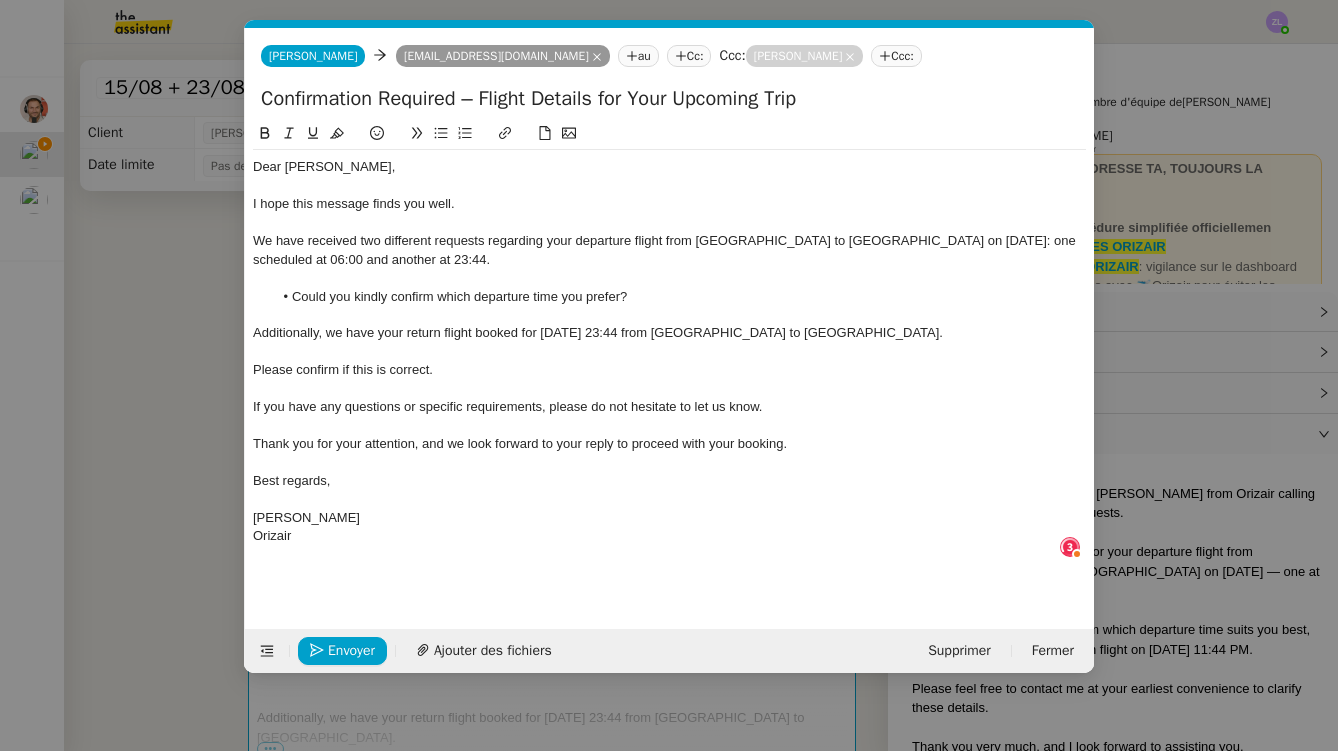 click 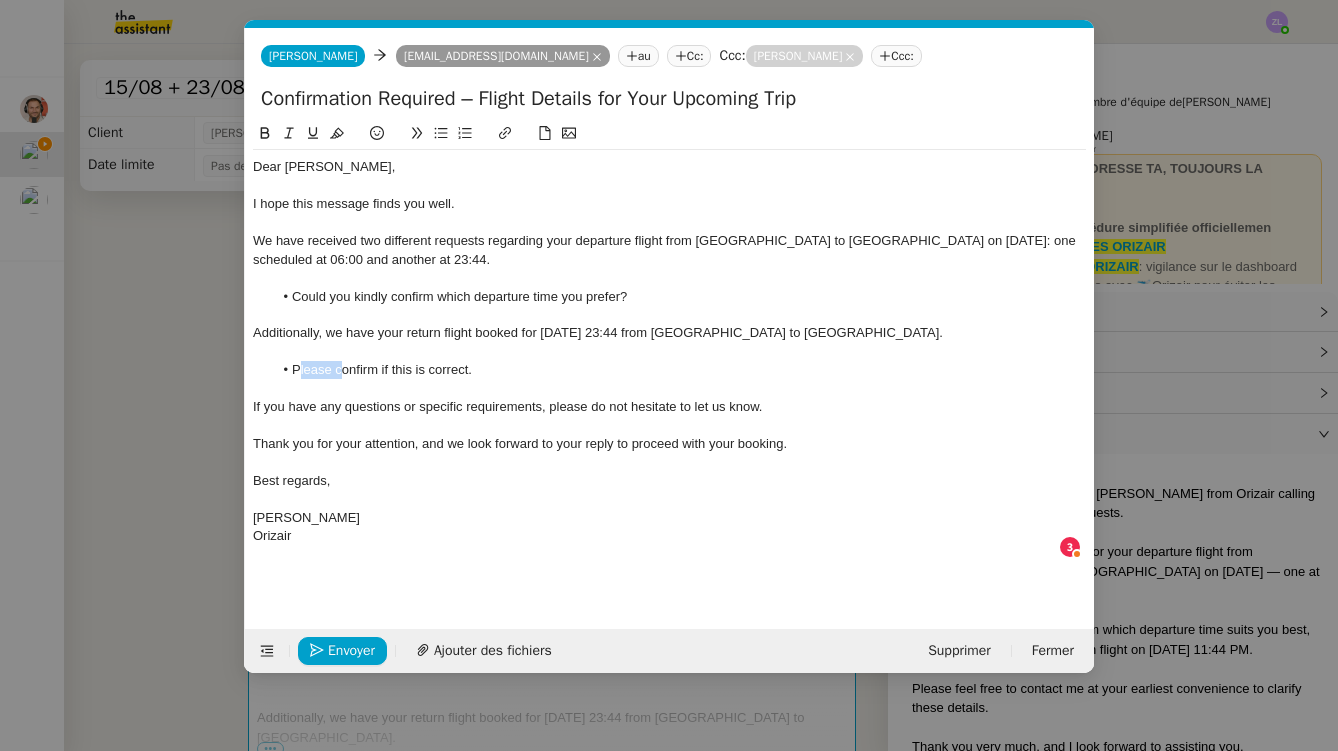 drag, startPoint x: 341, startPoint y: 365, endPoint x: 285, endPoint y: 364, distance: 56.008926 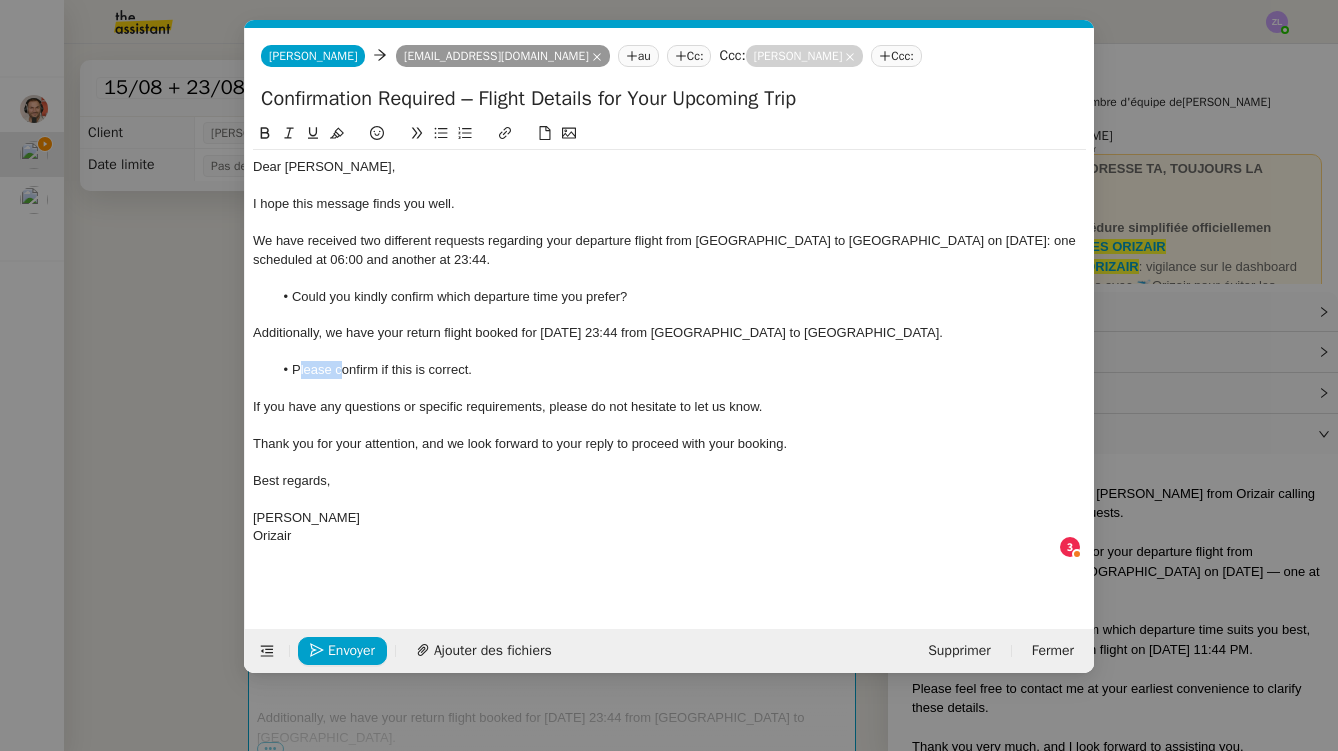 click on "Please confirm if this is correct." 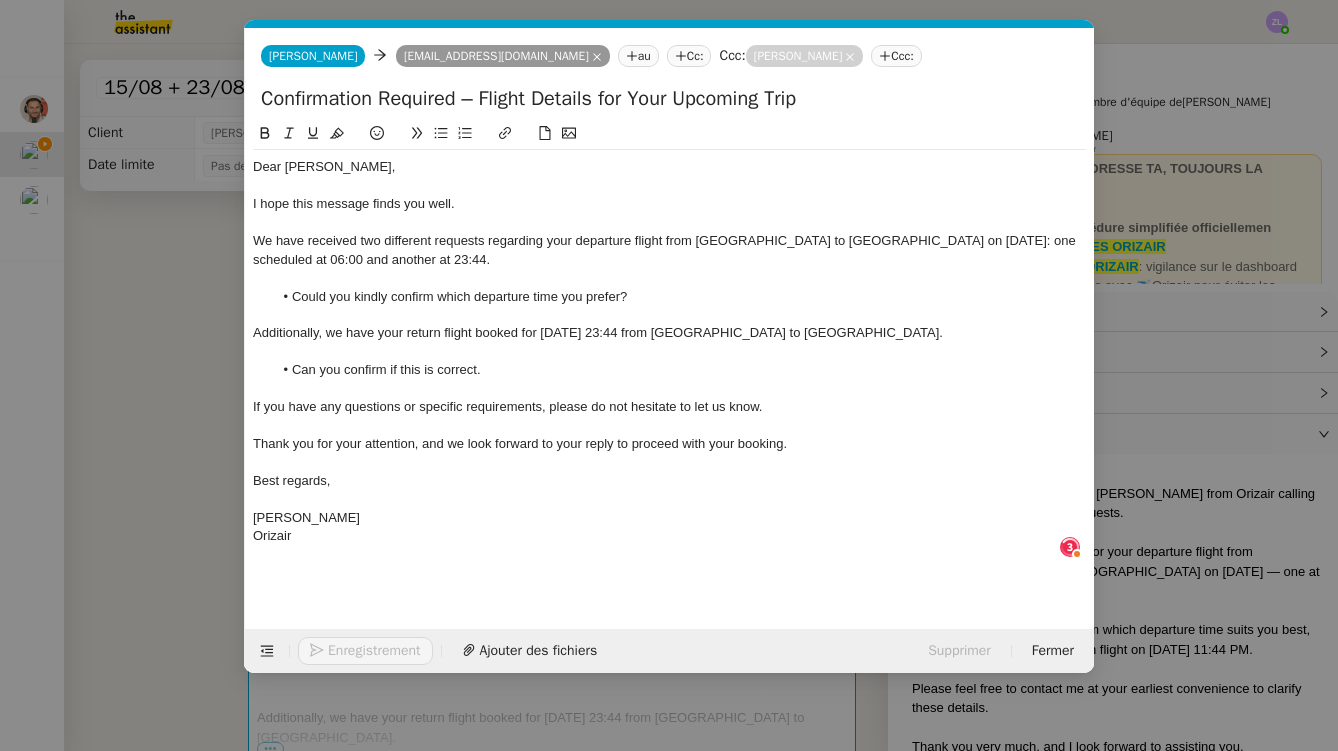 click on "Can you confirm if this is correct." 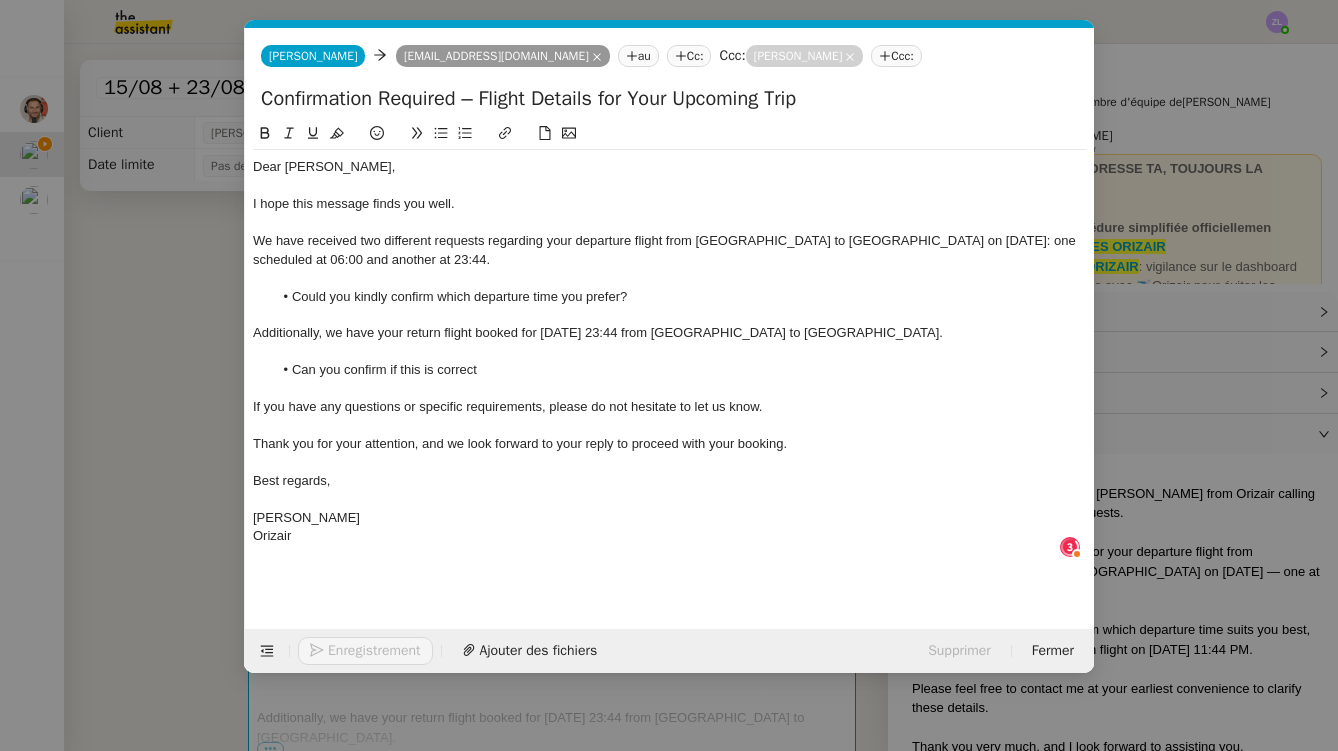click on "Can you confirm if this is correct" 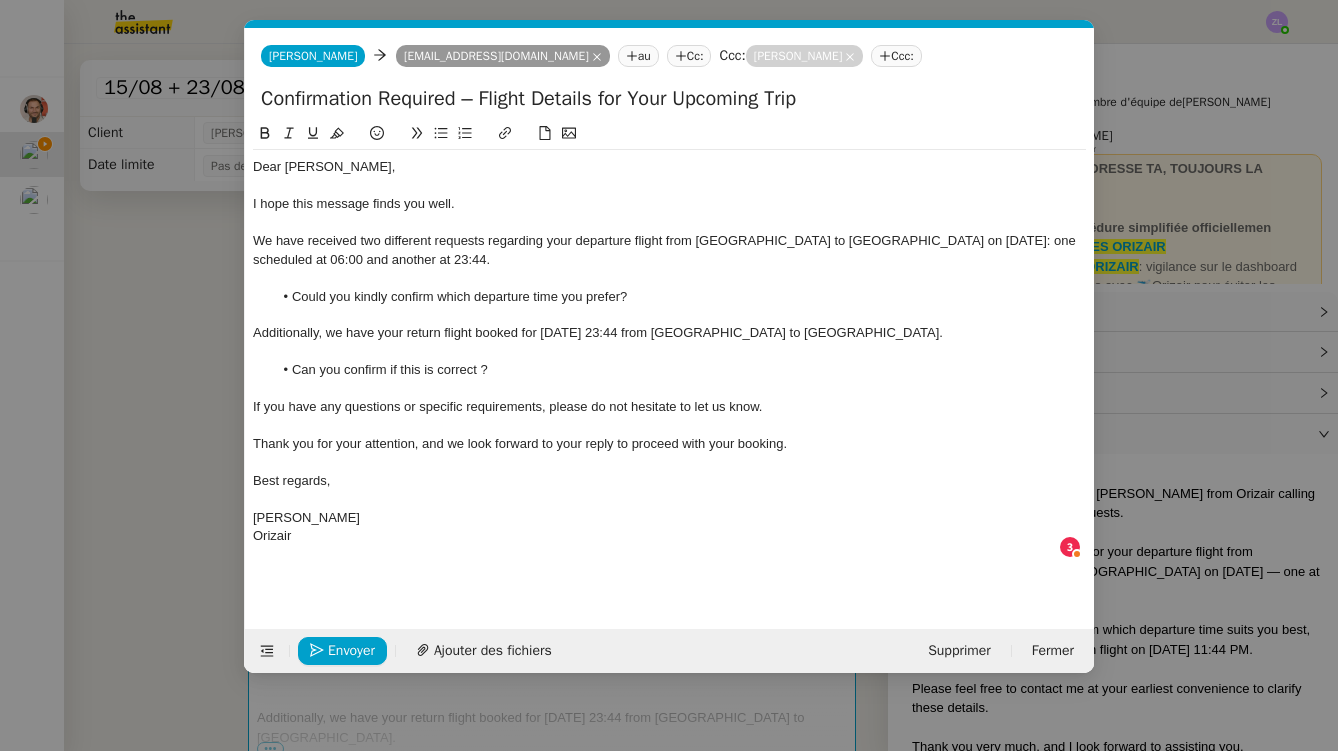click on "Thank you for your attention, and we look forward to your reply to proceed with your booking." 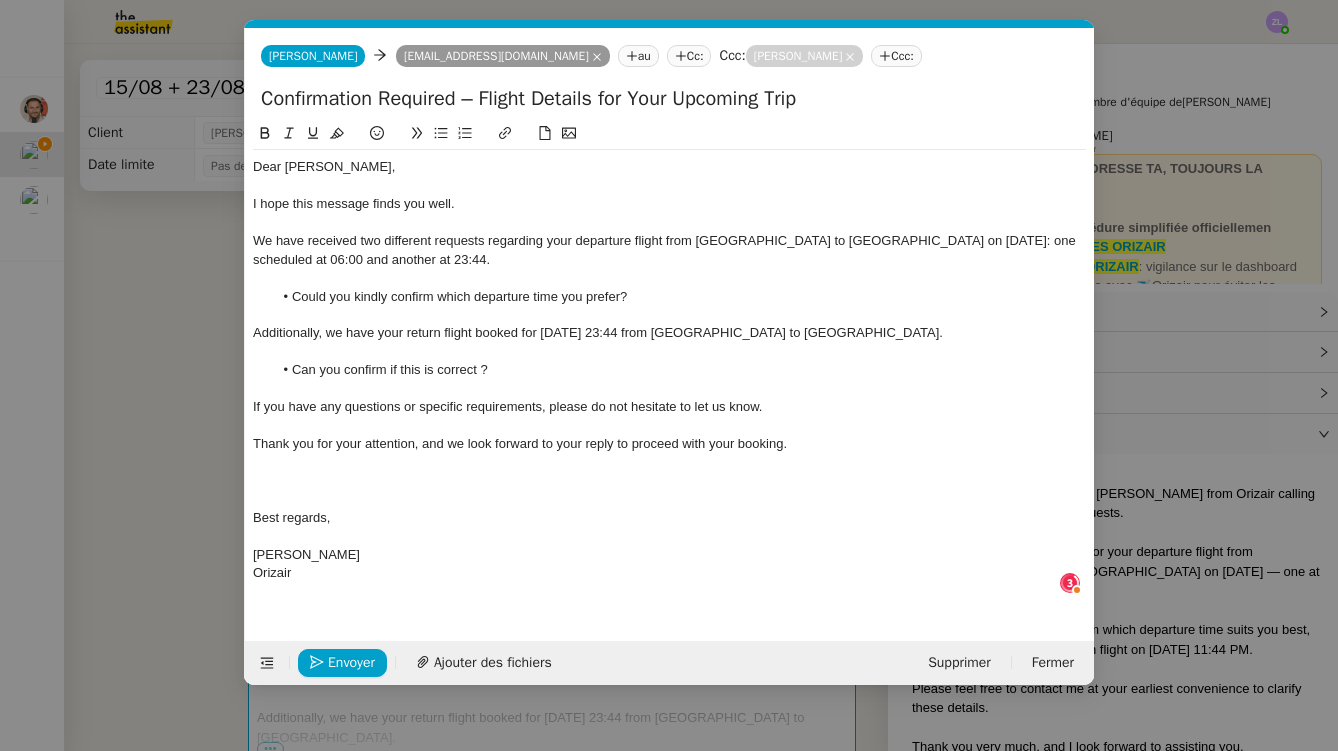 click on "Service TA - VOYAGE - PROPOSITION GLOBALE    A utiliser dans le cadre de proposition de déplacement TA - RELANCE CLIENT (EN)    Relancer un client lorsqu'il n'a pas répondu à un précédent message BAFERTY - MAIL AUDITION    A utiliser dans le cadre de la procédure d'envoi des mails d'audition TA - PUBLICATION OFFRE D'EMPLOI     Organisation du recrutement ✈️Orizair - Relance client (EN)     à utiliser pour orizair, relance en anglais  [PERSON_NAME] ✈️Orizair - Aucun vol disponible (FR)    à utiliser quand pas de vol dispo en fr  [PERSON_NAME] Discours de présentation du paiement sécurisé    ✈️Orizair - Relance client (FR)    à utiliser pour orizair, première relance en français  [PERSON_NAME] TA - VOYAGES - PROPOSITION ITINERAIRE    Soumettre les résultats d'une recherche Orizair - Empty Legs - Confirmation opérateur (EN)    à utiliser dans la communication sur avinode pour les empty legs  [PERSON_NAME] TA - CONFIRMATION PAIEMENT (EN)    TA - COURRIER EXPEDIE (recommandé)" at bounding box center (669, 375) 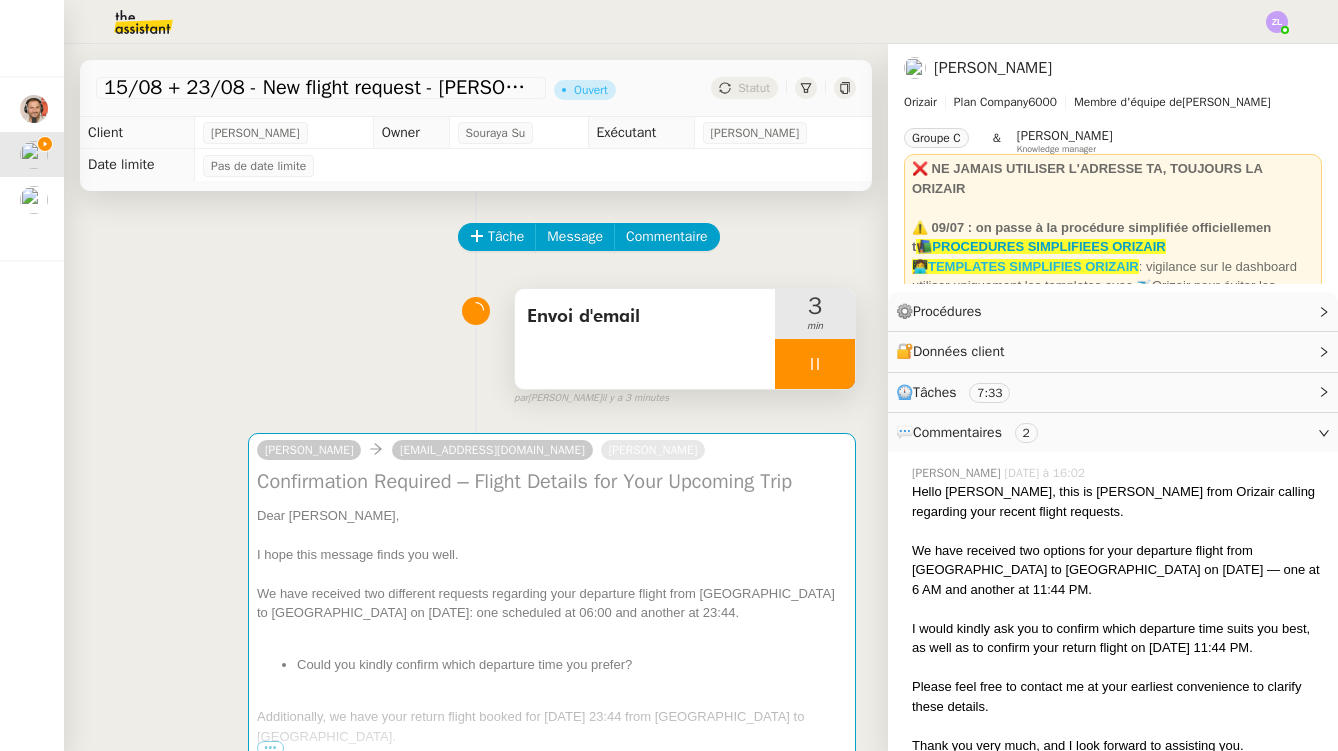 click on "👩‍💻TEMPLATES SIMPLIFIES ORIZAIR" 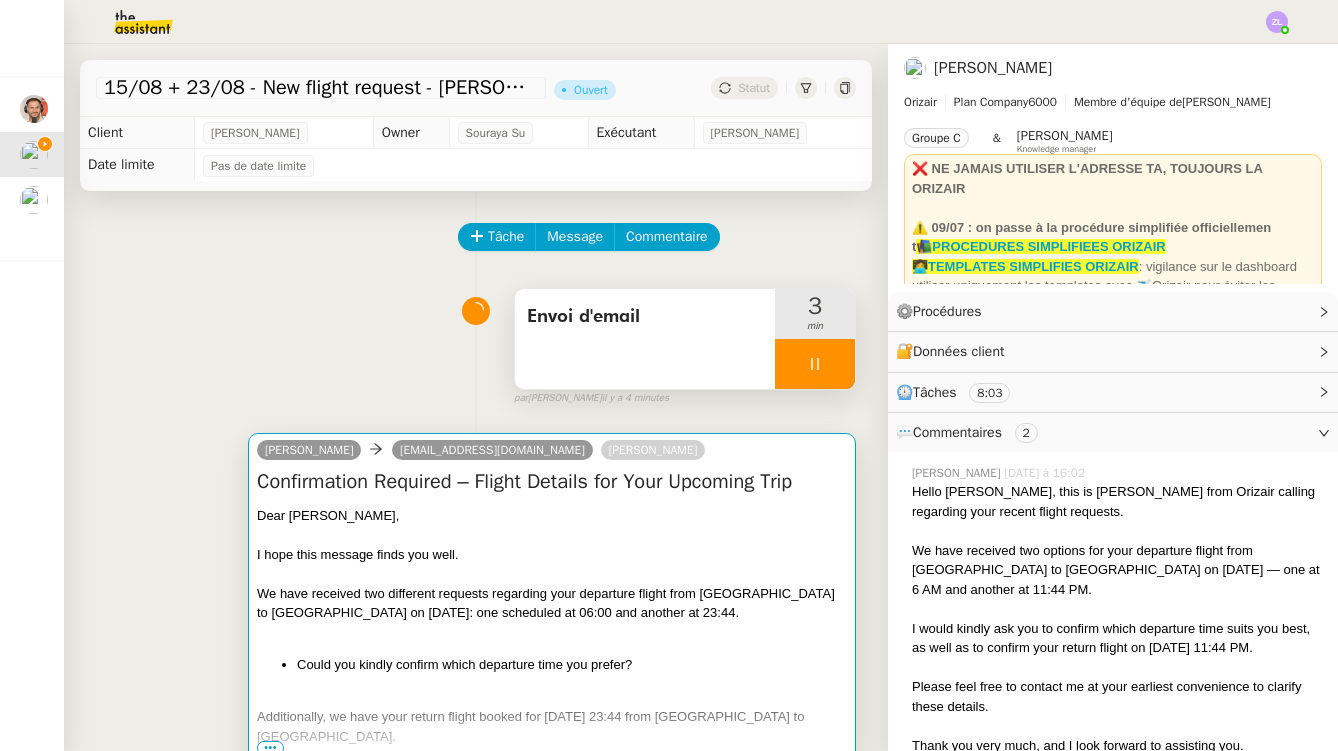 click on "Could you kindly confirm which departure time you prefer?" at bounding box center [572, 665] 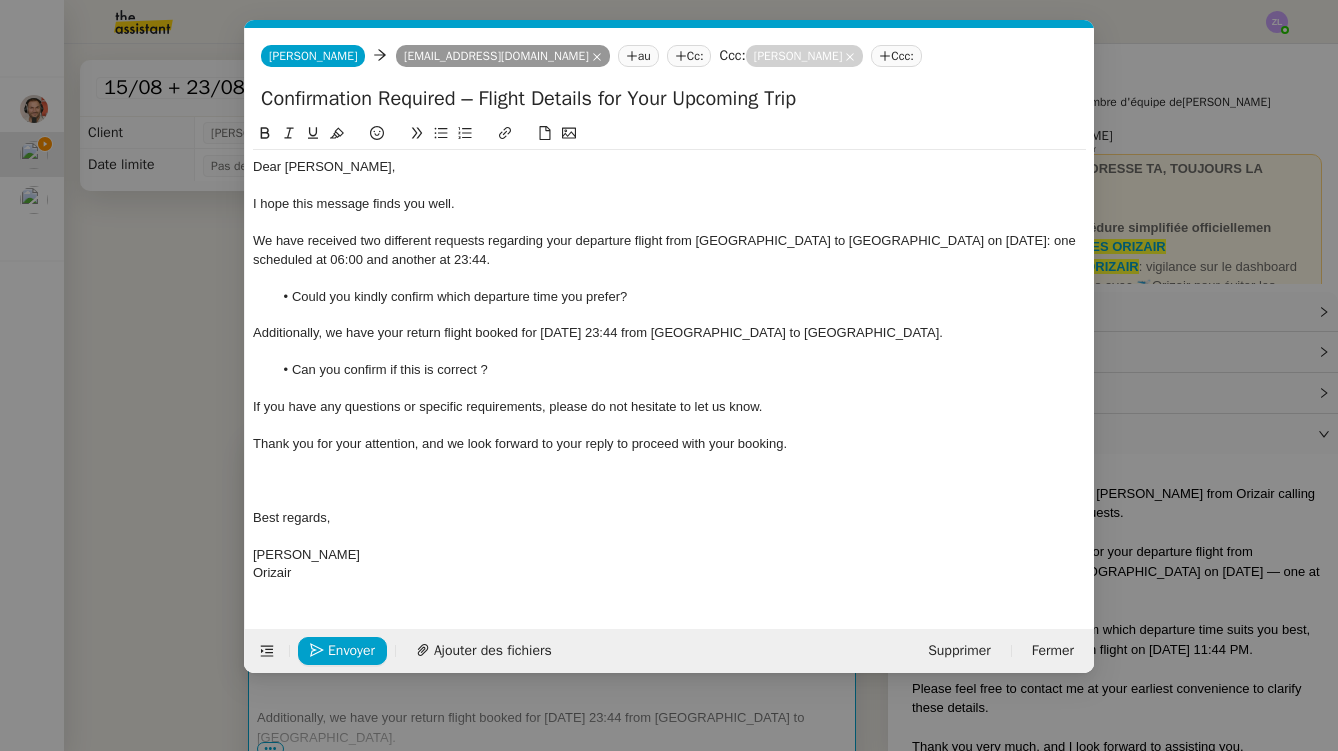 scroll, scrollTop: 0, scrollLeft: 43, axis: horizontal 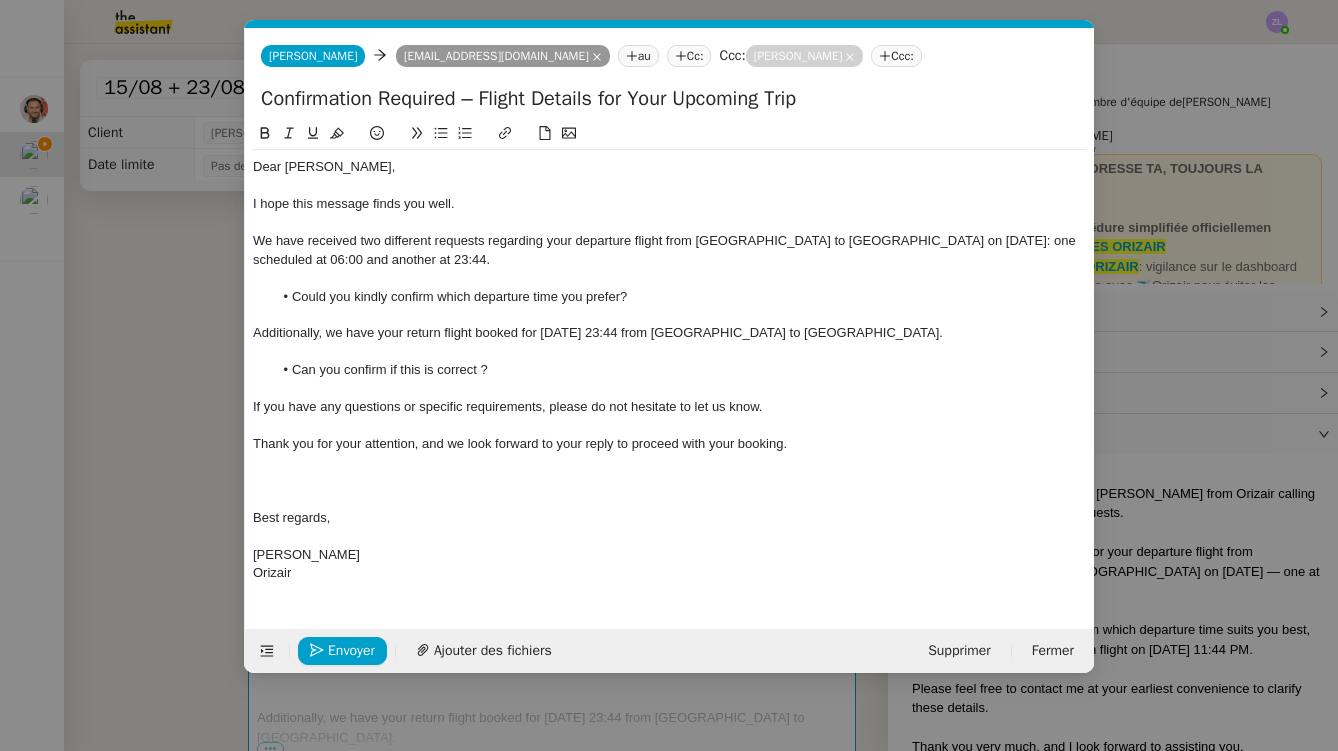 click 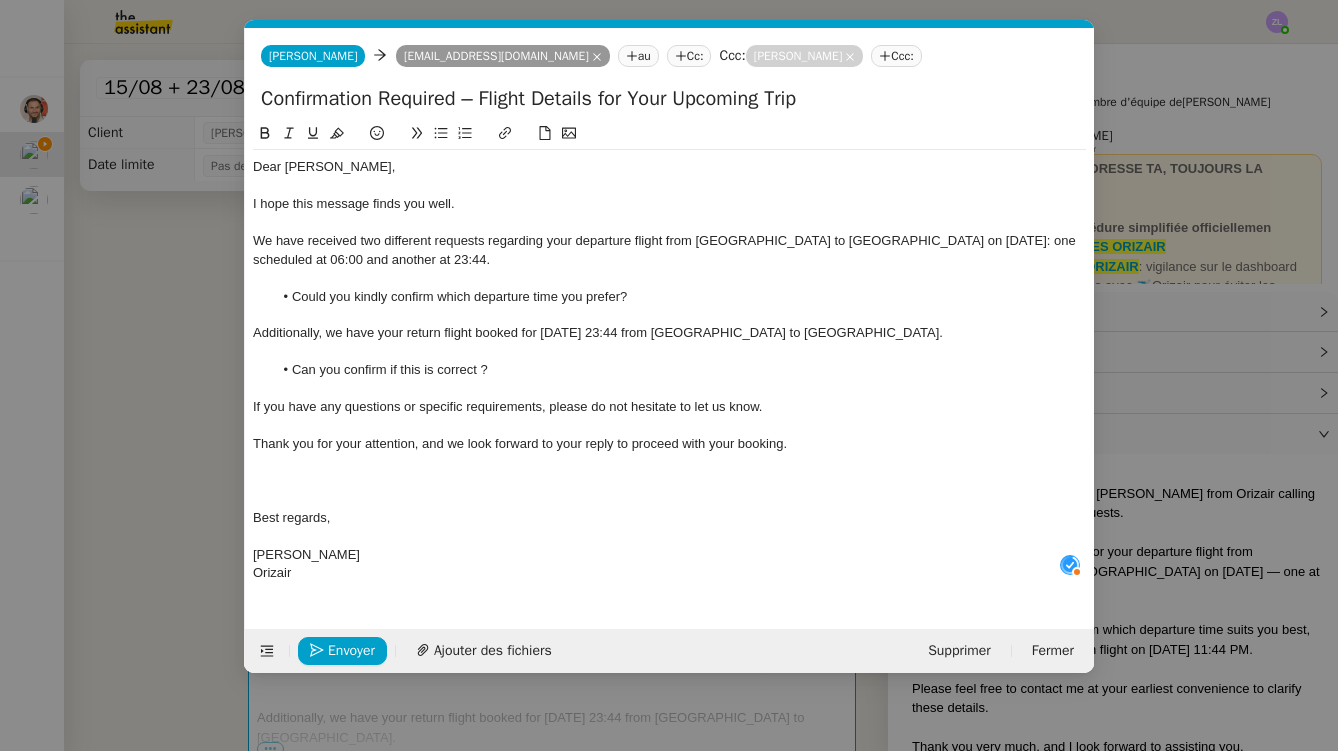 scroll, scrollTop: 11, scrollLeft: 1, axis: both 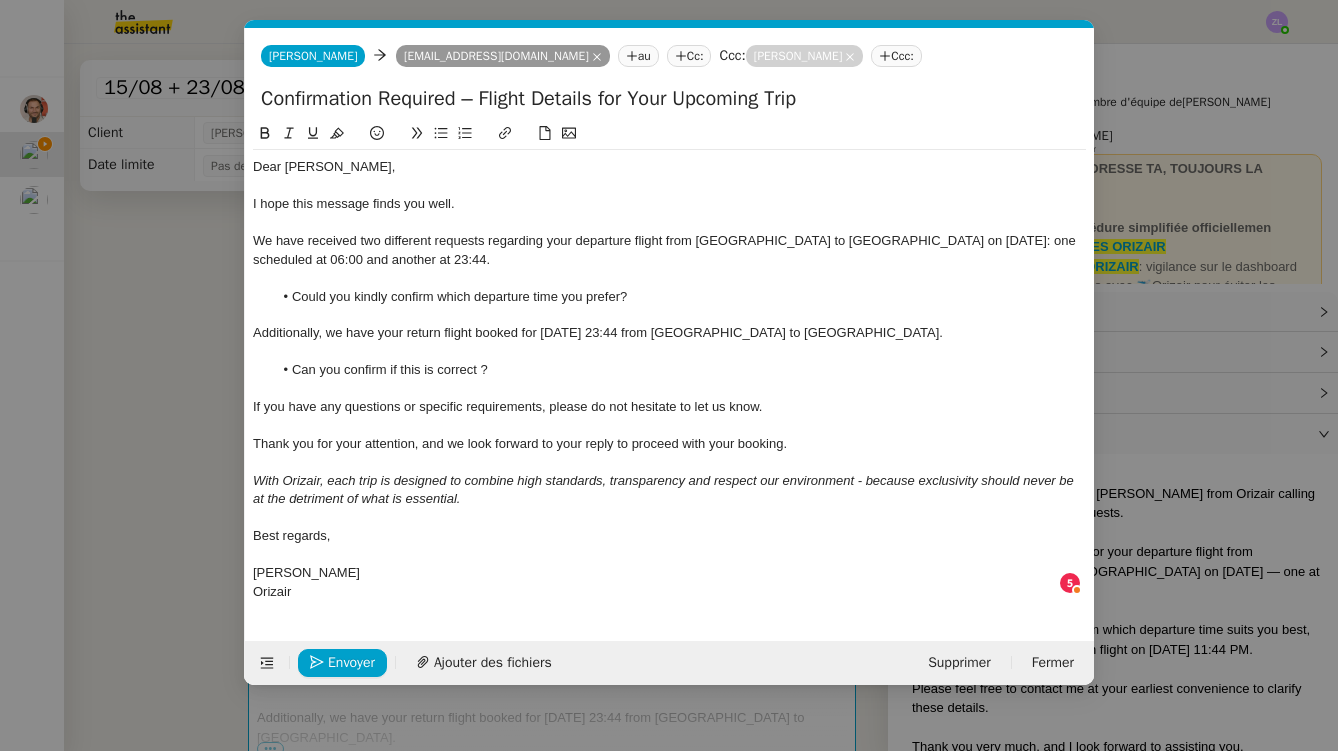click on "Thank you for your attention, and we look forward to your reply to proceed with your booking." 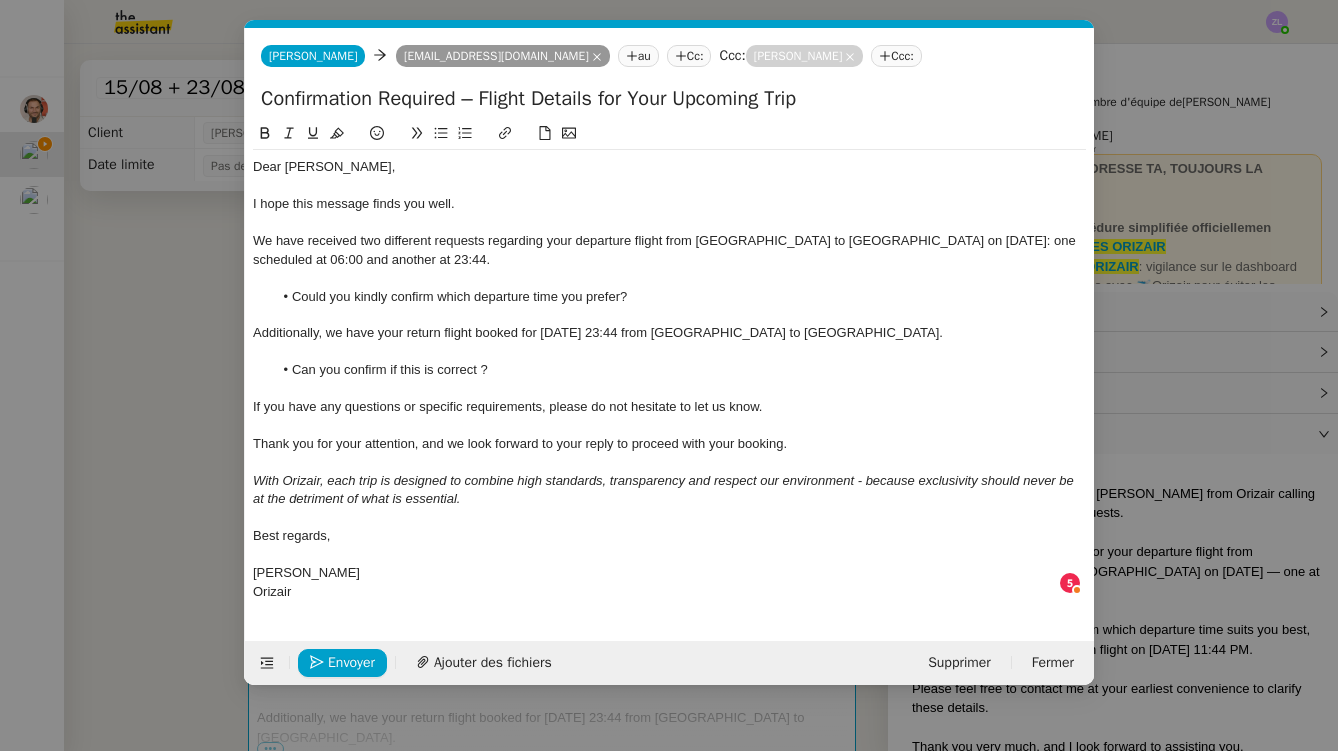 type 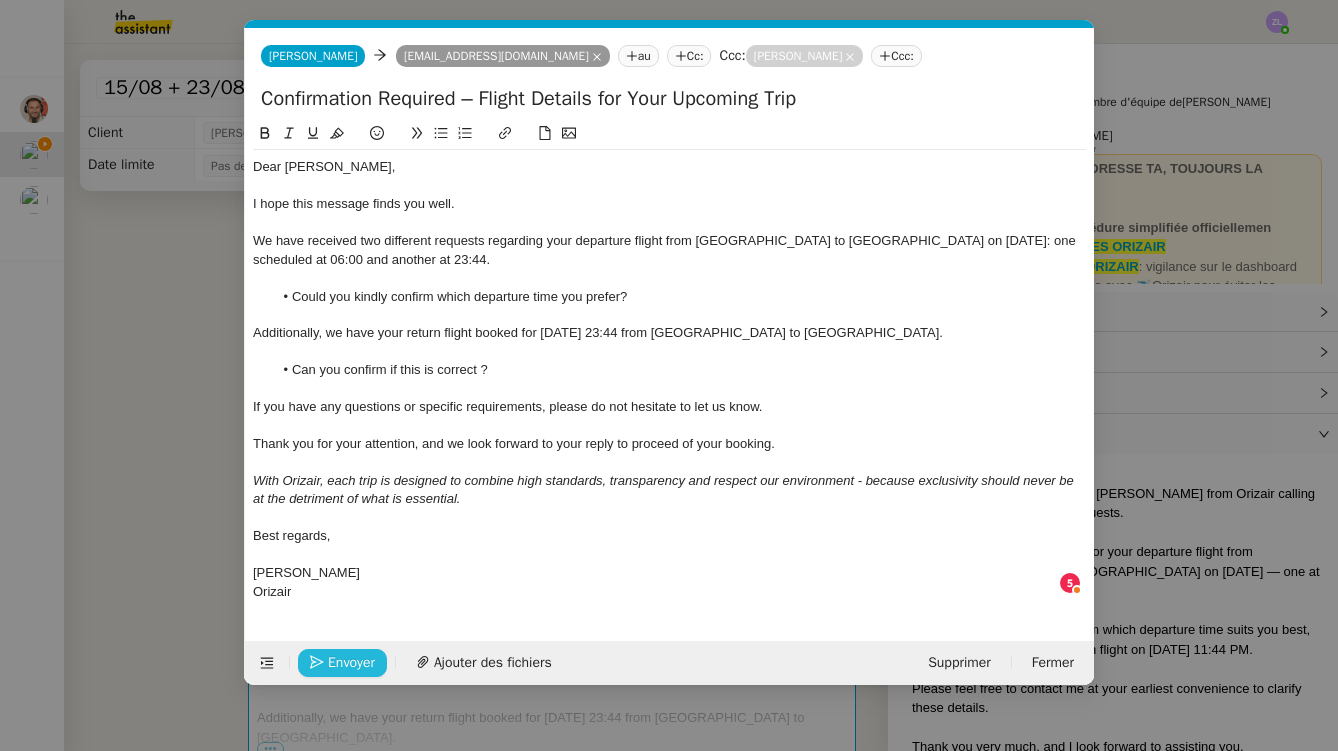 click on "Envoyer" 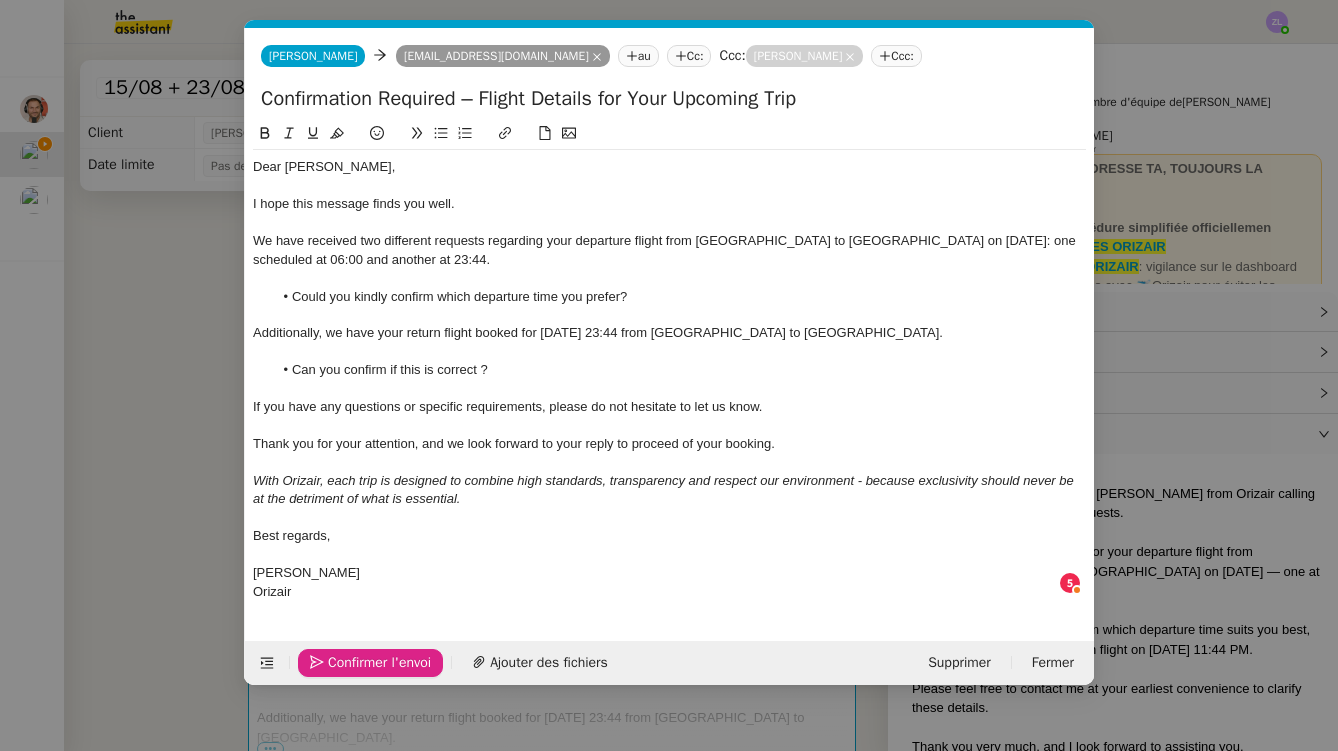 click on "Confirmer l'envoi" 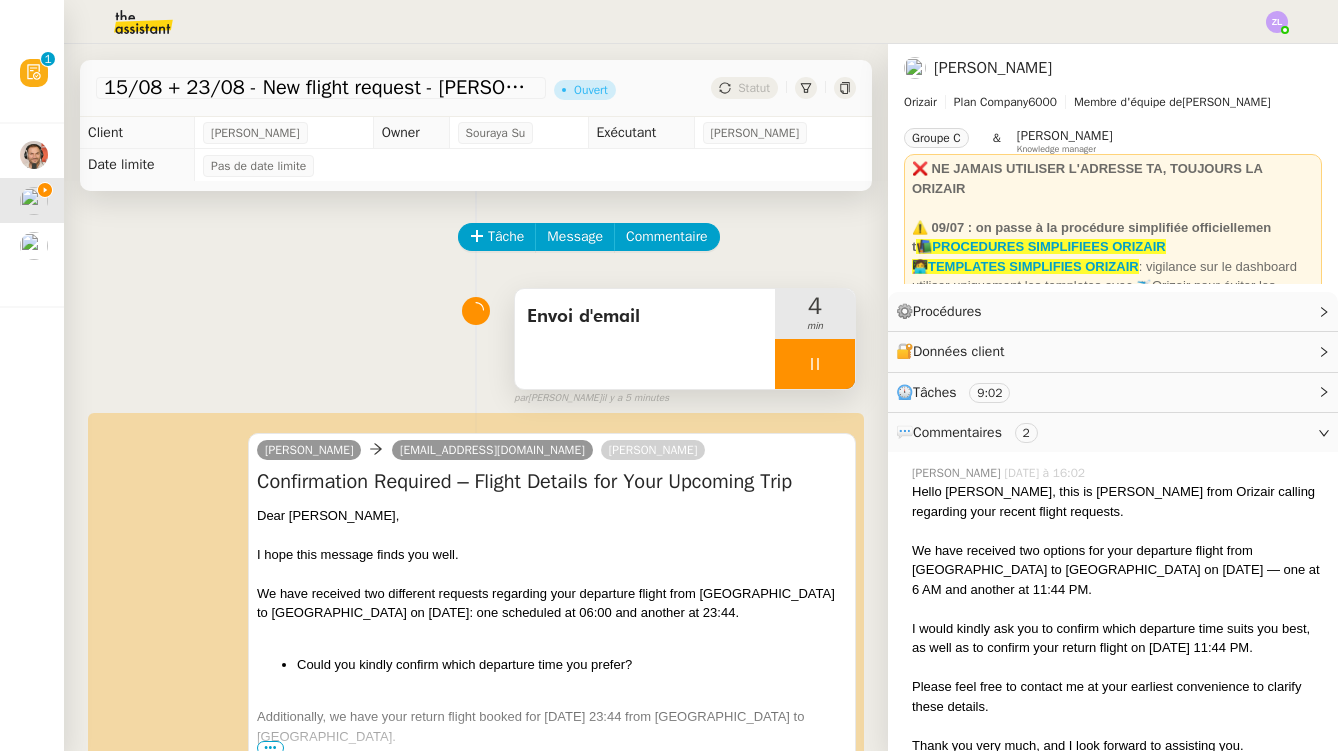 scroll, scrollTop: 0, scrollLeft: 0, axis: both 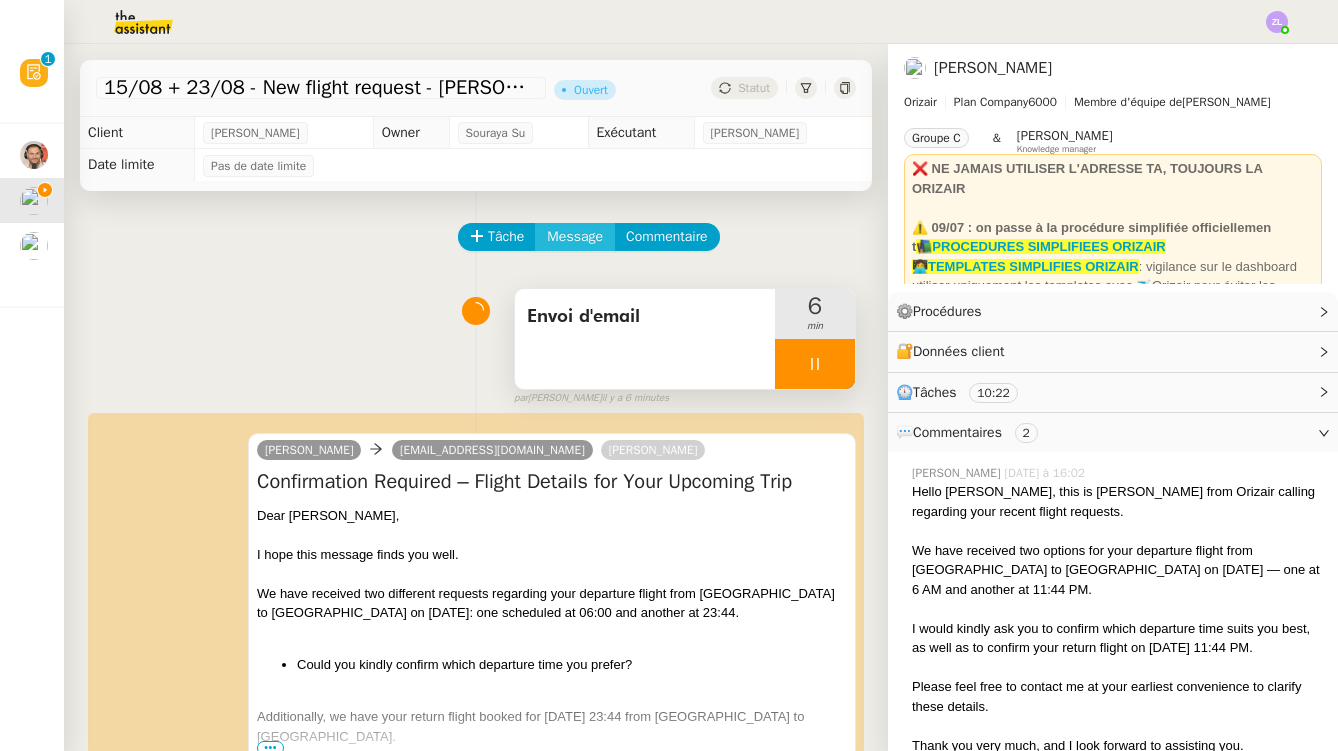 click on "Message" 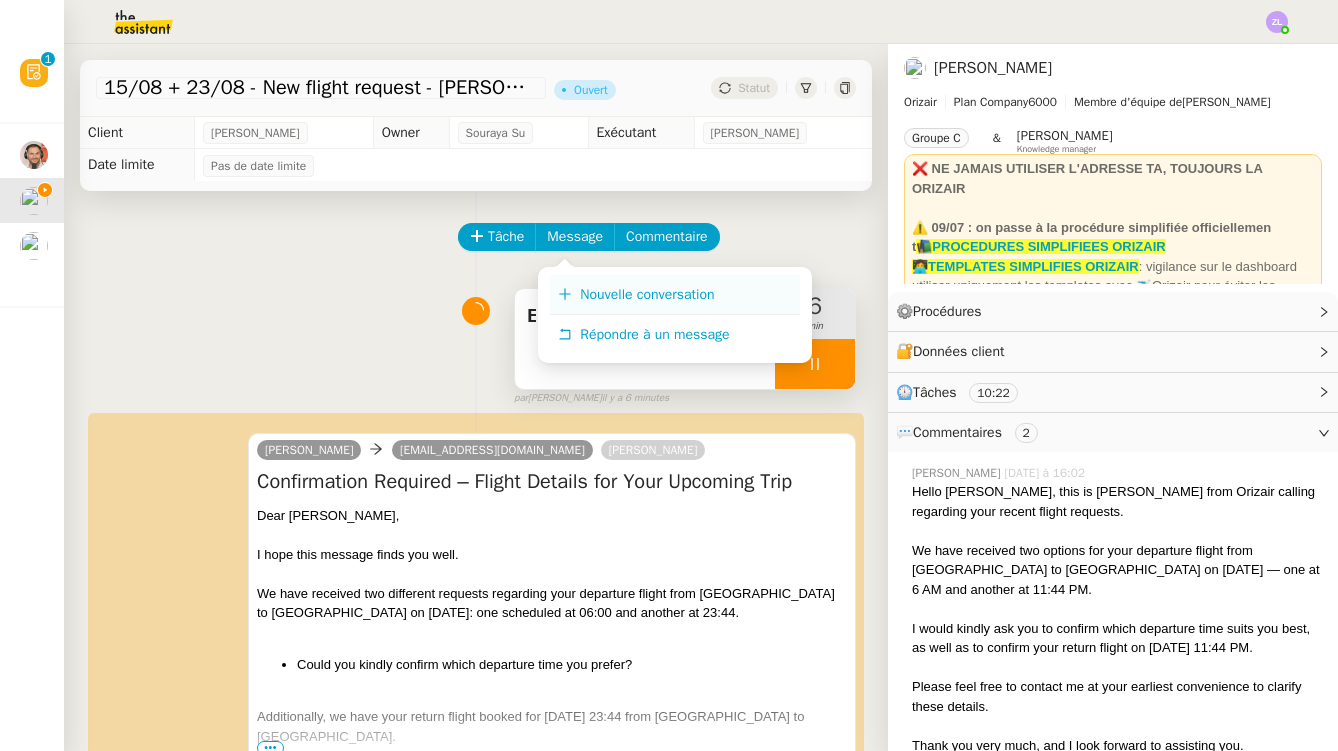 click on "Nouvelle conversation" at bounding box center (647, 294) 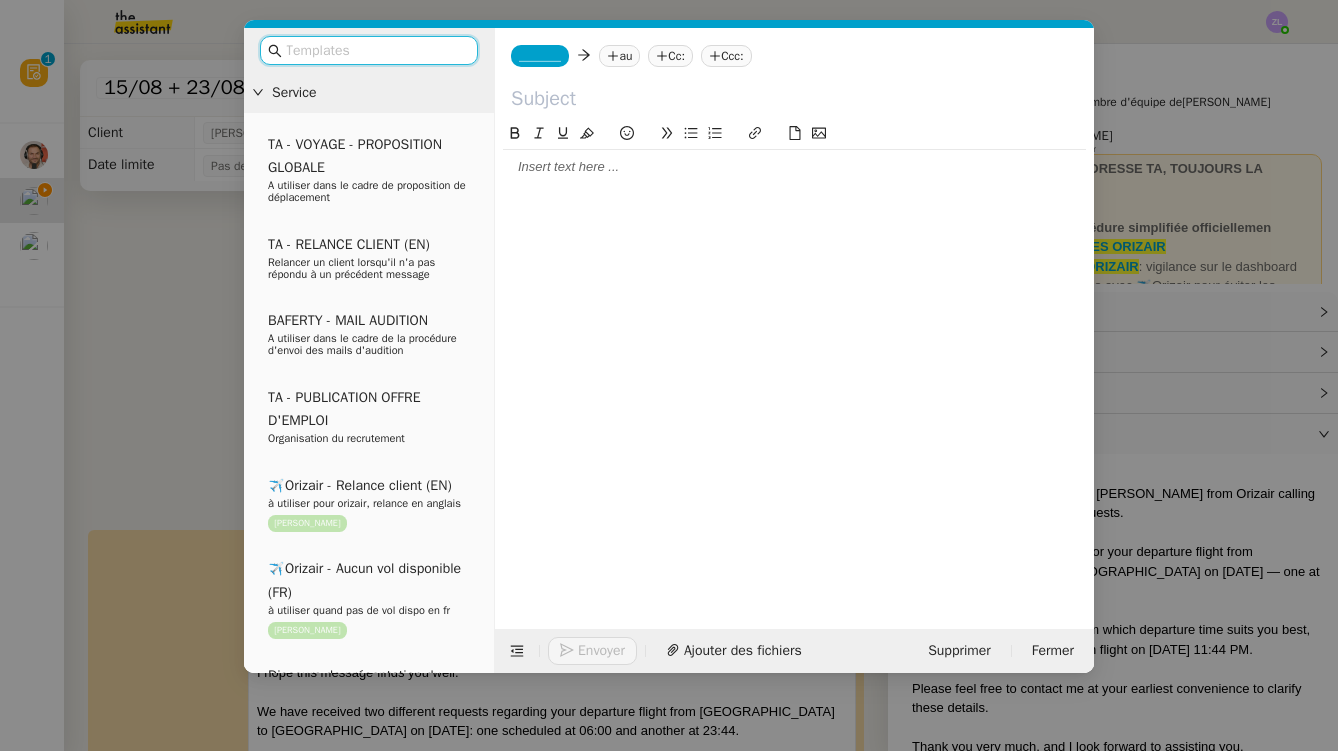 click on "_______" 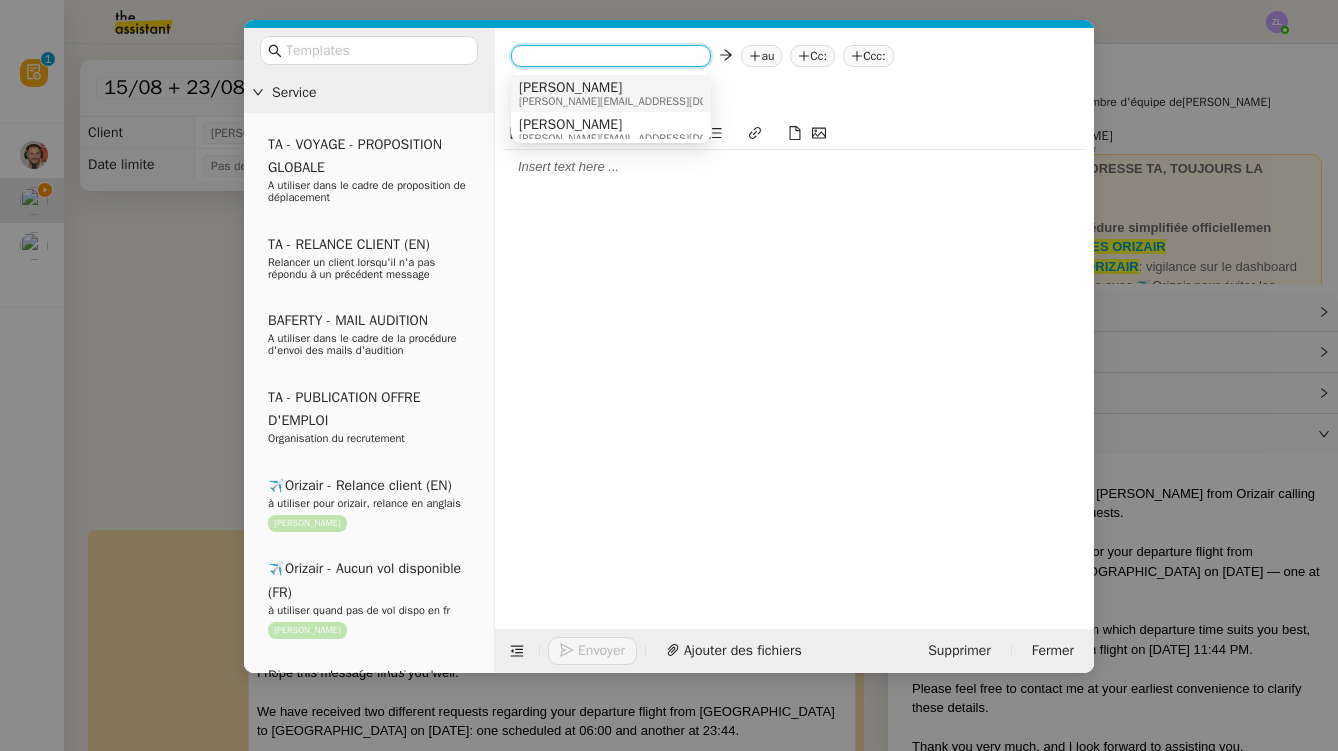 click on "[PERSON_NAME][EMAIL_ADDRESS][DOMAIN_NAME]" at bounding box center (644, 101) 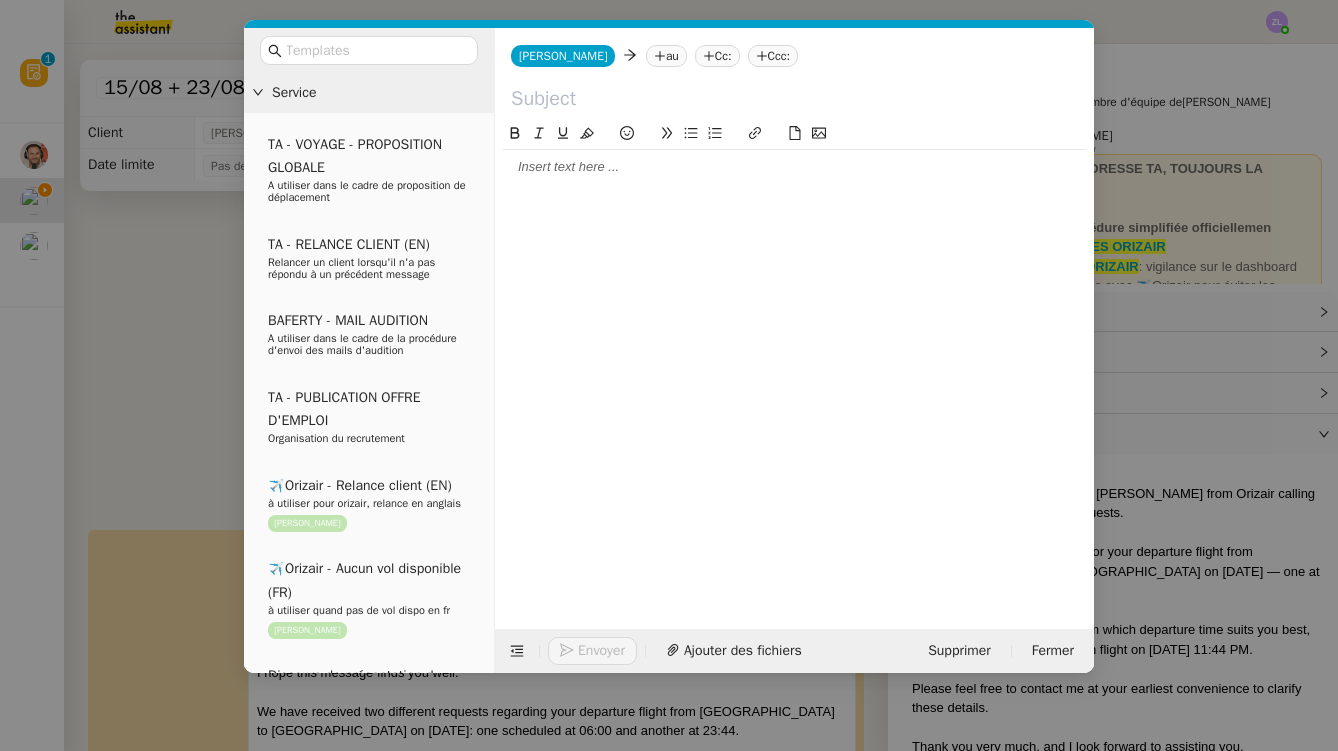 click on "au" 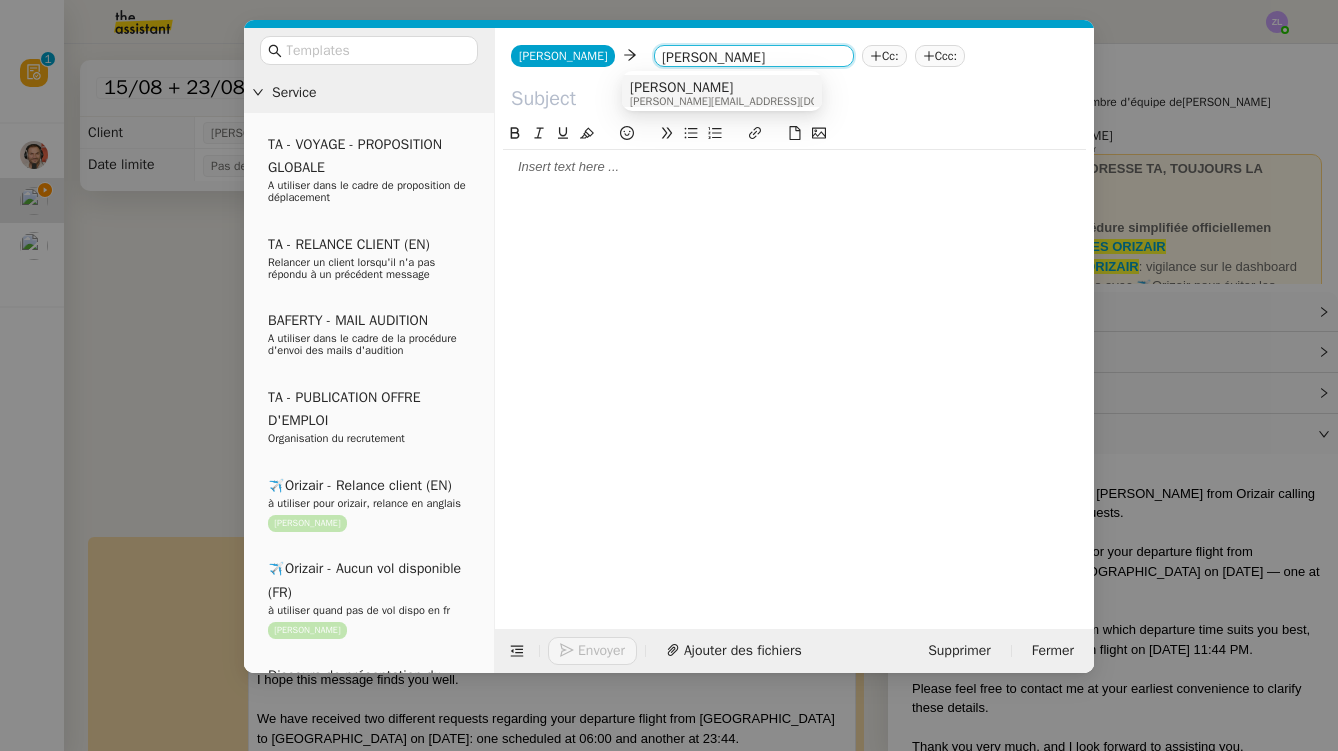 type on "[PERSON_NAME]" 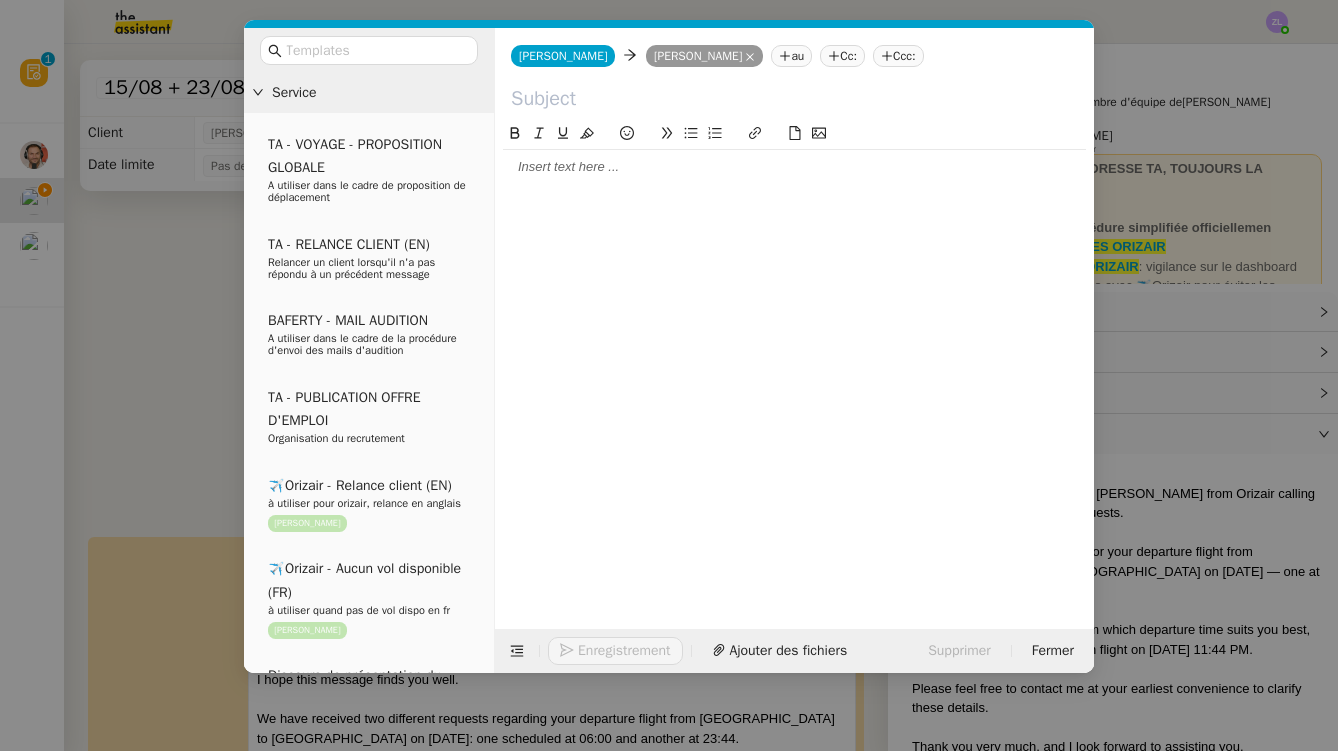 click 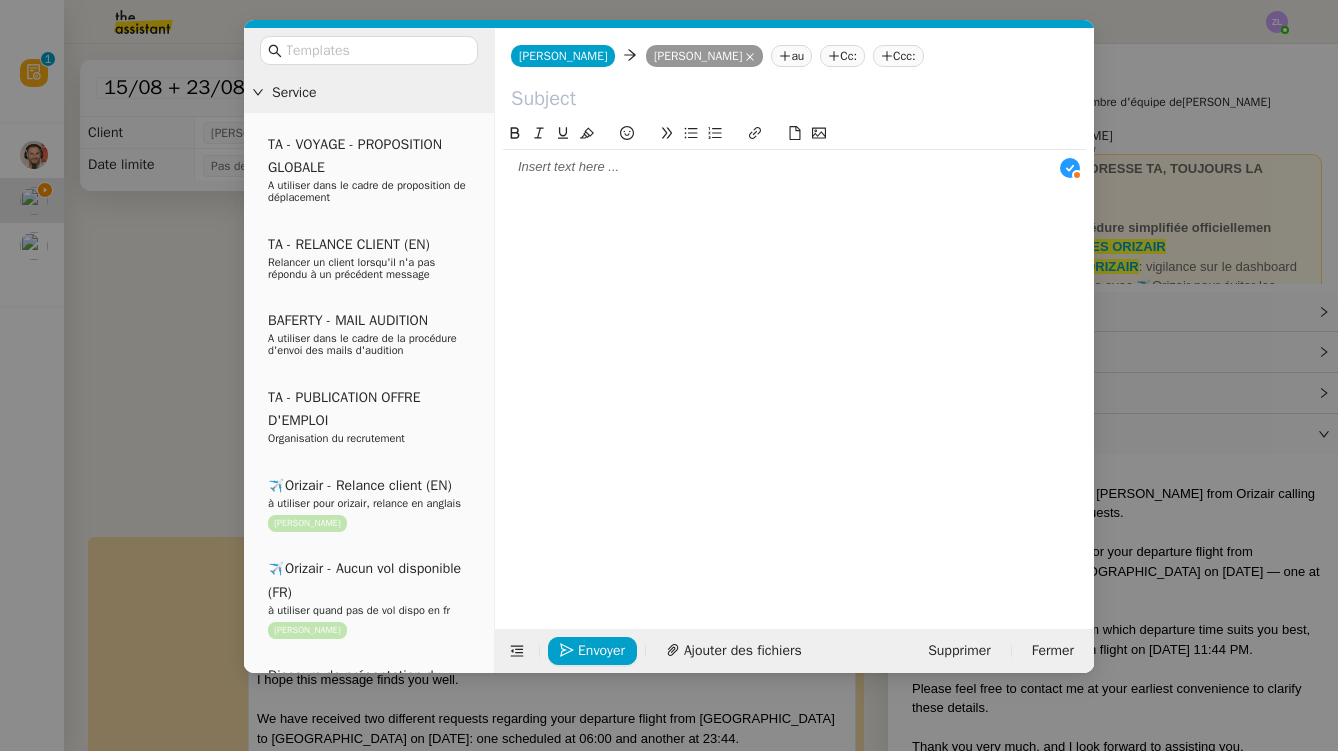 scroll, scrollTop: 21, scrollLeft: 0, axis: vertical 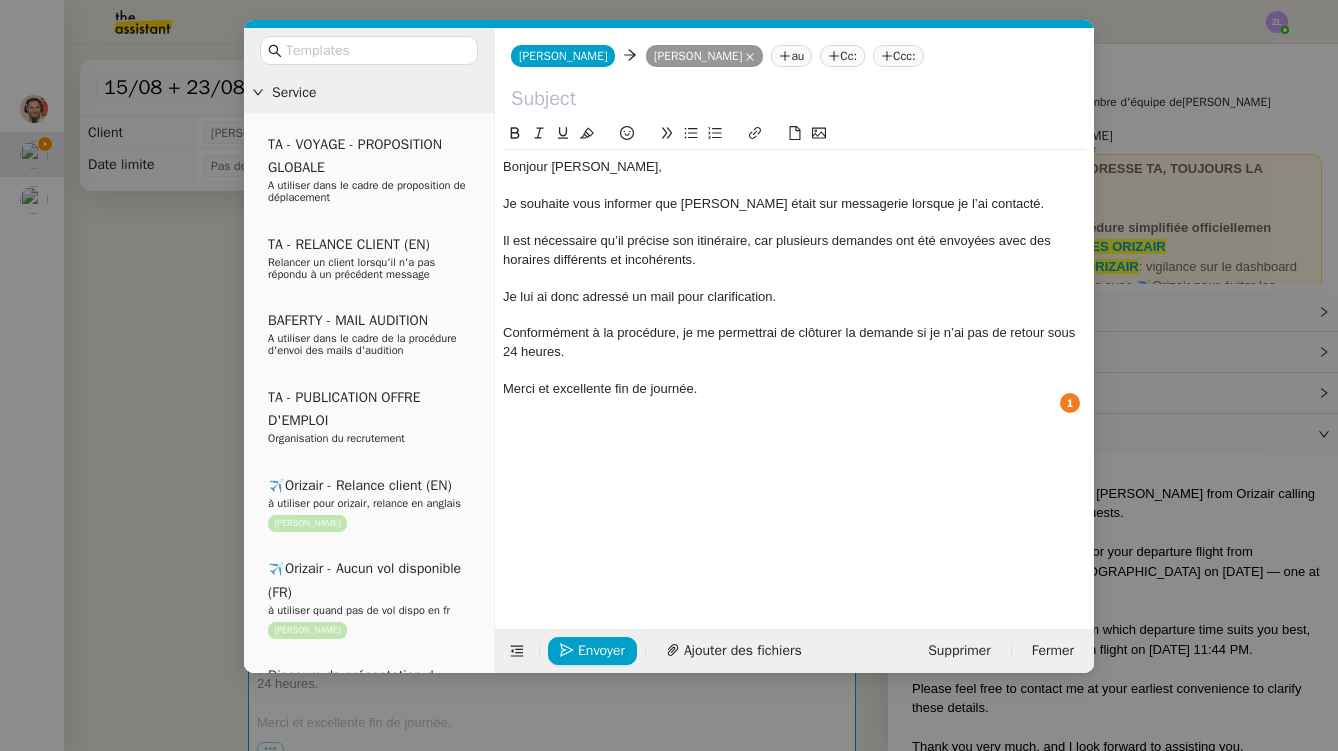 click 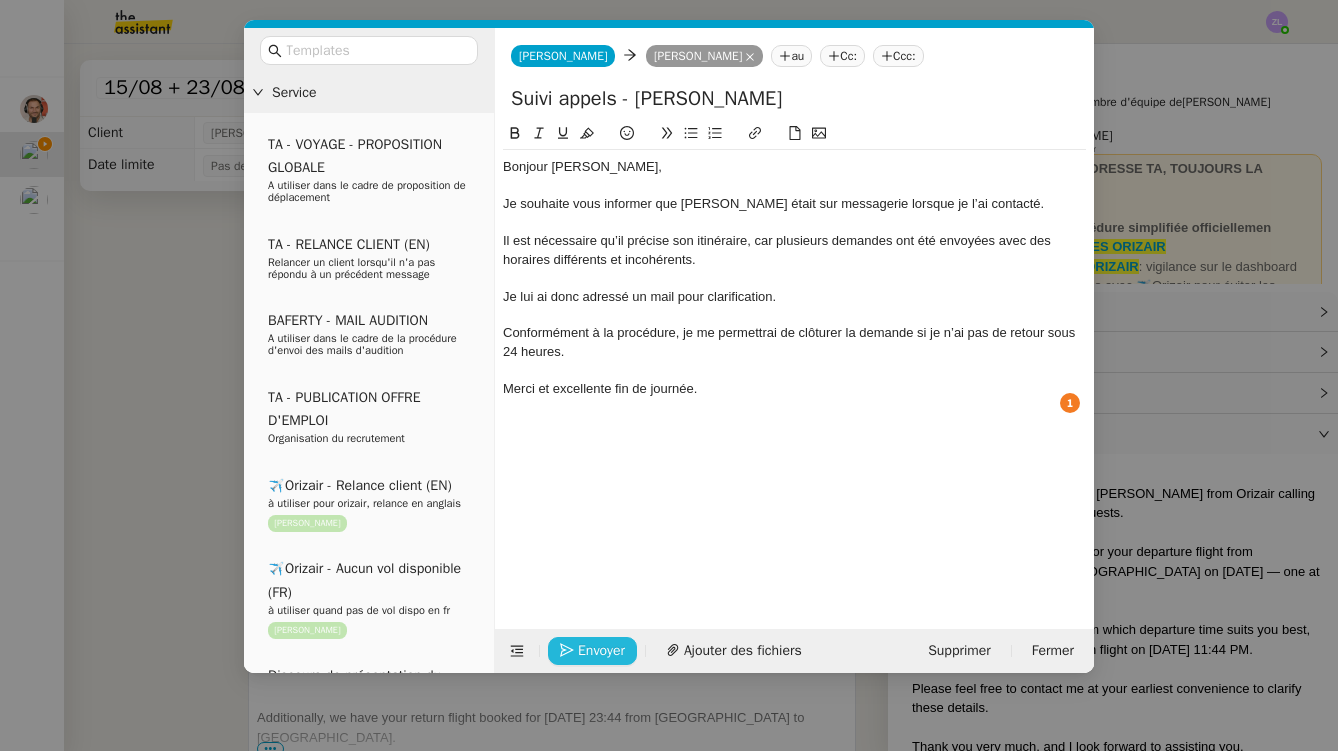 type on "Suivi appels - [PERSON_NAME]" 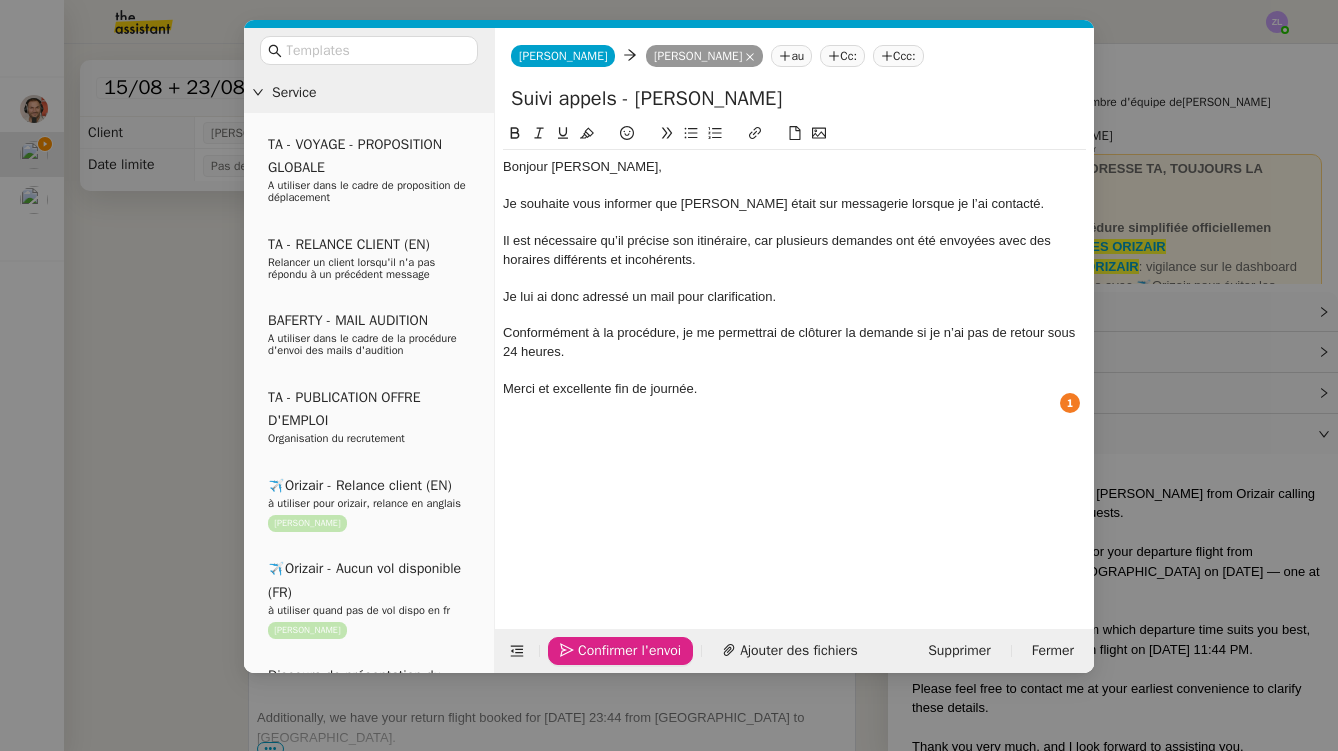 click on "Confirmer l'envoi" 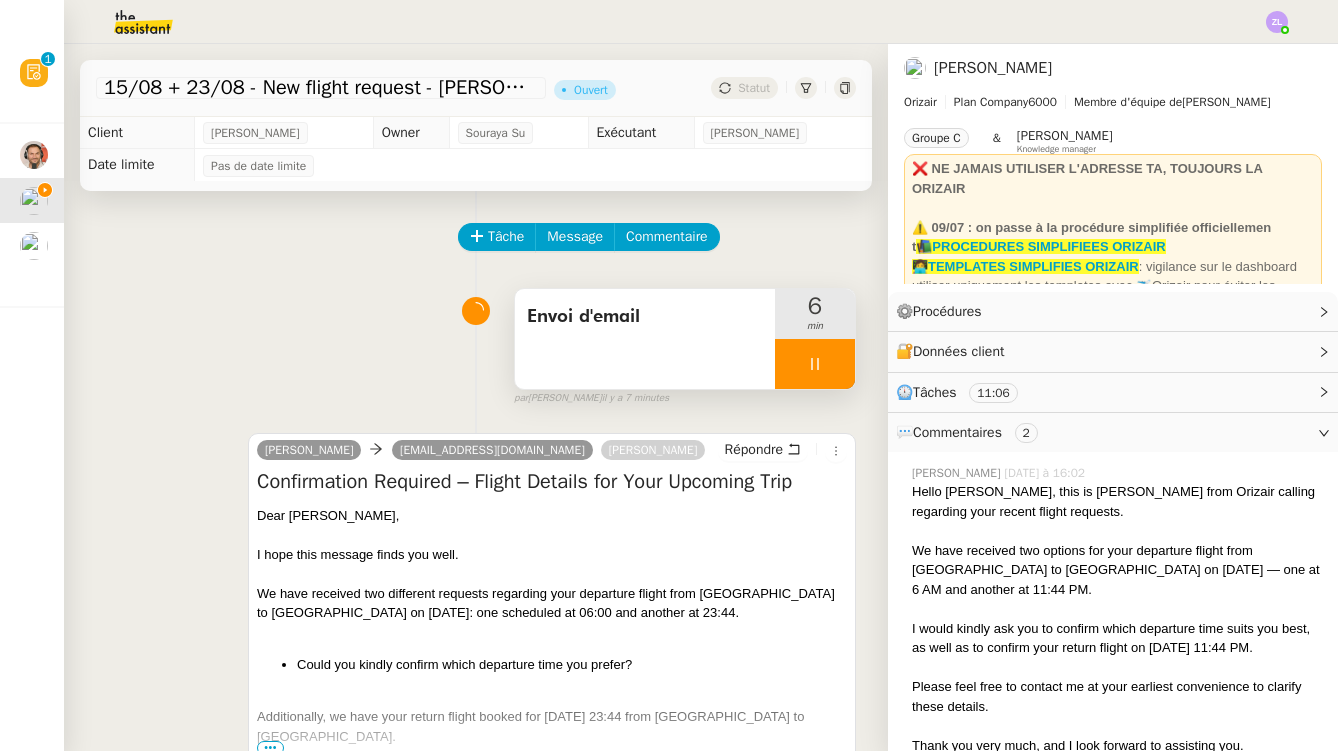 click at bounding box center [815, 364] 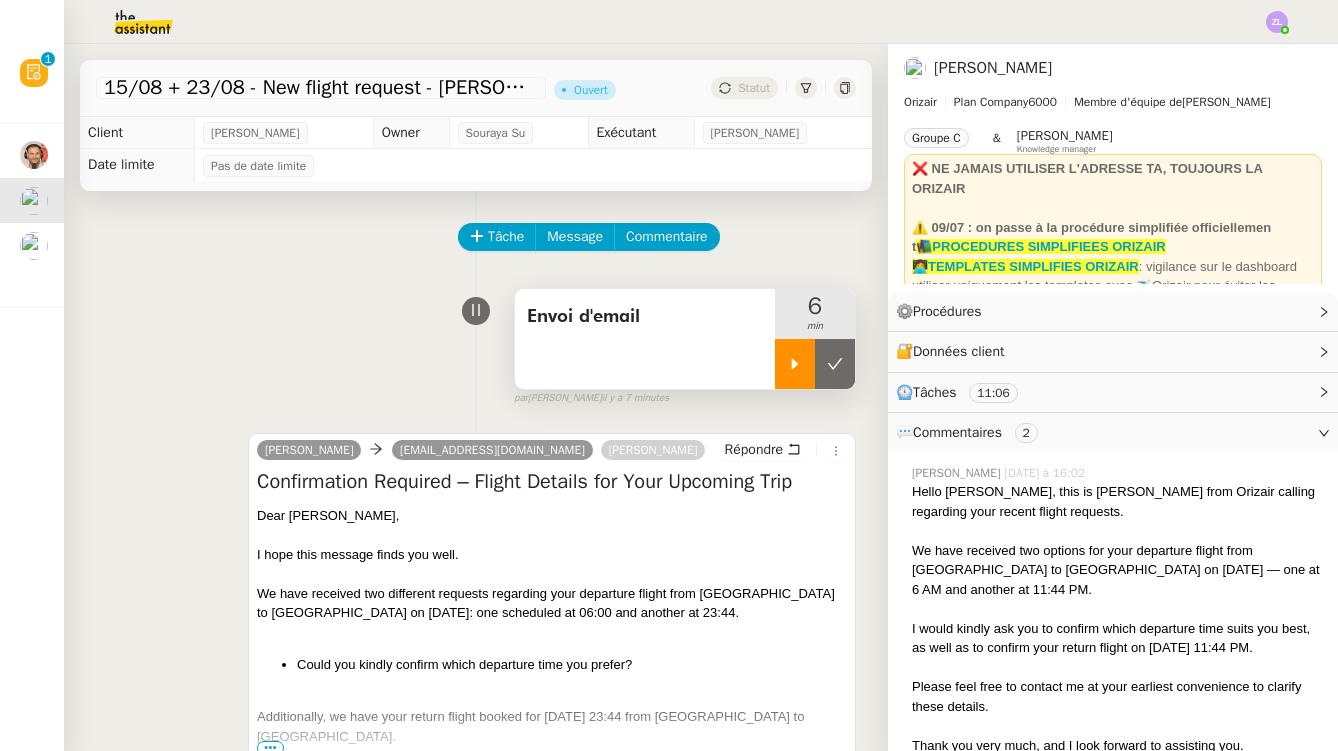 click 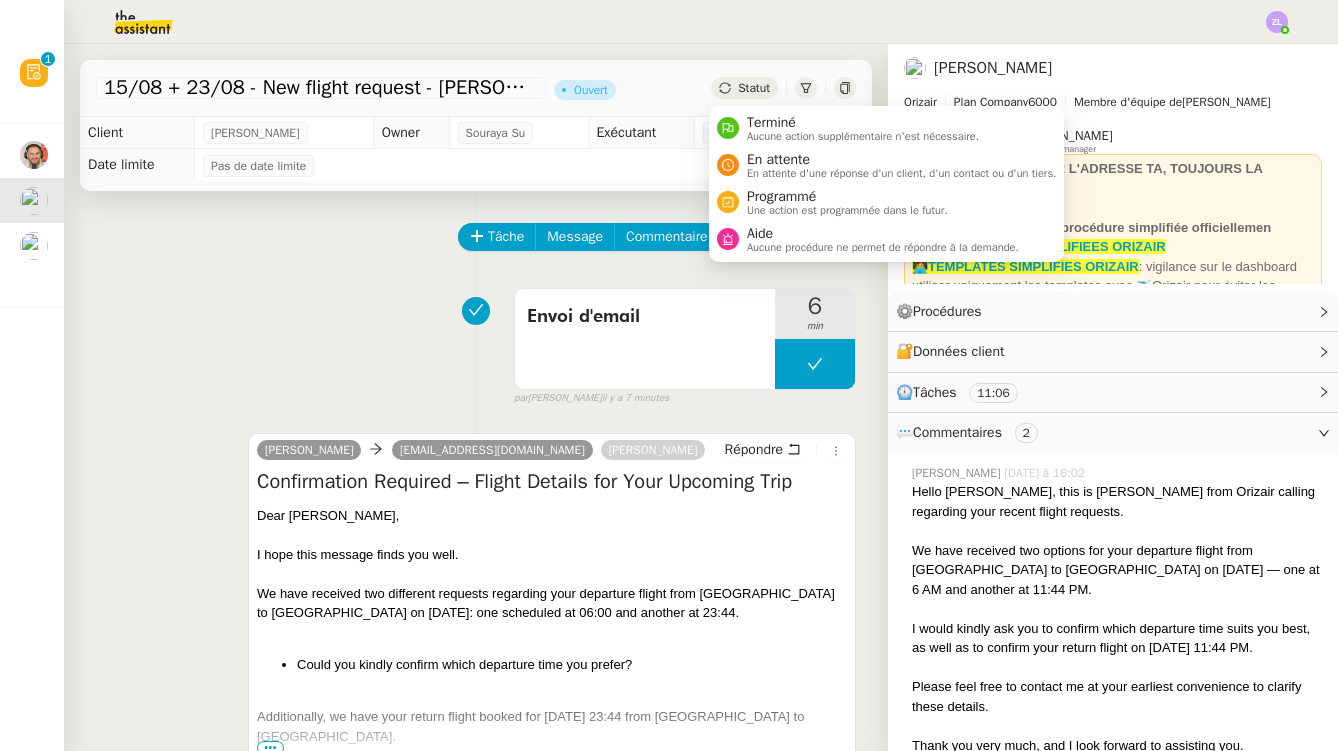 click on "Statut" 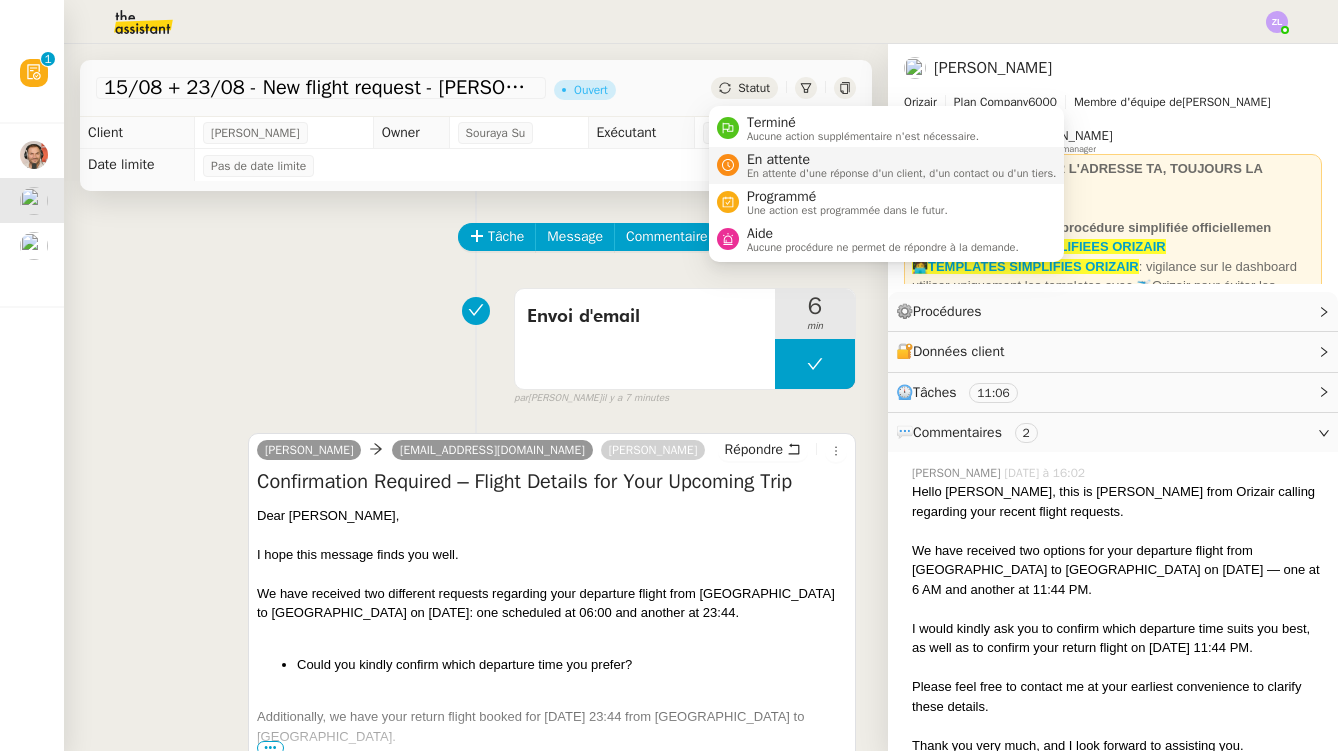 click on "En attente" at bounding box center [902, 160] 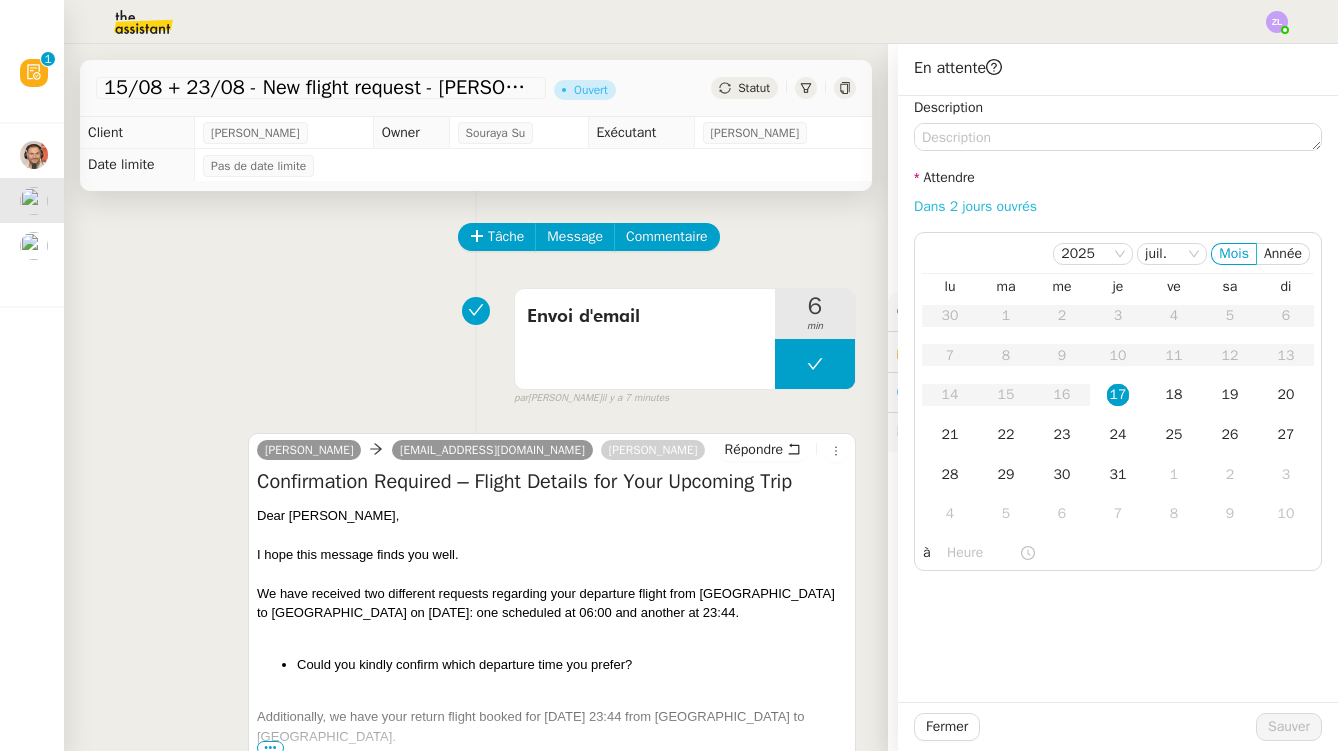 click on "Dans 2 jours ouvrés" 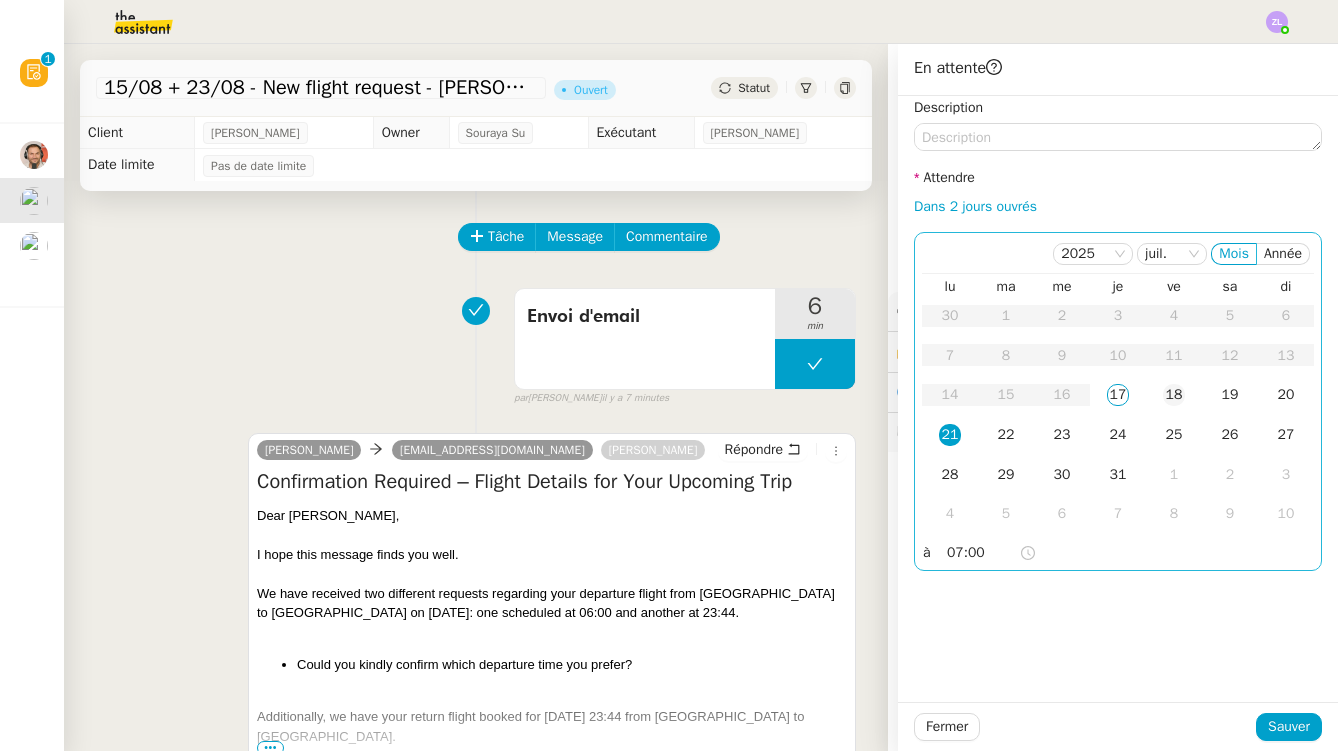 click on "18" 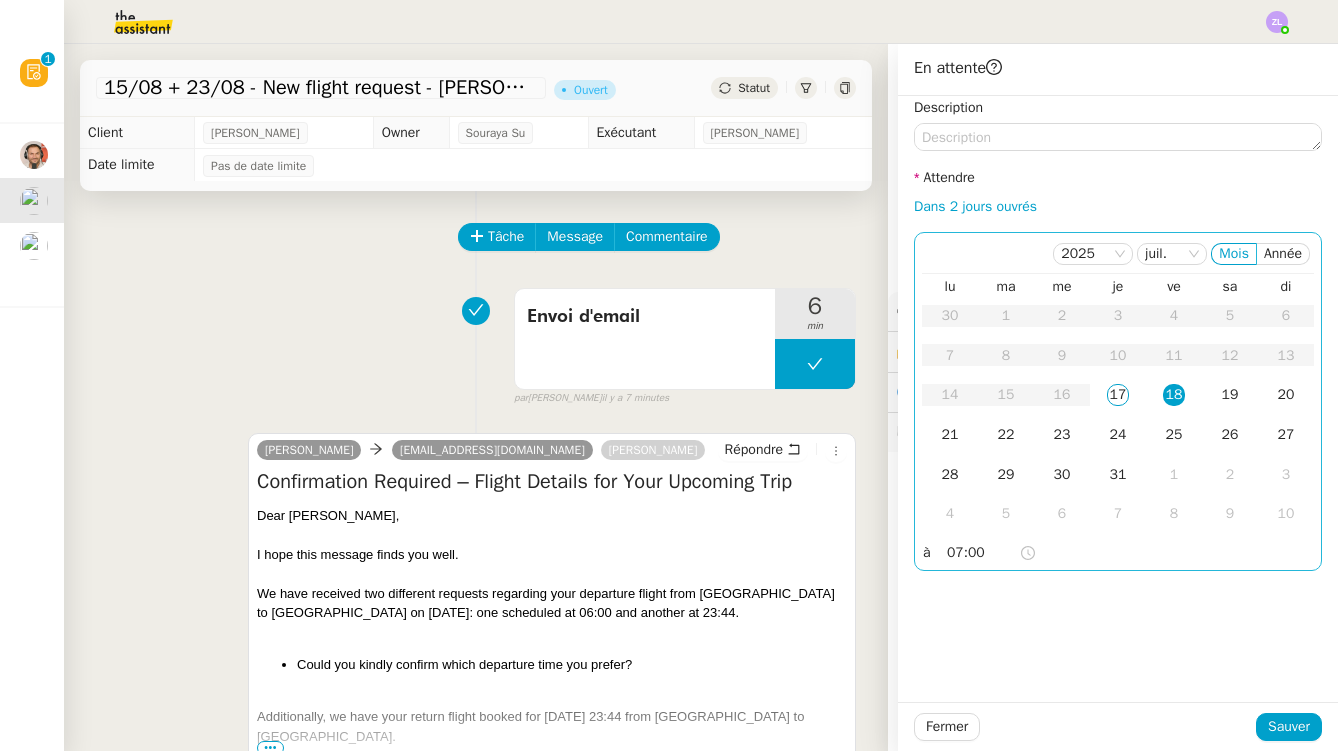 click on "07:00" 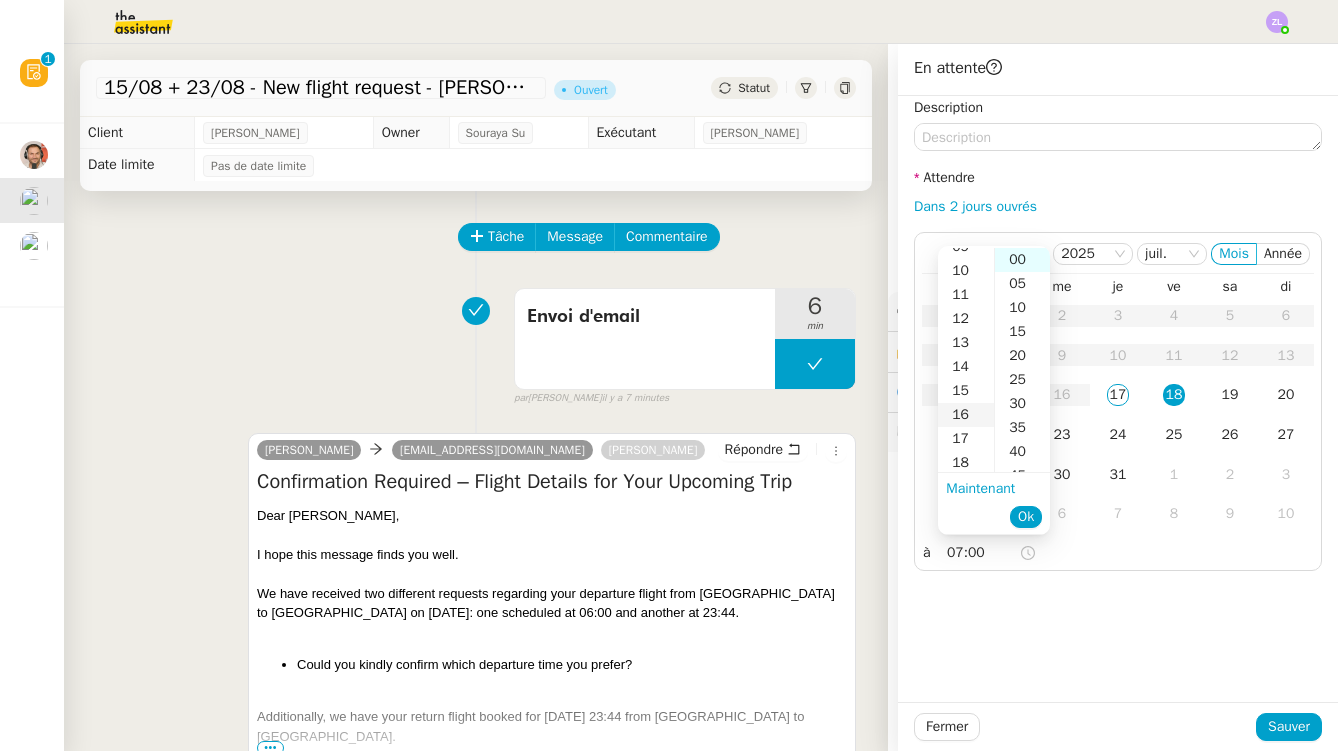 click on "16" at bounding box center [966, 415] 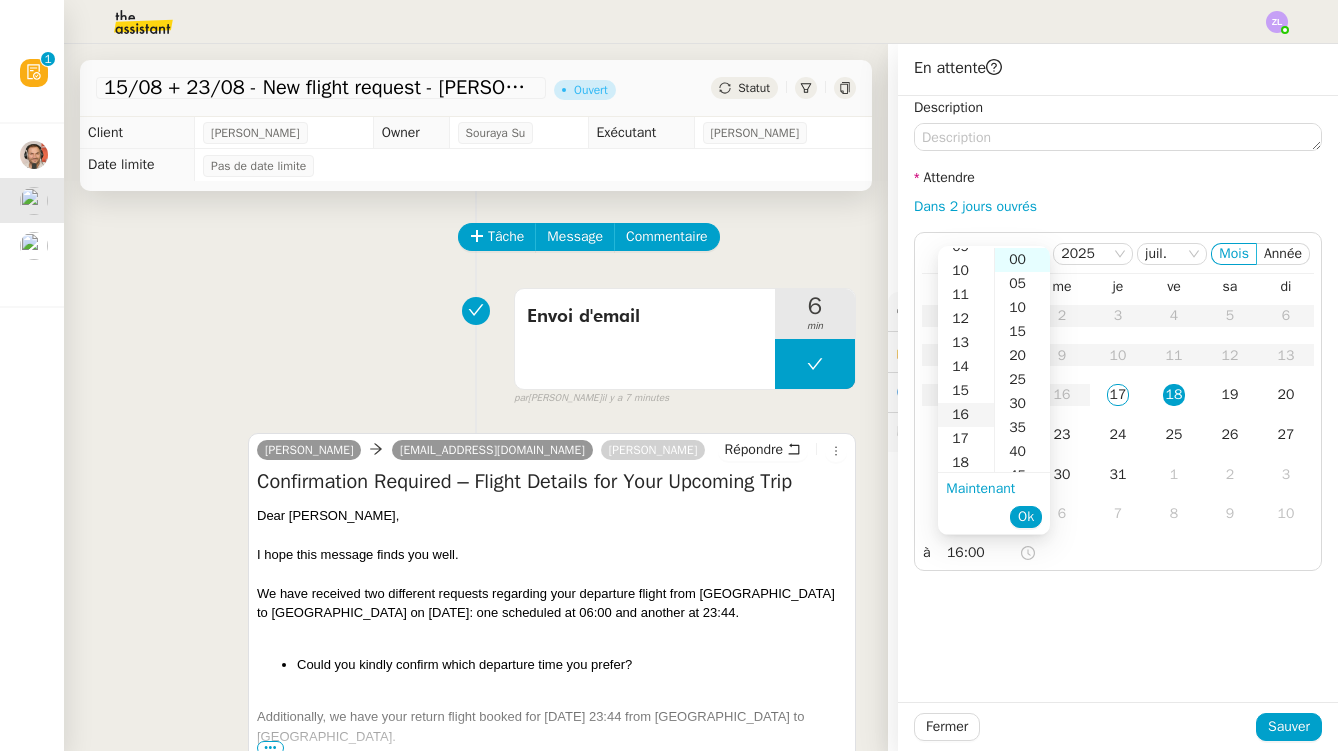 scroll, scrollTop: 384, scrollLeft: 0, axis: vertical 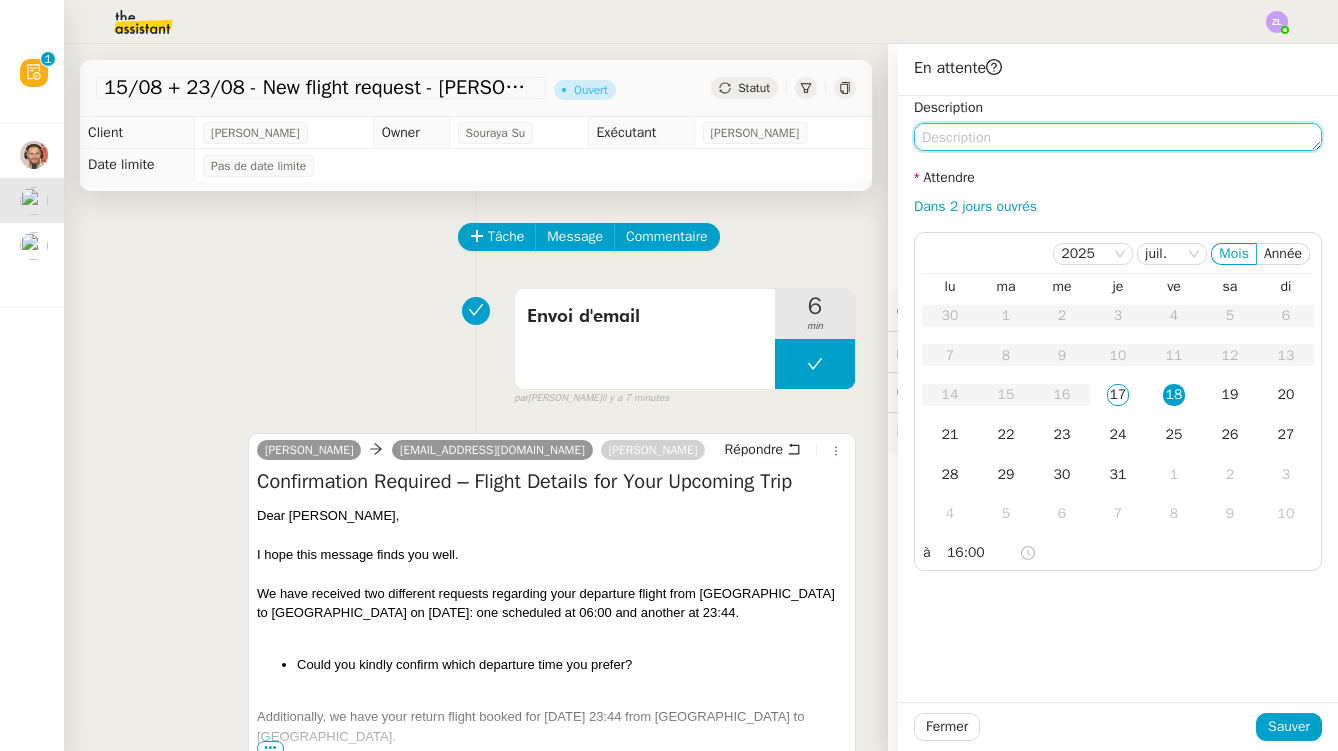click 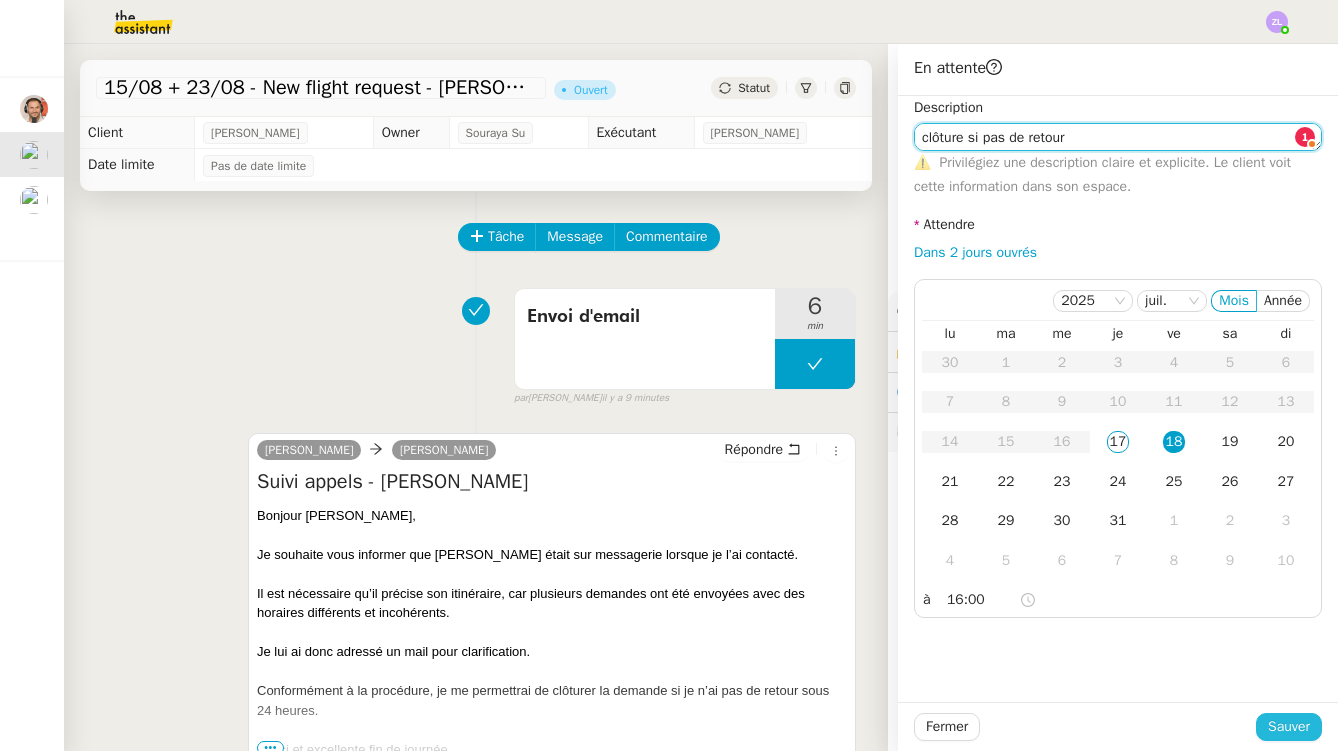 type on "clôture si pas de retour" 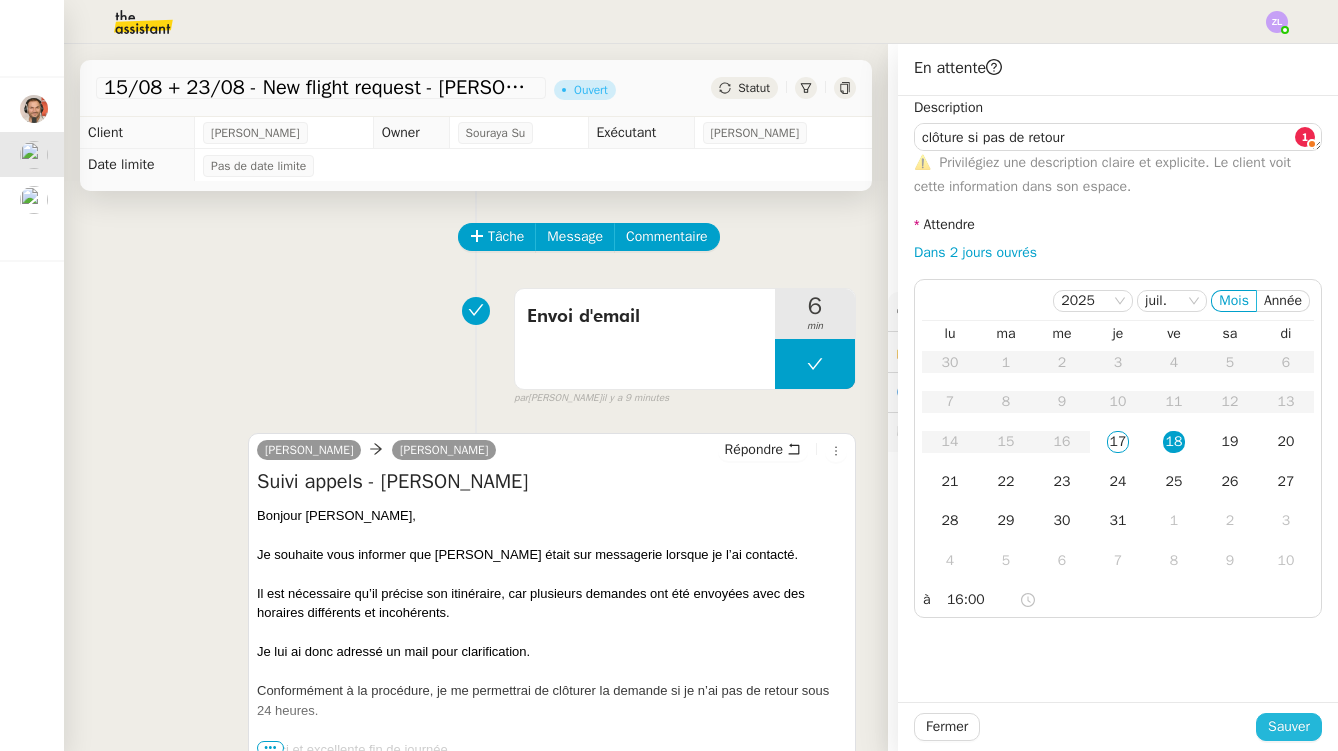 click on "Sauver" 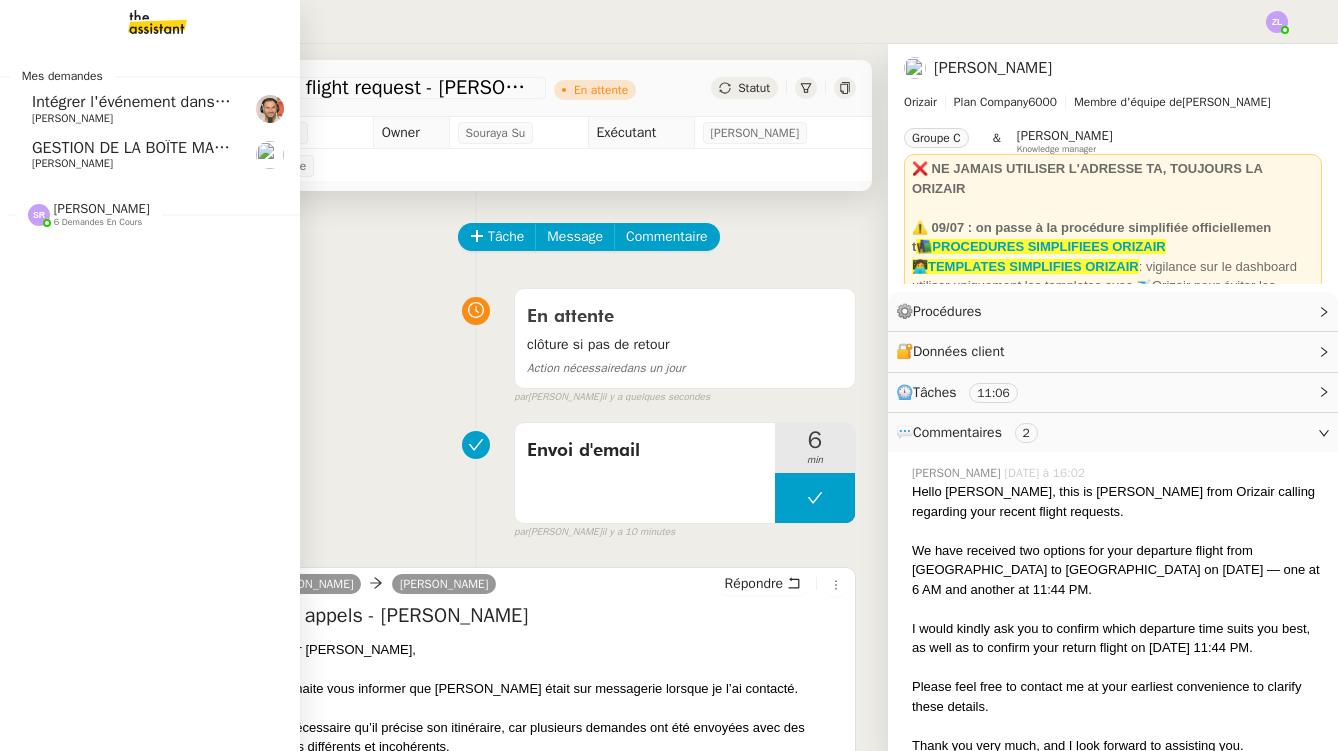 click on "Intégrer l'événement dans le fichier de suivi" 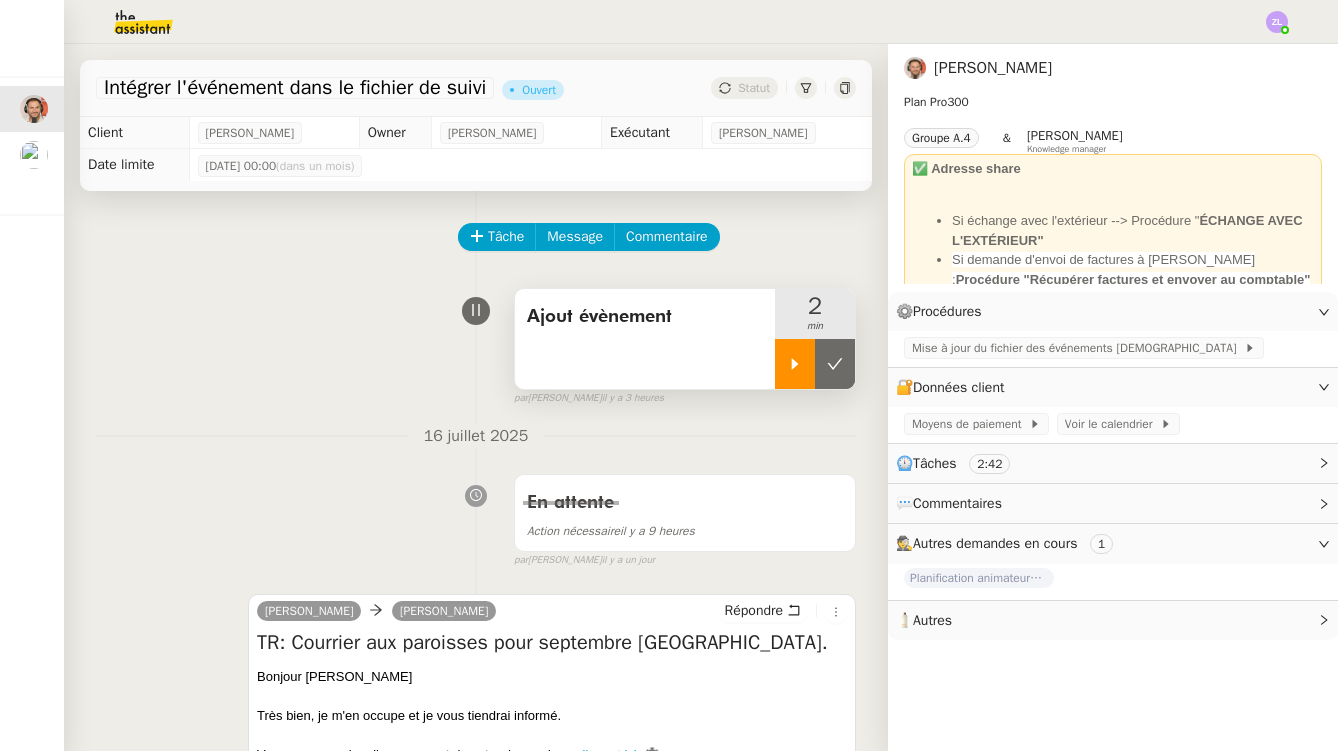 click 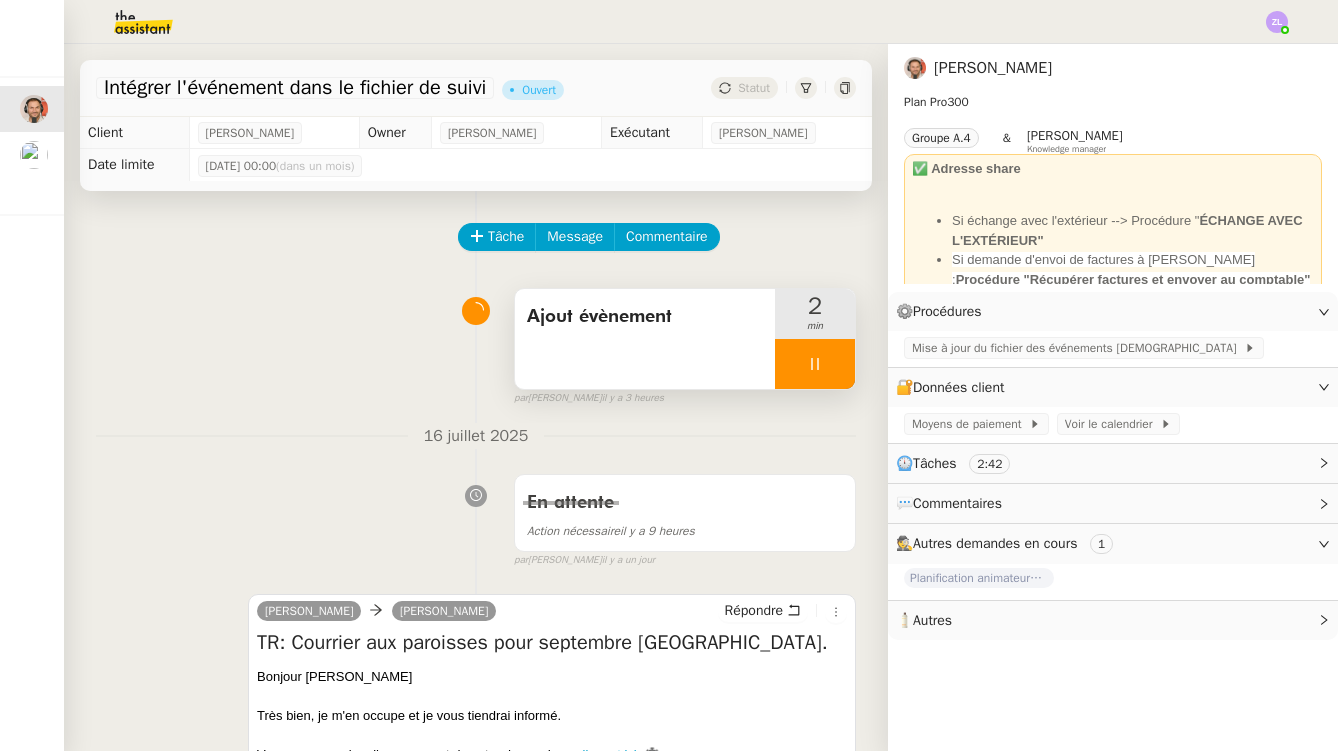 click at bounding box center (815, 364) 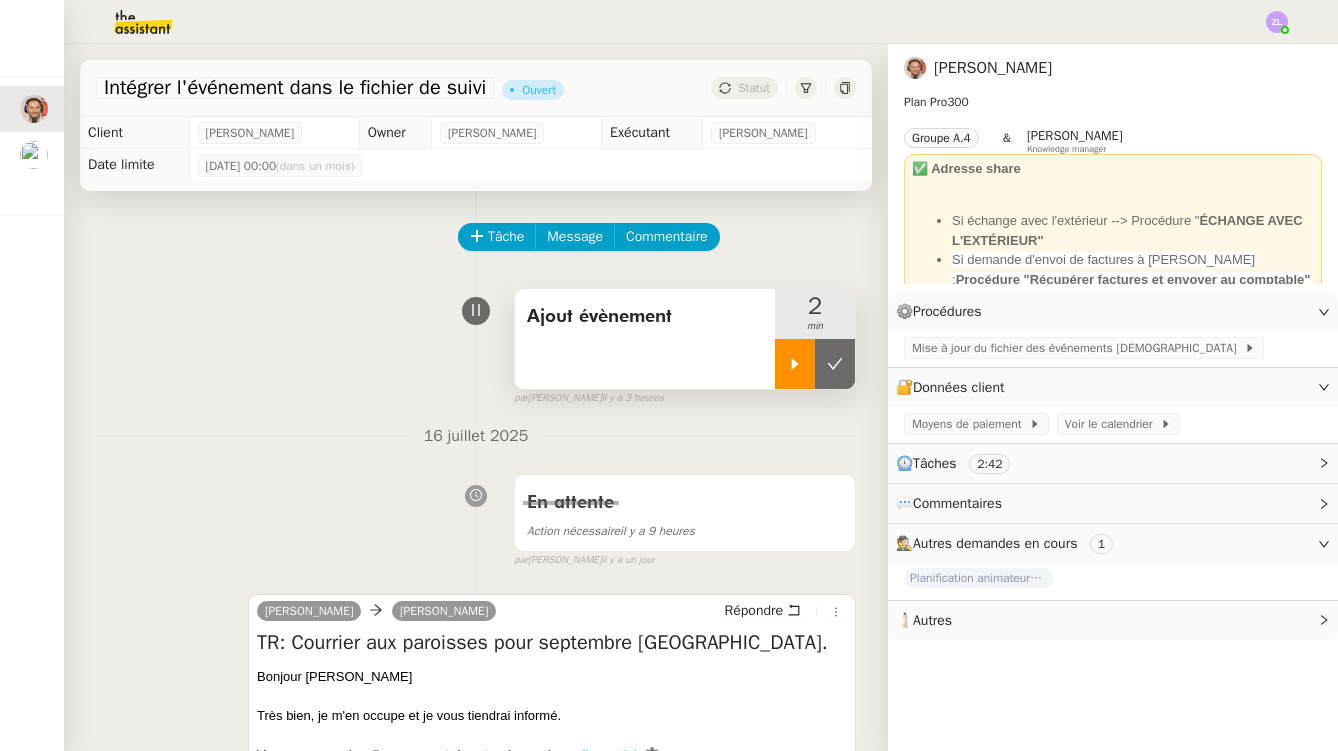 click at bounding box center (795, 364) 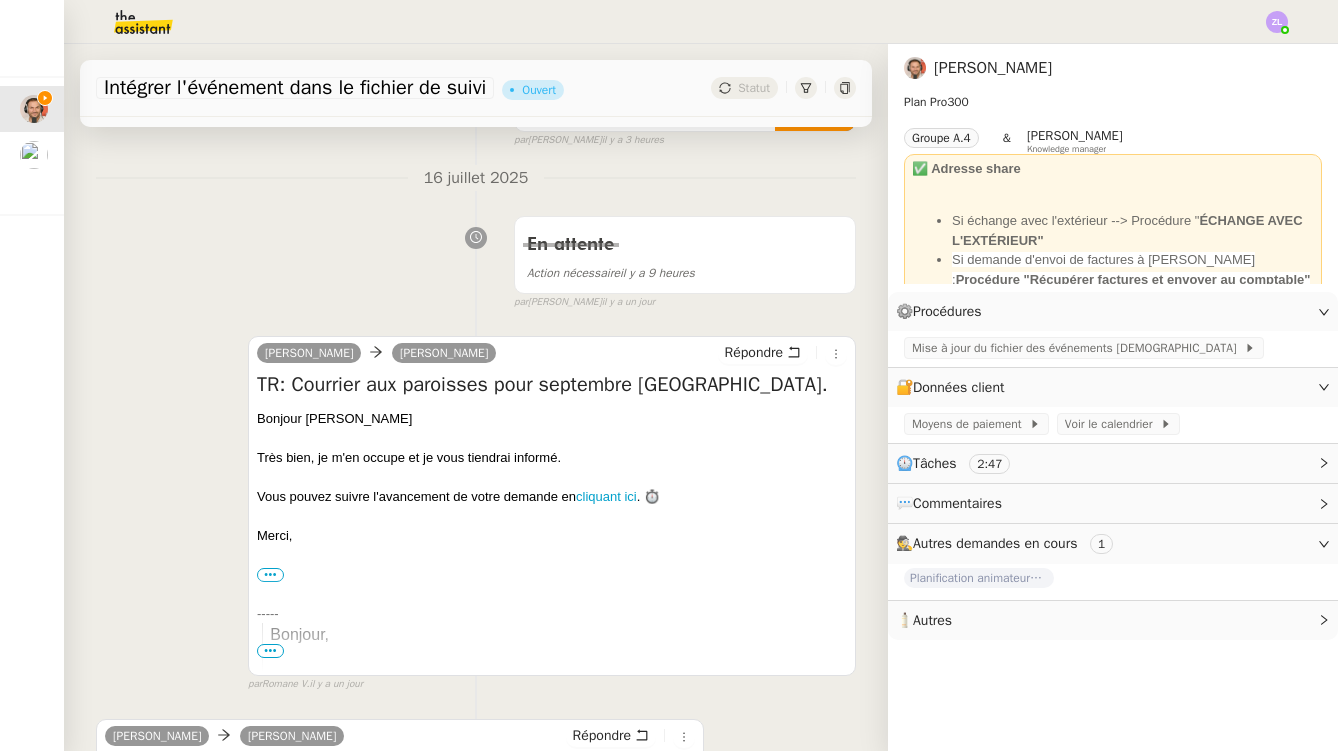 scroll, scrollTop: 785, scrollLeft: 0, axis: vertical 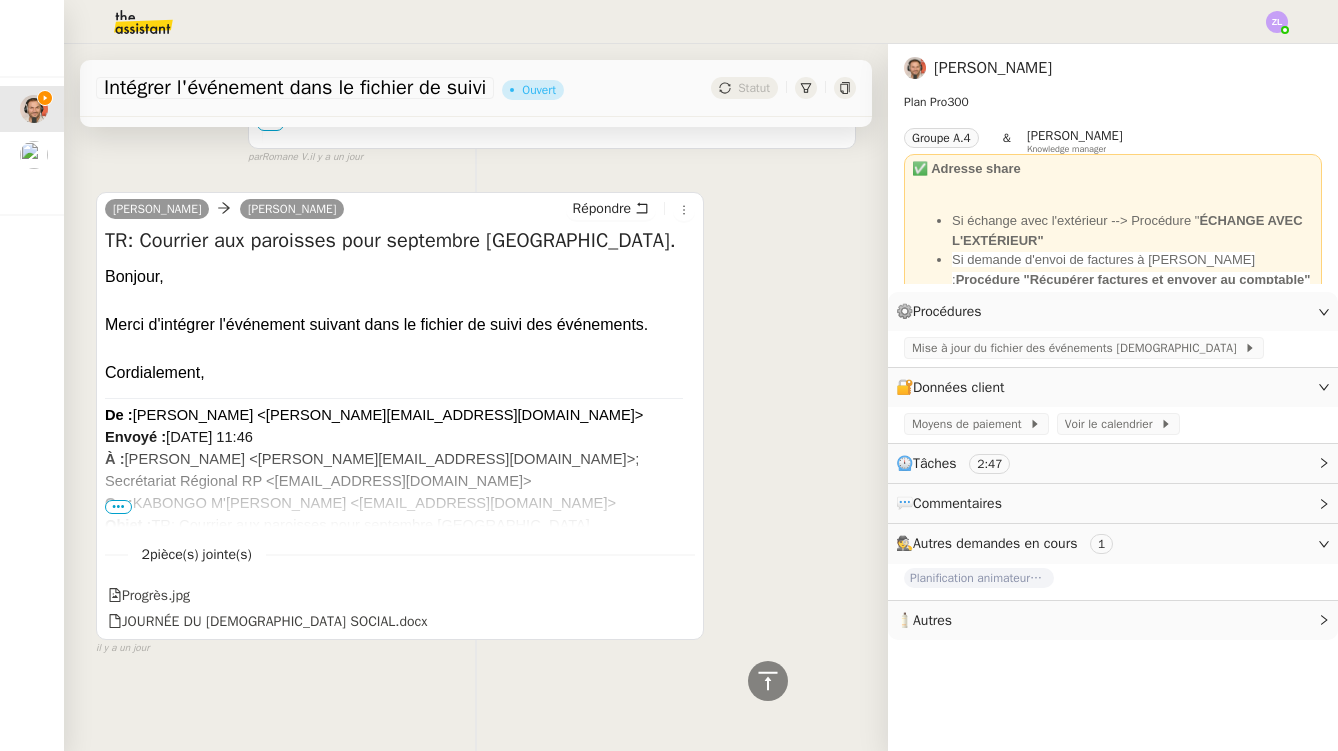 click on "•••" at bounding box center [118, 507] 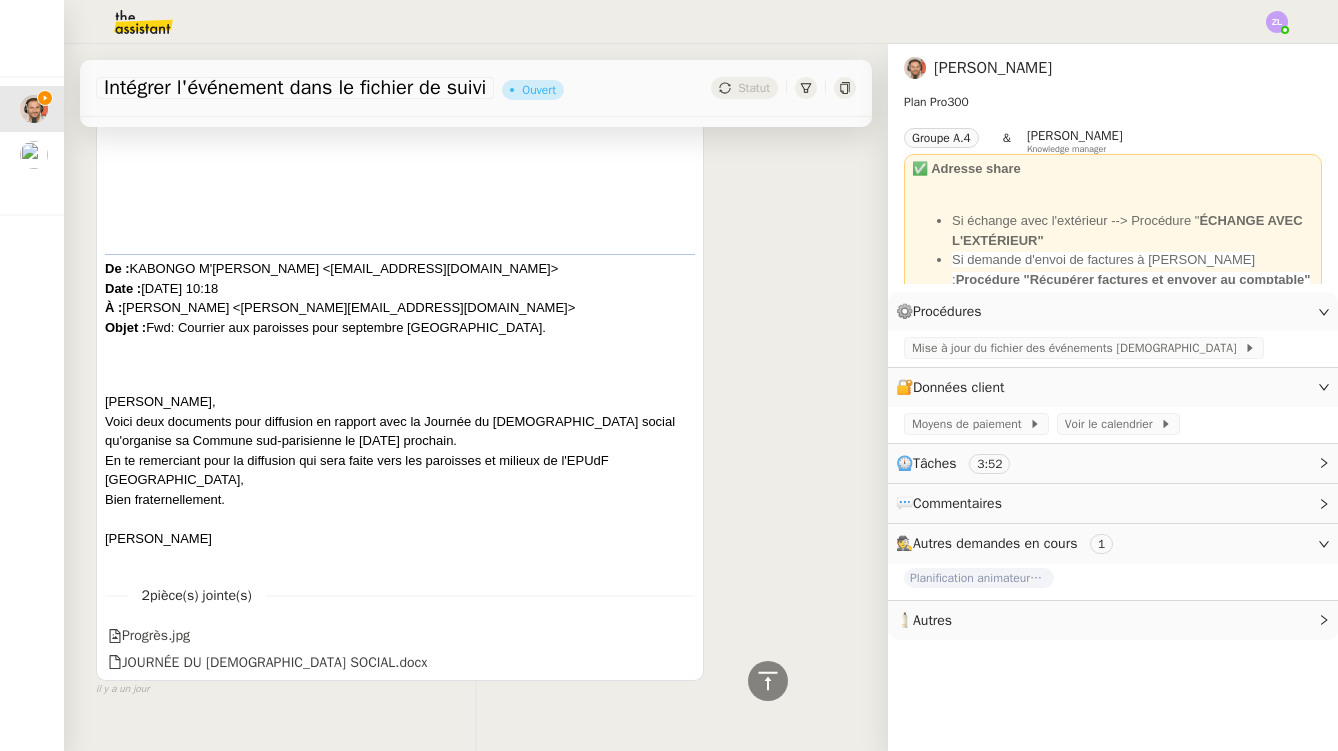 scroll, scrollTop: 1477, scrollLeft: 0, axis: vertical 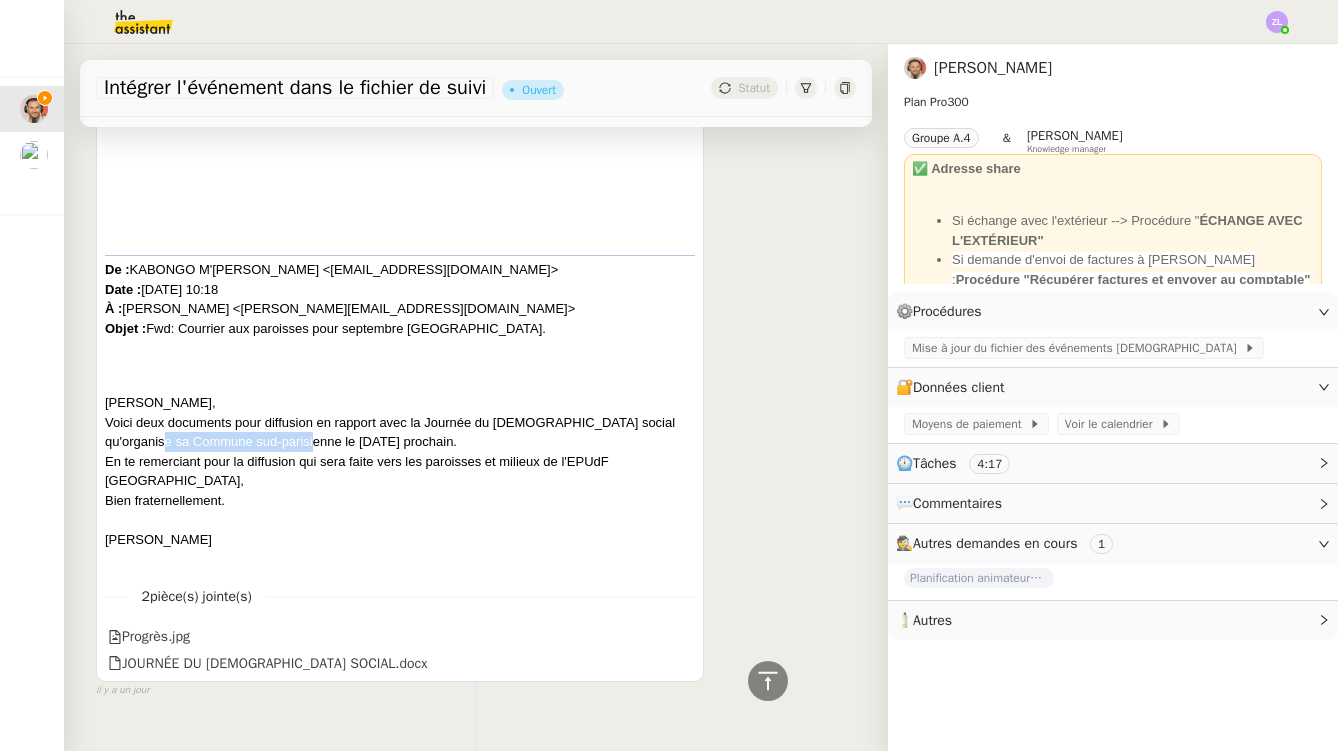 drag, startPoint x: 124, startPoint y: 423, endPoint x: 275, endPoint y: 423, distance: 151 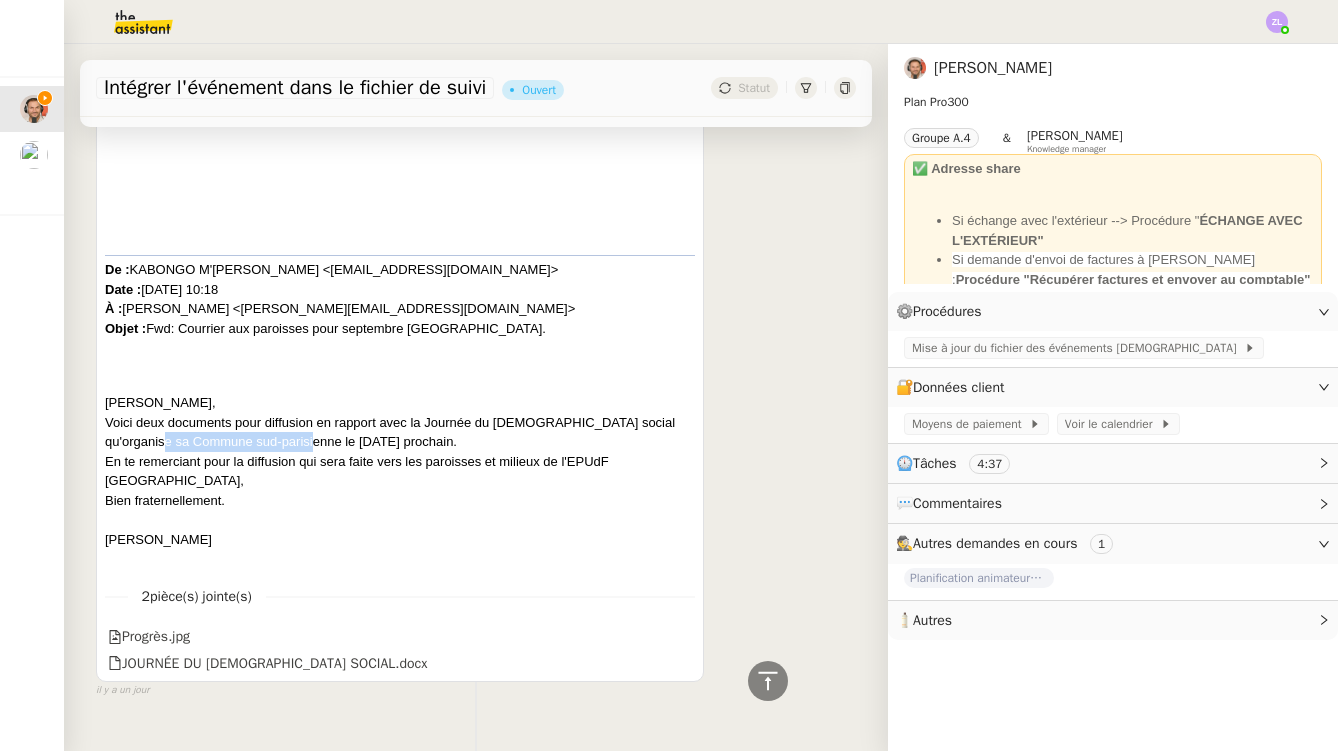 click on "Voici deux documents pour diffusion en rapport avec la Journée du [DEMOGRAPHIC_DATA] social  qu'organise sa Commune sud-parisienne le [DATE] prochain." at bounding box center [400, 432] 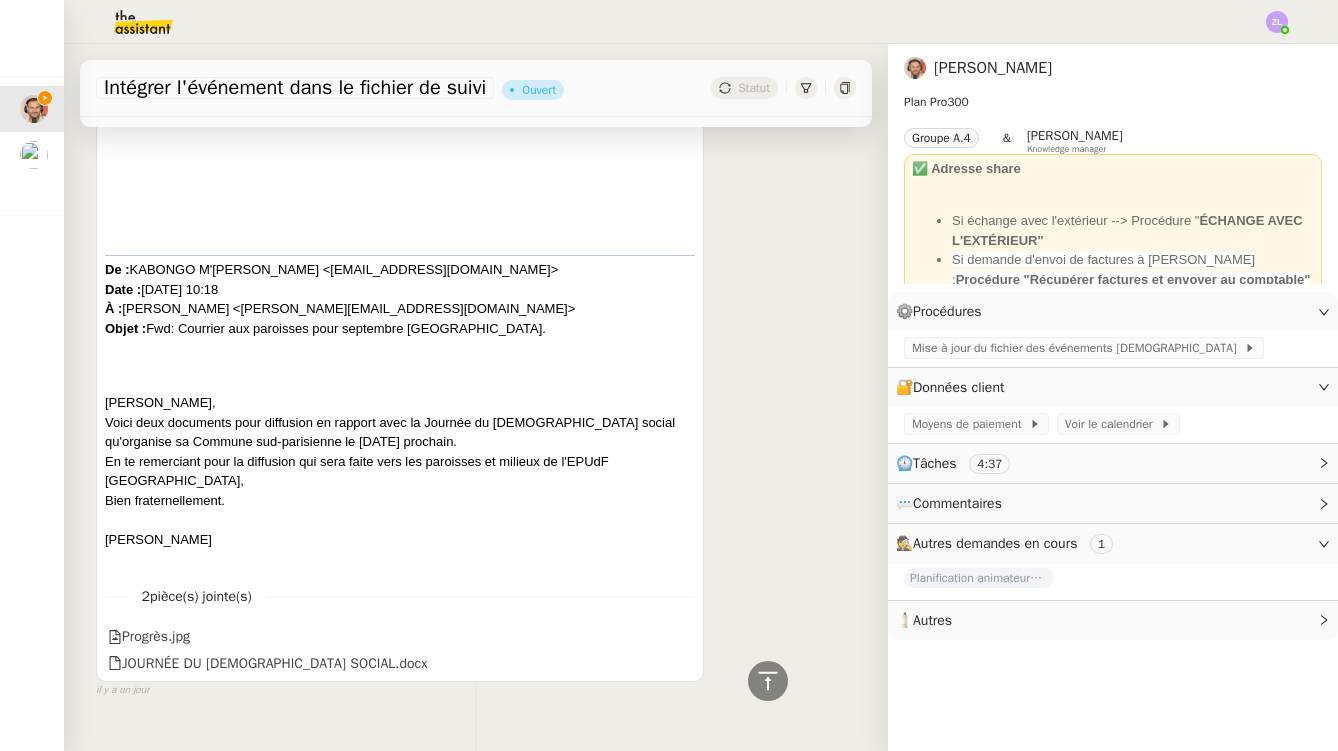 click on "Bien fraternellement." at bounding box center (400, 501) 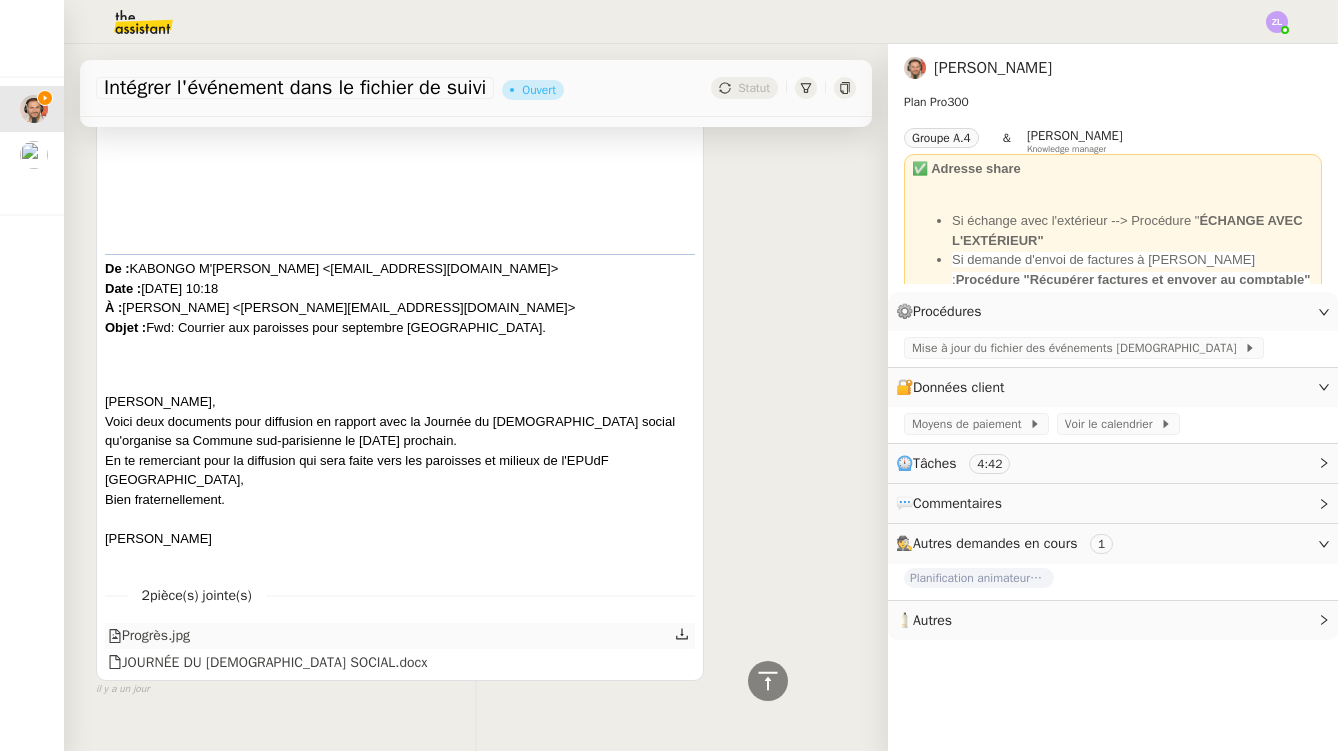 scroll, scrollTop: 1477, scrollLeft: 0, axis: vertical 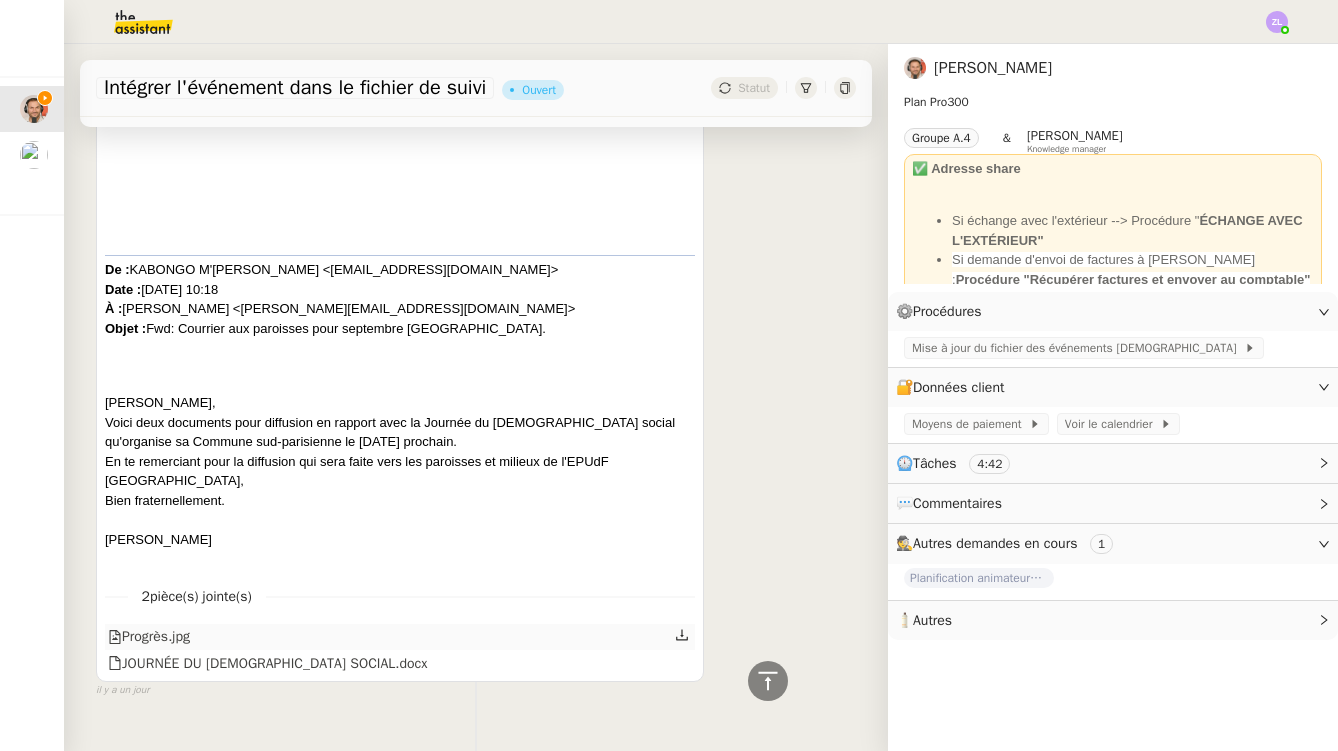 click 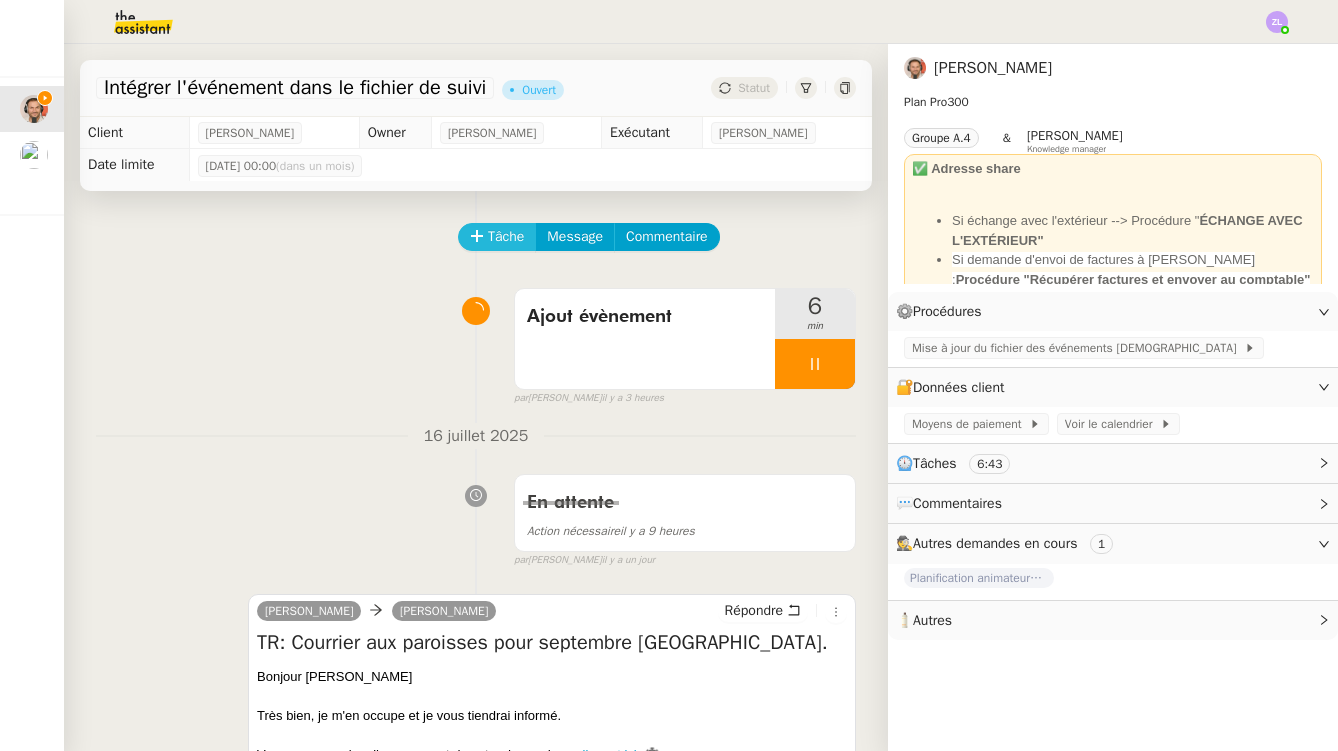 scroll, scrollTop: 0, scrollLeft: 0, axis: both 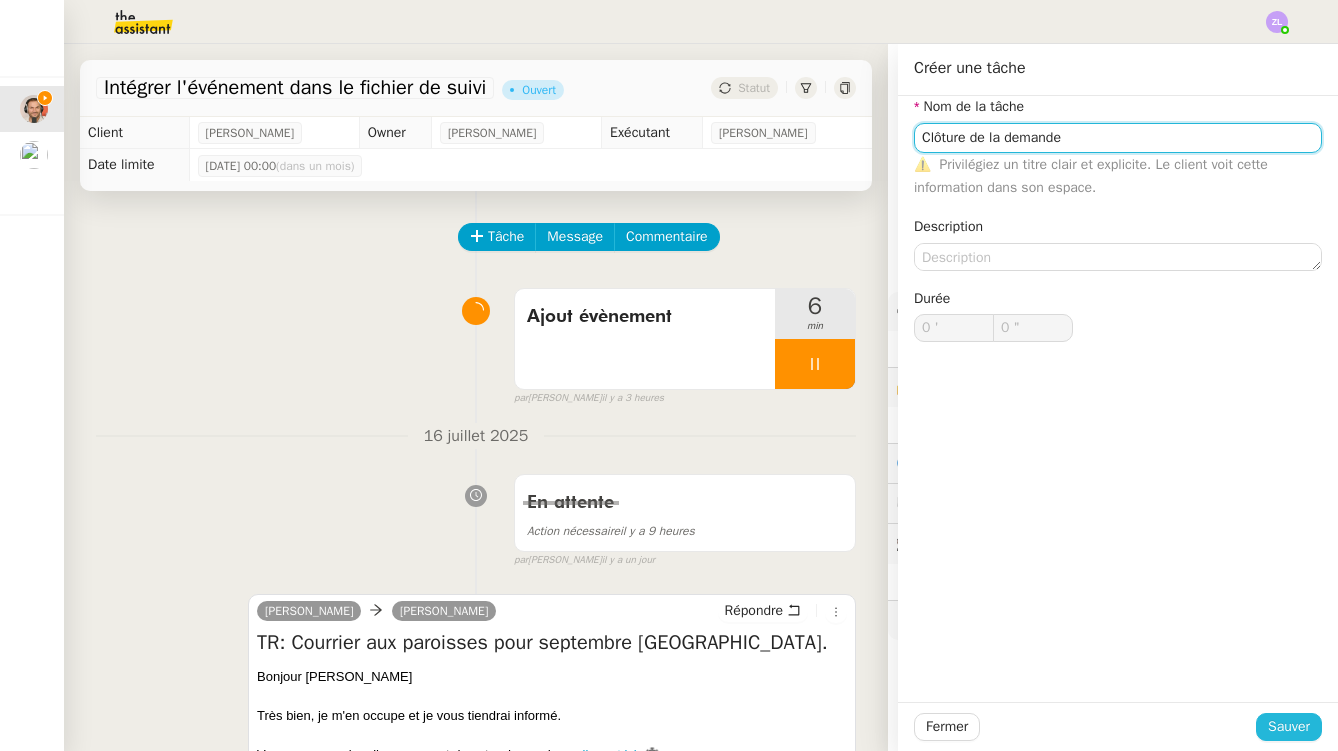 type on "Clôture de la demande" 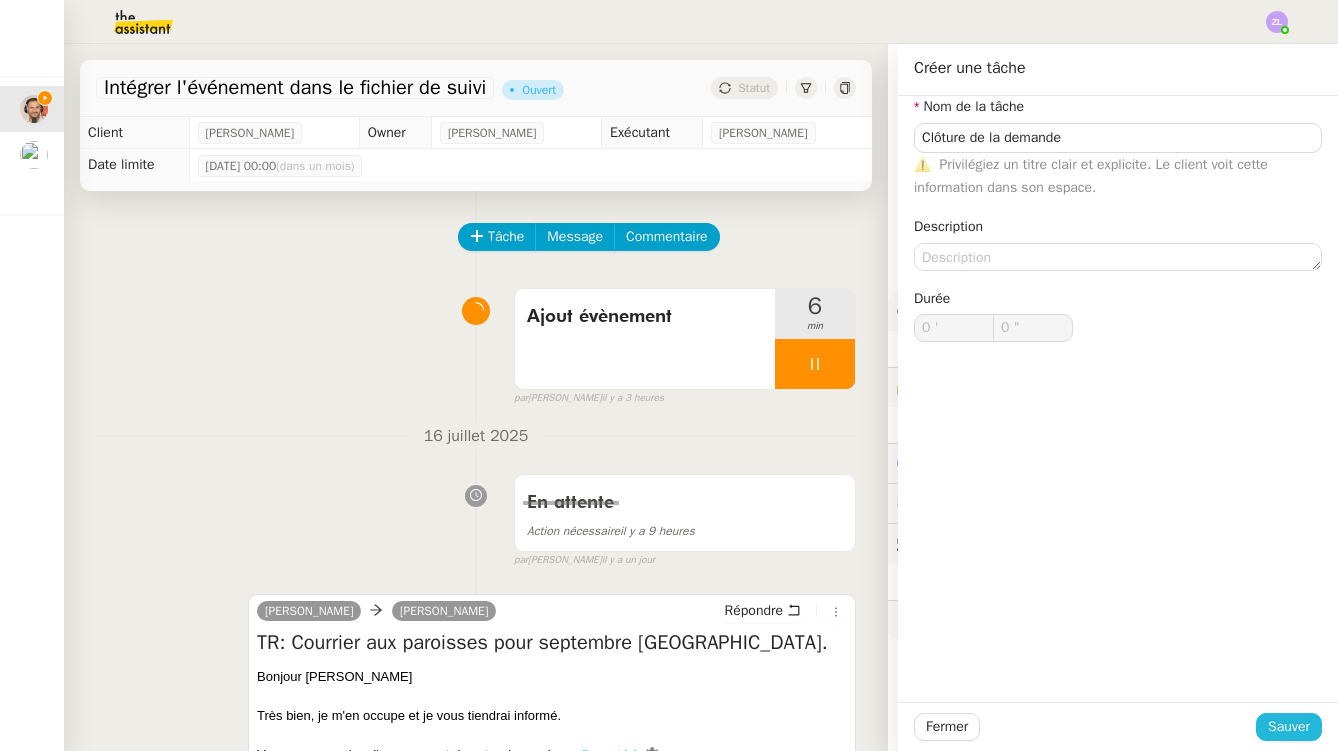 click on "Sauver" 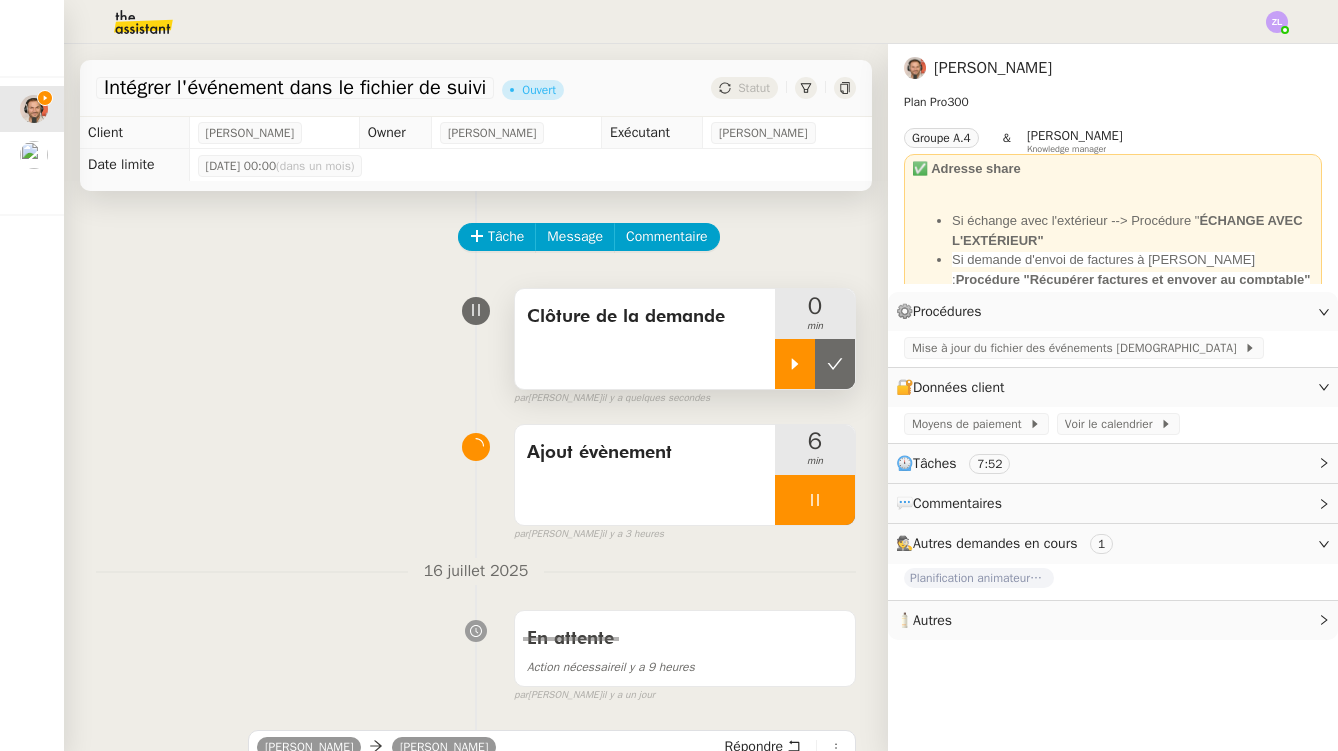 click 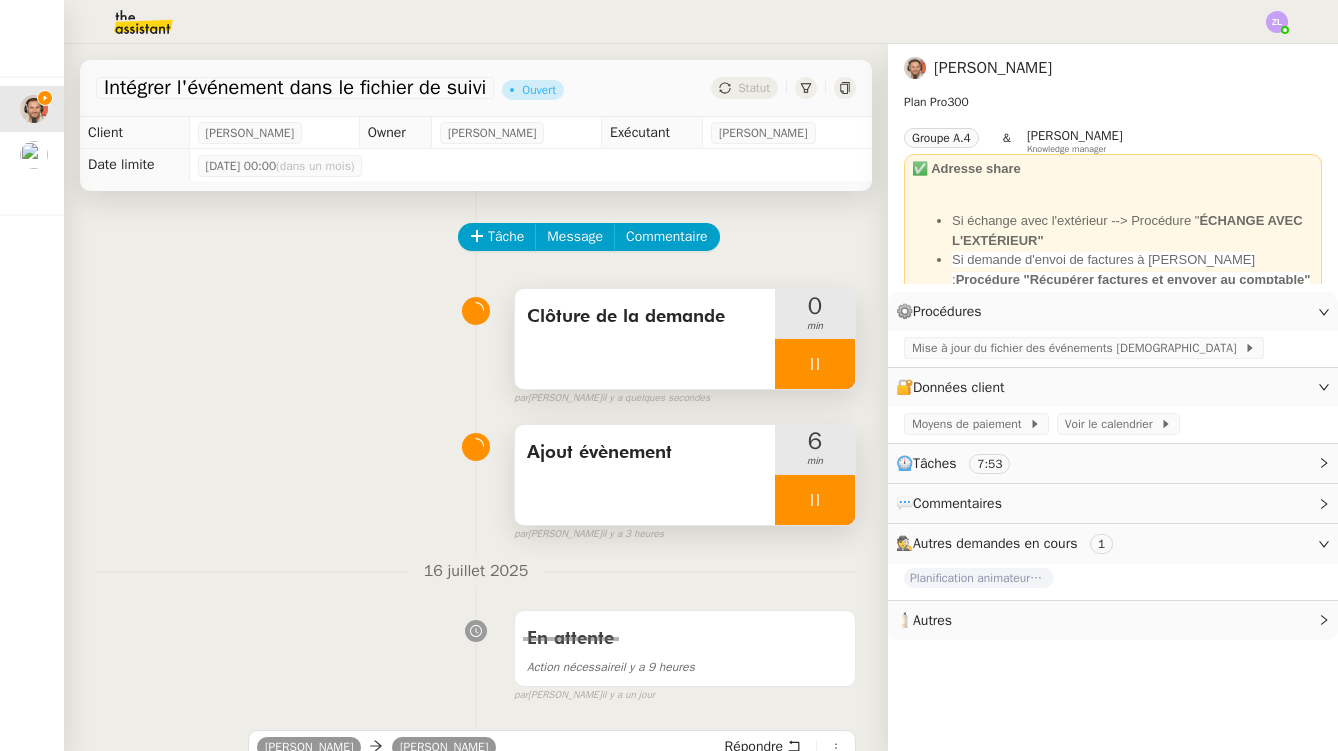 click at bounding box center [815, 500] 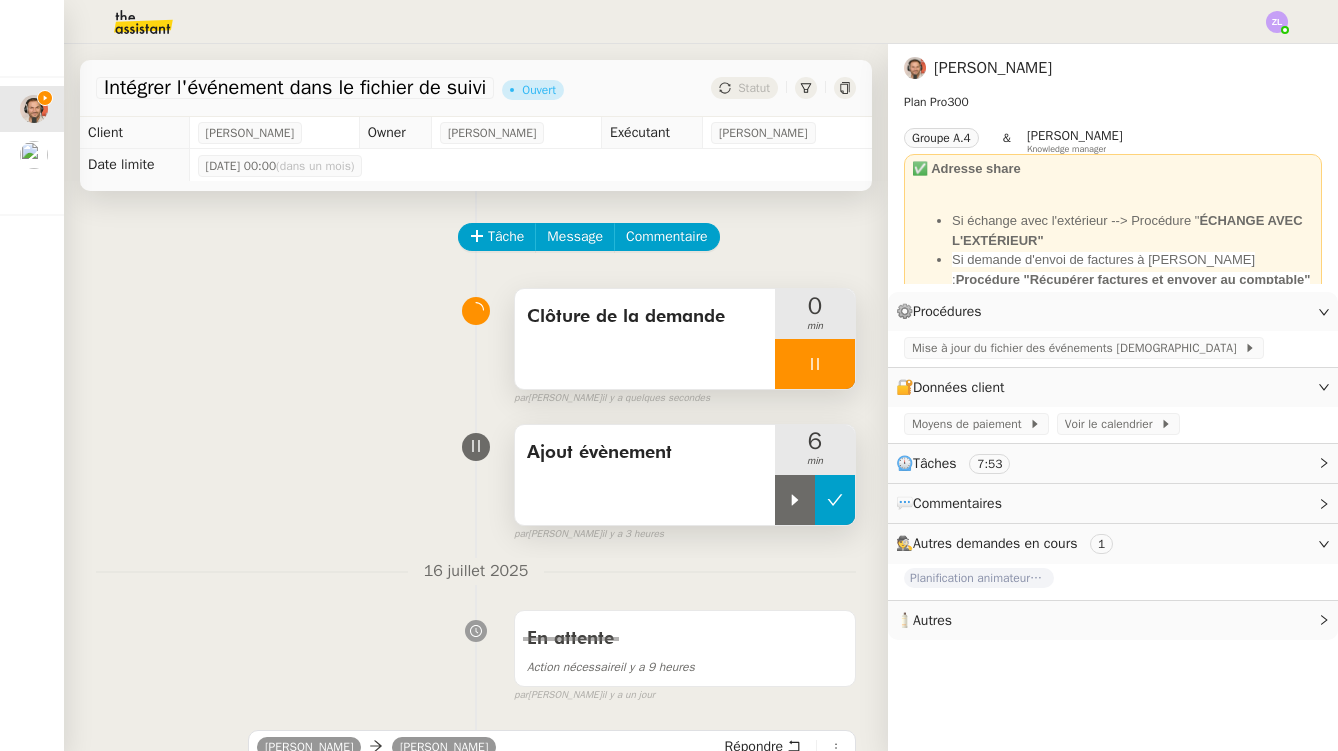 click 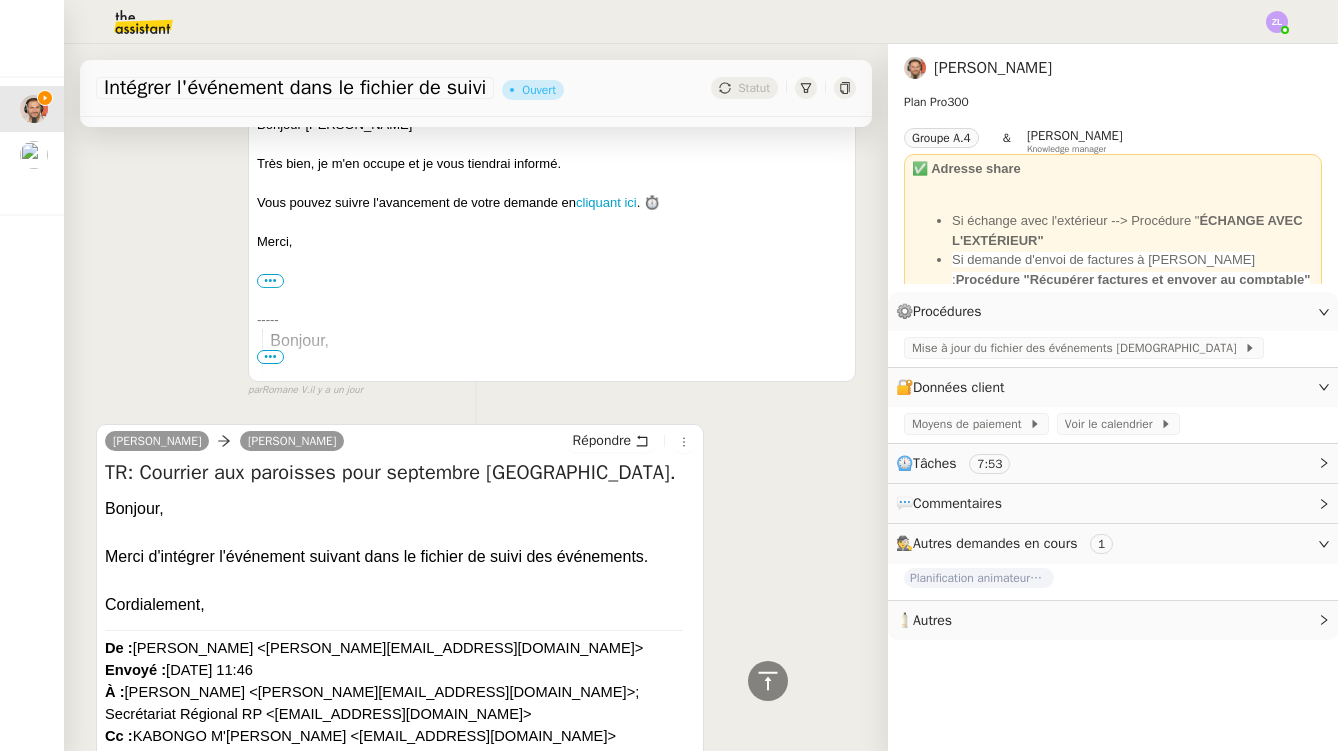 scroll, scrollTop: 720, scrollLeft: 0, axis: vertical 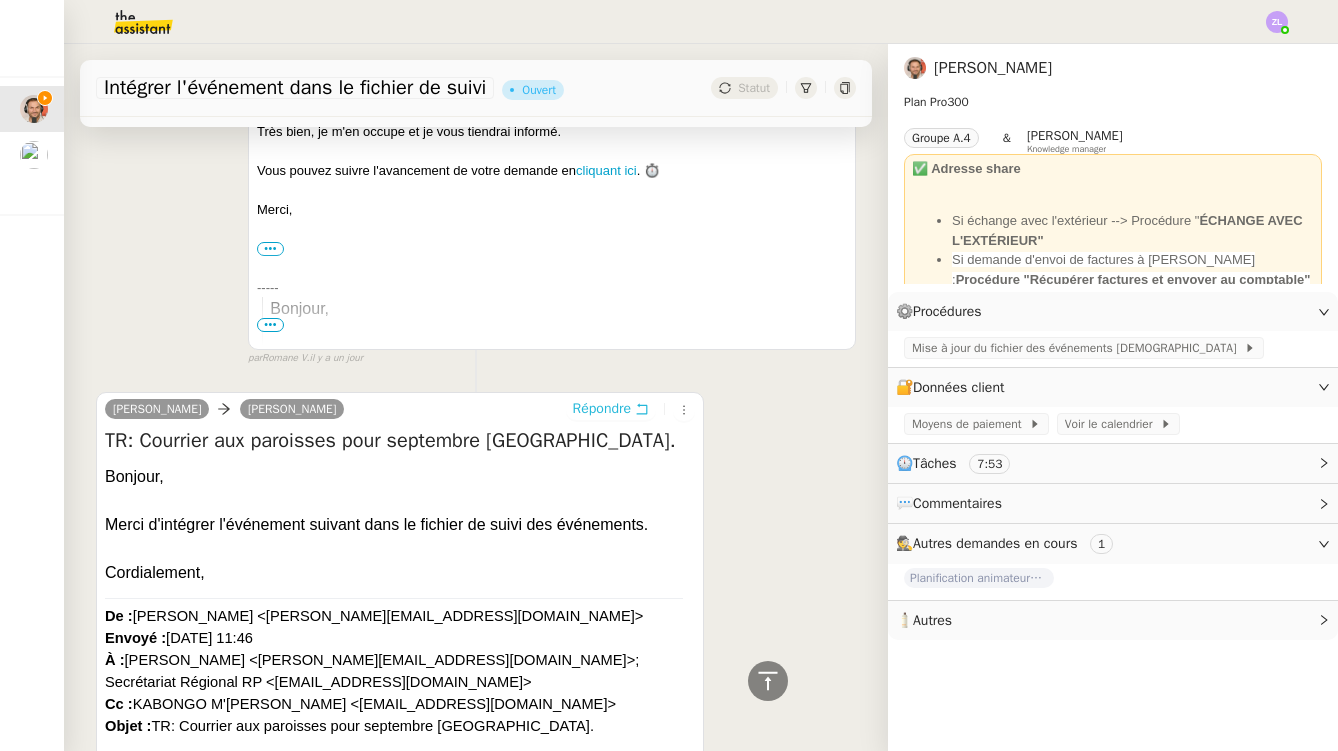 click on "Répondre" at bounding box center (602, 409) 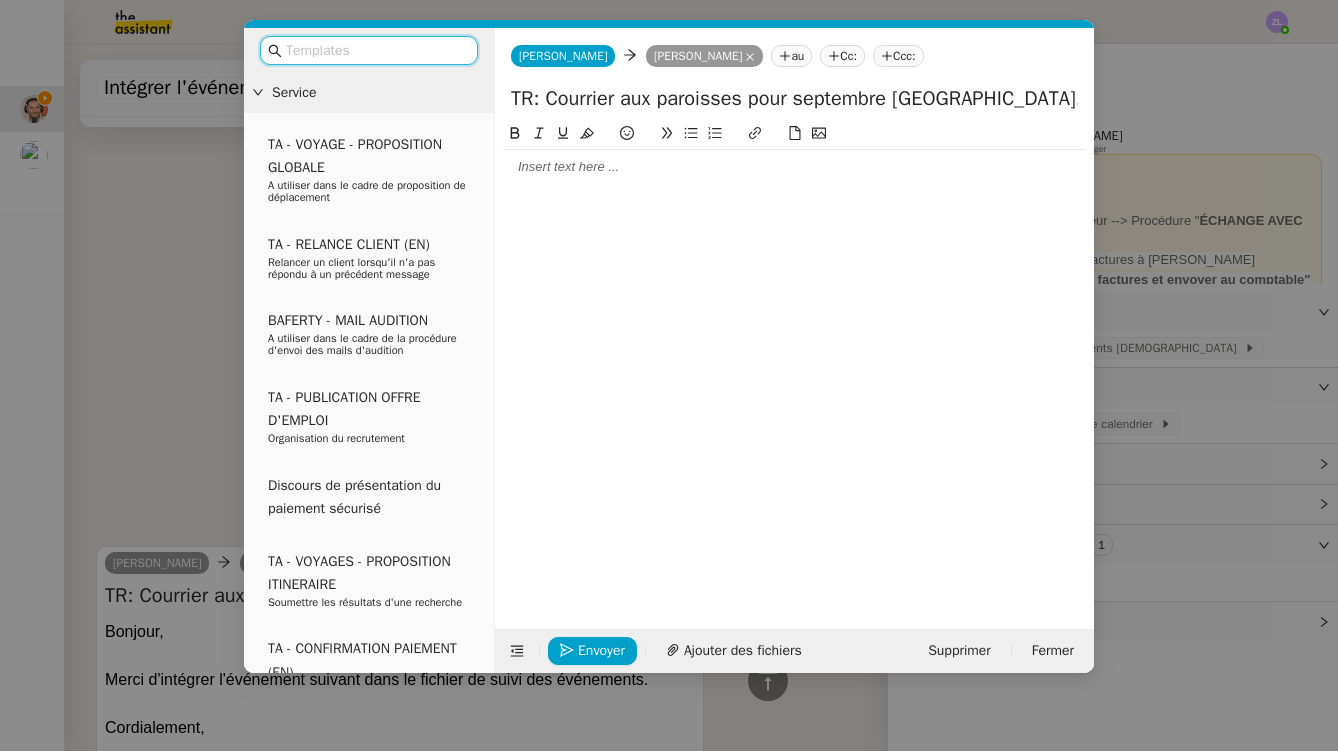 click 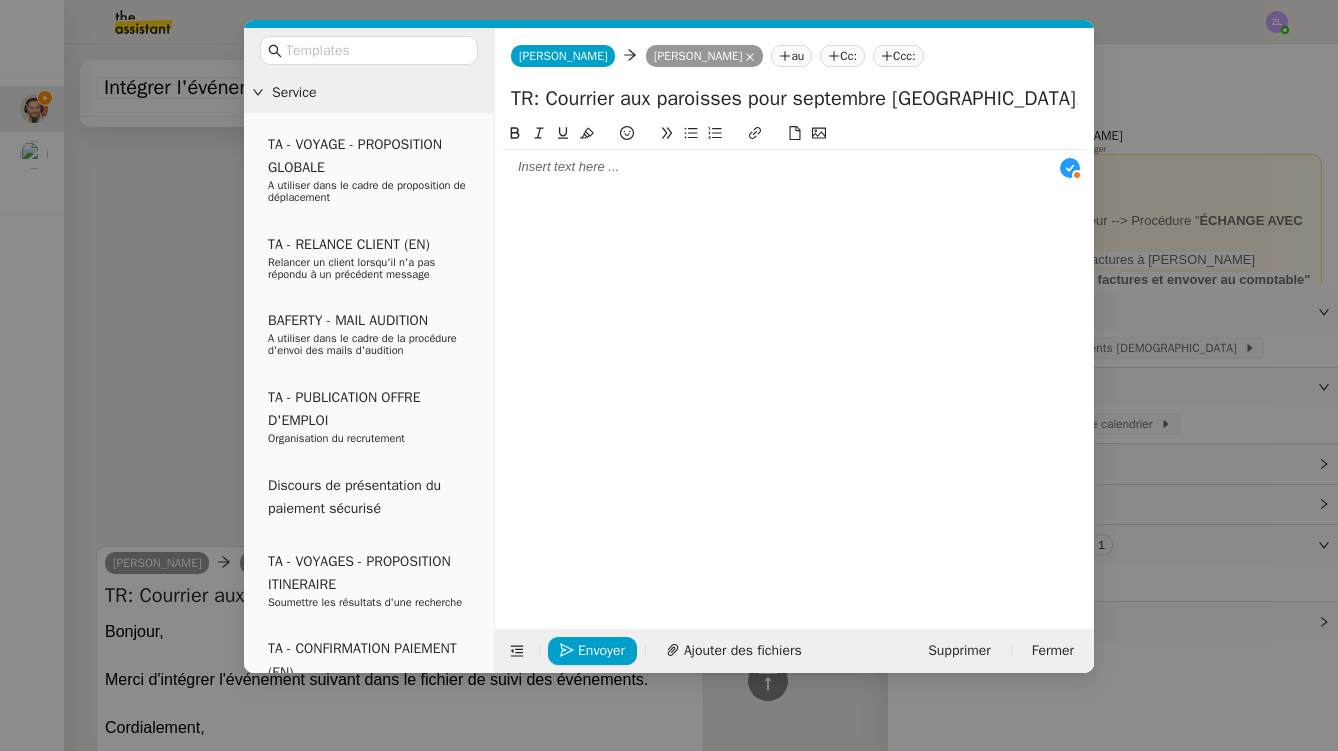 type 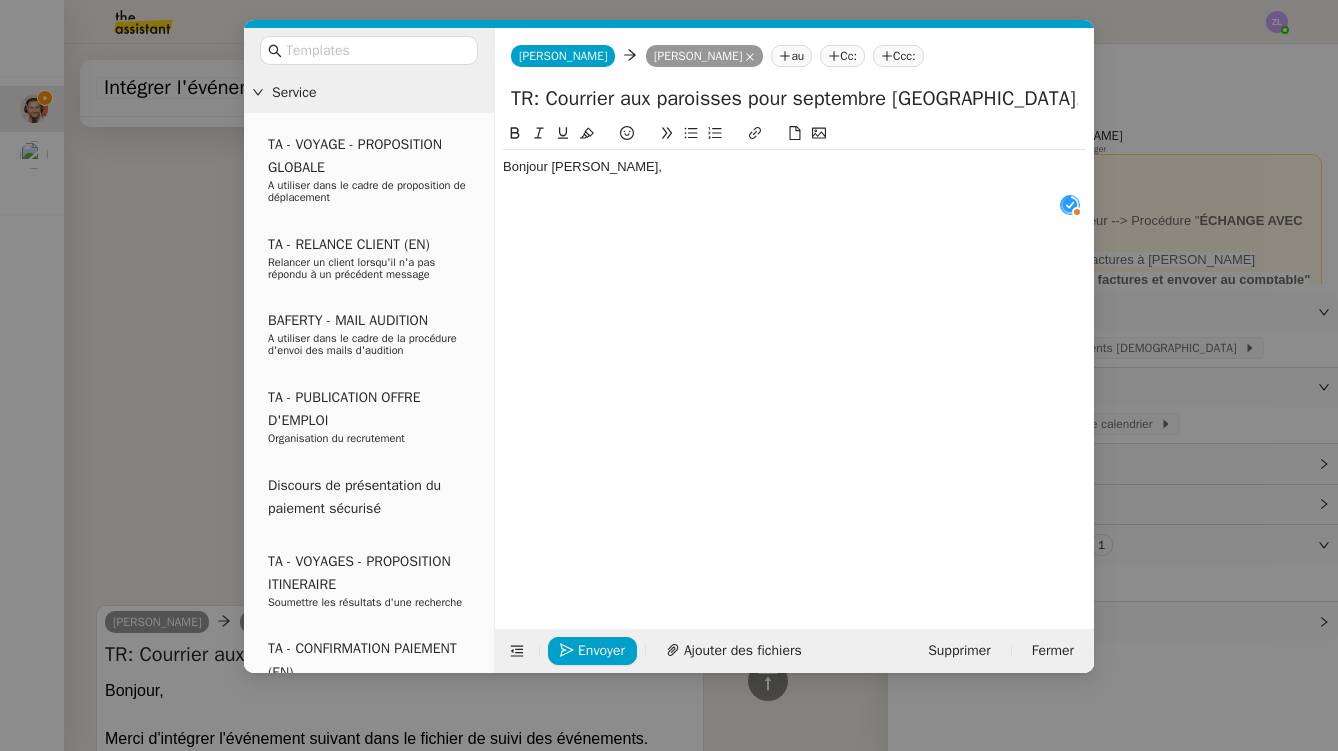 scroll, scrollTop: 21, scrollLeft: 0, axis: vertical 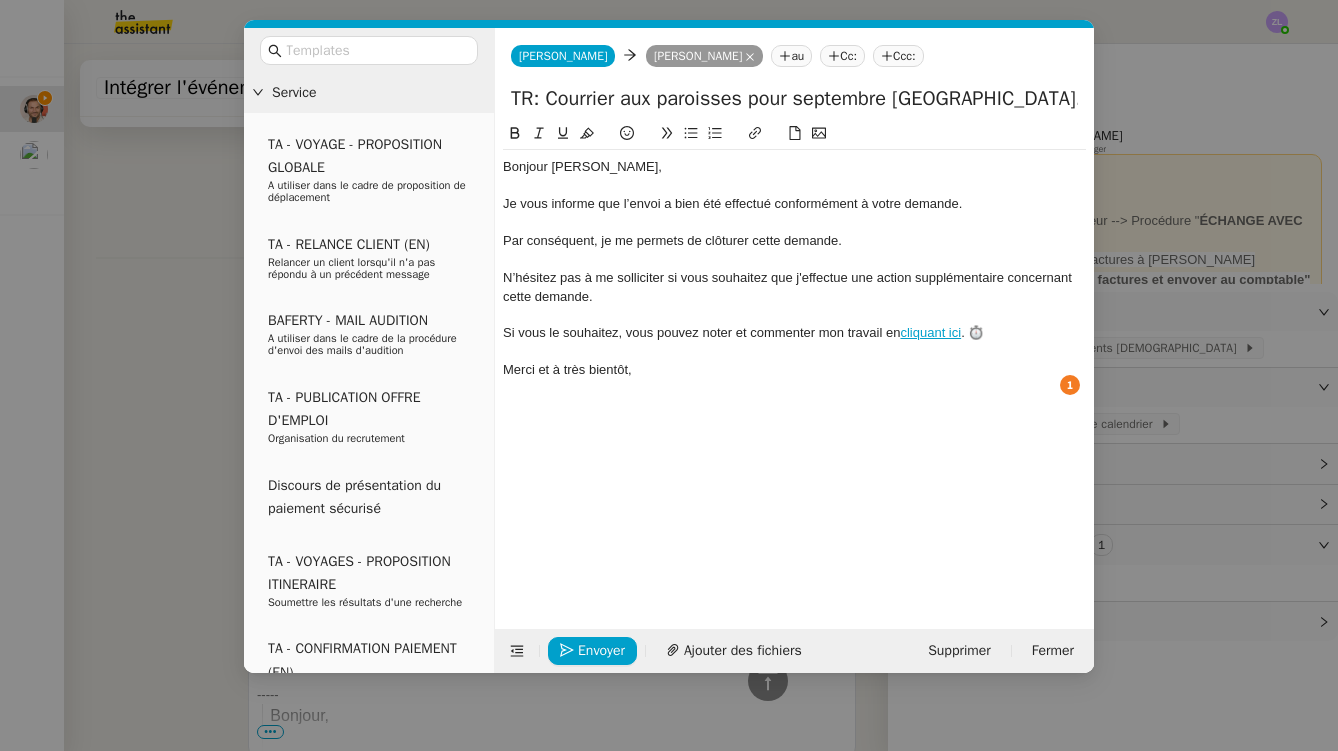 click on "Je vous informe que l’envoi a bien été effectué conformément à votre demande." 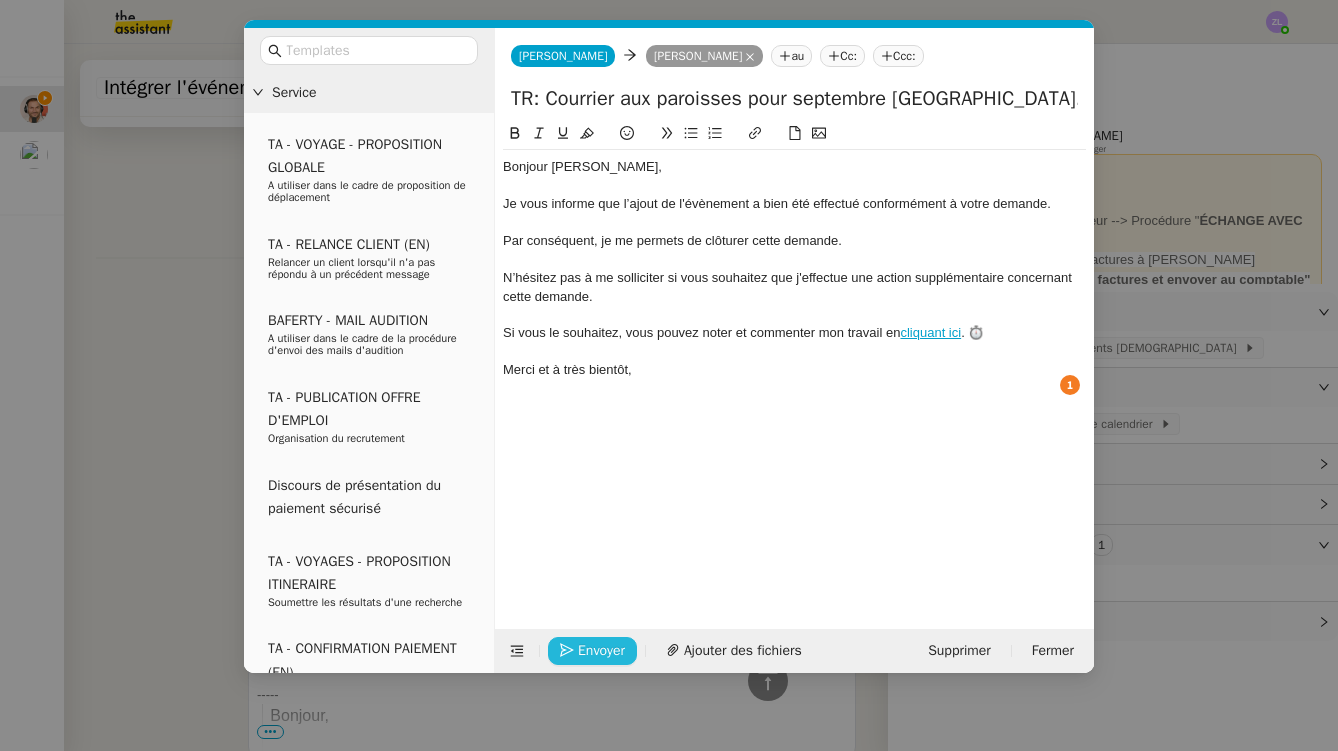 click on "Envoyer" 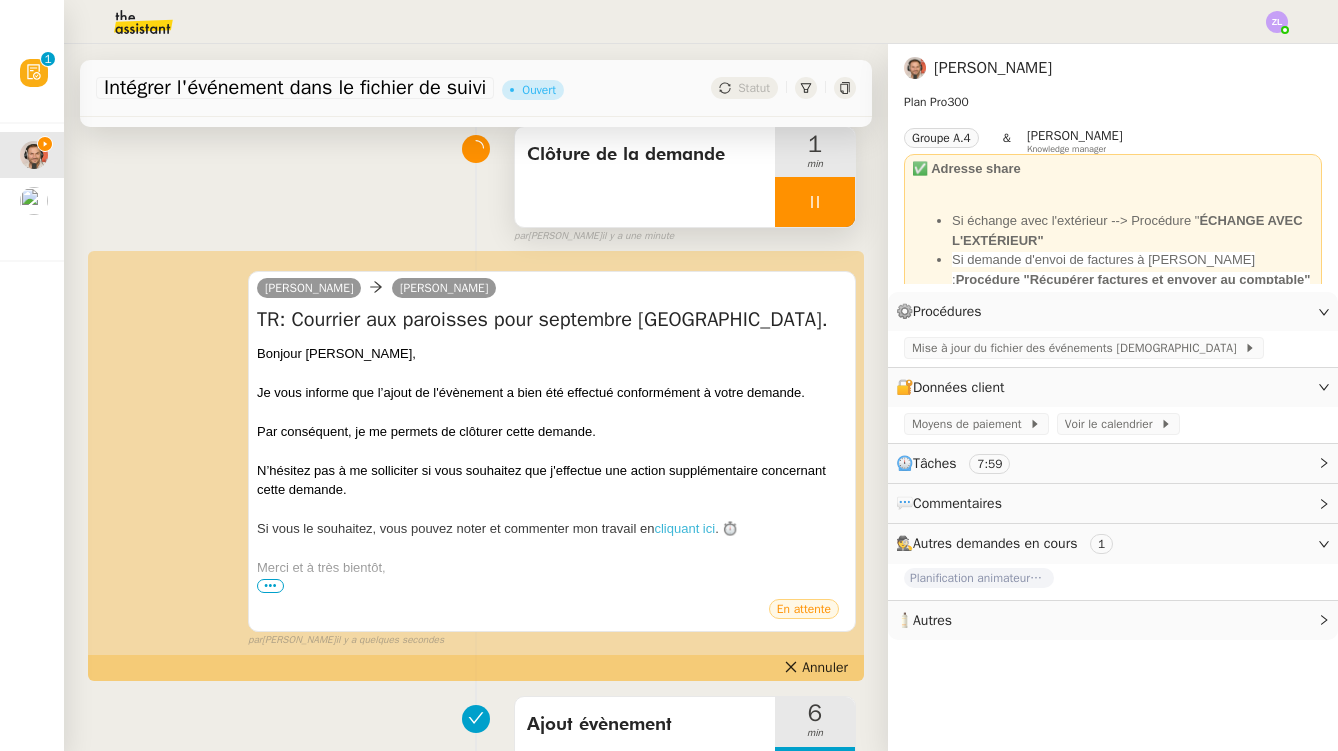 scroll, scrollTop: 163, scrollLeft: 0, axis: vertical 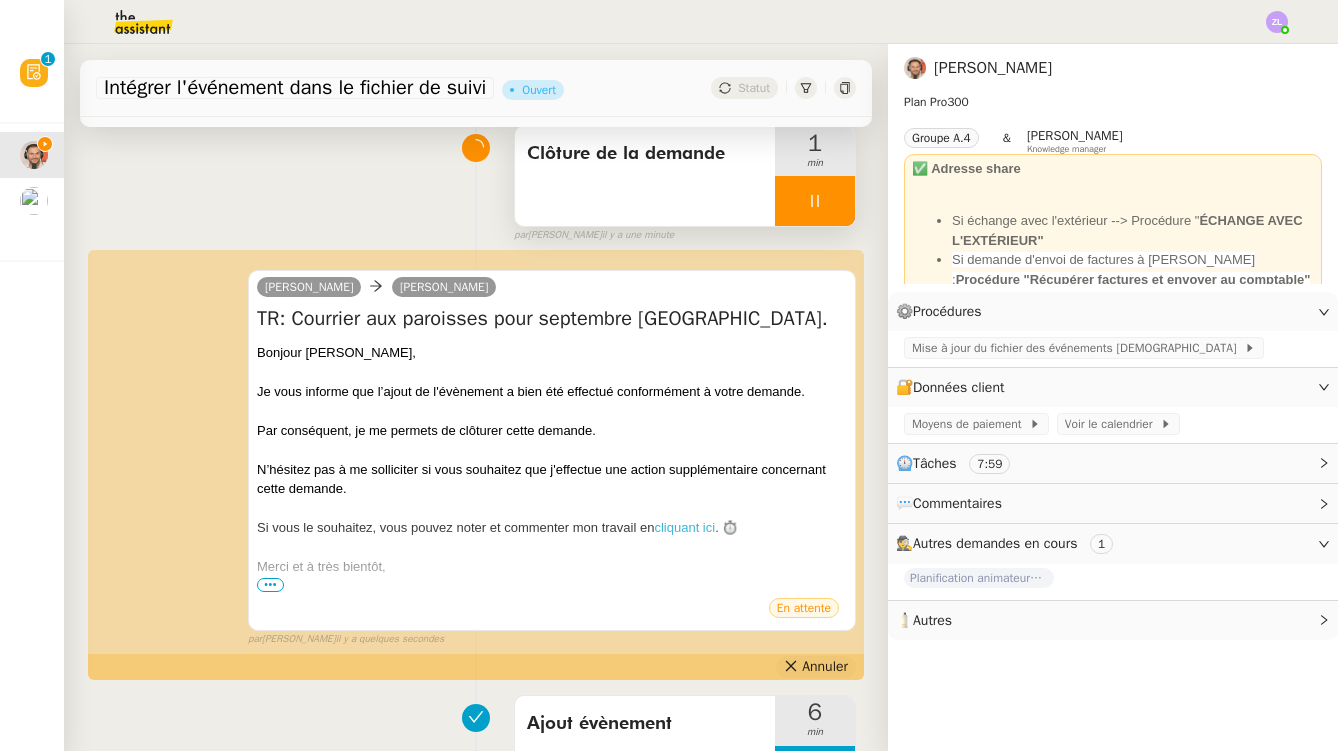 click 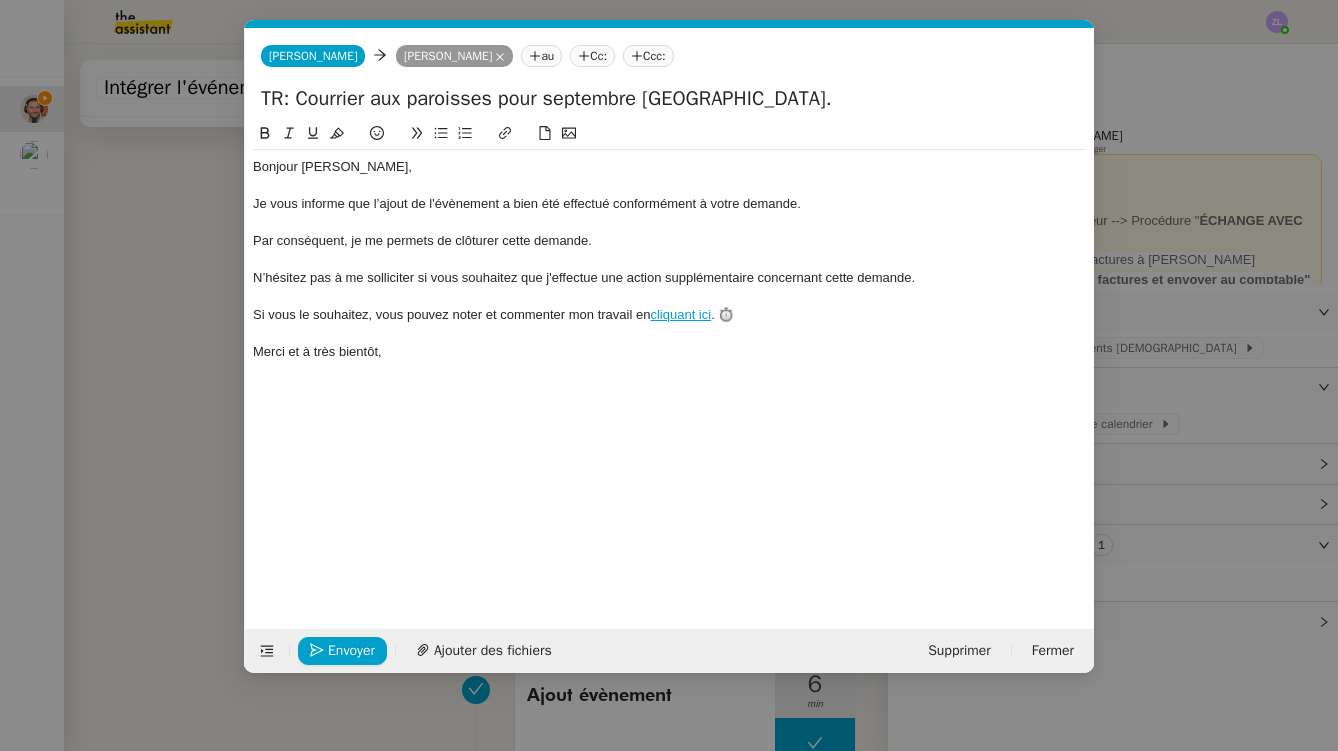 scroll, scrollTop: 0, scrollLeft: 43, axis: horizontal 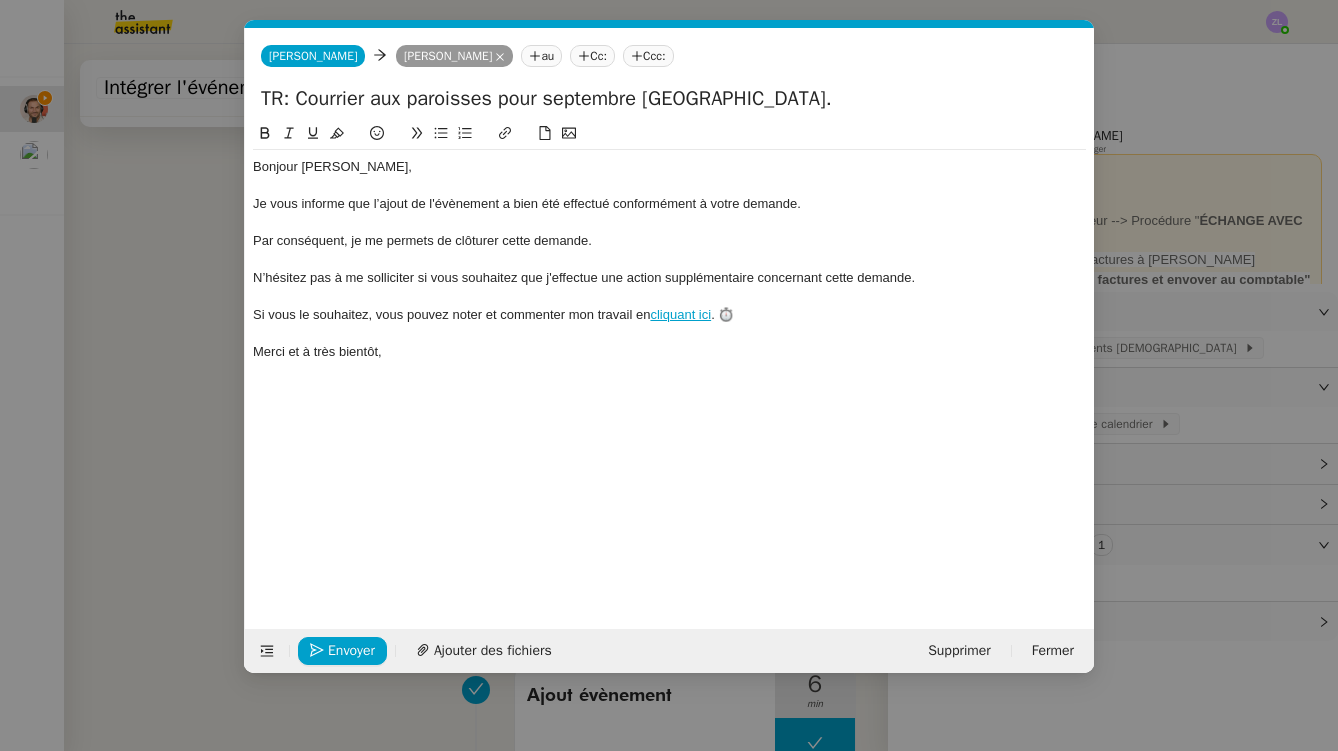 drag, startPoint x: 295, startPoint y: 103, endPoint x: 156, endPoint y: 103, distance: 139 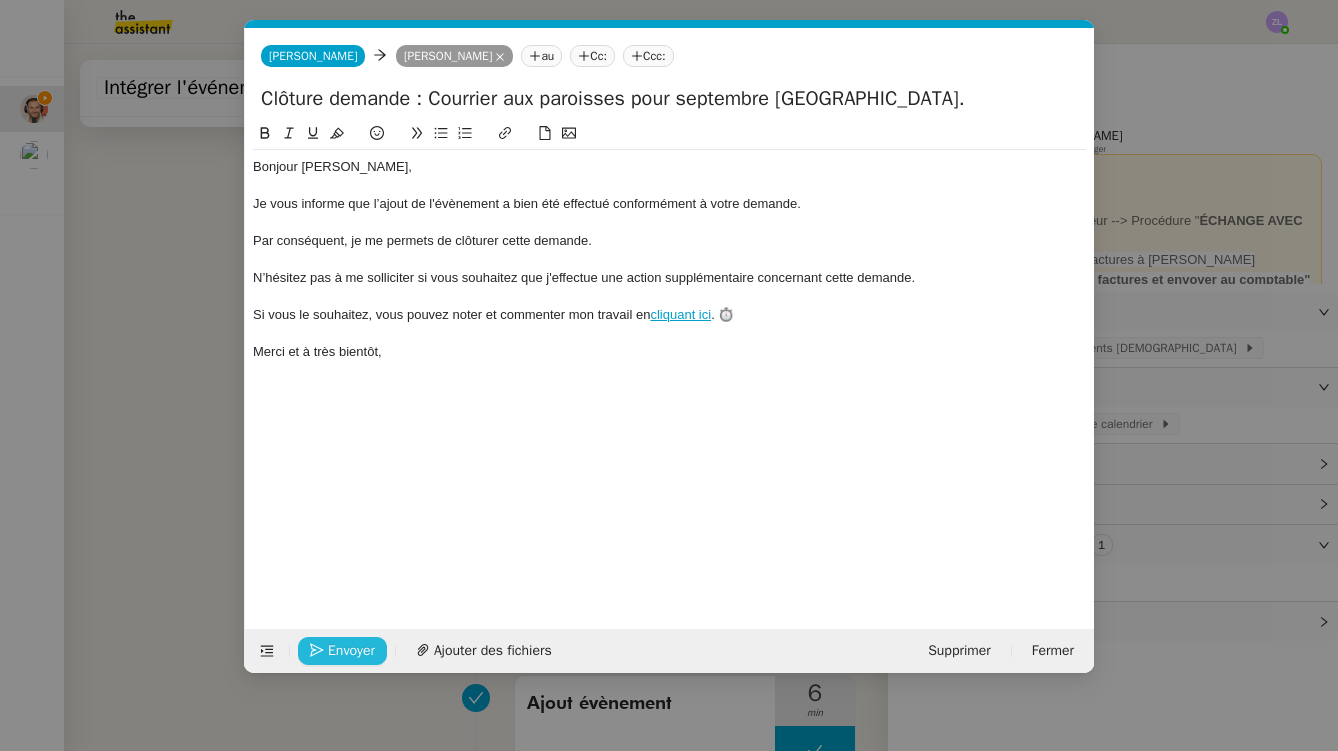 type on "Clôture demande : Courrier aux paroisses pour septembre [GEOGRAPHIC_DATA]." 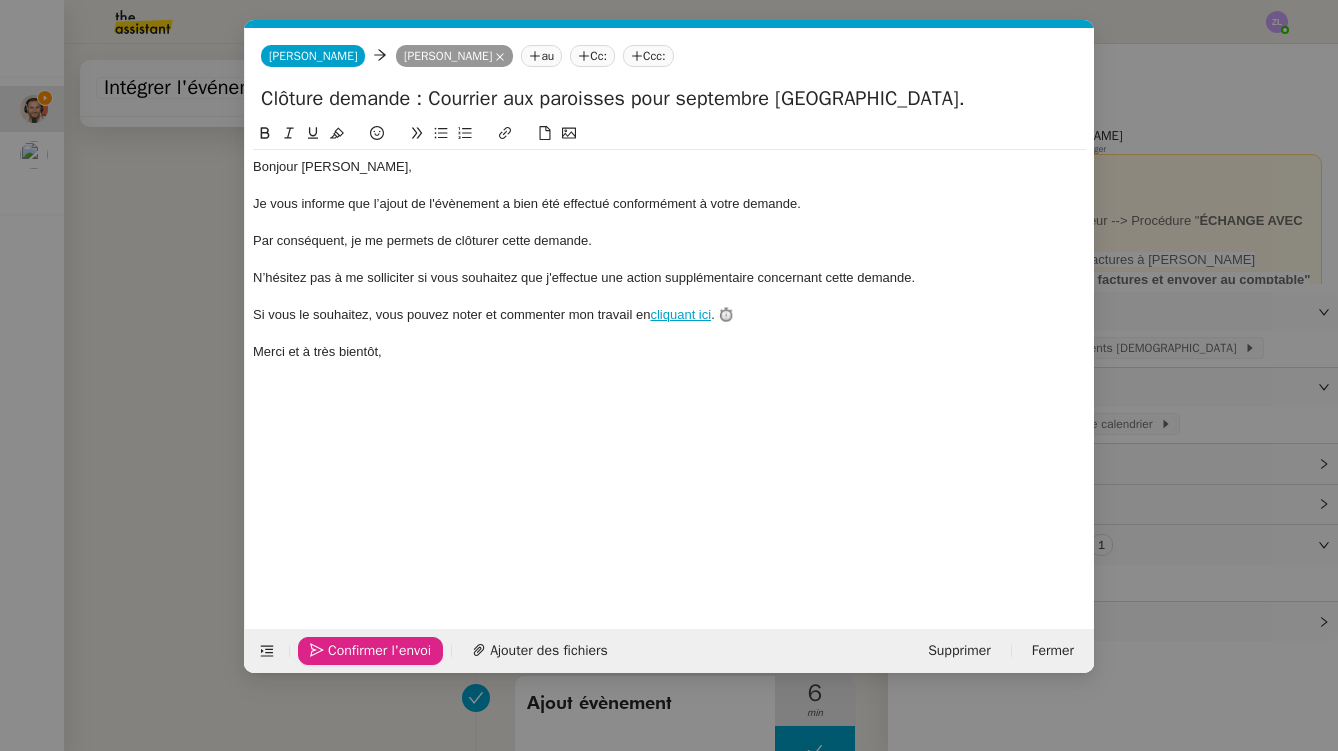 click on "Confirmer l'envoi" 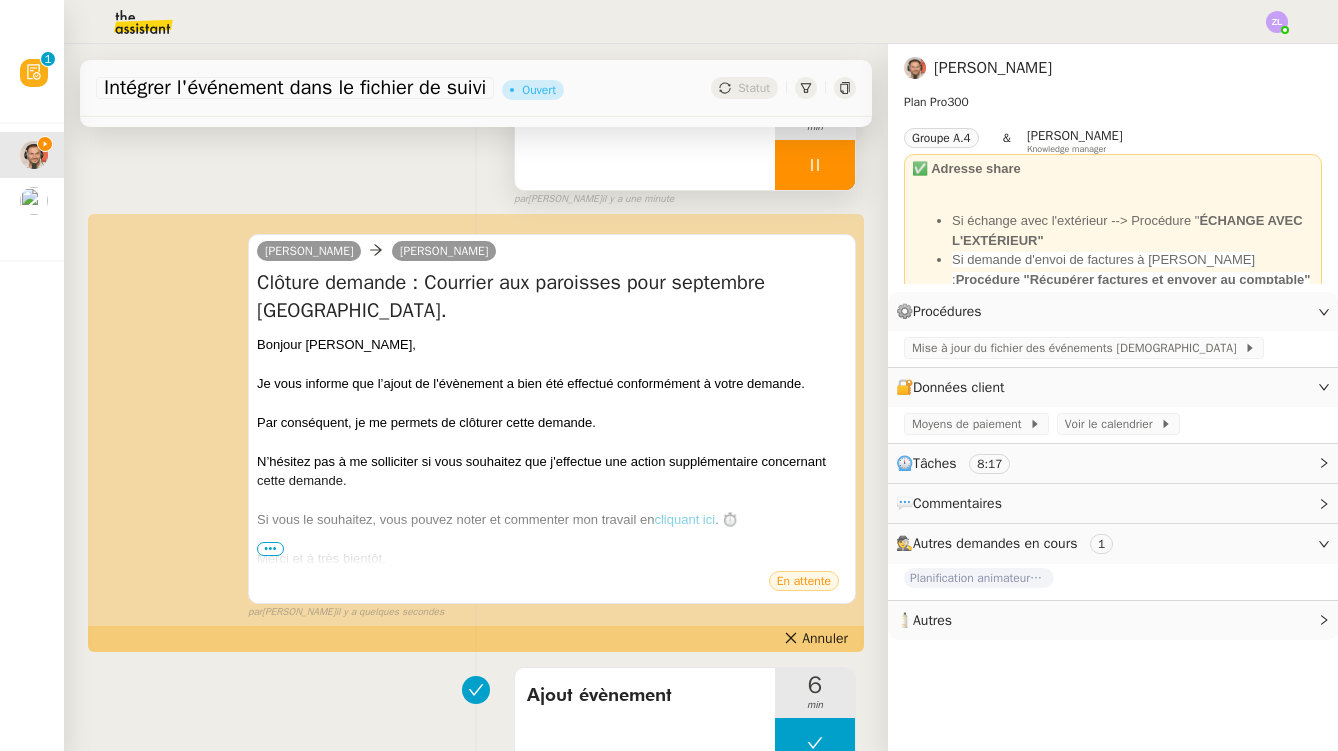 scroll, scrollTop: 137, scrollLeft: 0, axis: vertical 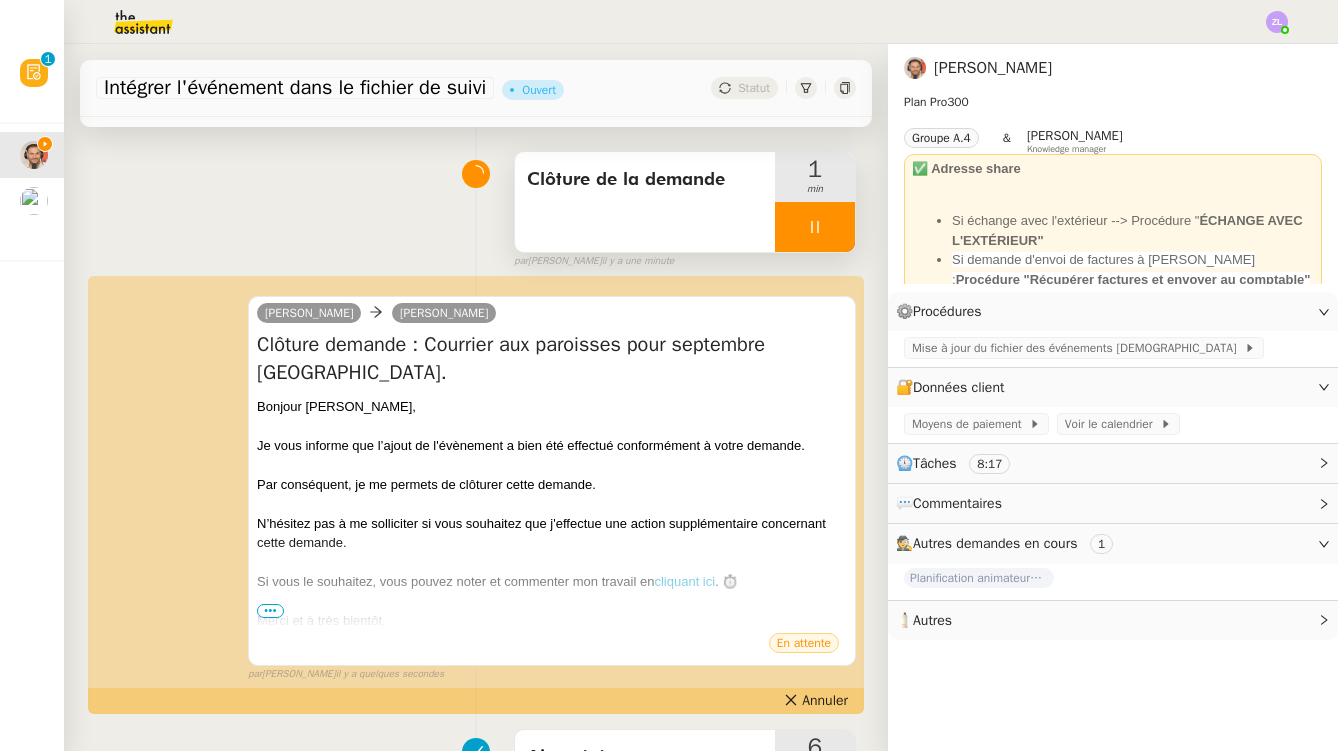 click at bounding box center [815, 227] 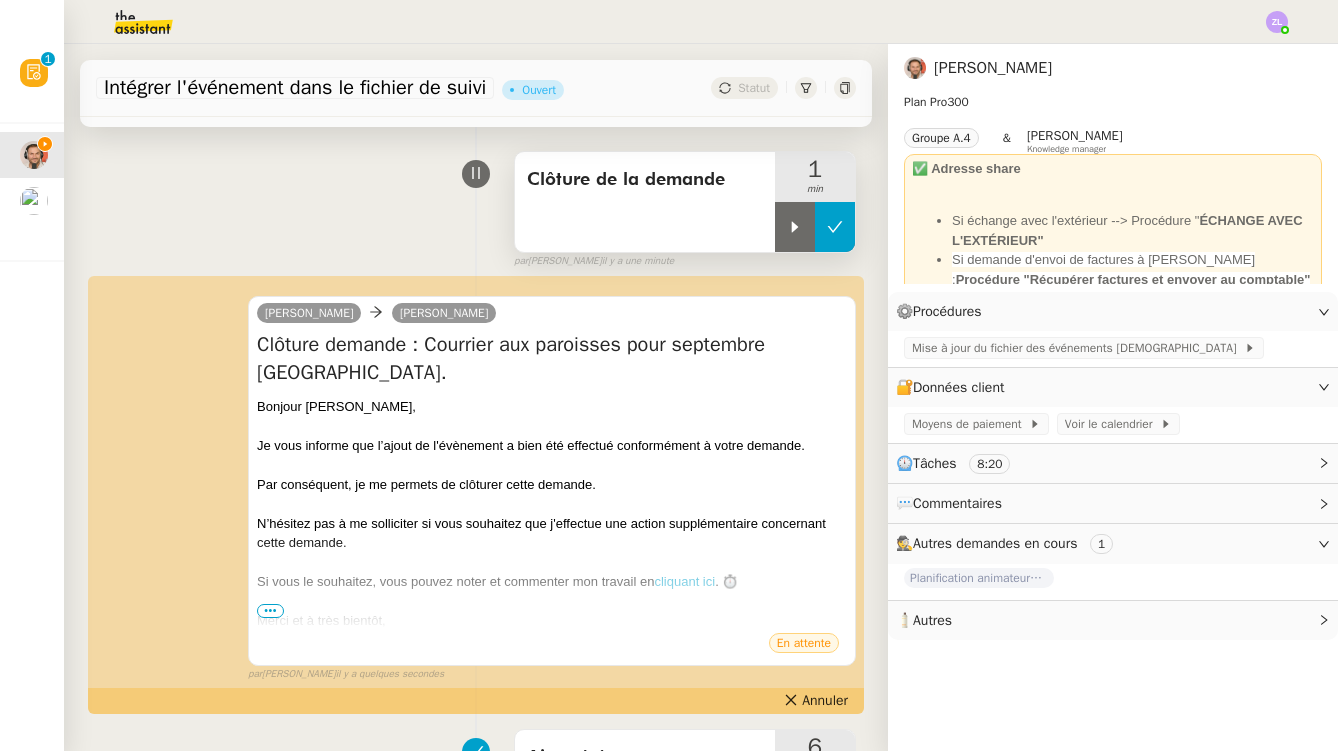 click 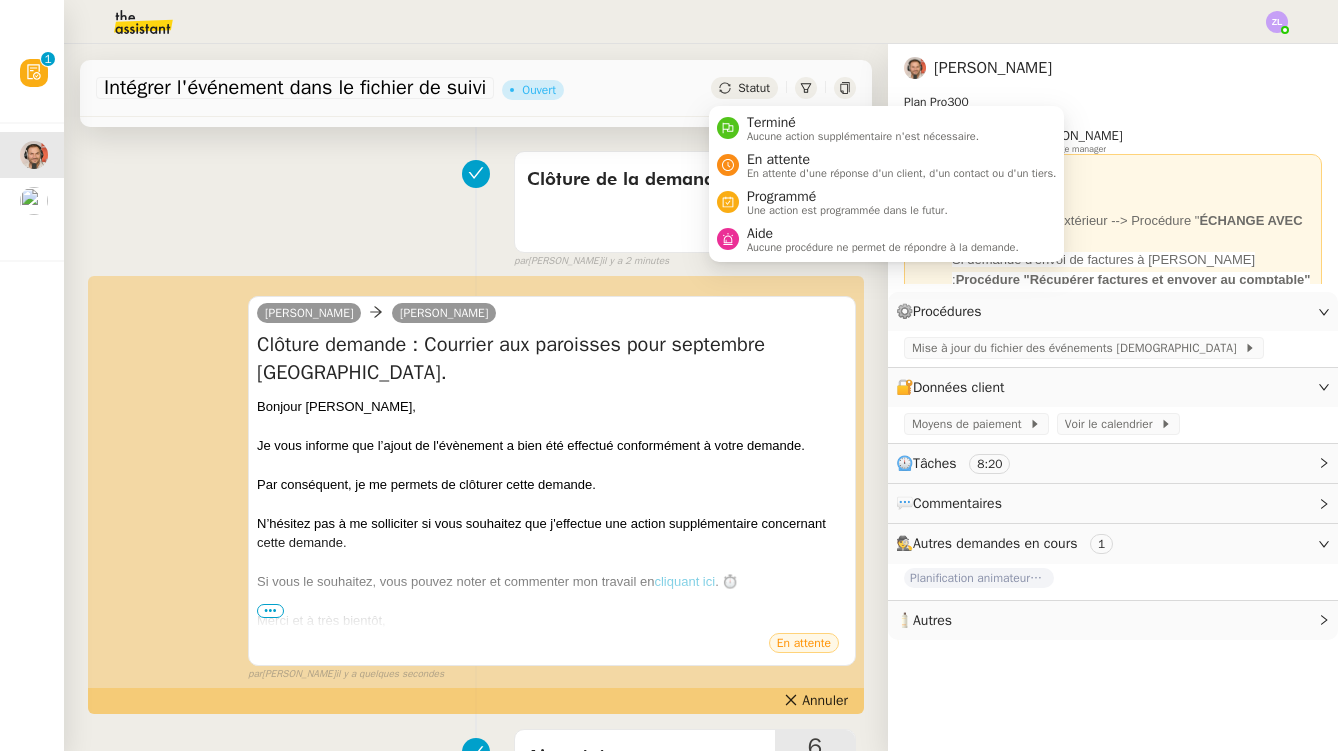 click on "Statut" 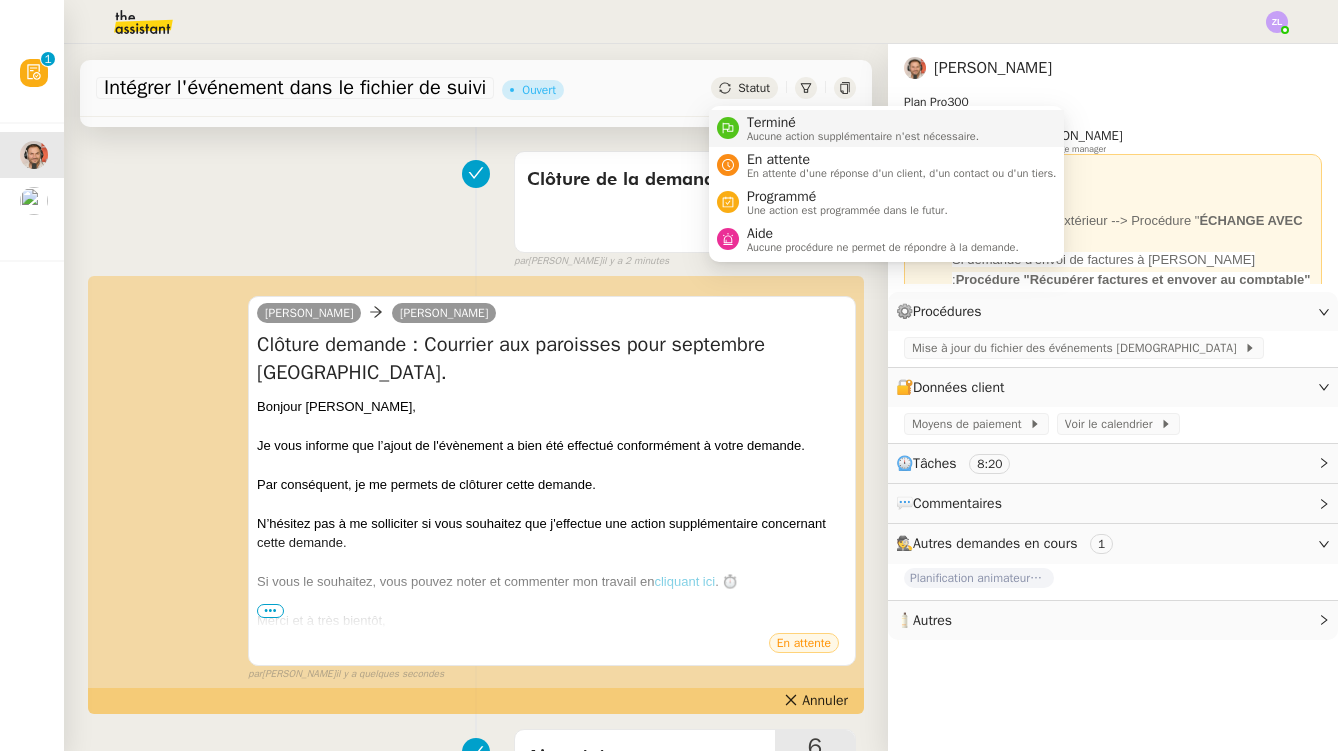 click on "Aucune action supplémentaire n'est nécessaire." at bounding box center (863, 136) 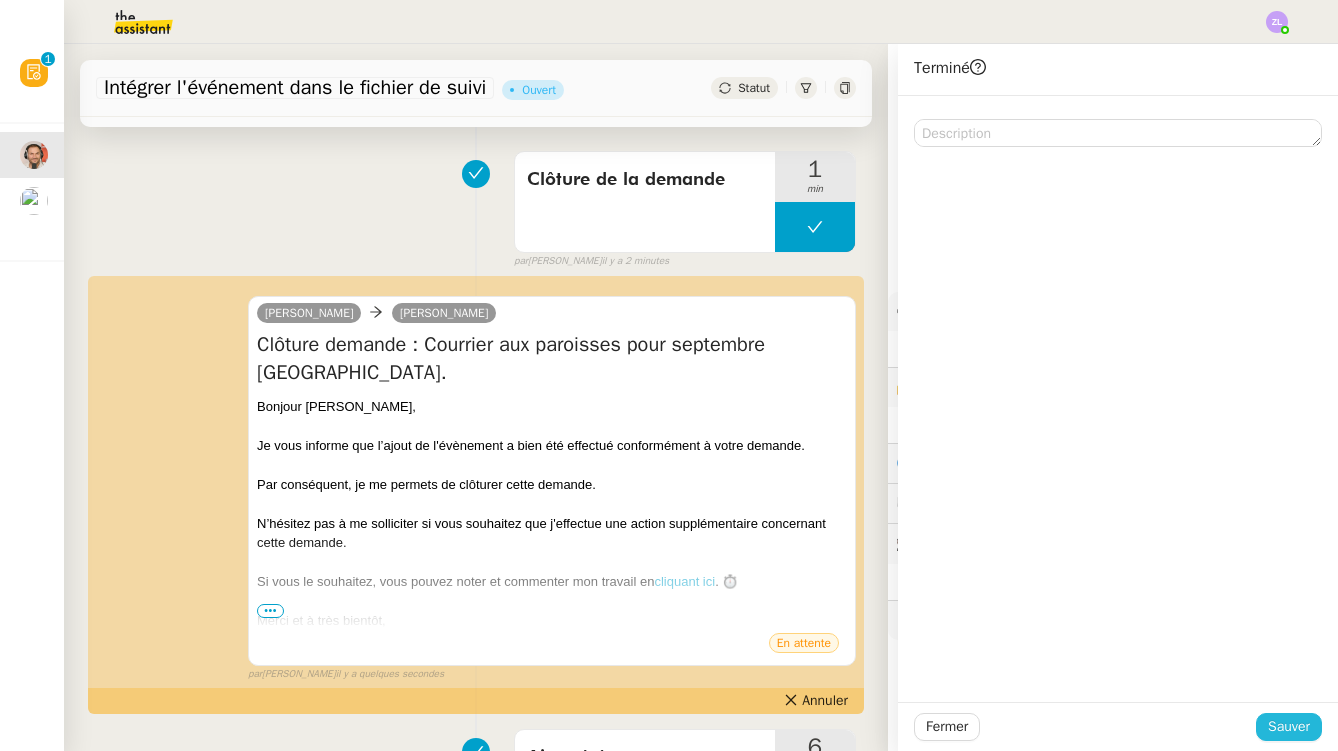 click on "Sauver" 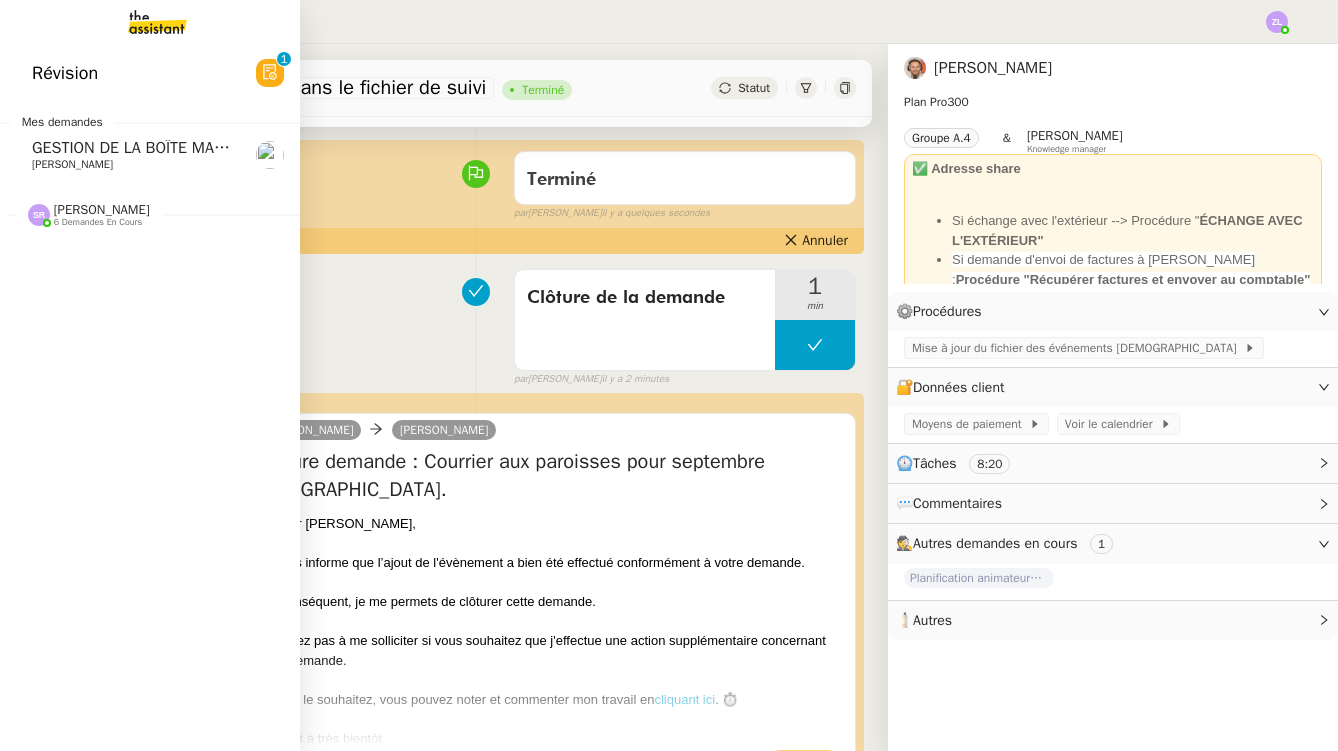 click on "GESTION DE LA BOÎTE MAIL*  - 14 juillet 2025 *" 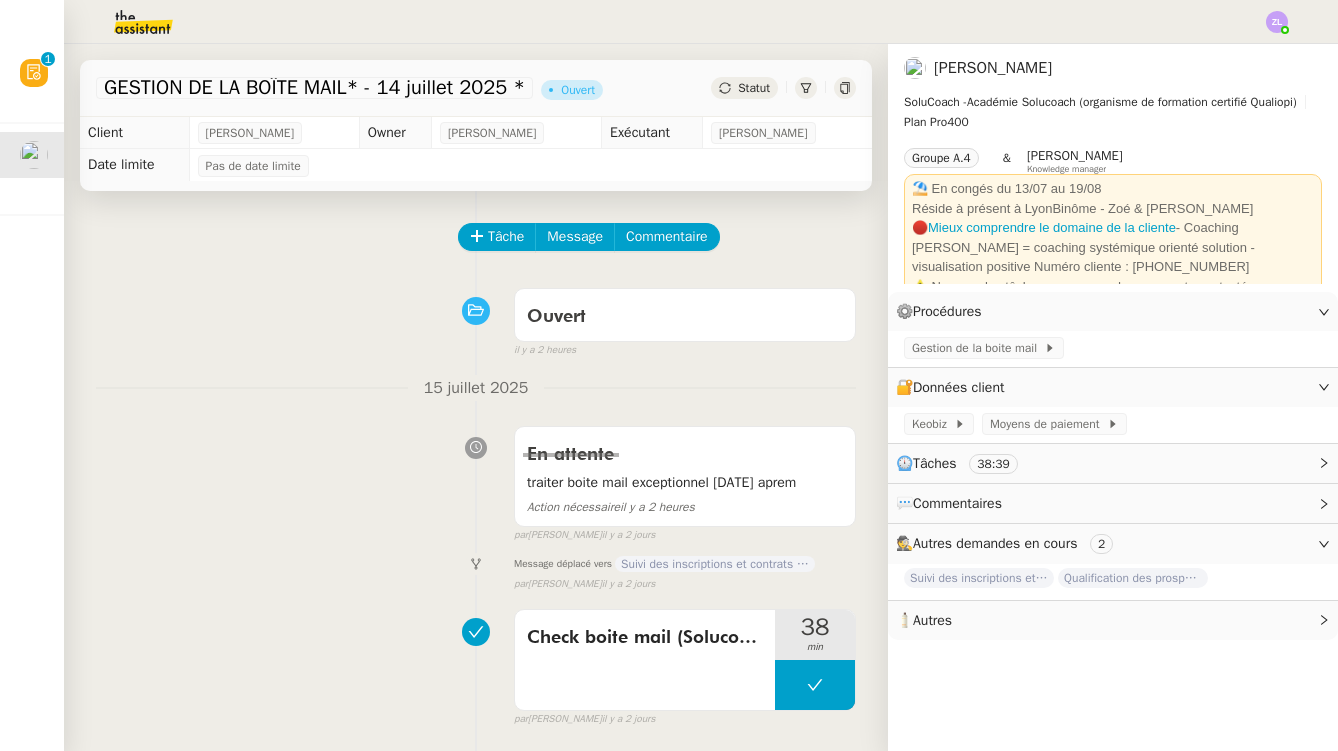scroll, scrollTop: 0, scrollLeft: 0, axis: both 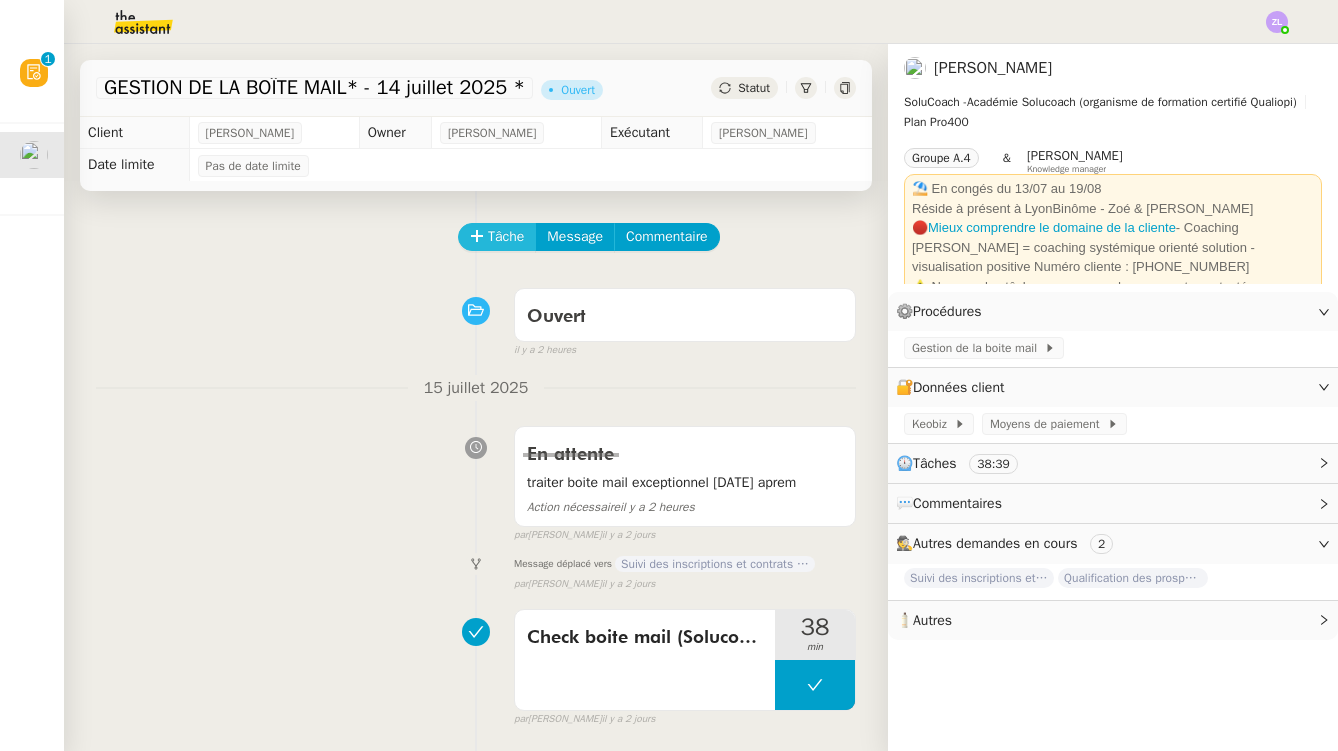 click on "Tâche" 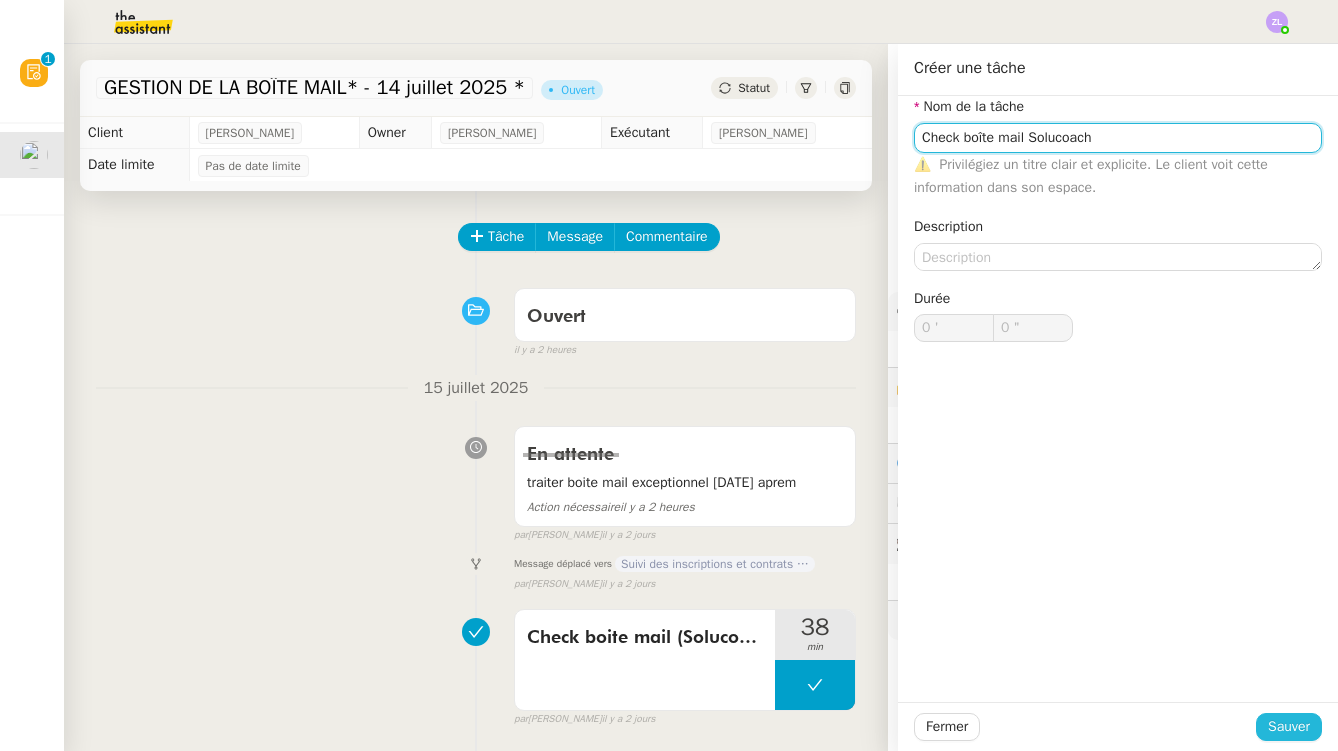 type on "Check boîte mail Solucoach" 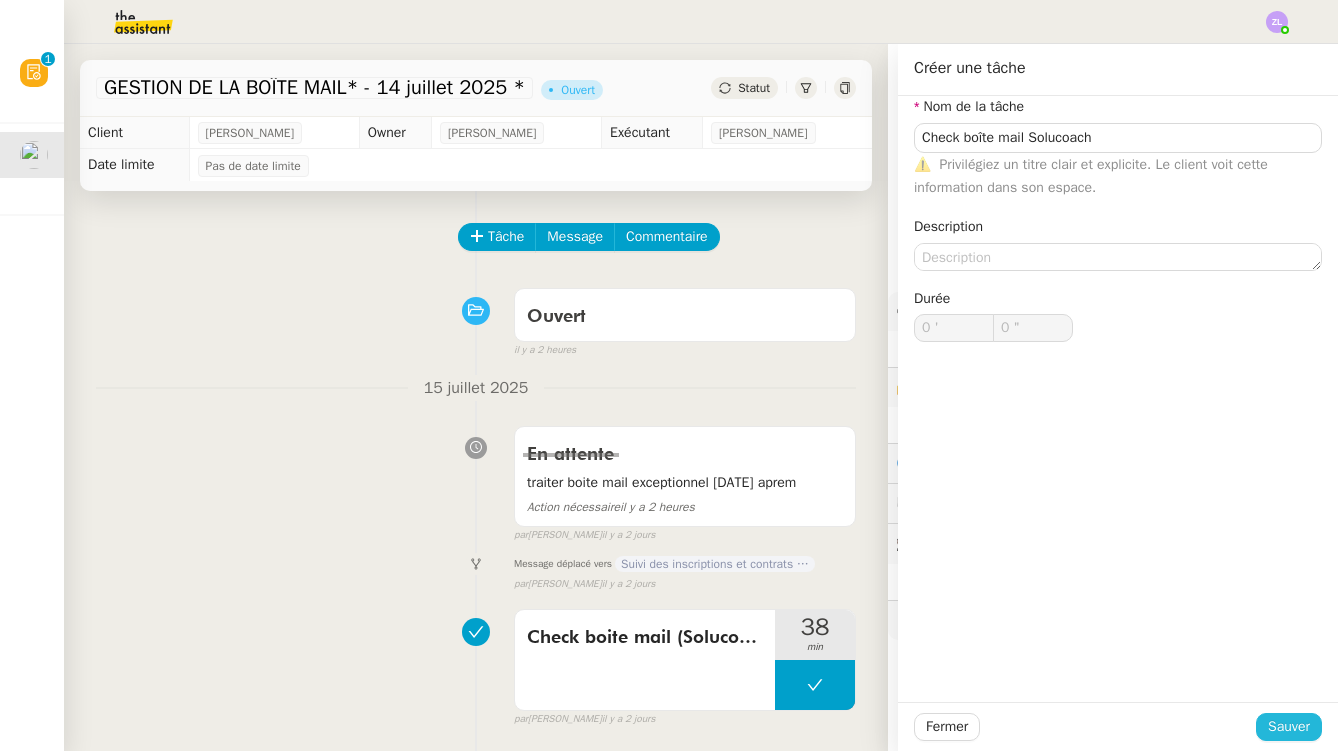 click on "Sauver" 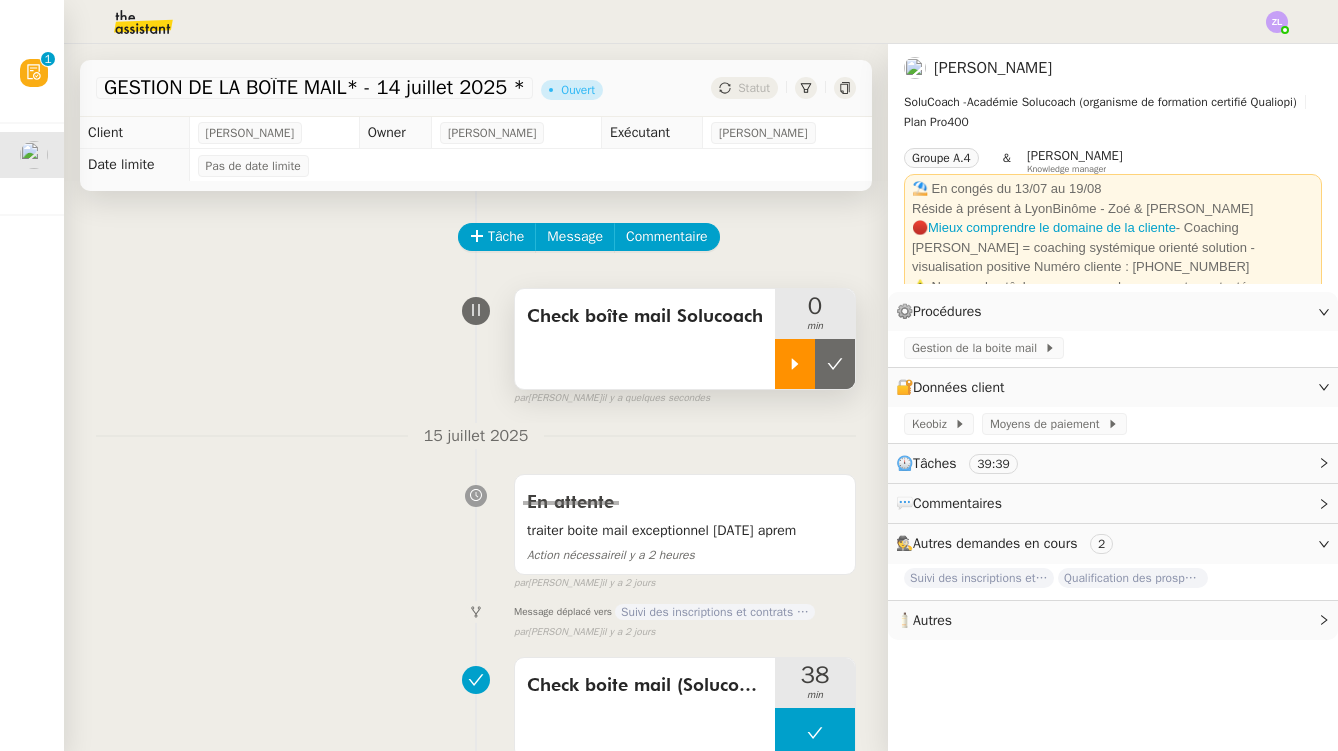 click at bounding box center (795, 364) 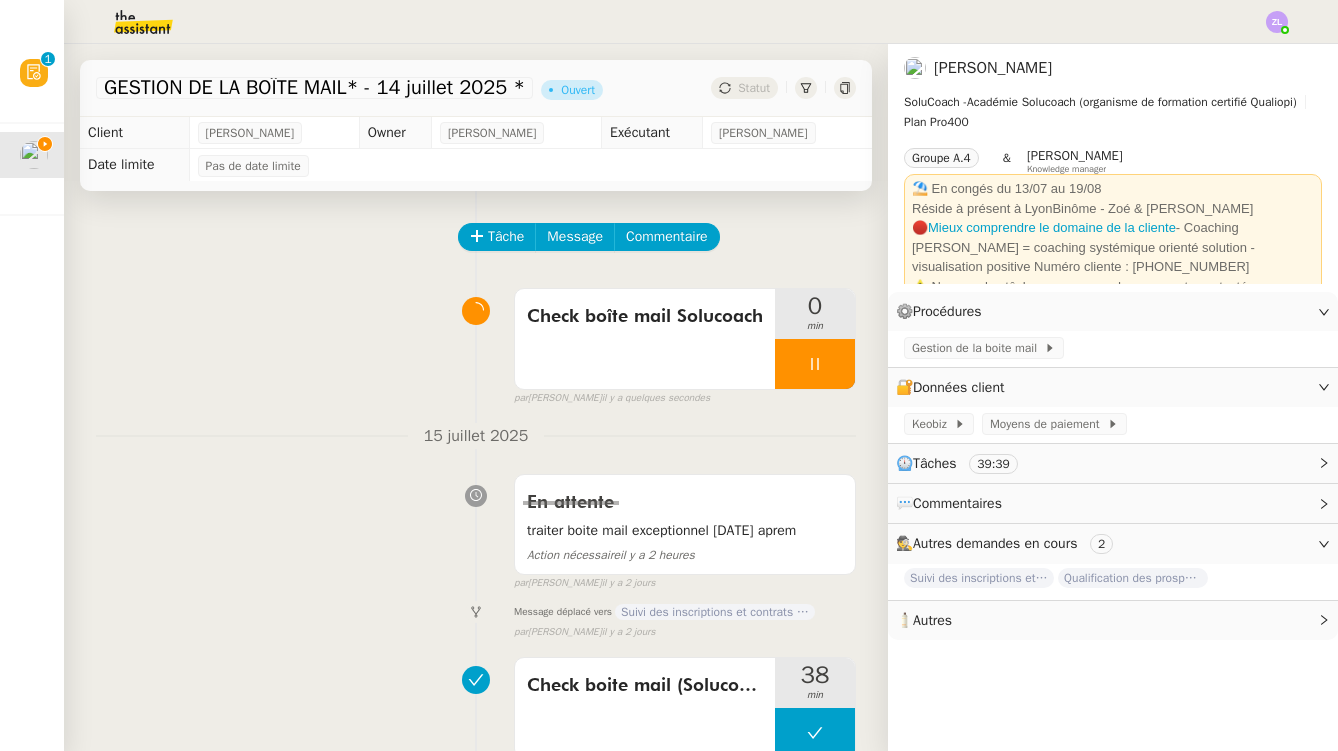 click on "Gestion de la boite mail" 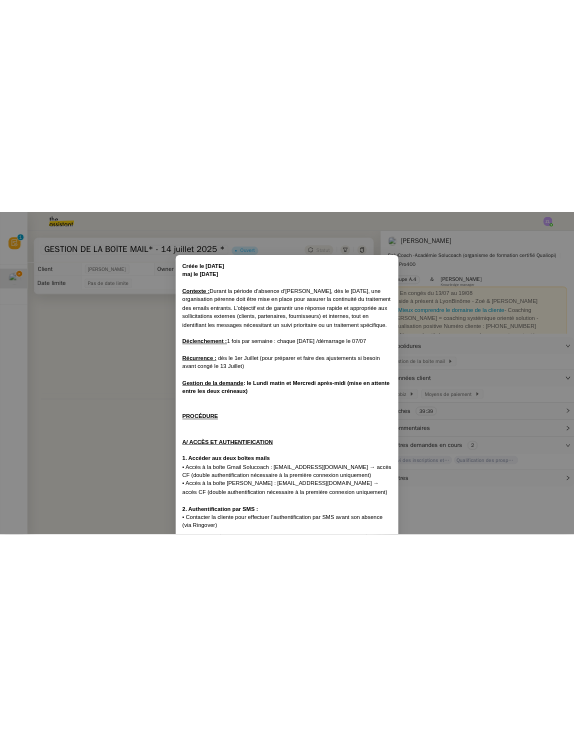 scroll, scrollTop: 525, scrollLeft: 0, axis: vertical 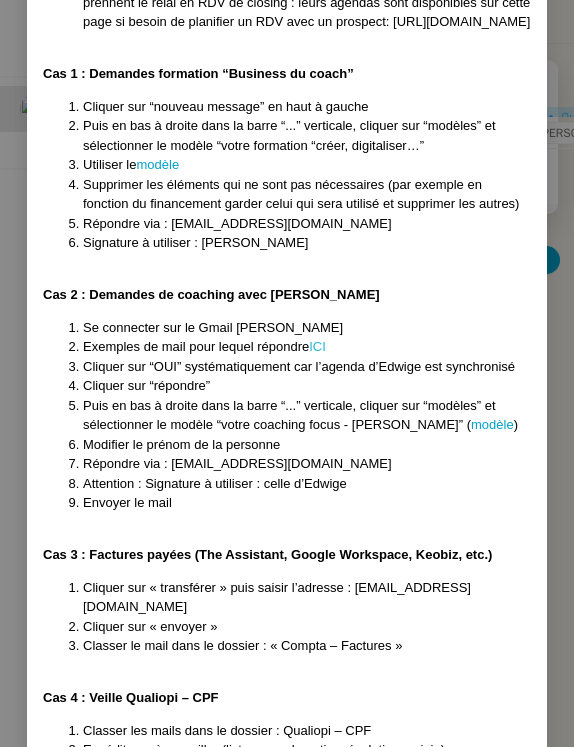 click on "ICI" at bounding box center (317, 346) 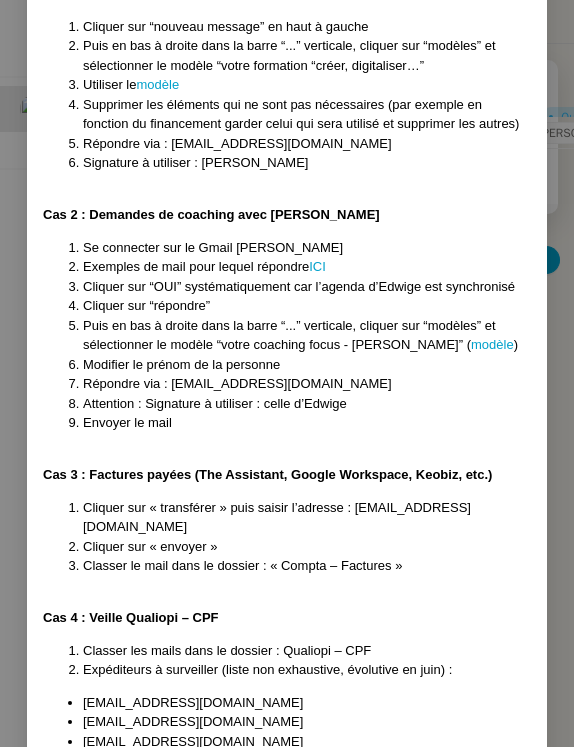 scroll, scrollTop: 1073, scrollLeft: 0, axis: vertical 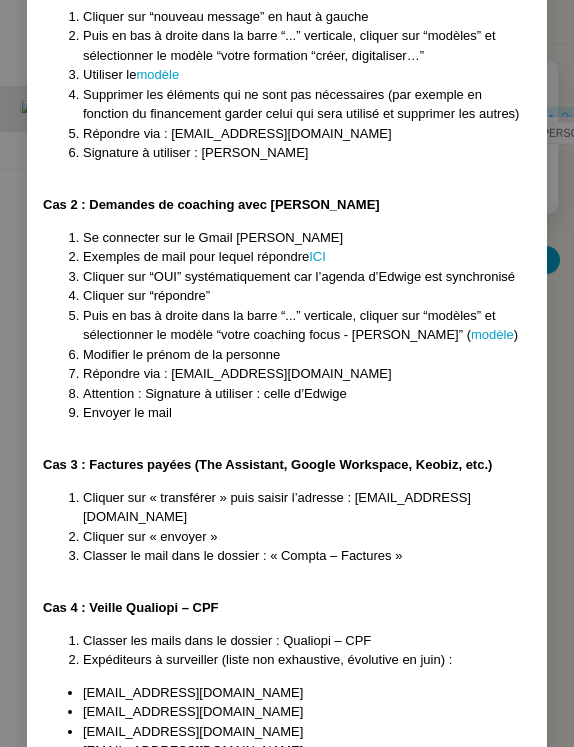 click on "Créée le [DATE]  maj le [DATE]   Contexte :  Durant la période d’absence d’Edwige, dès le [DATE], une organisation pérenne doit être mise en place pour assurer la continuité du traitement des emails entrants. L’objectif est de garantir une réponse rapide et appropriée aux sollicitations externes (clients, partenaires, fournisseurs) et internes, tout en identifiant les messages nécessitant un suivi prioritaire ou un traitement spécifique.   Déclenchement :  1 fois par semaine : chaque [DATE] /  démarrage le 07/07   Récurrence :   dès le [DATE] (pour préparer et faire des ajustements si besoin avant congé le [DATE])  Gestion de la demande  : le [DATE] matin et [DATE] après-midi (mise en attente entre les deux créneaux)    PROCÉDURE  A/ ACCÈS ET AUTHENTIFICATION 1. Accéder aux deux boîtes mails  • Accès à la boîte Gmail Solucoach : [EMAIL_ADDRESS][DOMAIN_NAME] → accès CF (double authentification nécessaire à la première connexion uniquement) 1.    )" at bounding box center [287, 373] 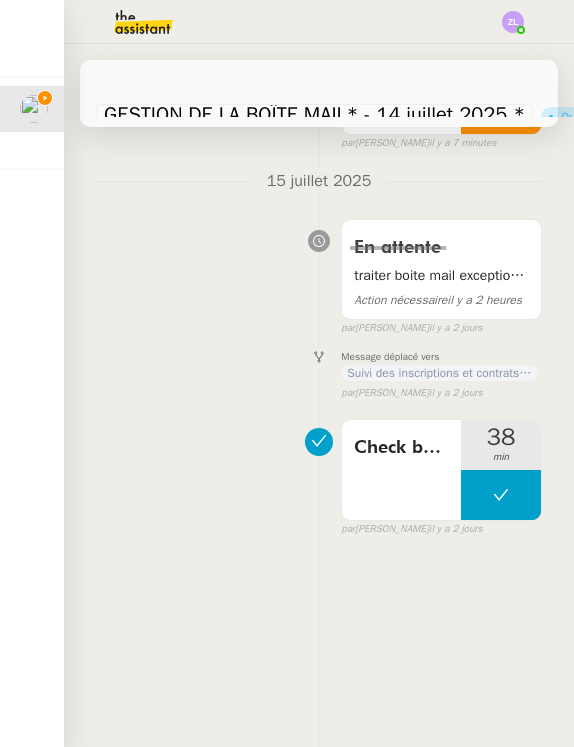 scroll, scrollTop: 278, scrollLeft: 0, axis: vertical 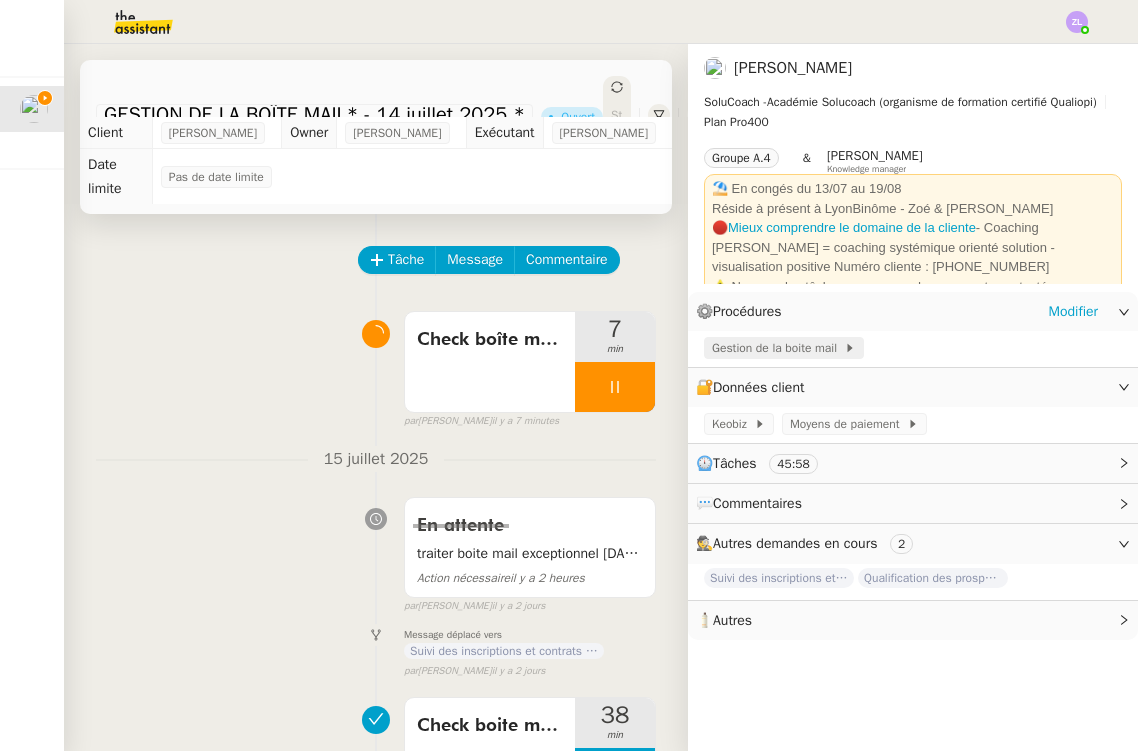 click 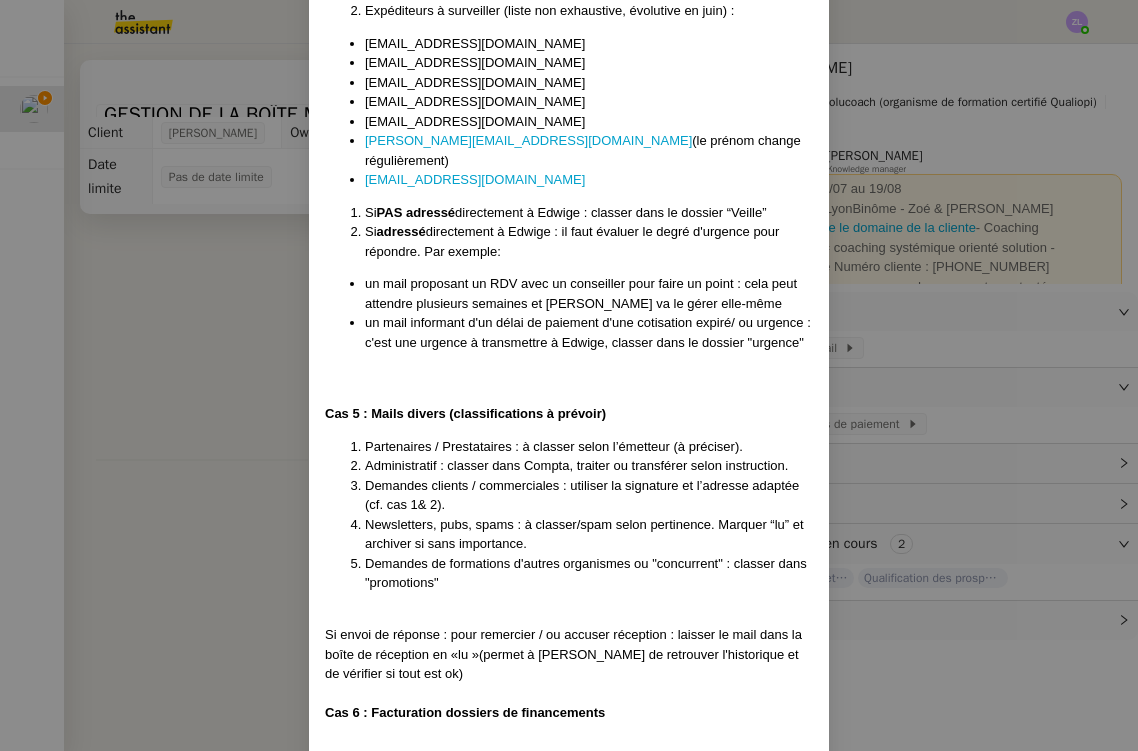 scroll, scrollTop: 1769, scrollLeft: 0, axis: vertical 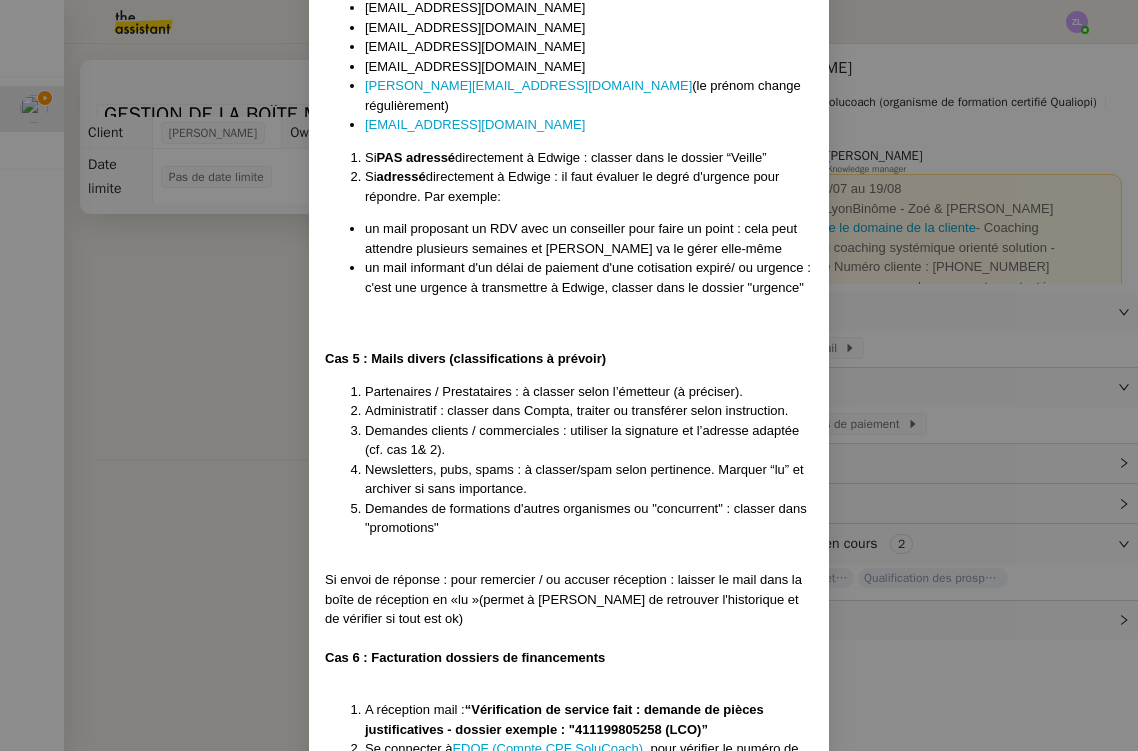 click on "Créée le [DATE]  maj le [DATE]   Contexte :  Durant la période d’absence d’Edwige, dès le [DATE], une organisation pérenne doit être mise en place pour assurer la continuité du traitement des emails entrants. L’objectif est de garantir une réponse rapide et appropriée aux sollicitations externes (clients, partenaires, fournisseurs) et internes, tout en identifiant les messages nécessitant un suivi prioritaire ou un traitement spécifique.   Déclenchement :  1 fois par semaine : chaque [DATE] /  démarrage le 07/07   Récurrence :   dès le [DATE] (pour préparer et faire des ajustements si besoin avant congé le [DATE])  Gestion de la demande  : le [DATE] matin et [DATE] après-midi (mise en attente entre les deux créneaux)    PROCÉDURE  A/ ACCÈS ET AUTHENTIFICATION 1. Accéder aux deux boîtes mails  • Accès à la boîte Gmail Solucoach : [EMAIL_ADDRESS][DOMAIN_NAME] → accès CF (double authentification nécessaire à la première connexion uniquement) 1.    )" at bounding box center [569, 375] 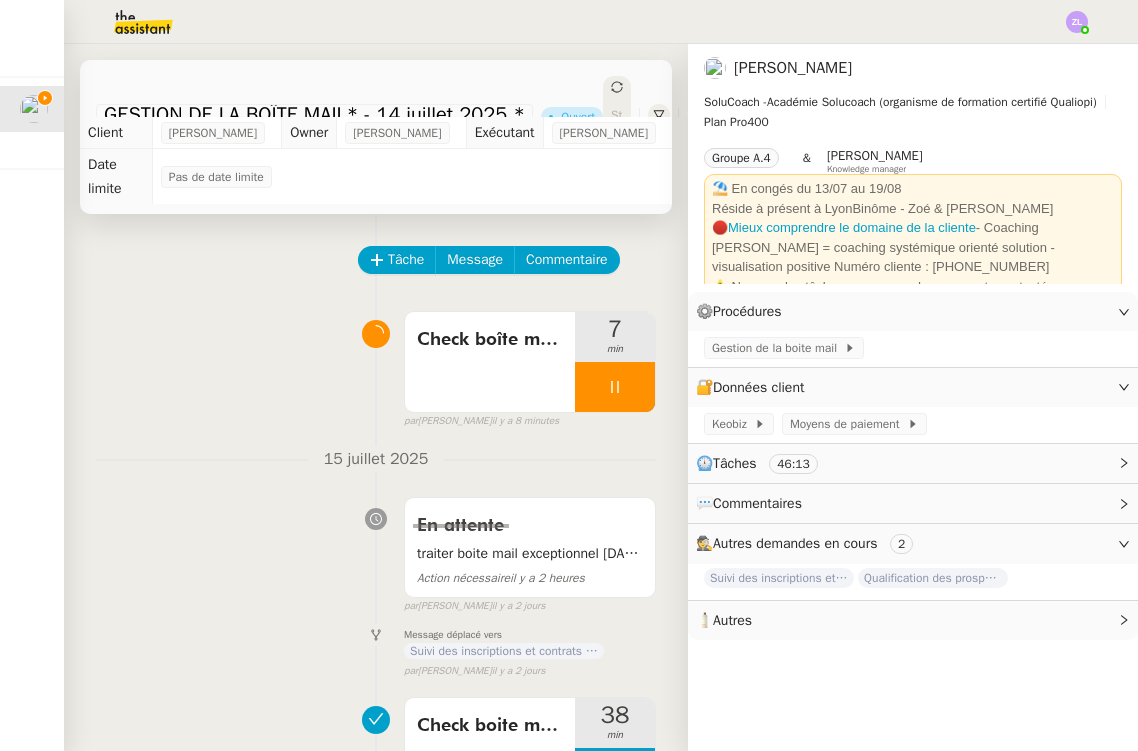 scroll, scrollTop: 0, scrollLeft: 0, axis: both 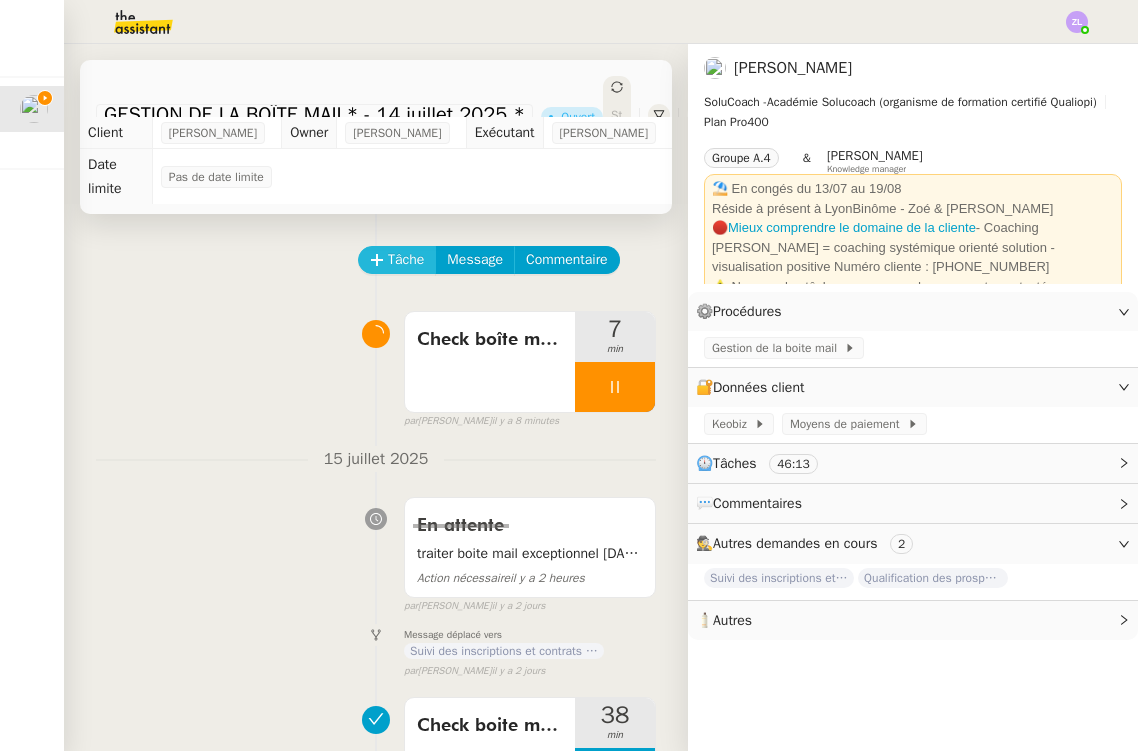click on "Tâche" 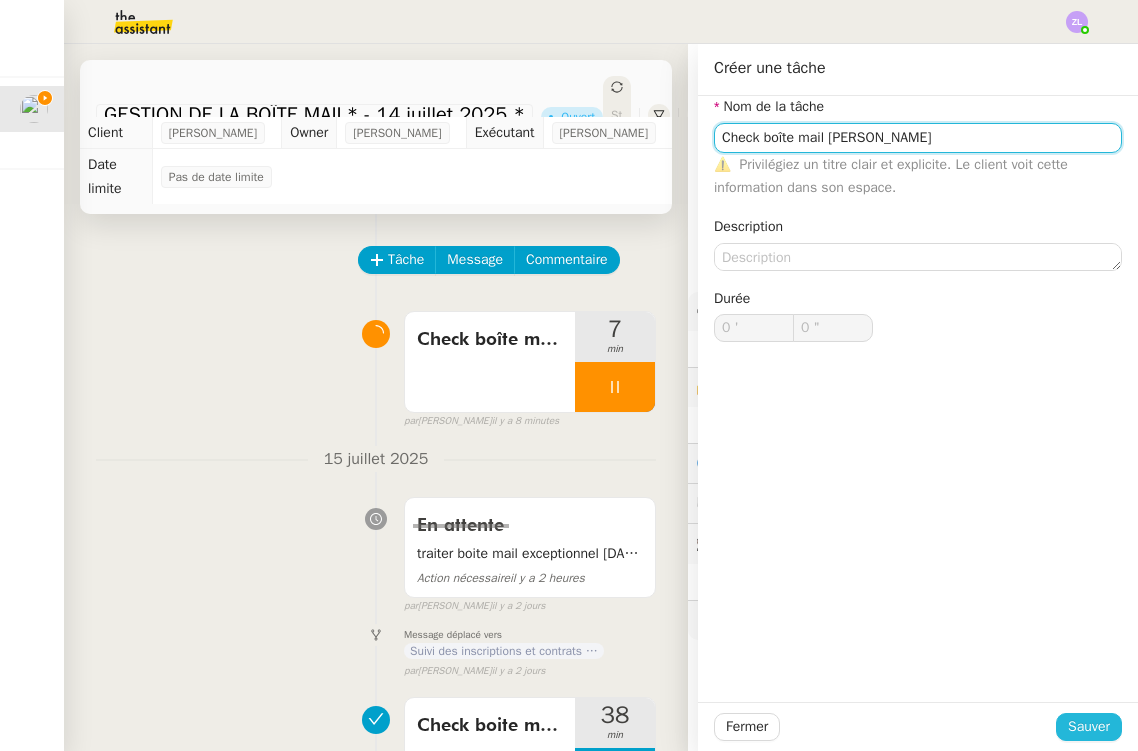 type on "Check boîte mail [PERSON_NAME]" 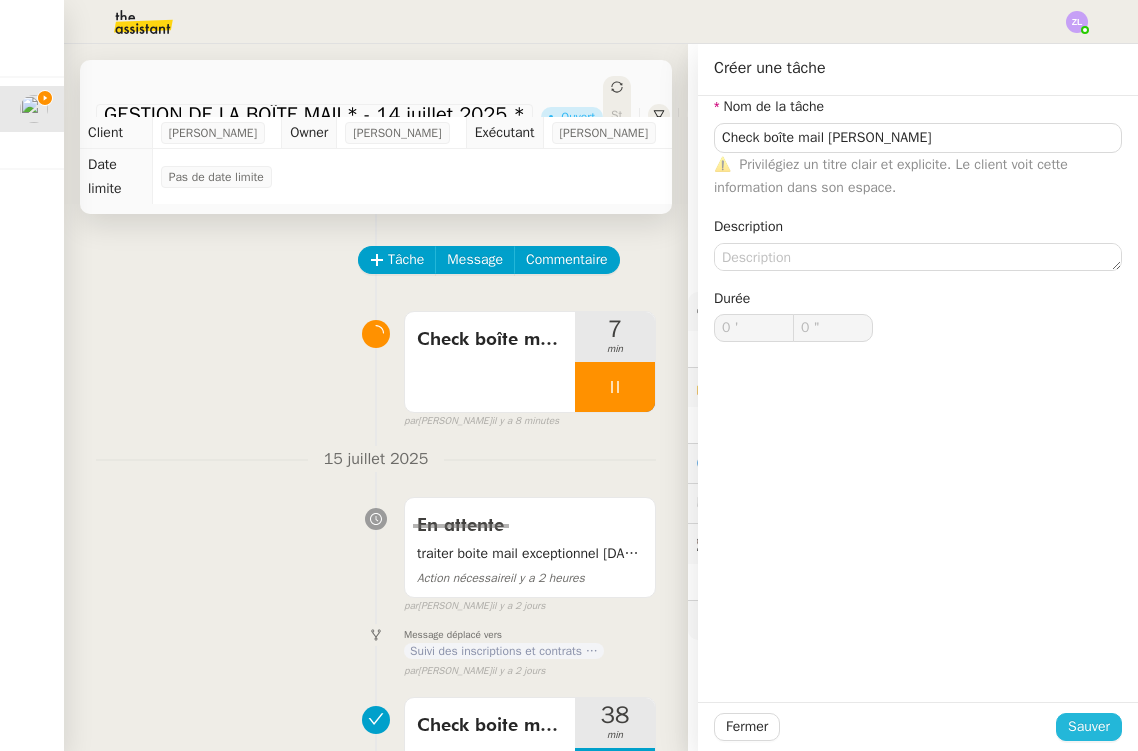 click on "Sauver" 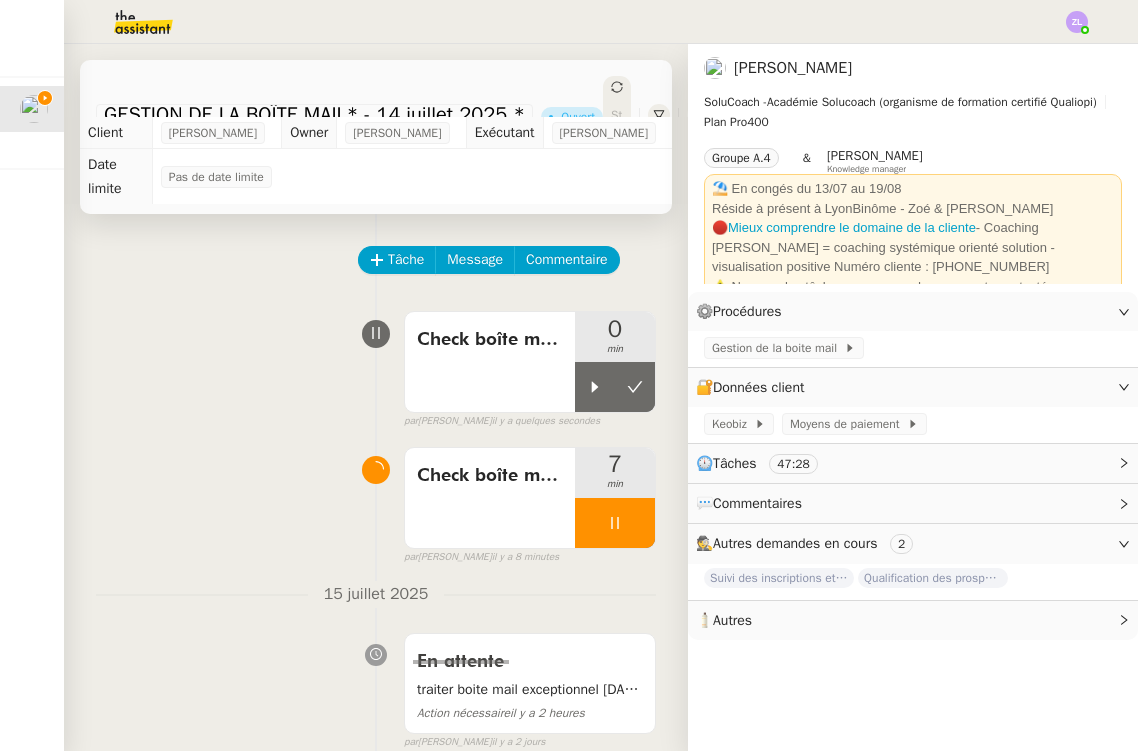 click on "par   [PERSON_NAME]   il y a quelques secondes" at bounding box center (530, 421) 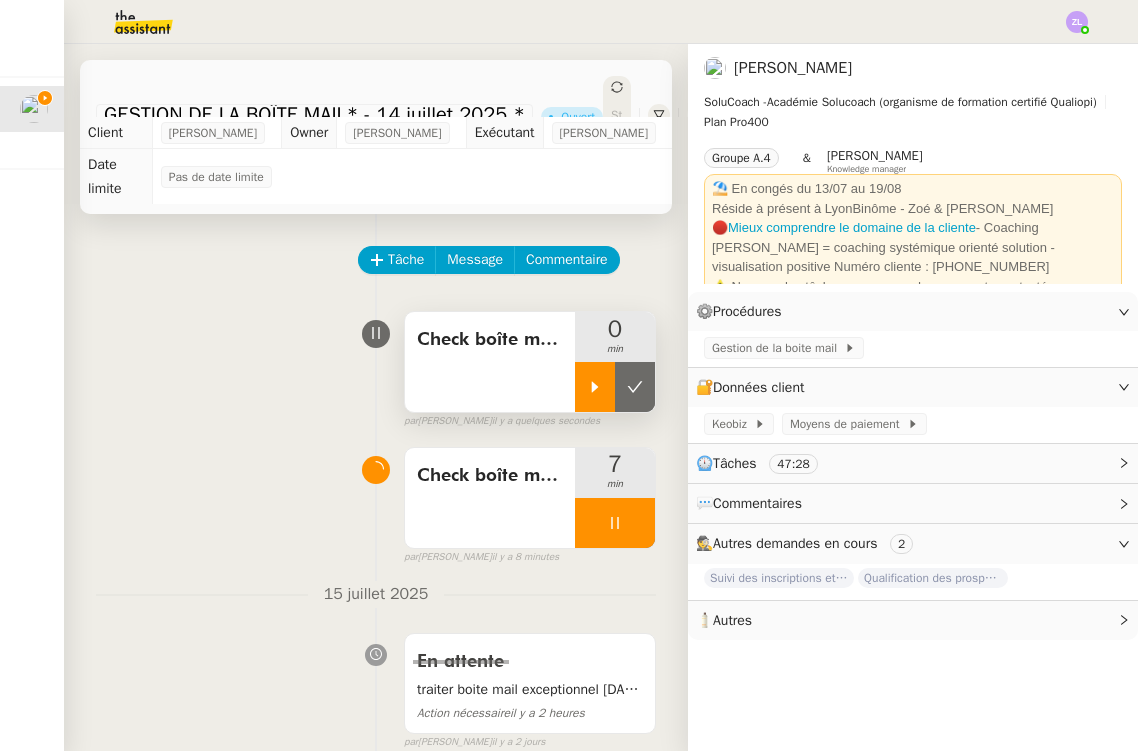 click at bounding box center (595, 387) 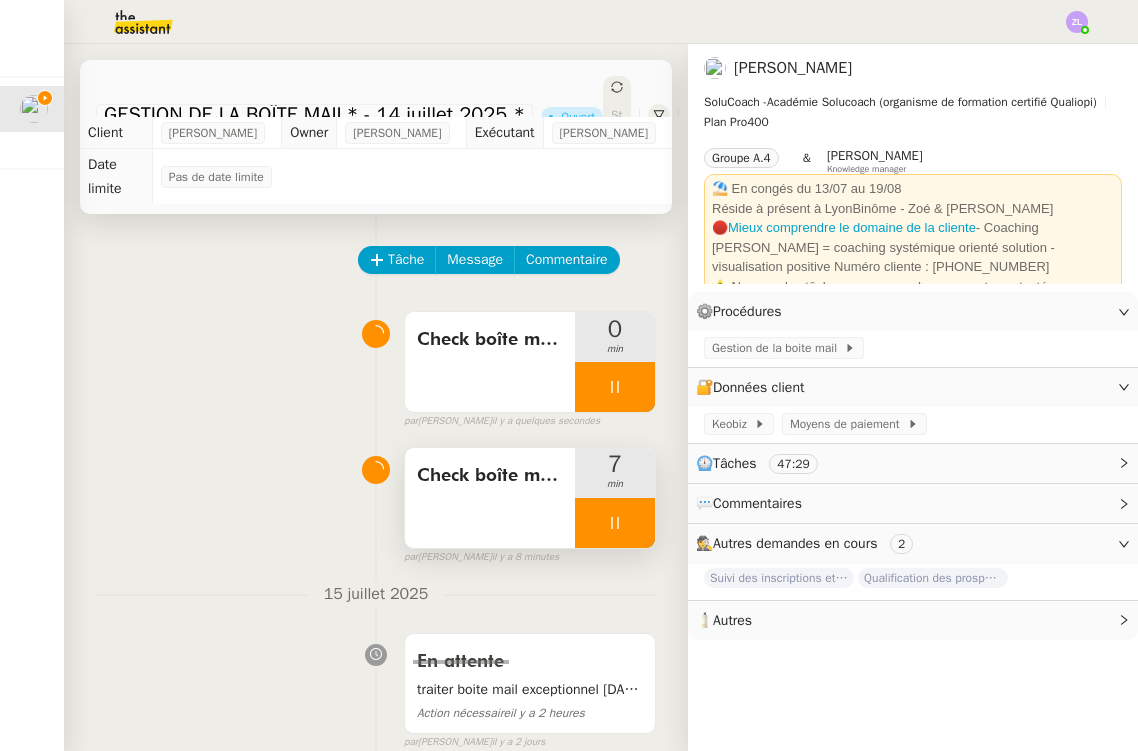 click at bounding box center (615, 523) 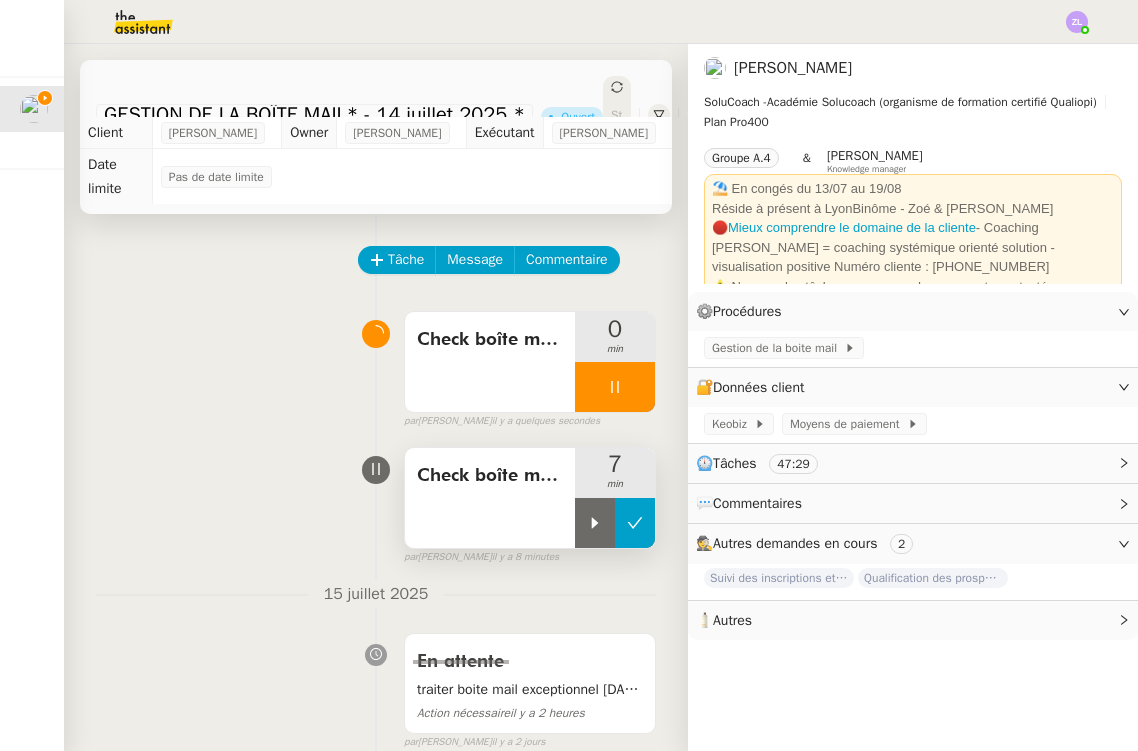 click at bounding box center (635, 523) 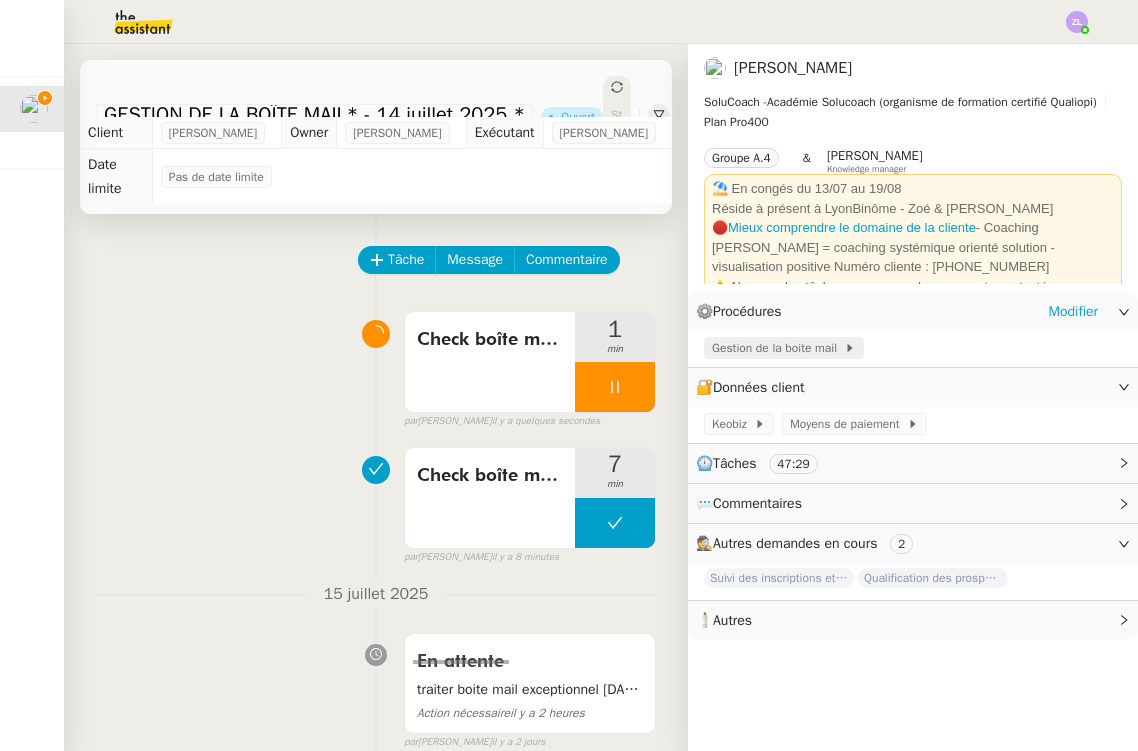 click on "Gestion de la boite mail" 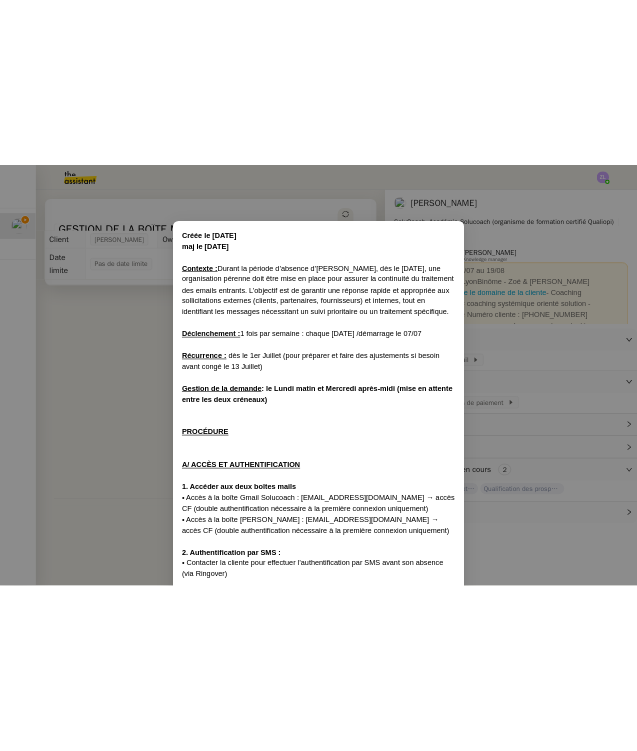 scroll, scrollTop: 525, scrollLeft: 0, axis: vertical 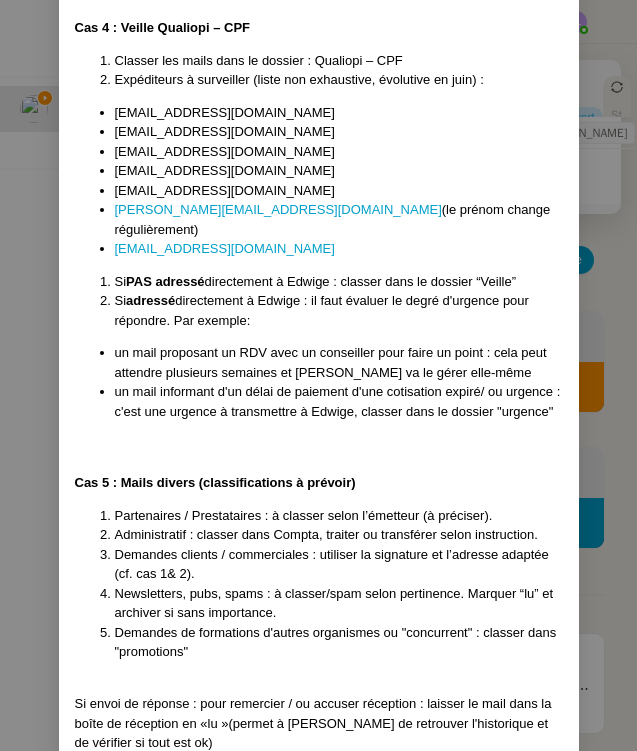 click on "Créée le [DATE]  maj le [DATE]   Contexte :  Durant la période d’absence d’Edwige, dès le [DATE], une organisation pérenne doit être mise en place pour assurer la continuité du traitement des emails entrants. L’objectif est de garantir une réponse rapide et appropriée aux sollicitations externes (clients, partenaires, fournisseurs) et internes, tout en identifiant les messages nécessitant un suivi prioritaire ou un traitement spécifique.   Déclenchement :  1 fois par semaine : chaque [DATE] /  démarrage le 07/07   Récurrence :   dès le [DATE] (pour préparer et faire des ajustements si besoin avant congé le [DATE])  Gestion de la demande  : le [DATE] matin et [DATE] après-midi (mise en attente entre les deux créneaux)    PROCÉDURE  A/ ACCÈS ET AUTHENTIFICATION 1. Accéder aux deux boîtes mails  • Accès à la boîte Gmail Solucoach : [EMAIL_ADDRESS][DOMAIN_NAME] → accès CF (double authentification nécessaire à la première connexion uniquement) 1.    )" at bounding box center (318, 375) 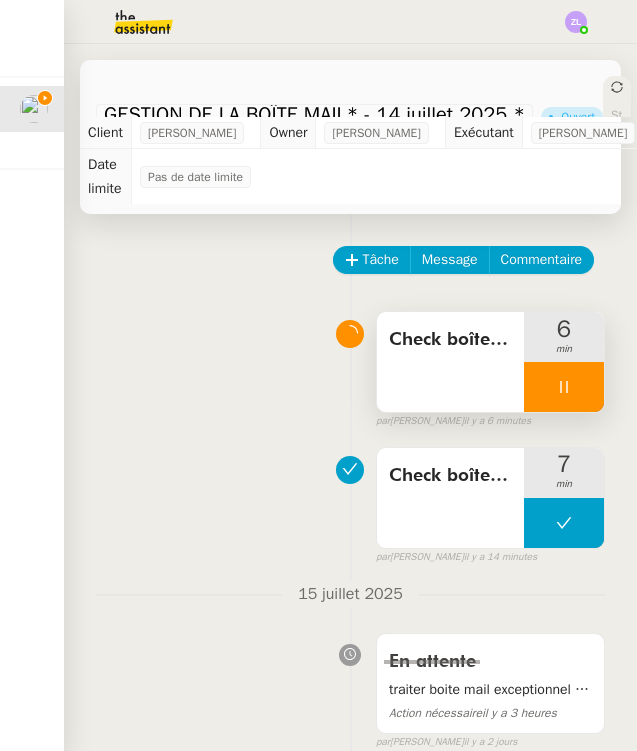 click at bounding box center [564, 387] 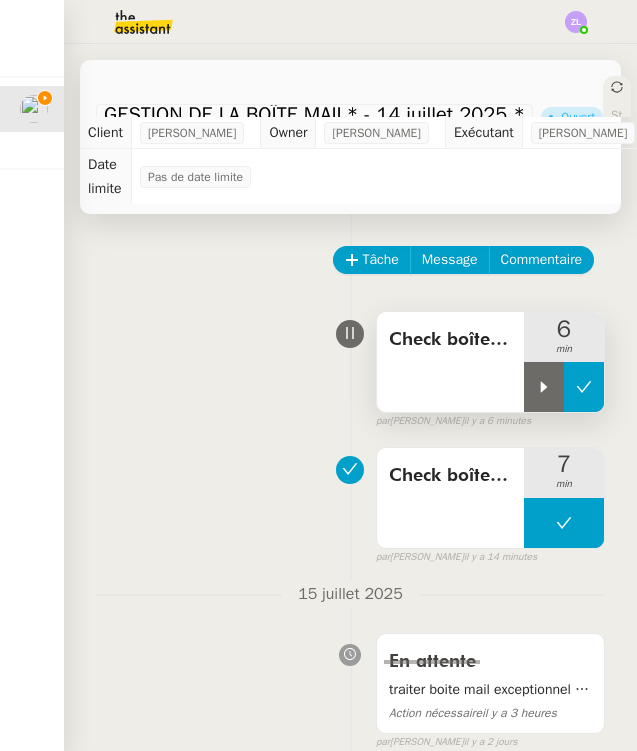 click 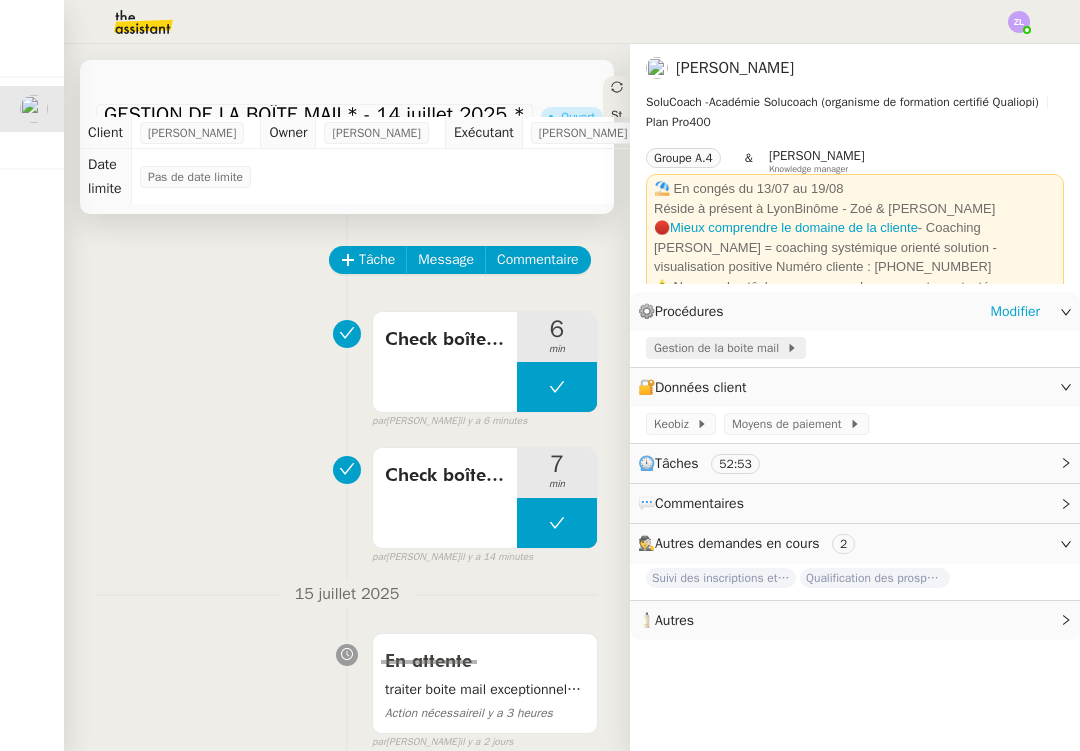 click on "Gestion de la boite mail" 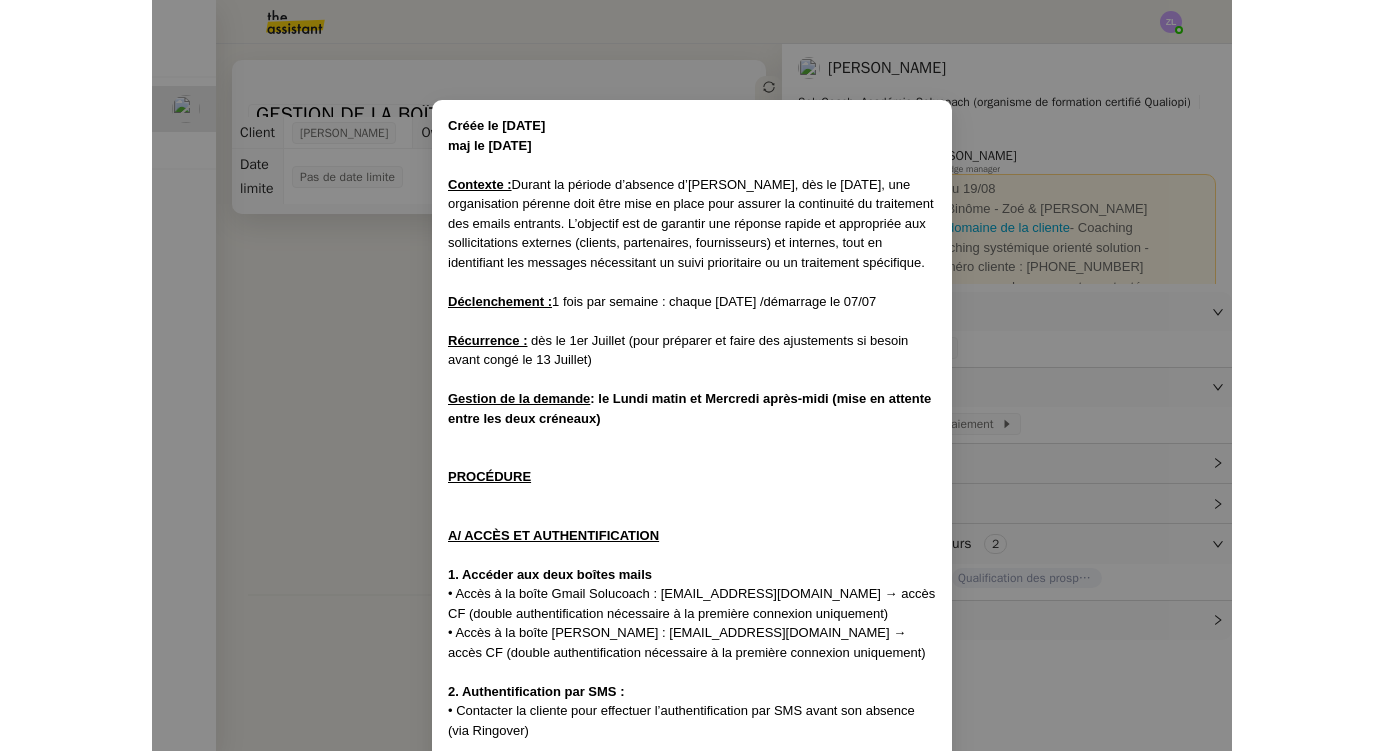 scroll, scrollTop: 0, scrollLeft: 0, axis: both 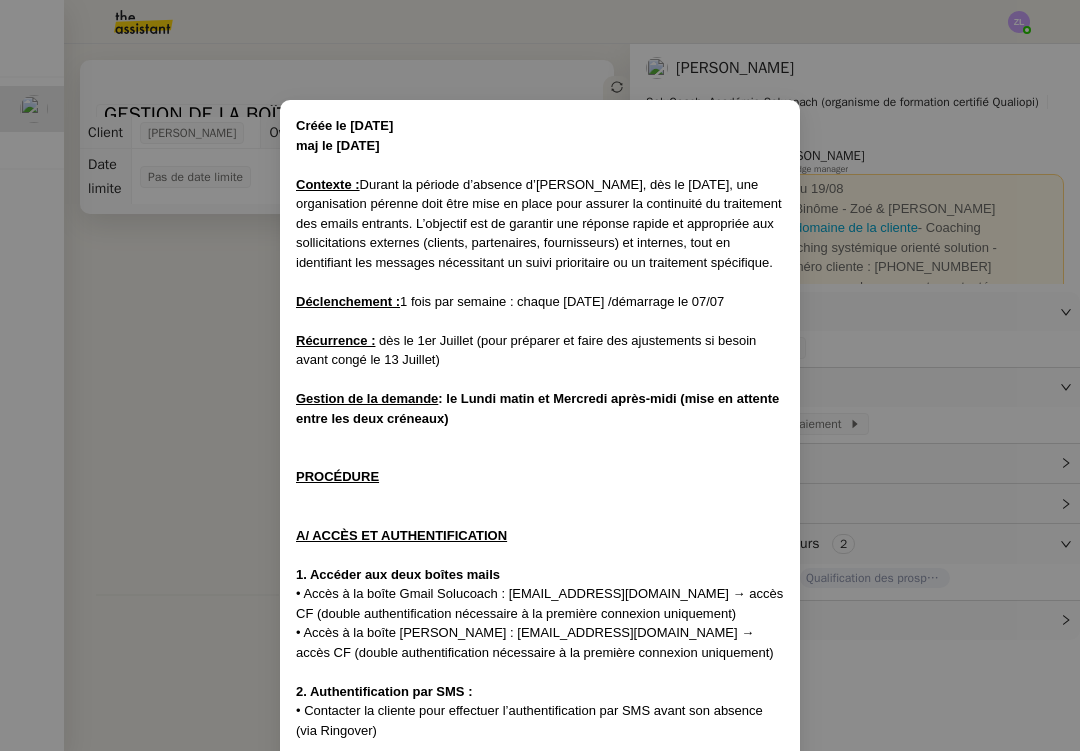 click on "Créée le [DATE]  maj le [DATE]   Contexte :  Durant la période d’absence d’Edwige, dès le [DATE], une organisation pérenne doit être mise en place pour assurer la continuité du traitement des emails entrants. L’objectif est de garantir une réponse rapide et appropriée aux sollicitations externes (clients, partenaires, fournisseurs) et internes, tout en identifiant les messages nécessitant un suivi prioritaire ou un traitement spécifique.   Déclenchement :  1 fois par semaine : chaque [DATE] /  démarrage le 07/07   Récurrence :   dès le [DATE] (pour préparer et faire des ajustements si besoin avant congé le [DATE])  Gestion de la demande  : le [DATE] matin et [DATE] après-midi (mise en attente entre les deux créneaux)    PROCÉDURE  A/ ACCÈS ET AUTHENTIFICATION 1. Accéder aux deux boîtes mails  • Accès à la boîte Gmail Solucoach : [EMAIL_ADDRESS][DOMAIN_NAME] → accès CF (double authentification nécessaire à la première connexion uniquement) 1.    )" at bounding box center (540, 375) 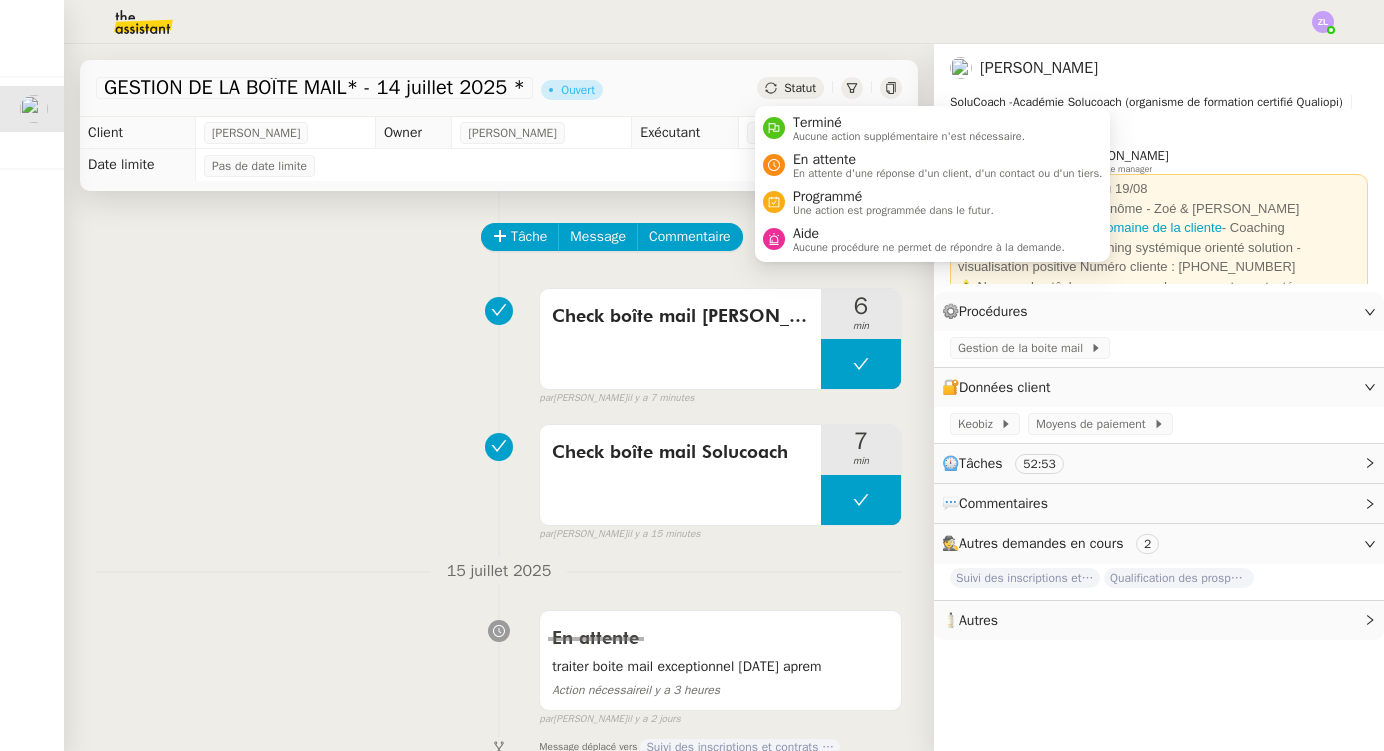 click on "Statut" 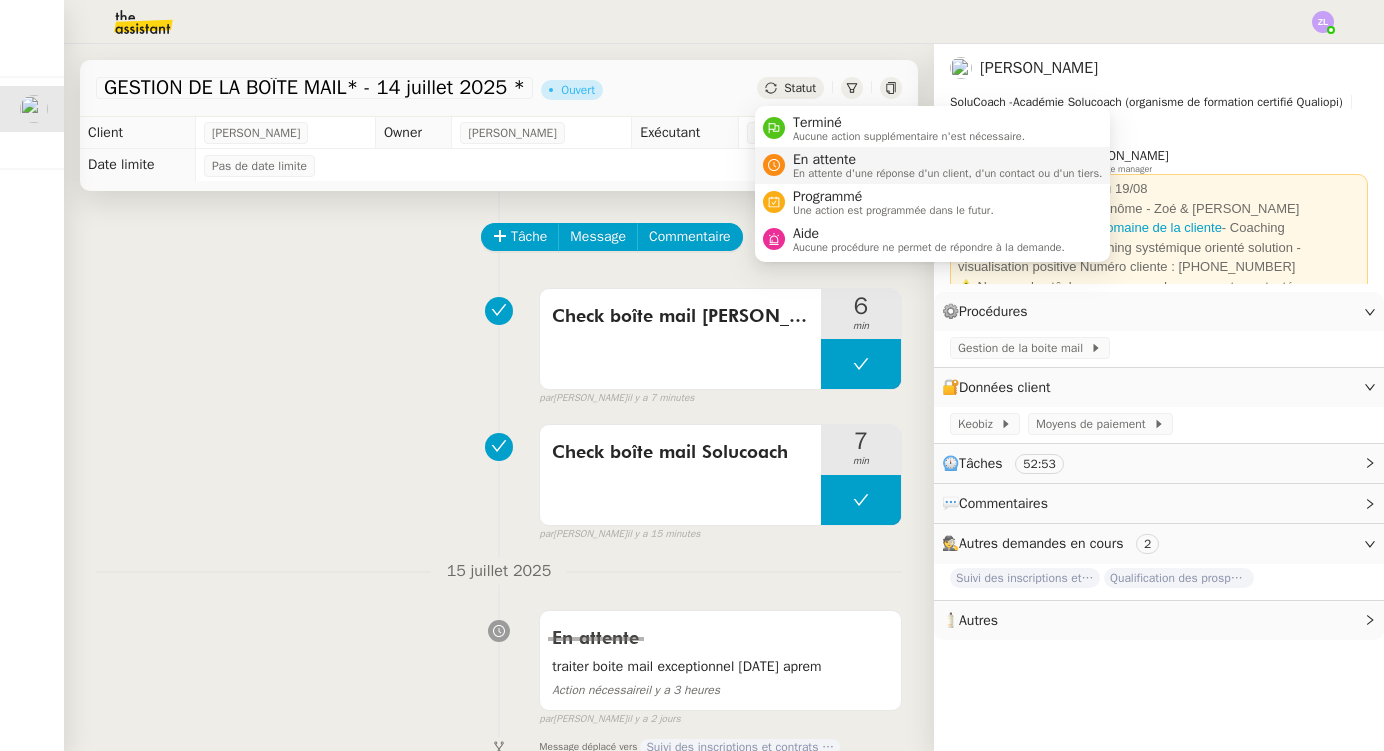 click on "En attente d'une réponse d'un client, d'un contact ou d'un tiers." at bounding box center (948, 173) 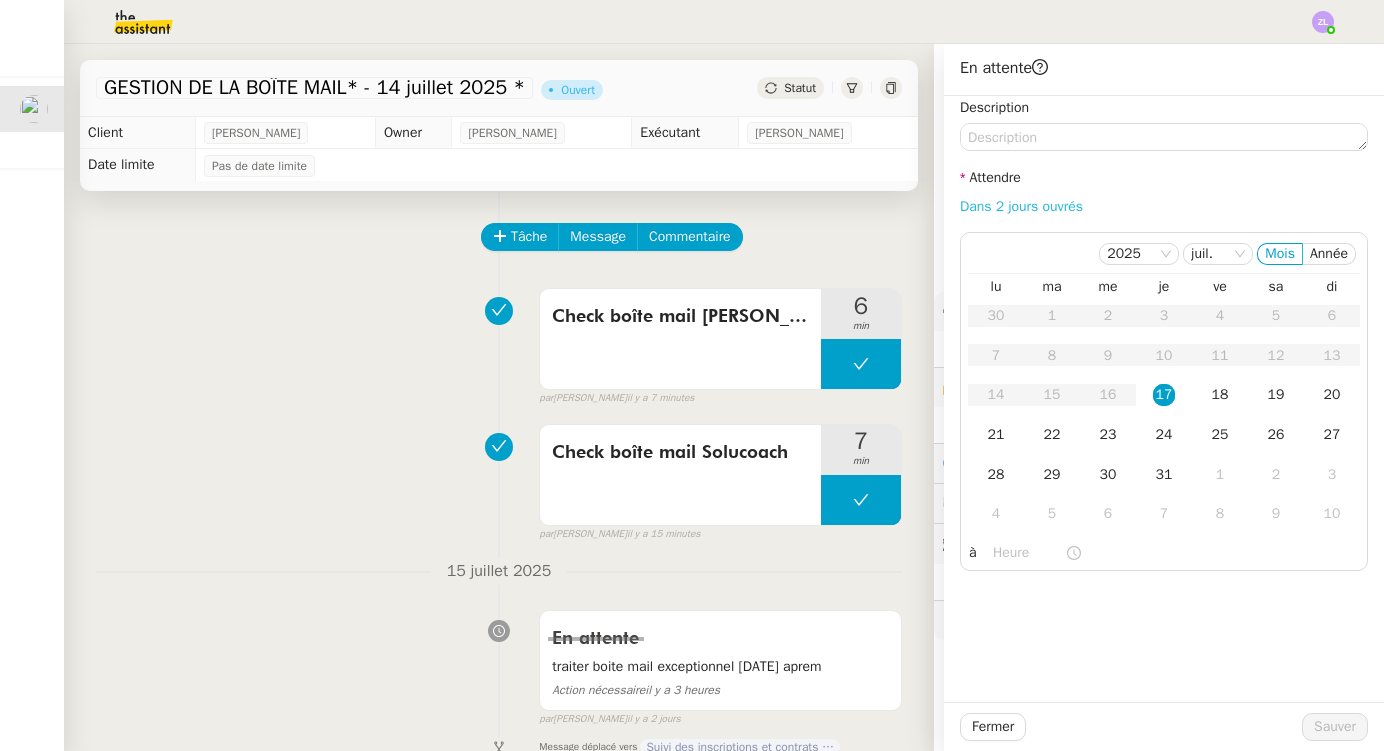 click on "Dans 2 jours ouvrés" 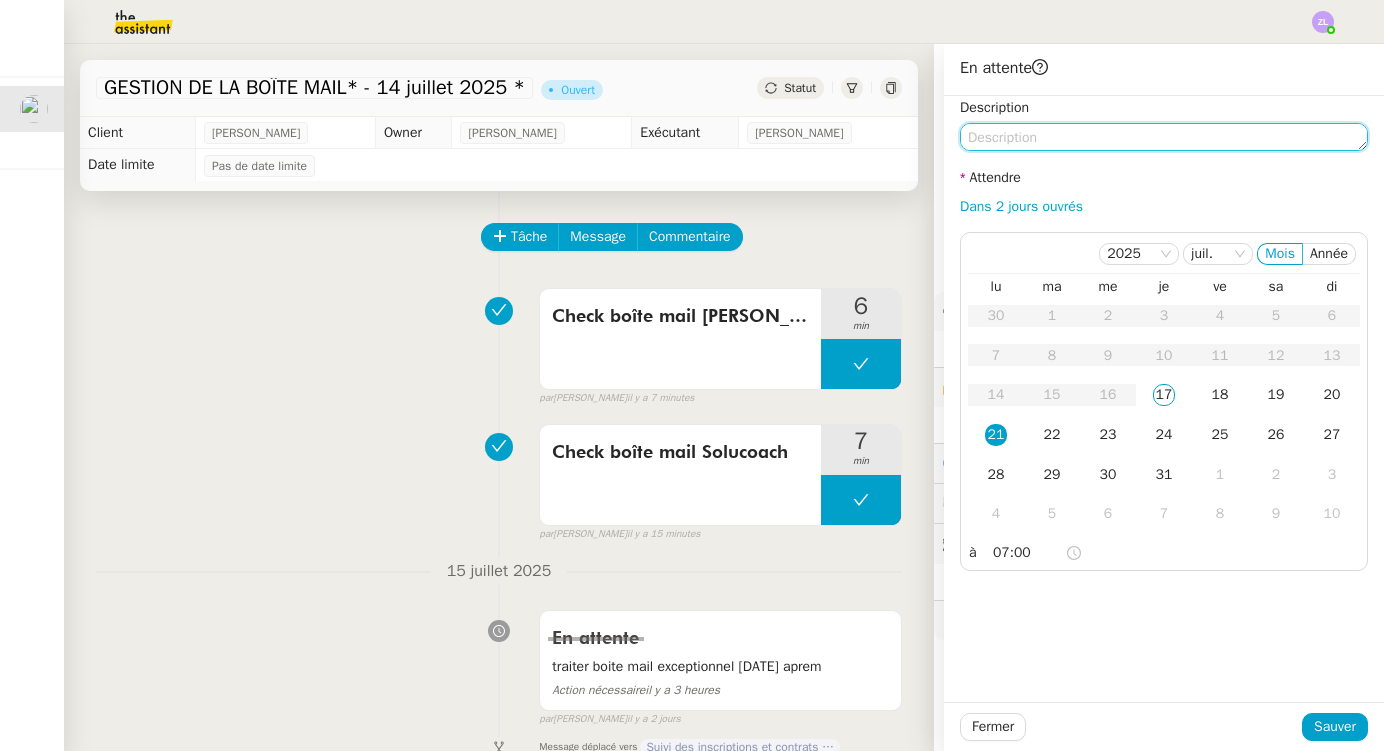 click 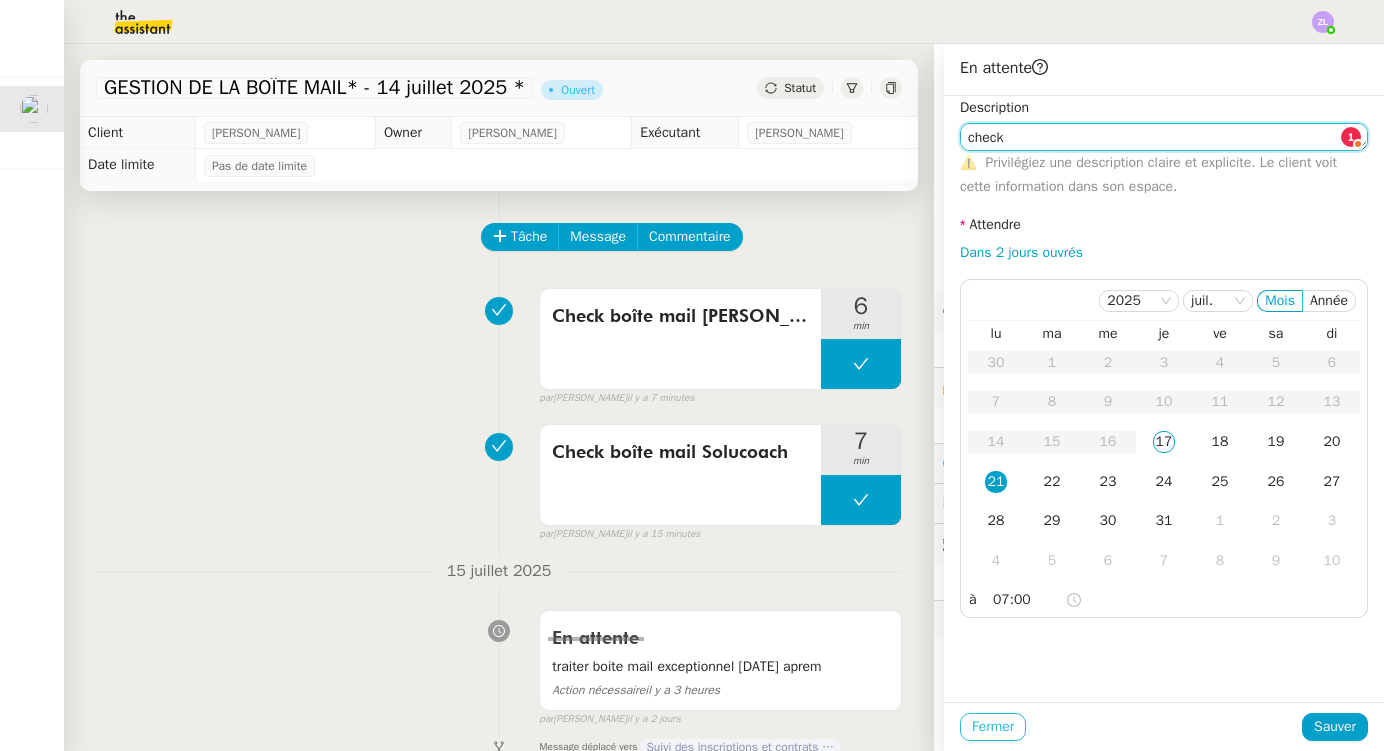 type on "check" 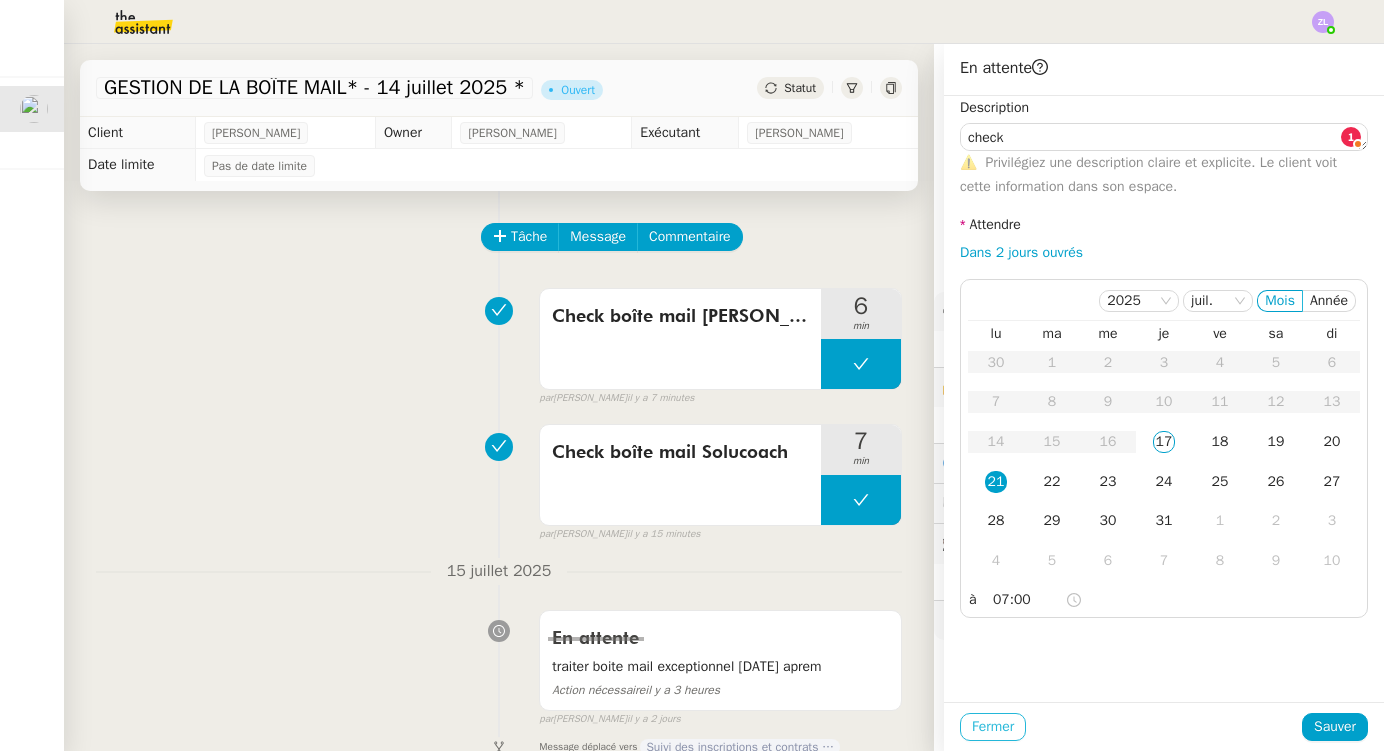 click on "Fermer" 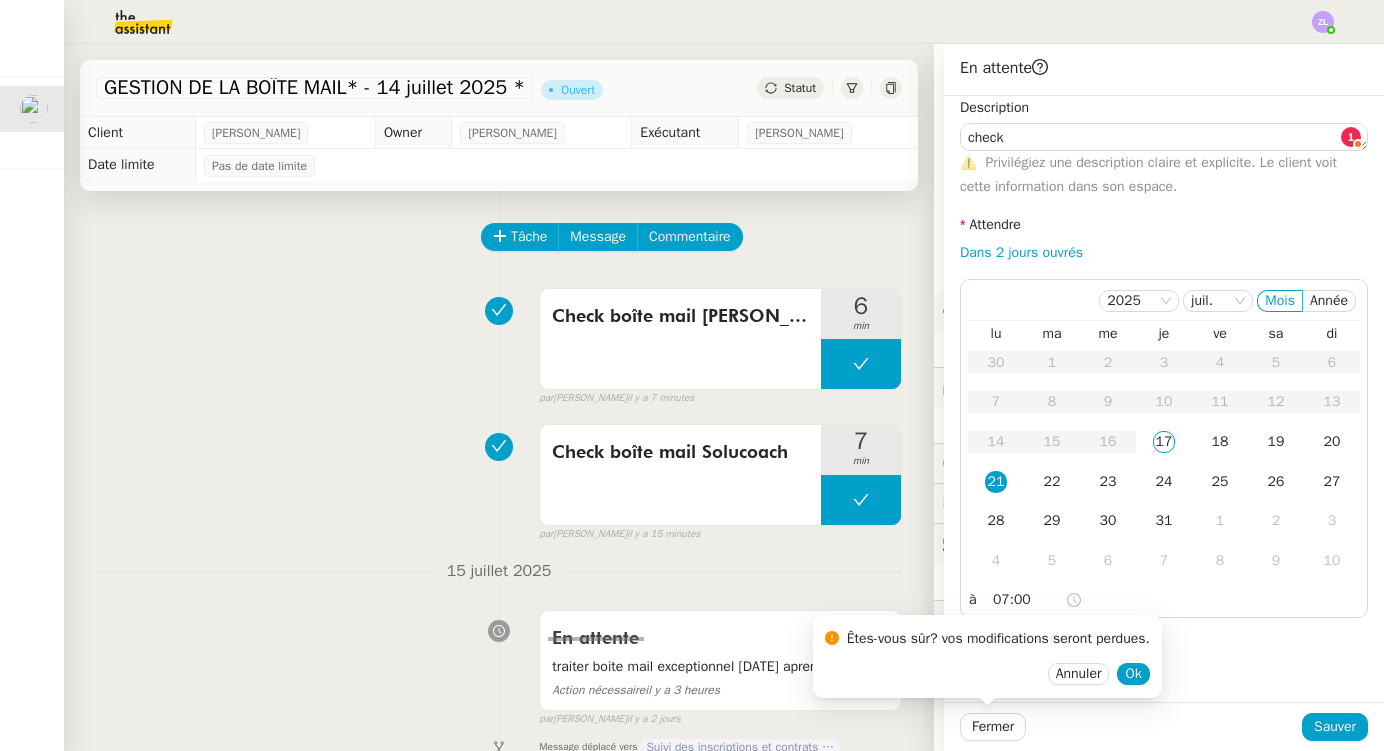 click on "Ok" at bounding box center [1133, 674] 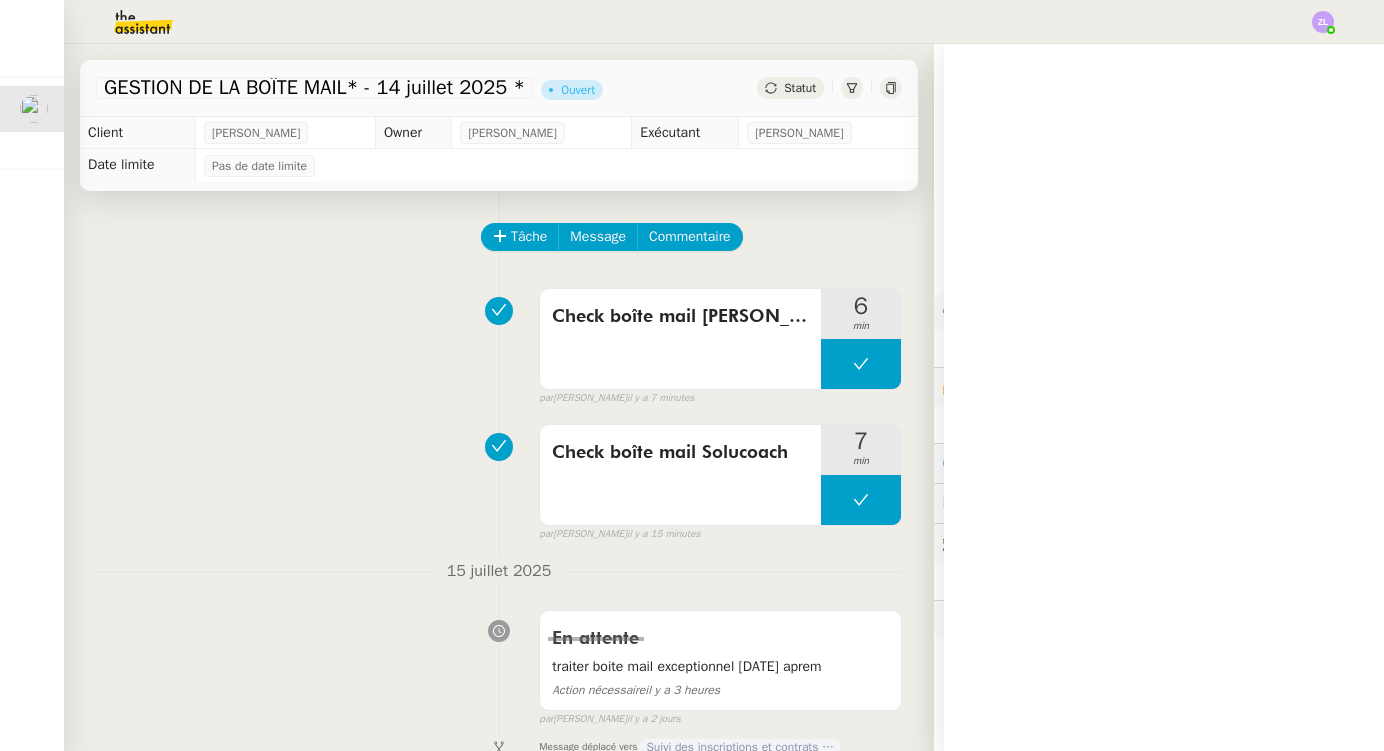 click on "Gestion de la boite mail" 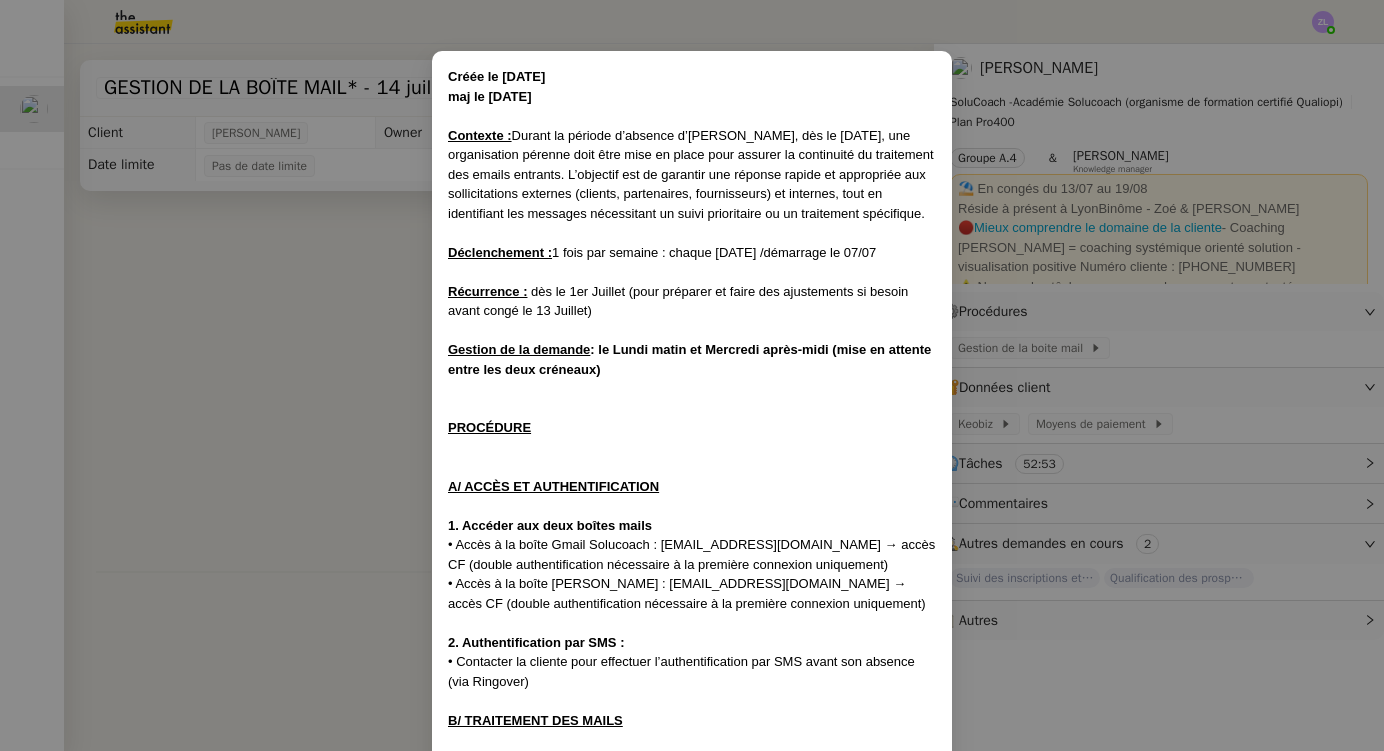 scroll, scrollTop: 37, scrollLeft: 0, axis: vertical 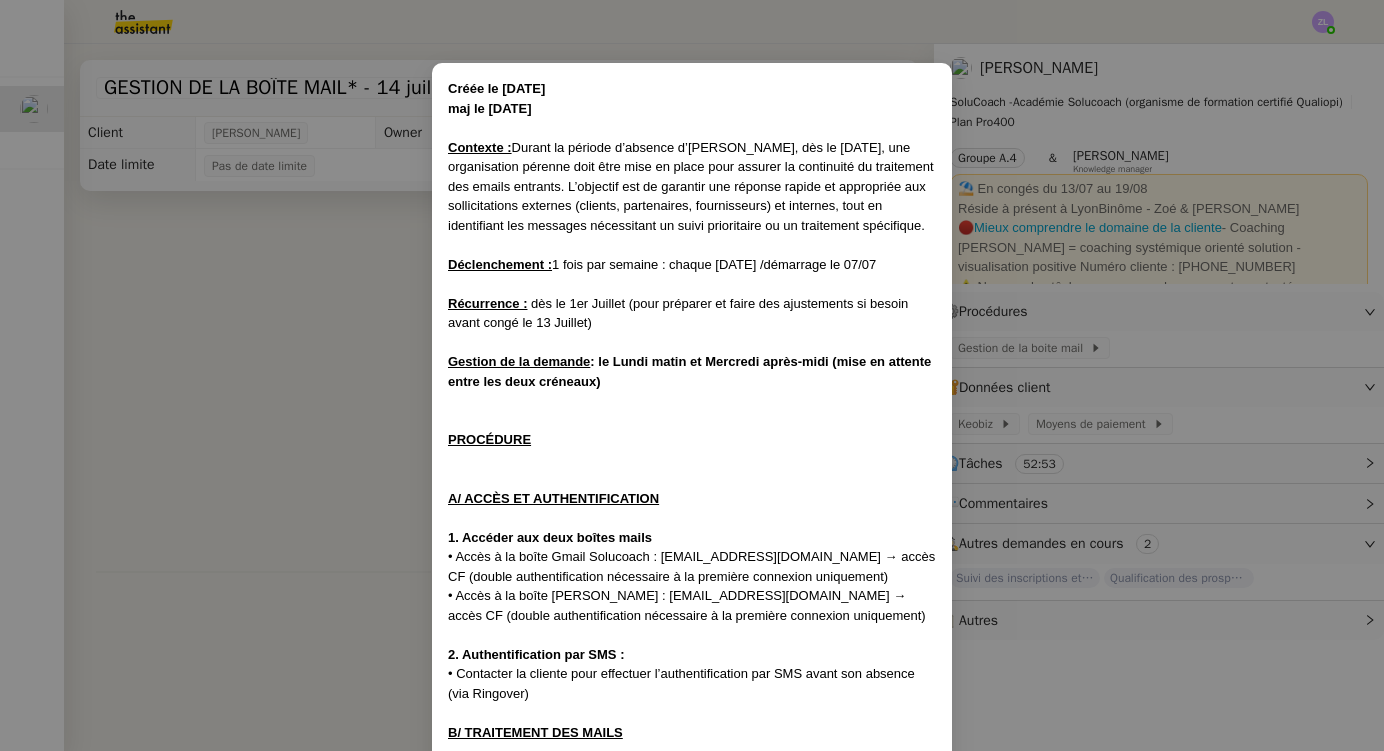 click on "Créée le [DATE]  maj le [DATE]   Contexte :  Durant la période d’absence d’Edwige, dès le [DATE], une organisation pérenne doit être mise en place pour assurer la continuité du traitement des emails entrants. L’objectif est de garantir une réponse rapide et appropriée aux sollicitations externes (clients, partenaires, fournisseurs) et internes, tout en identifiant les messages nécessitant un suivi prioritaire ou un traitement spécifique.   Déclenchement :  1 fois par semaine : chaque [DATE] /  démarrage le 07/07   Récurrence :   dès le [DATE] (pour préparer et faire des ajustements si besoin avant congé le [DATE])  Gestion de la demande  : le [DATE] matin et [DATE] après-midi (mise en attente entre les deux créneaux)    PROCÉDURE  A/ ACCÈS ET AUTHENTIFICATION 1. Accéder aux deux boîtes mails  • Accès à la boîte Gmail Solucoach : [EMAIL_ADDRESS][DOMAIN_NAME] → accès CF (double authentification nécessaire à la première connexion uniquement) 1.    )" at bounding box center (692, 375) 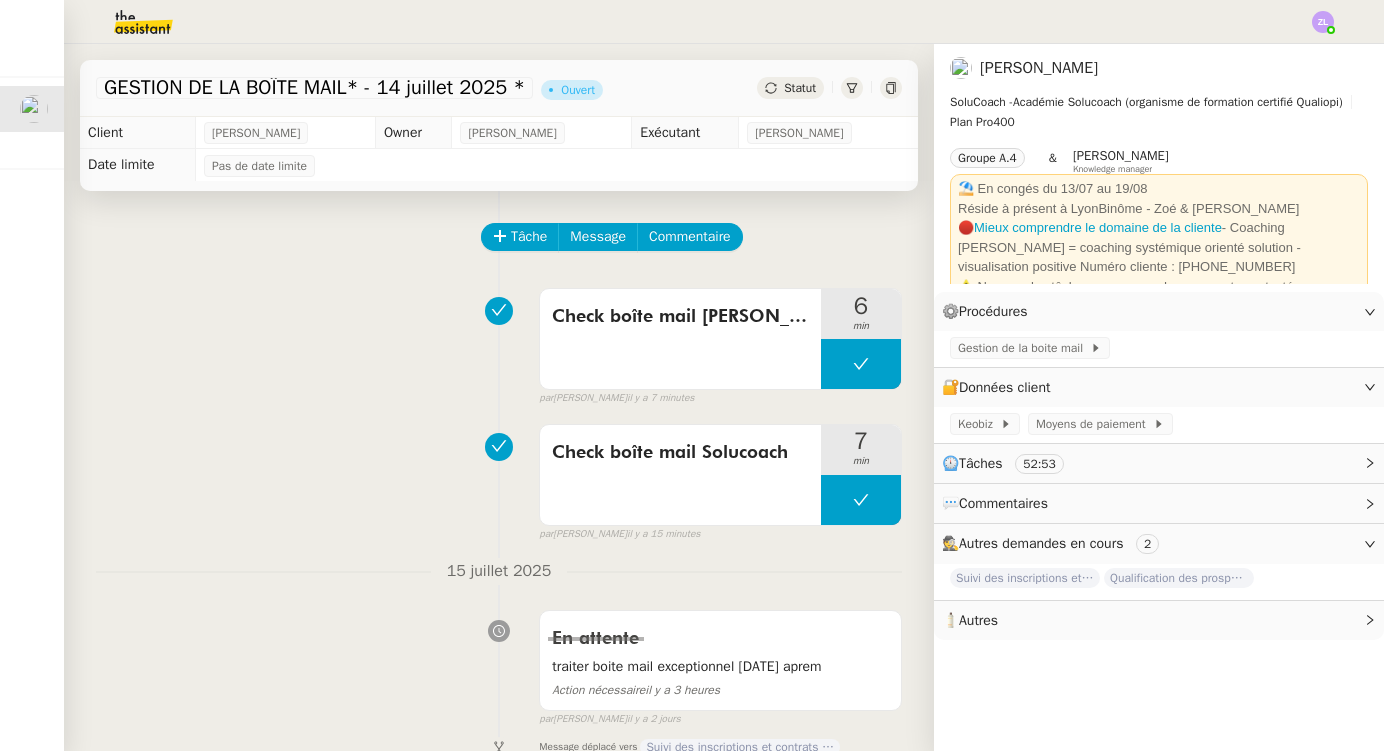 click on "Statut" 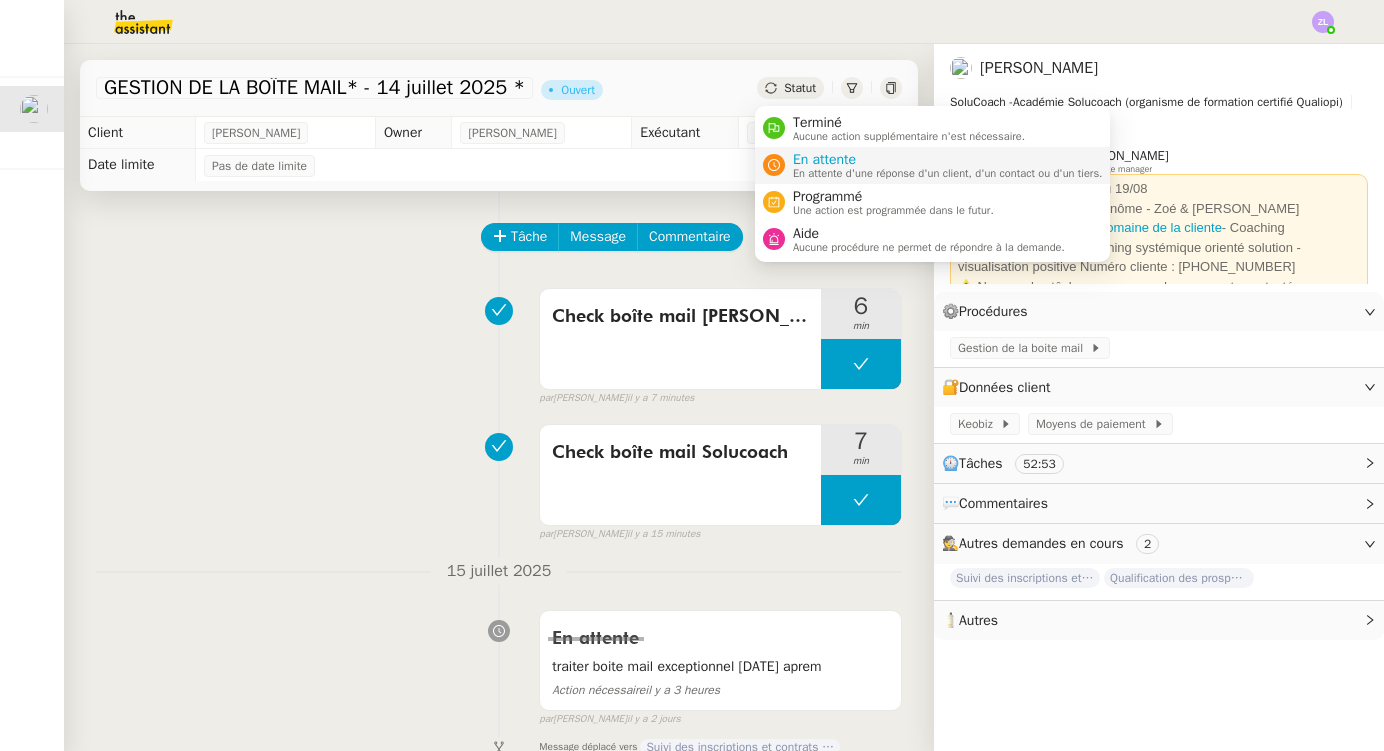 click on "En attente" at bounding box center [948, 160] 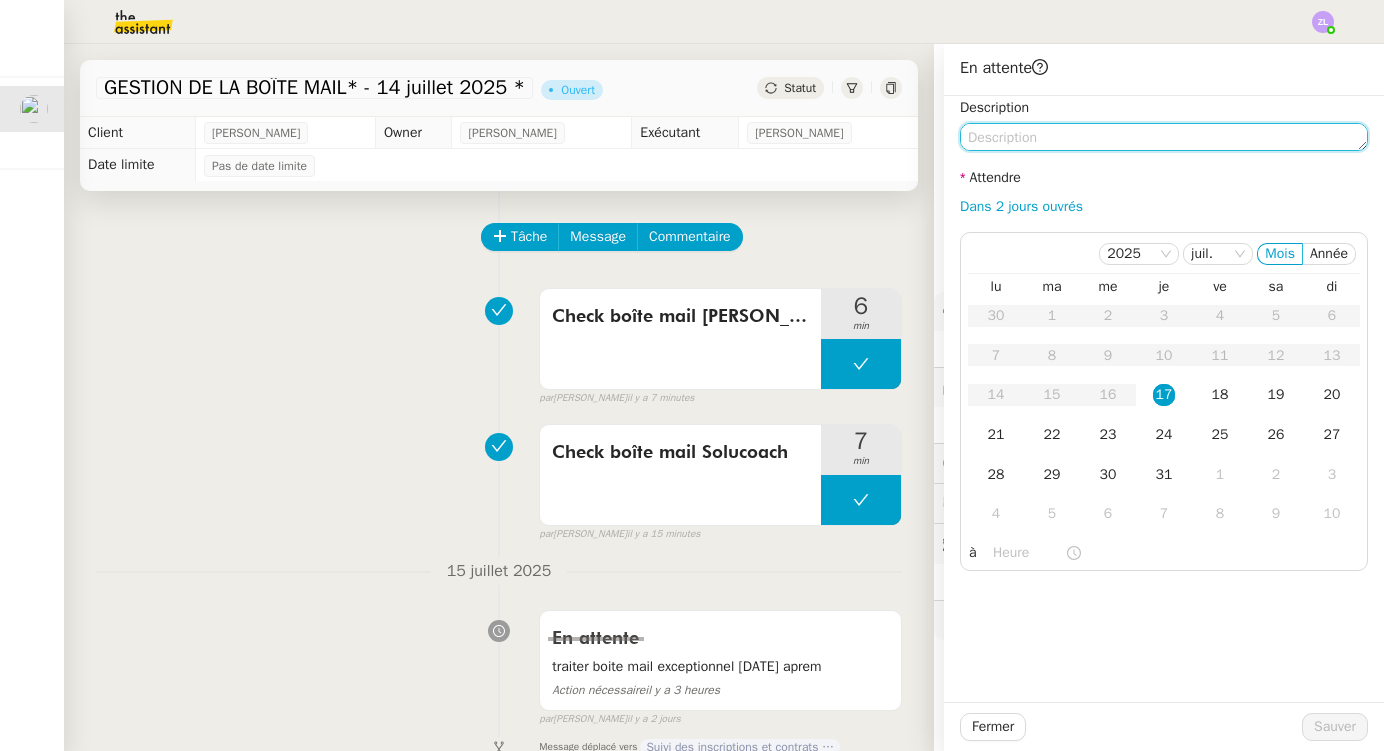 click 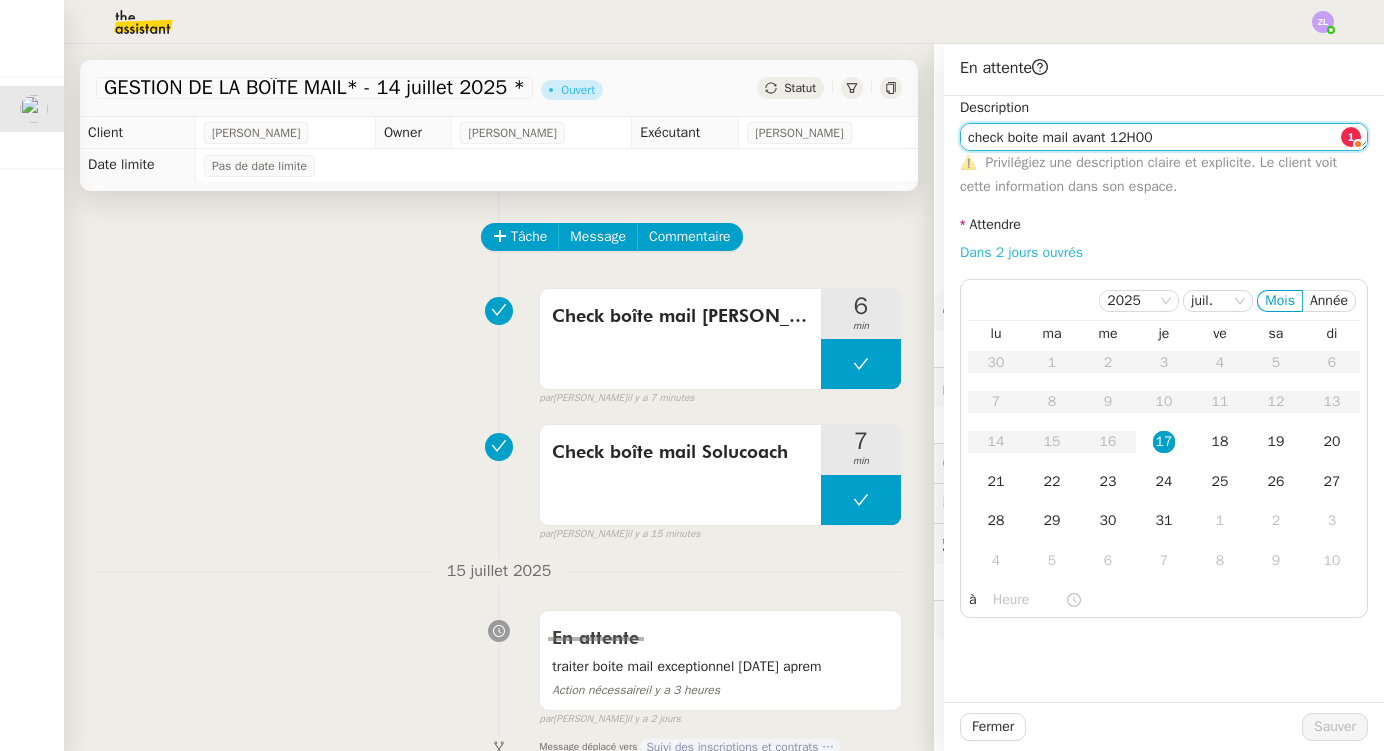 type on "check boite mail avant 12H00" 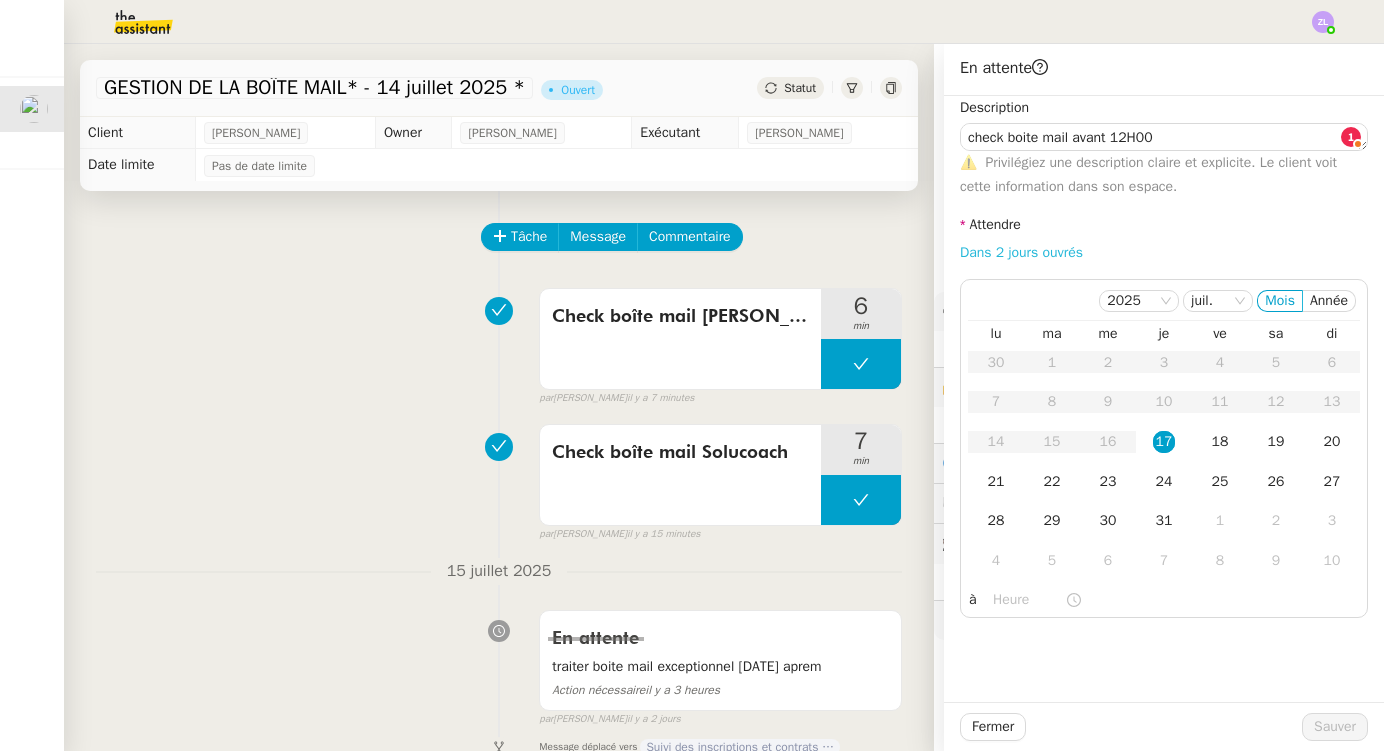 click on "Dans 2 jours ouvrés" 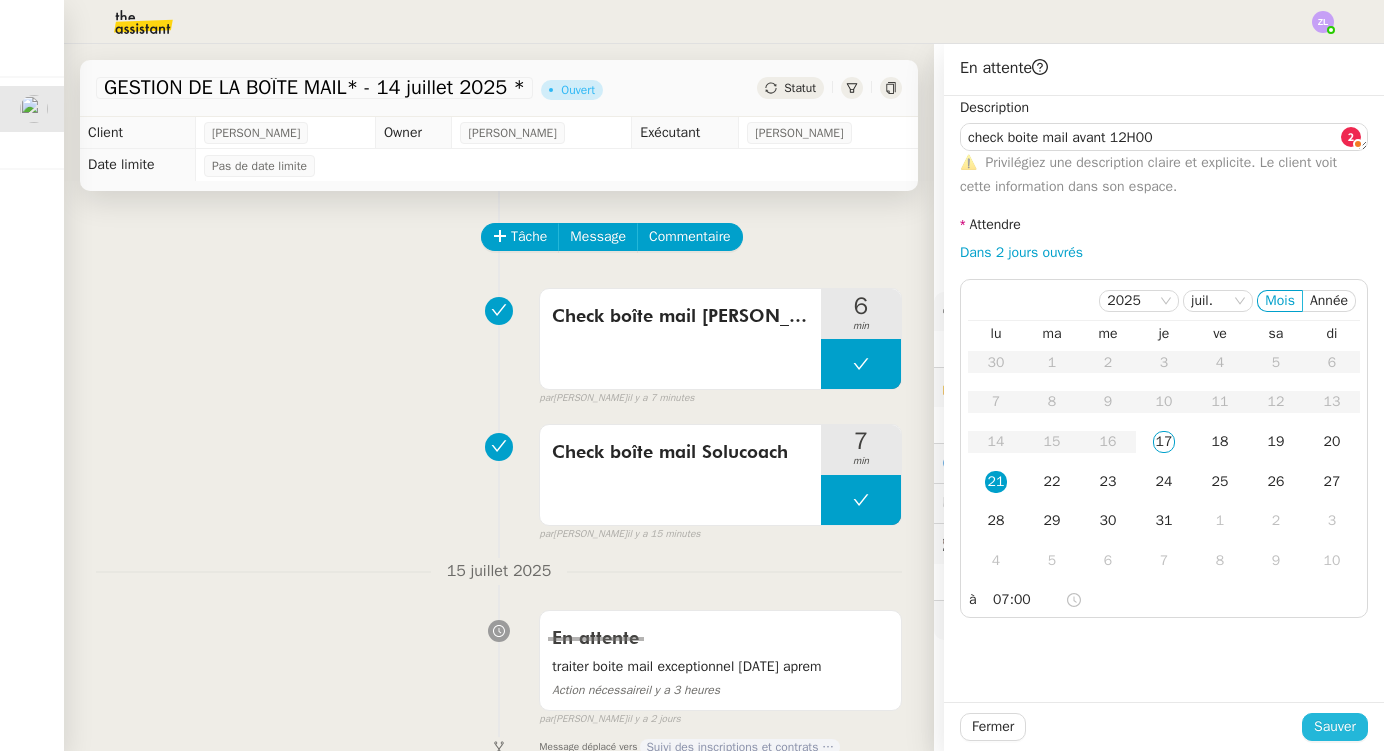 click on "Sauver" 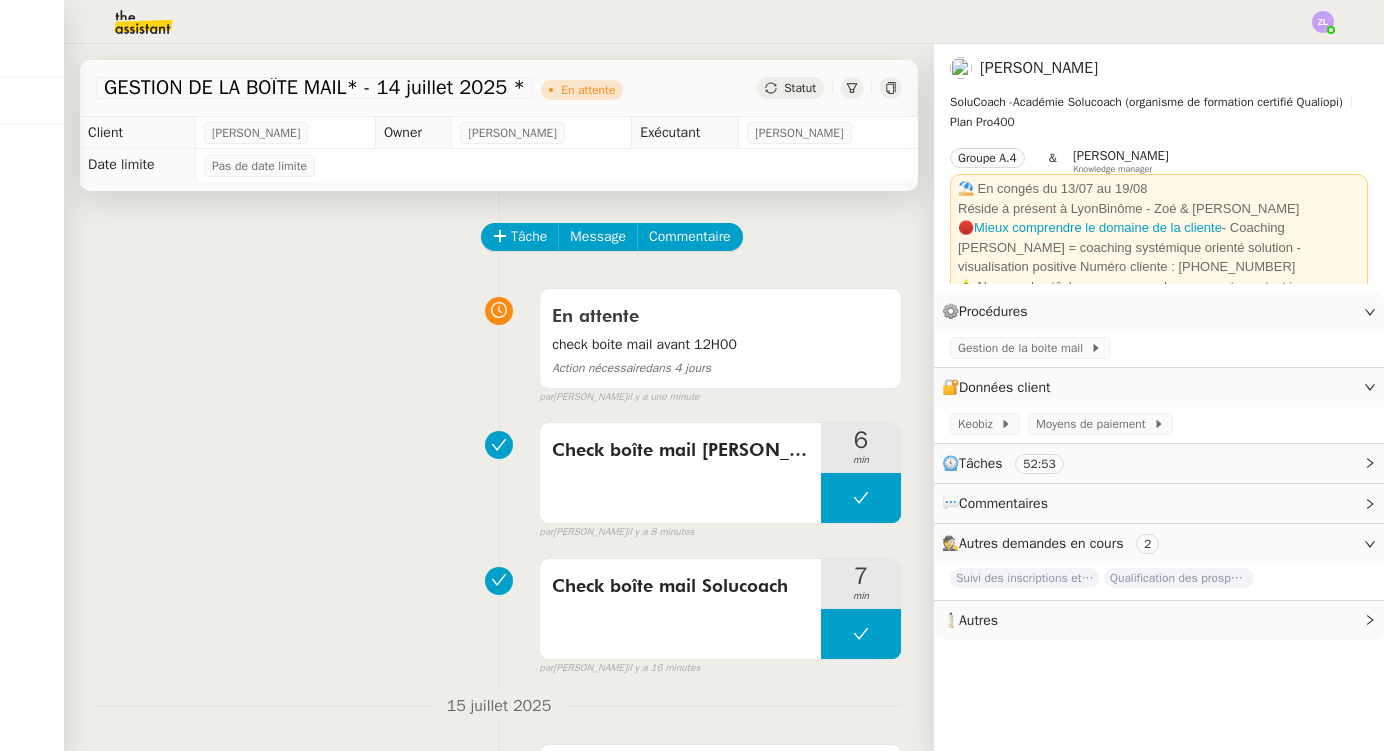 click 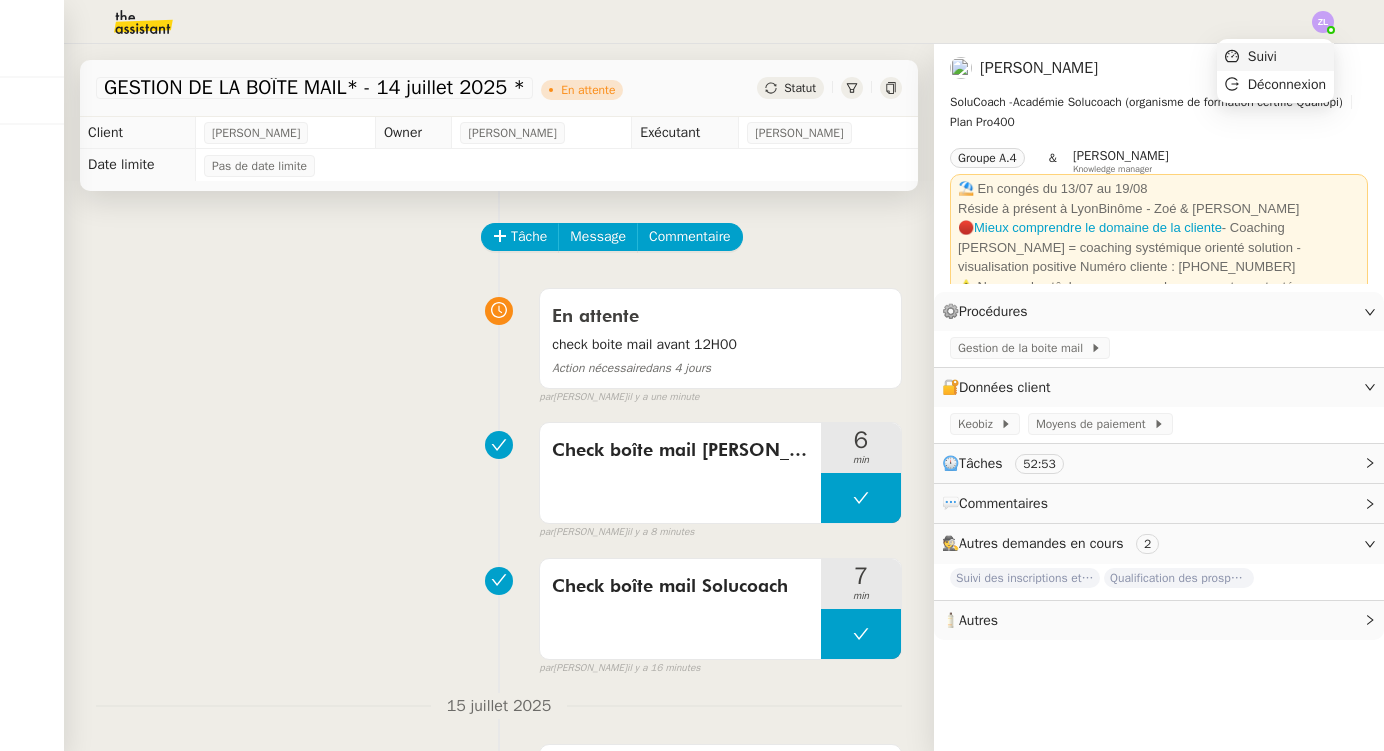 click on "Suivi" at bounding box center (1275, 57) 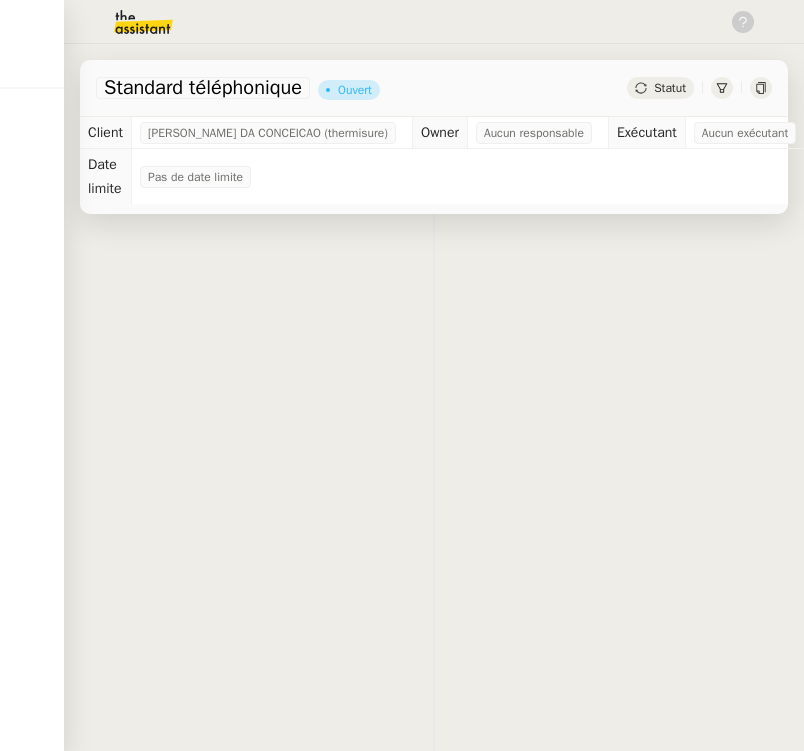 scroll, scrollTop: 0, scrollLeft: 0, axis: both 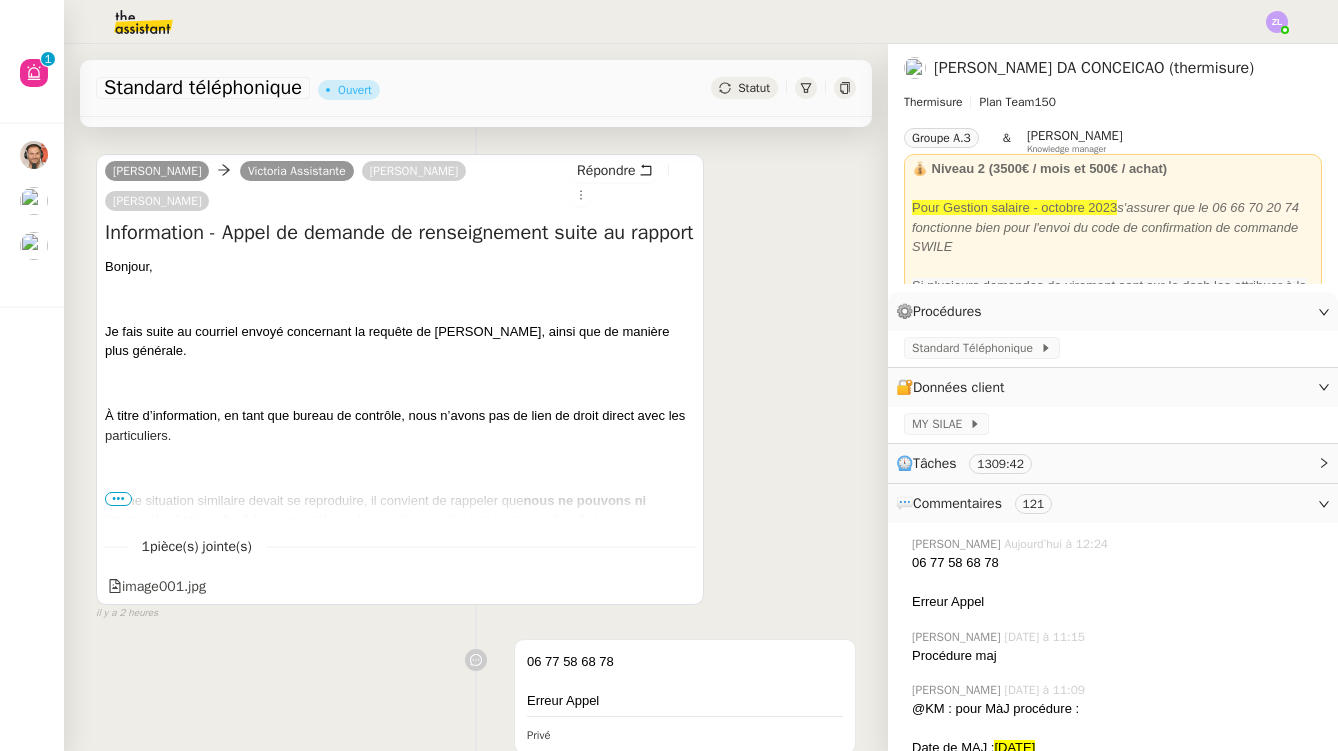 click on "•••" at bounding box center [118, 499] 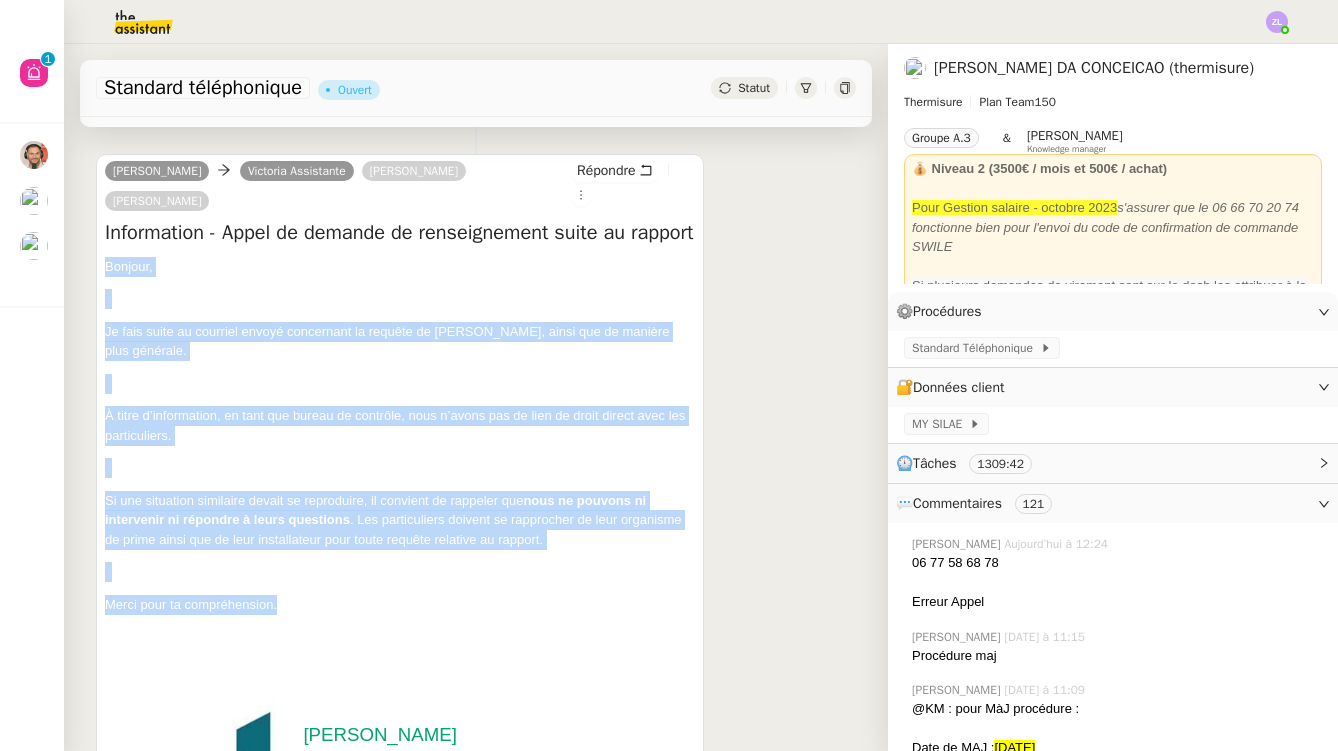 drag, startPoint x: 105, startPoint y: 298, endPoint x: 343, endPoint y: 635, distance: 412.5688 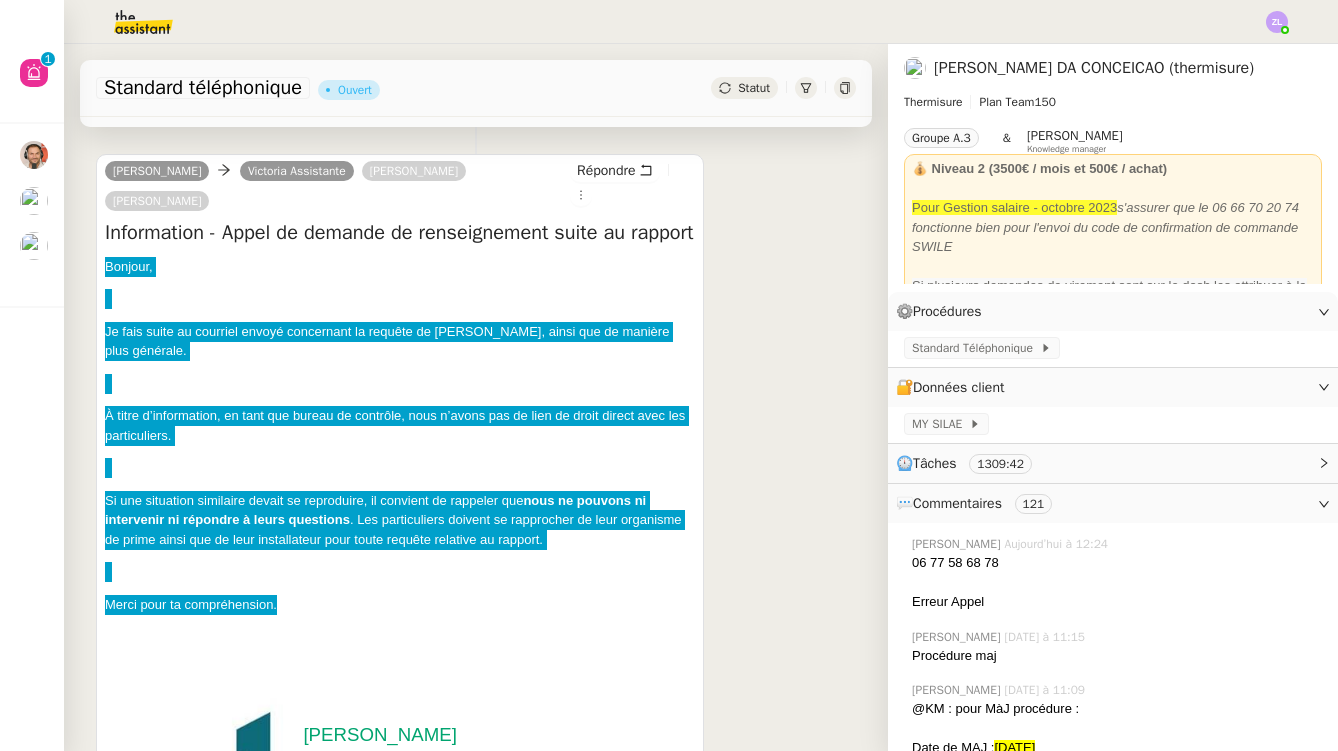 click at bounding box center (400, 572) 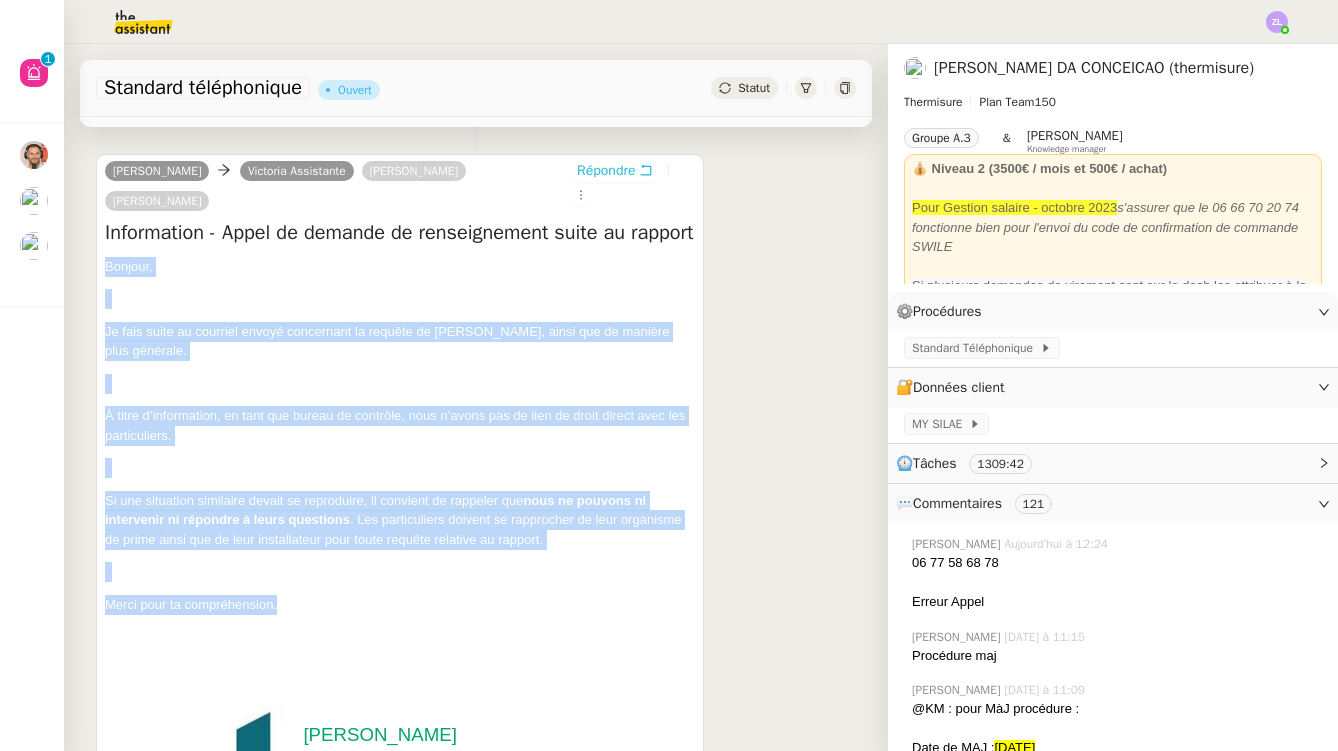click on "Répondre" at bounding box center (606, 171) 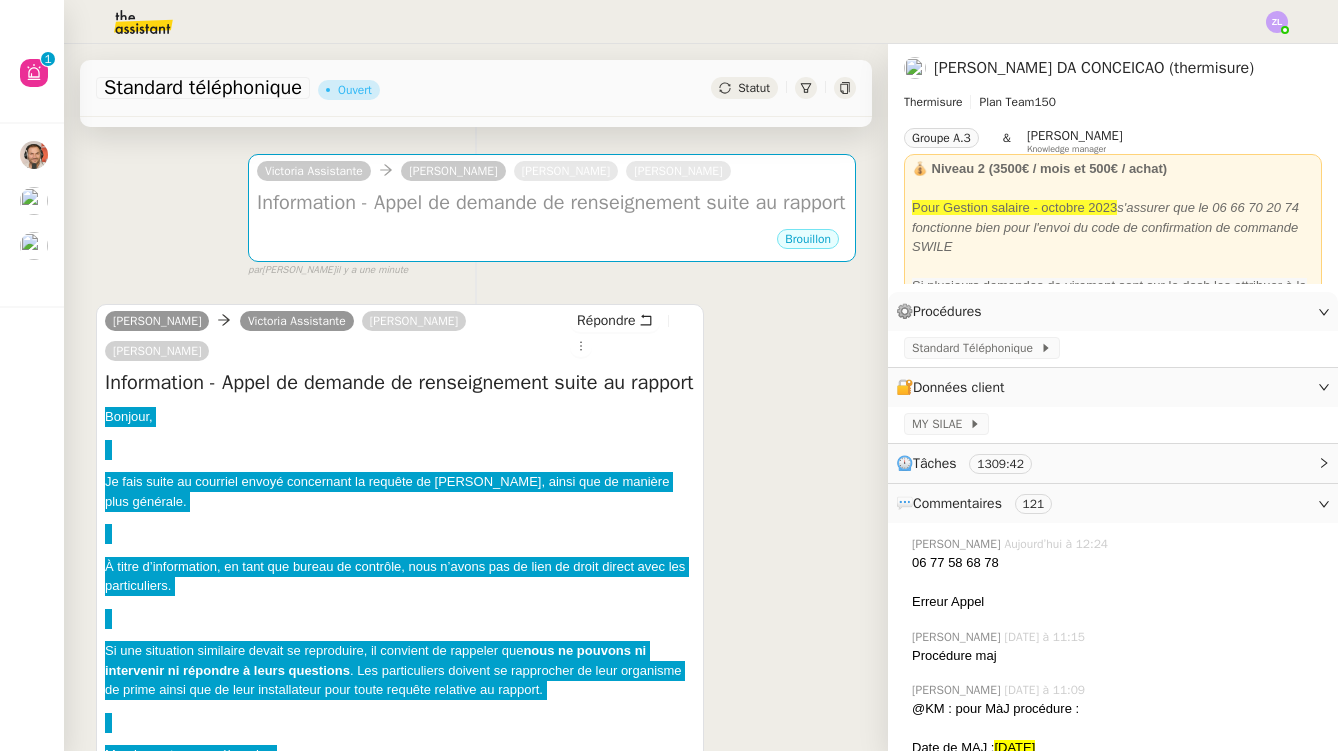 drag, startPoint x: 407, startPoint y: 607, endPoint x: 438, endPoint y: 519, distance: 93.30059 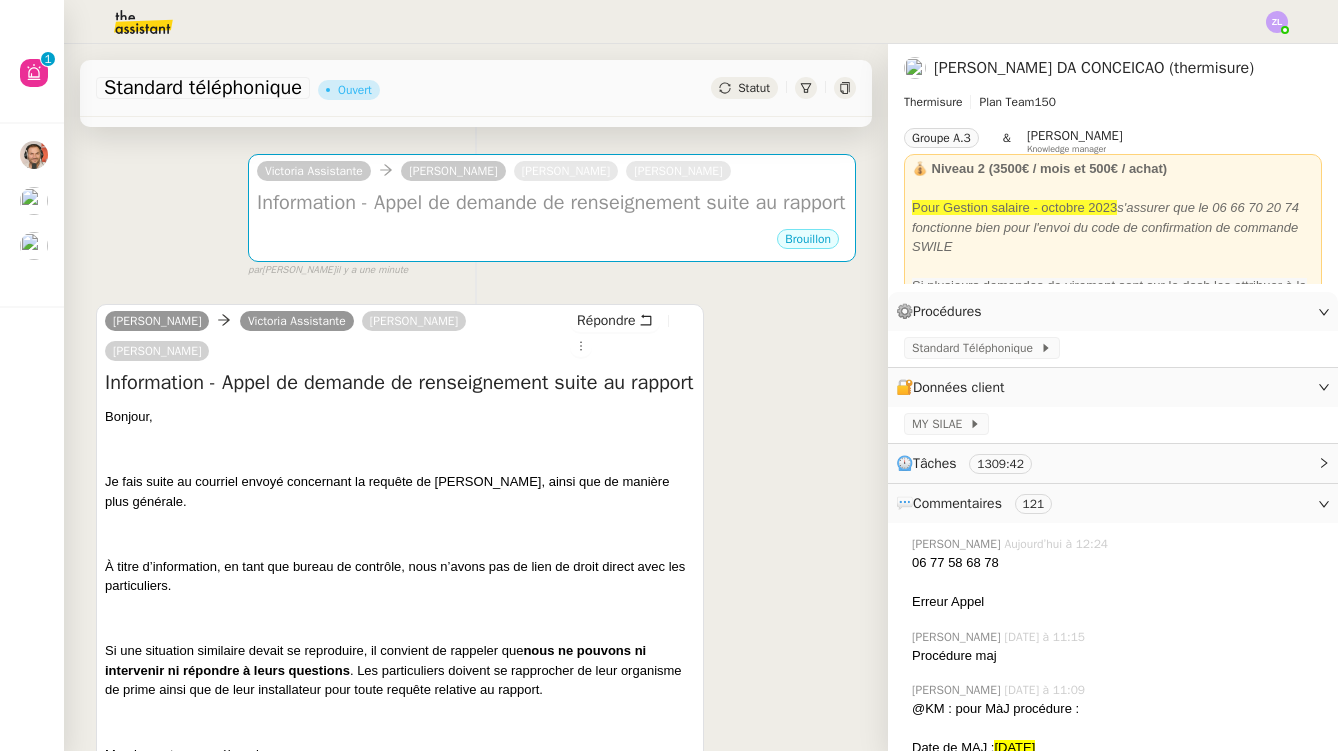 click on "Anne Gaelle SANGALA      Victoria Assistante   Jeremy JULIARD   Alexandra ROLUS  Répondre Information - Appel de demande de renseignement suite au rapport
Bonjour,    Je fais suite au courriel envoyé concernant la requête de Madame Vanderdonckt, ainsi que de manière plus générale.   À titre d’information, en tant que bureau de contrôle, nous n’avons pas de lien de droit direct avec les particuliers.   Si une situation similaire devait se reproduire, il convient de rappeler que  nous ne pouvons ni intervenir ni répondre à leurs questions . Les particuliers doivent se rapprocher de leur organisme de prime ainsi que de leur installateur pour toute requête relative au rapport.   Merci pour ta compréhension.        Anne-Gaëlle SANGALA  Assistante administrative  07 48 94 71 56 45/47 rue Victor Baloche 91 320 Wissous   www.thermisure.fr      1  pièce(s) jointe(s)  image001.jpg" at bounding box center (400, 764) 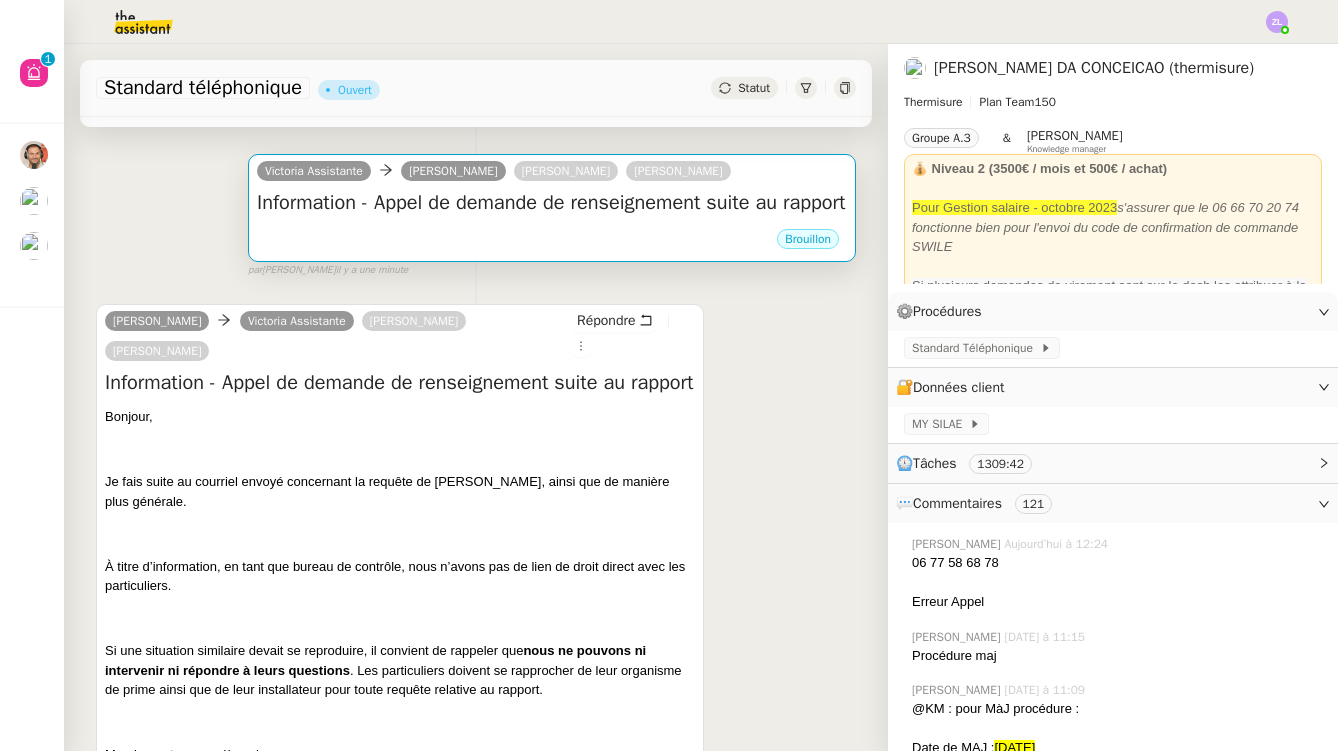click on "Information - Appel de demande de renseignement suite au rapport" at bounding box center [552, 203] 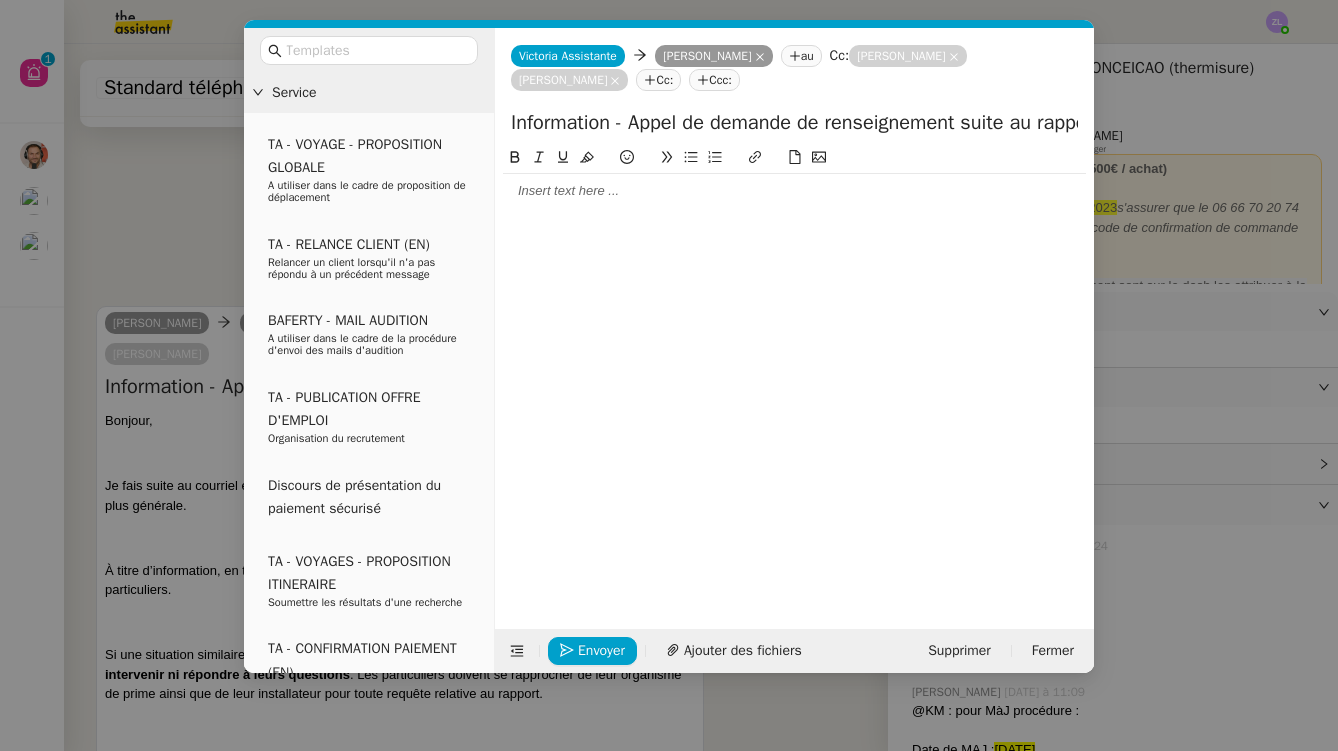 click 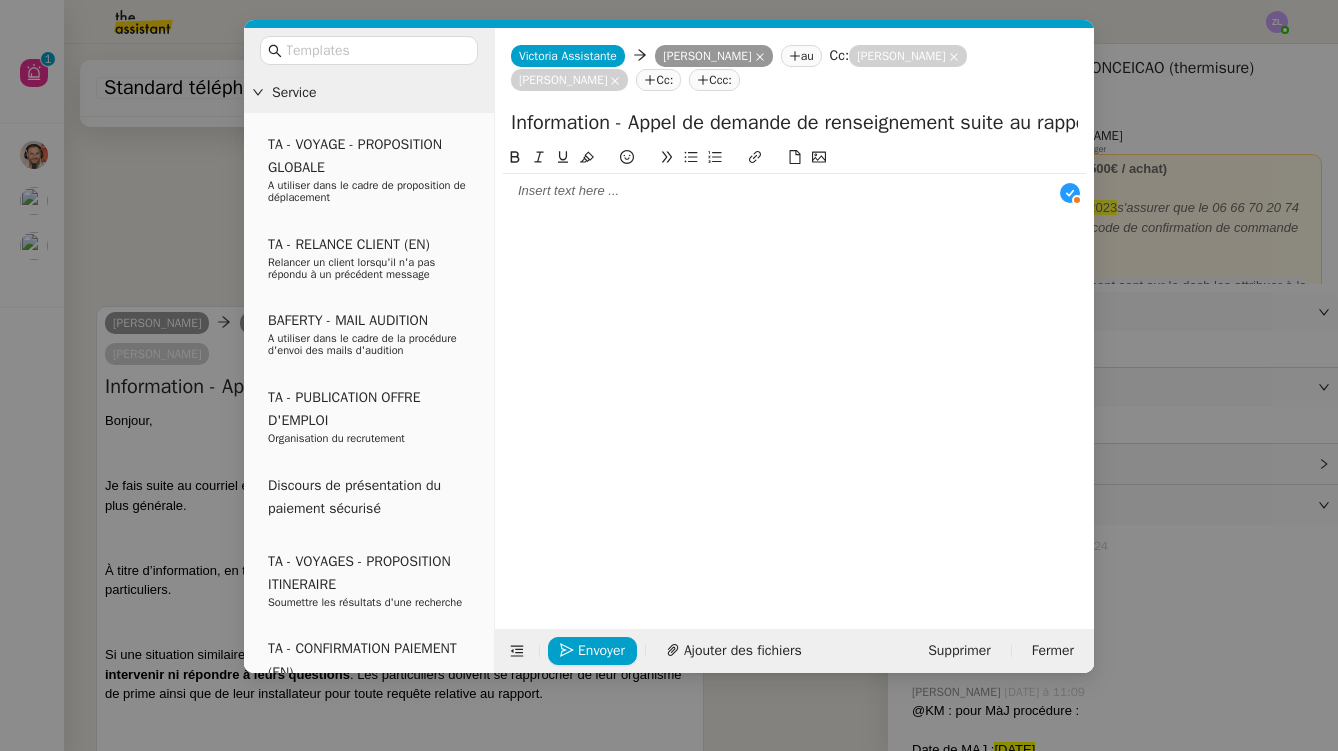 scroll, scrollTop: 21, scrollLeft: 0, axis: vertical 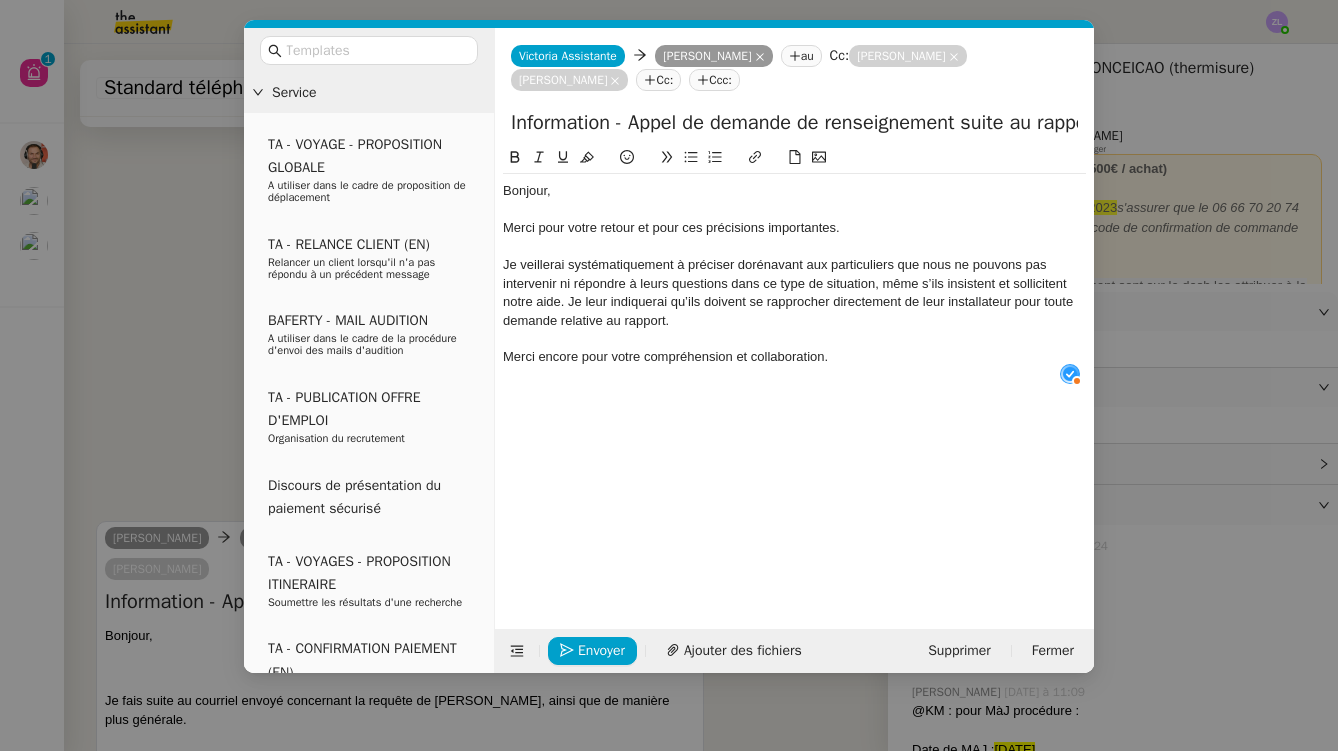 click on "Bonjour," 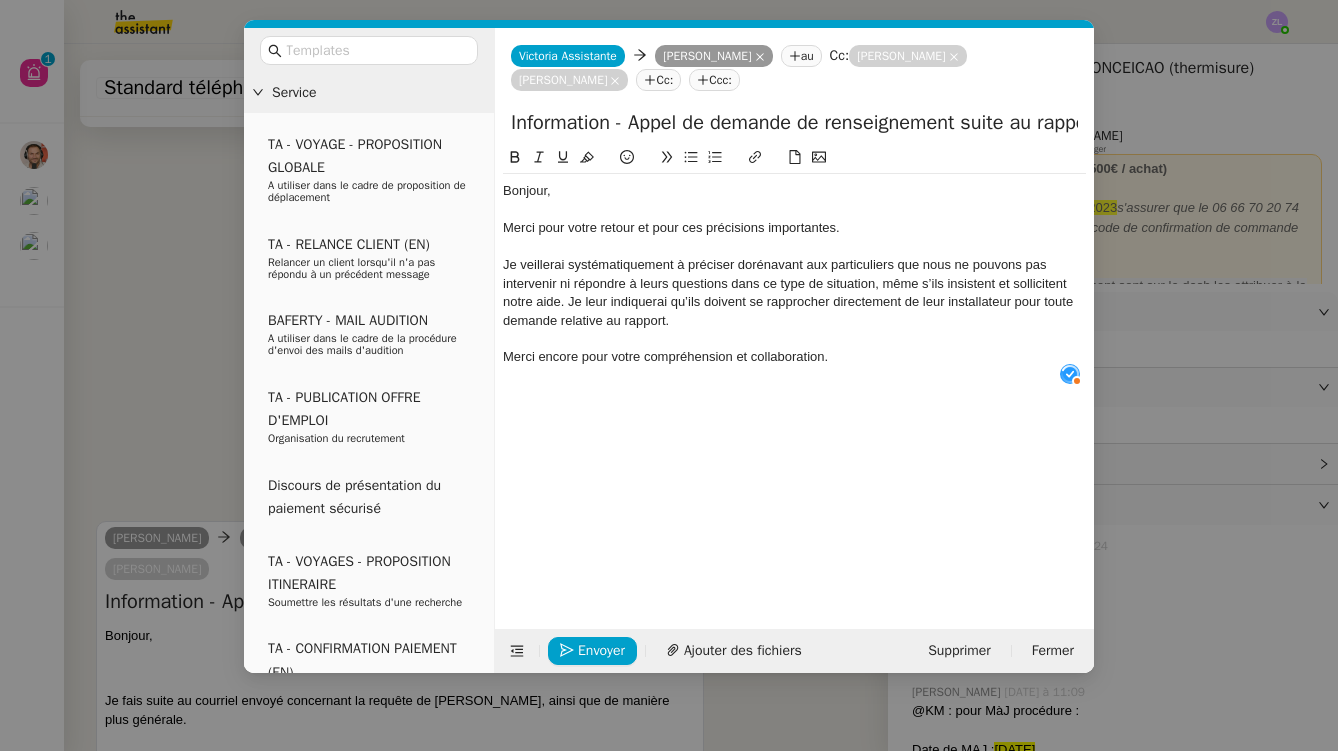 type 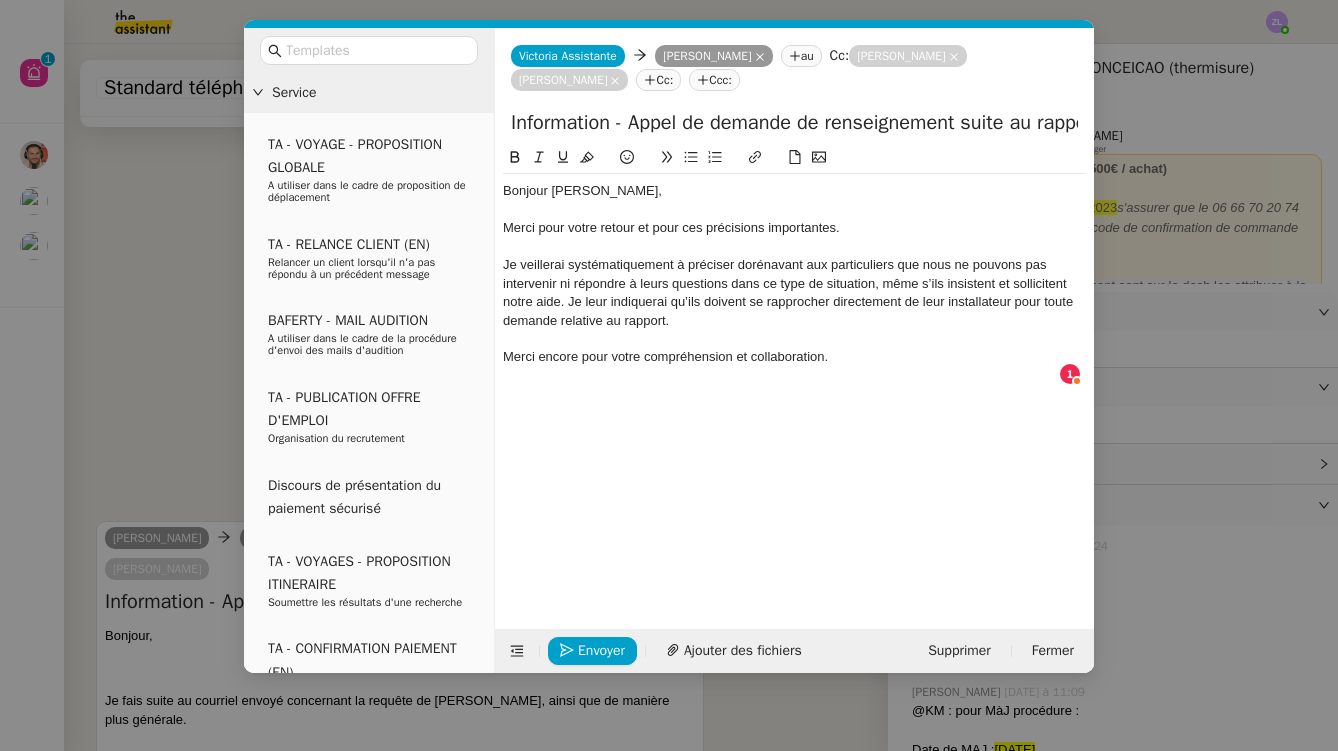 click on "Je veillerai systématiquement à préciser dorénavant aux particuliers que nous ne pouvons pas intervenir ni répondre à leurs questions dans ce type de situation, même s’ils insistent et sollicitent notre aide. Je leur indiquerai qu’ils doivent se rapprocher directement de leur installateur pour toute demande relative au rapport." 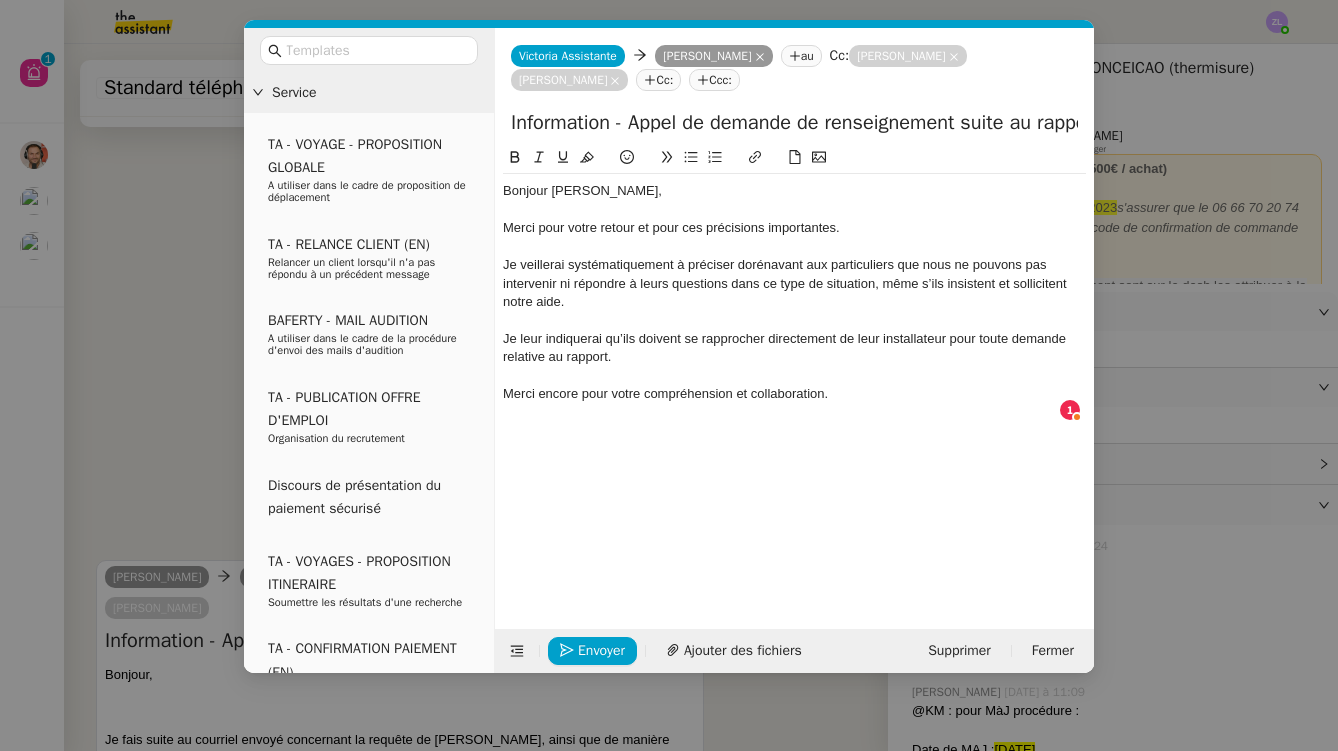 click on "Merci encore pour votre compréhension et collaboration." 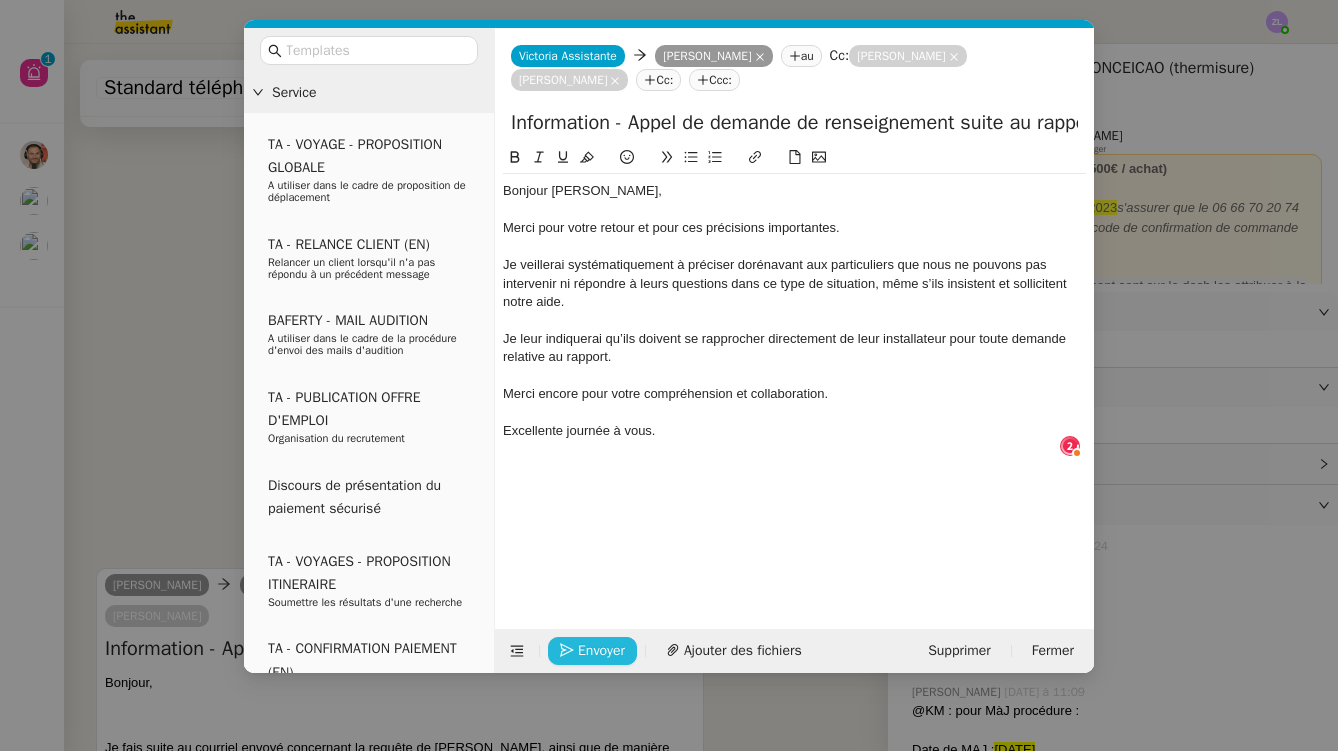 click on "Envoyer" 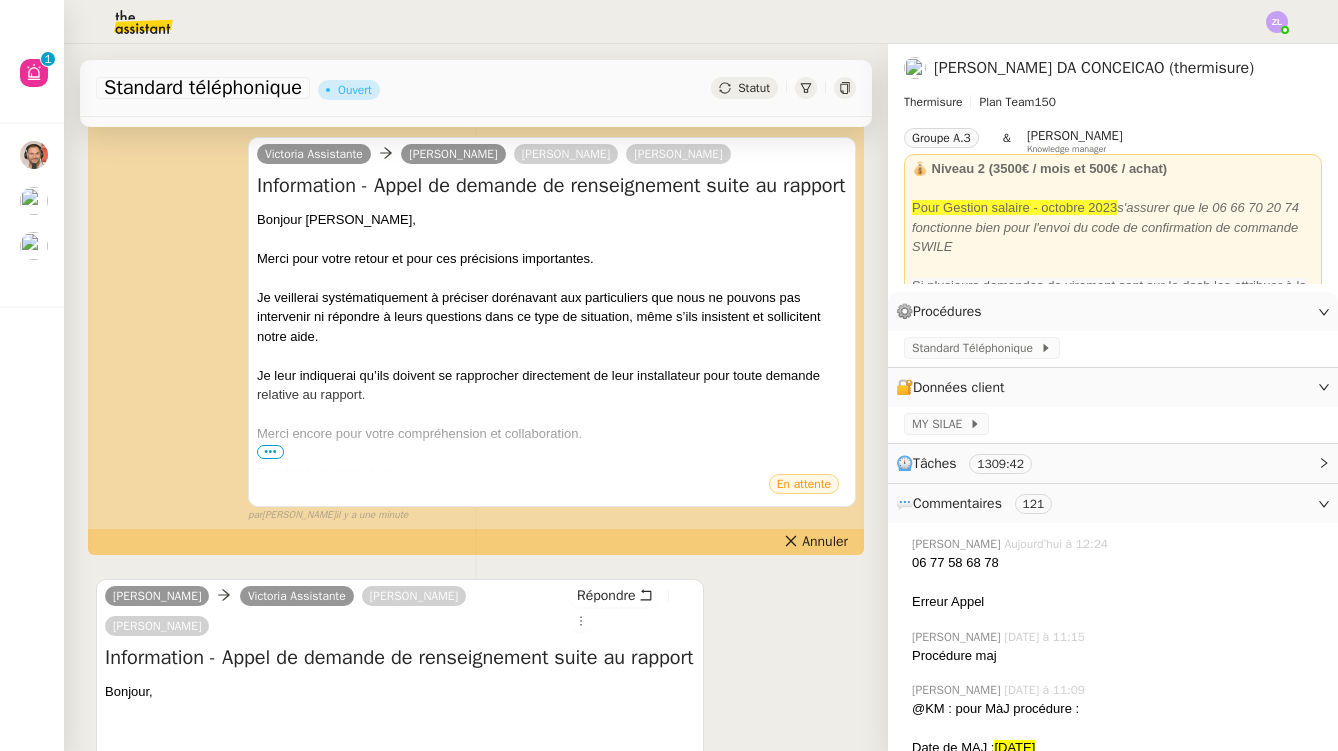 scroll, scrollTop: 245, scrollLeft: 0, axis: vertical 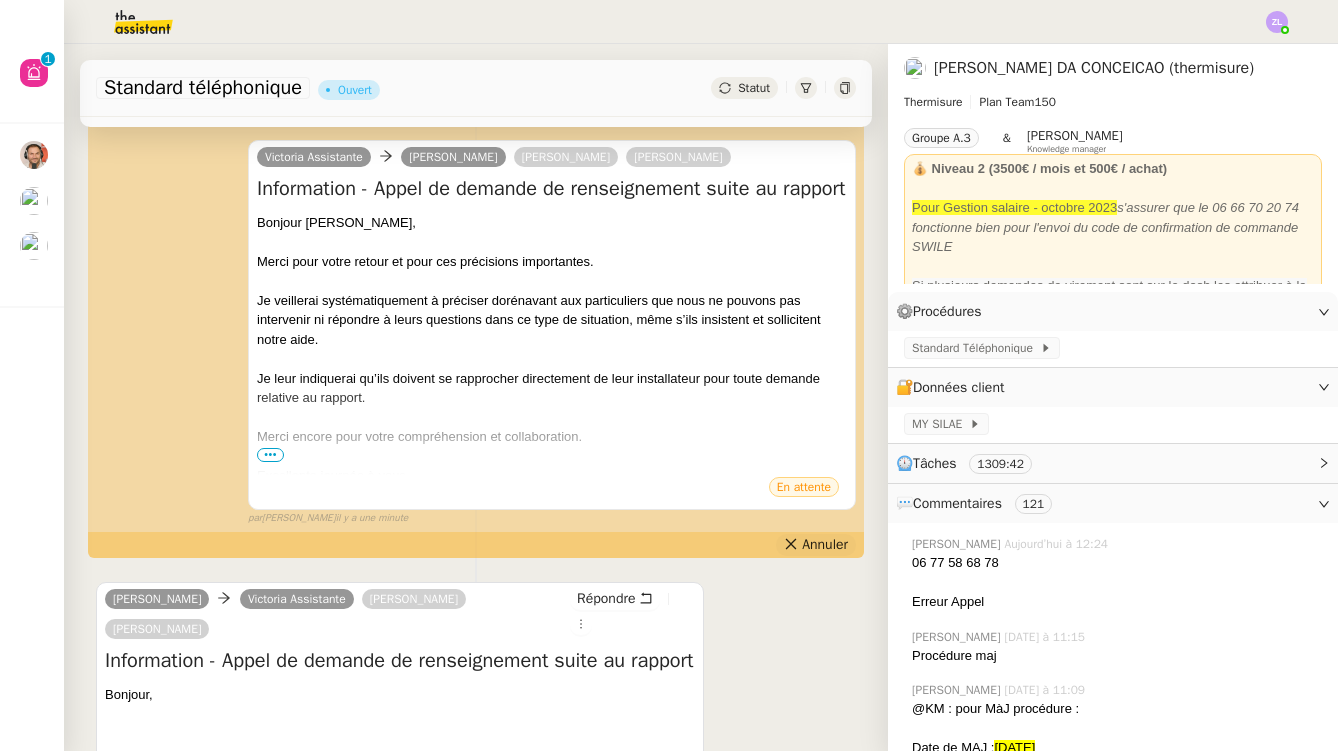 click on "Annuler" at bounding box center [816, 545] 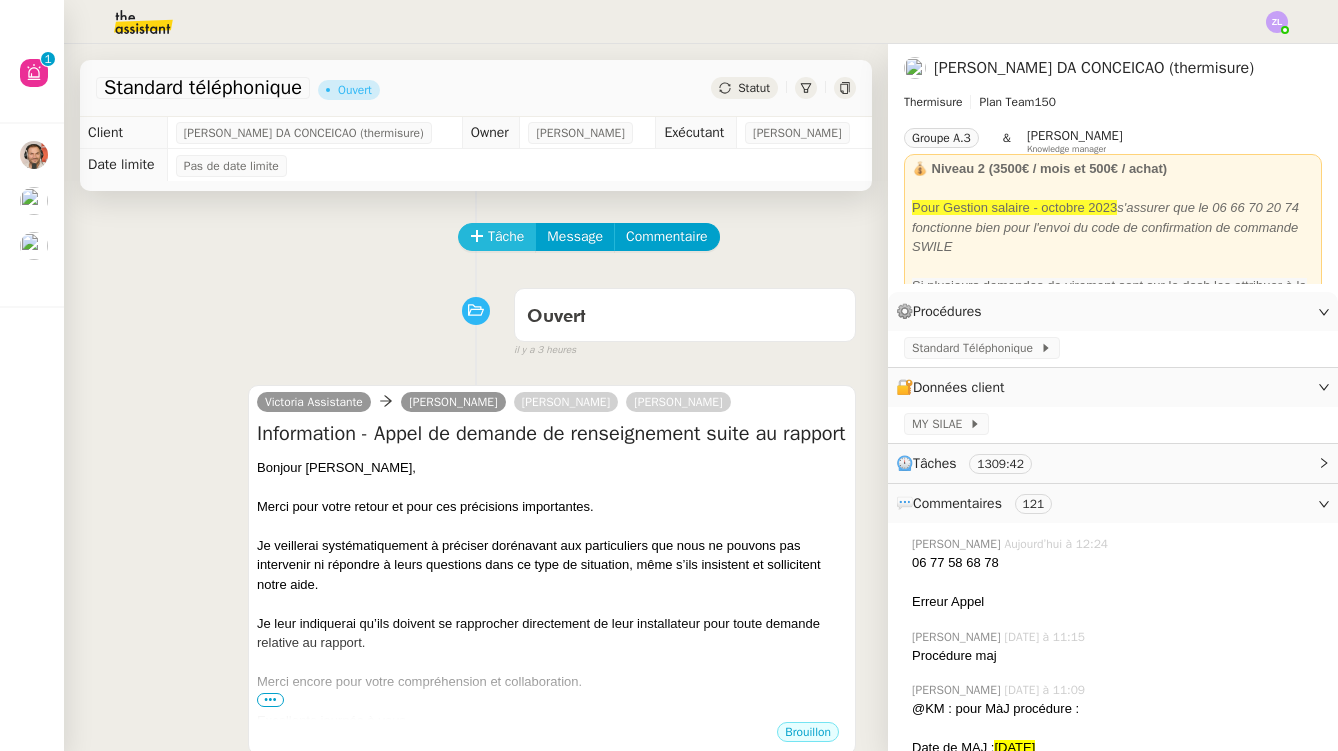scroll, scrollTop: 0, scrollLeft: 0, axis: both 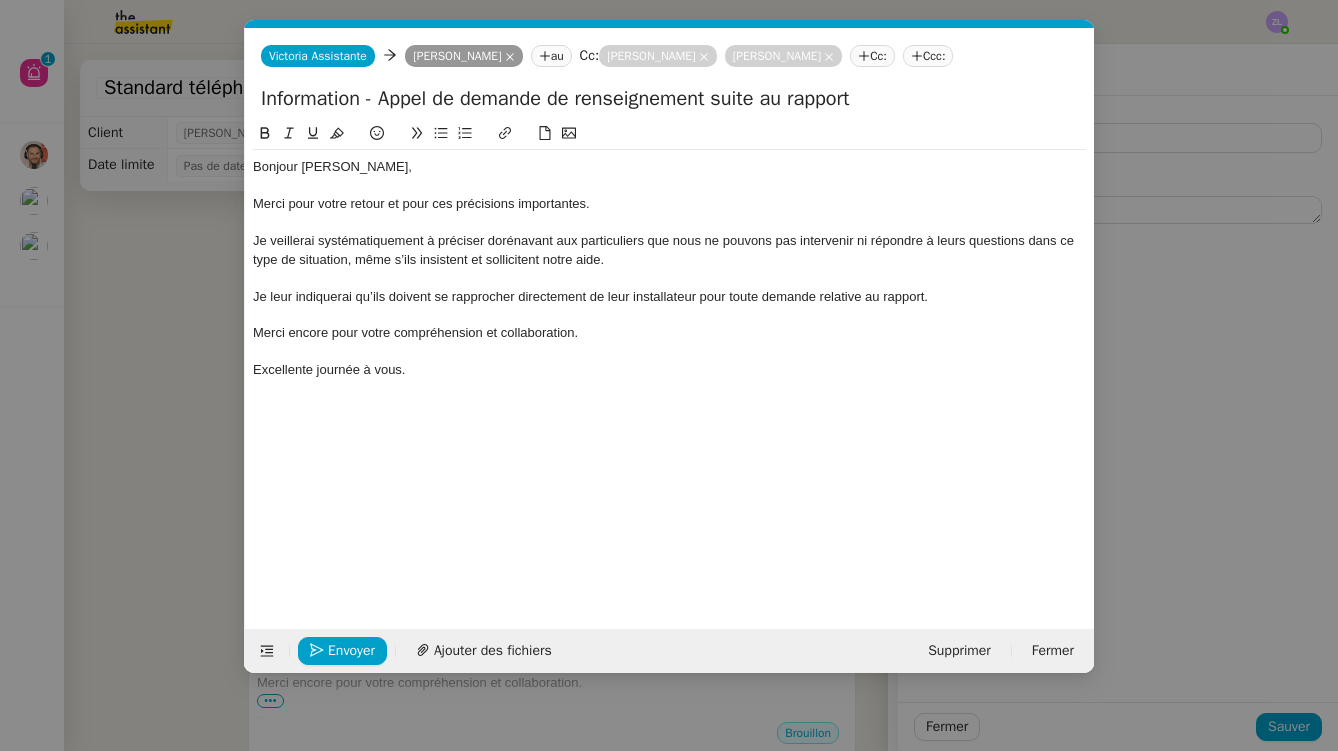 click on "Service TA - VOYAGE - PROPOSITION GLOBALE    A utiliser dans le cadre de proposition de déplacement TA - RELANCE CLIENT (EN)    Relancer un client lorsqu'il n'a pas répondu à un précédent message BAFERTY - MAIL AUDITION    A utiliser dans le cadre de la procédure d'envoi des mails d'audition TA - PUBLICATION OFFRE D'EMPLOI     Organisation du recrutement Discours de présentation du paiement sécurisé    TA - VOYAGES - PROPOSITION ITINERAIRE    Soumettre les résultats d'une recherche TA - CONFIRMATION PAIEMENT (EN)    Confirmer avec le client de modèle de transaction - Attention Plan Pro nécessaire. TA - COURRIER EXPEDIE (recommandé)    A utiliser dans le cadre de l'envoi d'un courrier recommandé TA - PARTAGE DE CALENDRIER (EN)    A utiliser pour demander au client de partager son calendrier afin de faciliter l'accès et la gestion PSPI - Appel de fonds MJL    A utiliser dans le cadre de la procédure d'appel de fonds MJL TA - RELANCE CLIENT    TA - AR PROCEDURES           21 YIELD" at bounding box center [669, 375] 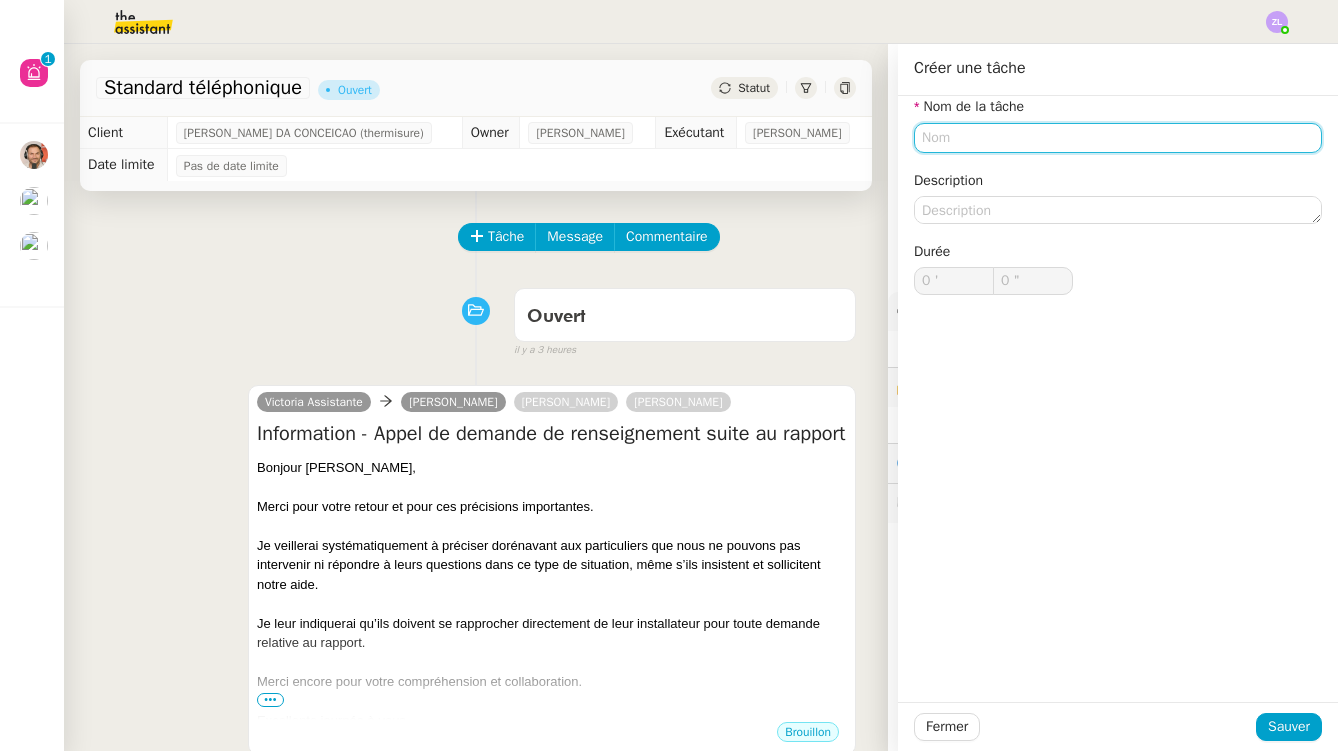 click 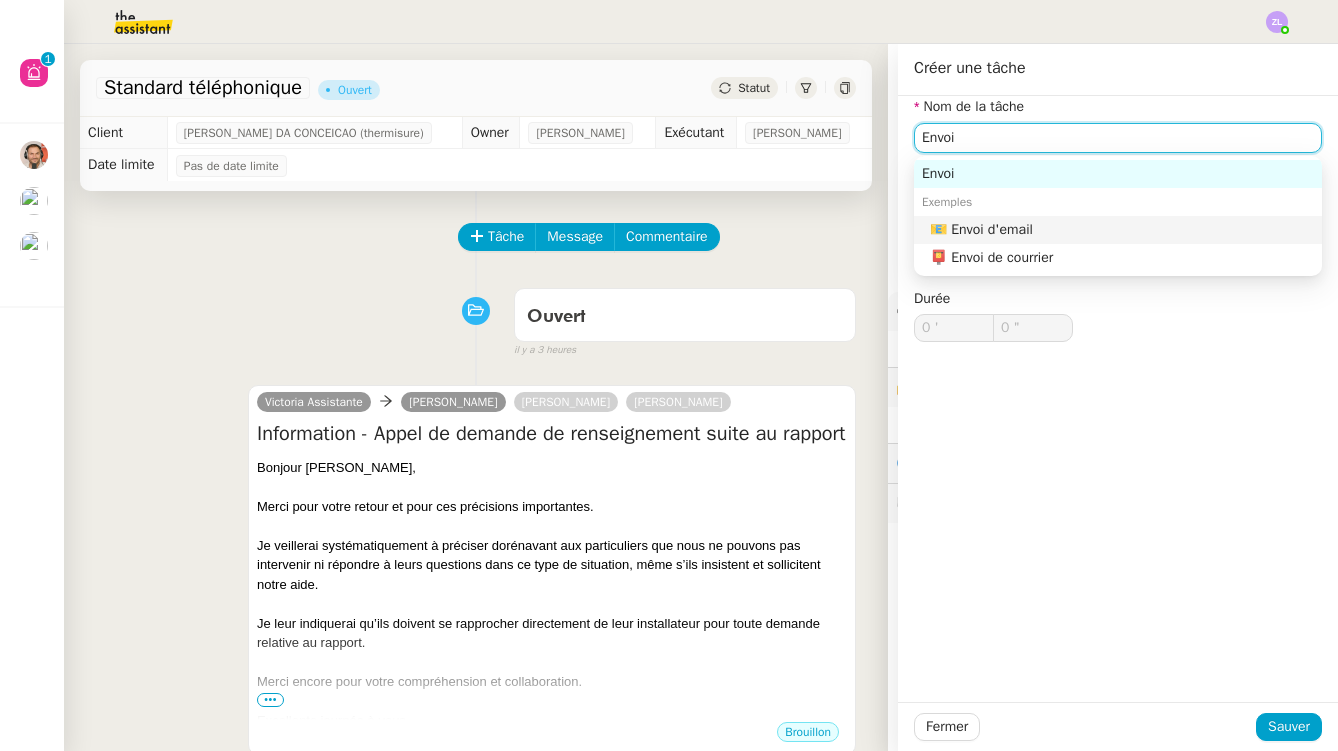 click on "📧 Envoi d'email" 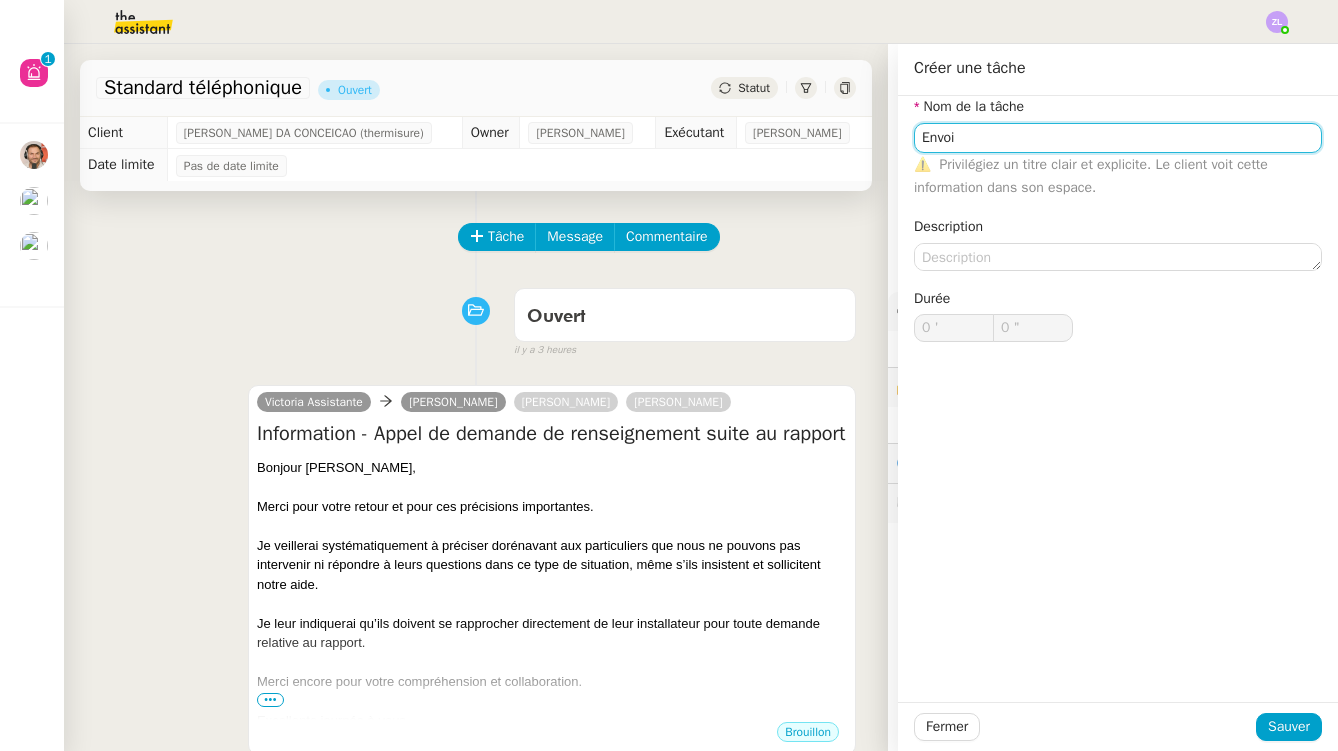 type on "Envoi d'email" 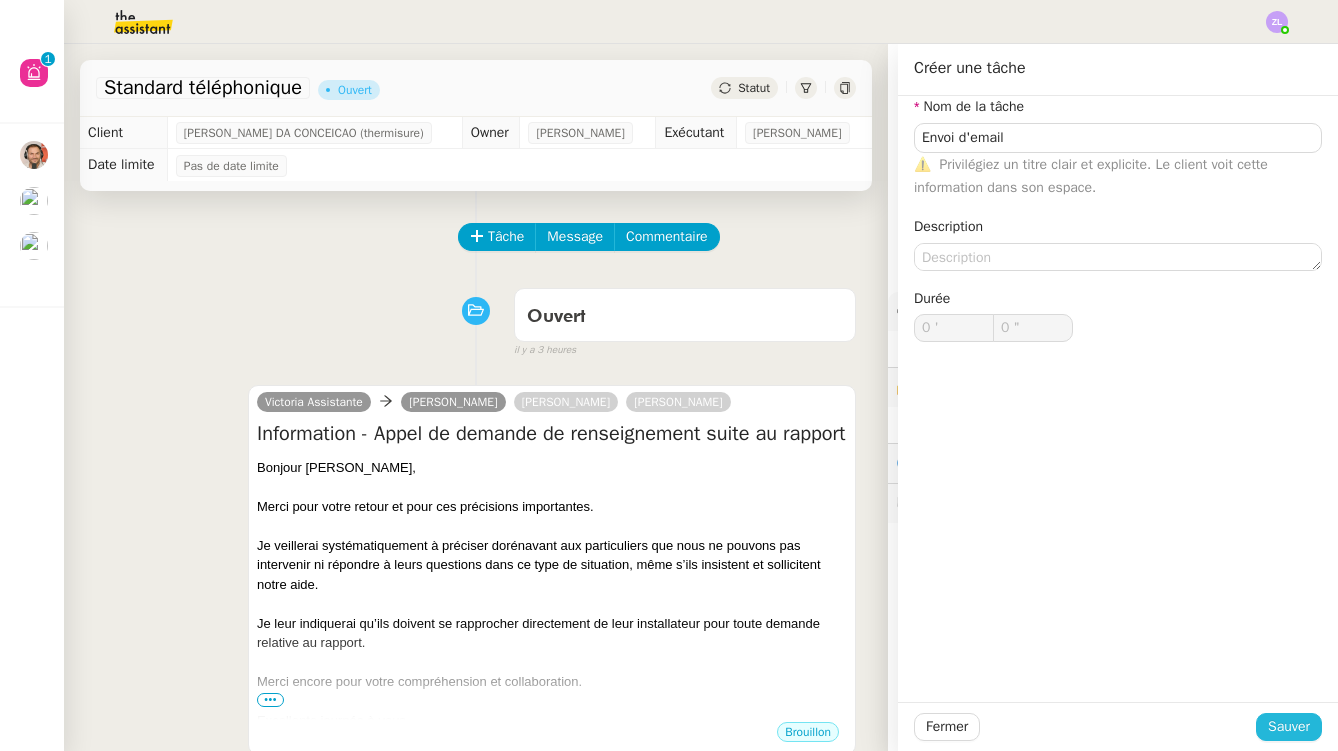 click on "Fermer Sauver" 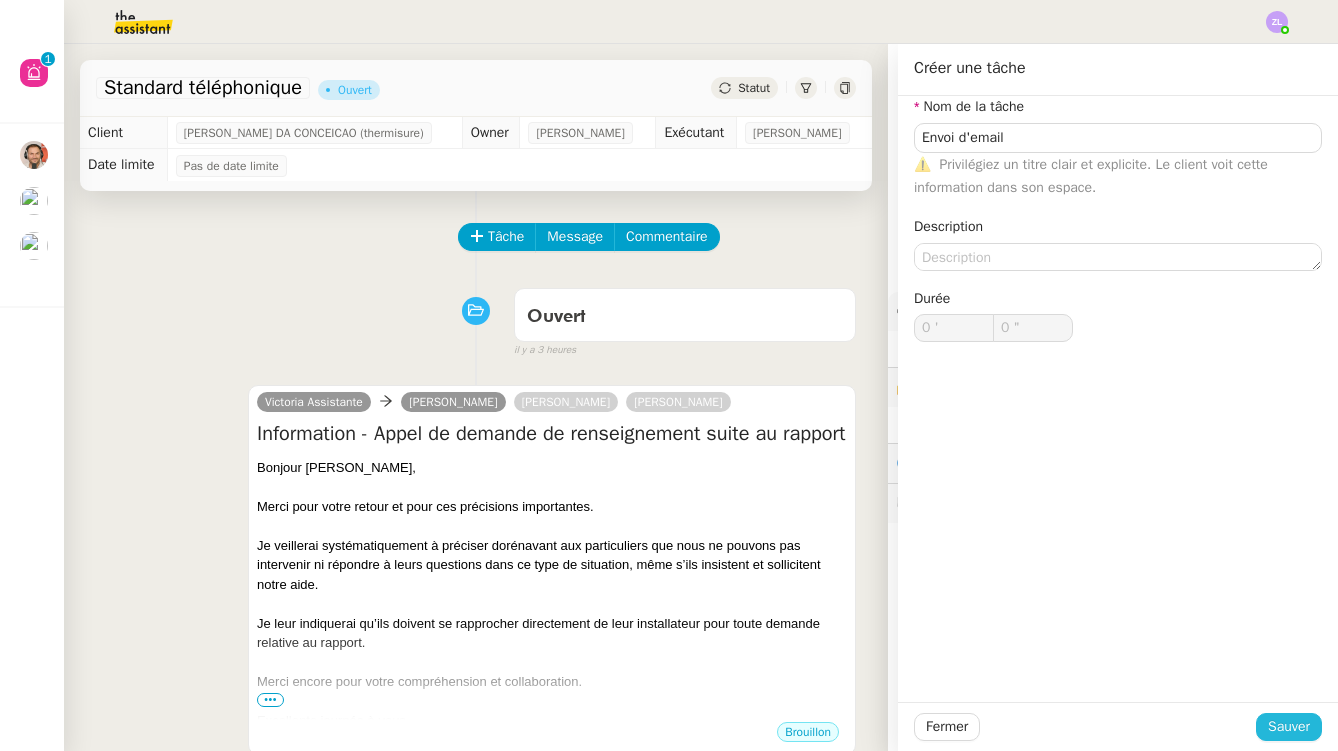 click on "Sauver" 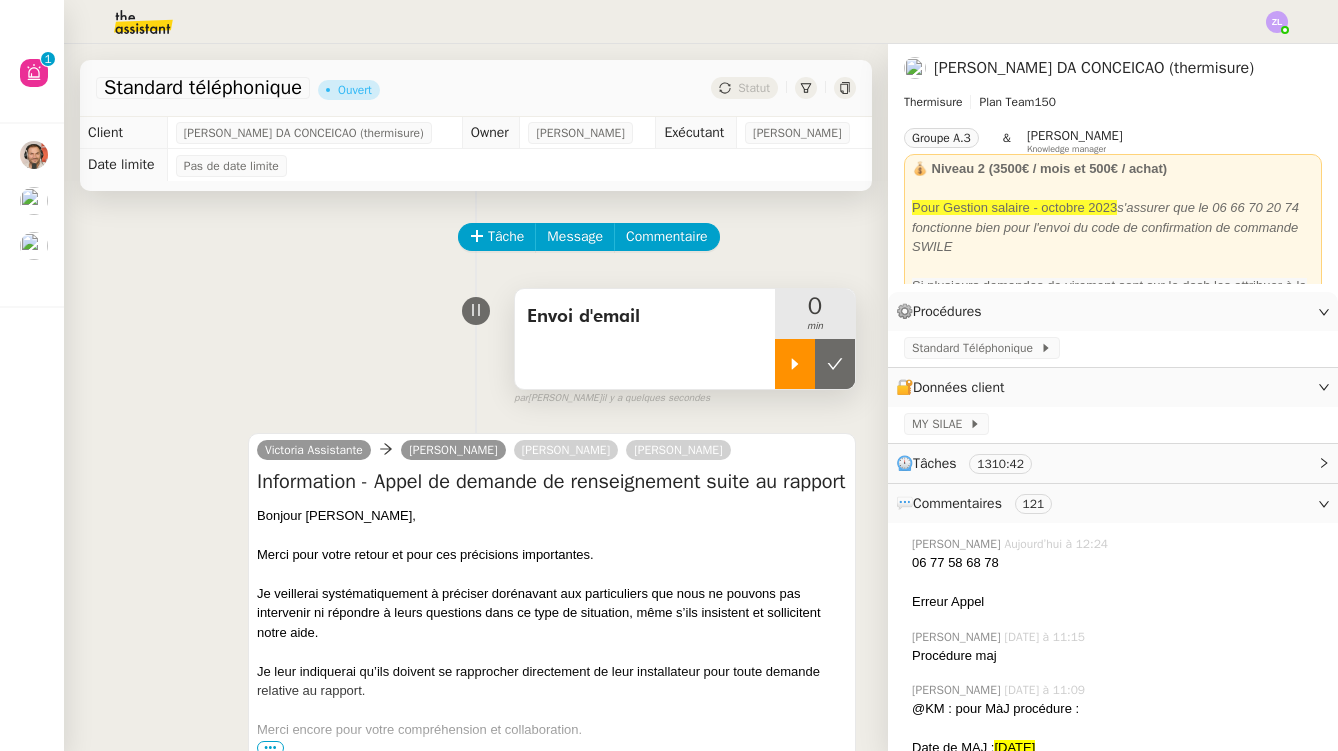 click 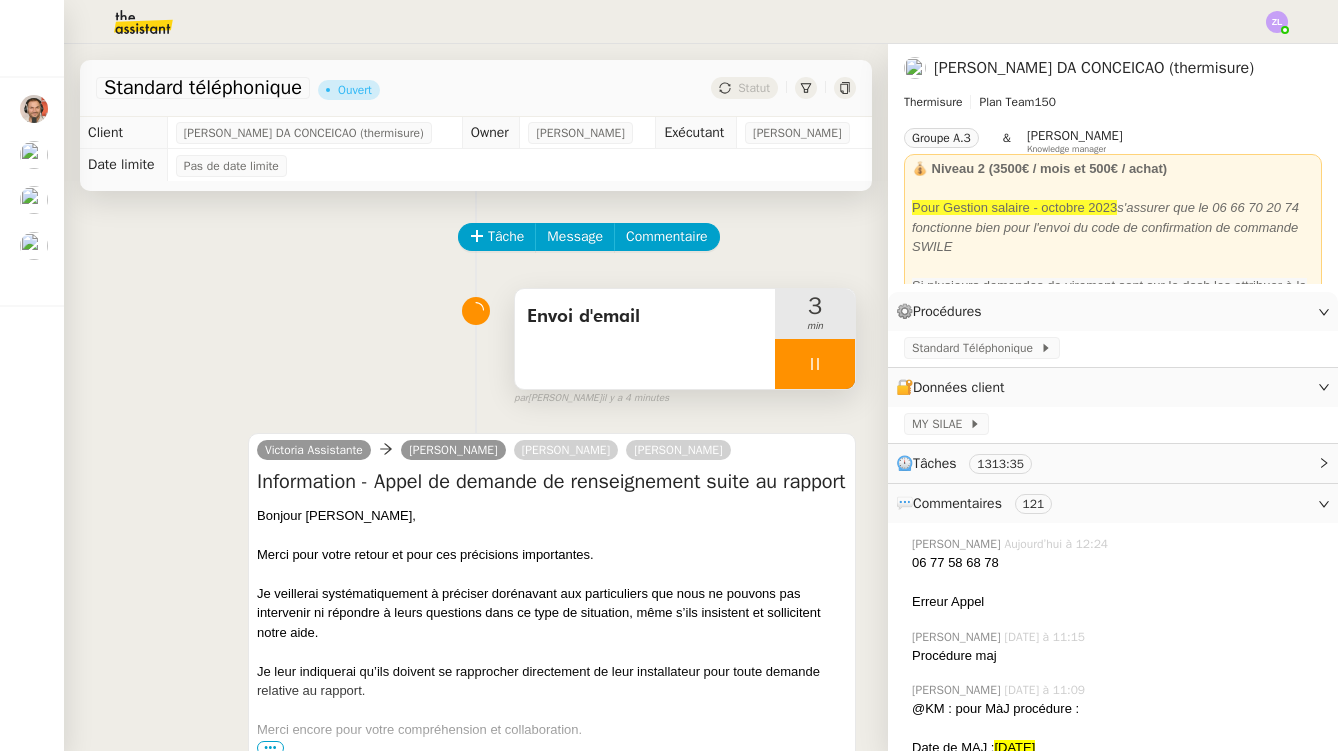 click at bounding box center [815, 364] 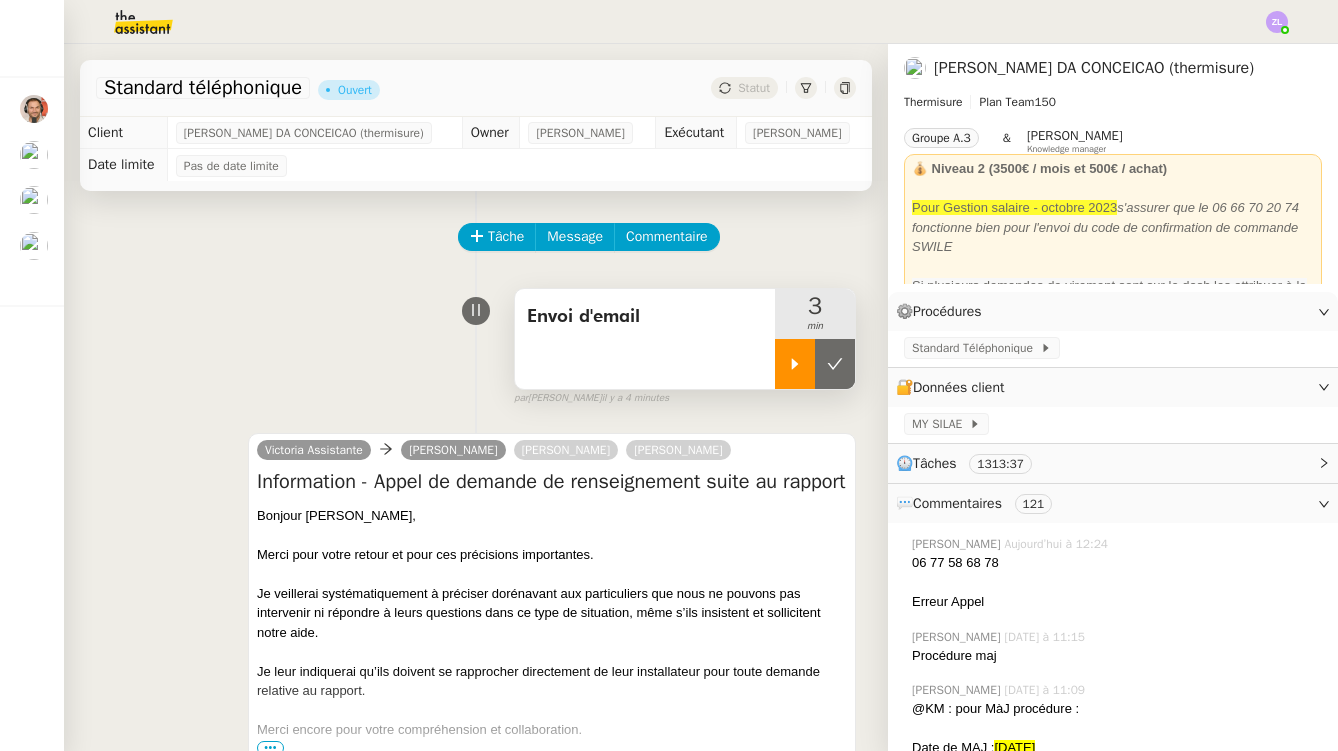 click 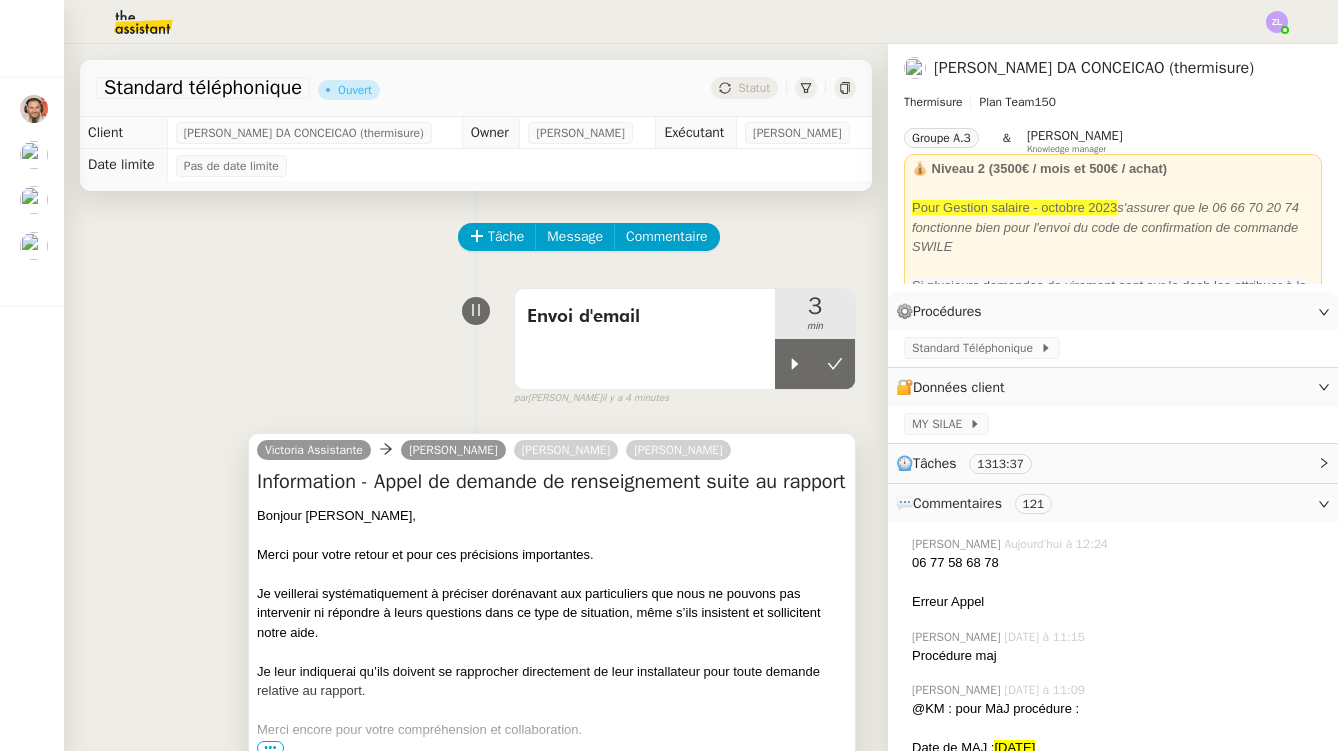 scroll, scrollTop: 224, scrollLeft: 0, axis: vertical 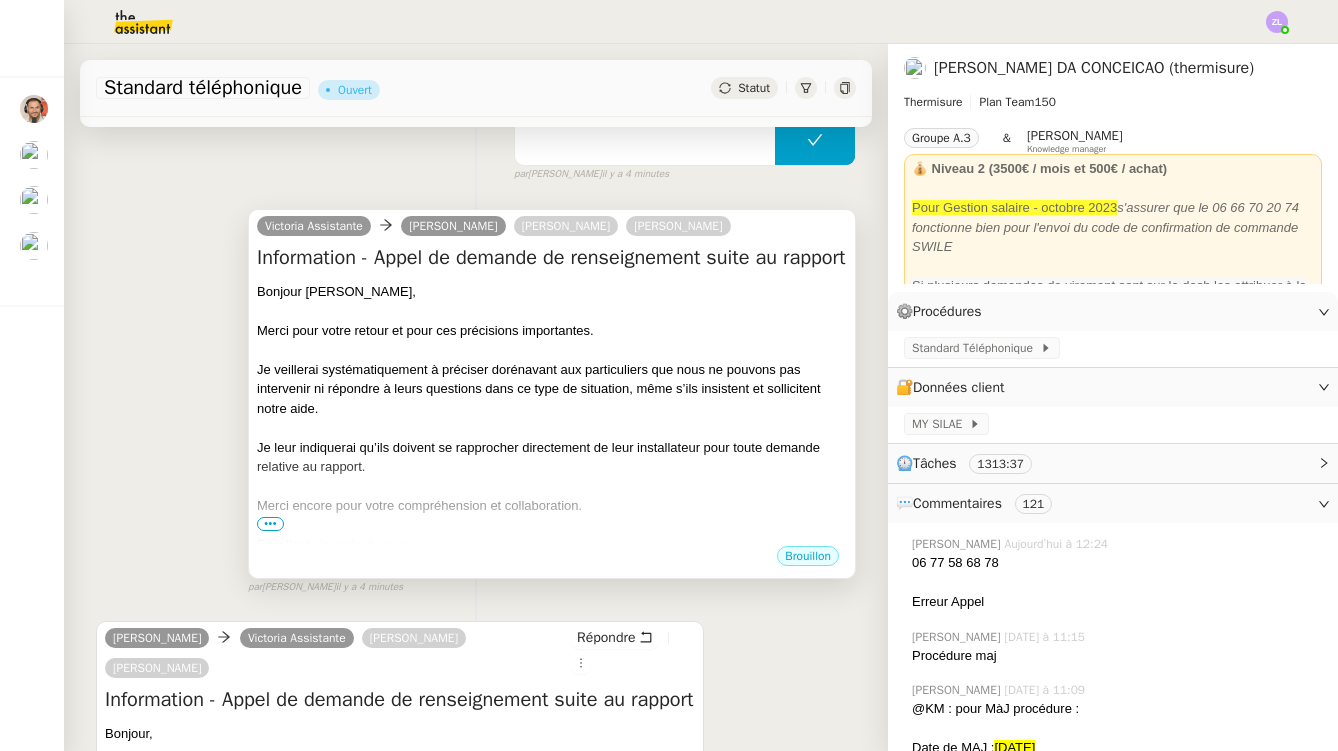 click on "Je veillerai systématiquement à préciser dorénavant aux particuliers que nous ne pouvons pas intervenir ni répondre à leurs questions dans ce type de situation, même s’ils insistent et sollicitent notre aide." at bounding box center (552, 389) 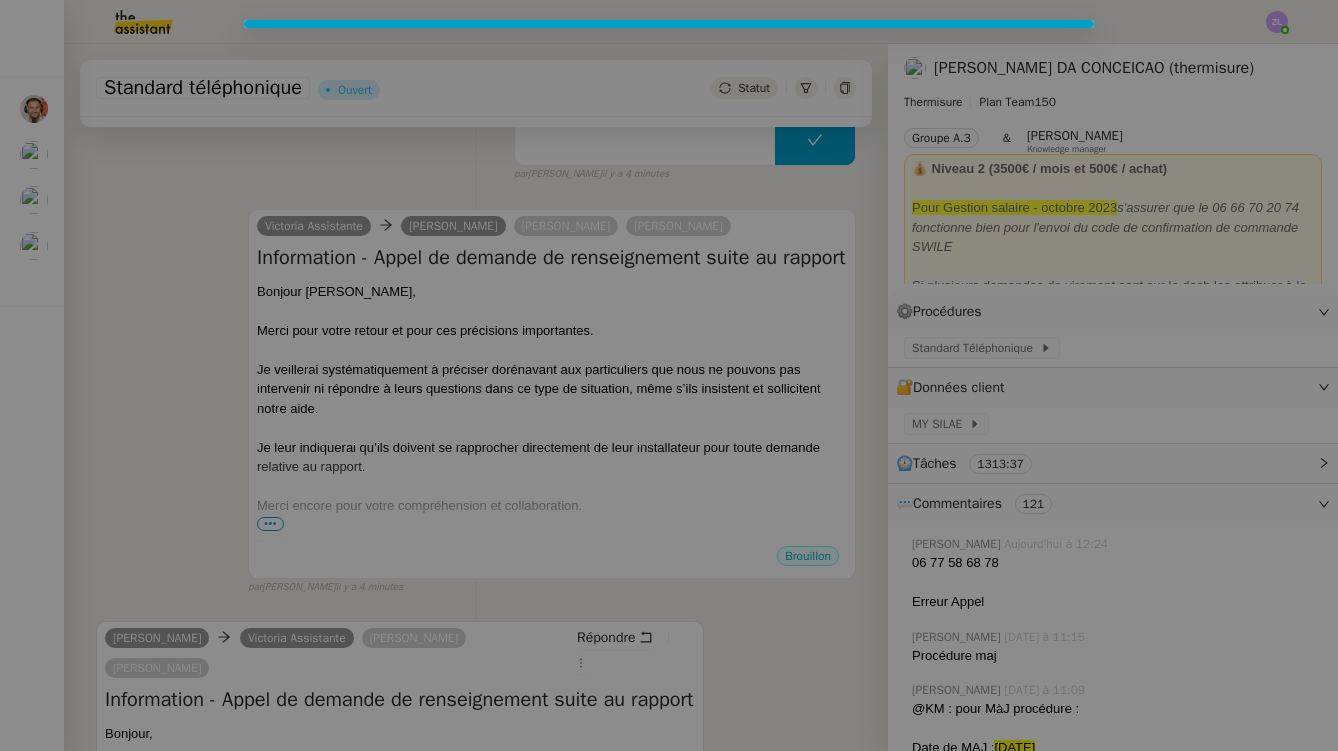 scroll, scrollTop: 9, scrollLeft: 0, axis: vertical 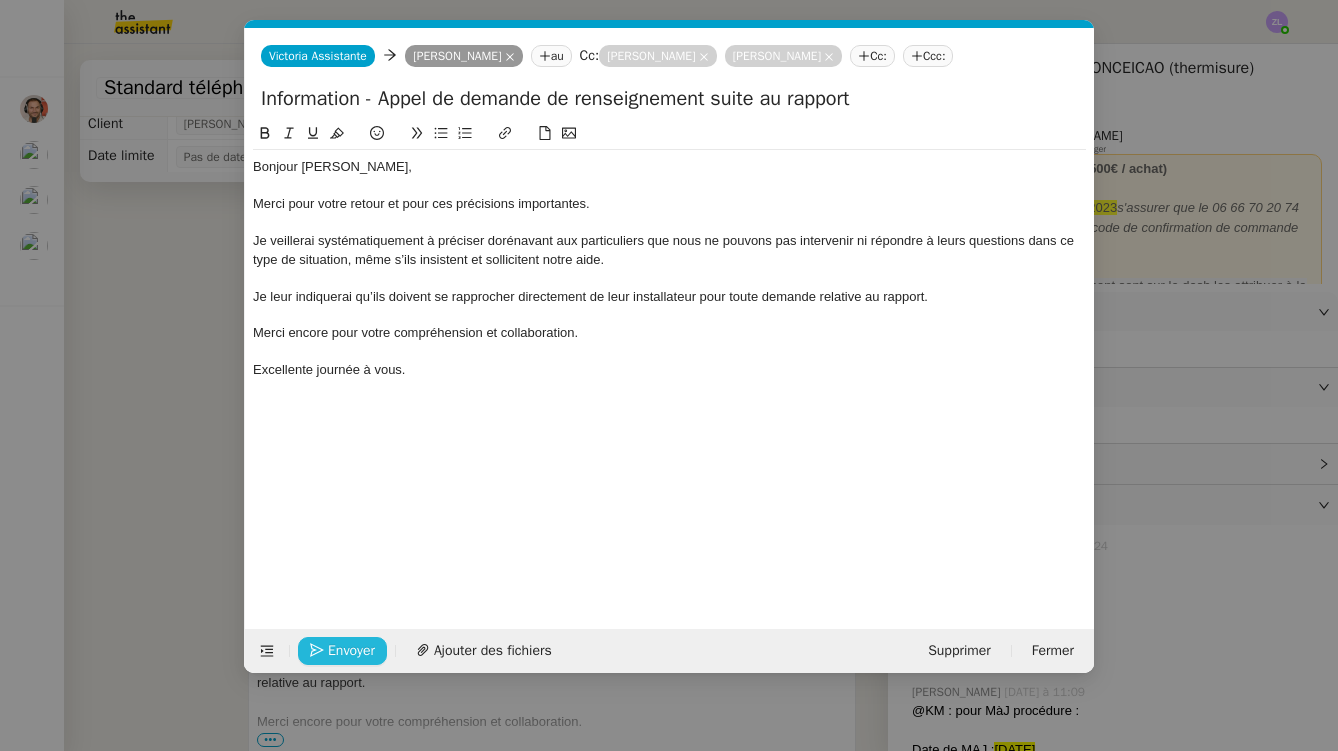 click on "Envoyer" 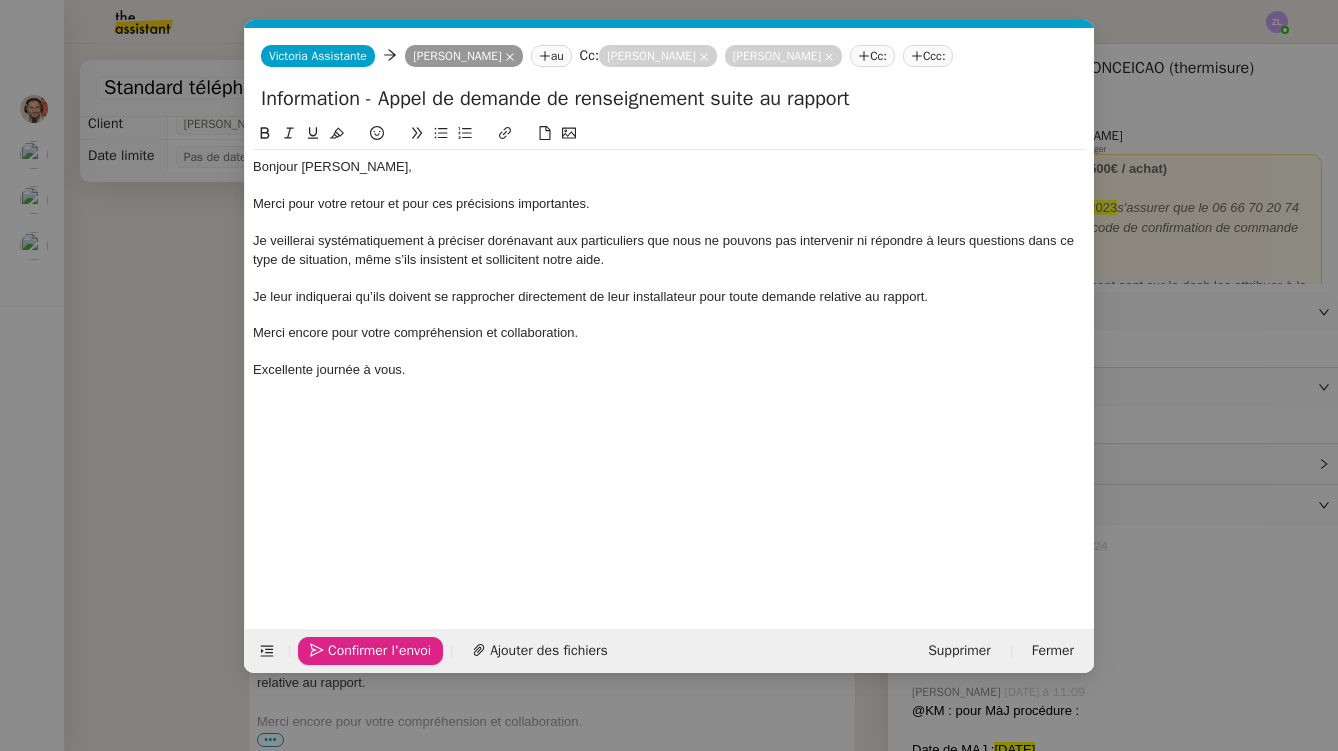 click on "Confirmer l'envoi" 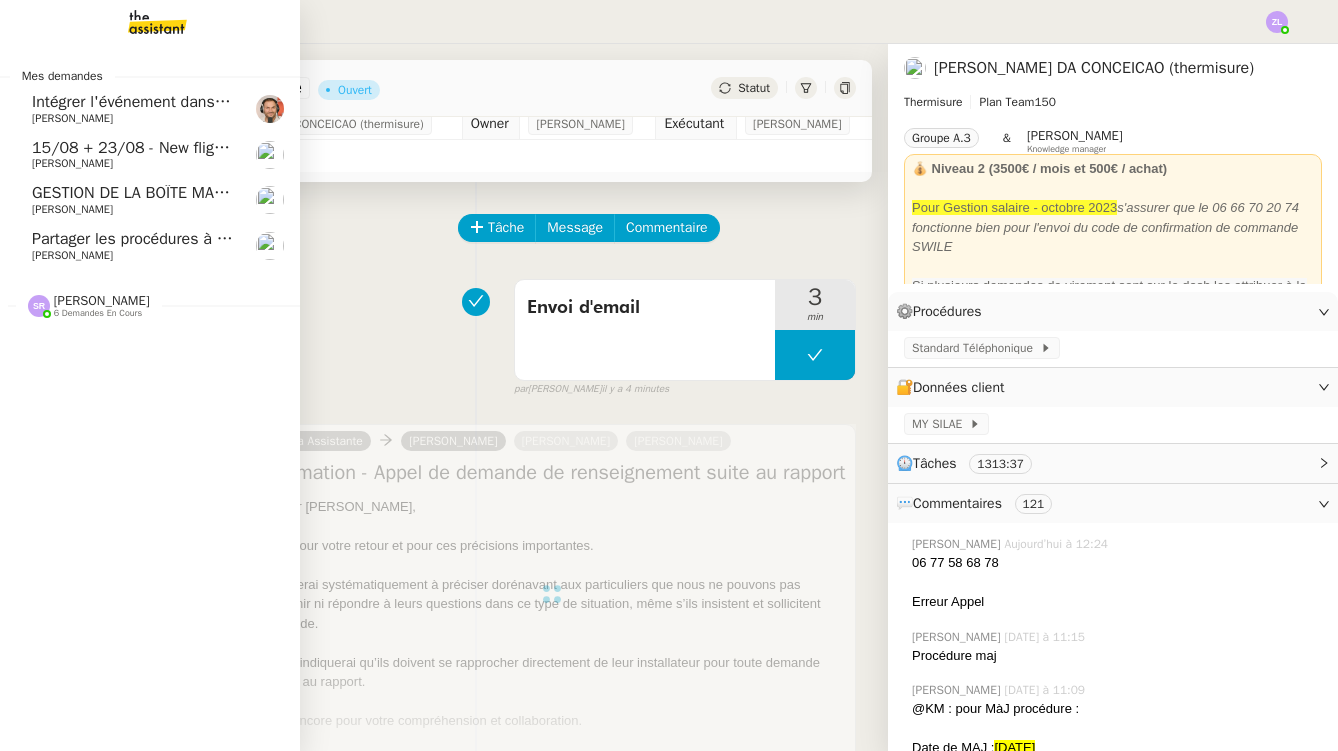 click on "Partager les procédures à jour" 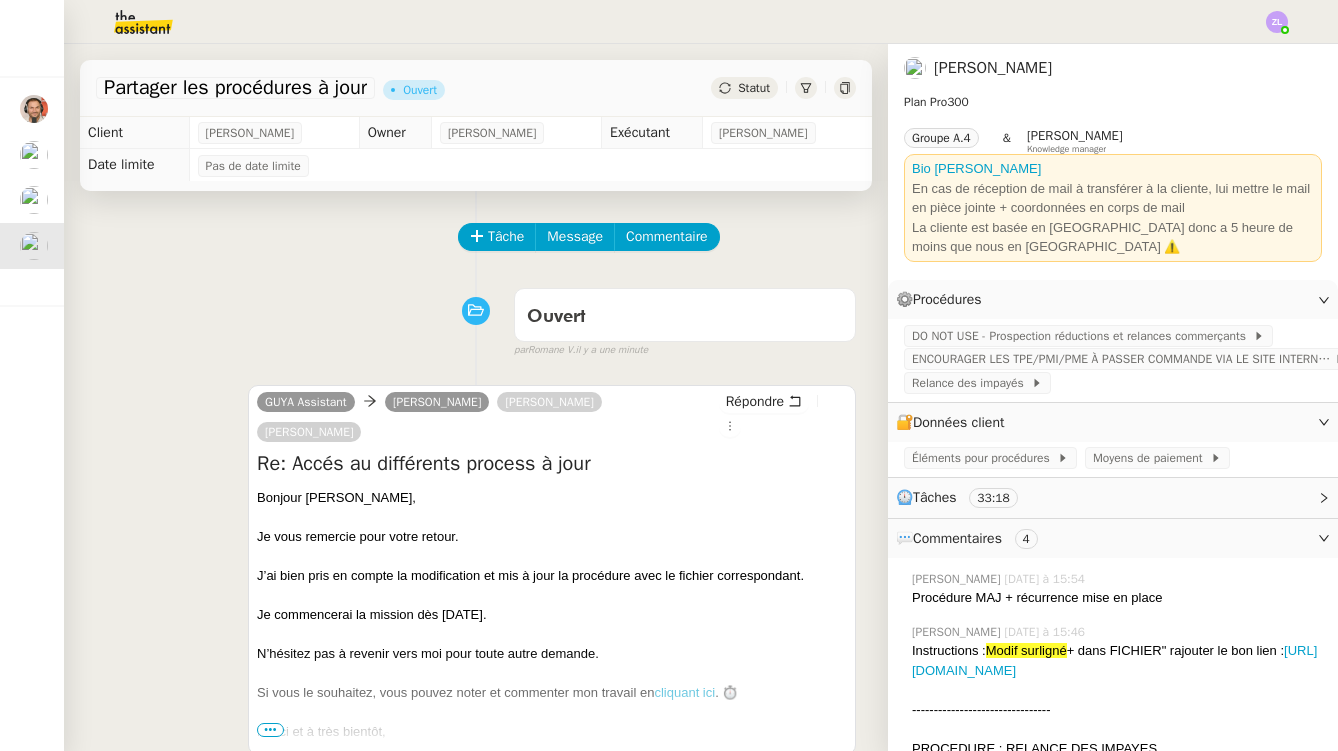 scroll, scrollTop: 0, scrollLeft: 0, axis: both 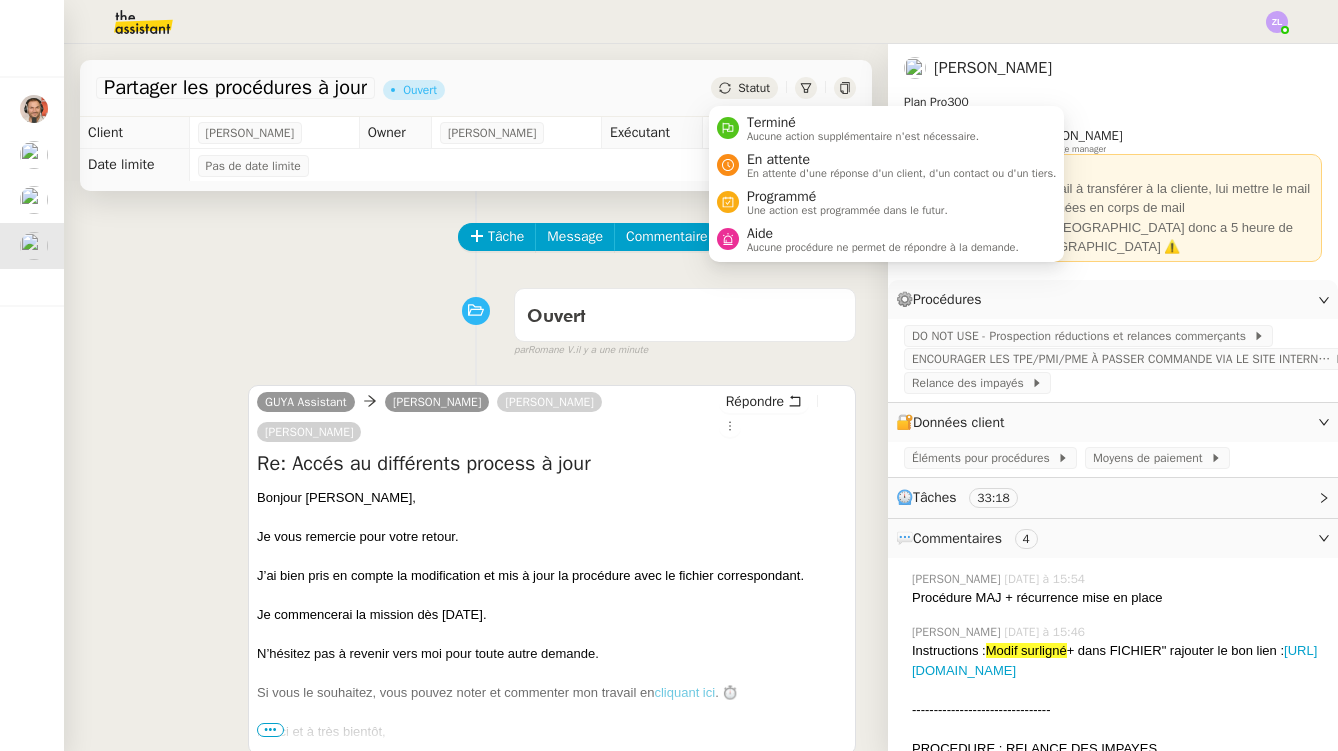 click on "Statut" 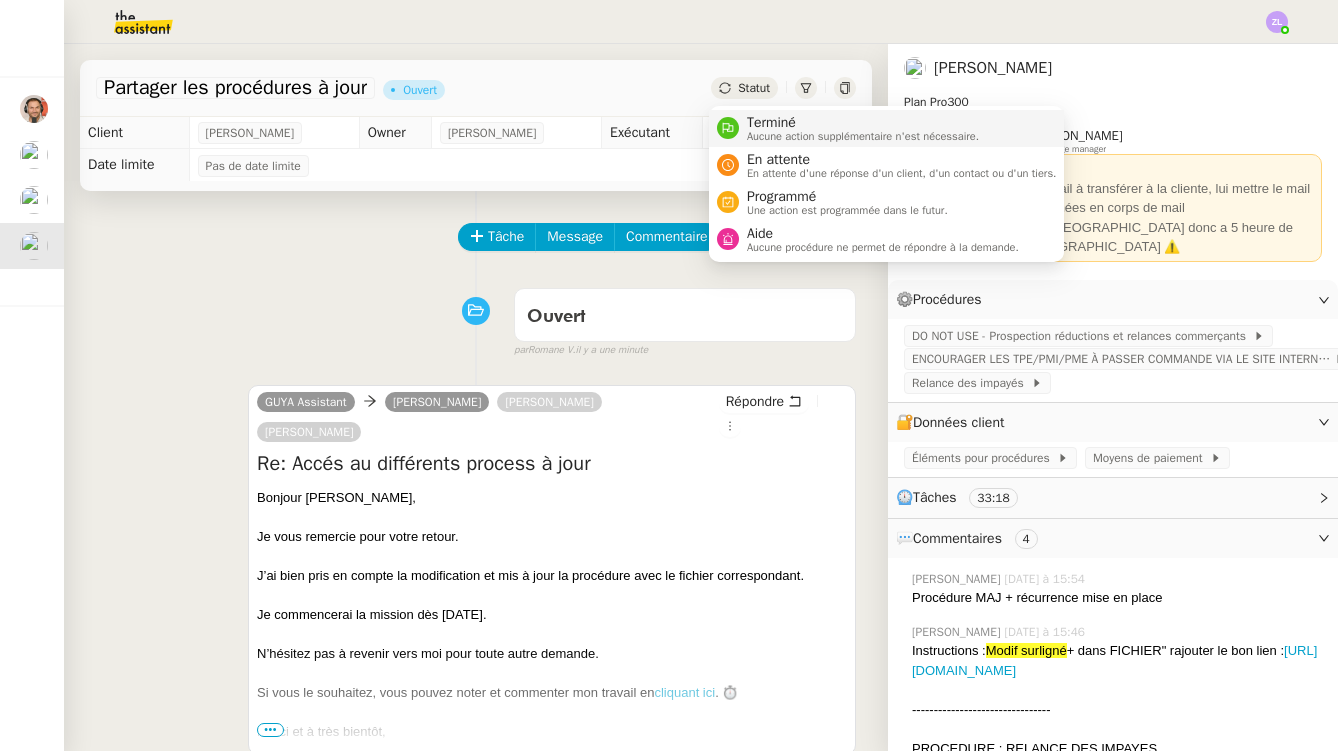 click on "Terminé" at bounding box center [863, 123] 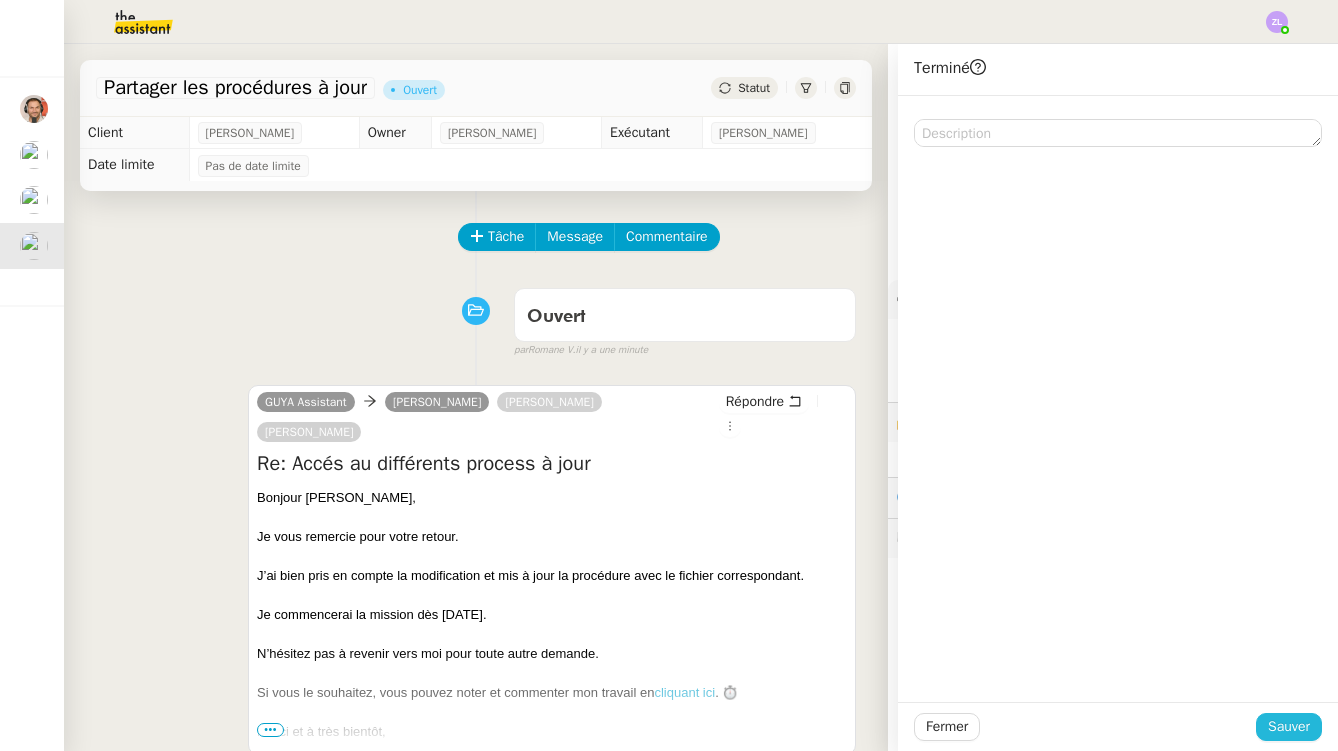 click on "Sauver" 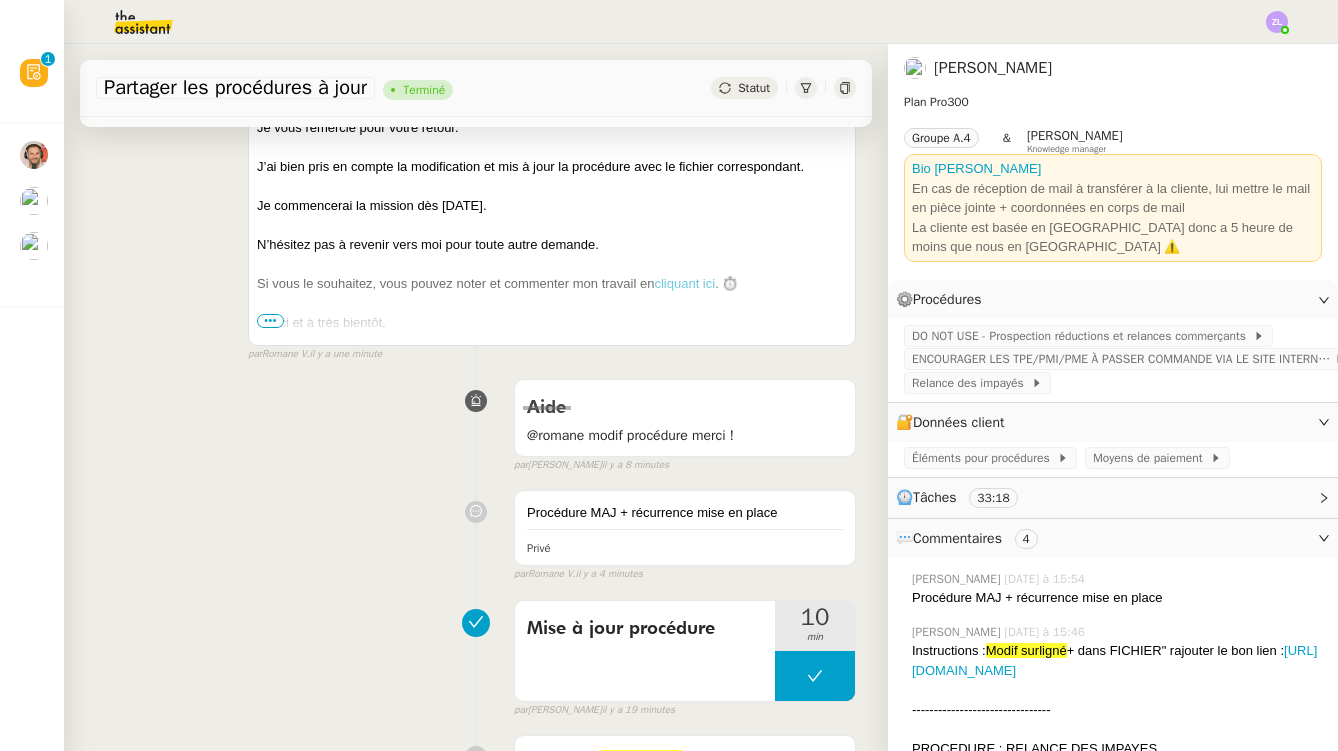 scroll, scrollTop: 596, scrollLeft: 0, axis: vertical 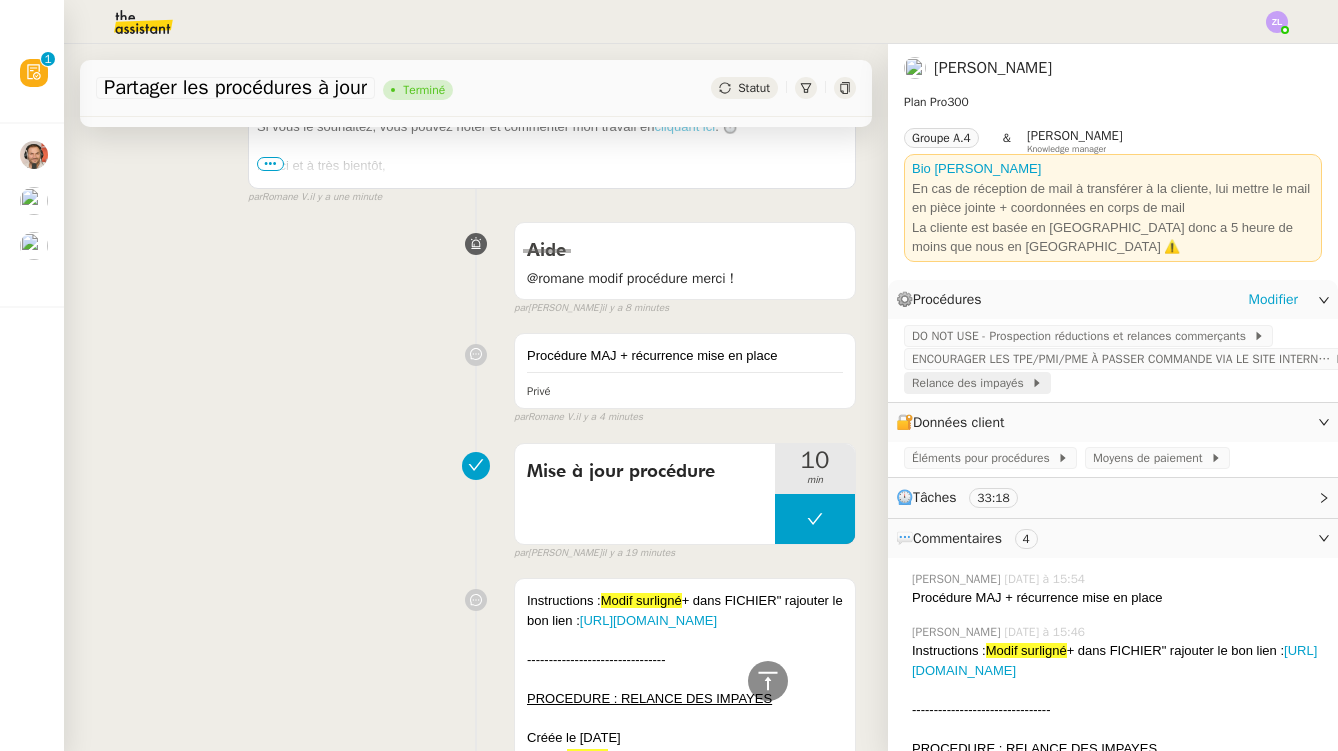 click on "Relance des impayés" 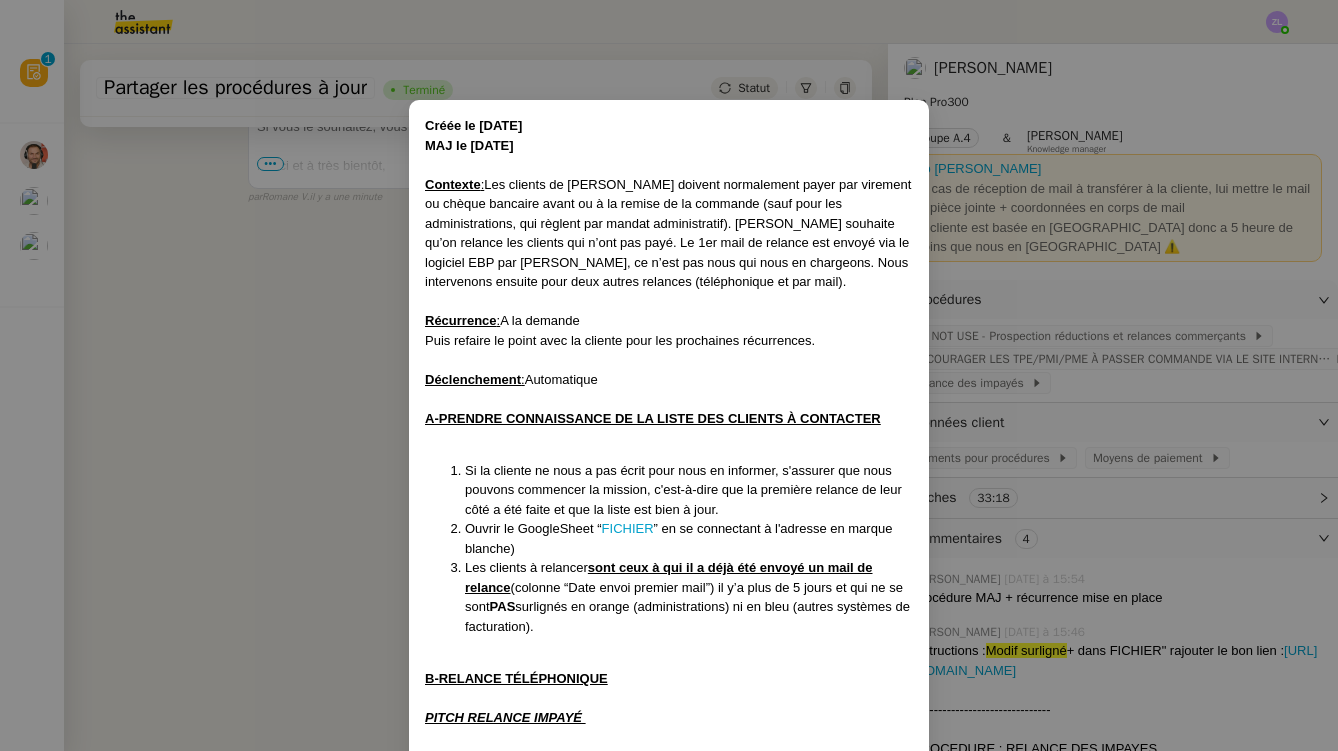 click on "Ouvrir le GoogleSheet “ FICHIER ” en se connectant à l'adresse en marque blanche)" at bounding box center [689, 538] 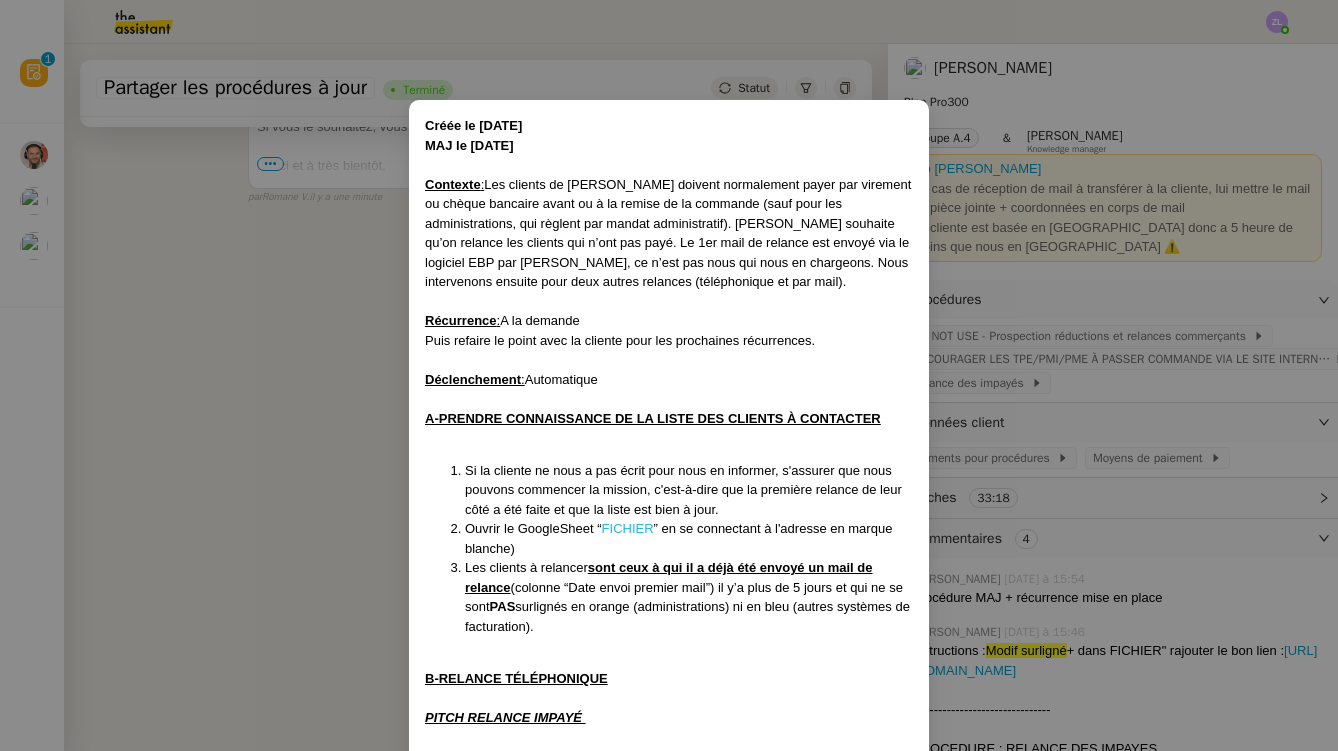 click on "FICHIER" at bounding box center (628, 528) 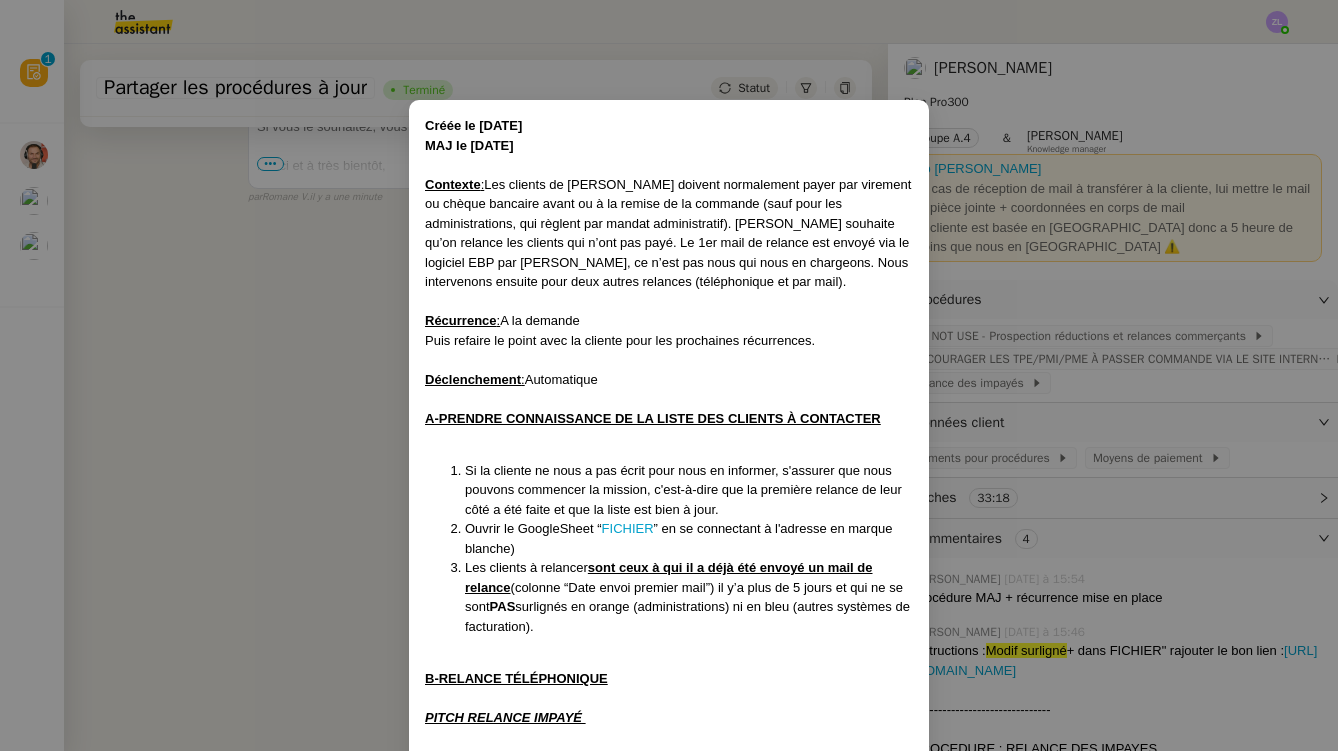 click on "Créée le 23/09/2024 MAJ le 17/07/2025 Contexte  :  Les clients de Guya Cadeau doivent normalement payer par virement ou chèque bancaire avant ou à la remise de la commande (sauf pour les administrations, qui règlent par mandat administratif). Guya Cadeau souhaite qu’on relance les clients qui n’ont pas payé. Le 1er mail de relance est envoyé via le logiciel EBP par Guya Cadeau, ce n’est pas nous qui nous en chargeons. Nous intervenons ensuite pour deux autres relances (téléphonique et par mail). Récurrence  :  A la demande Puis refaire le point avec la cliente pour les prochaines récurrences. Déclenchement  :  Automatique A-PRENDRE CONNAISSANCE DE LA LISTE DES CLIENTS À CONTACTER Si la cliente ne nous a pas écrit pour nous en informer, s'assurer que nous pouvons commencer la mission, c'est-à-dire que la première relance de leur côté a été faite et que la liste est bien à jour. Ouvrir le GoogleSheet “ FICHIER ” en se connectant à l'adresse en marque blanche) PAS   ﻿ . . . ”" at bounding box center (669, 375) 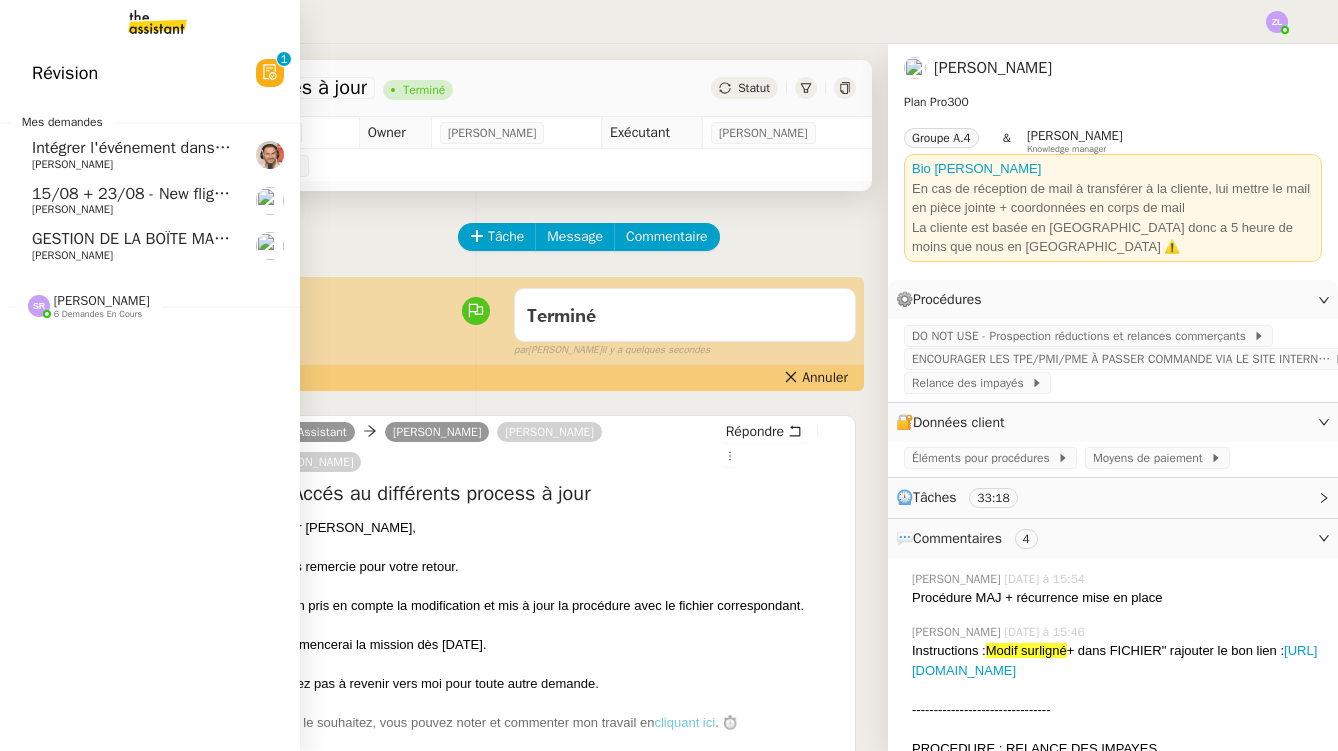 scroll, scrollTop: 0, scrollLeft: 0, axis: both 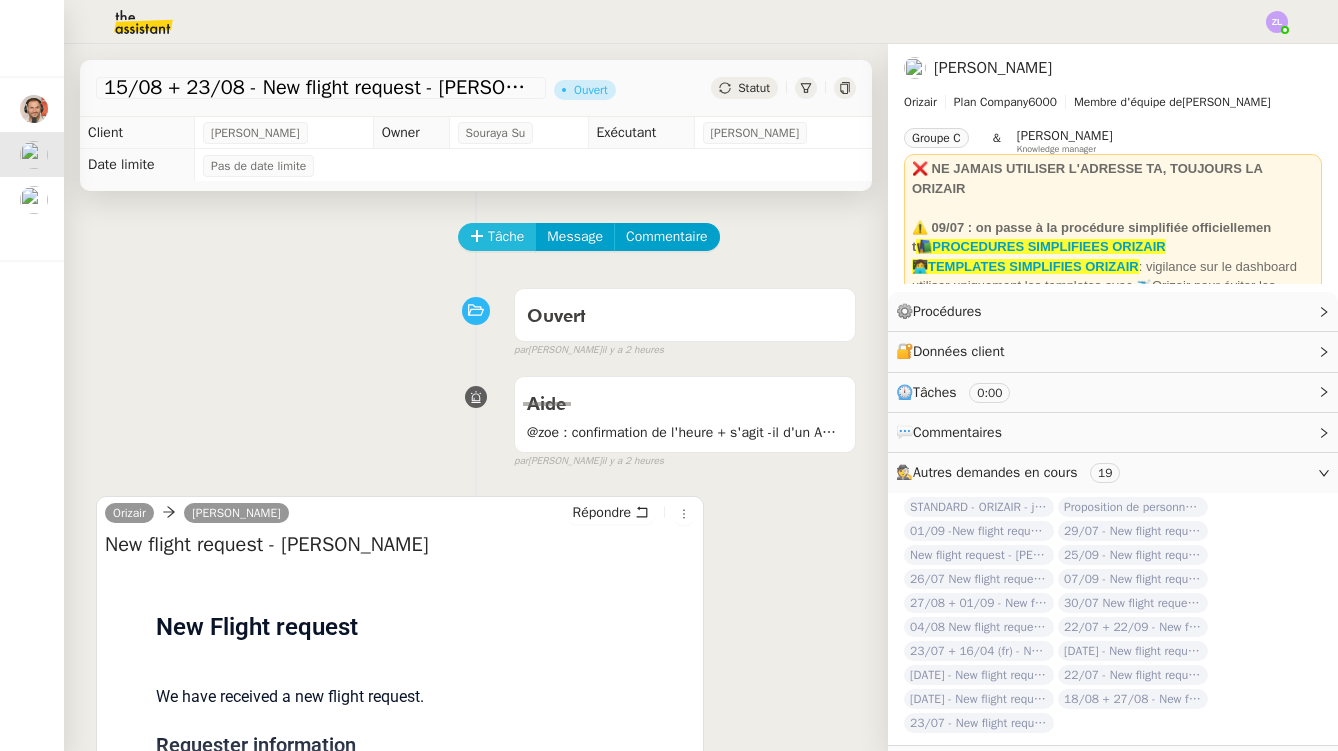click on "Tâche" 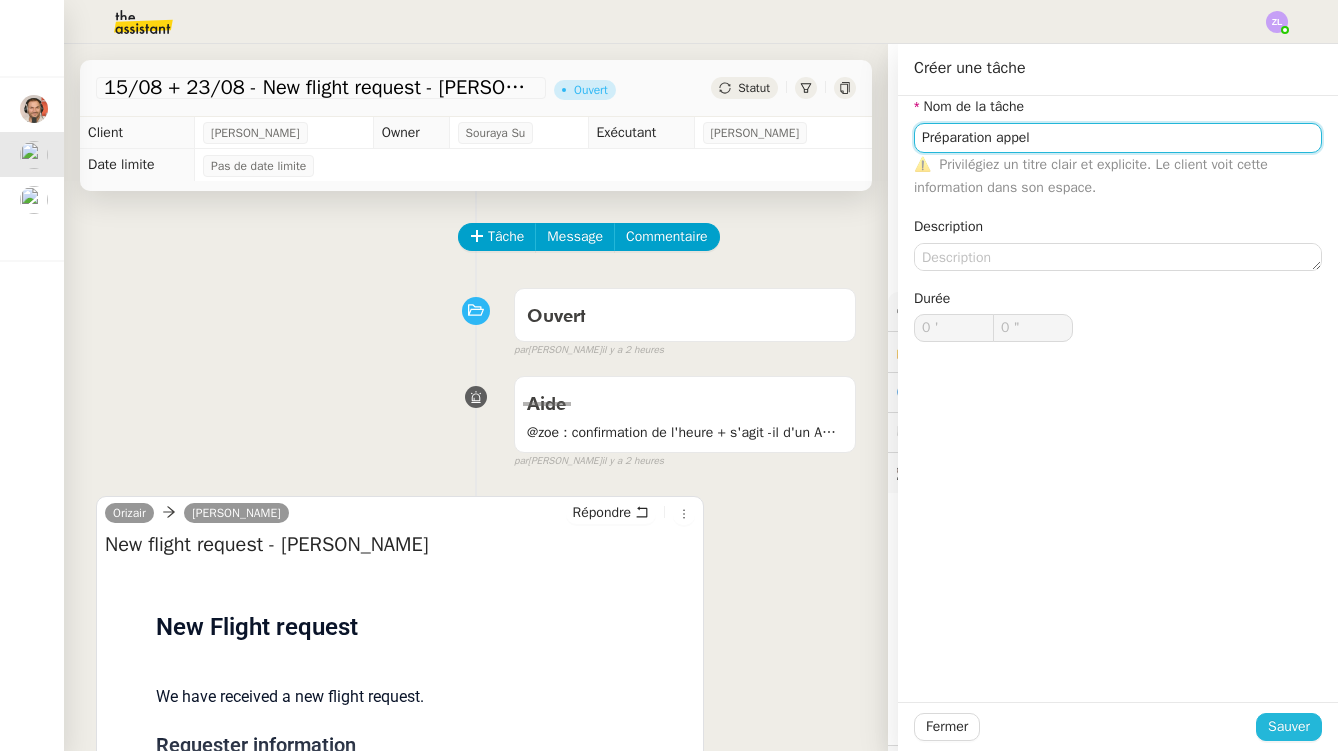 type on "Préparation appel" 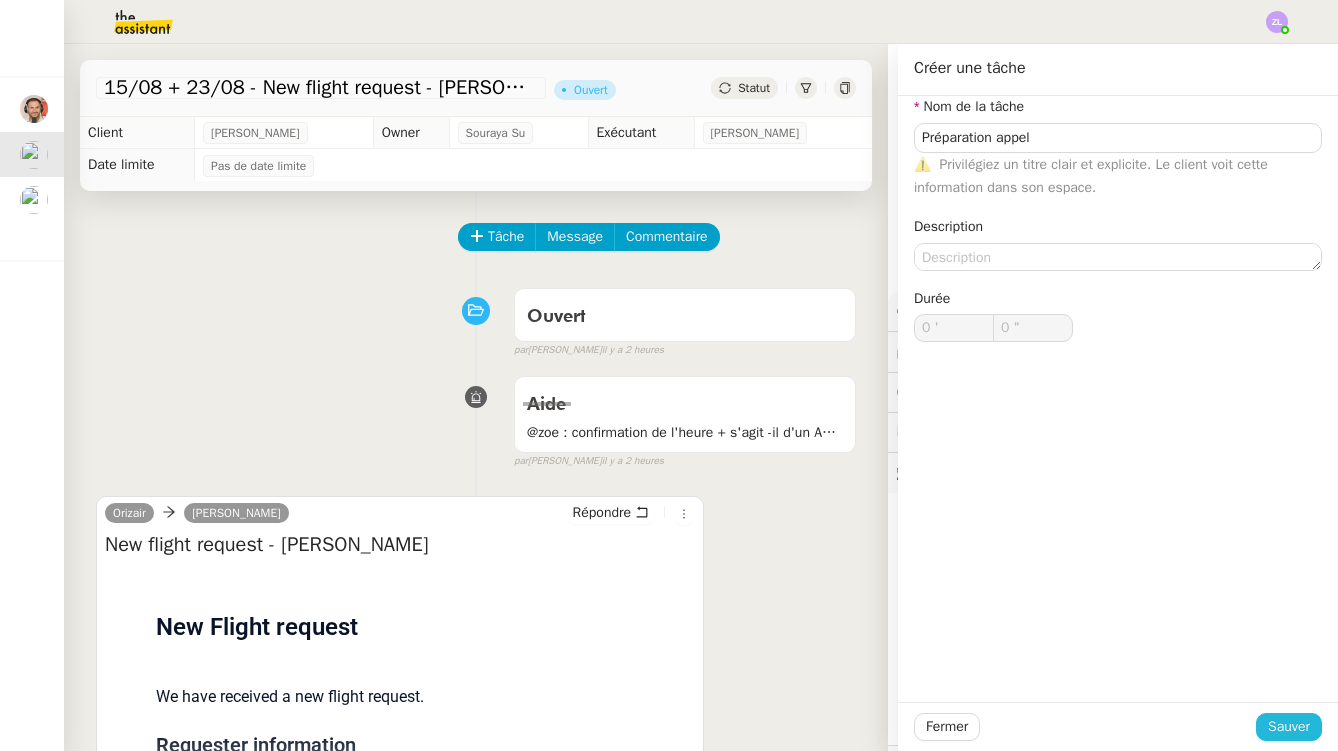 click on "Sauver" 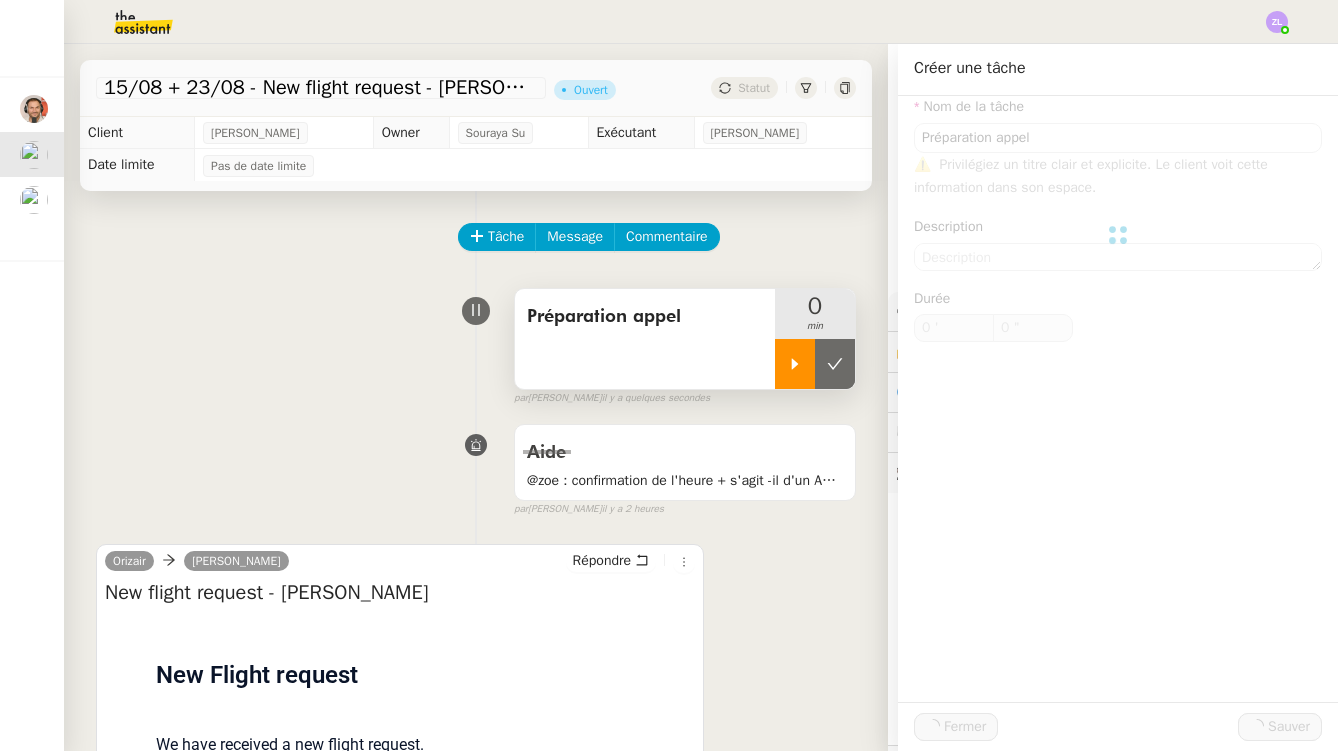 click 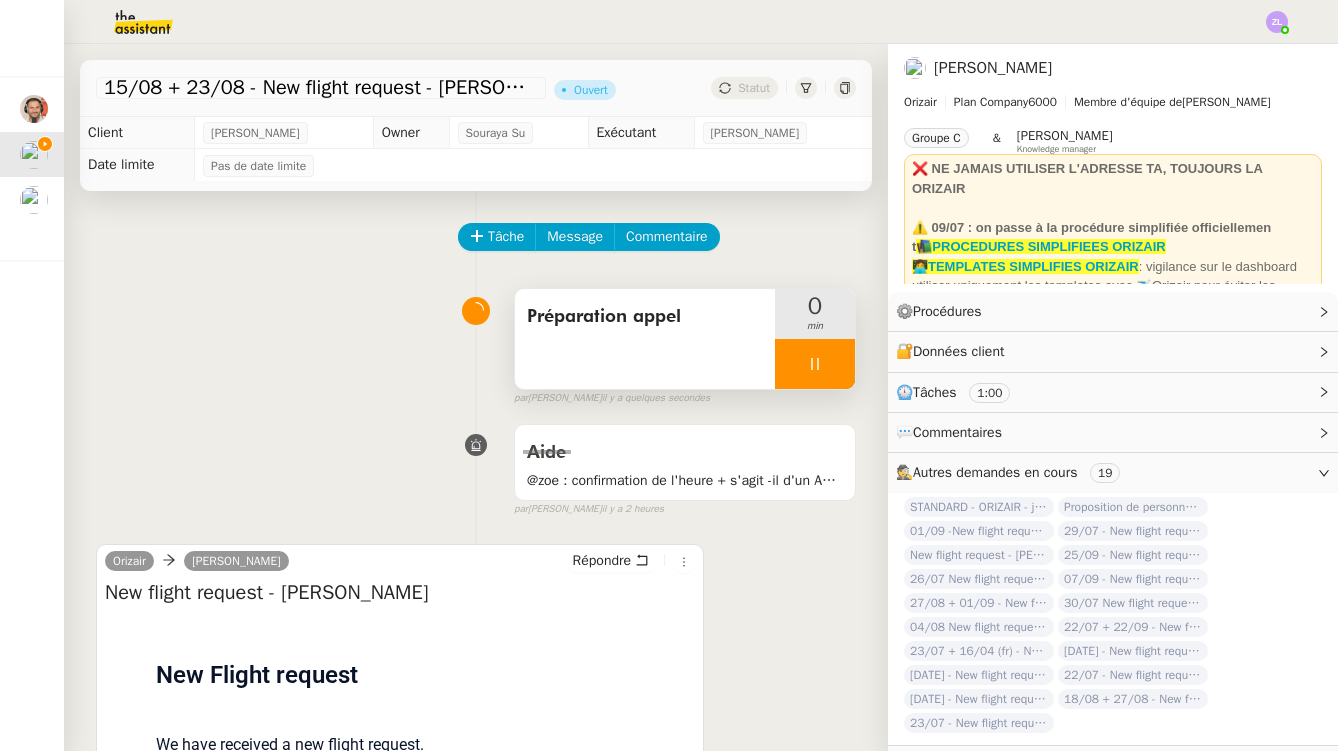 click 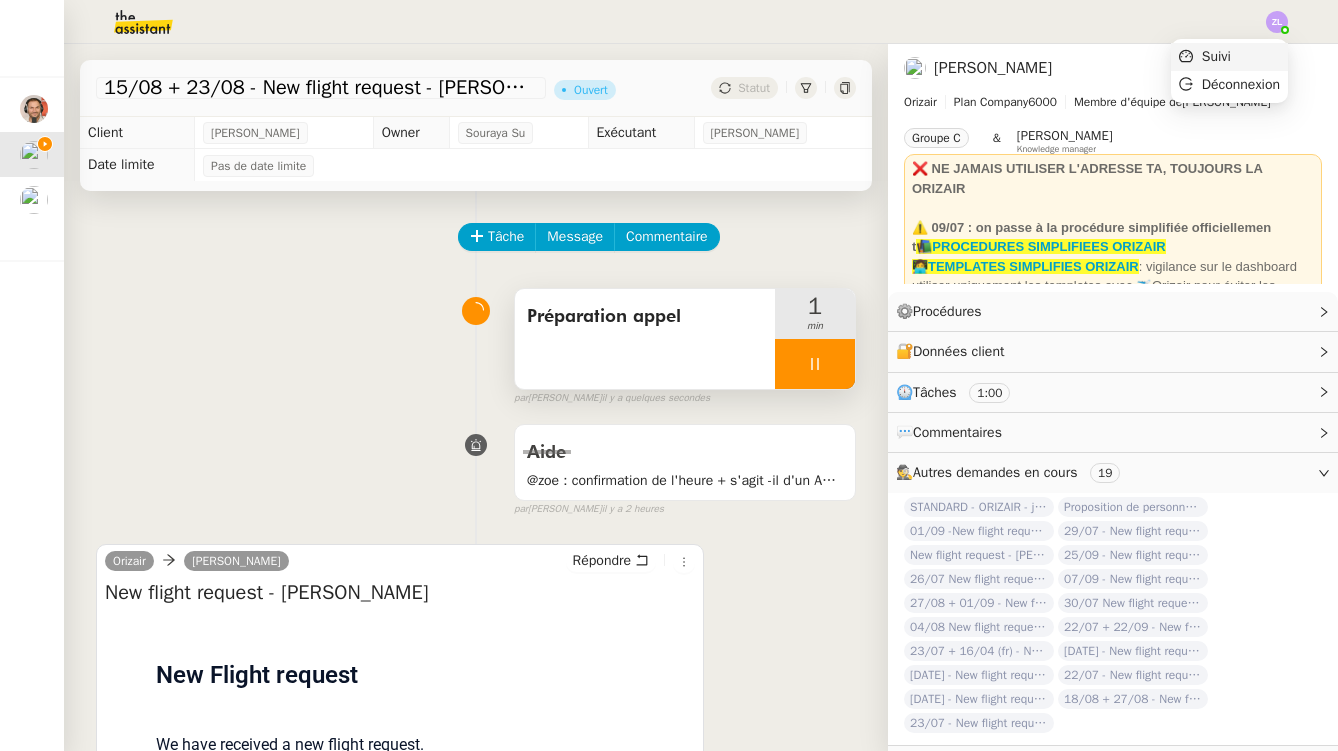 click on "Suivi" at bounding box center (1229, 57) 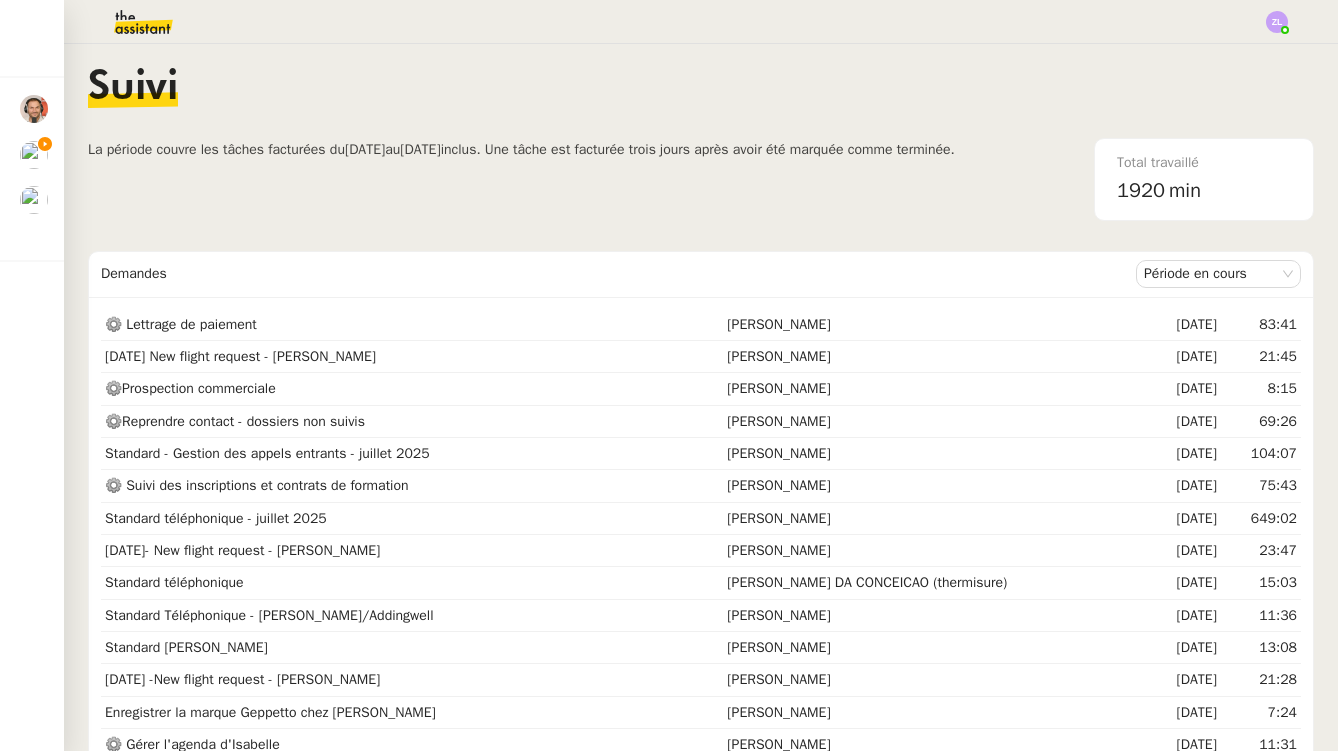click 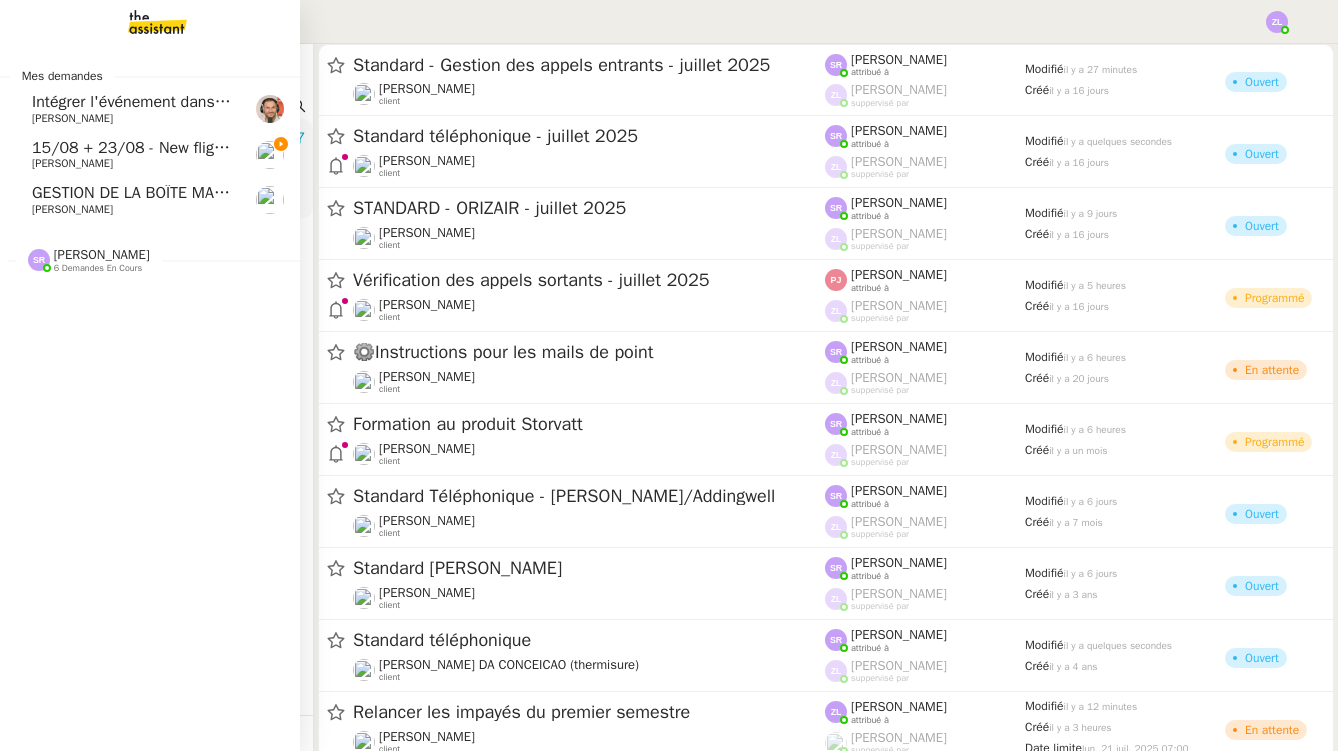 click on "[PERSON_NAME]" 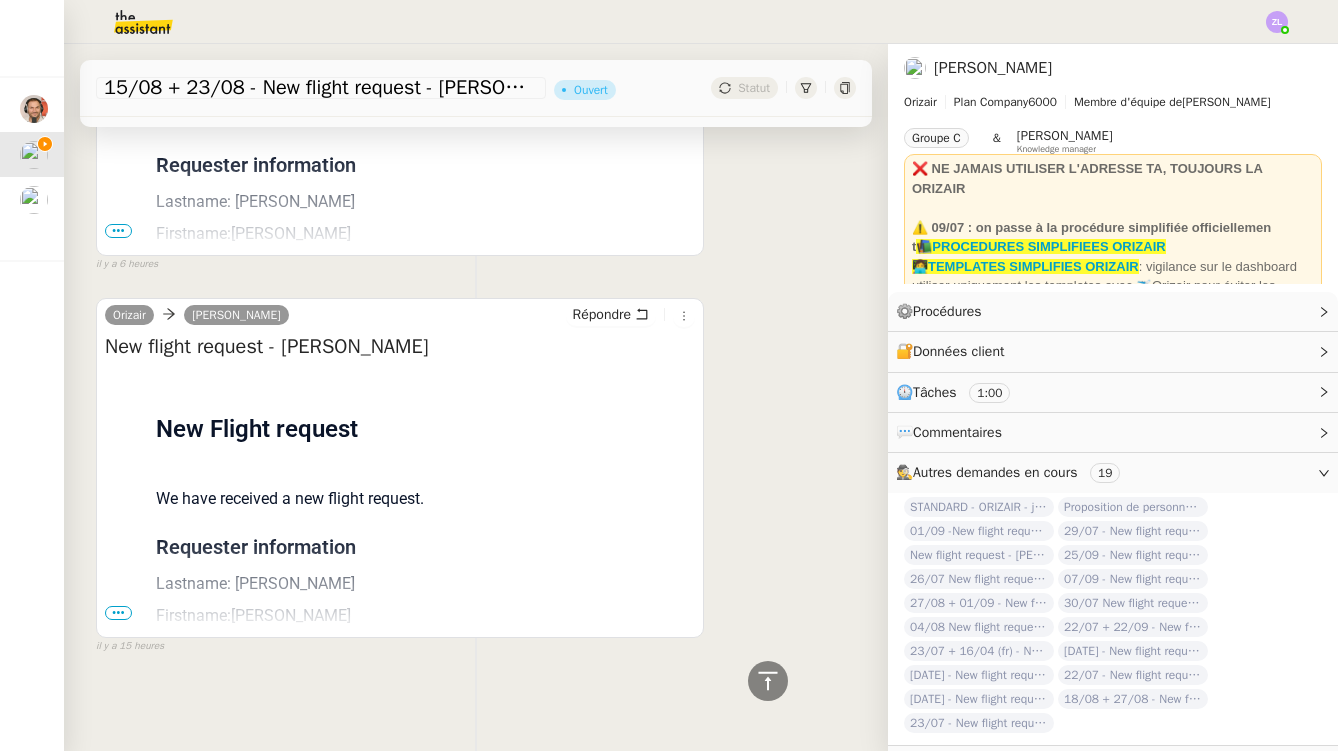 scroll, scrollTop: 628, scrollLeft: 0, axis: vertical 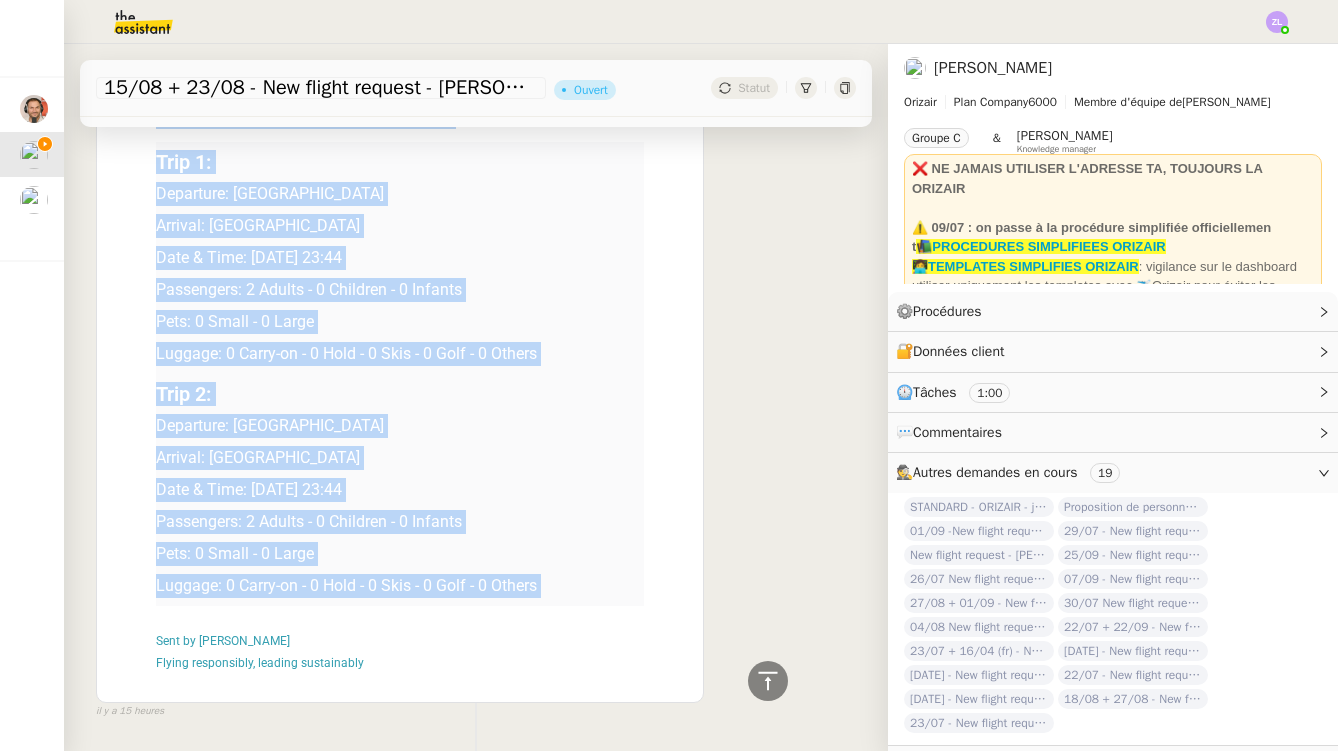drag, startPoint x: 160, startPoint y: 544, endPoint x: 529, endPoint y: 609, distance: 374.68118 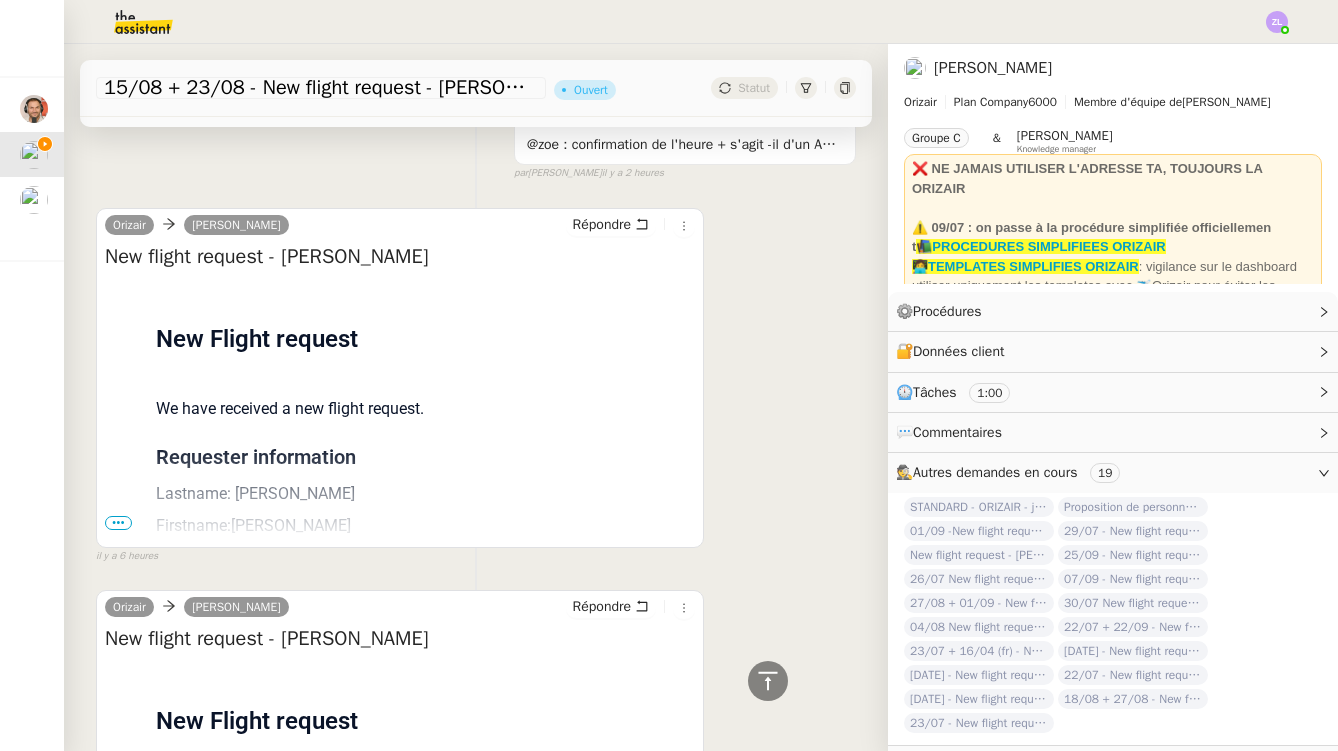 scroll, scrollTop: -21, scrollLeft: 0, axis: vertical 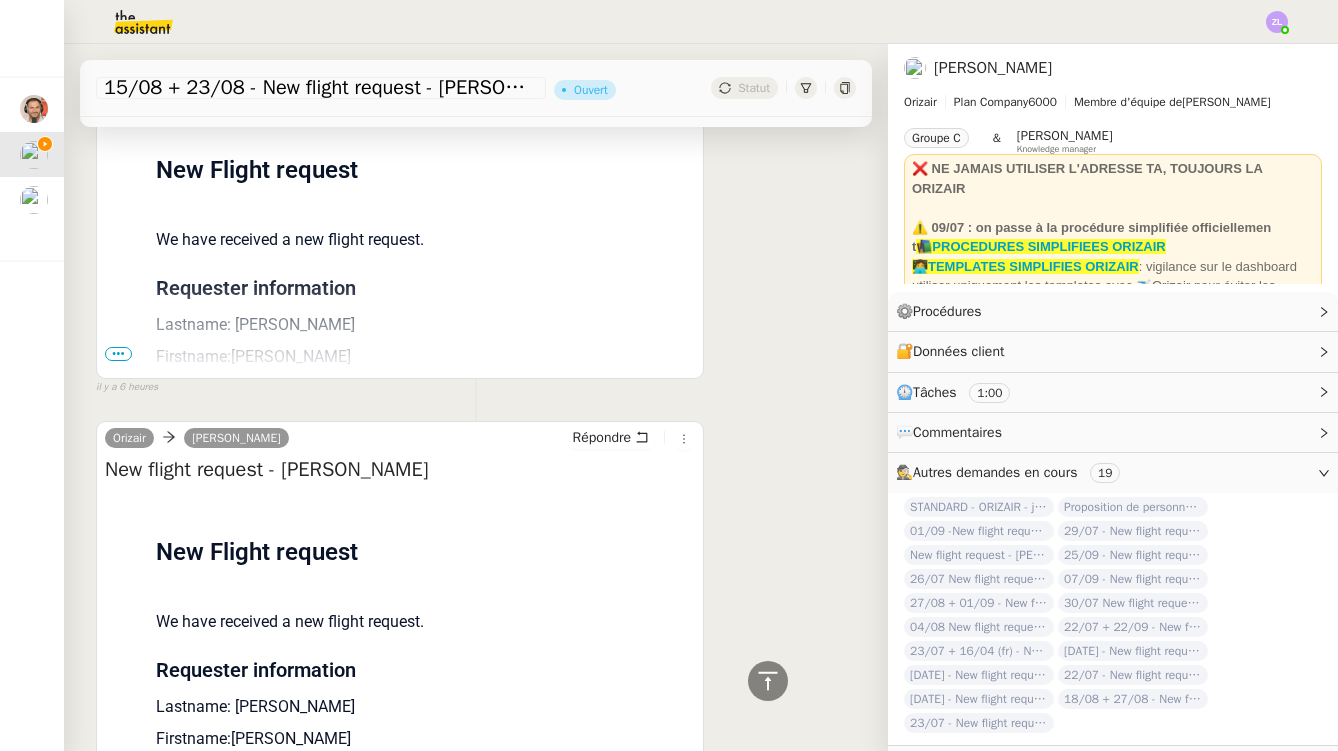 click on "•••" at bounding box center [118, 354] 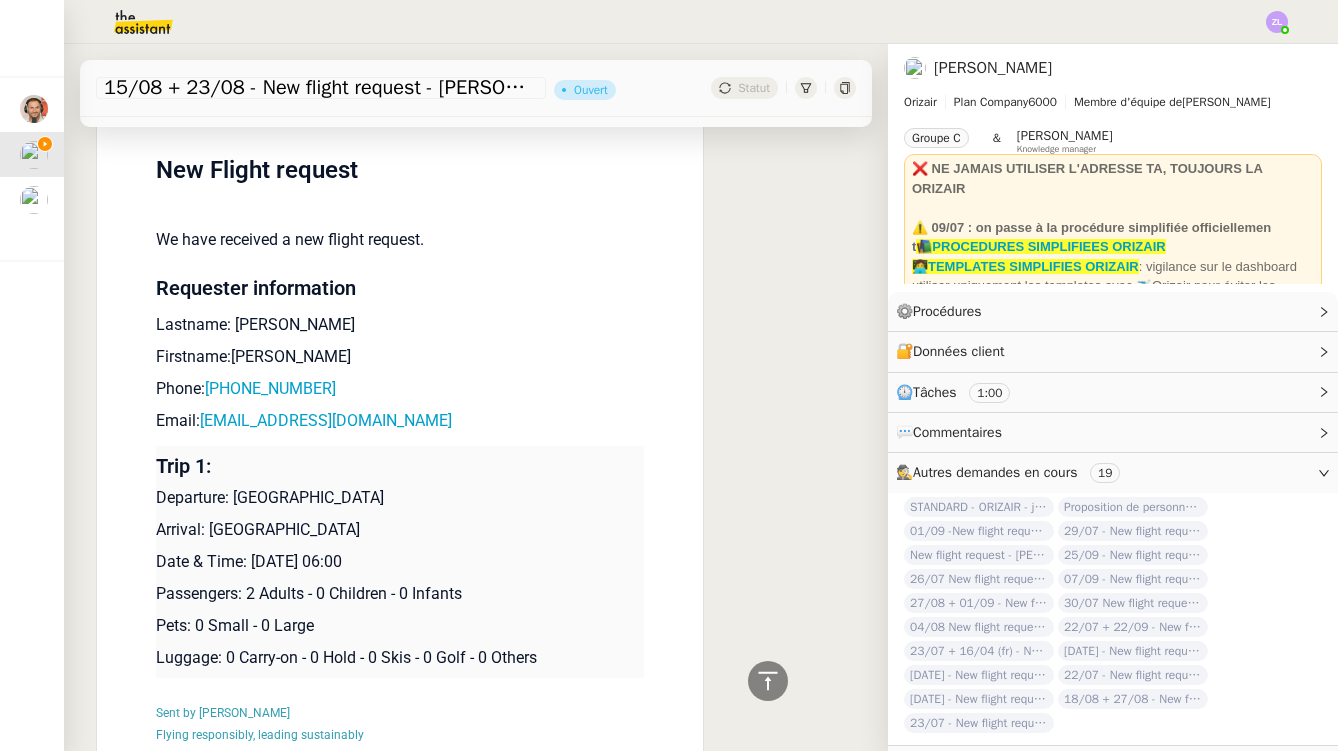 scroll, scrollTop: 614, scrollLeft: 0, axis: vertical 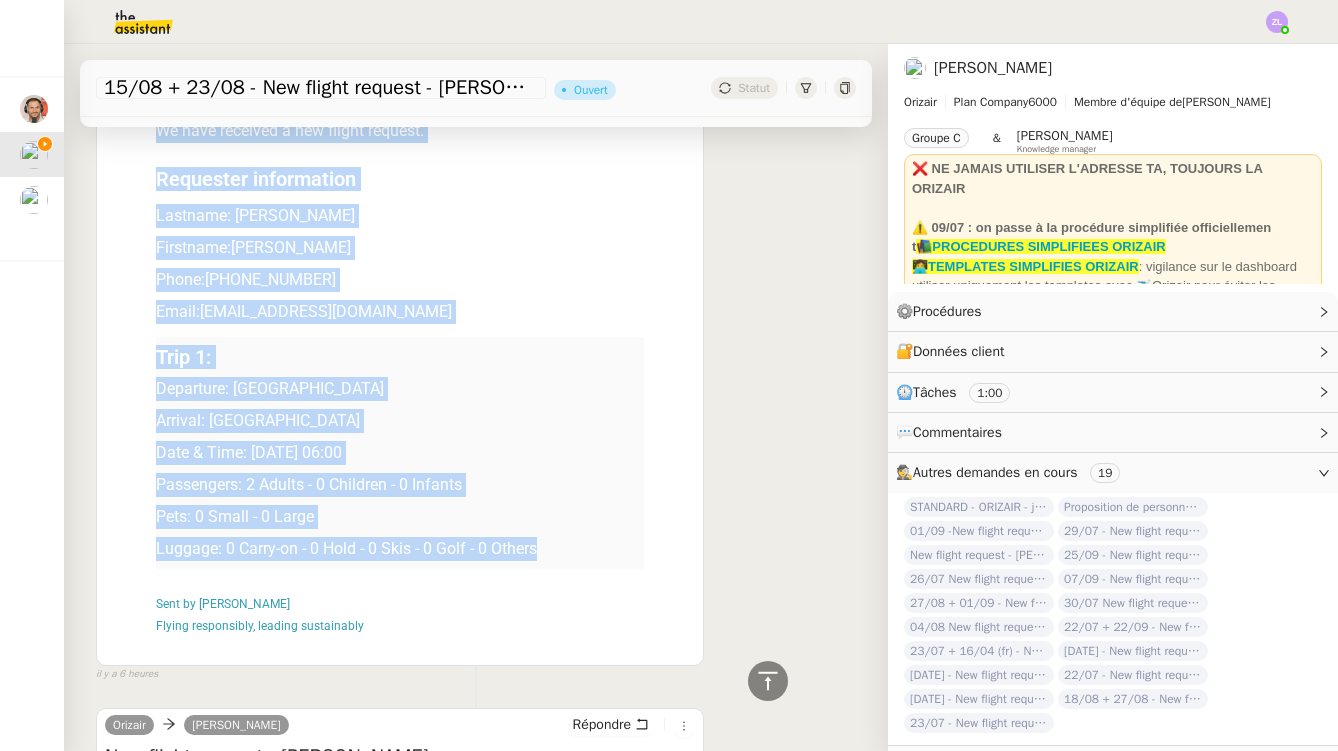 drag, startPoint x: 150, startPoint y: 358, endPoint x: 592, endPoint y: 553, distance: 483.10352 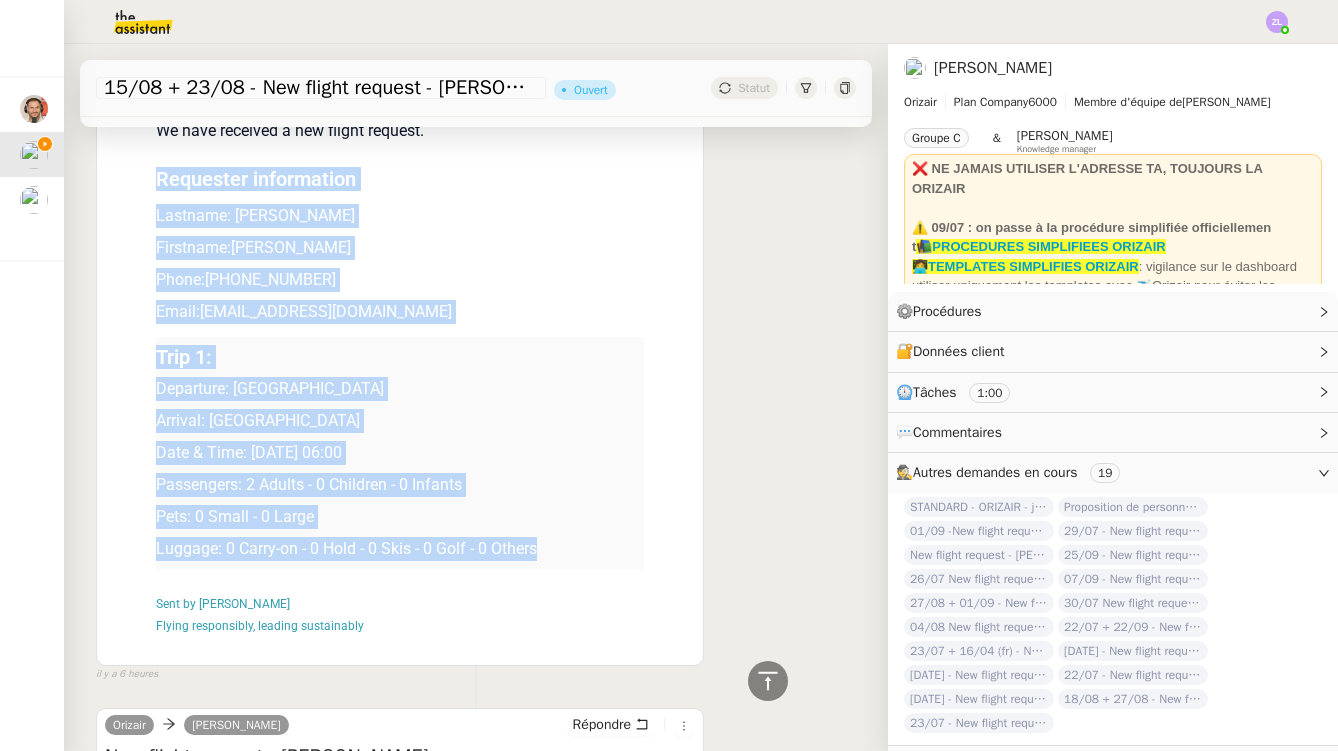 drag, startPoint x: 619, startPoint y: 563, endPoint x: 160, endPoint y: 173, distance: 602.31305 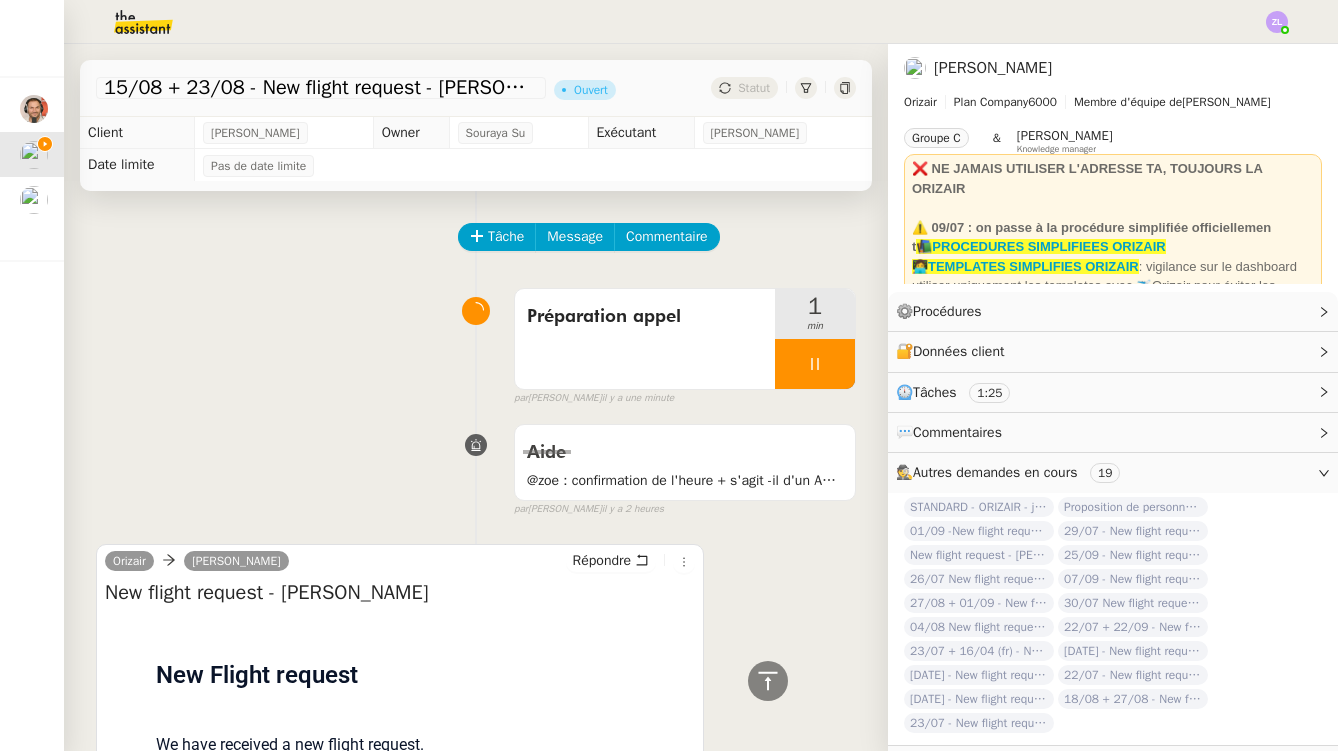 scroll, scrollTop: -1, scrollLeft: 0, axis: vertical 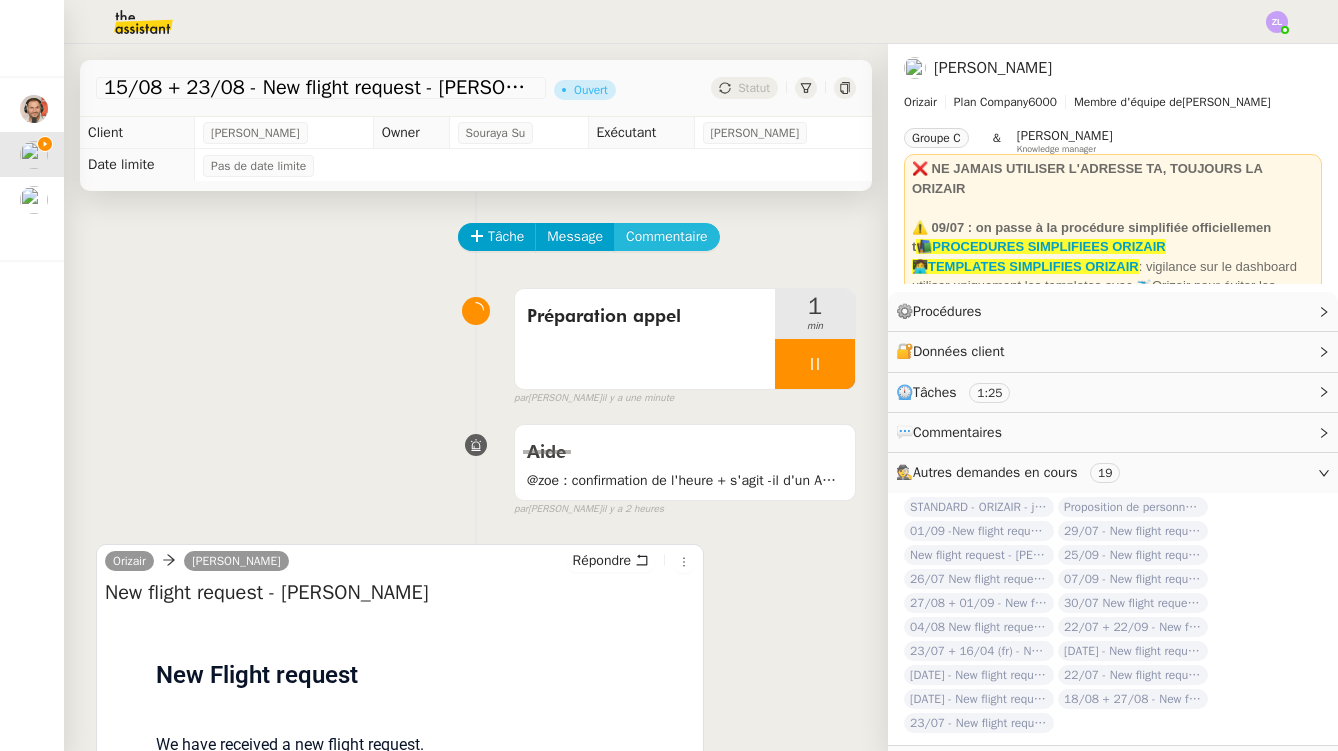 click on "Commentaire" 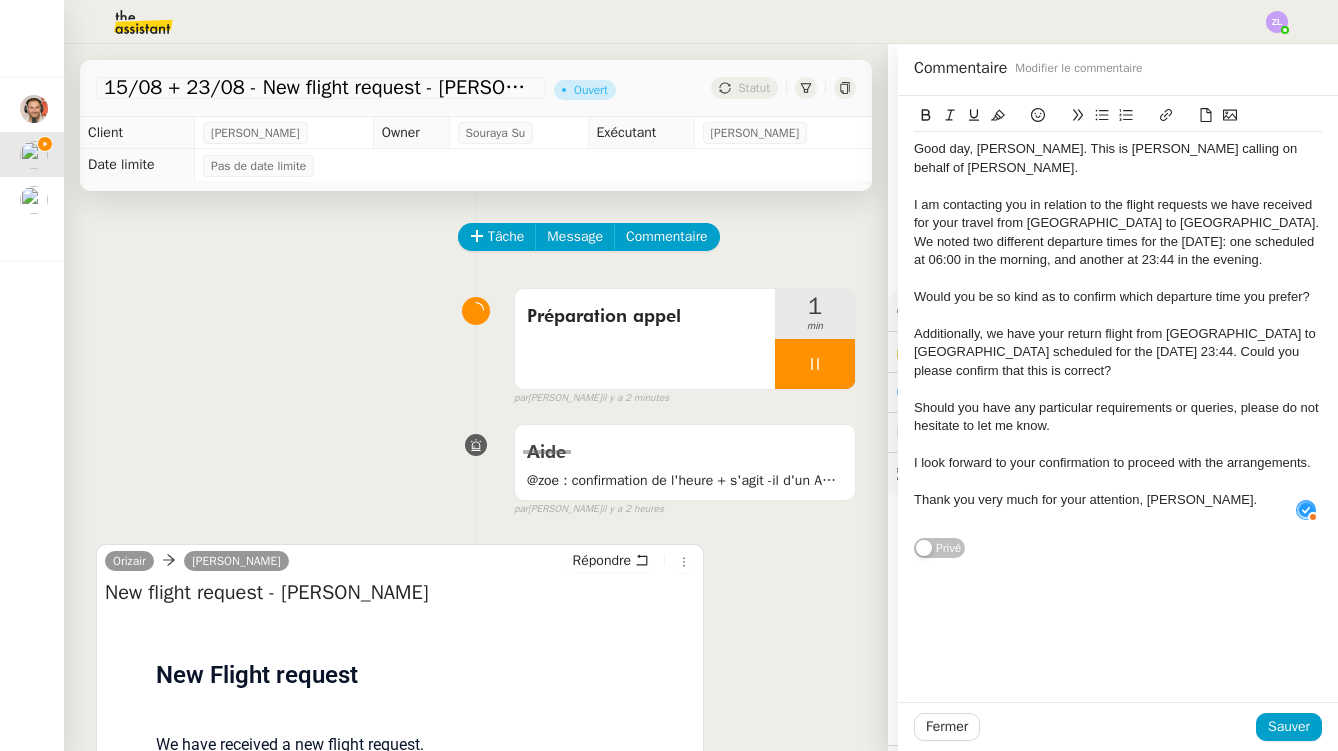 scroll, scrollTop: 21, scrollLeft: 0, axis: vertical 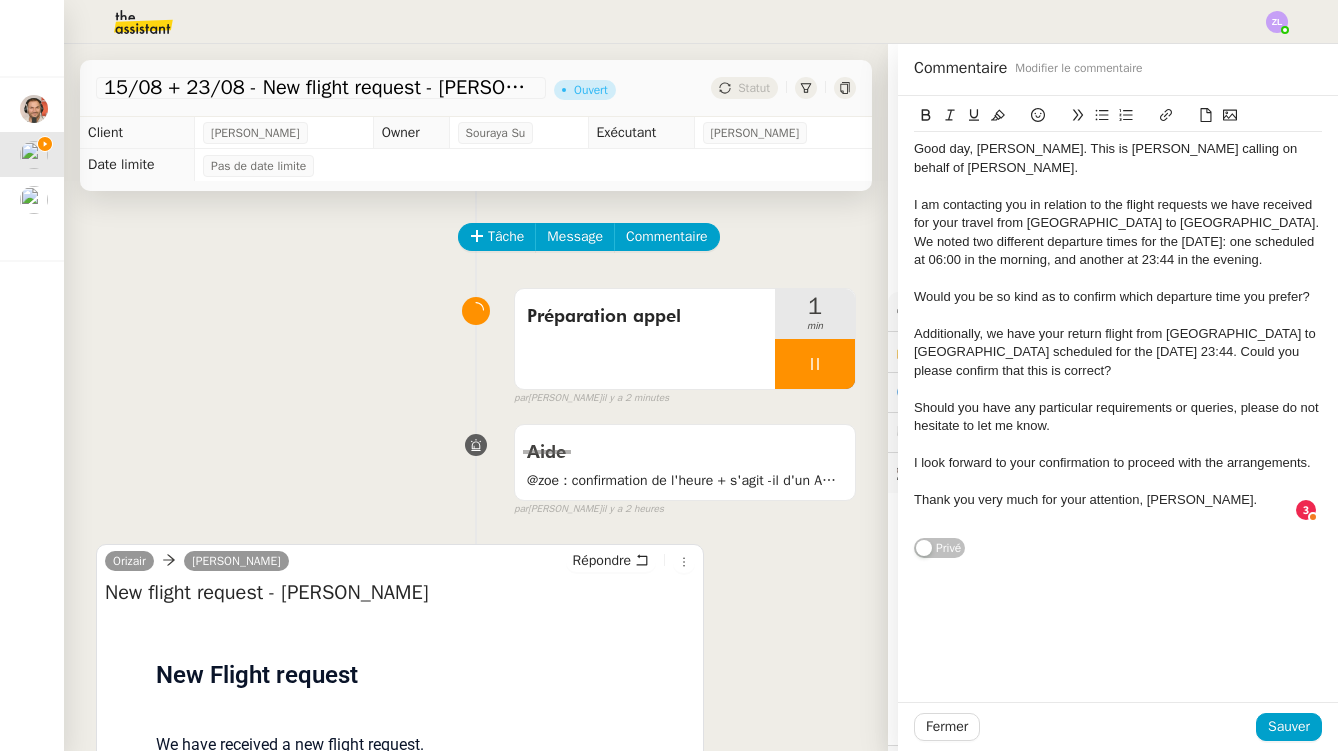 click on "I am contacting you in relation to the flight requests we have received for your travel from London Biggin Hill to Naples International Airport. We noted two different departure times for the 15th of August: one scheduled at 06:00 in the morning, and another at 23:44 in the evening." 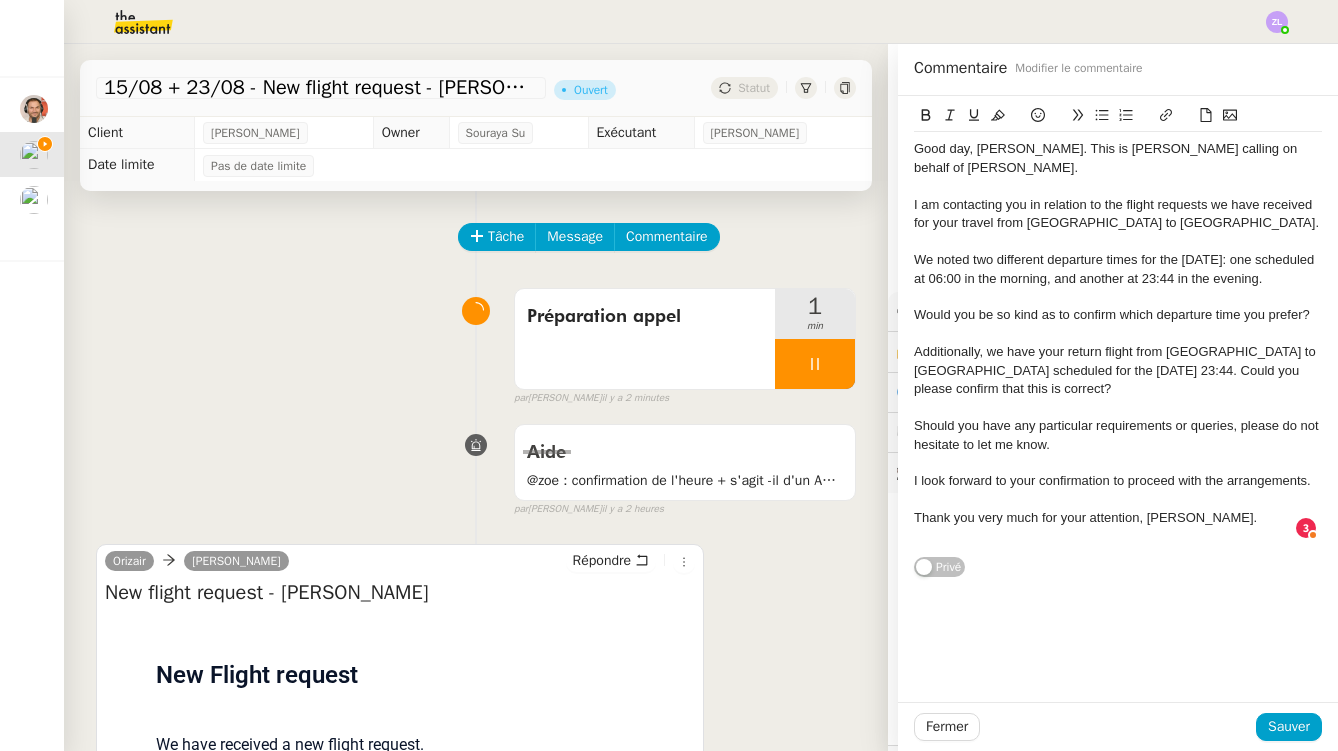 click on "Additionally, we have your return flight from Naples to London Biggin Hill scheduled for the 23rd of August at 23:44. Could you please confirm that this is correct?" 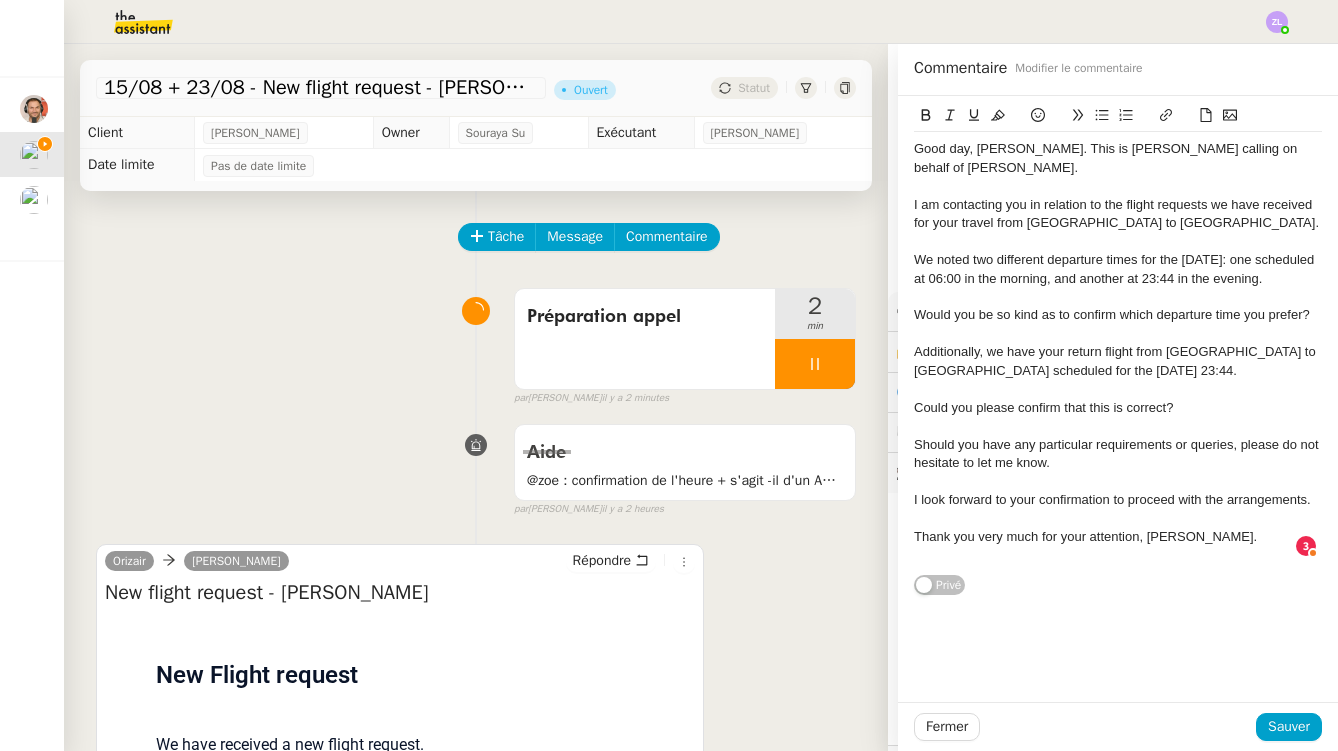 drag, startPoint x: 1290, startPoint y: 726, endPoint x: 1154, endPoint y: 754, distance: 138.85243 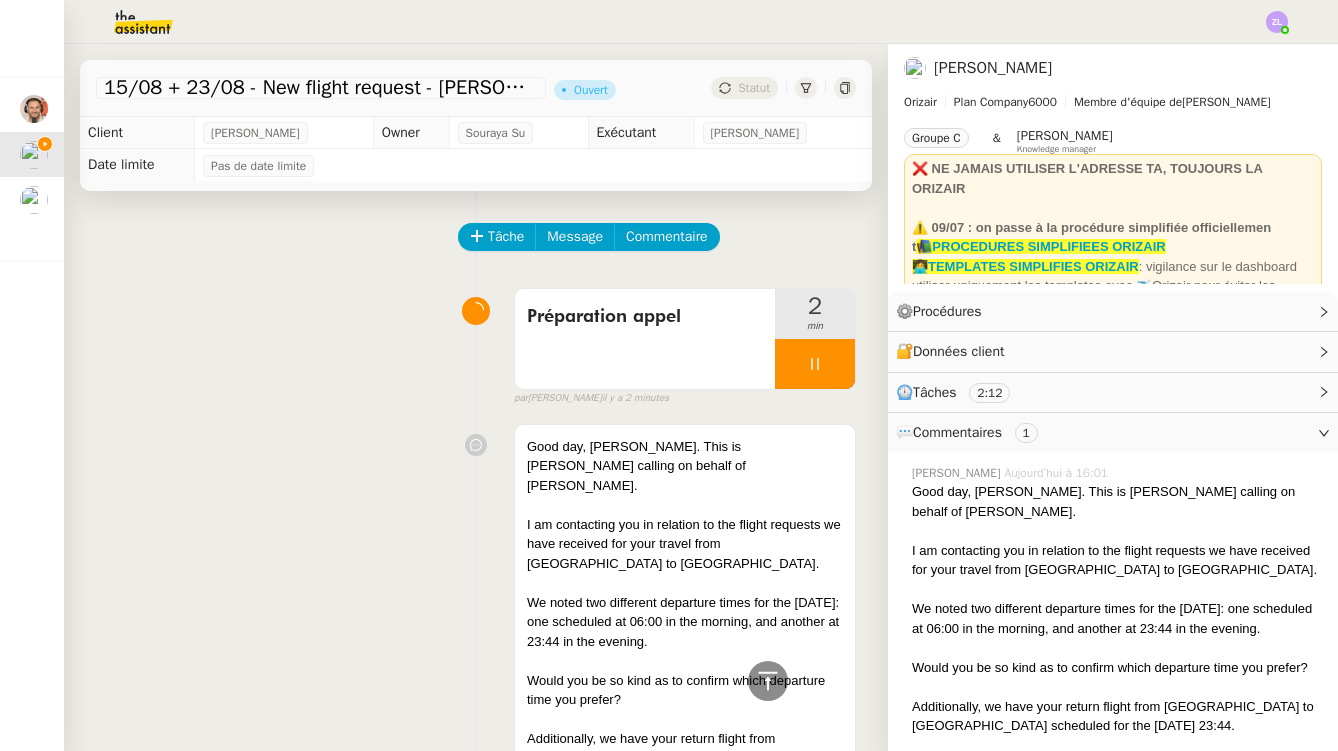 scroll, scrollTop: -18, scrollLeft: 0, axis: vertical 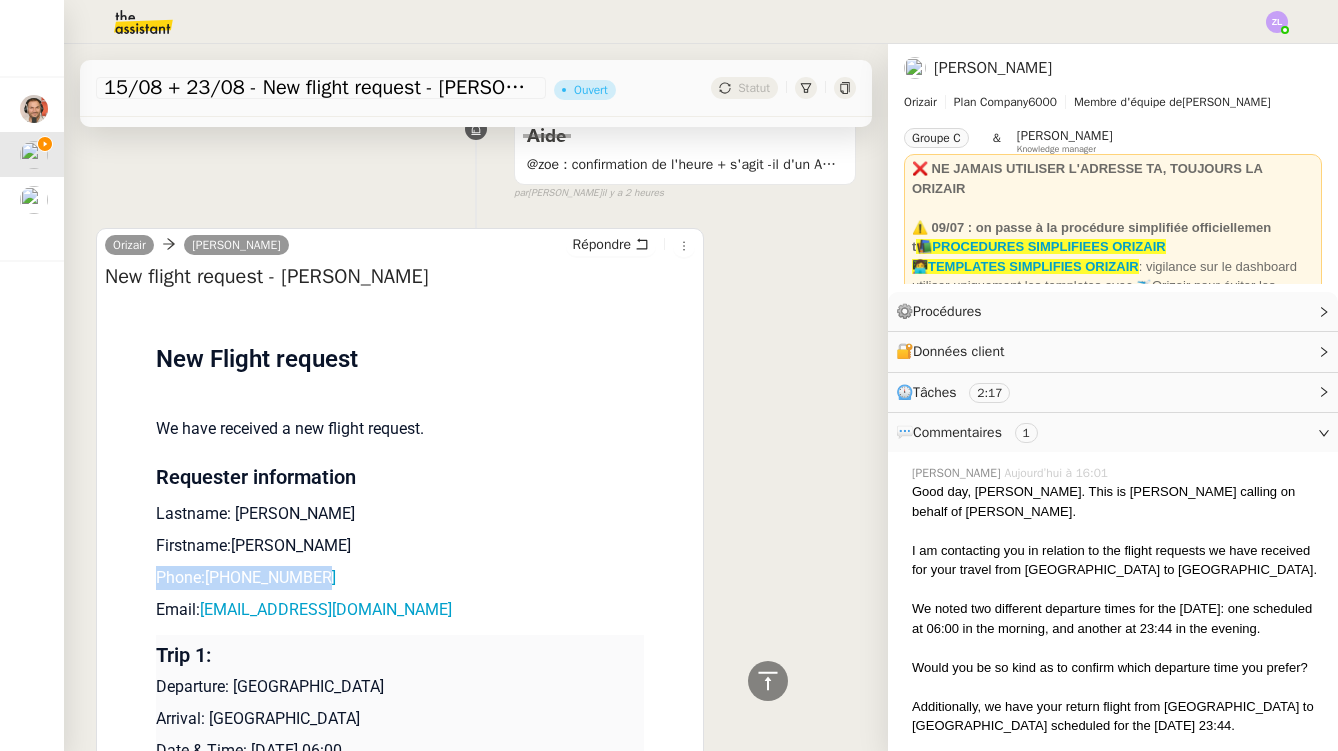 drag, startPoint x: 360, startPoint y: 521, endPoint x: 157, endPoint y: 514, distance: 203.12065 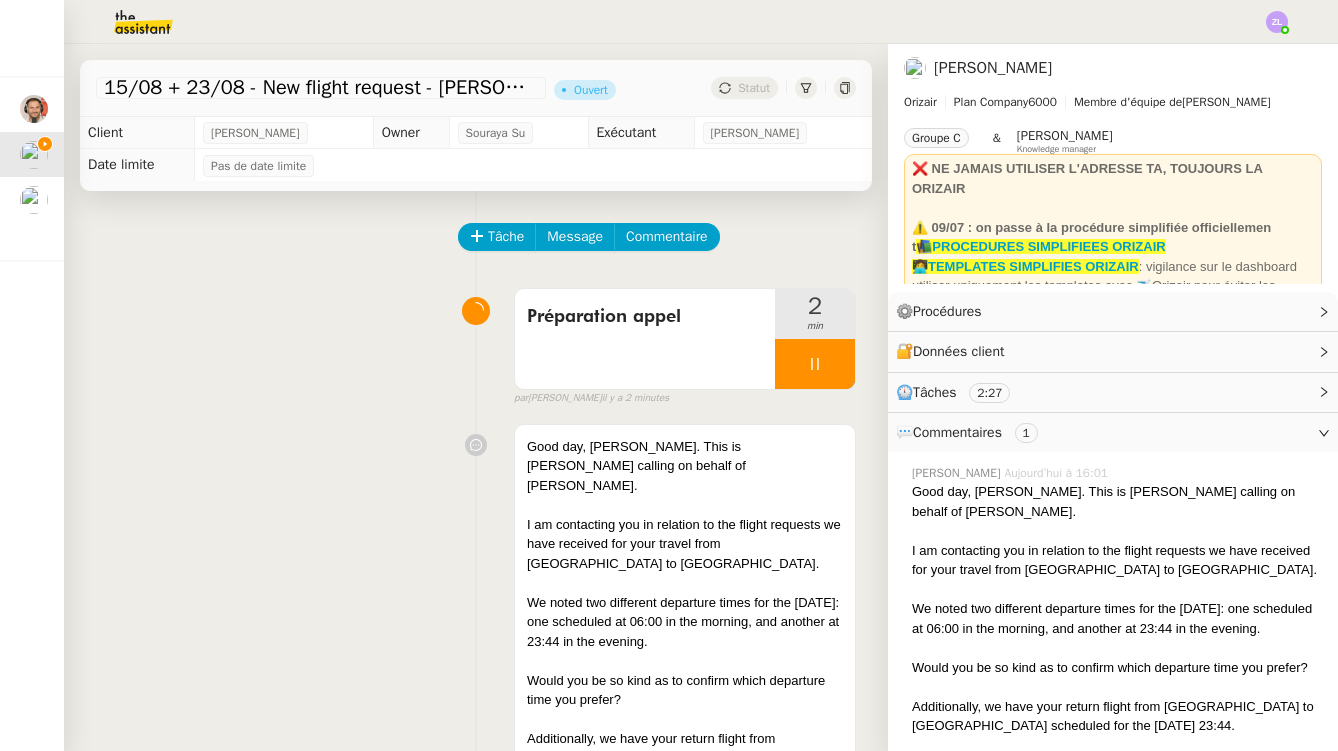 scroll, scrollTop: 0, scrollLeft: 0, axis: both 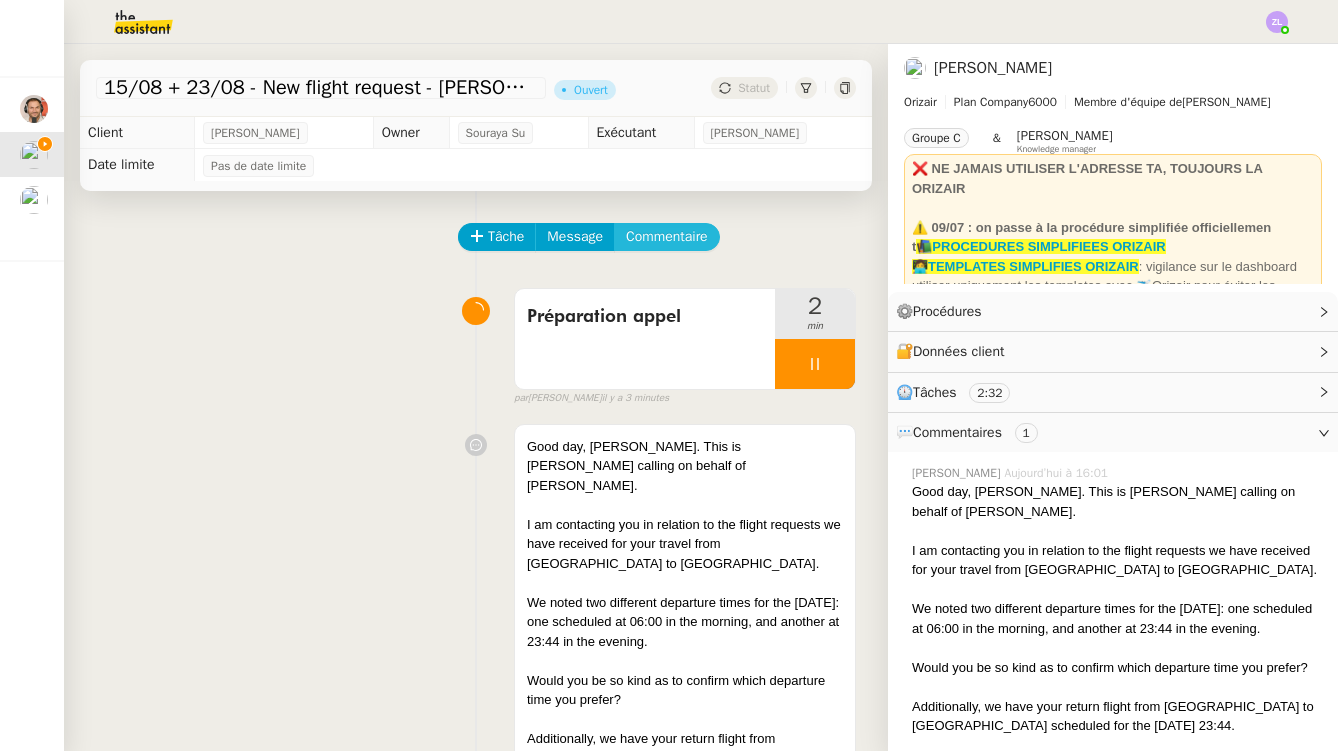 click on "Commentaire" 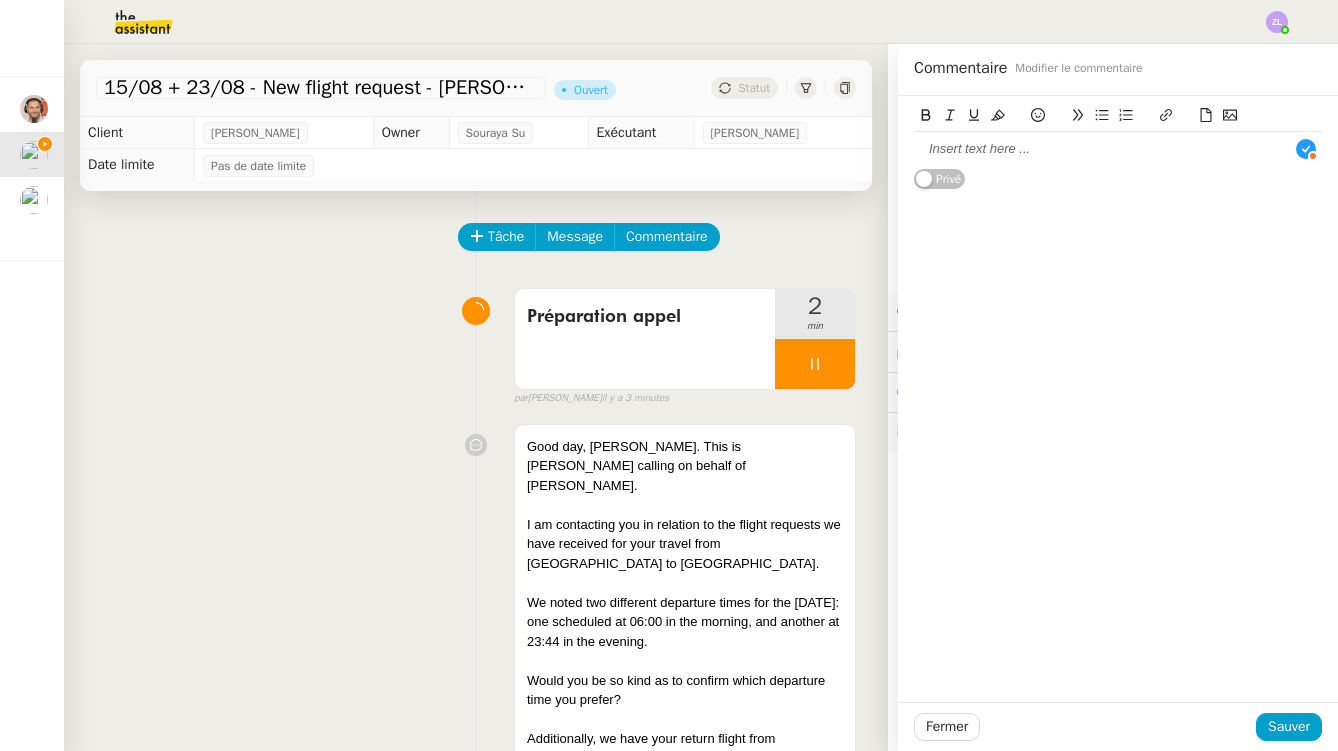 scroll, scrollTop: 21, scrollLeft: 0, axis: vertical 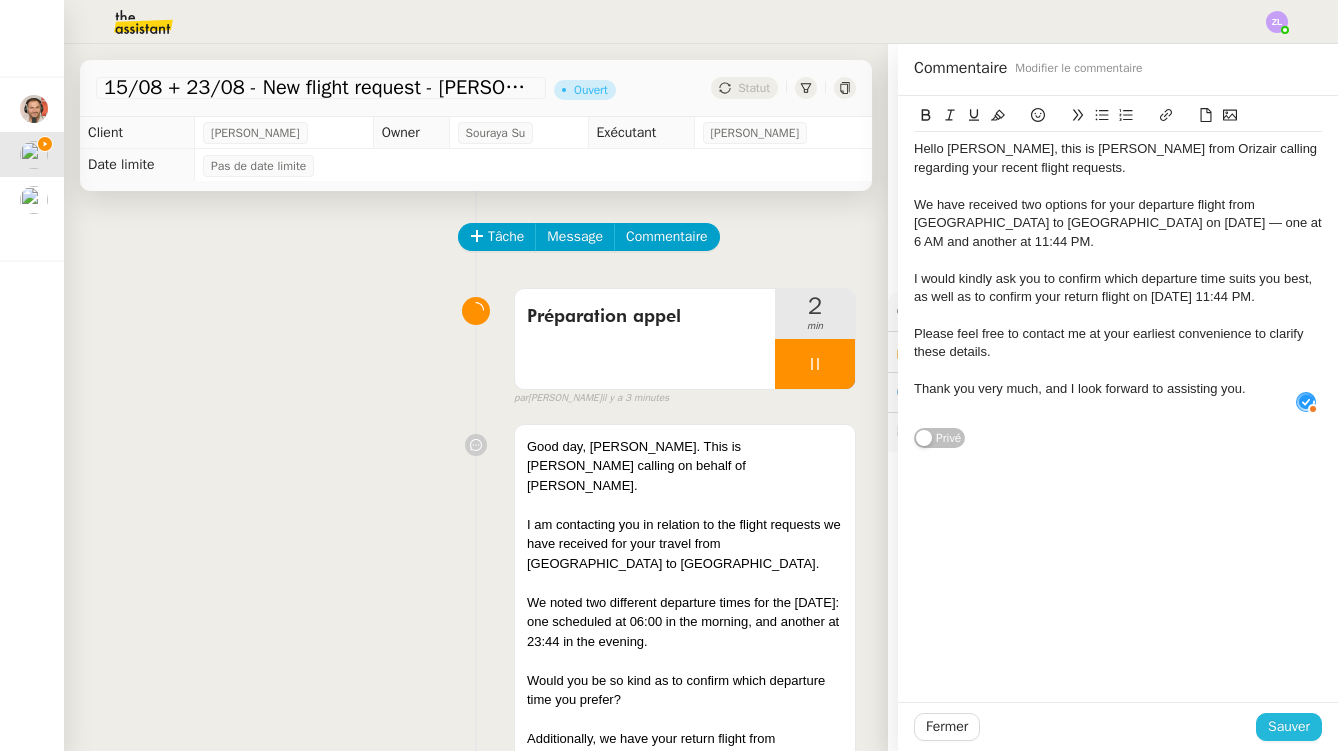 click on "Sauver" 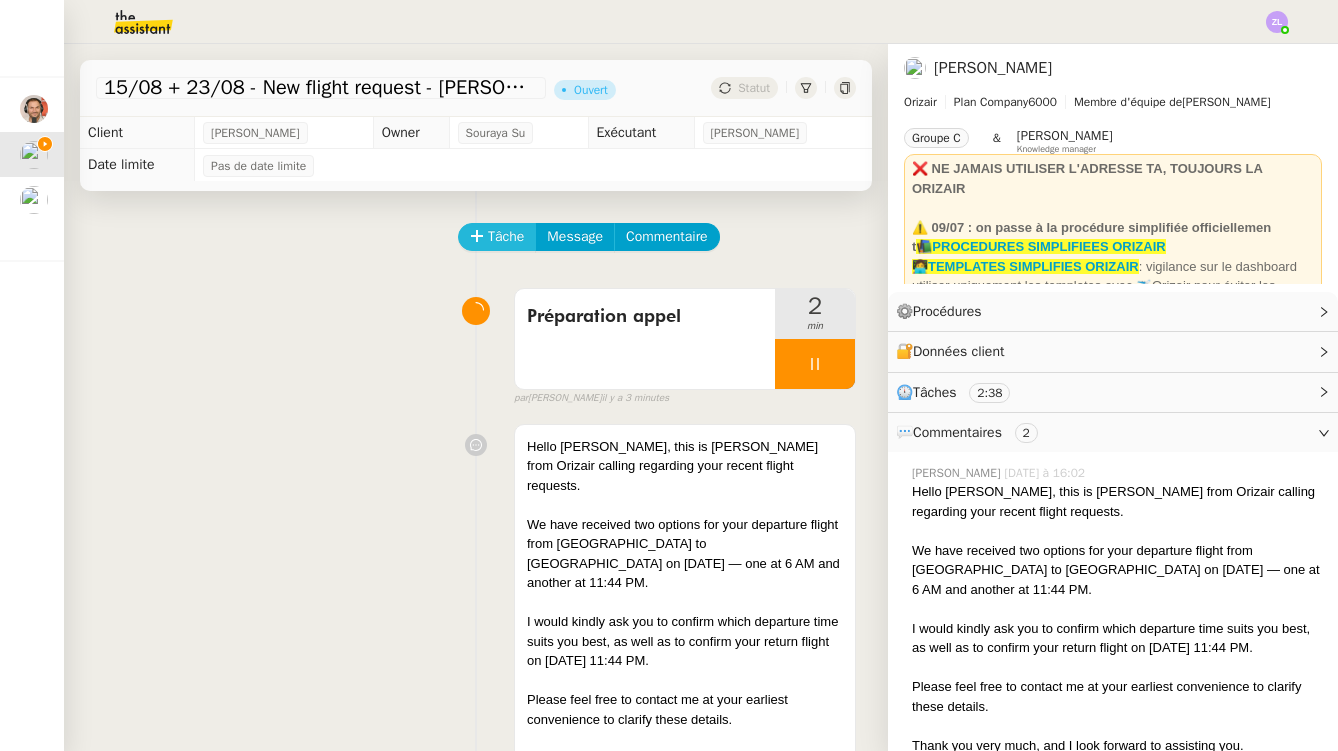 click on "Tâche" 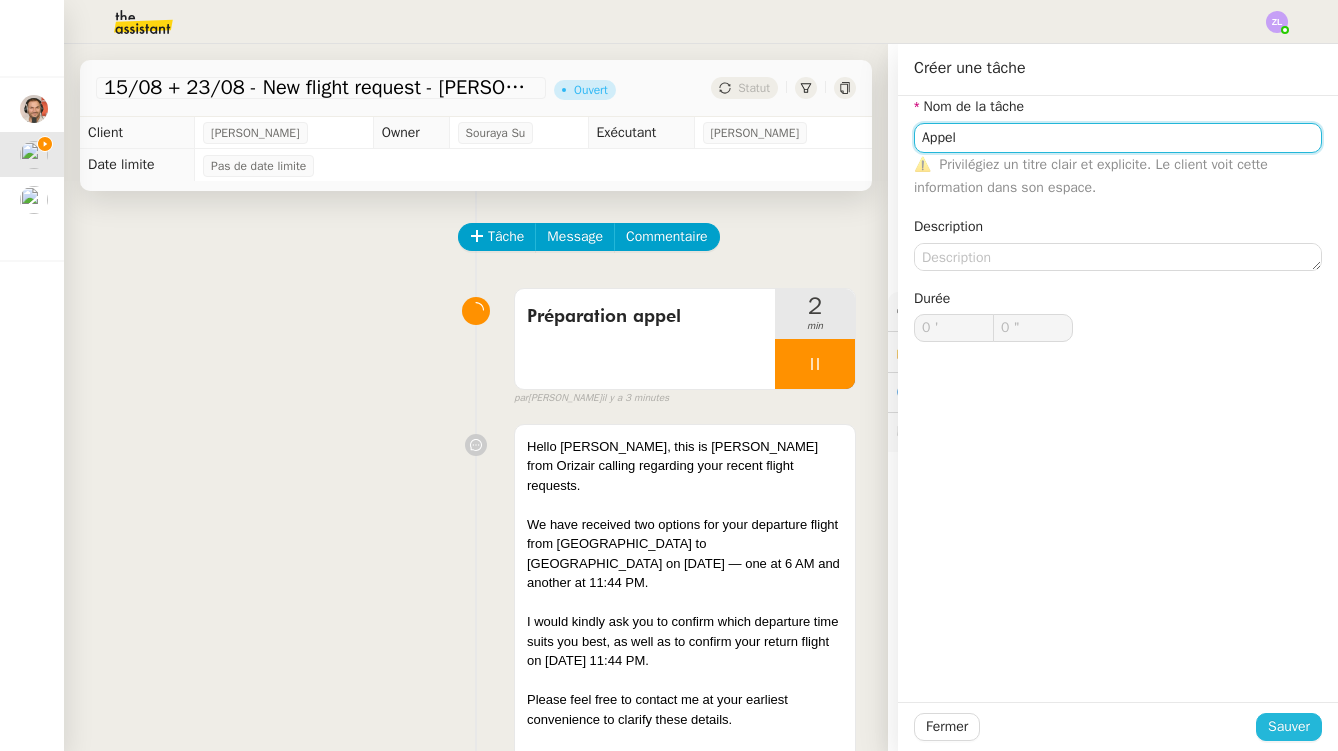 type on "Appel" 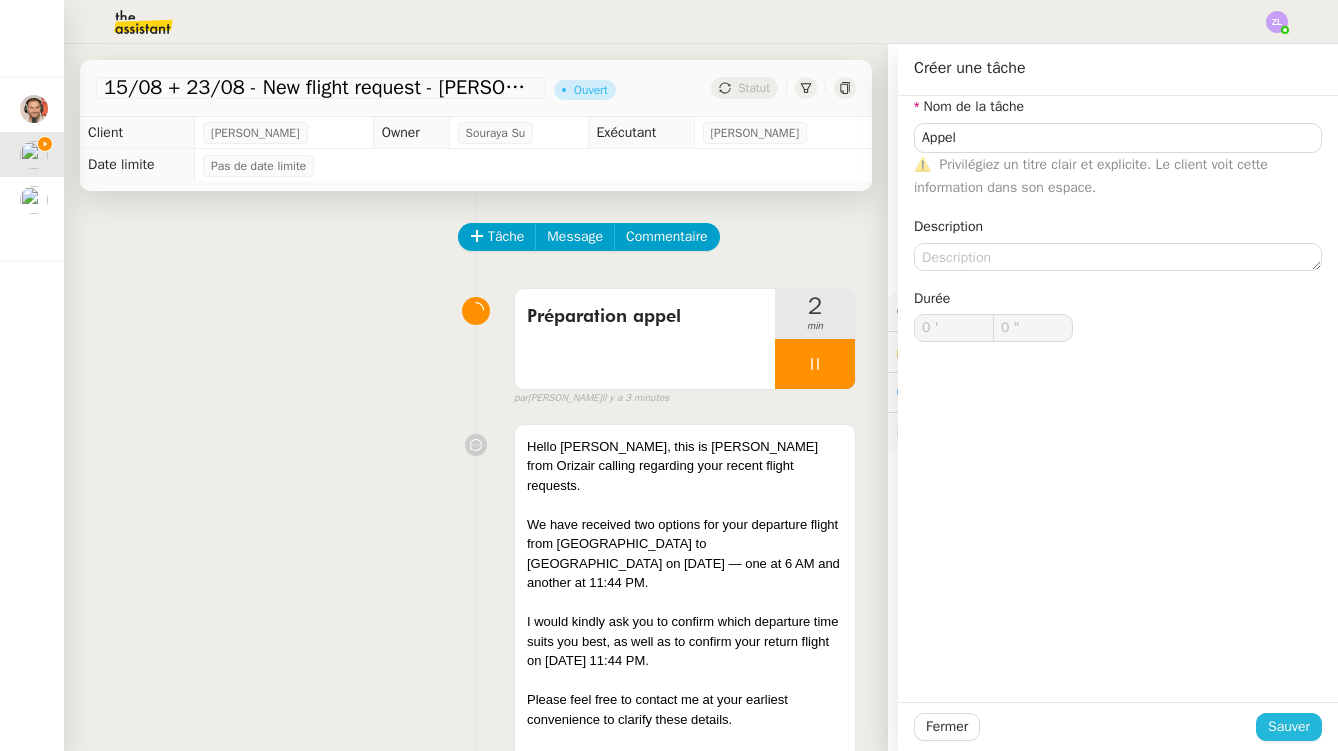 click on "Sauver" 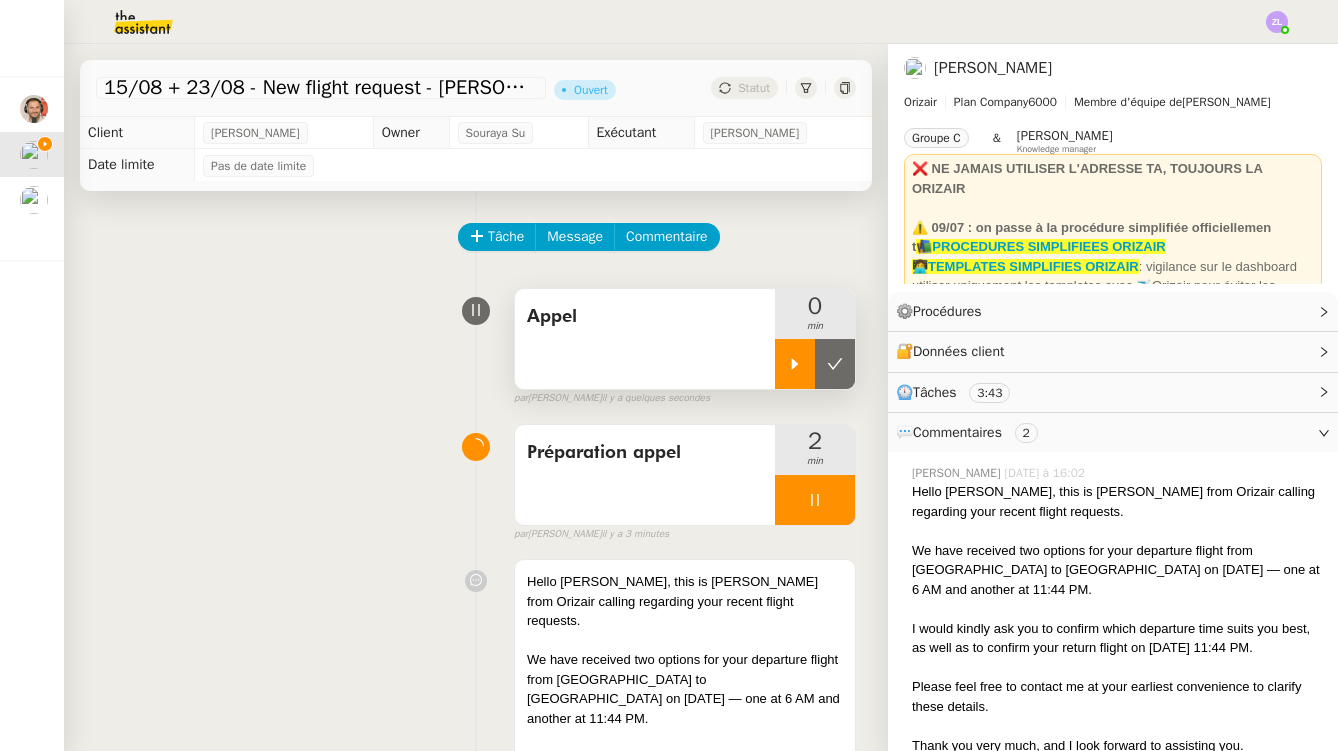 click at bounding box center [795, 364] 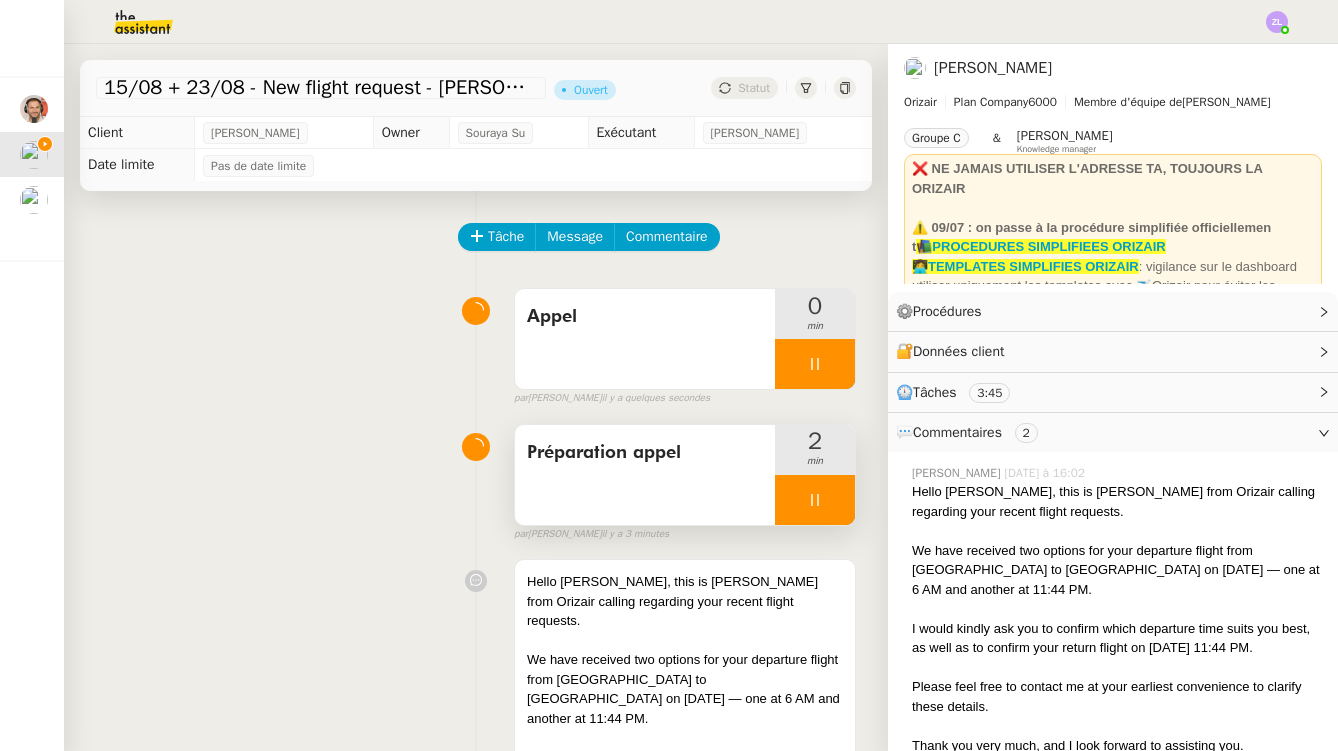 click at bounding box center [815, 500] 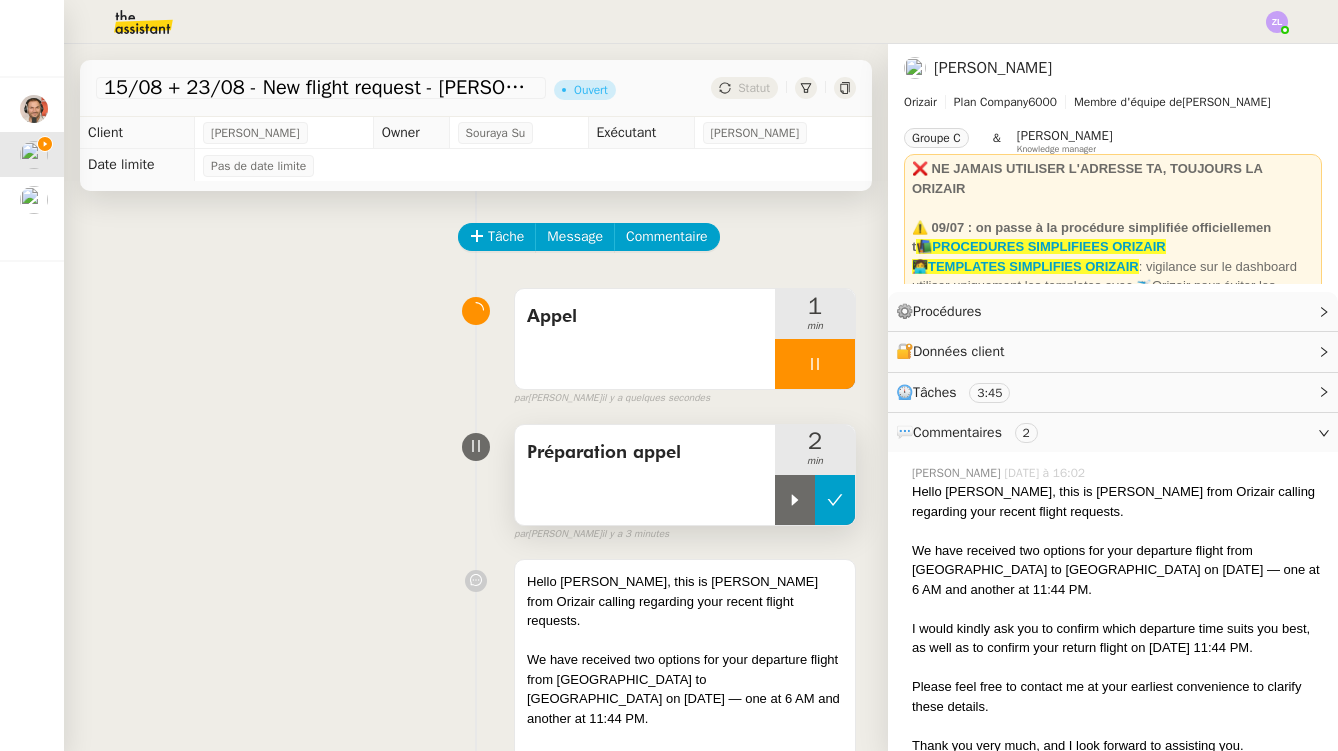 click at bounding box center [835, 500] 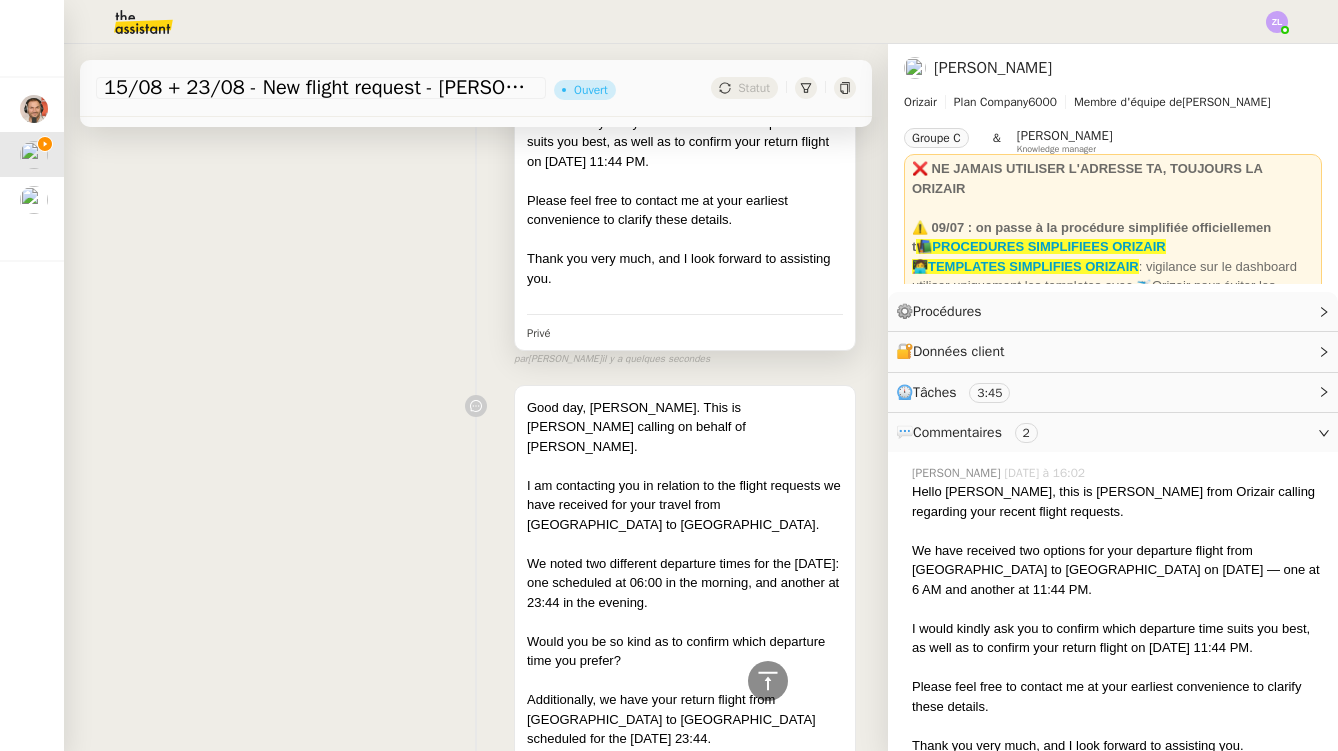 scroll, scrollTop: 923, scrollLeft: 0, axis: vertical 